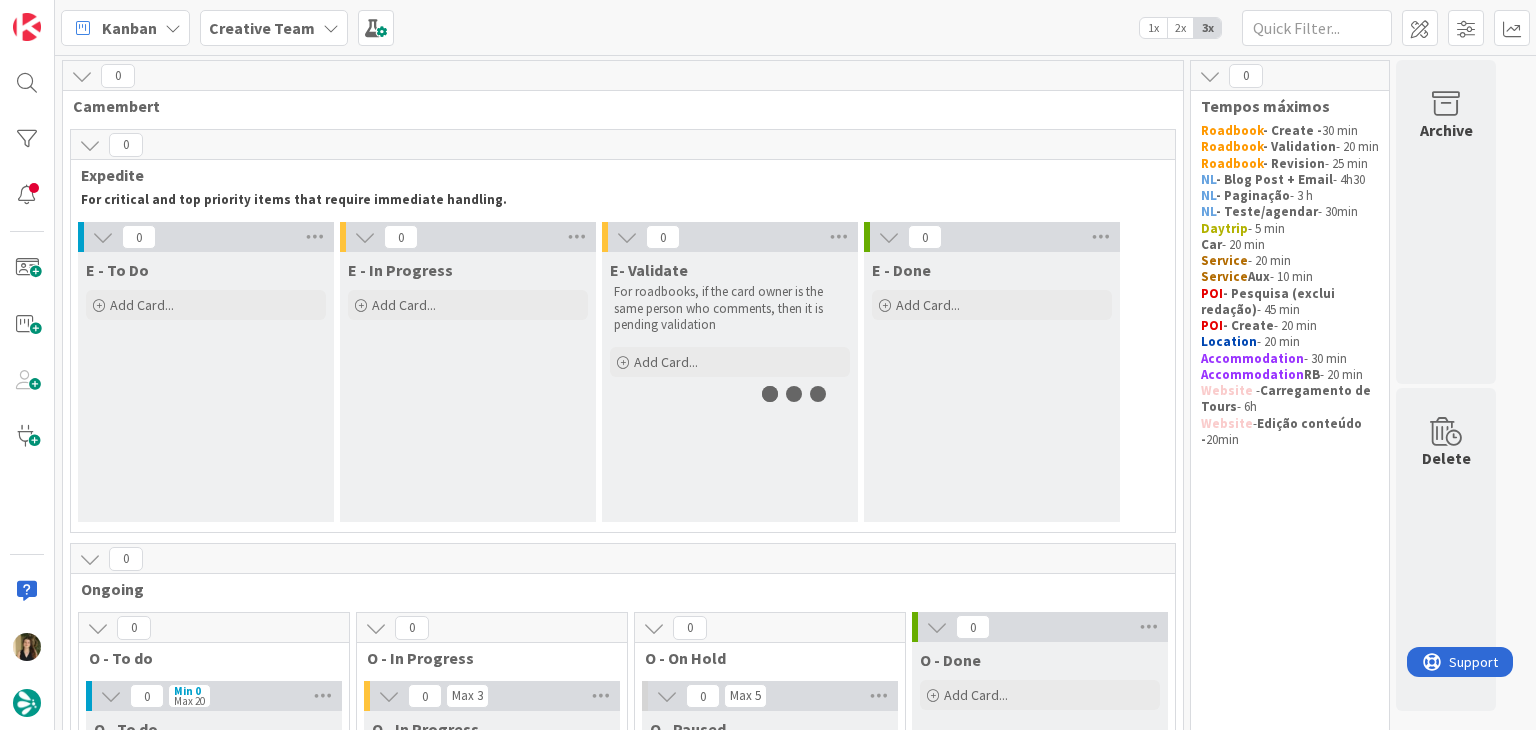 scroll, scrollTop: 0, scrollLeft: 0, axis: both 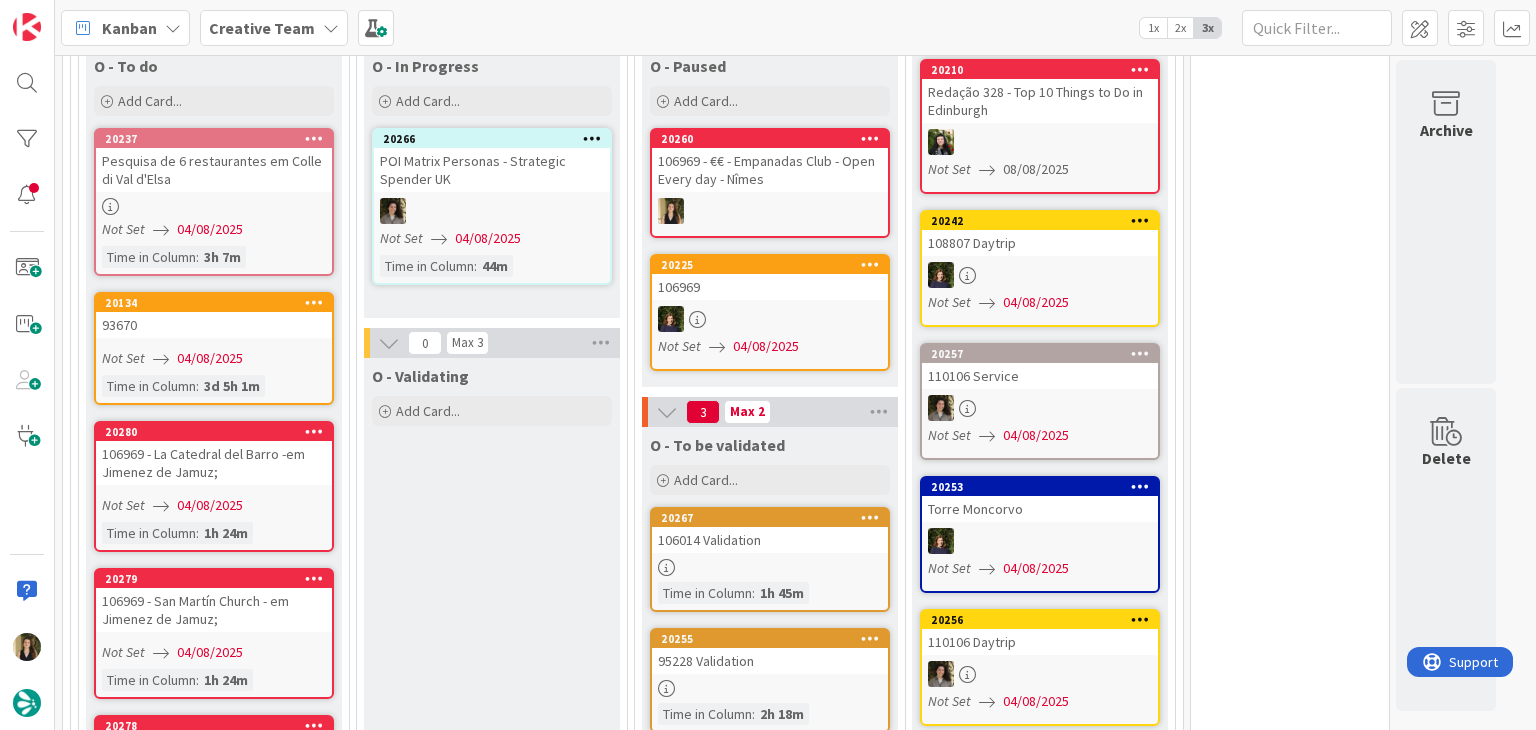 click on "O - Validating Add Card..." at bounding box center [492, 3053] 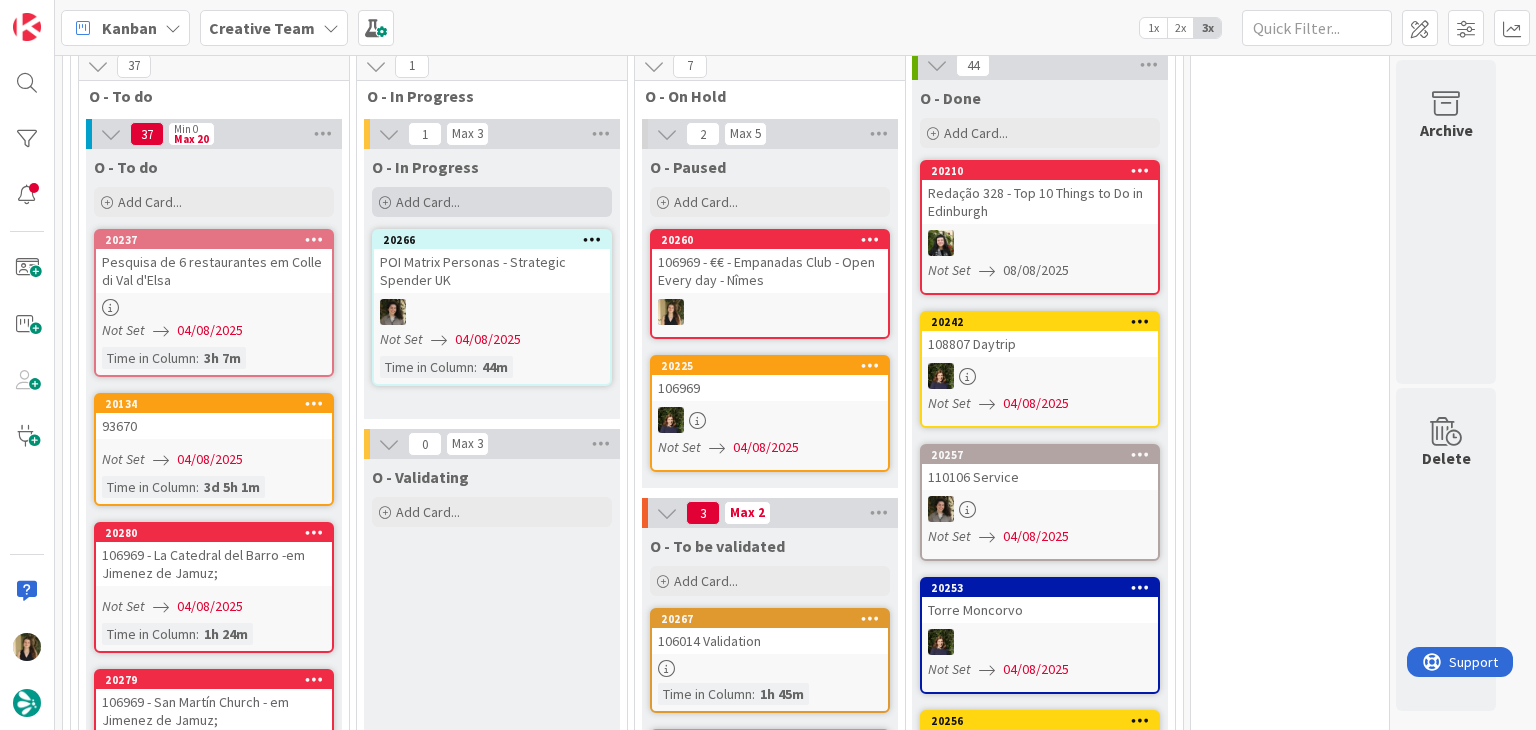 scroll, scrollTop: 1200, scrollLeft: 0, axis: vertical 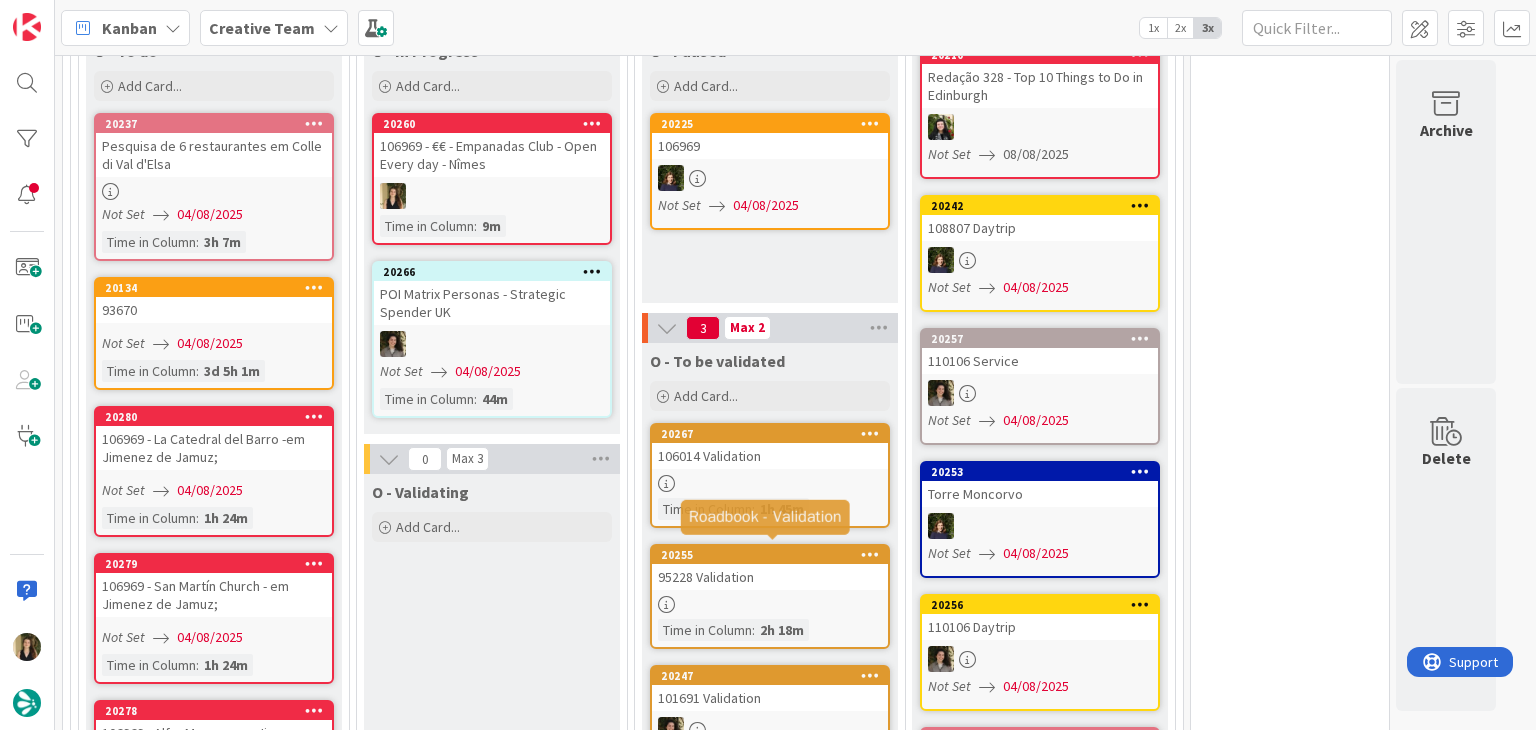 click on ":" at bounding box center [753, 509] 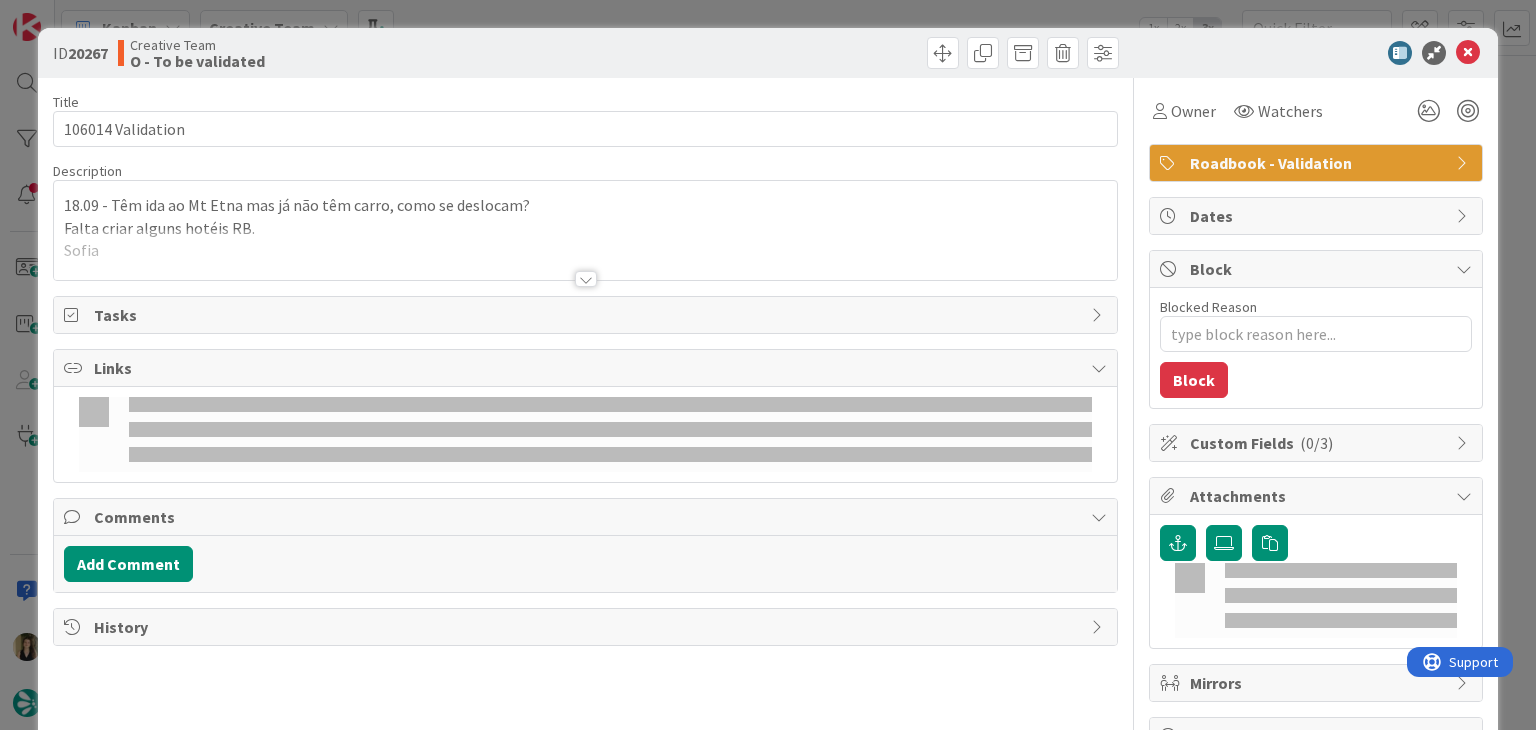 scroll, scrollTop: 0, scrollLeft: 0, axis: both 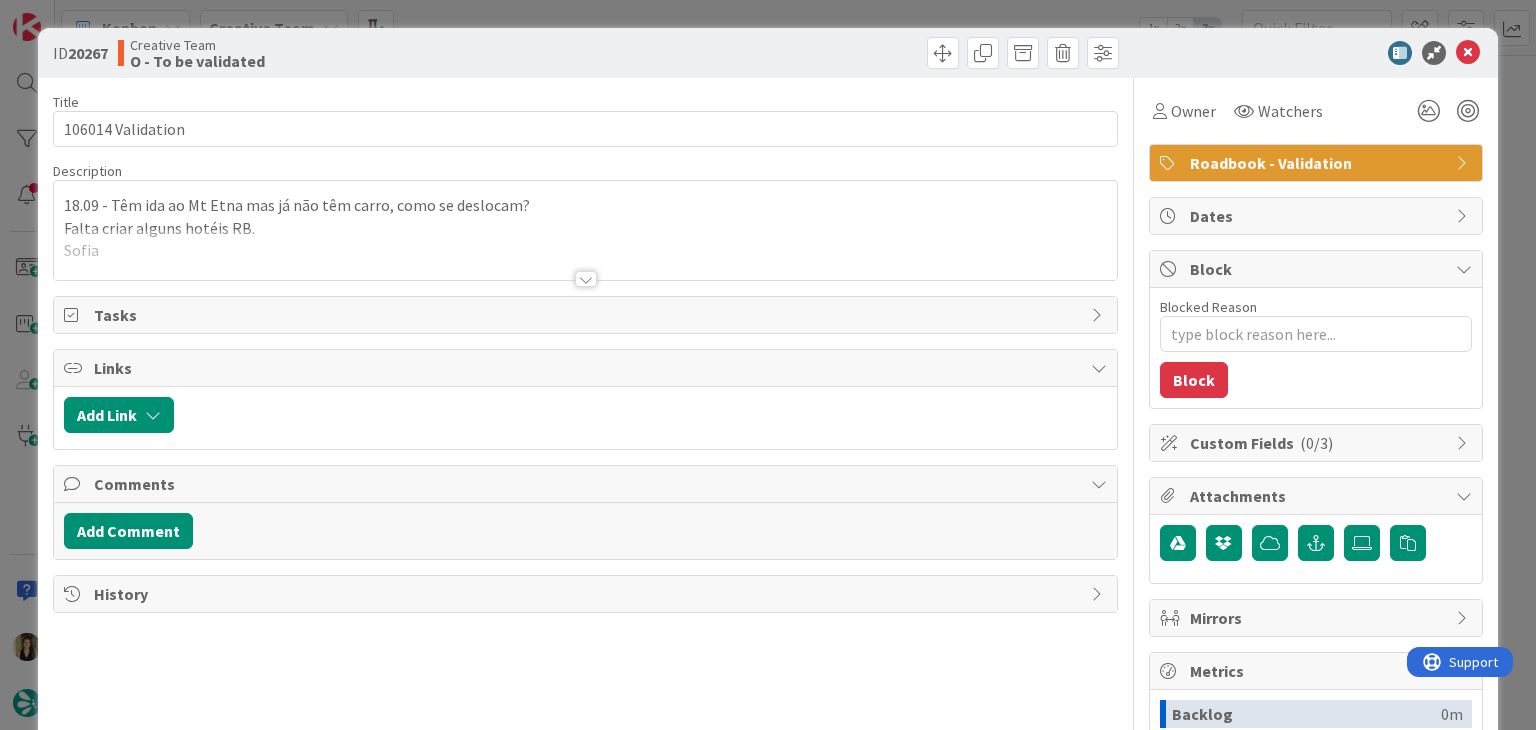 drag, startPoint x: 639, startPoint y: 23, endPoint x: 674, endPoint y: 71, distance: 59.405388 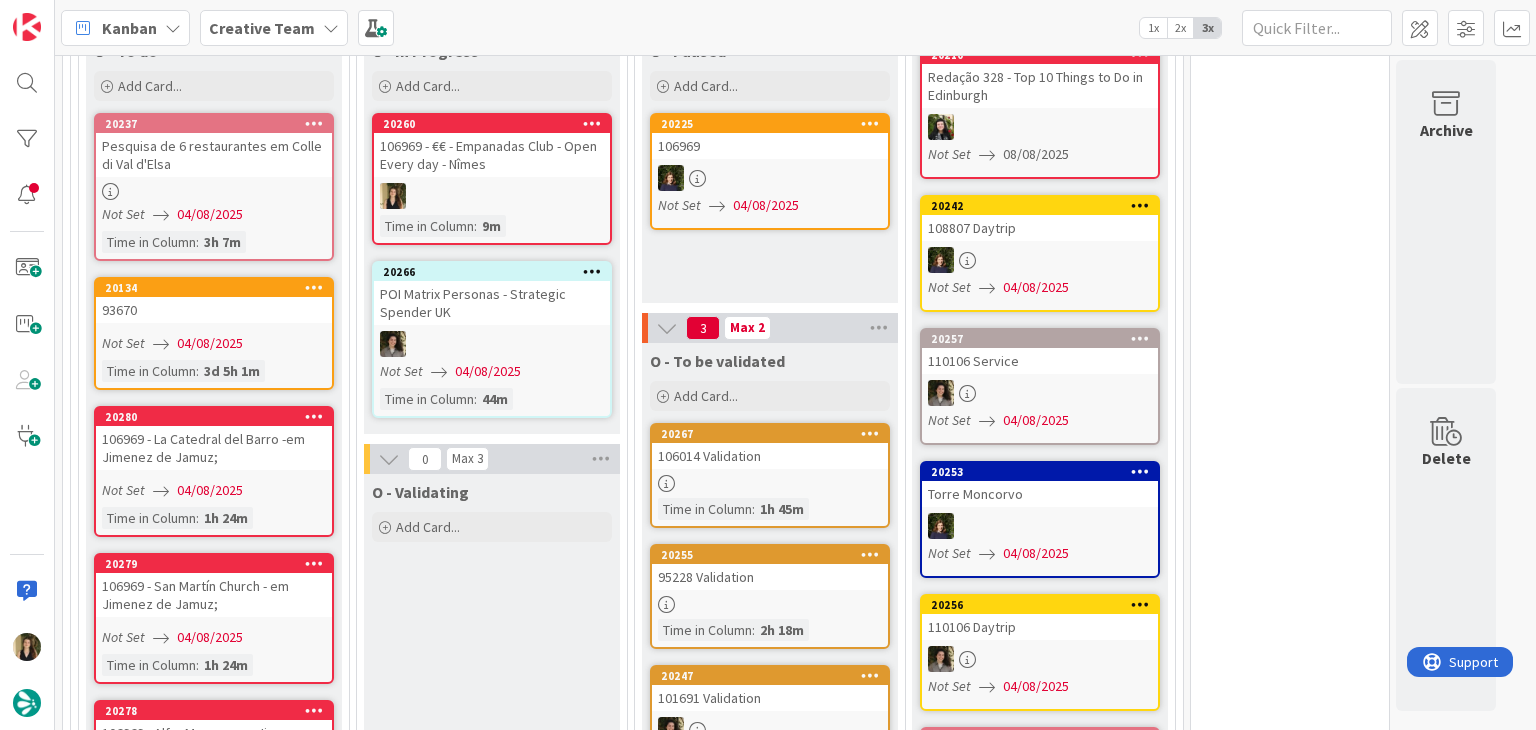 scroll, scrollTop: 0, scrollLeft: 0, axis: both 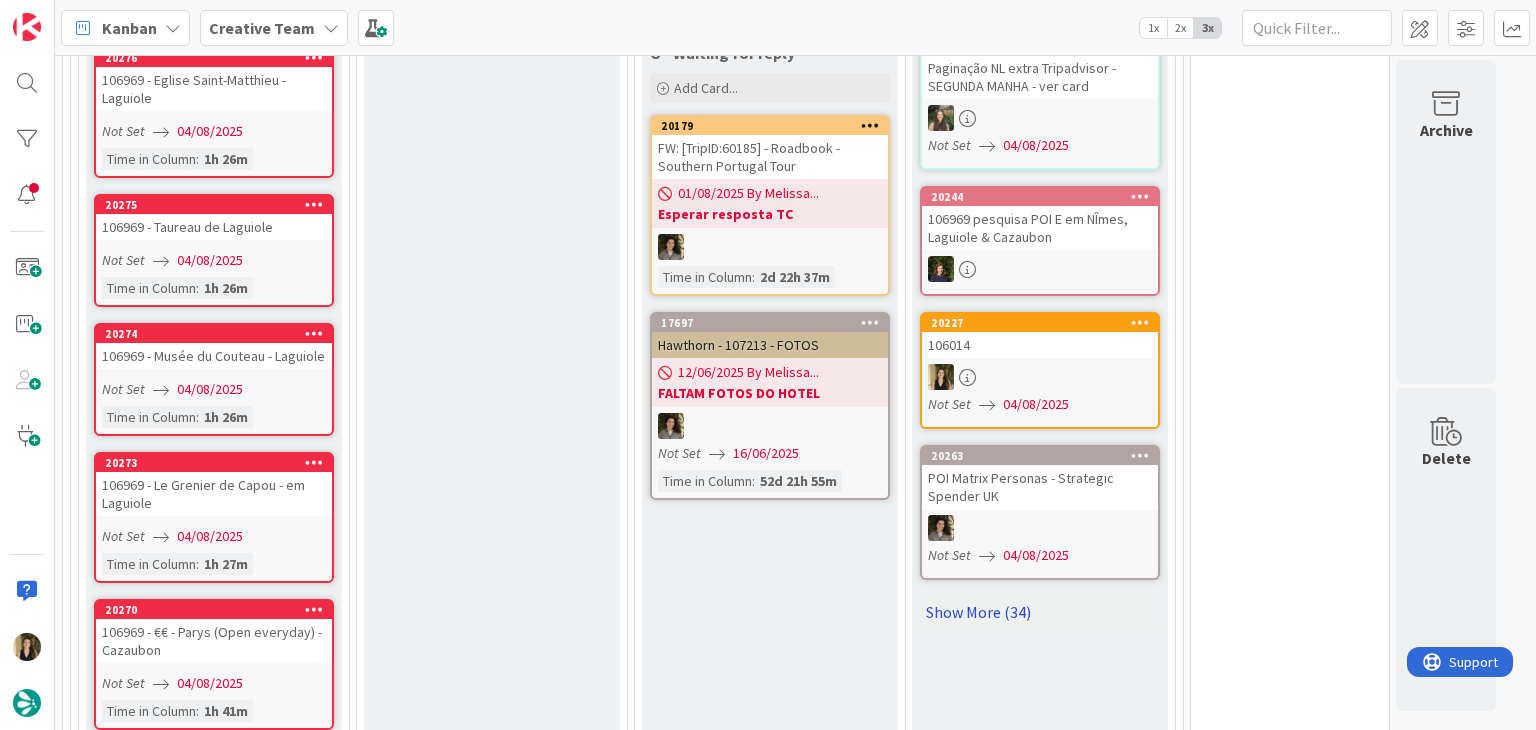 click on "Show More (34)" at bounding box center [1040, 612] 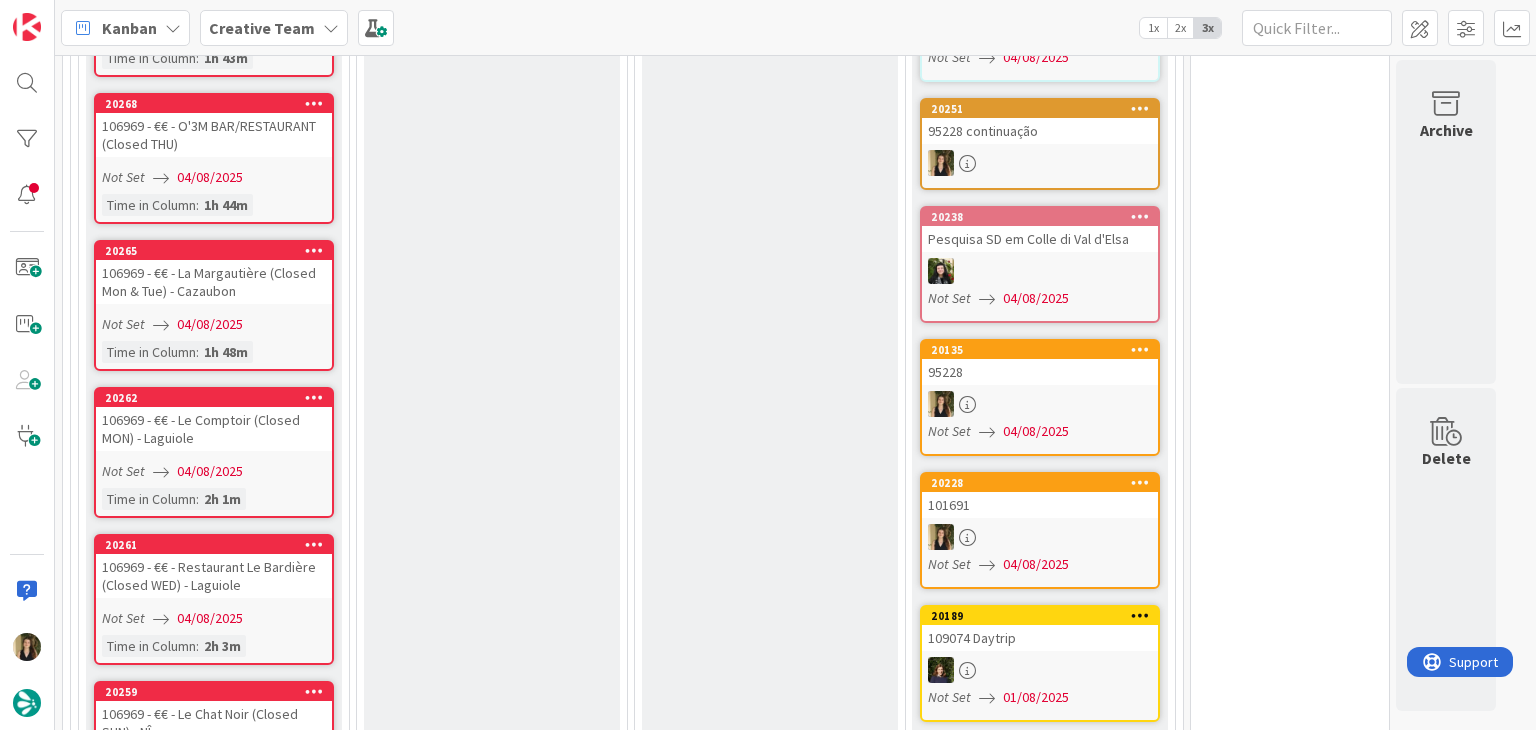 scroll, scrollTop: 2815, scrollLeft: 0, axis: vertical 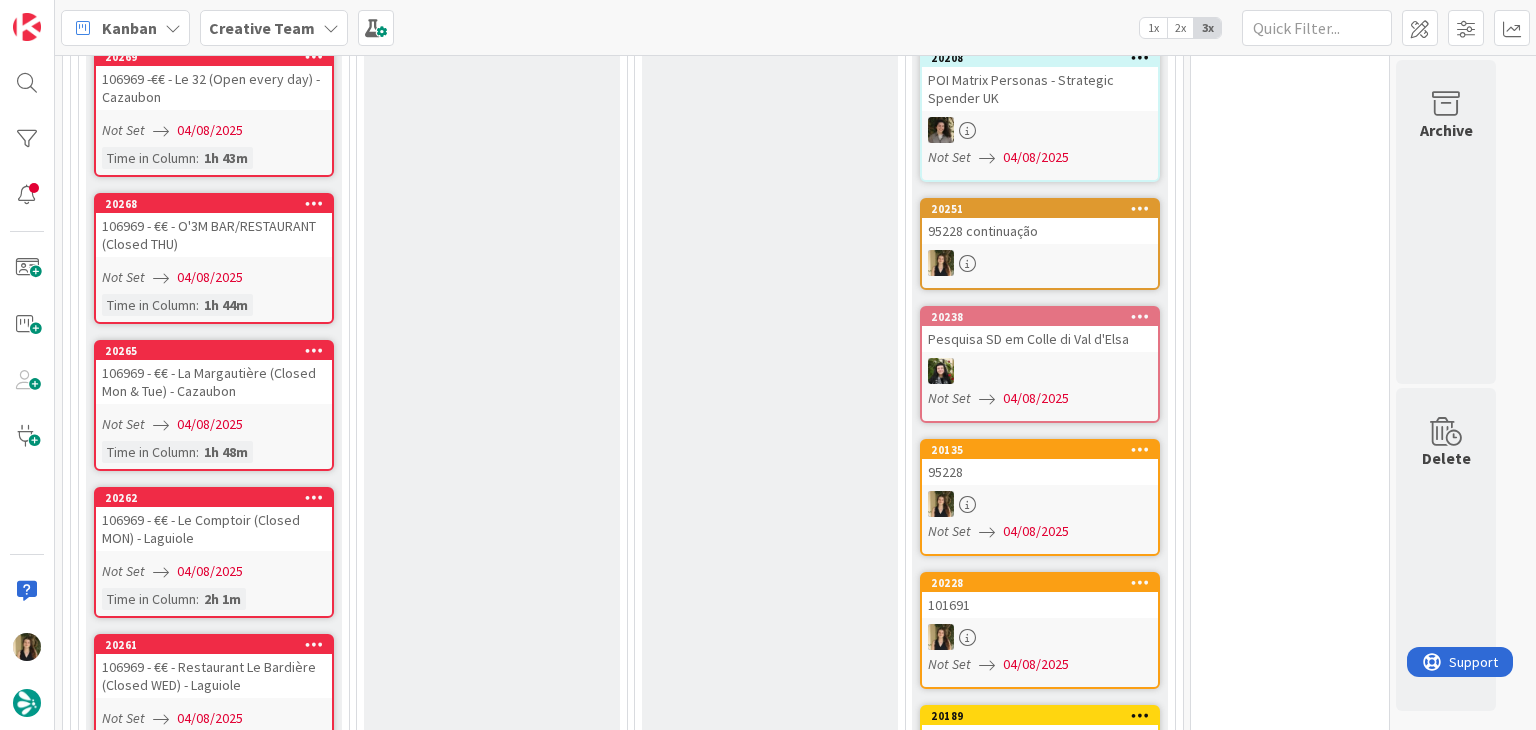 click at bounding box center [1140, 208] 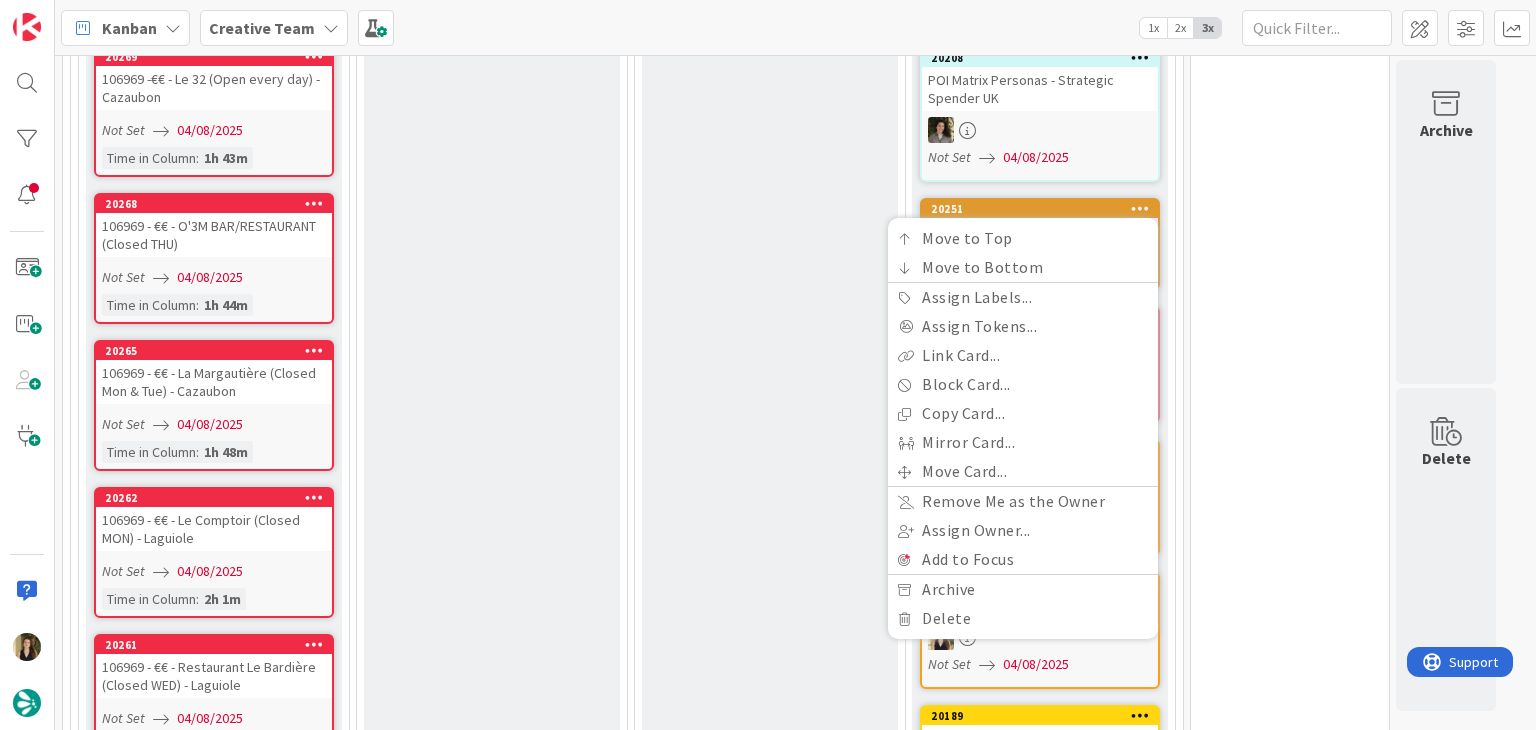click on "0 Tempos máximos Roadbook  - Create -  30 min Roadbook  - Validation  - 20 min Roadbook  - Revision  - 25 min NL  - Blog Post + Email  - 4h30 NL  - Paginação  - 3 h NL  - Teste/agendar  - 30min Daytrip  - 5 min Car  - 20 min Service  - 20 min Service  Aux  - 10 min POI  - Pesquisa (exclui redação)  - 45 min POI  - Create  - 20 min Location  - 20 min Accommodation  - 30 min Accommodation  RB  - 20 min Website   -  Carregamento de Tours  - 6h Website  -  Edição conteúdo -  20min" at bounding box center [1290, 2012] 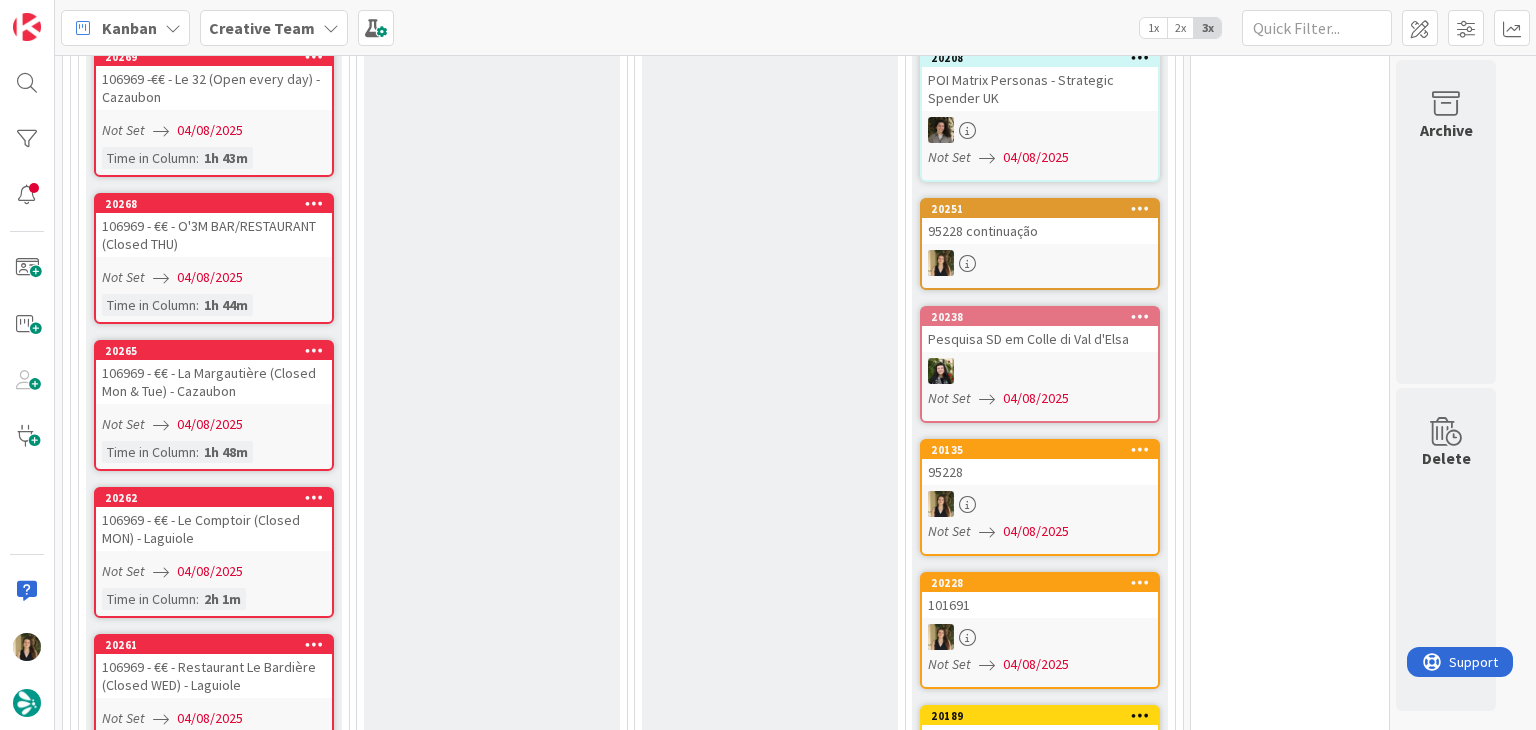 click on "20251 Move to Top Move to Bottom Assign Labels... Assign Tokens... Link Card... Block Card... Copy Card... Mirror Card... Move Card... Remove Me as the Owner Assign Owner... Add to Focus Archive Delete 95228 continuação" at bounding box center (1040, 244) 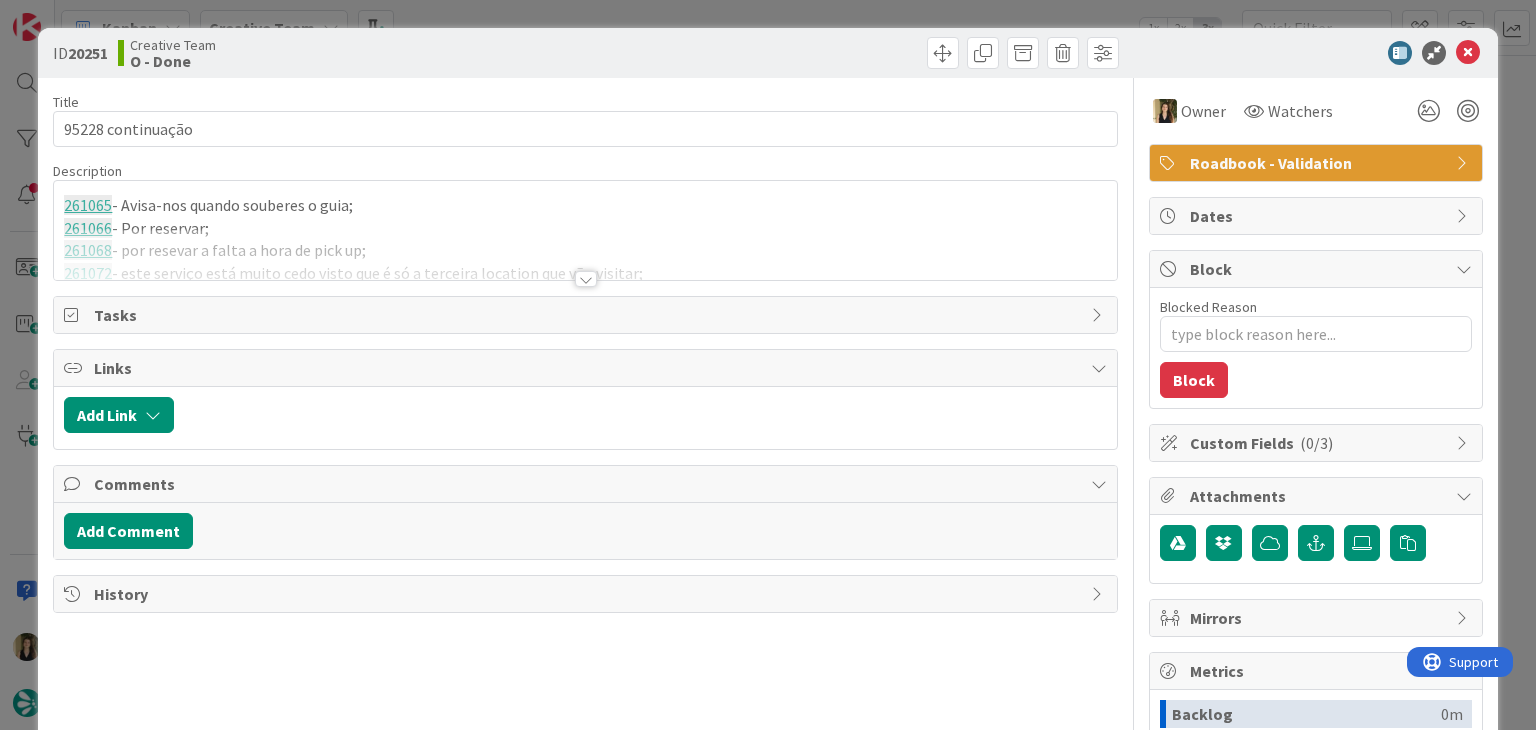 scroll, scrollTop: 0, scrollLeft: 0, axis: both 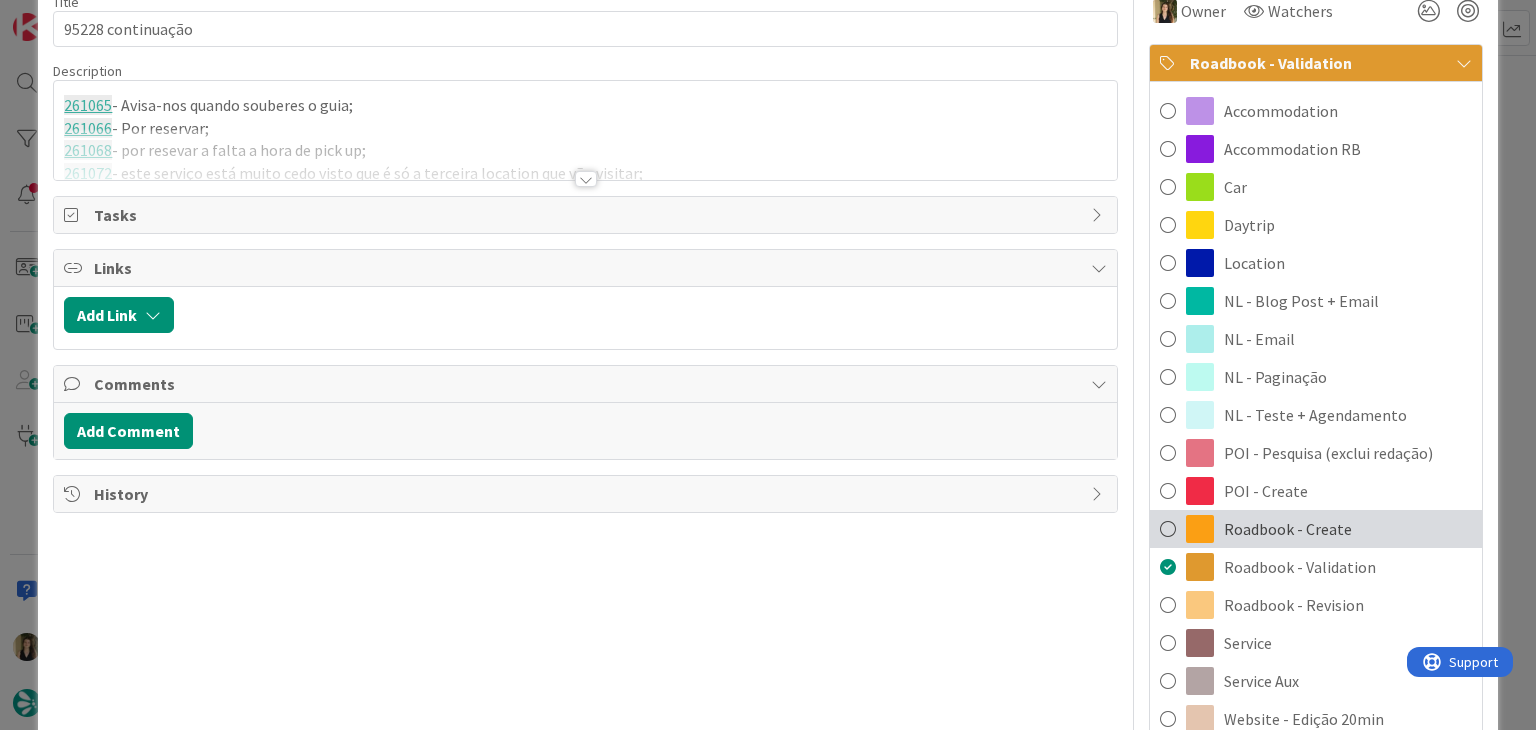click on "Roadbook - Create" at bounding box center [1288, 529] 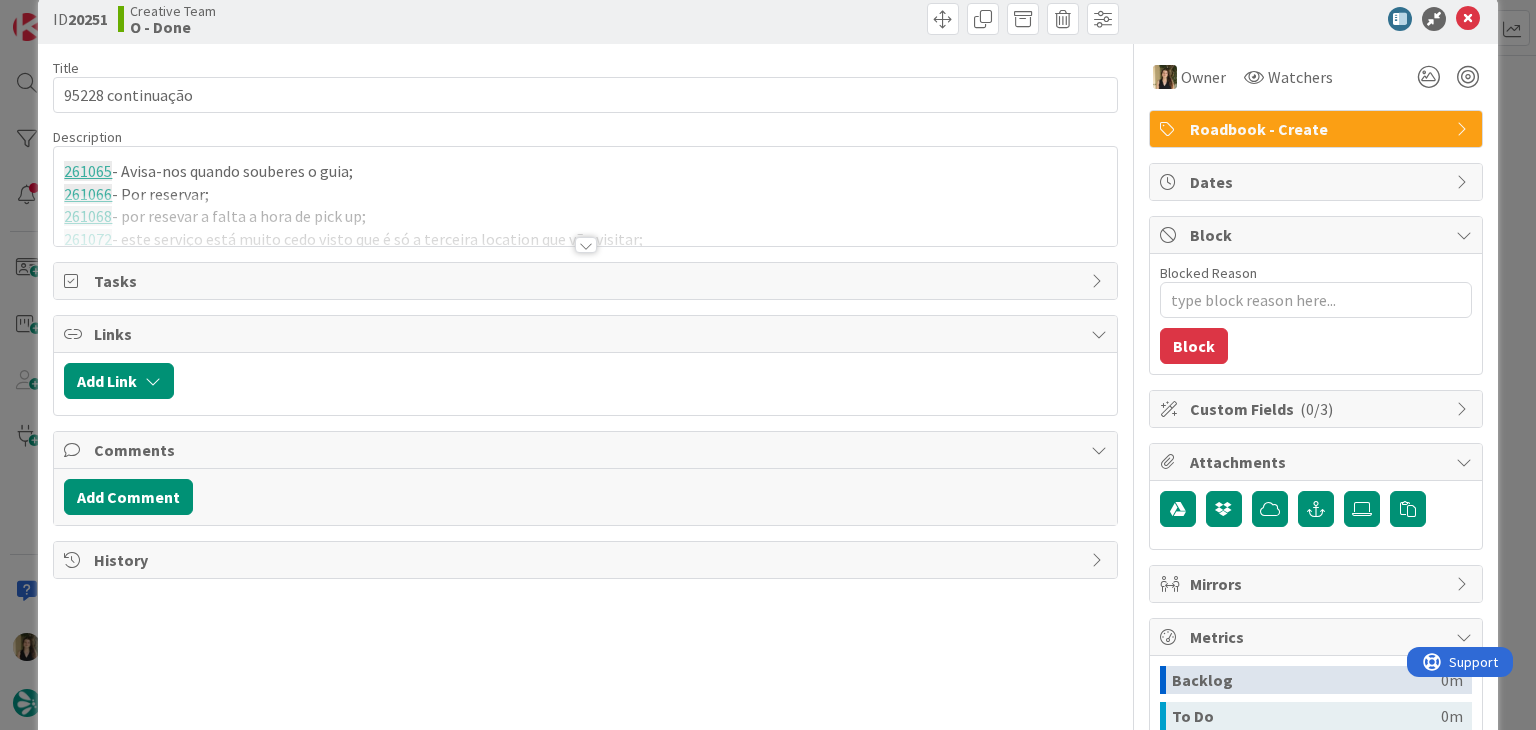 scroll, scrollTop: 0, scrollLeft: 0, axis: both 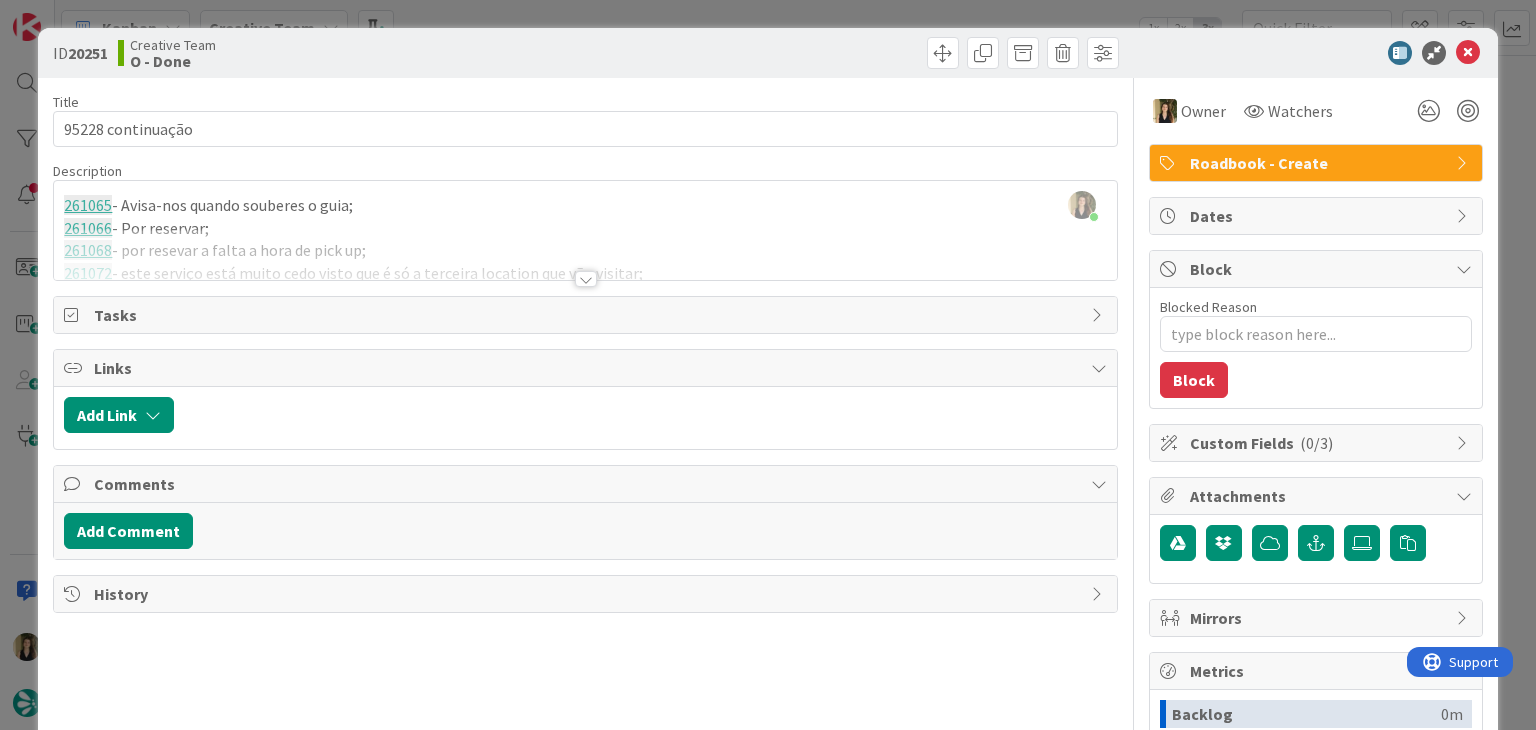 click on "ID  20251 Creative Team O - Done Title 17 / 128 95228 continuação Description Sofia Palma just joined 261065  - Avisa-nos quando souberes o guia; 261066  - Por reservar; 261068  - por resevar a falta a hora de pick up; 261072  - este serviço está muito cedo visto que é só a terceira location que vão visitar; 261080  - Por reservar. Owner Watchers Roadbook - Create Tasks Links Add Link Comments Add Comment History Owner Watchers Roadbook - Create Dates Block Blocked Reason 0 / 256 Block Custom Fields ( 0/3 ) Attachments Mirrors Metrics Backlog 0m To Do 0m Buffer 0m In Progress 7m Total Time 7m Lead Time 7m Cycle Time 7m Blocked Time 0m Show Details" at bounding box center (768, 365) 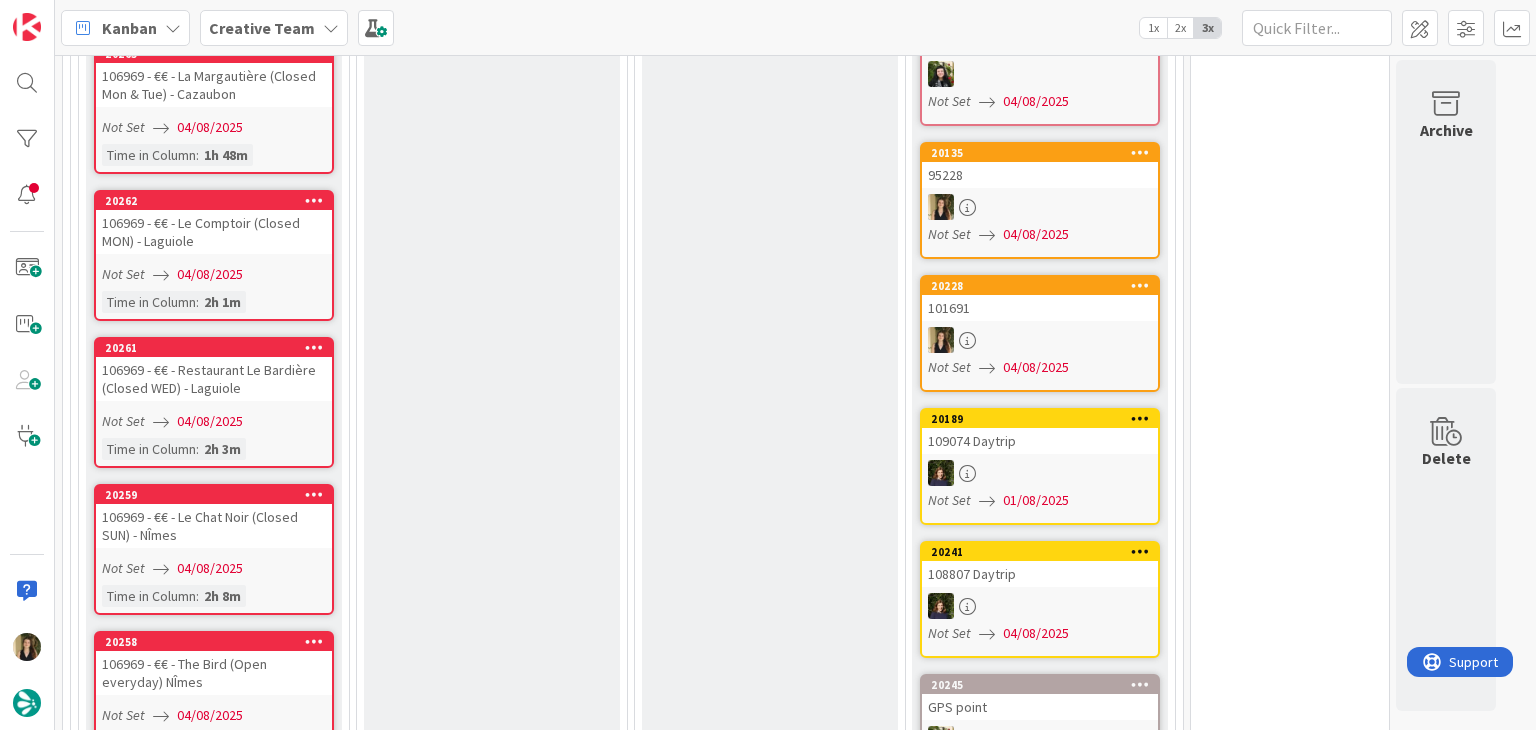 scroll, scrollTop: 0, scrollLeft: 0, axis: both 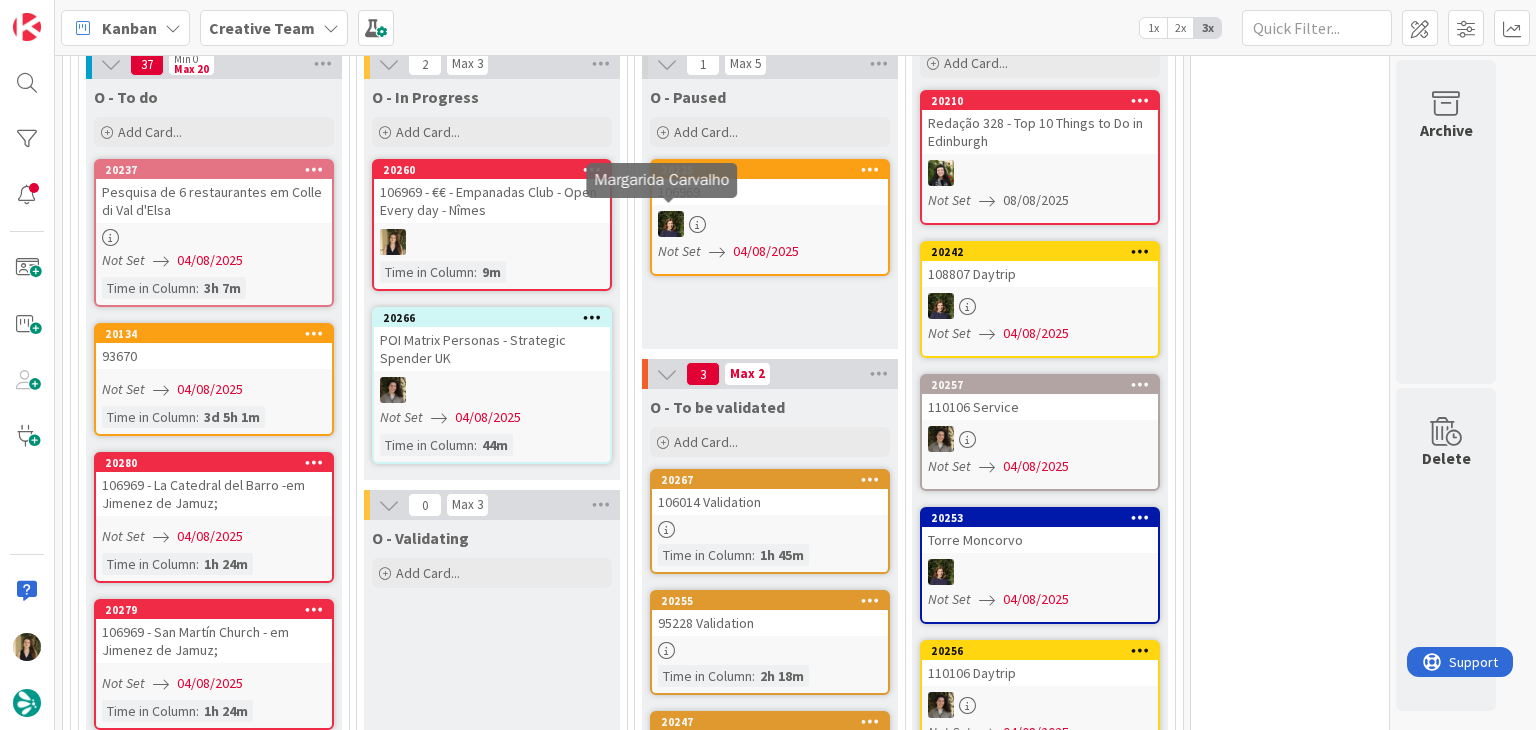 click on "20260 106969 - €€ - Empanadas Club - Open Every day - Nîmes Time in Column : 9m" at bounding box center (492, 225) 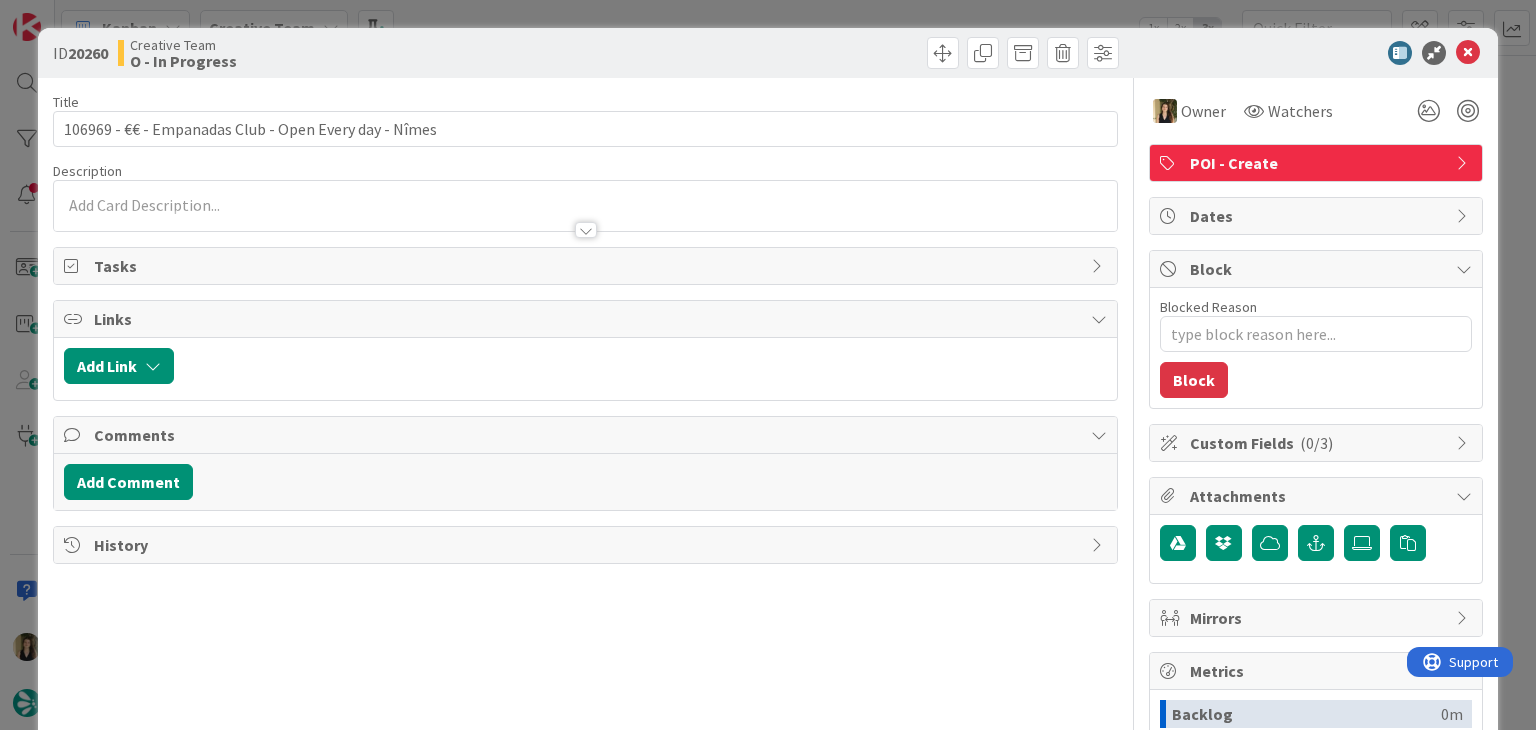 scroll, scrollTop: 0, scrollLeft: 0, axis: both 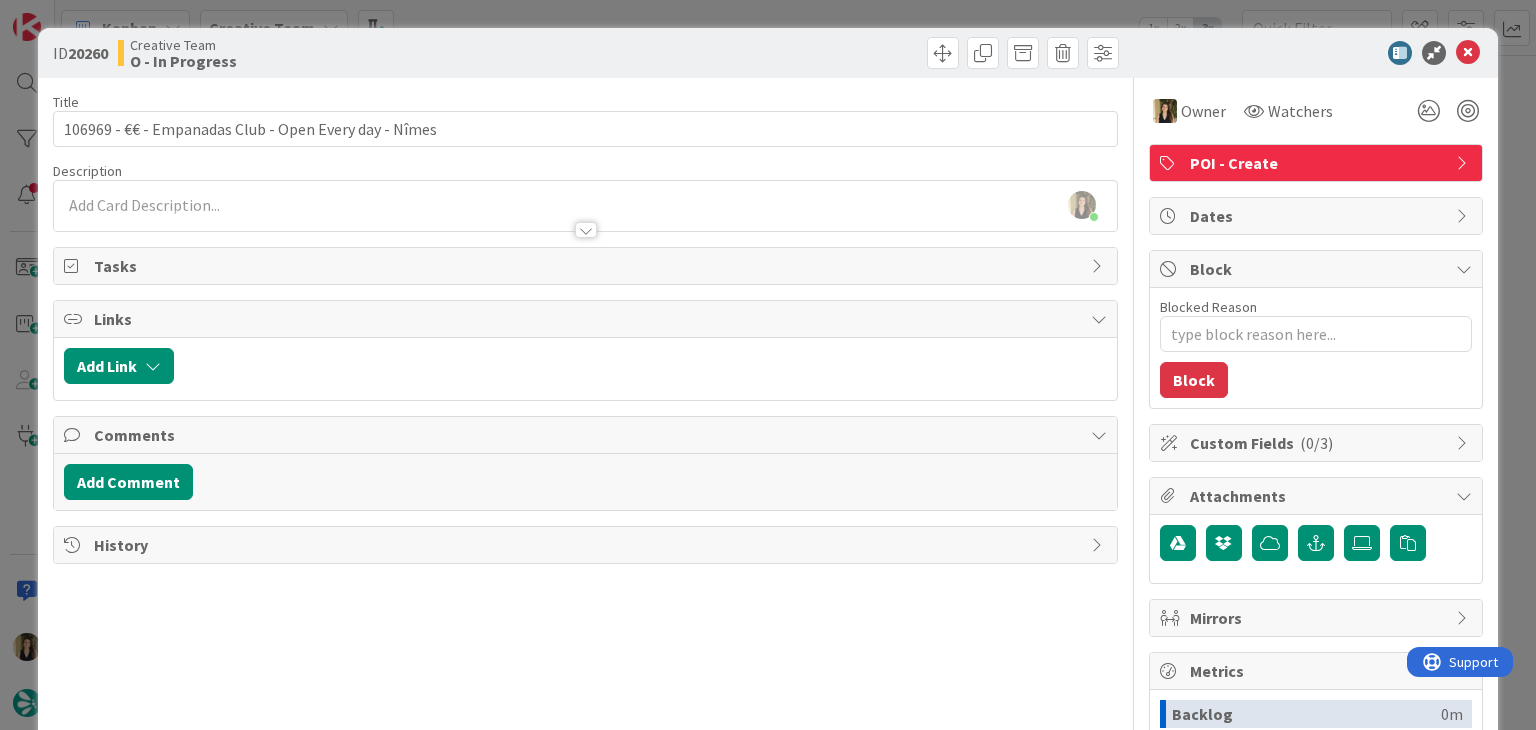 drag, startPoint x: 449, startPoint y: 68, endPoint x: 454, endPoint y: 52, distance: 16.763054 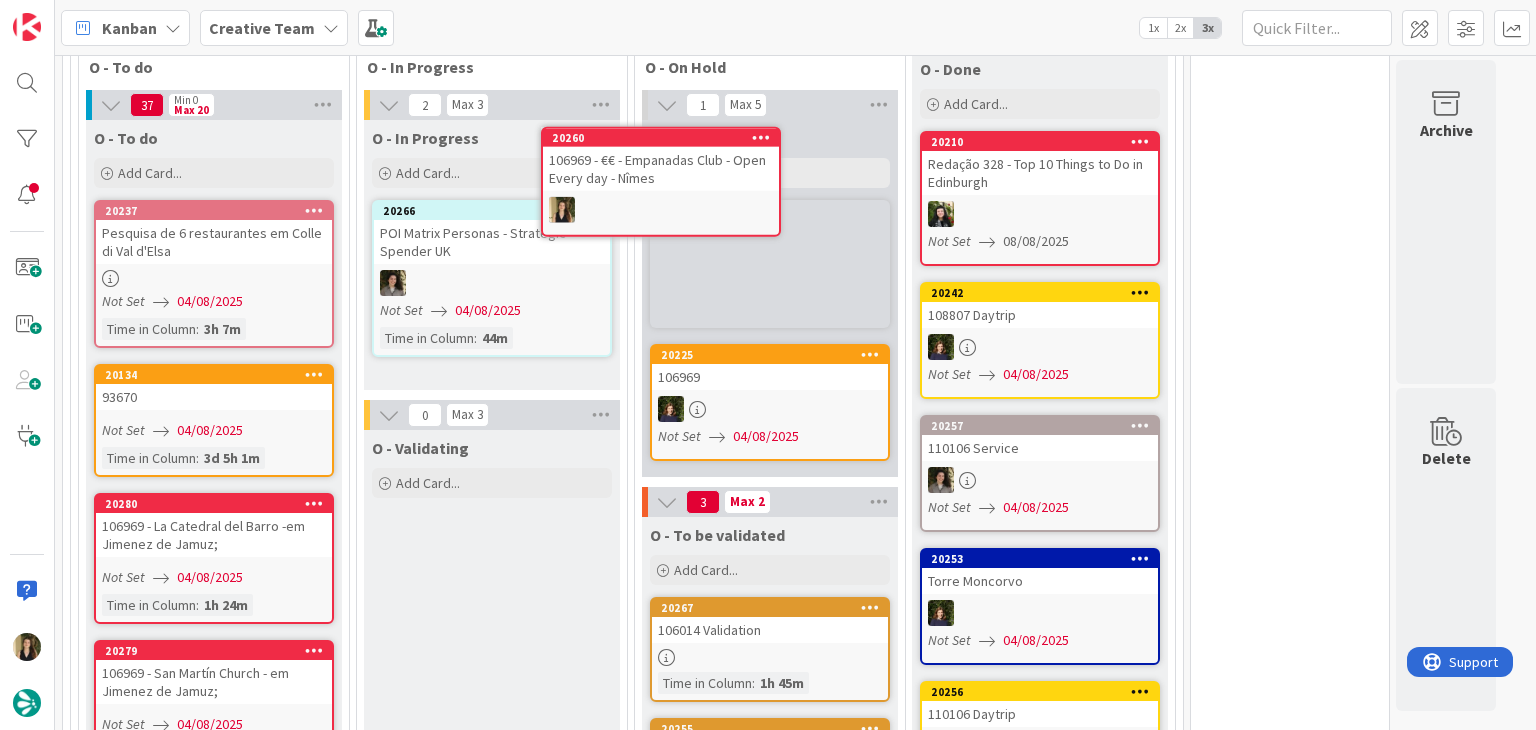 scroll, scrollTop: 0, scrollLeft: 0, axis: both 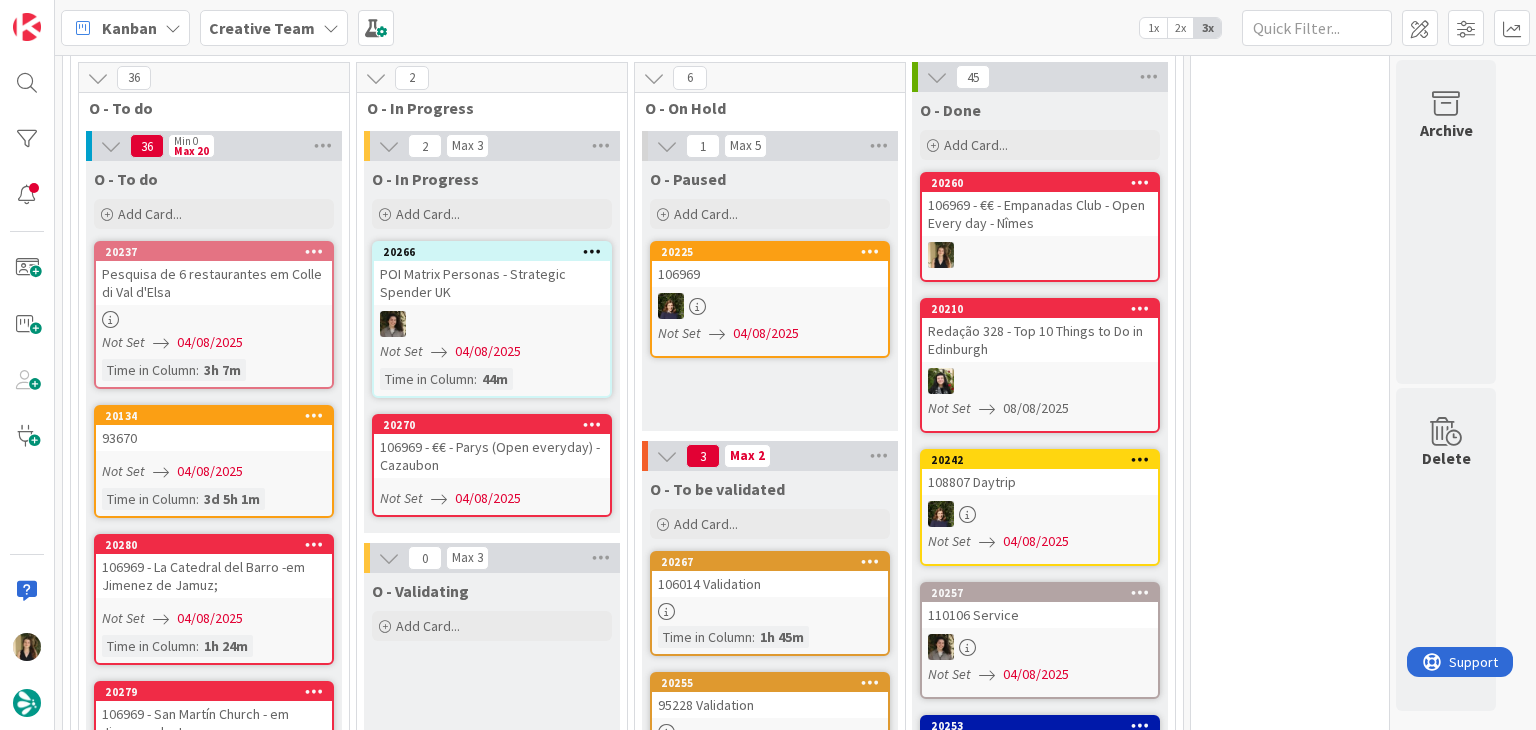 click on "Not Set 04/08/2025" at bounding box center (495, 498) 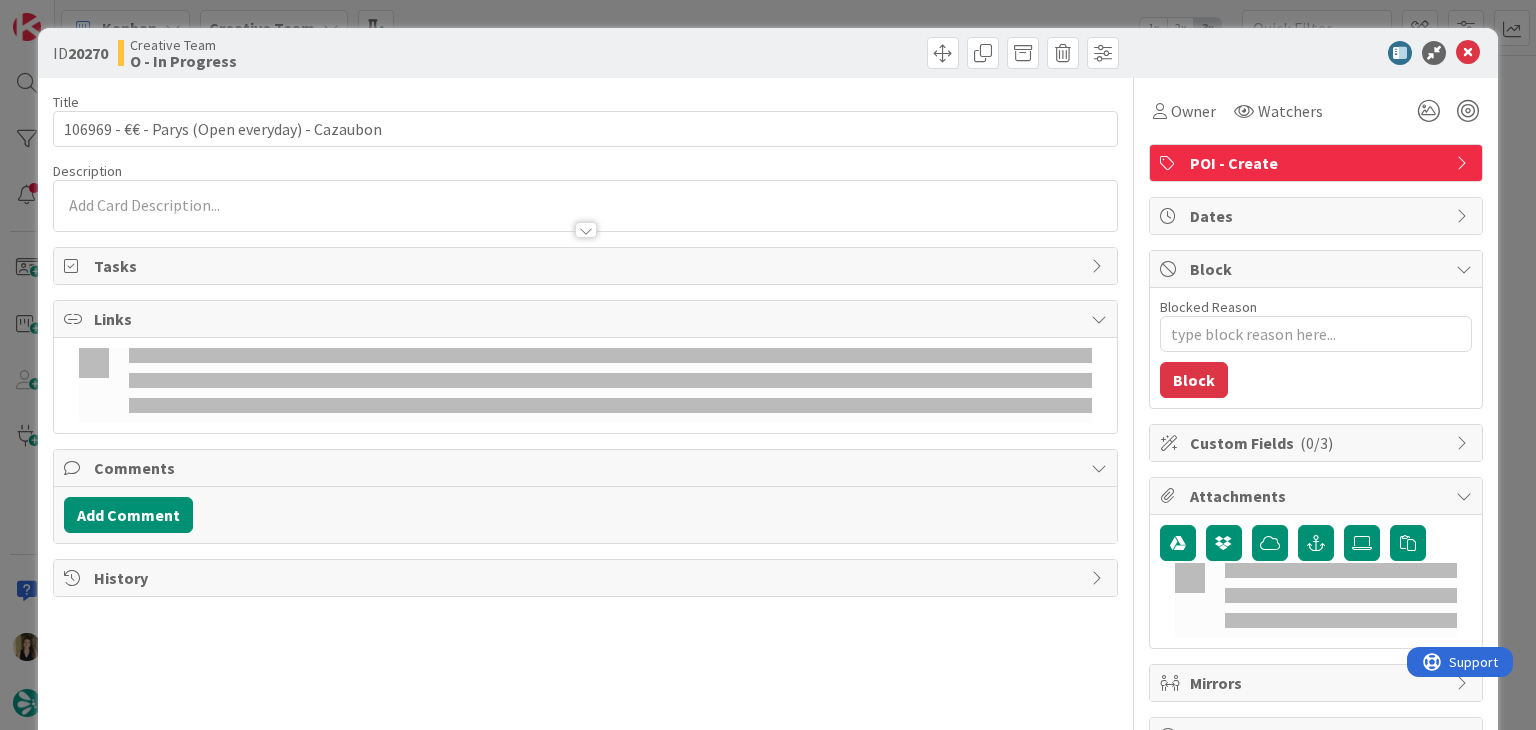 scroll, scrollTop: 0, scrollLeft: 0, axis: both 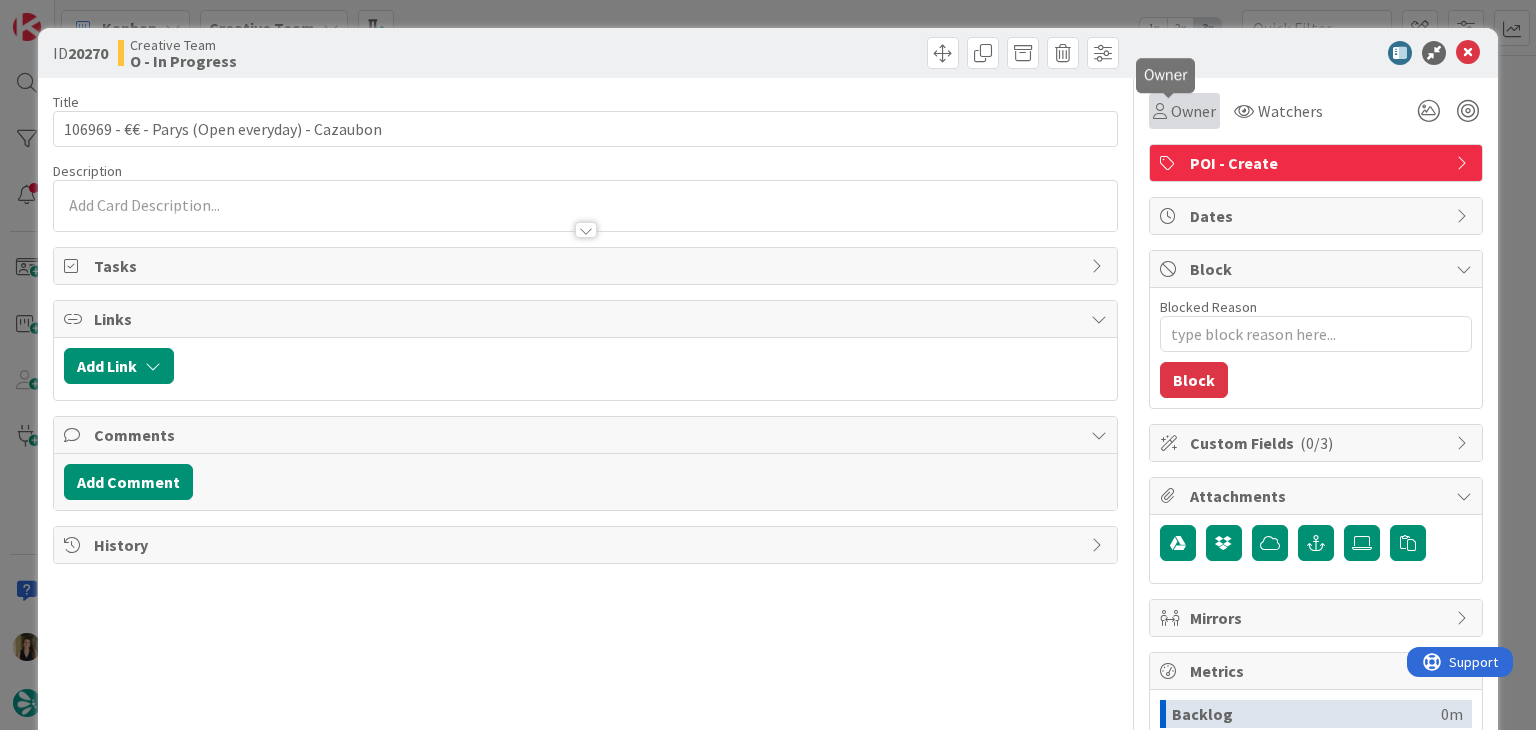 click on "Owner" at bounding box center (1193, 111) 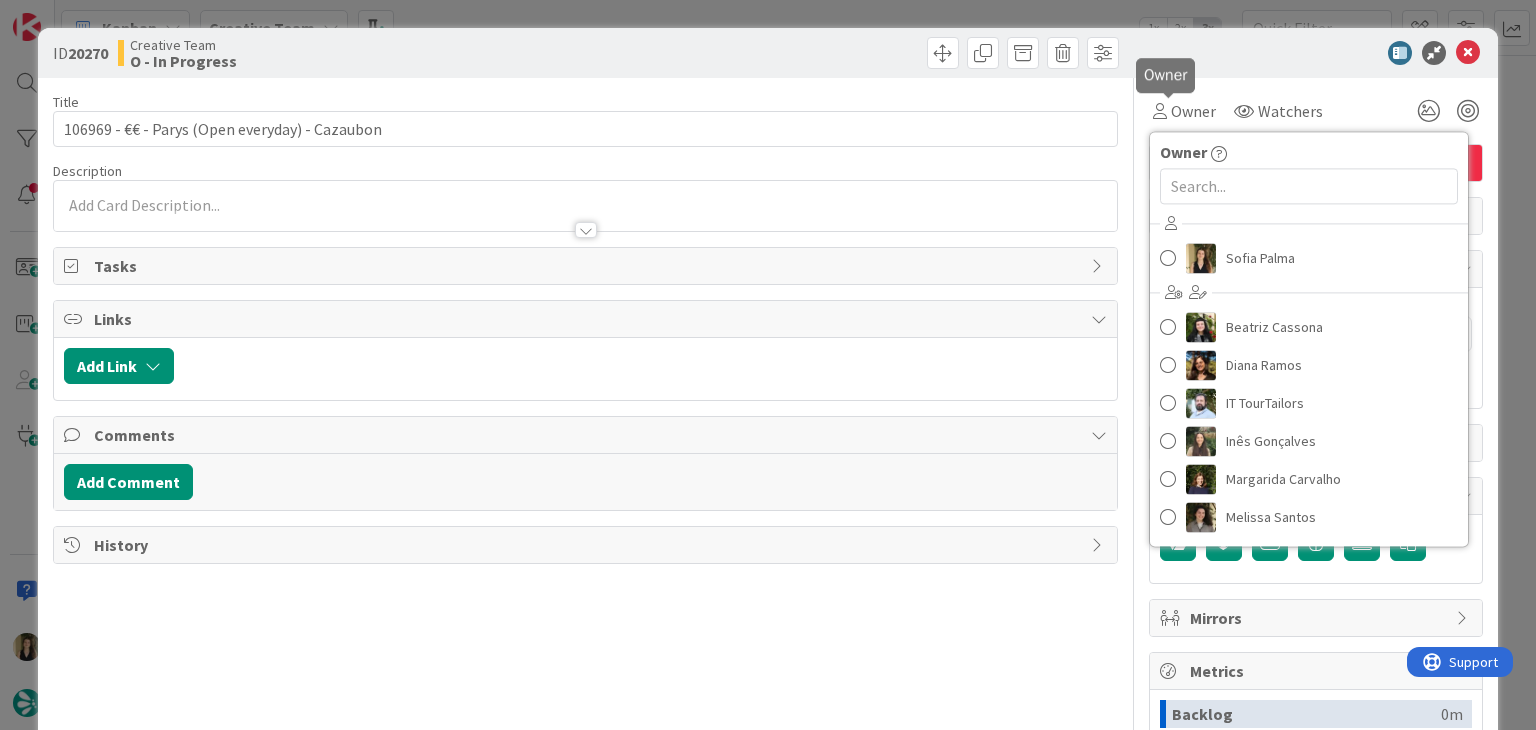 scroll, scrollTop: 0, scrollLeft: 0, axis: both 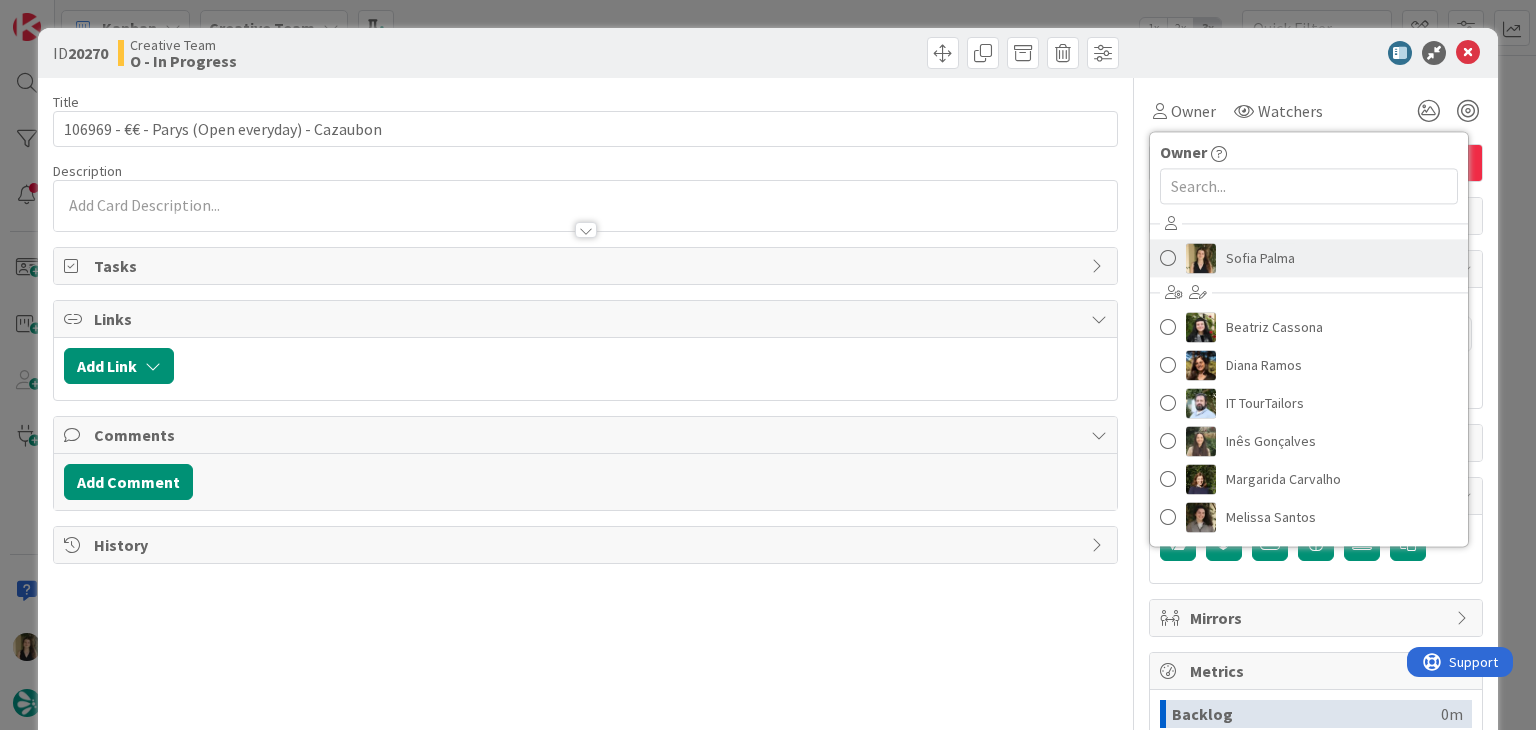 click on "Sofia Palma" at bounding box center (1260, 258) 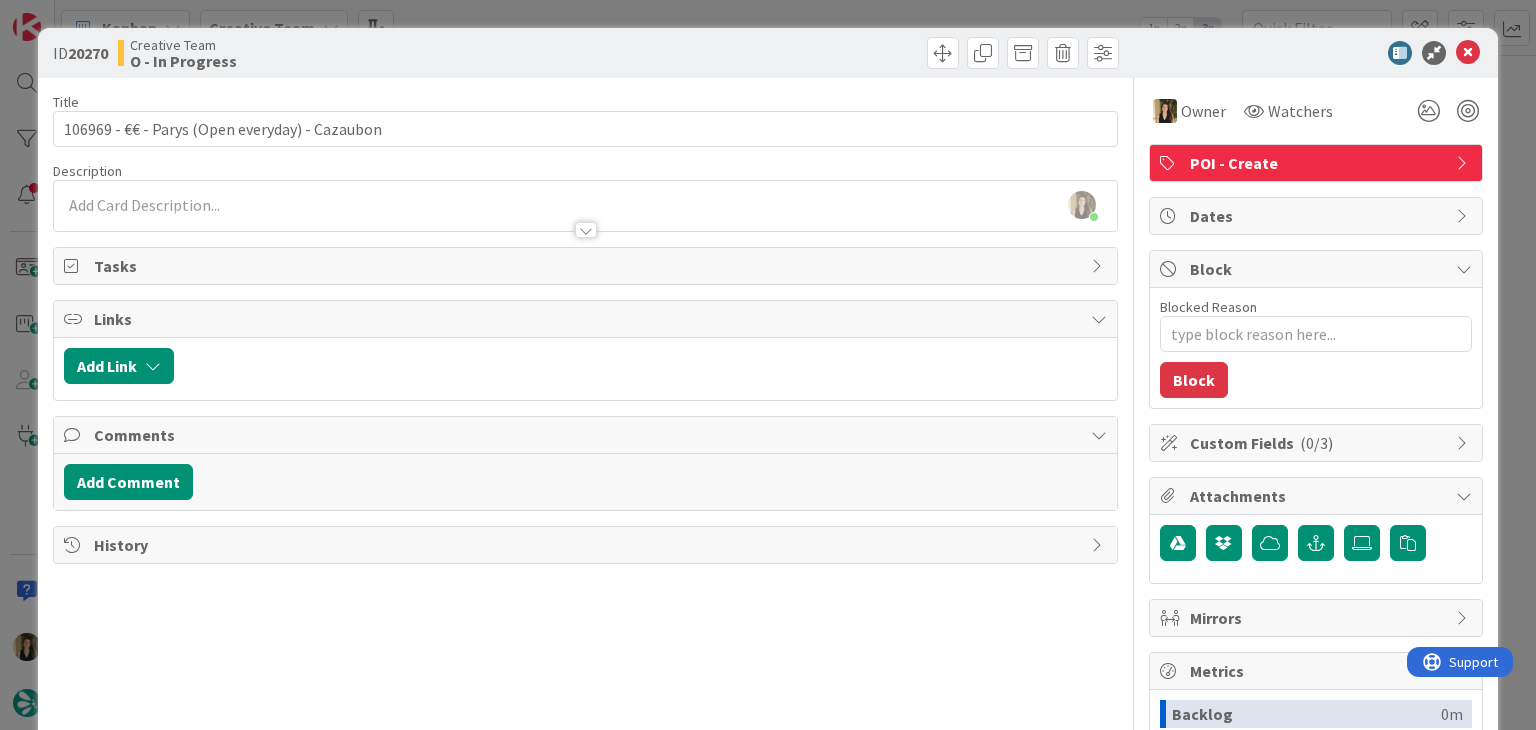 click on "ID  20270 Creative Team O - In Progress Title 46 / 128 106969 - €€ - Parys (Open everyday) - Cazaubon Description Sofia Palma just joined Owner Watchers POI - Create  Tasks Links Add Link Comments Add Comment History Owner Owner Remove Set as Watcher Sofia Palma Beatriz Cassona Diana Ramos  IT TourTailors Inês Gonçalves Margarida Carvalho Melissa Santos Rita Bernardo Watchers POI - Create  Dates Block Blocked Reason 0 / 256 Block Custom Fields ( 0/3 ) Attachments Mirrors Metrics Backlog 0m To Do 1h 49m Buffer 0m In Progress 0m Total Time 1h 49m Lead Time 1h 49m Cycle Time 0m Blocked Time 0m Show Details" at bounding box center [768, 365] 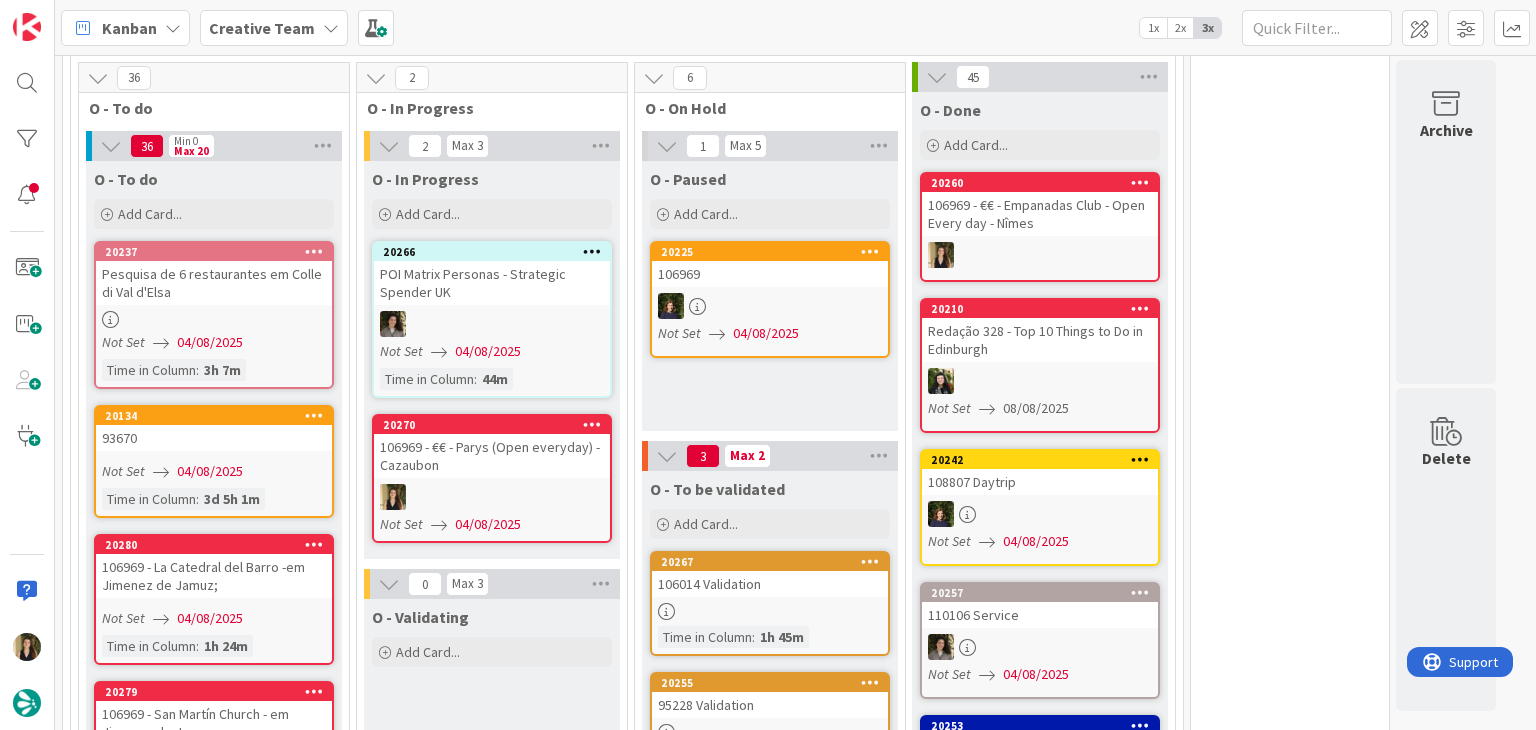 scroll, scrollTop: 868, scrollLeft: 0, axis: vertical 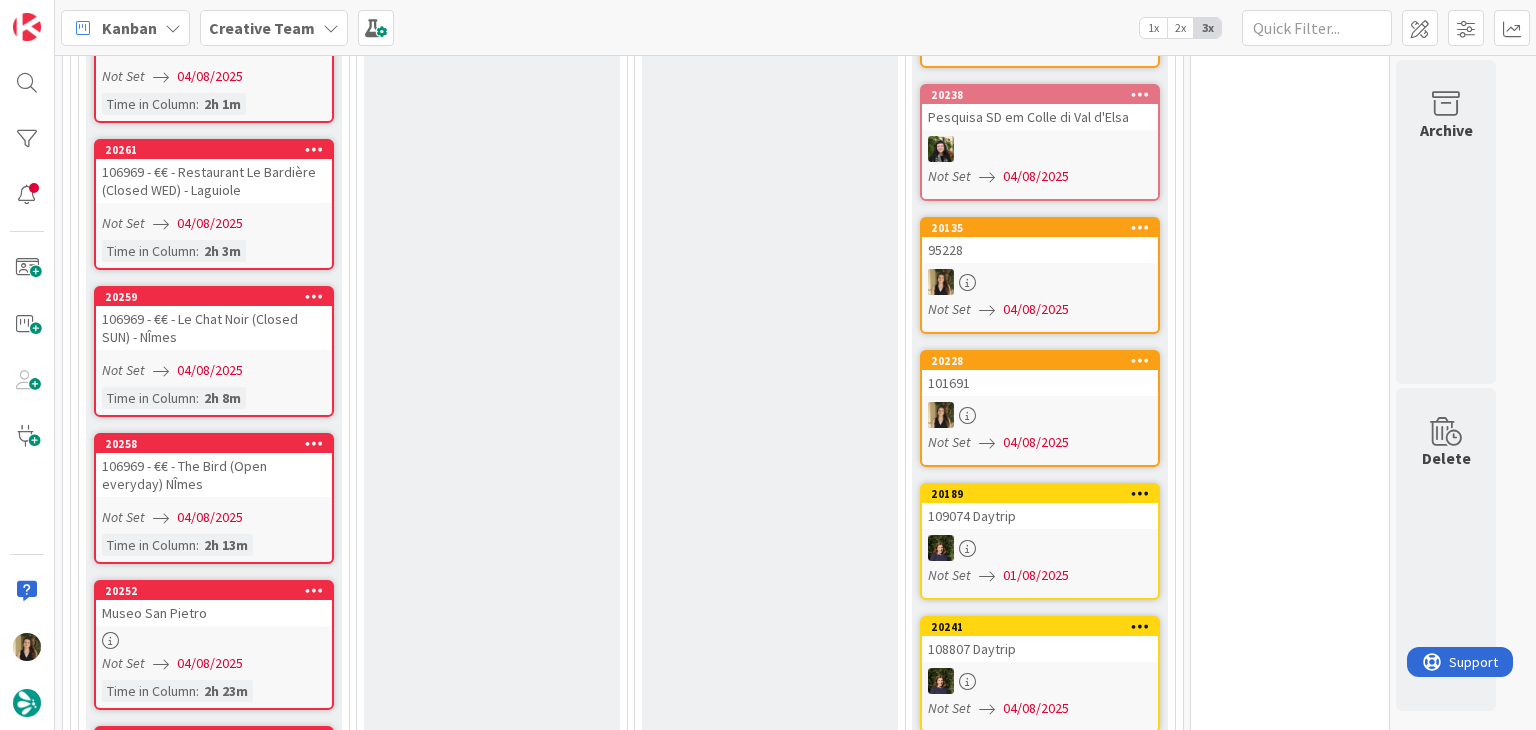 click on "106969 - €€ - The Bird (Open everyday)  NÎmes" at bounding box center (214, 475) 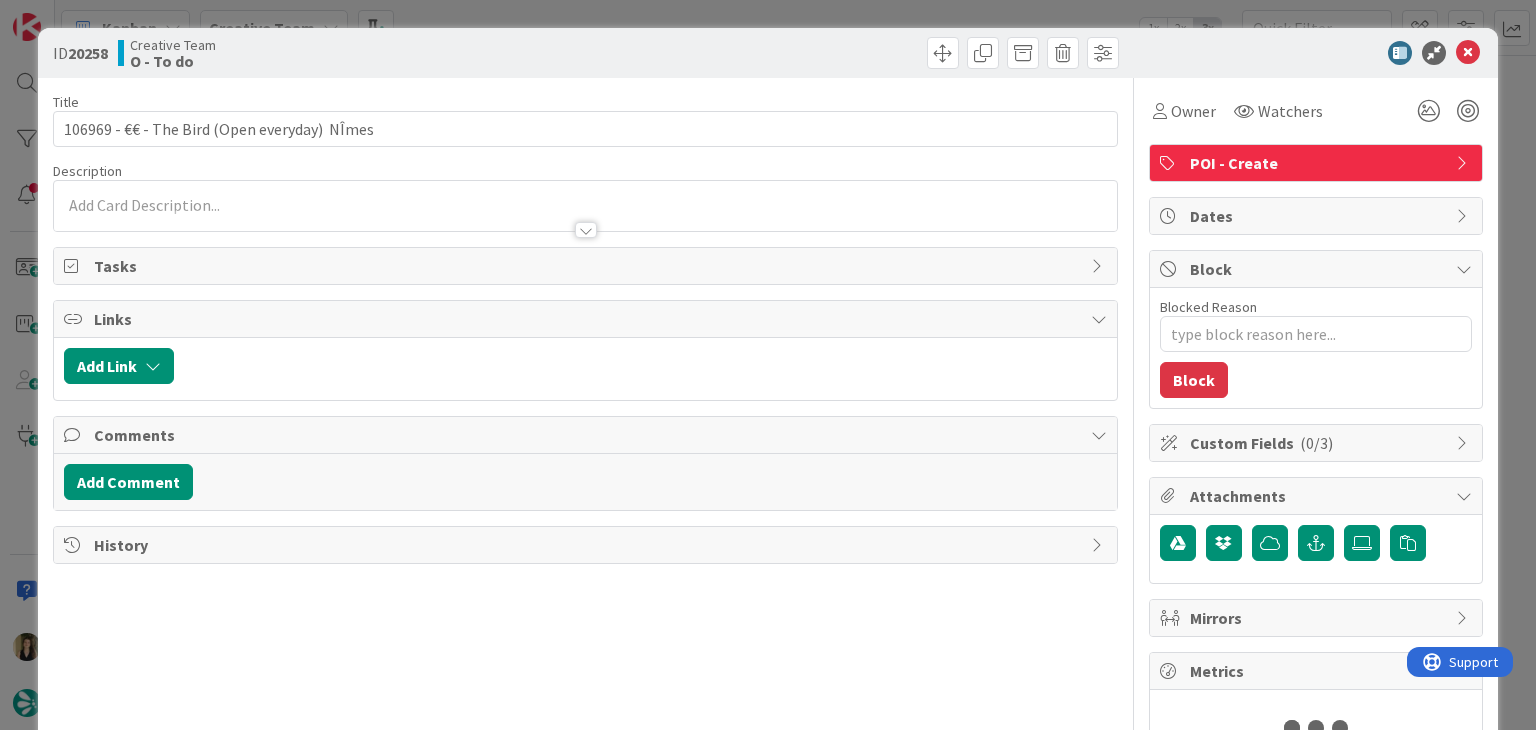 scroll, scrollTop: 0, scrollLeft: 0, axis: both 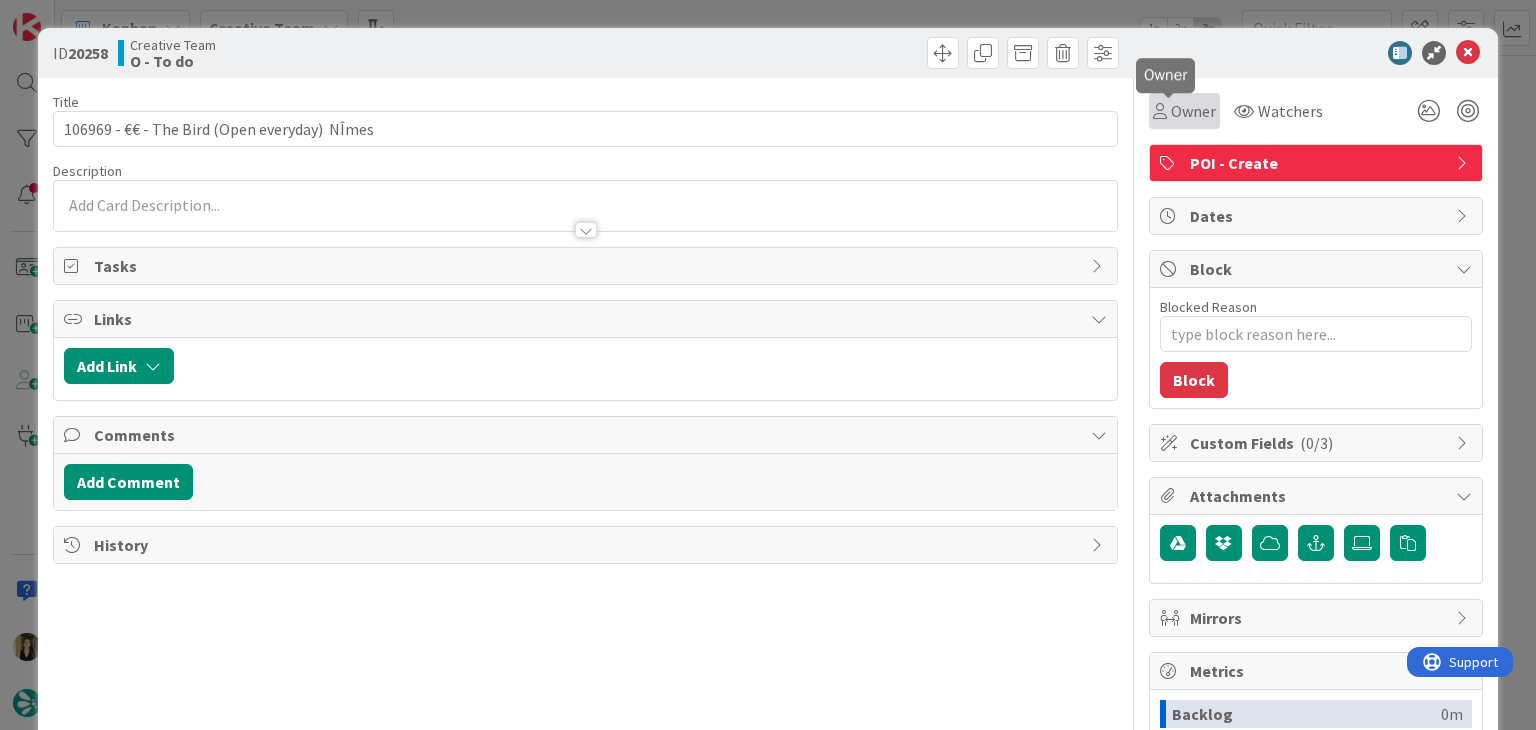 click on "Owner" at bounding box center (1184, 111) 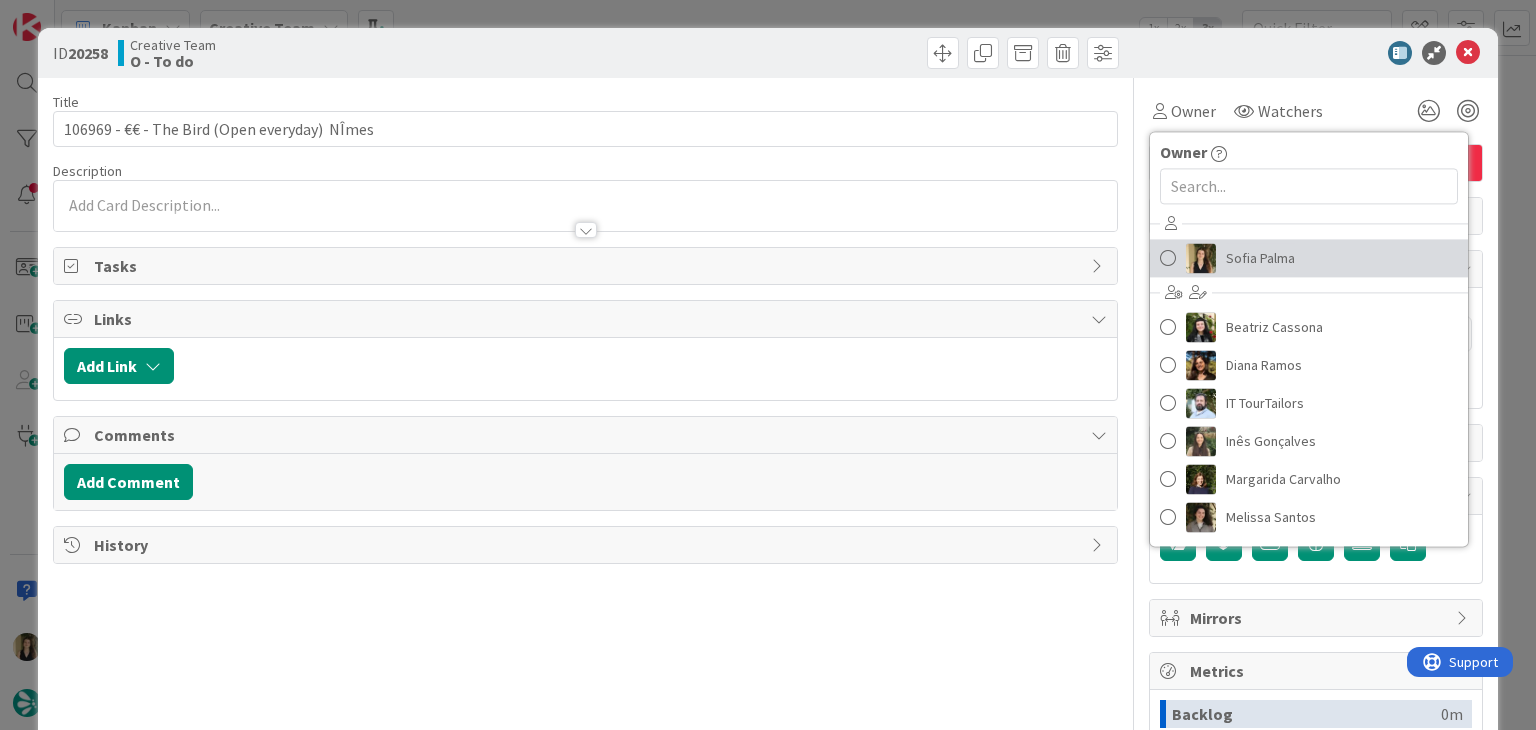 click on "Sofia Palma" at bounding box center (1260, 258) 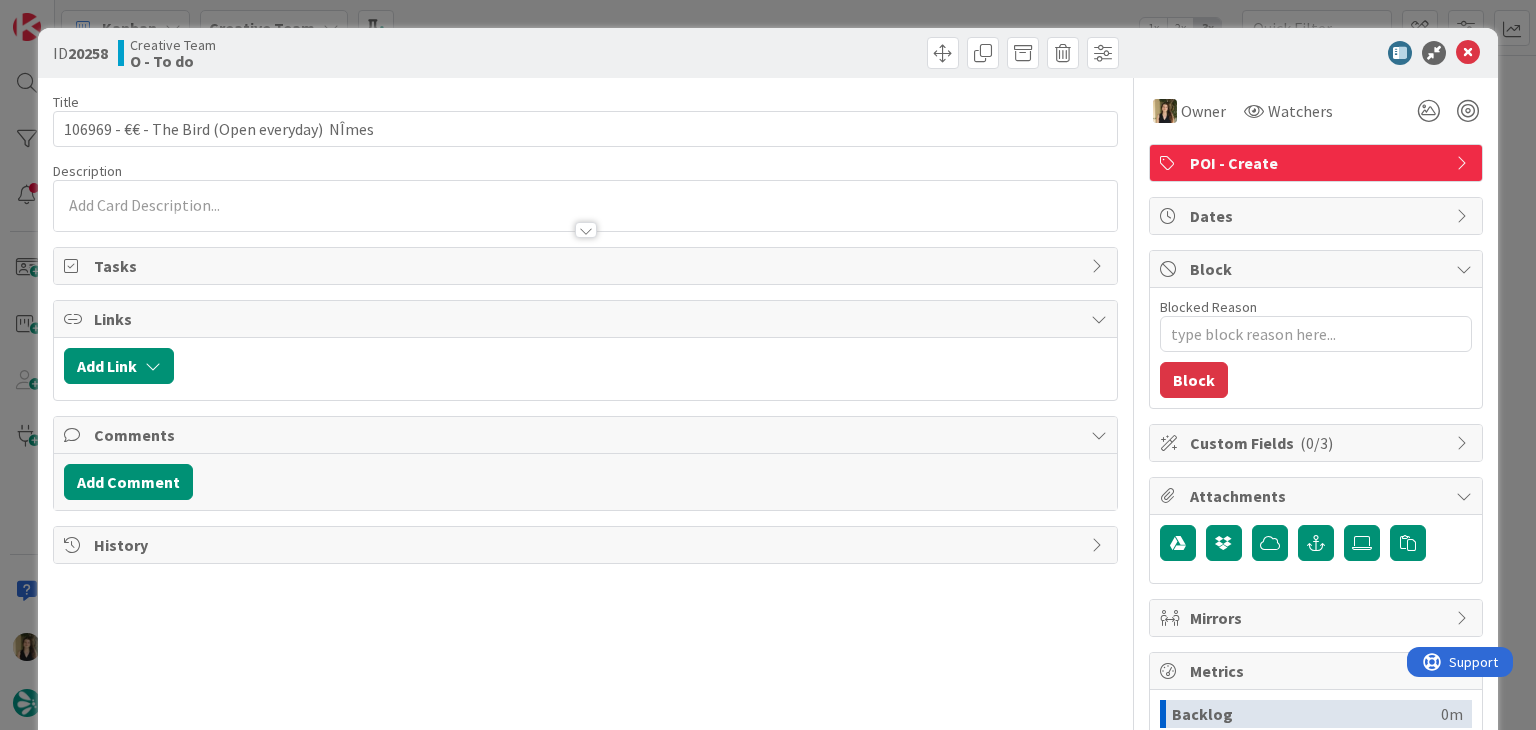 click at bounding box center (855, 53) 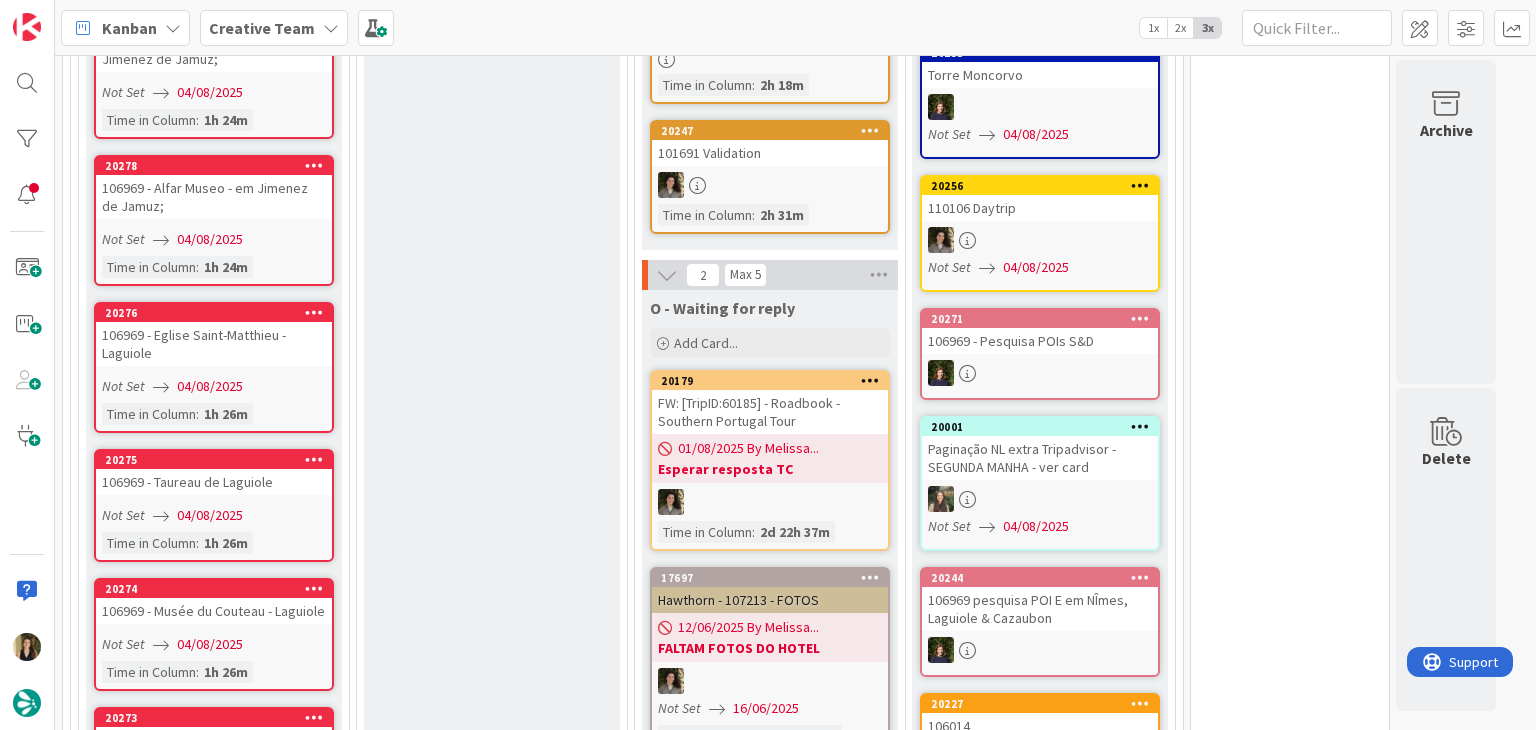 scroll, scrollTop: 1763, scrollLeft: 0, axis: vertical 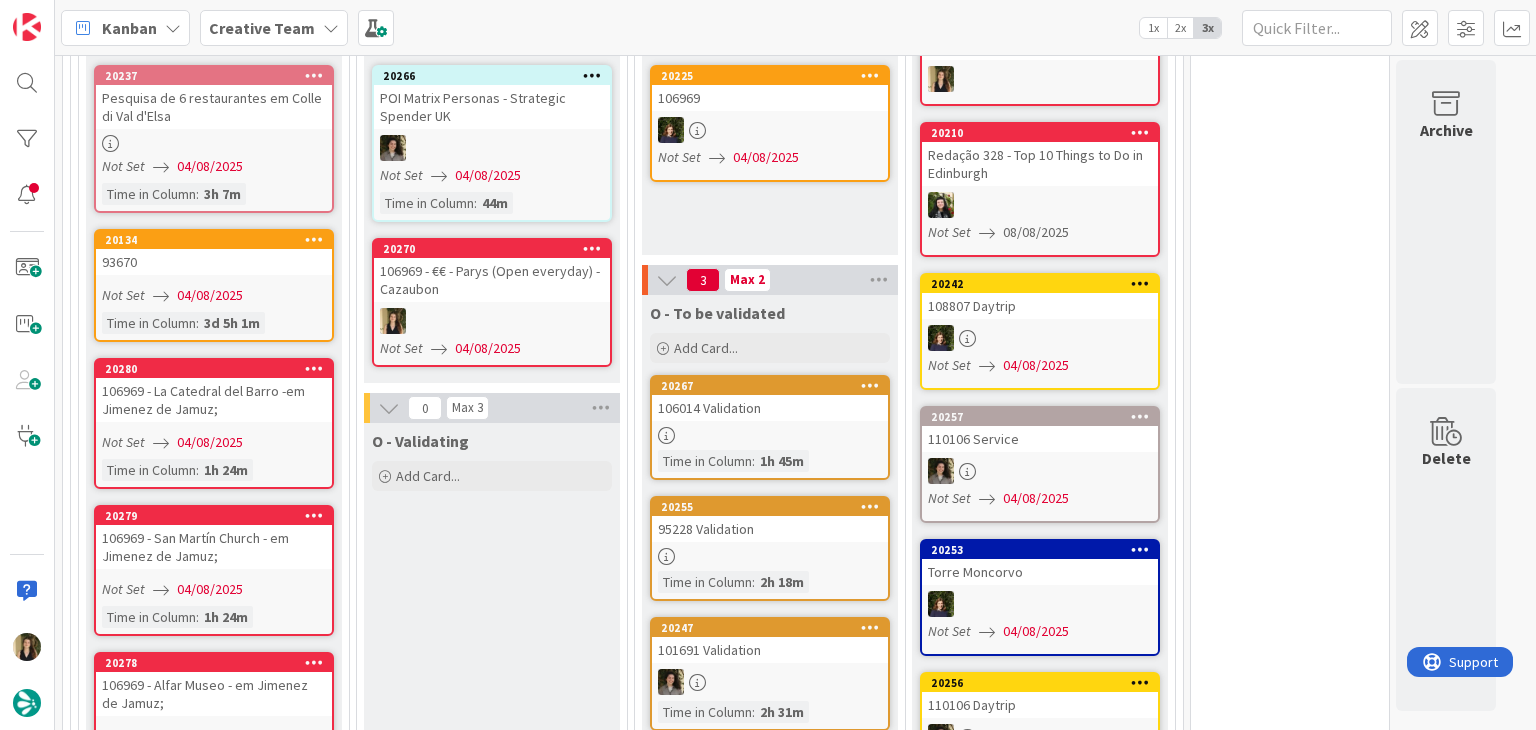 click on "20270 106969 - €€ - Parys (Open everyday) - Cazaubon Not Set 04/08/2025" at bounding box center (492, 302) 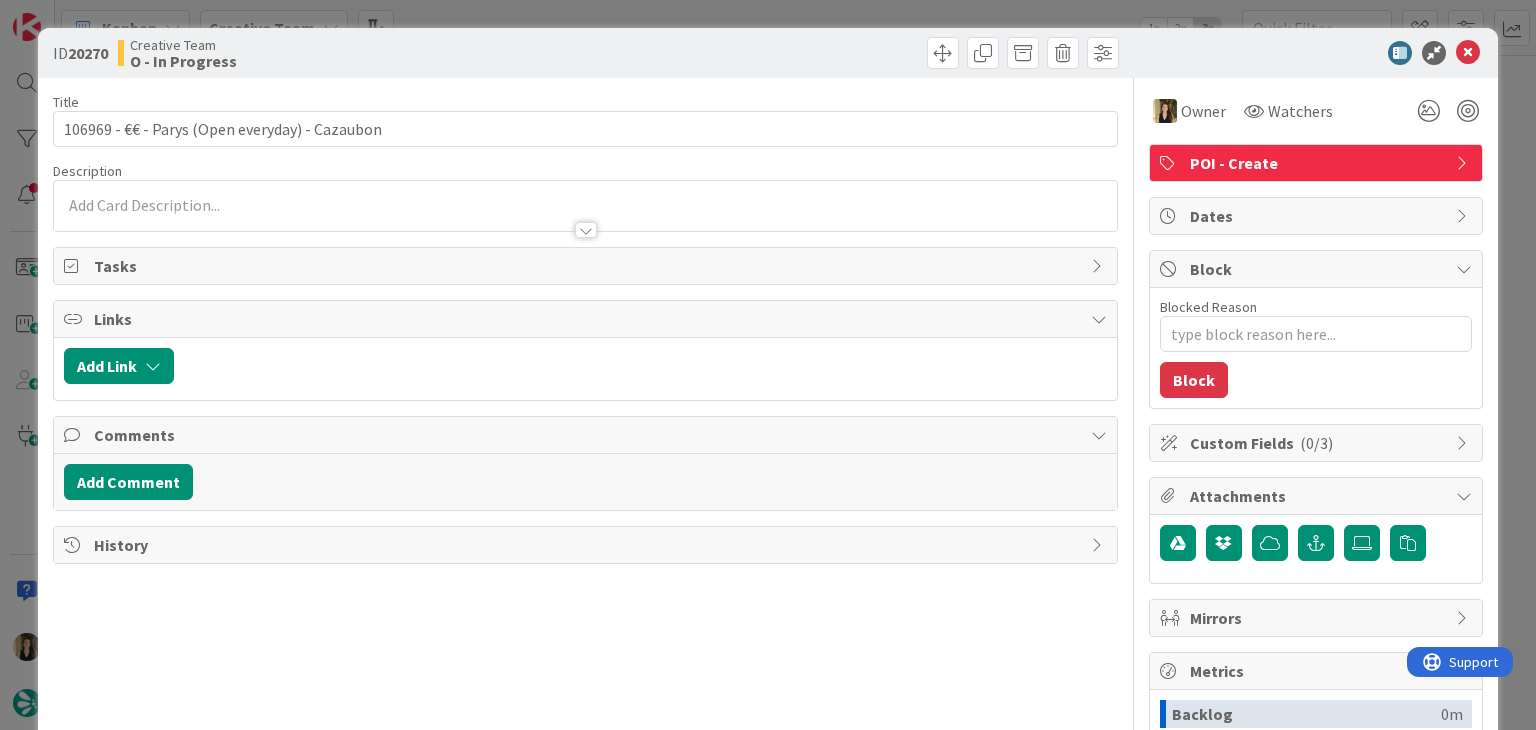 scroll, scrollTop: 0, scrollLeft: 0, axis: both 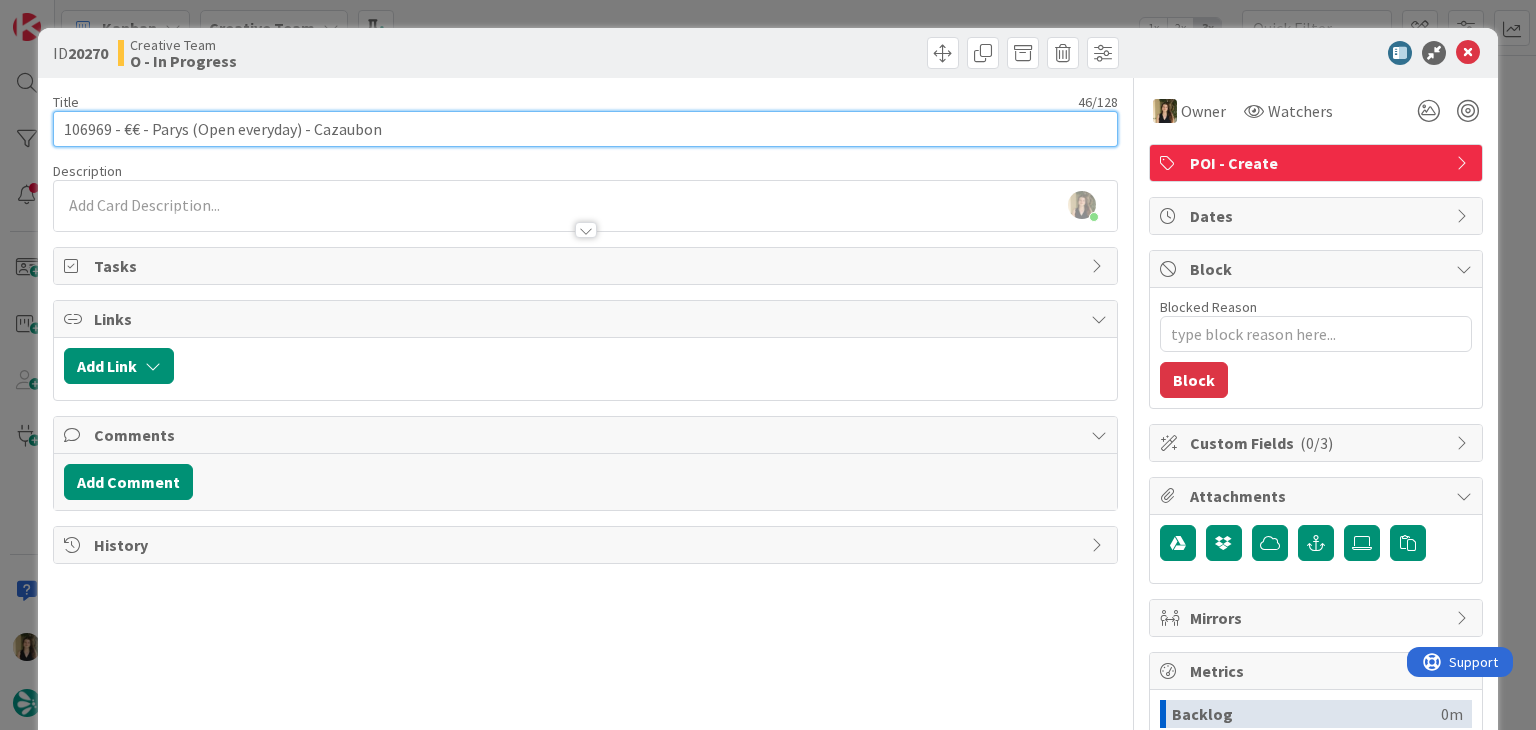click on "106969 - €€ - Parys (Open everyday) - Cazaubon" at bounding box center [585, 129] 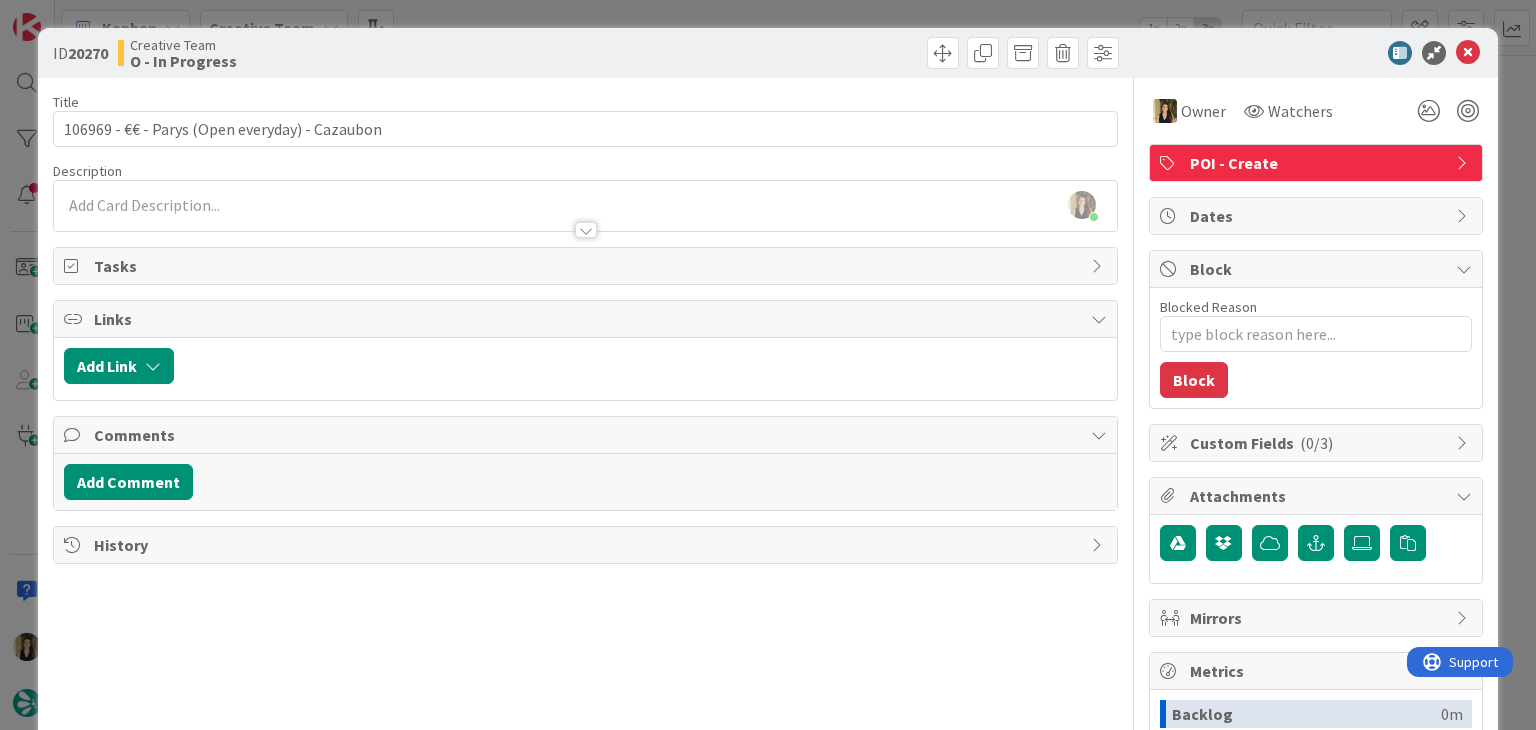 type on "x" 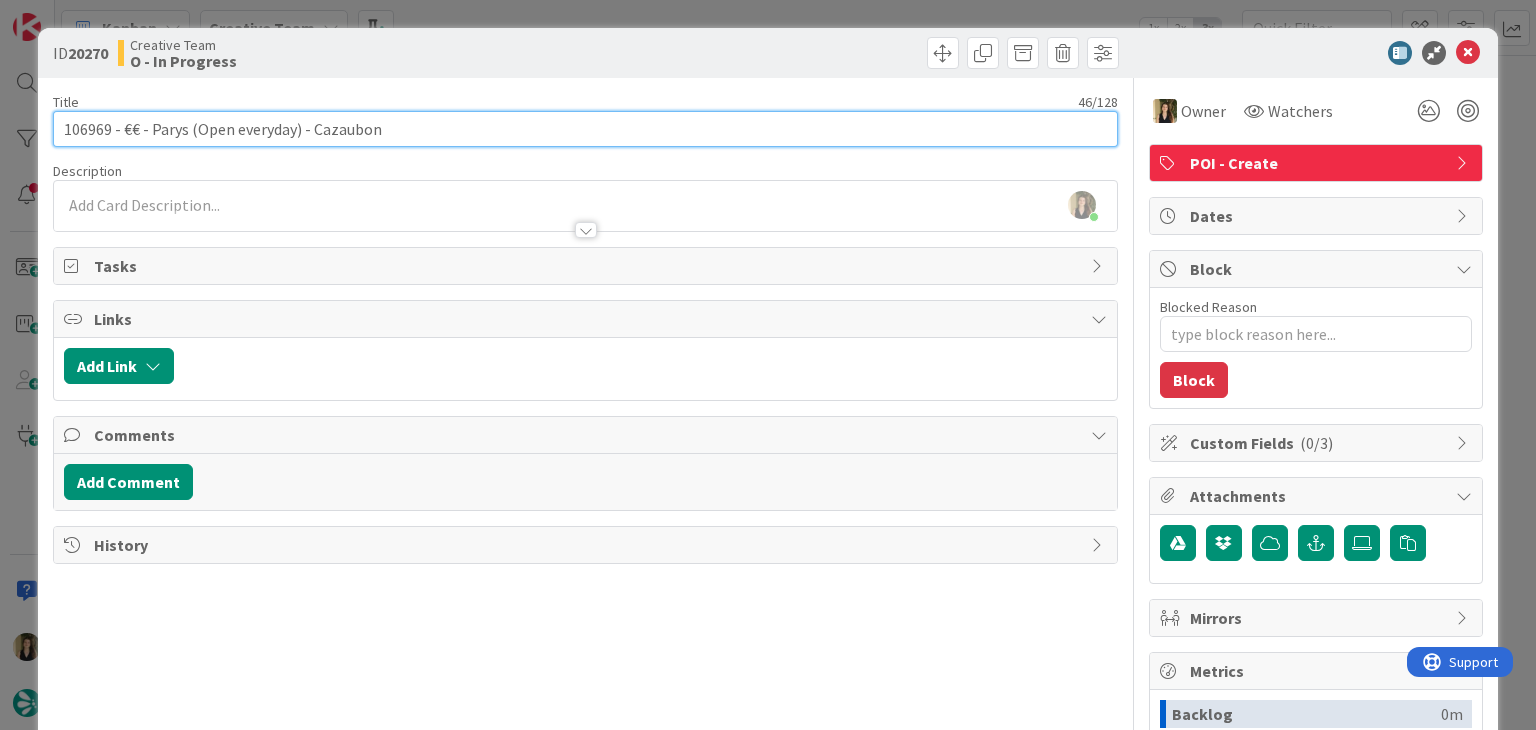type on "106969 - €€ - Parys Open everyday) - Cazaubon" 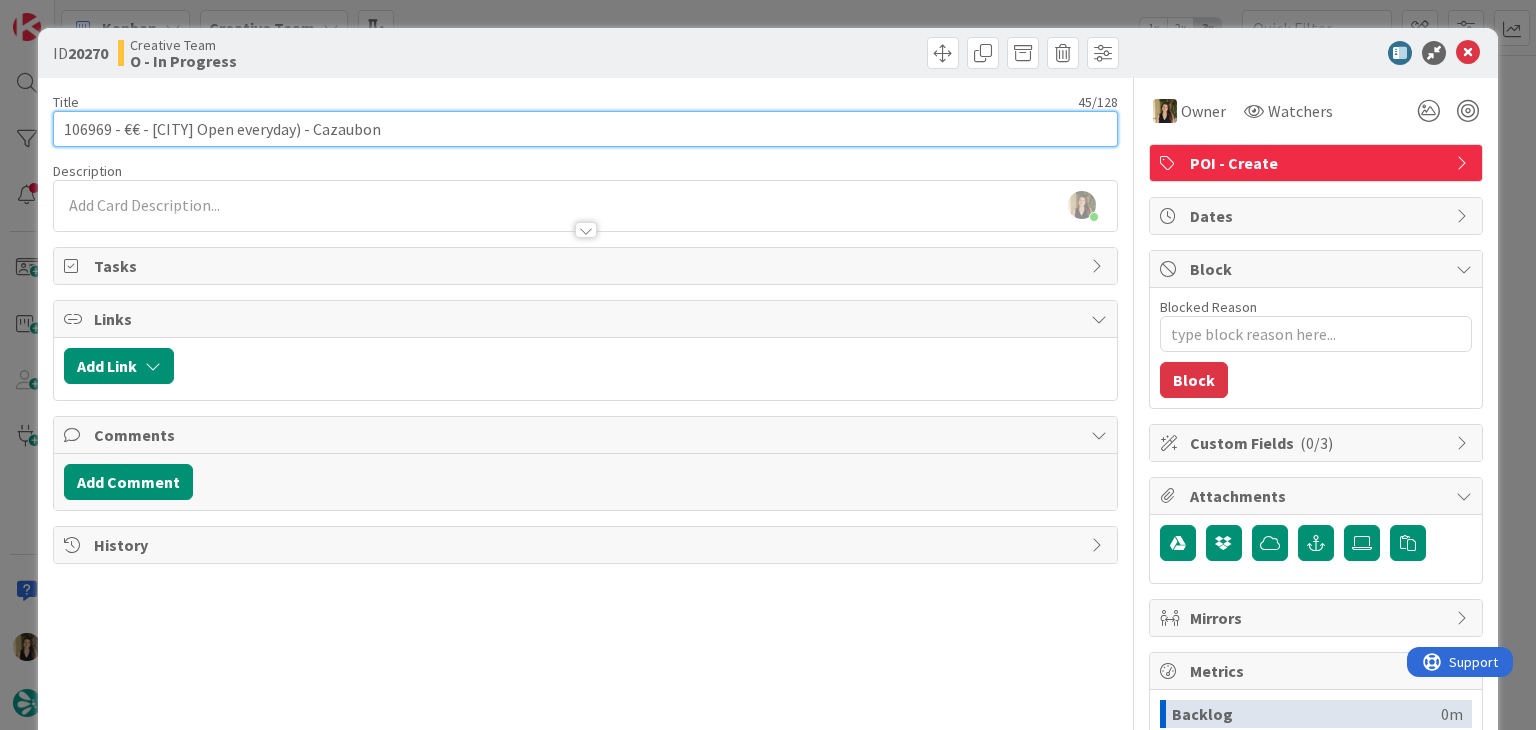 type on "x" 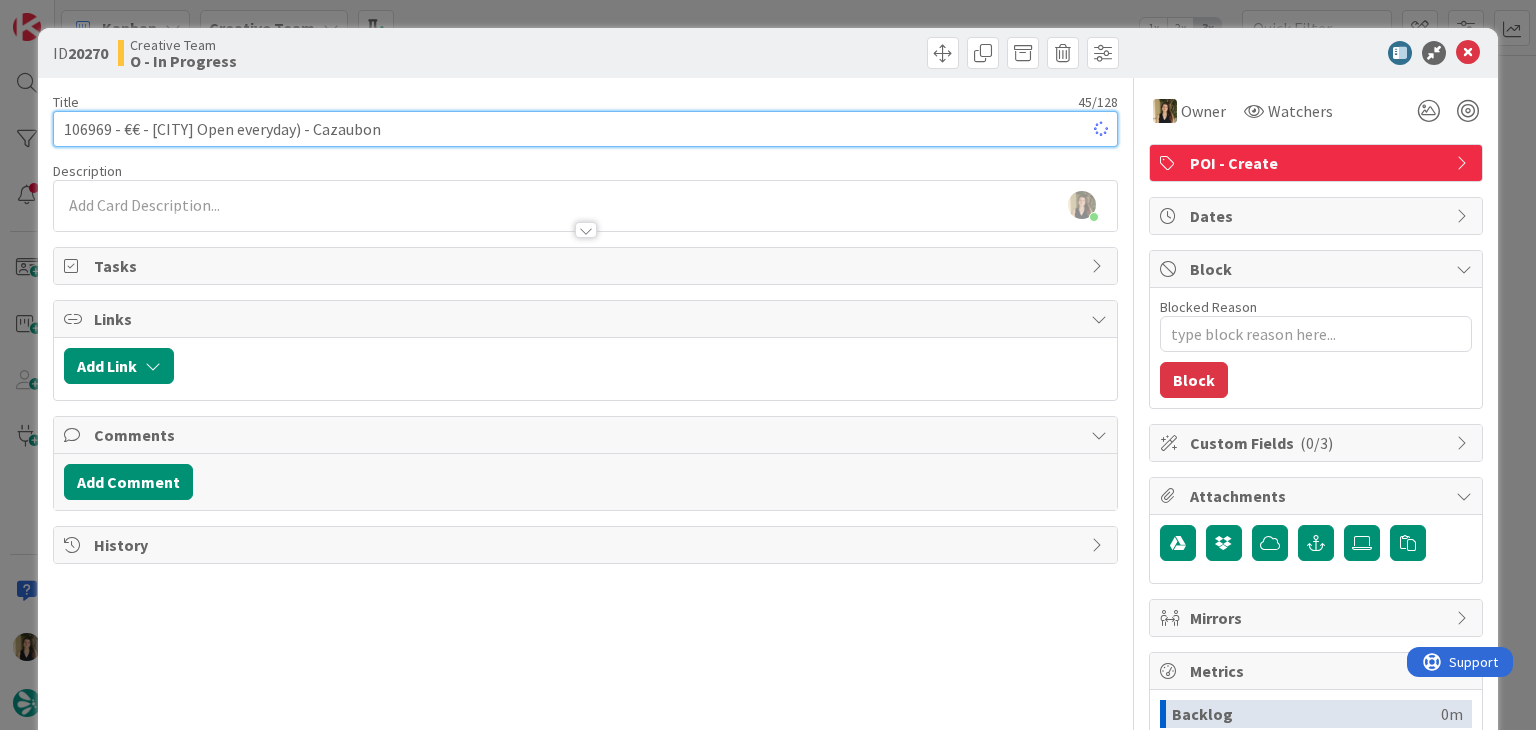 type on "106969 - €€ - Parys -Open everyday) - Cazaubon" 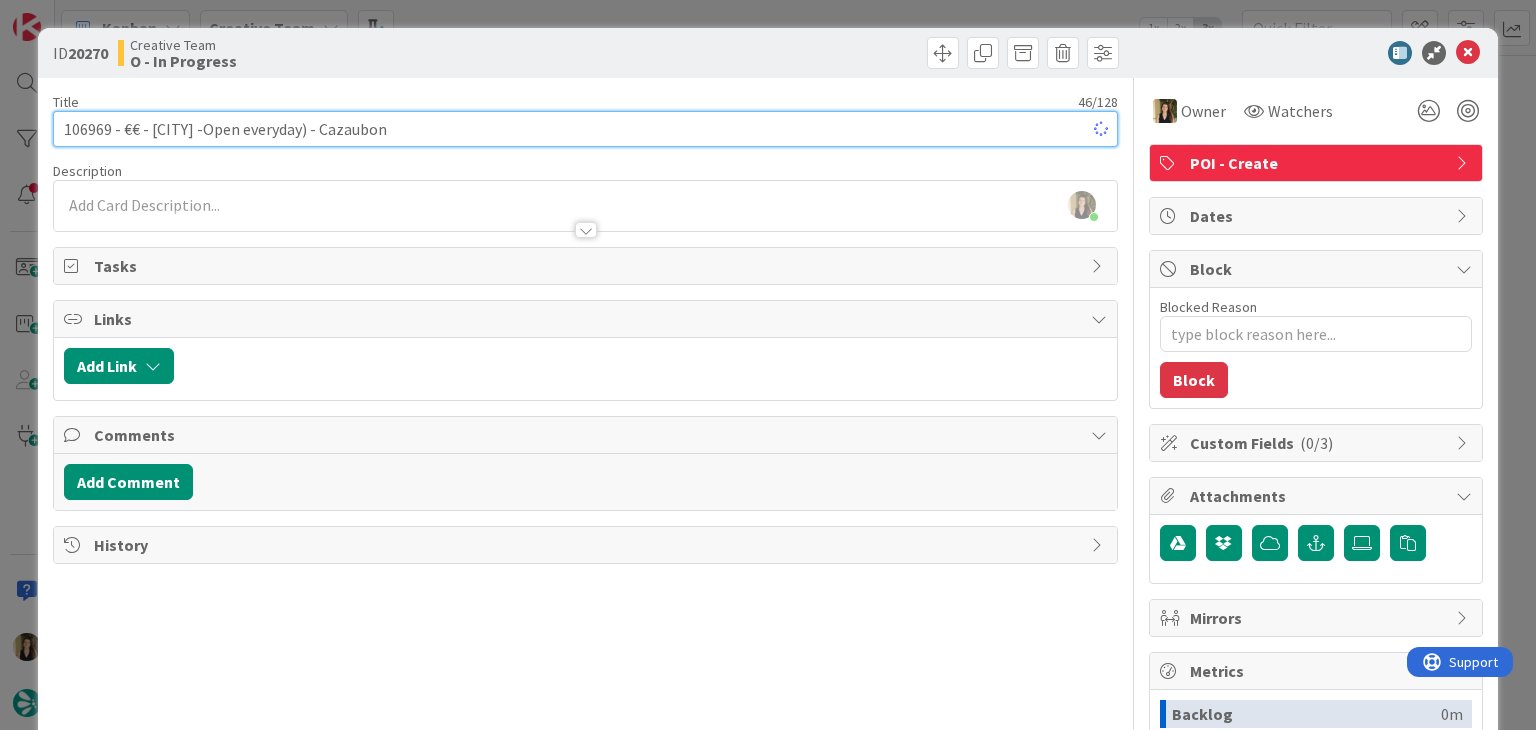 type on "x" 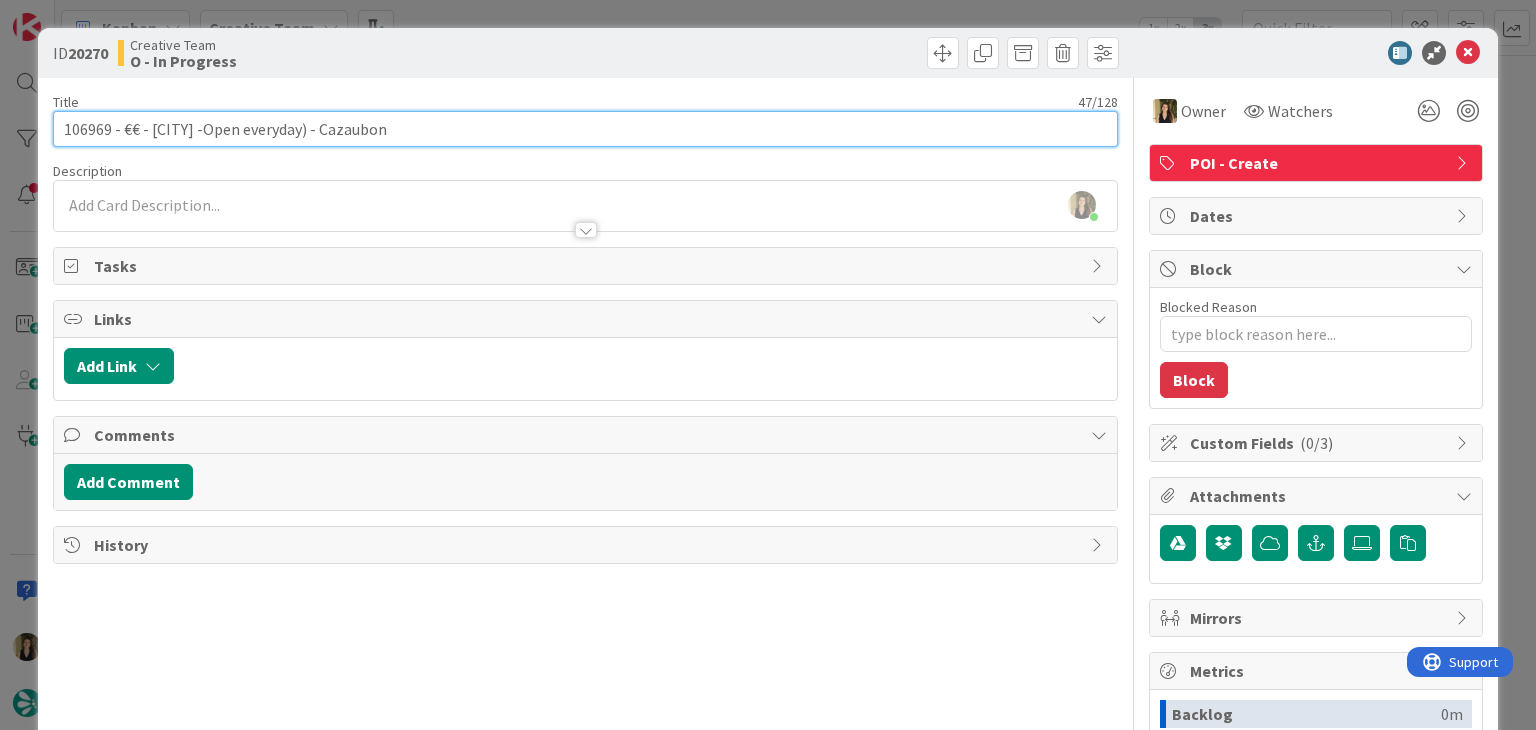type on "106969 - €€ - Parys - Open everyday) - Cazaubon" 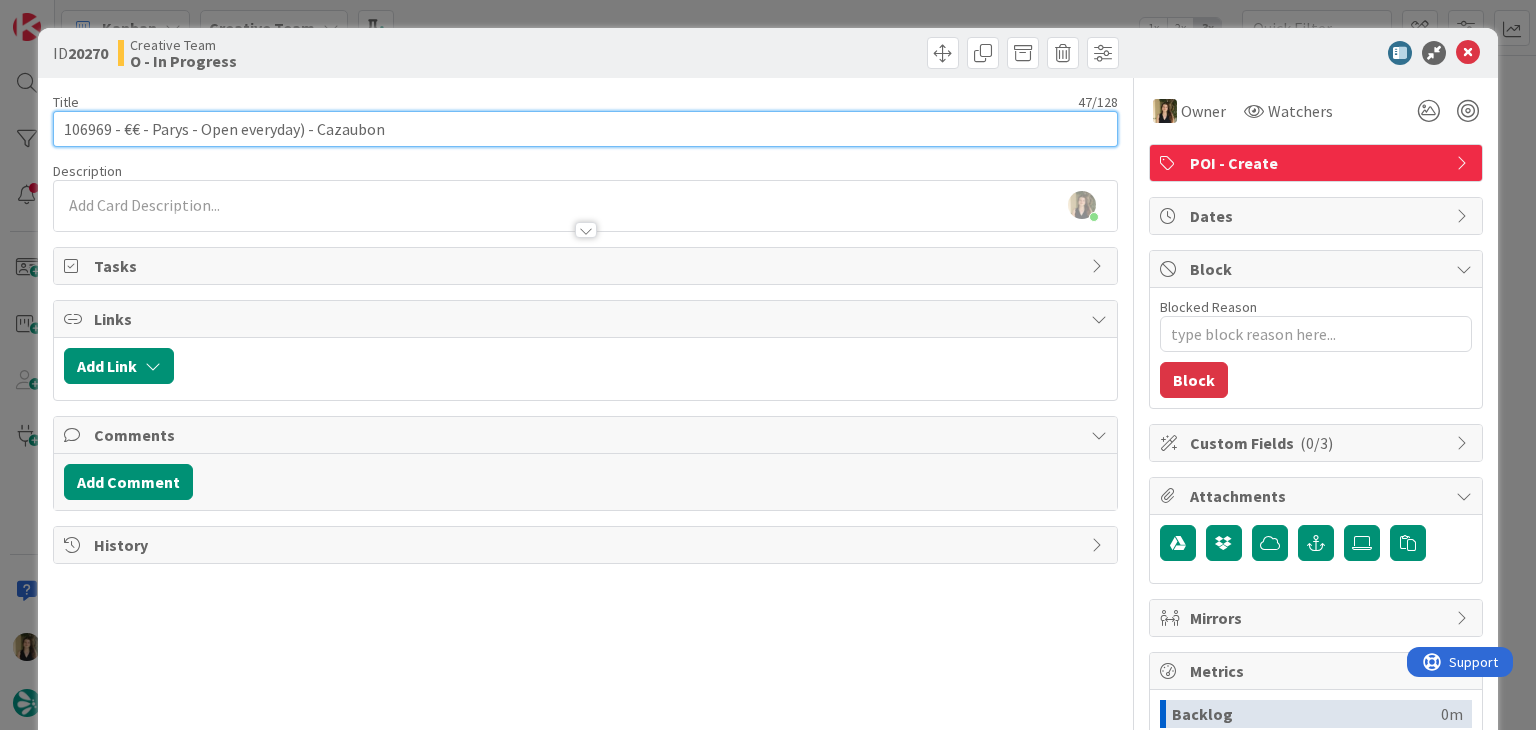 type on "x" 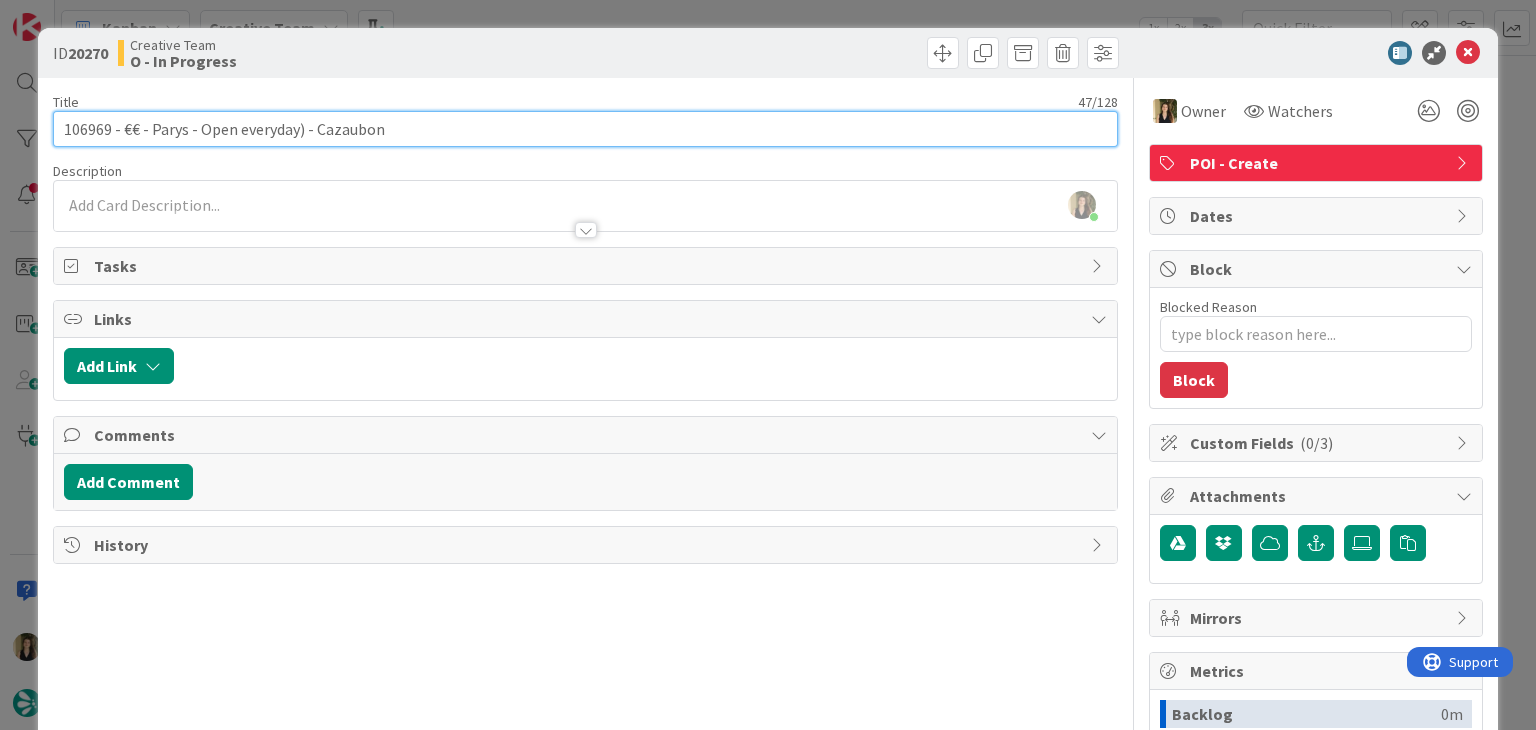 type on "106969 - €€ - Parys - Open everyday - Cazaubon" 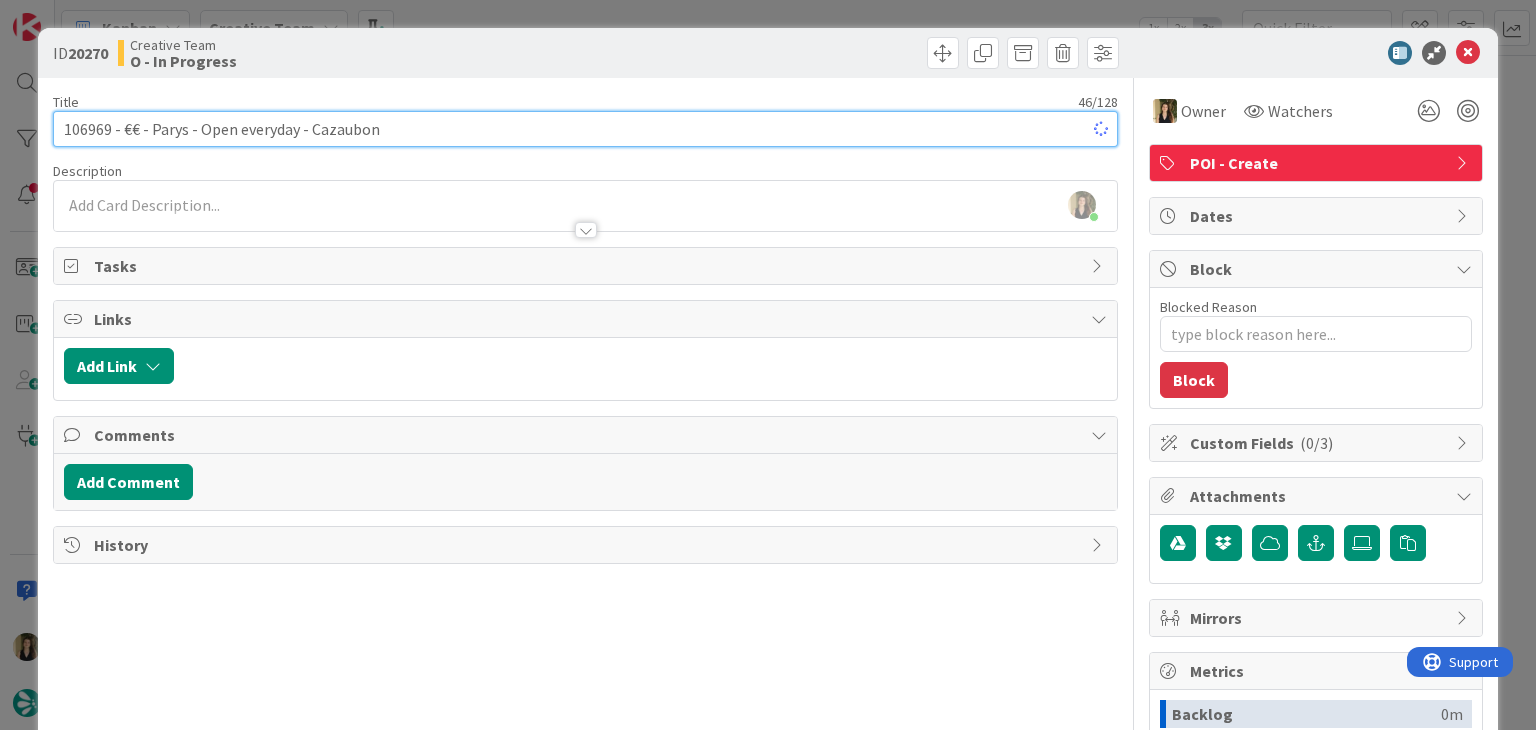 type on "x" 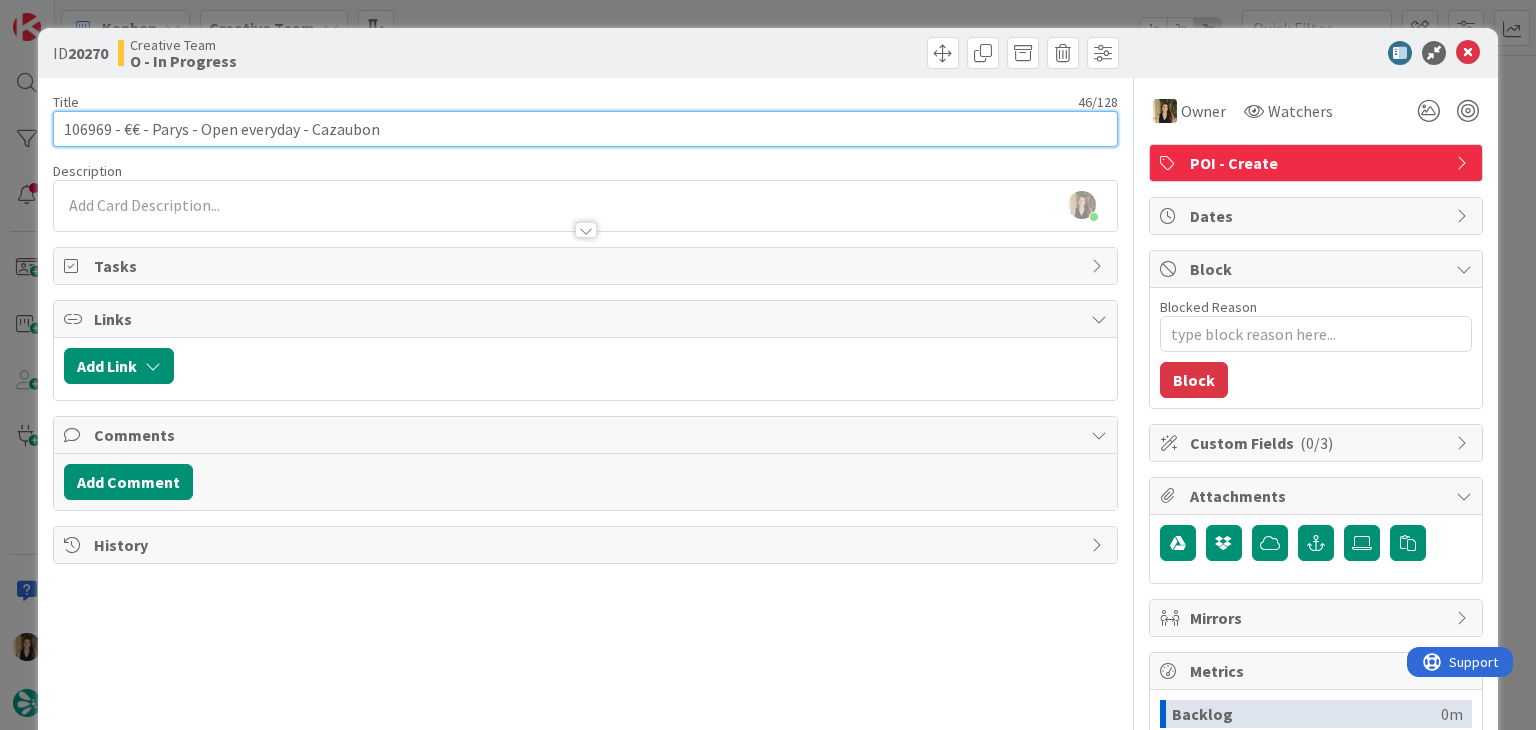 drag, startPoint x: 237, startPoint y: 131, endPoint x: 261, endPoint y: 117, distance: 27.784887 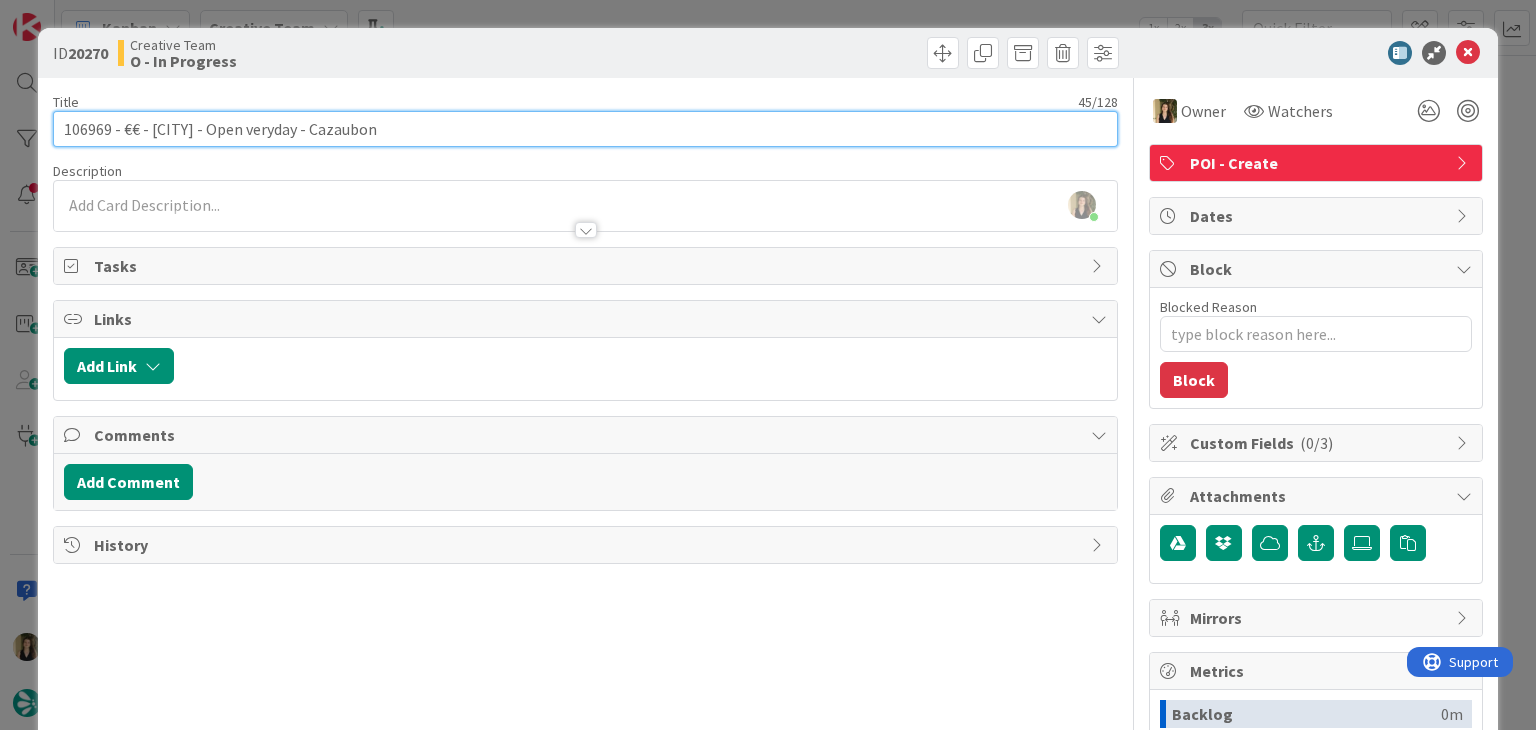 type on "106969 - €€ - Parys - Open Everyday - Cazaubon" 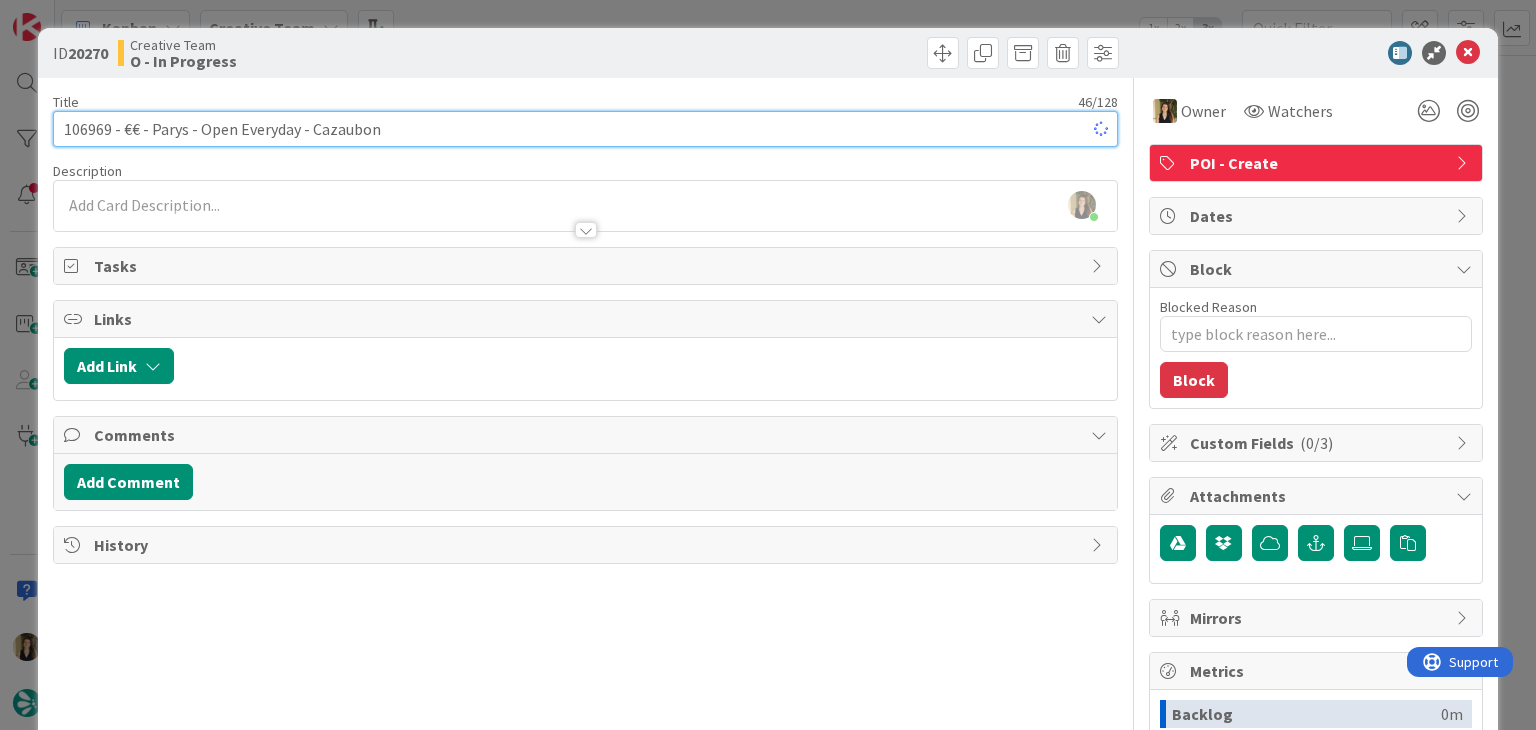 type on "x" 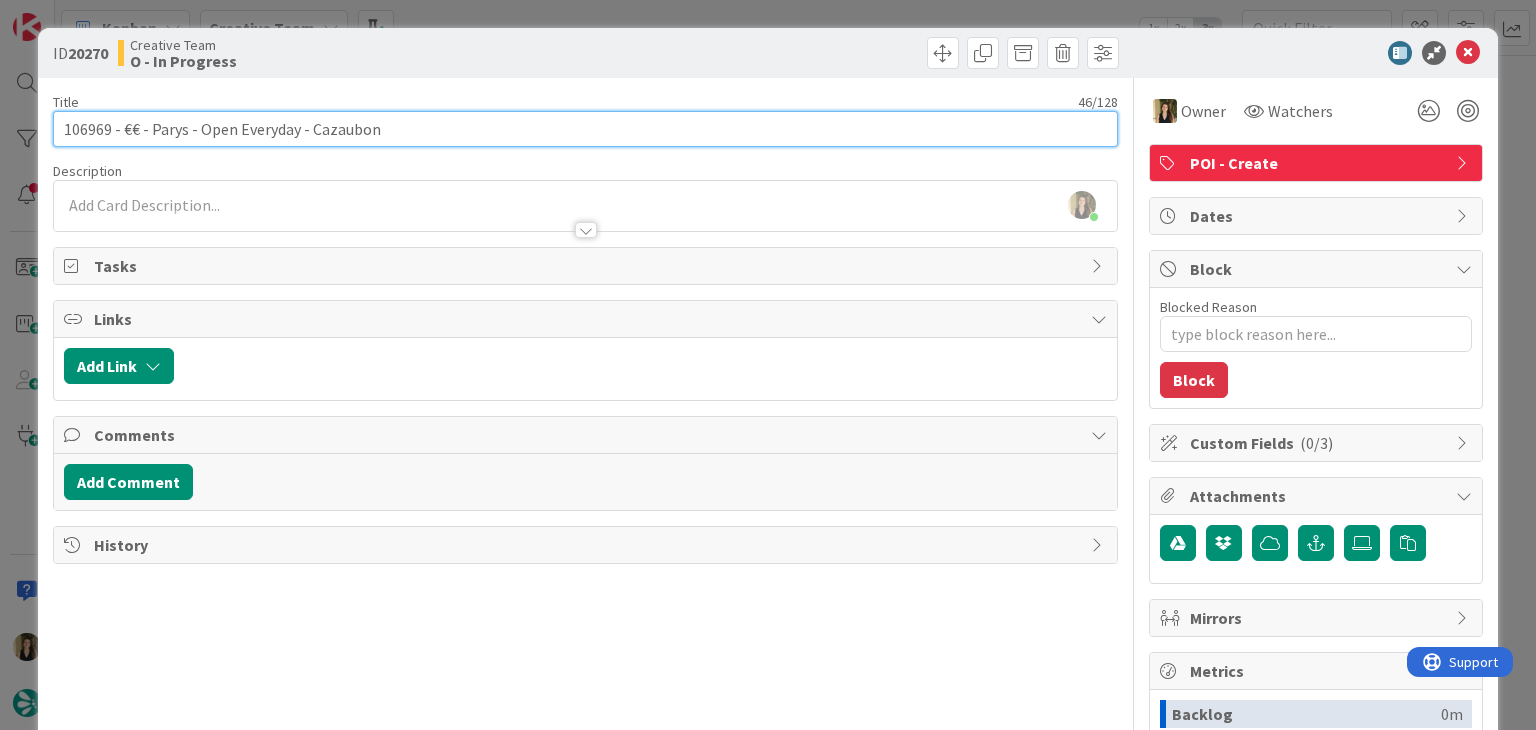 click on "106969 - €€ - Parys - Open Everyday - Cazaubon" at bounding box center (585, 129) 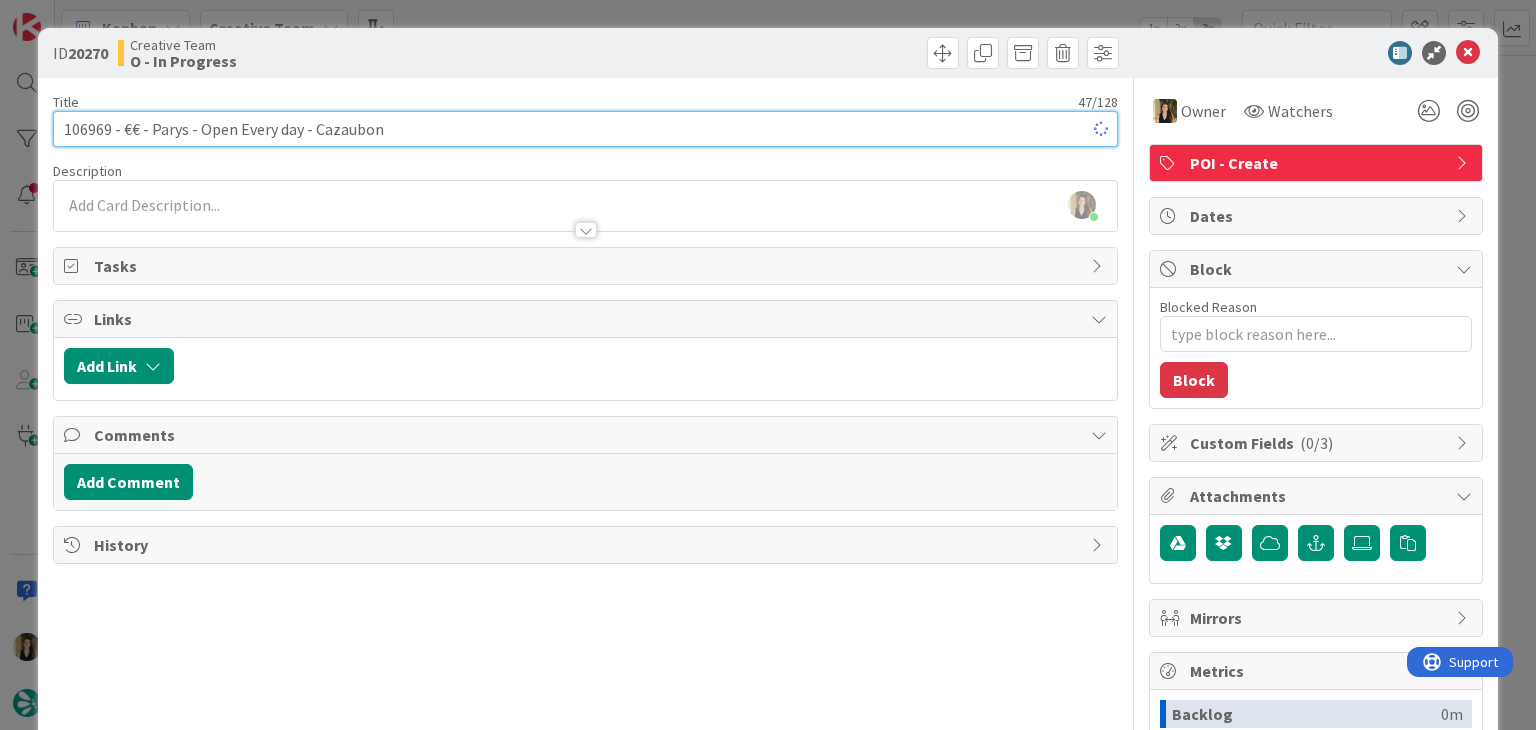type on "x" 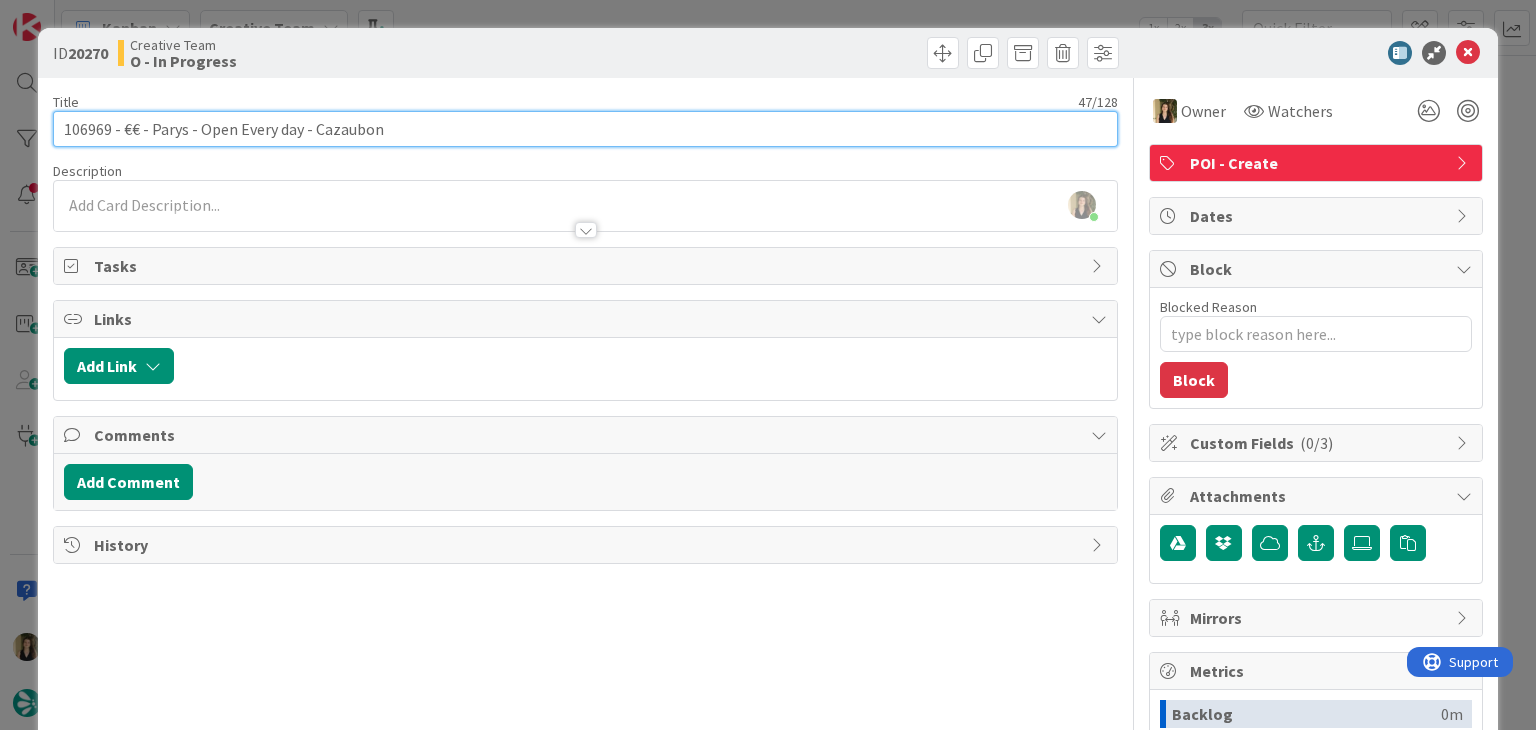 drag, startPoint x: 303, startPoint y: 127, endPoint x: 243, endPoint y: 123, distance: 60.133186 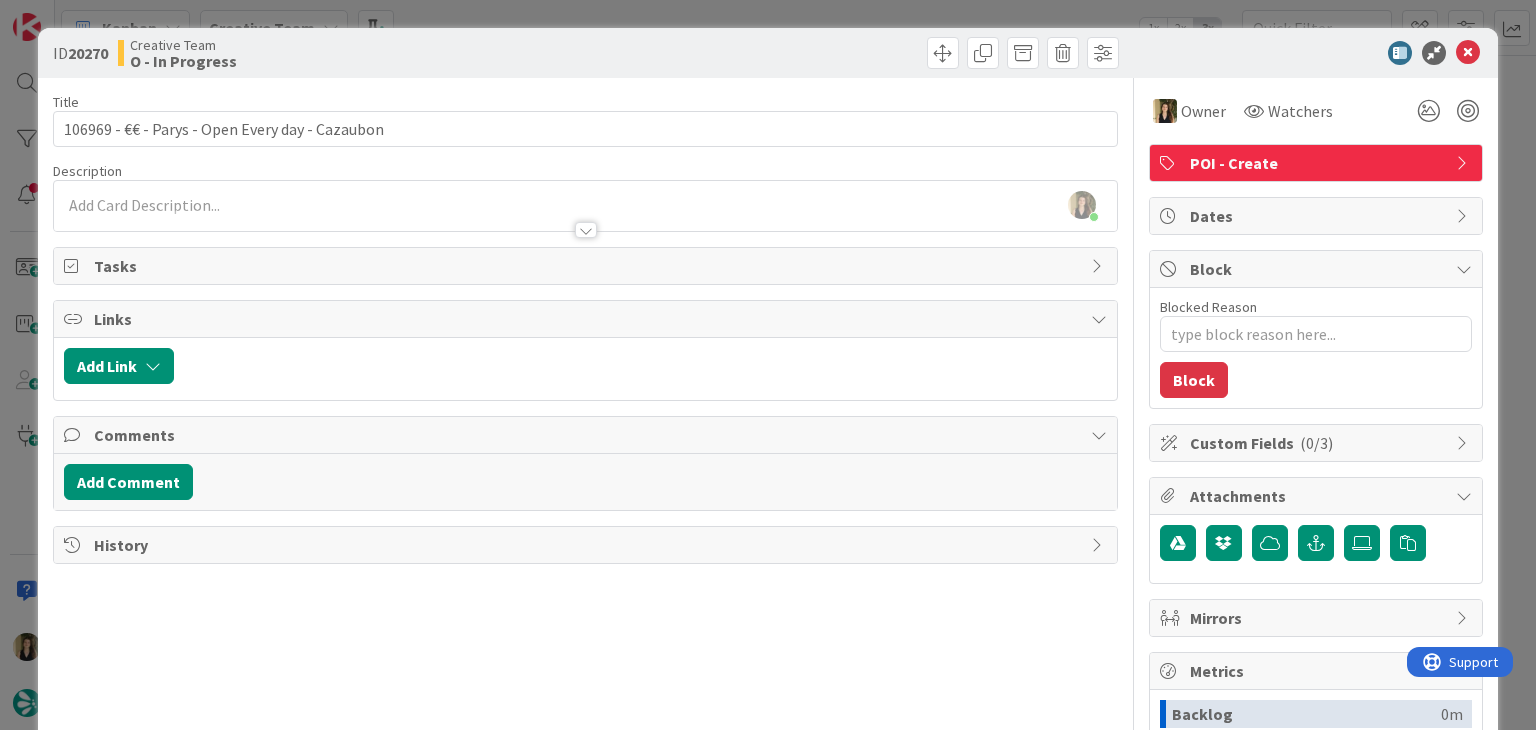 click on "ID  20270 Creative Team O - In Progress Title 47 / 128 106969 - €€ - Parys - Open Every day - Cazaubon Description Sofia Palma joined  7 m ago Owner Watchers POI - Create  Tasks Links Add Link Comments Add Comment History Owner Watchers POI - Create  Dates Block Blocked Reason 0 / 256 Block Custom Fields ( 0/3 ) Attachments Mirrors Metrics Backlog 0m To Do 1h 49m Buffer 0m In Progress 2m Total Time 1h 51m Lead Time 1h 51m Cycle Time 2m Blocked Time 0m Show Details" at bounding box center [768, 365] 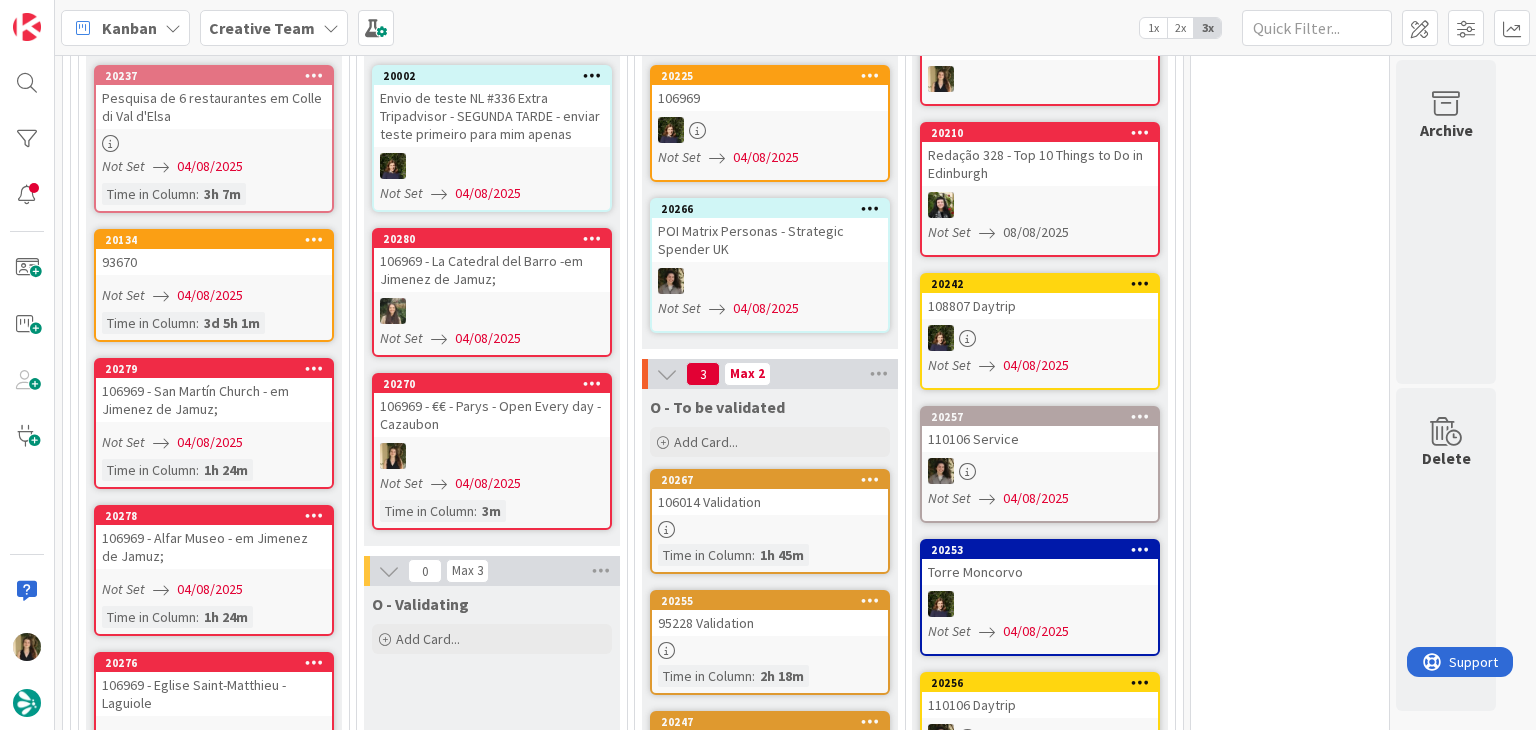 click at bounding box center [492, 456] 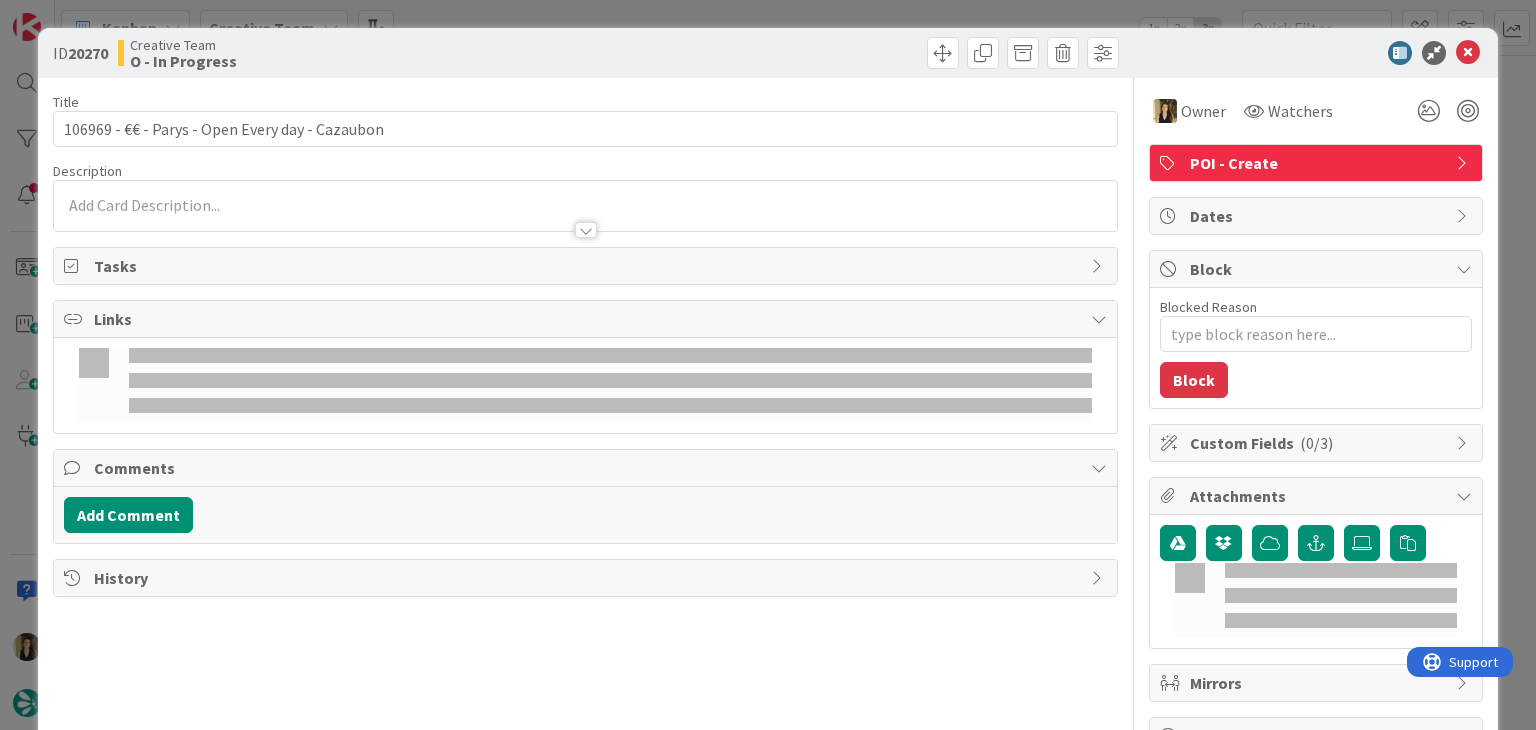 scroll, scrollTop: 0, scrollLeft: 0, axis: both 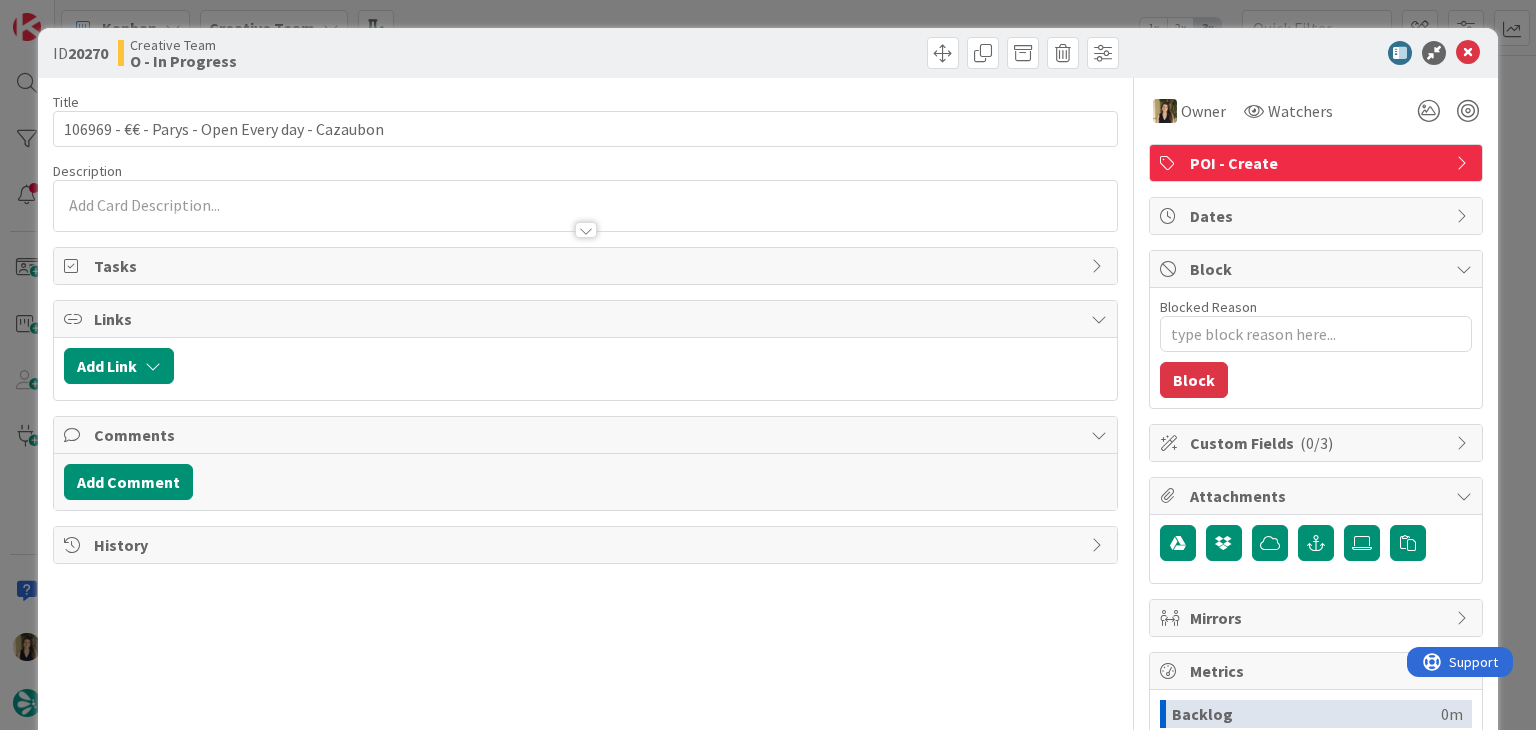 drag, startPoint x: 745, startPoint y: 21, endPoint x: 718, endPoint y: 77, distance: 62.169125 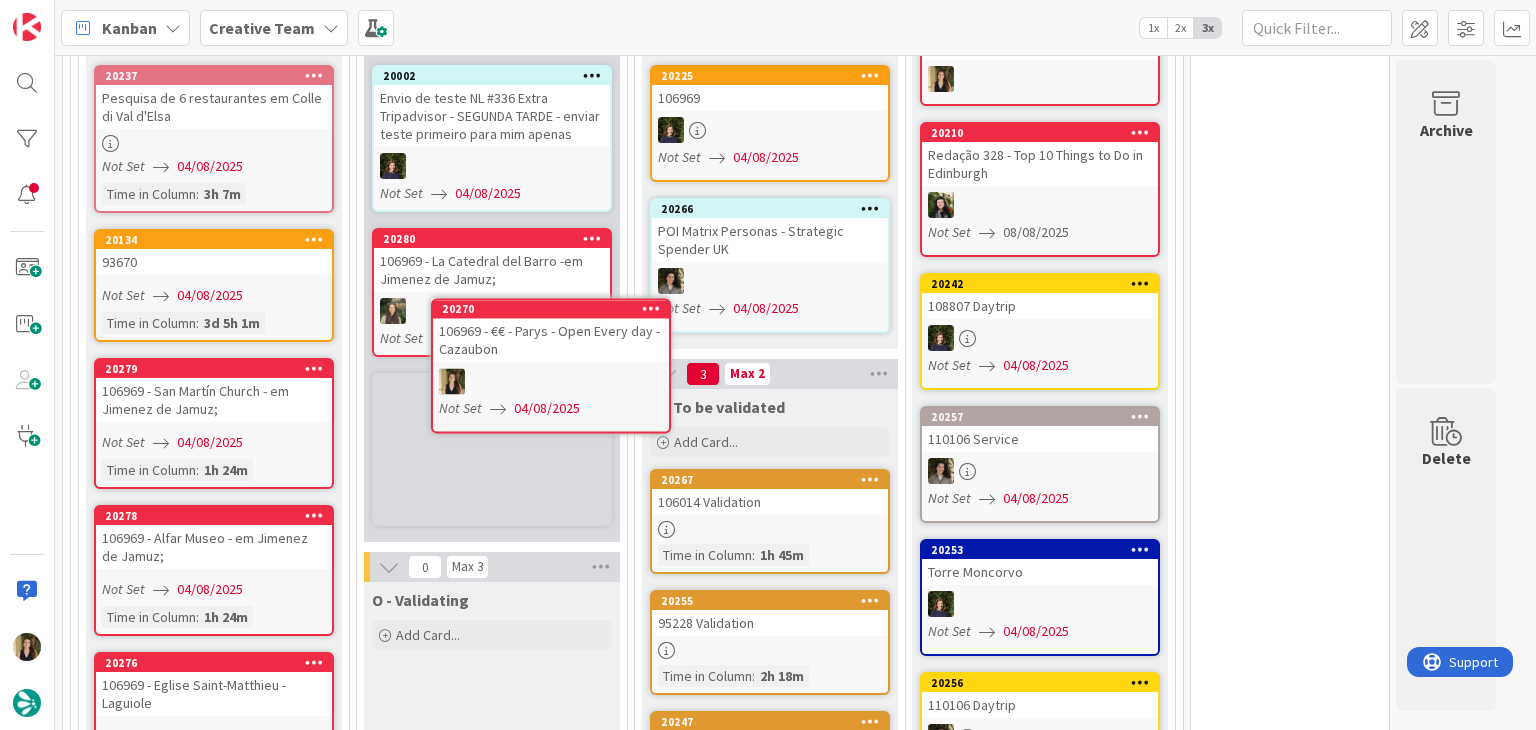 scroll, scrollTop: 0, scrollLeft: 0, axis: both 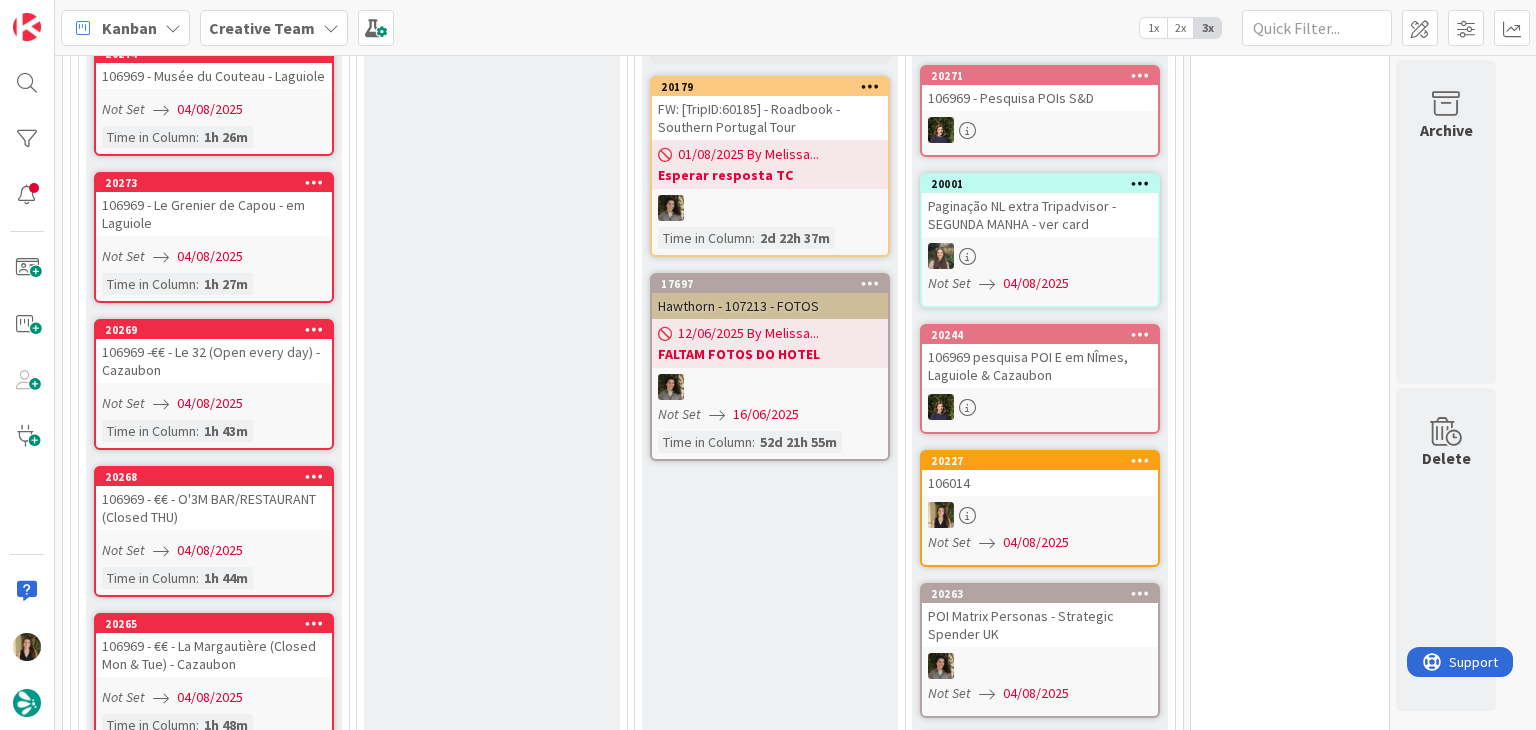 click on "20269 106969 -€€ - Le 32 (Open every day) - Cazaubon Not Set 04/08/2025 Time in Column : 1h 43m" at bounding box center (214, 384) 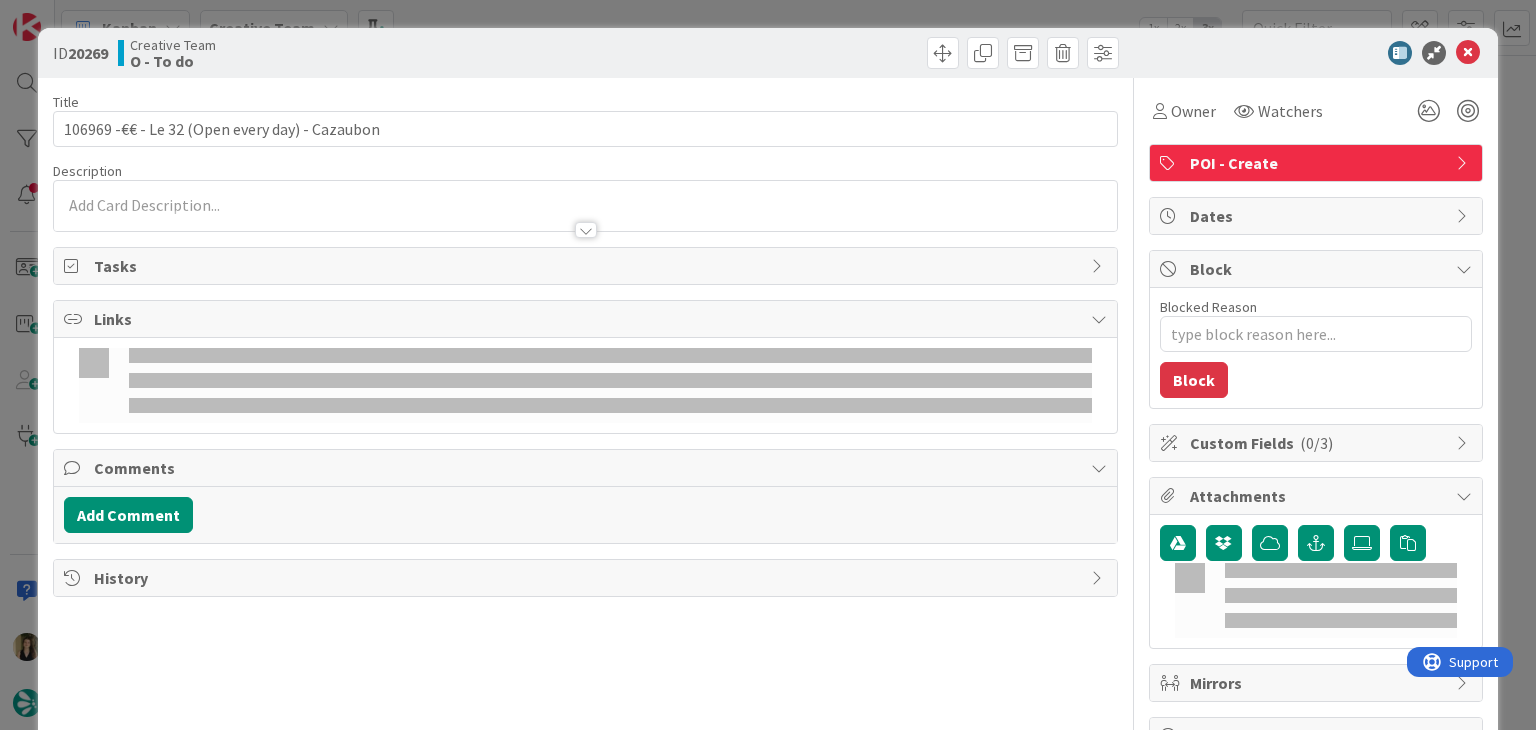 scroll, scrollTop: 0, scrollLeft: 0, axis: both 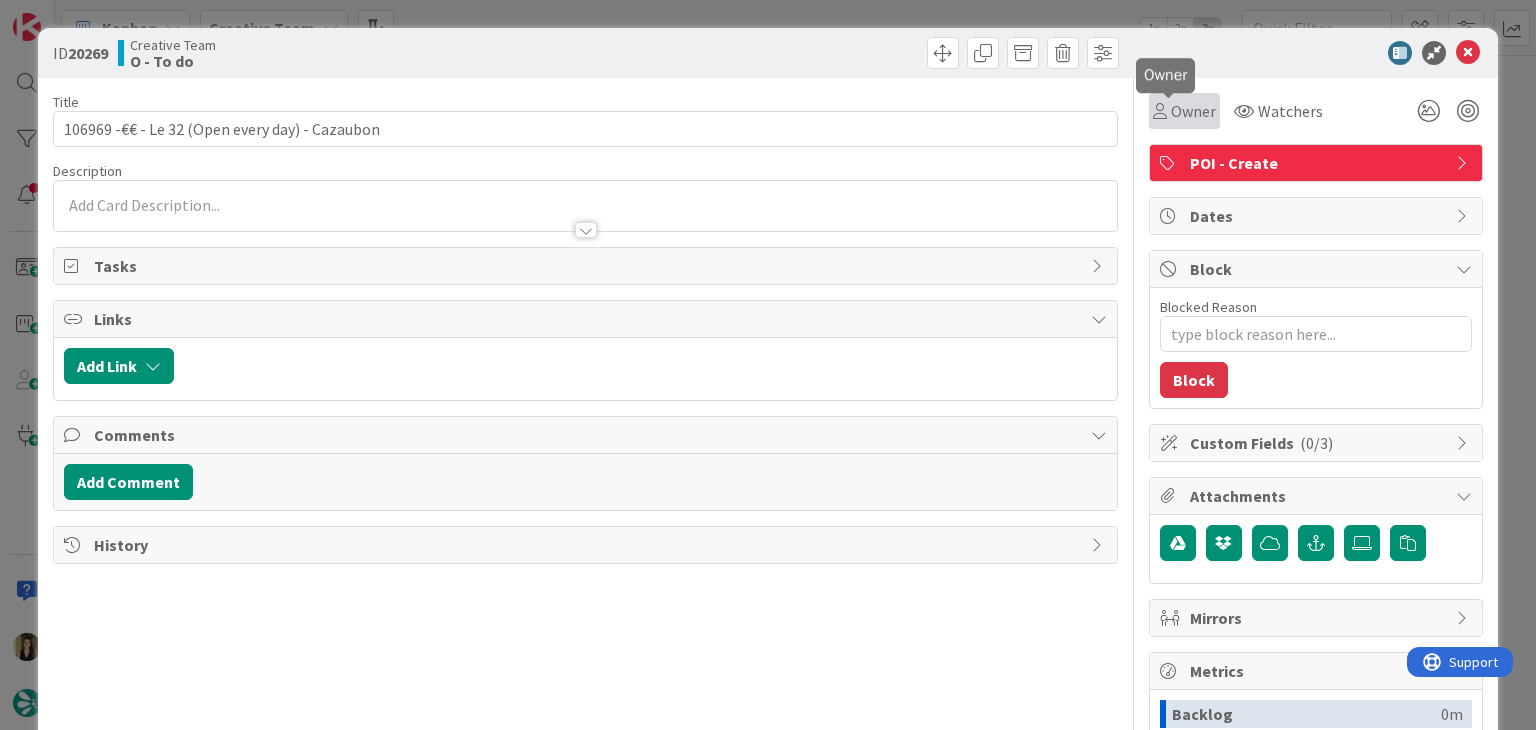 click on "Owner" at bounding box center [1193, 111] 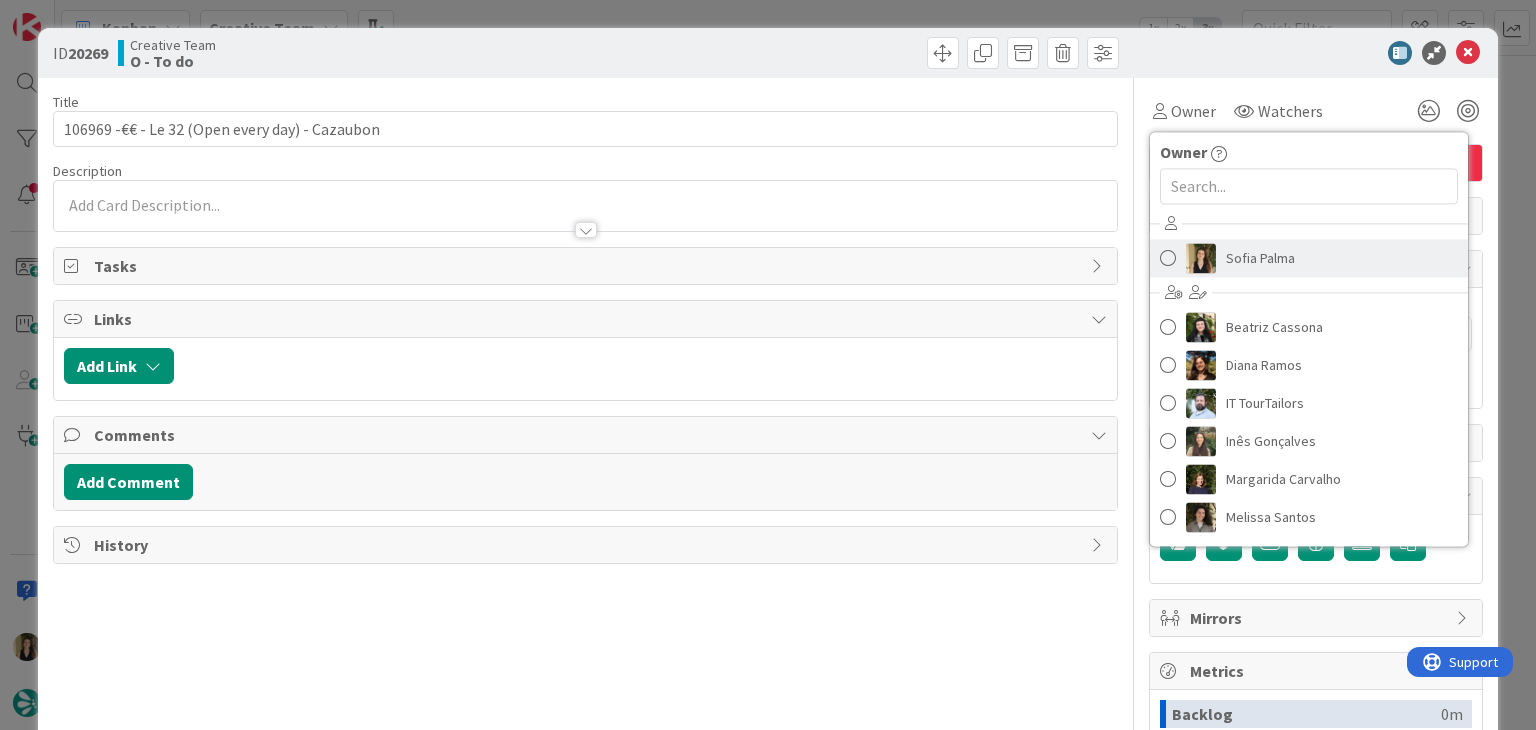 click on "Sofia Palma" at bounding box center (1260, 258) 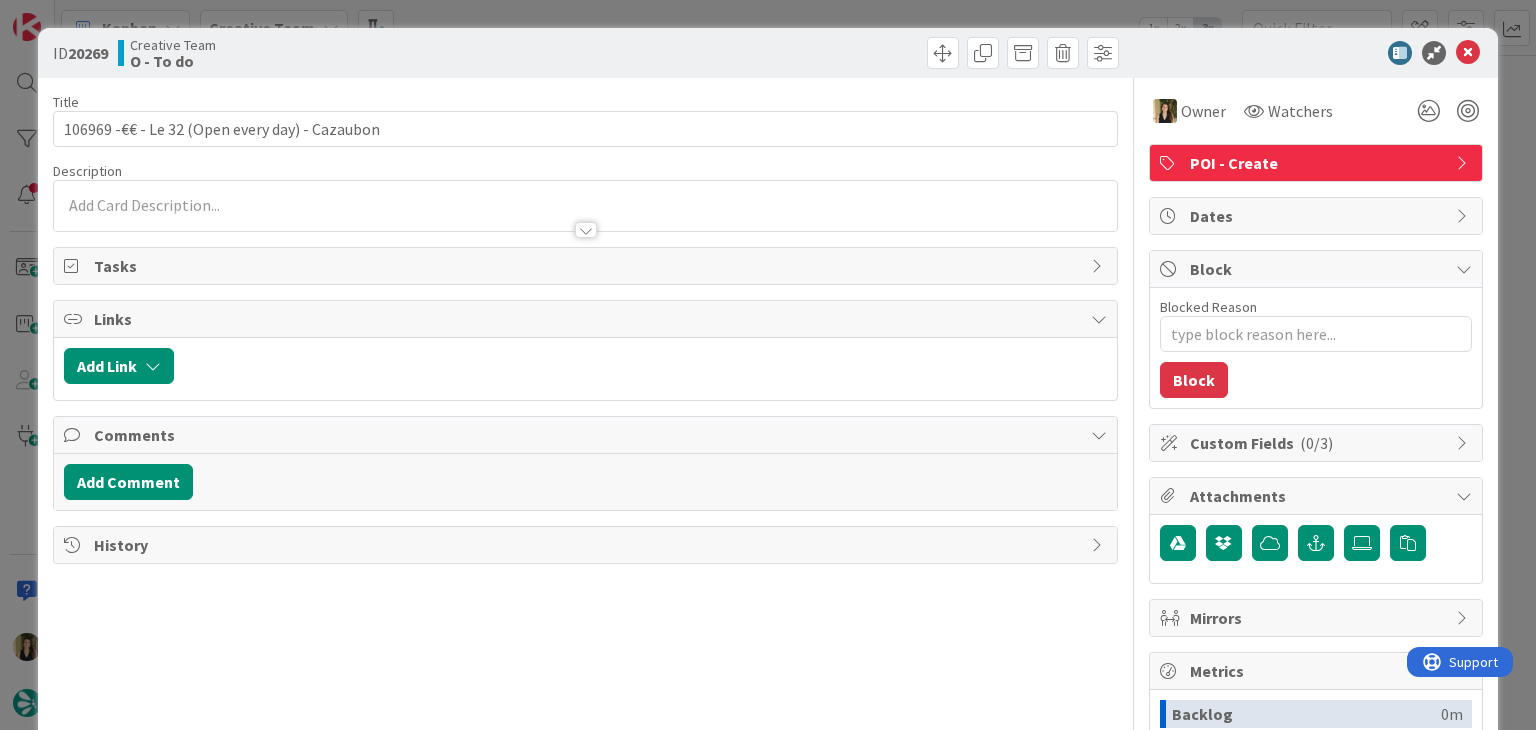 drag, startPoint x: 769, startPoint y: 45, endPoint x: 762, endPoint y: 3, distance: 42.579338 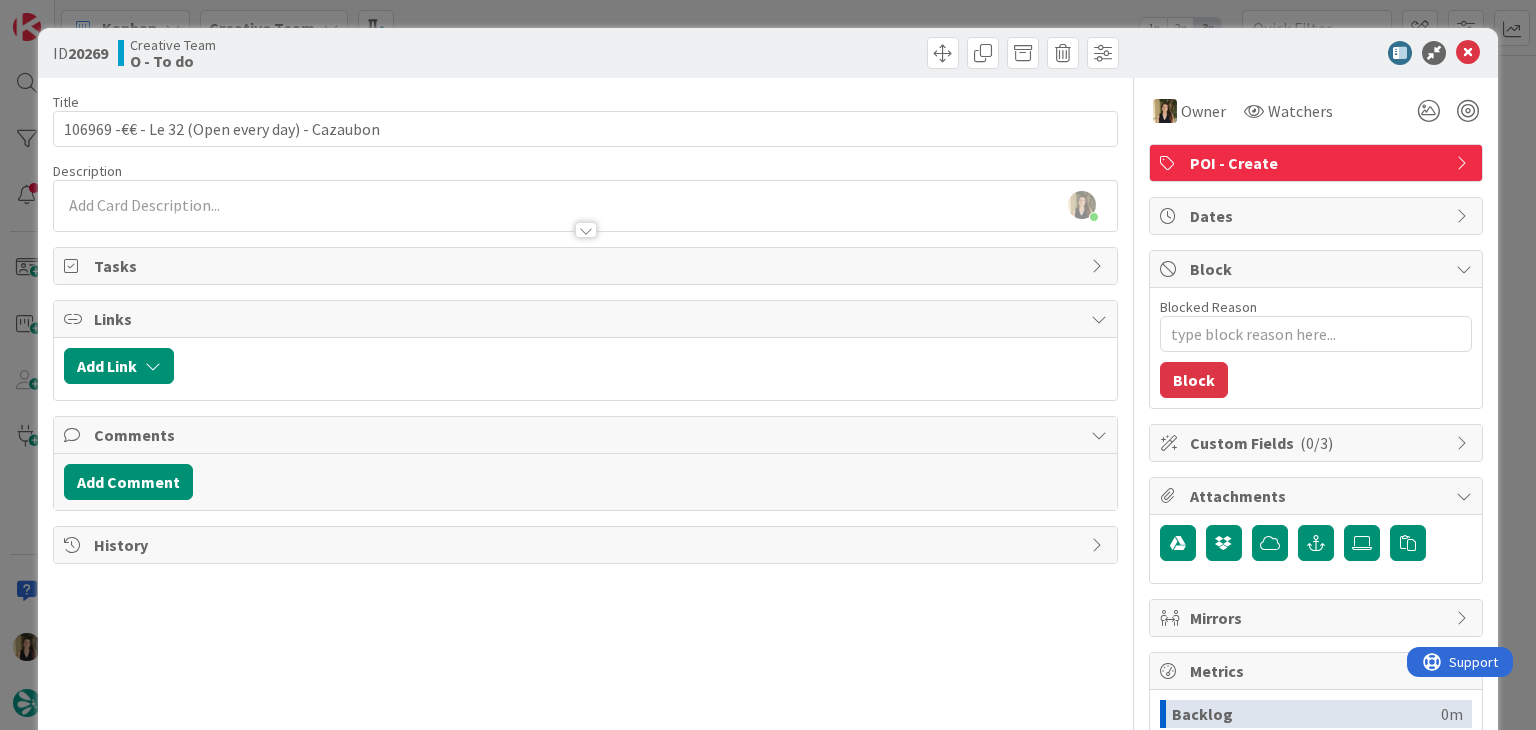 click on "ID  20269 Creative Team O - To do Title 46 / 128 106969 -€€ - Le 32 (Open every day) - Cazaubon Description Sofia Palma just joined Owner Watchers POI - Create  Tasks Links Add Link Comments Add Comment History Owner Owner Remove Set as Watcher Sofia Palma Beatriz Cassona Diana Ramos  IT TourTailors Inês Gonçalves Margarida Carvalho Melissa Santos Rita Bernardo Watchers POI - Create  Dates Block Blocked Reason 0 / 256 Block Custom Fields ( 0/3 ) Attachments Mirrors Metrics Backlog 0m To Do 2h  Buffer 0m In Progress 0m Total Time 2h  Lead Time 2h  Cycle Time 0m Blocked Time 0m Show Details" at bounding box center [768, 365] 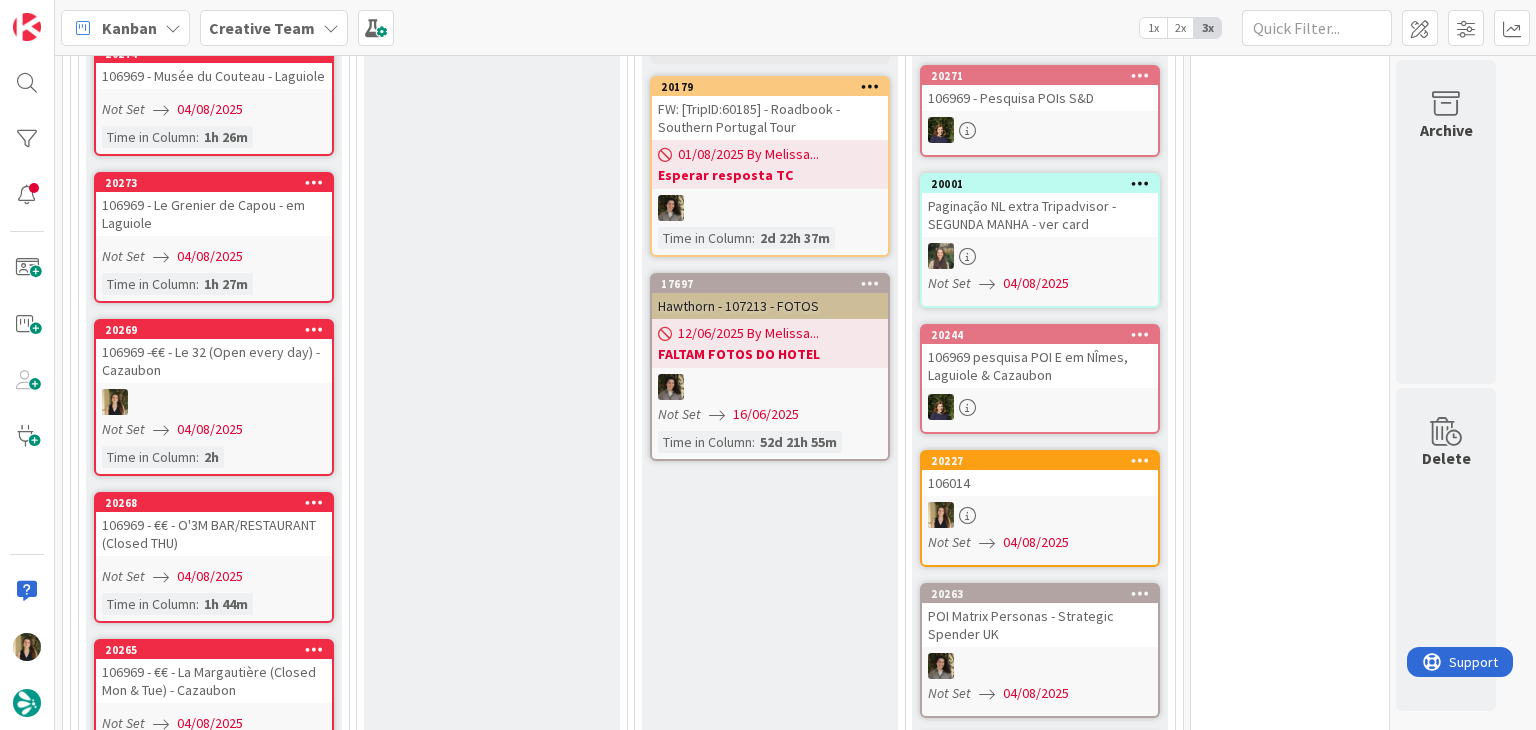 scroll, scrollTop: 0, scrollLeft: 0, axis: both 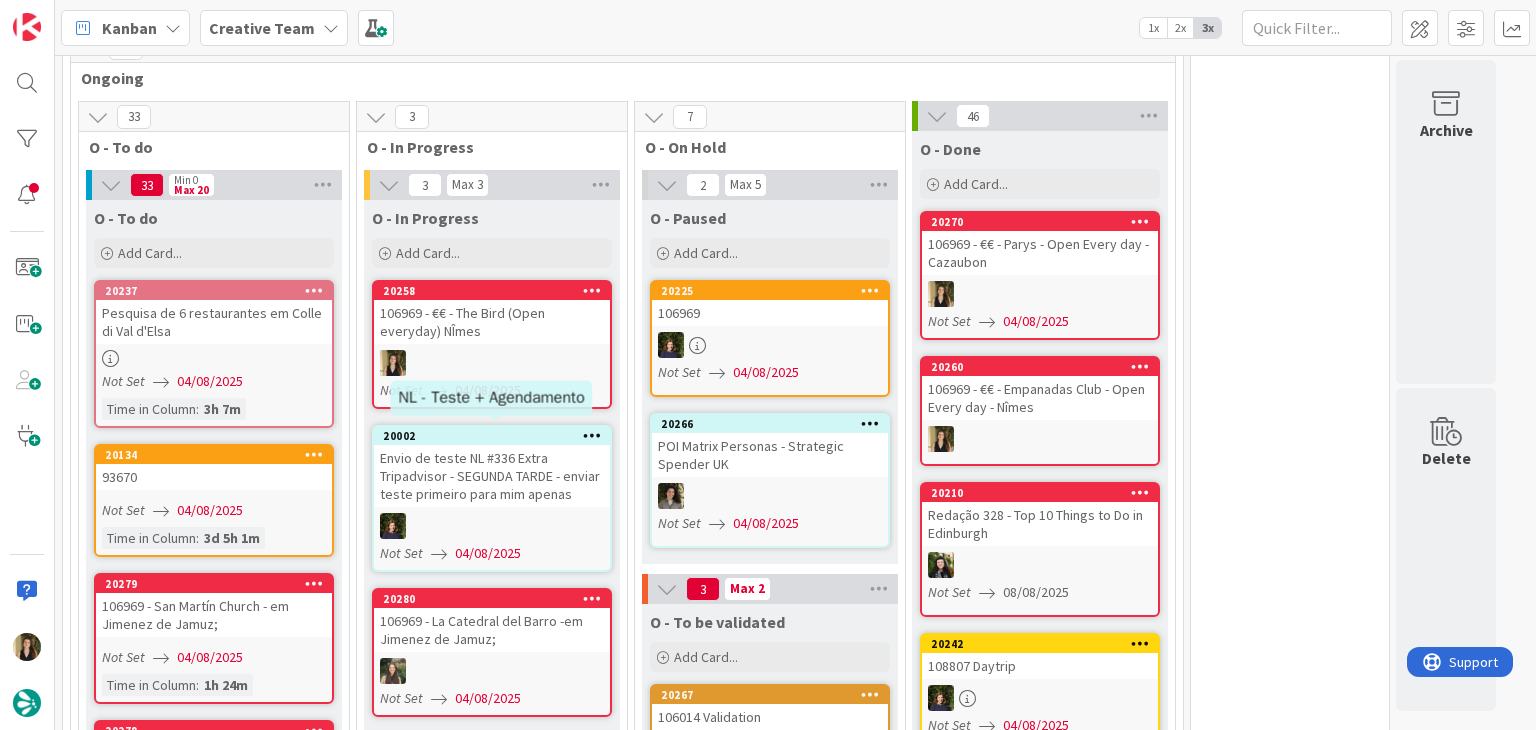 click on "106969 - €€ - The Bird (Open everyday)  NÎmes" at bounding box center (492, 322) 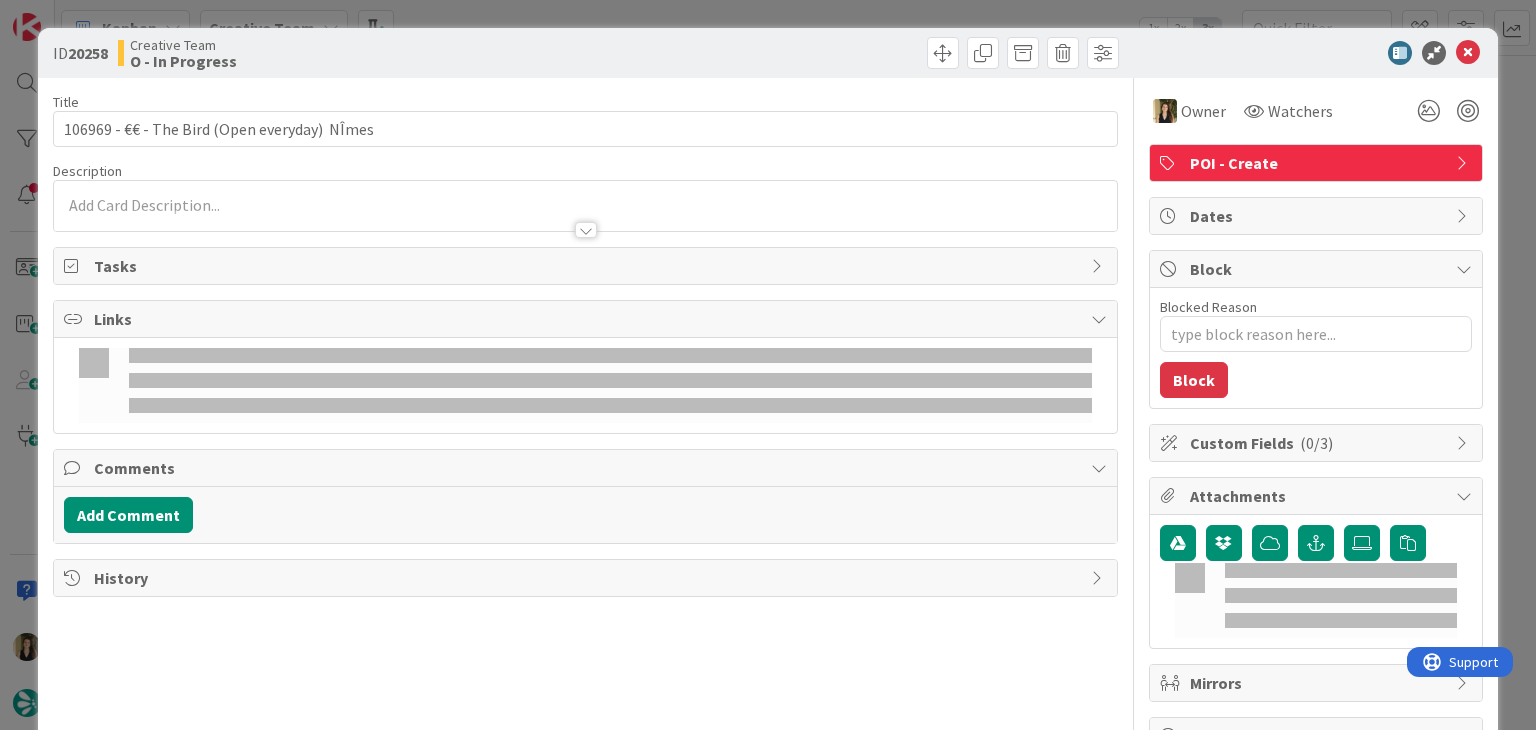 type on "x" 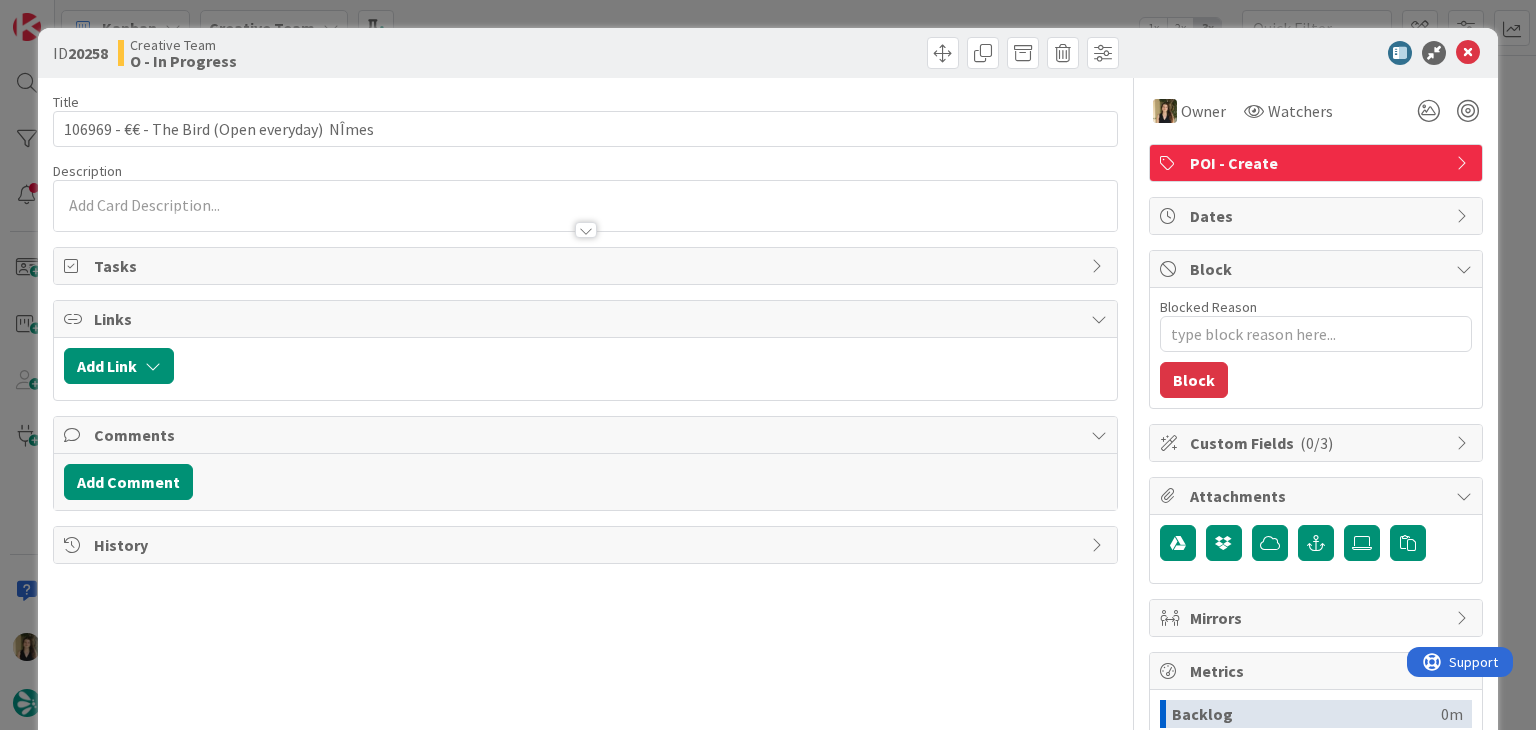 scroll, scrollTop: 0, scrollLeft: 0, axis: both 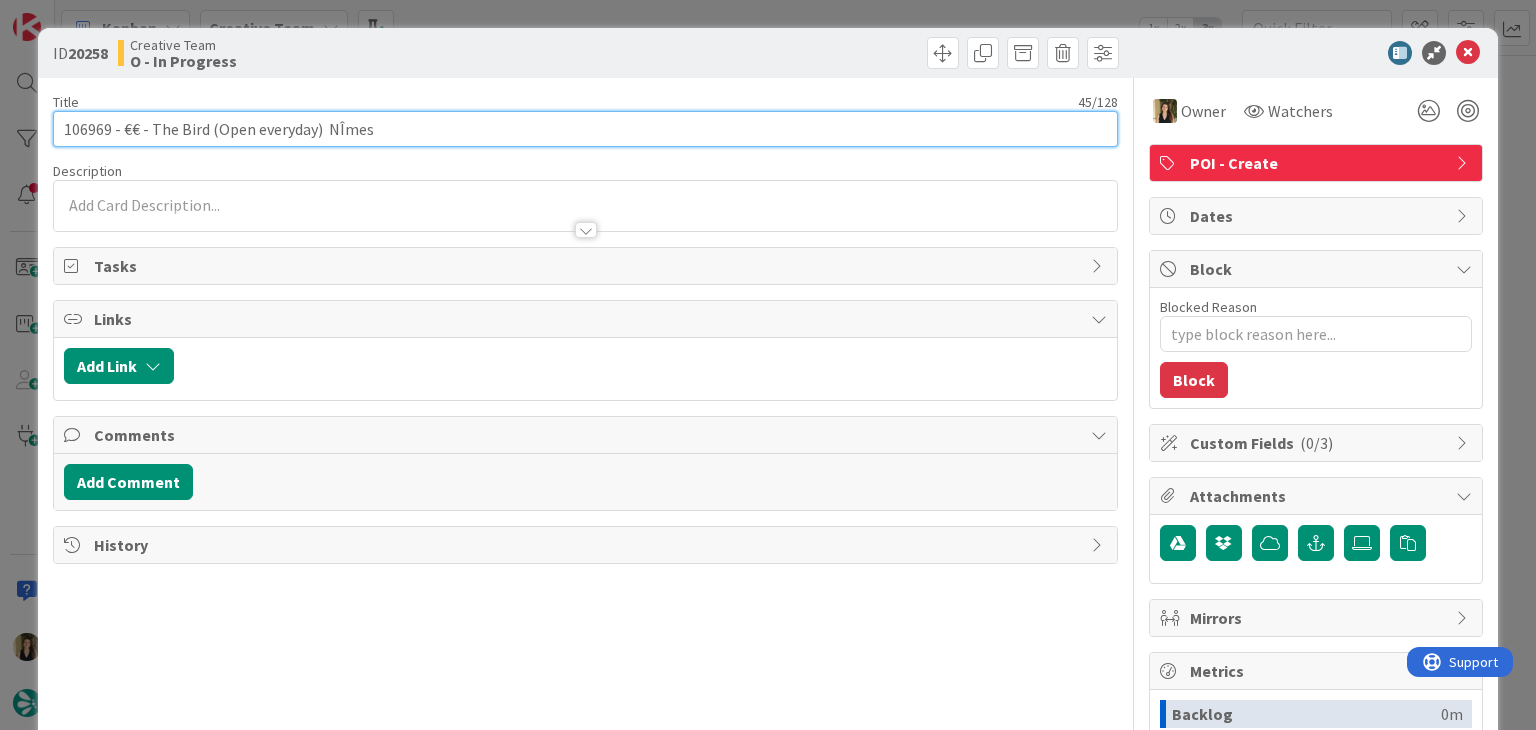 click on "106969 - €€ - The Bird (Open everyday)  NÎmes" at bounding box center (585, 129) 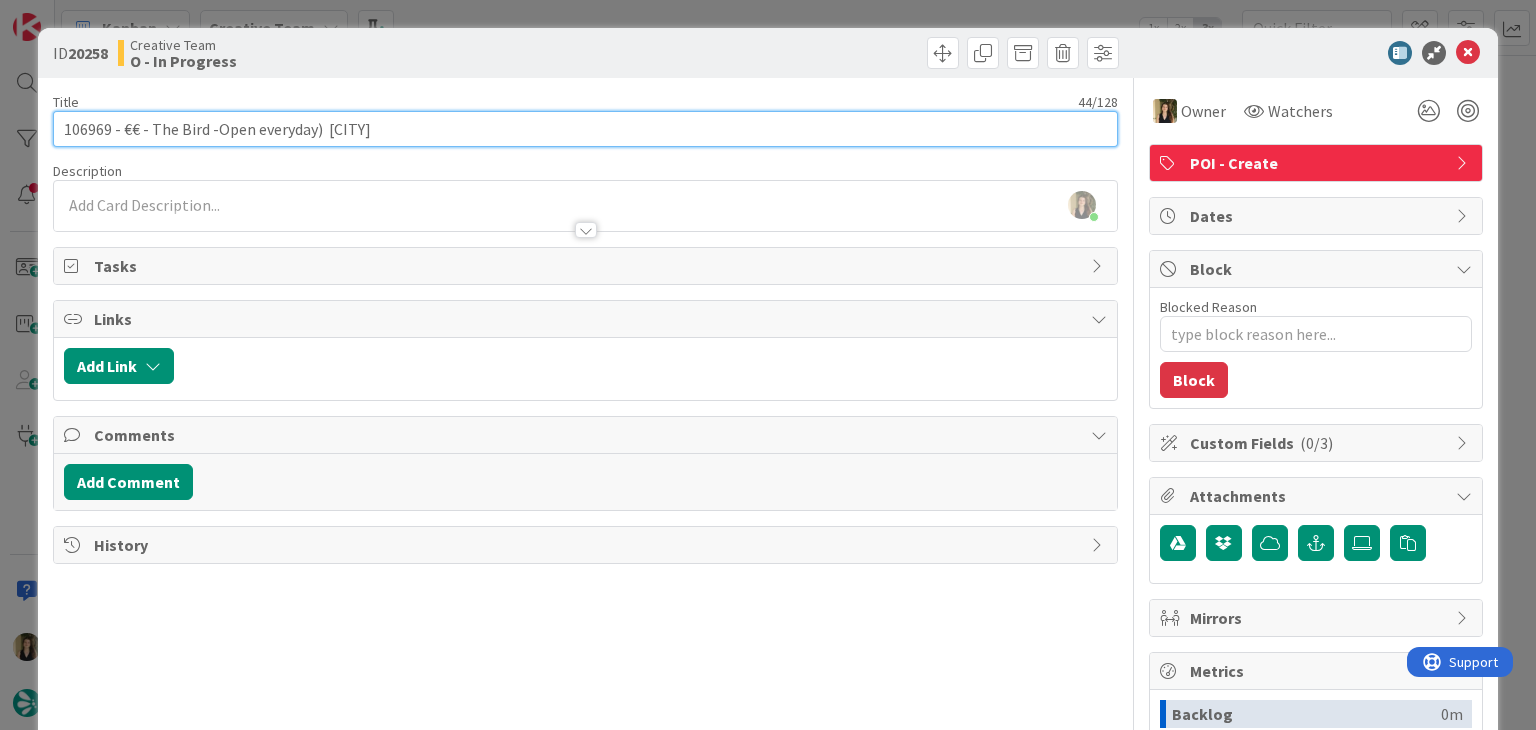 type on "106969 - €€ - The Bird - Open everyday)  NÎmes" 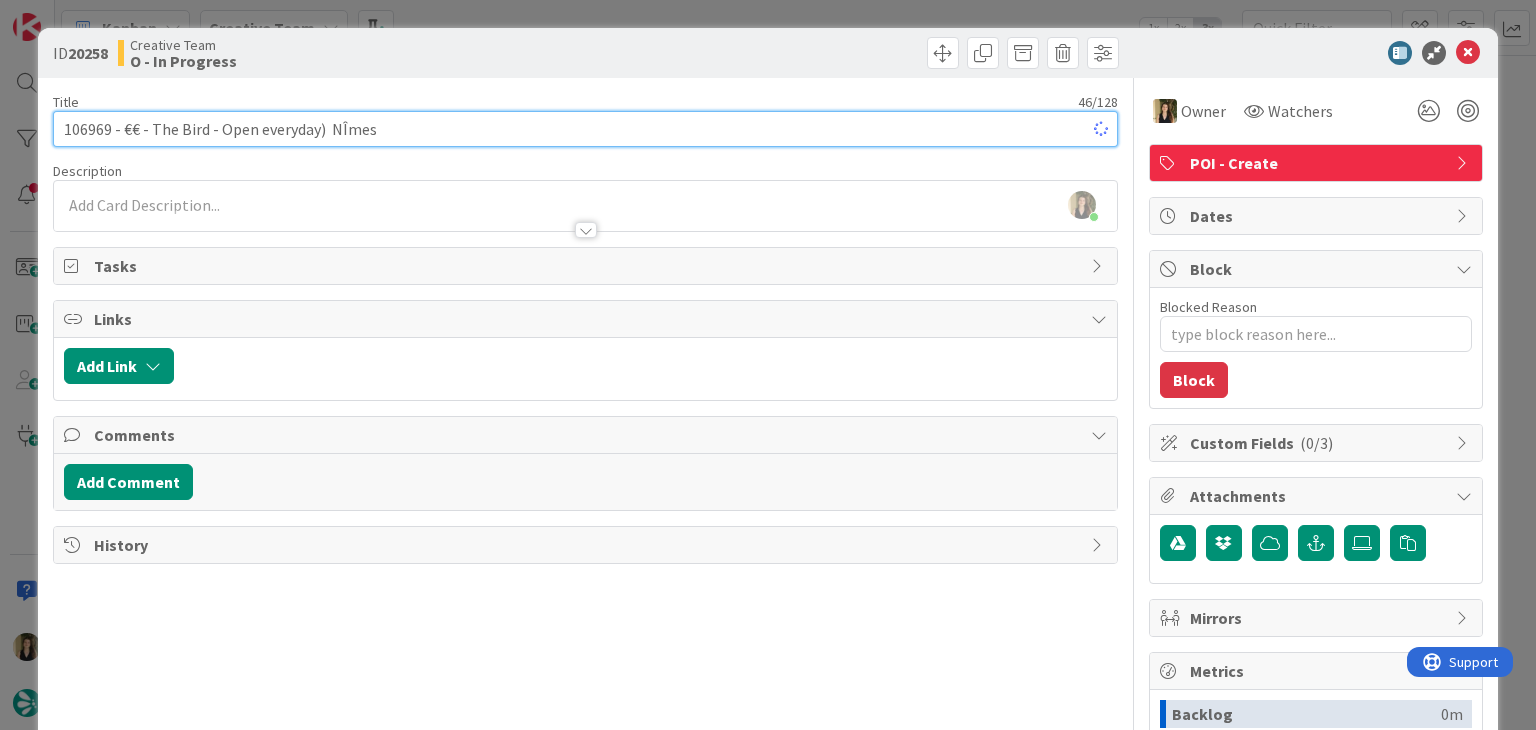 type on "x" 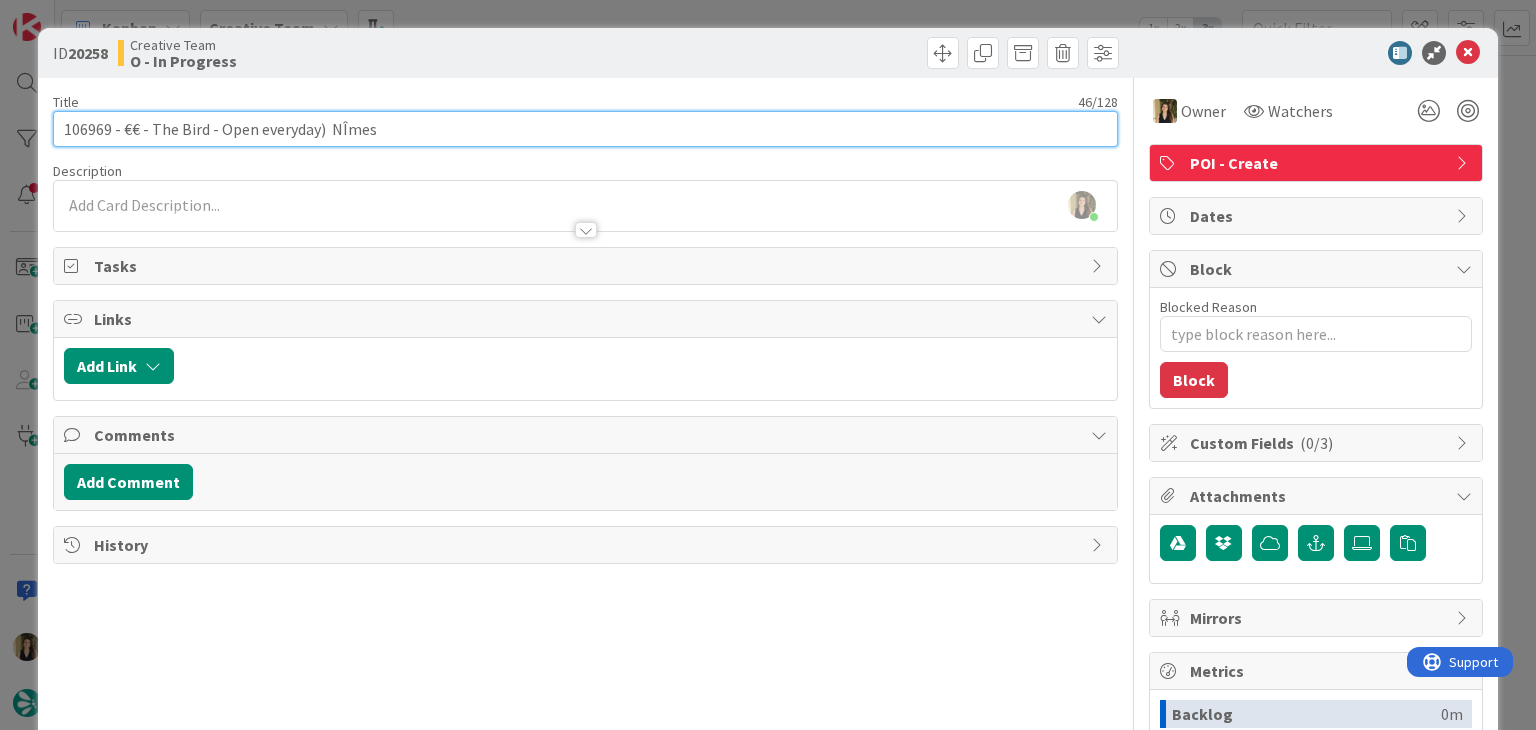drag, startPoint x: 324, startPoint y: 123, endPoint x: 437, endPoint y: 80, distance: 120.90492 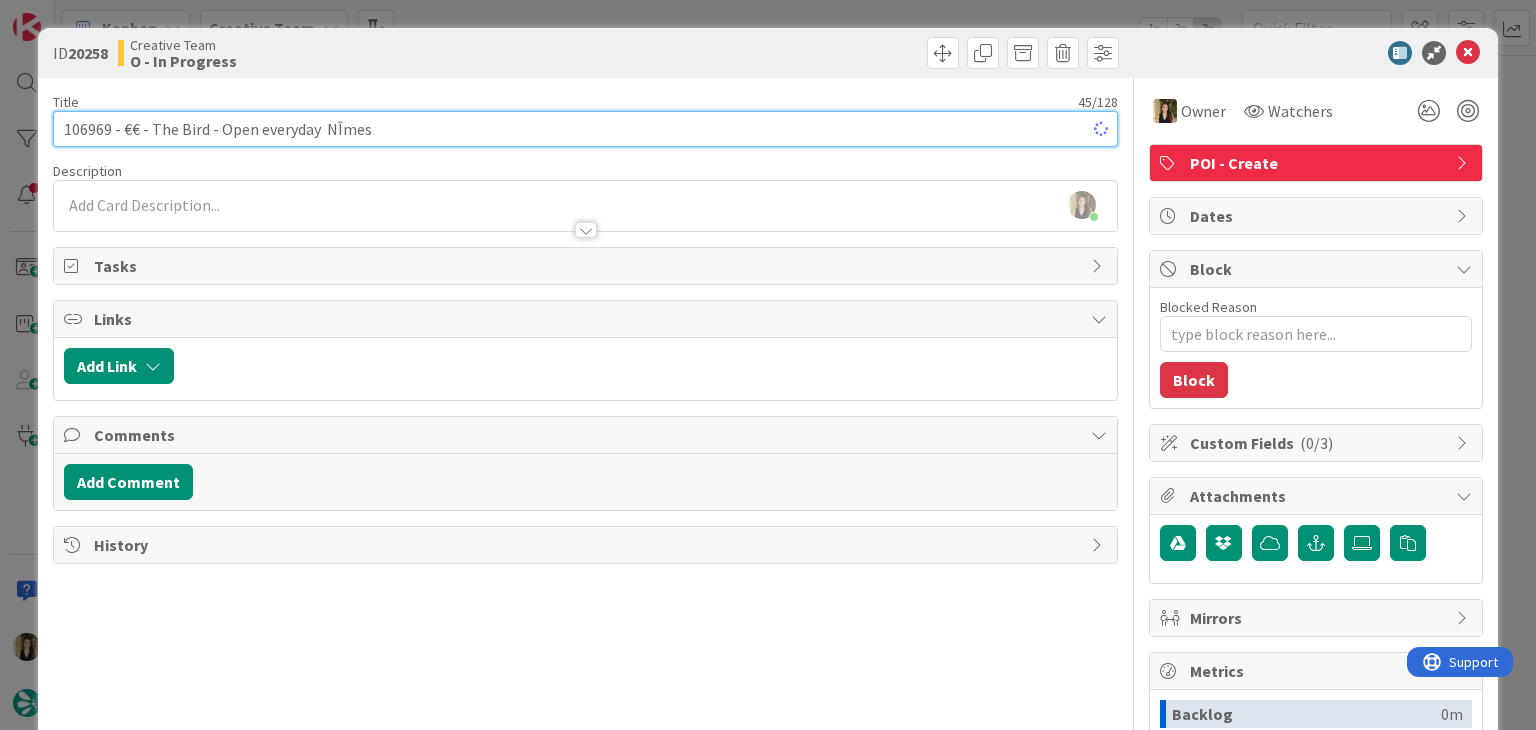type on "x" 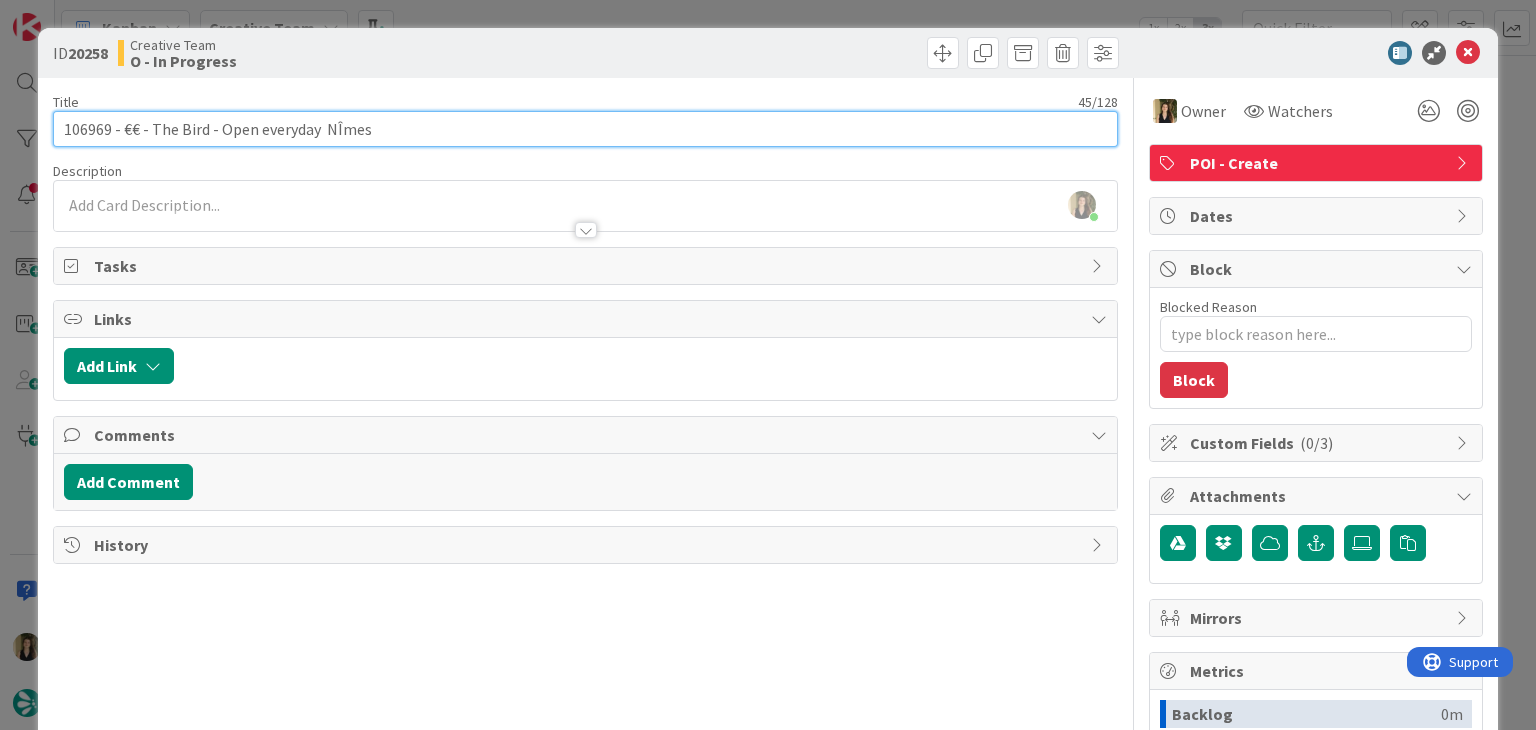 drag, startPoint x: 260, startPoint y: 124, endPoint x: 296, endPoint y: 109, distance: 39 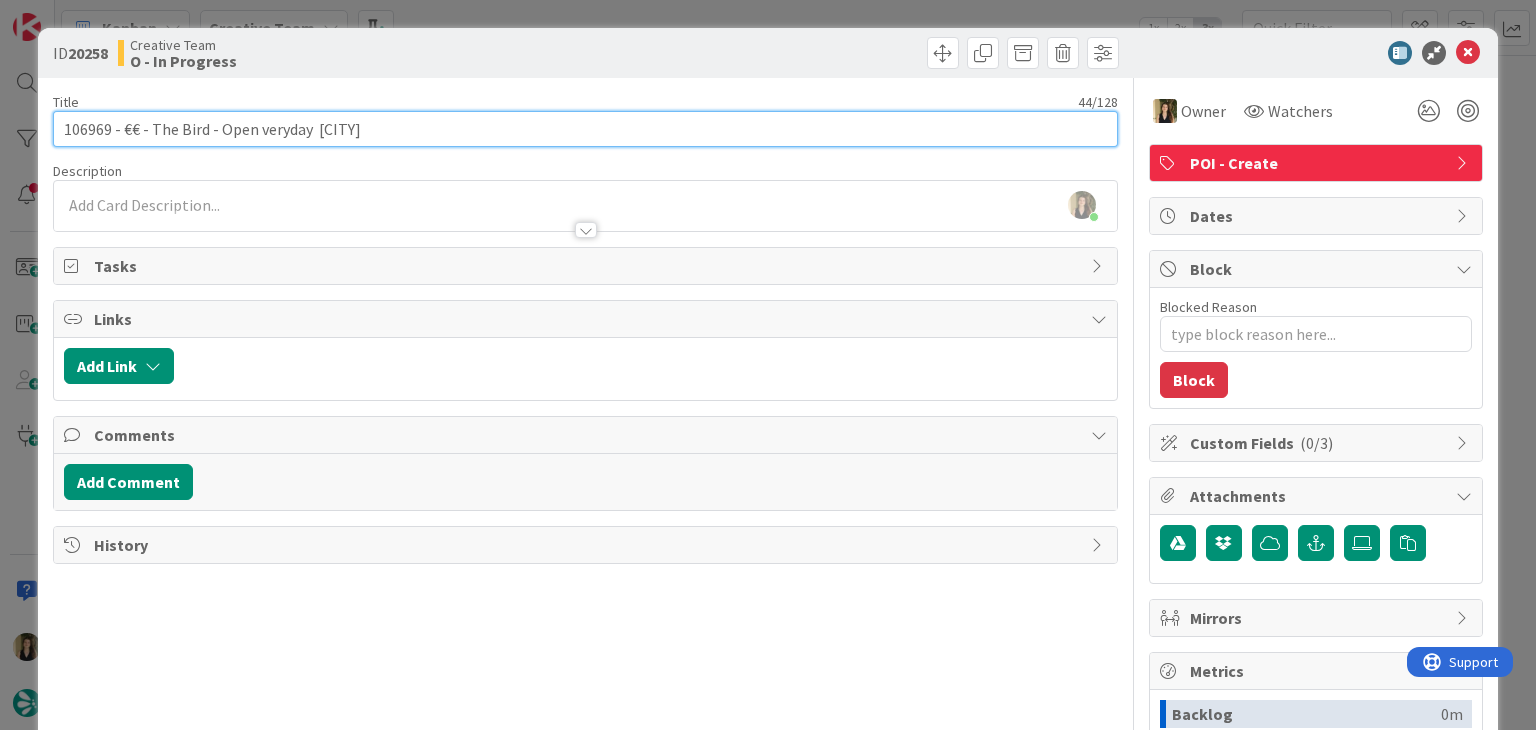 type on "106969 - €€ - The Bird - Open Everyday  NÎmes" 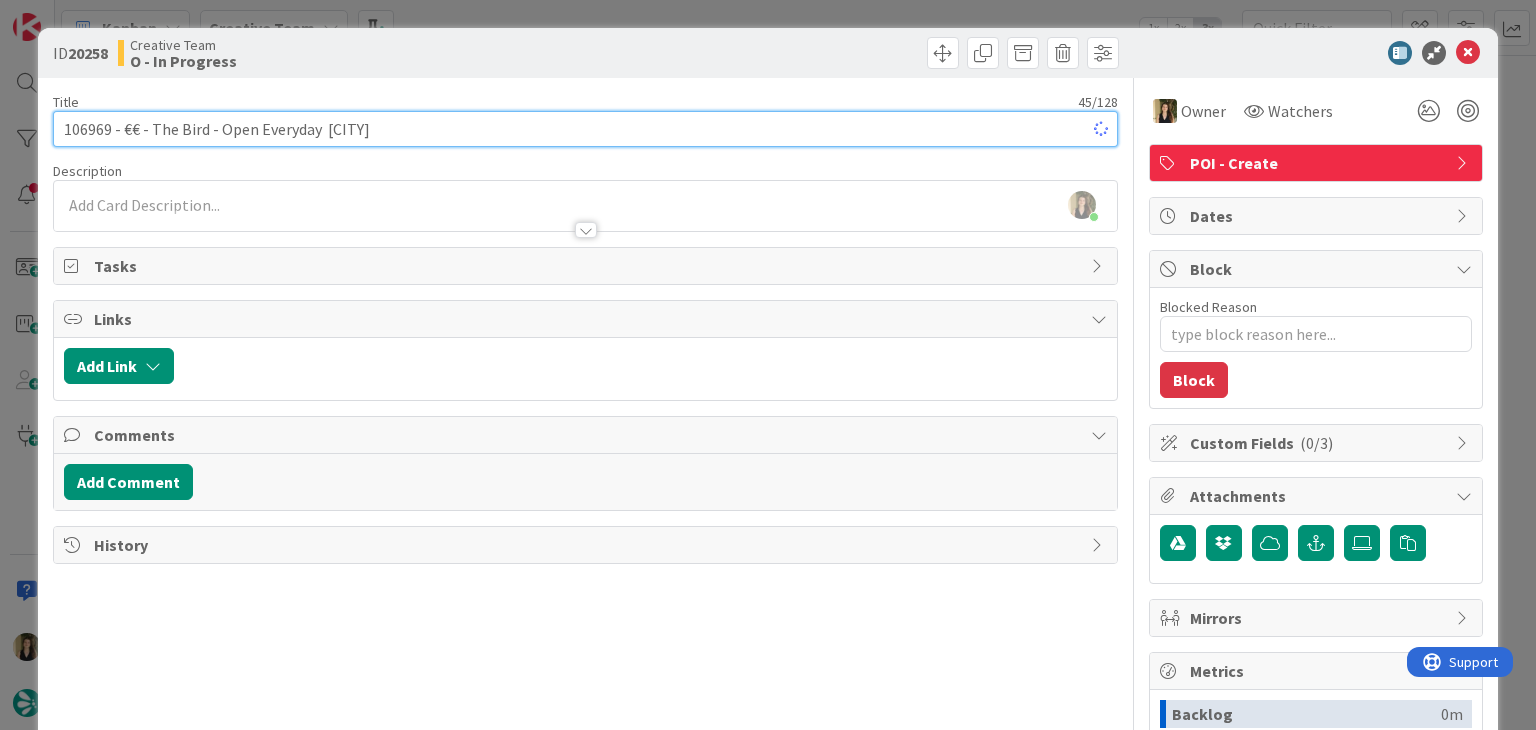 type on "x" 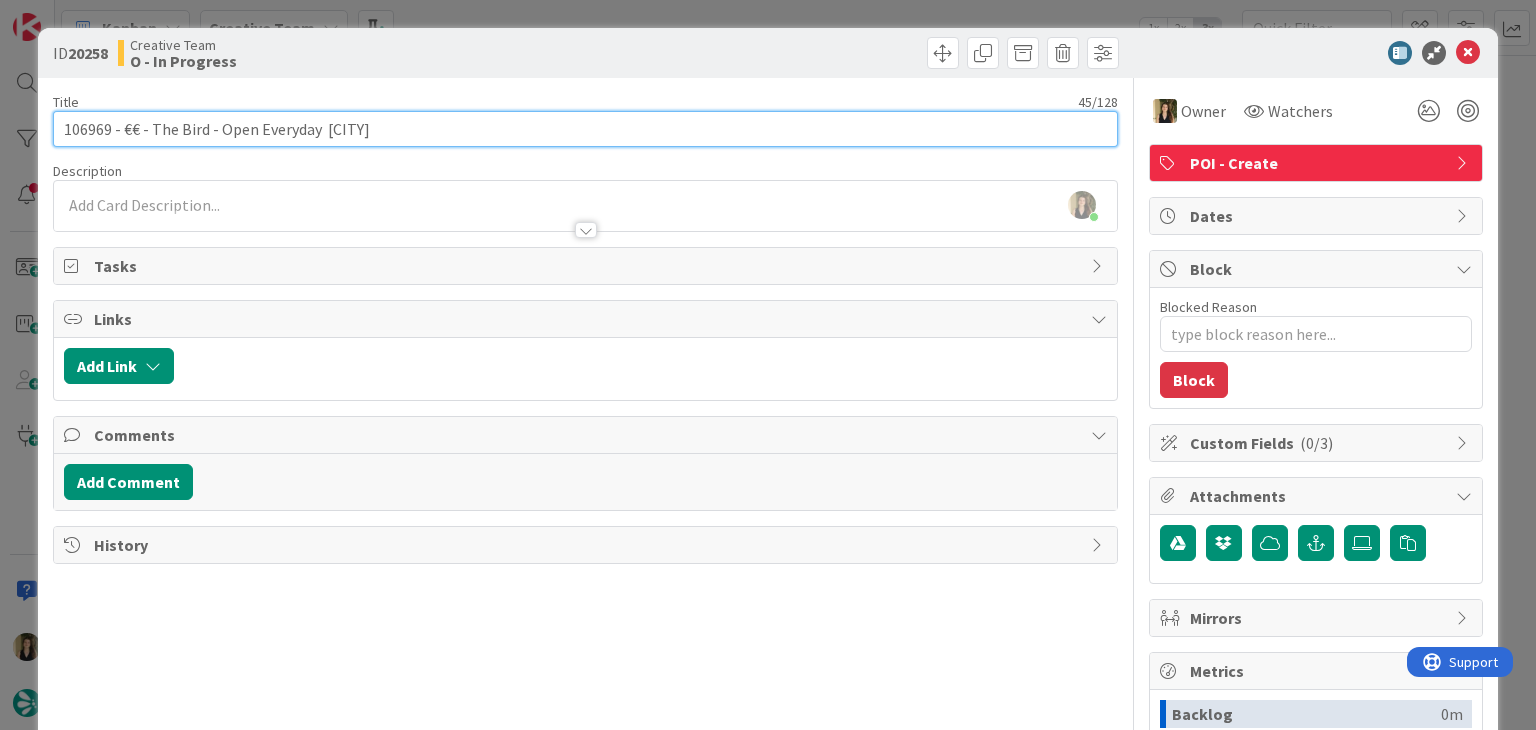type on "106969 - €€ - The Bird - Open Every day  NÎmes" 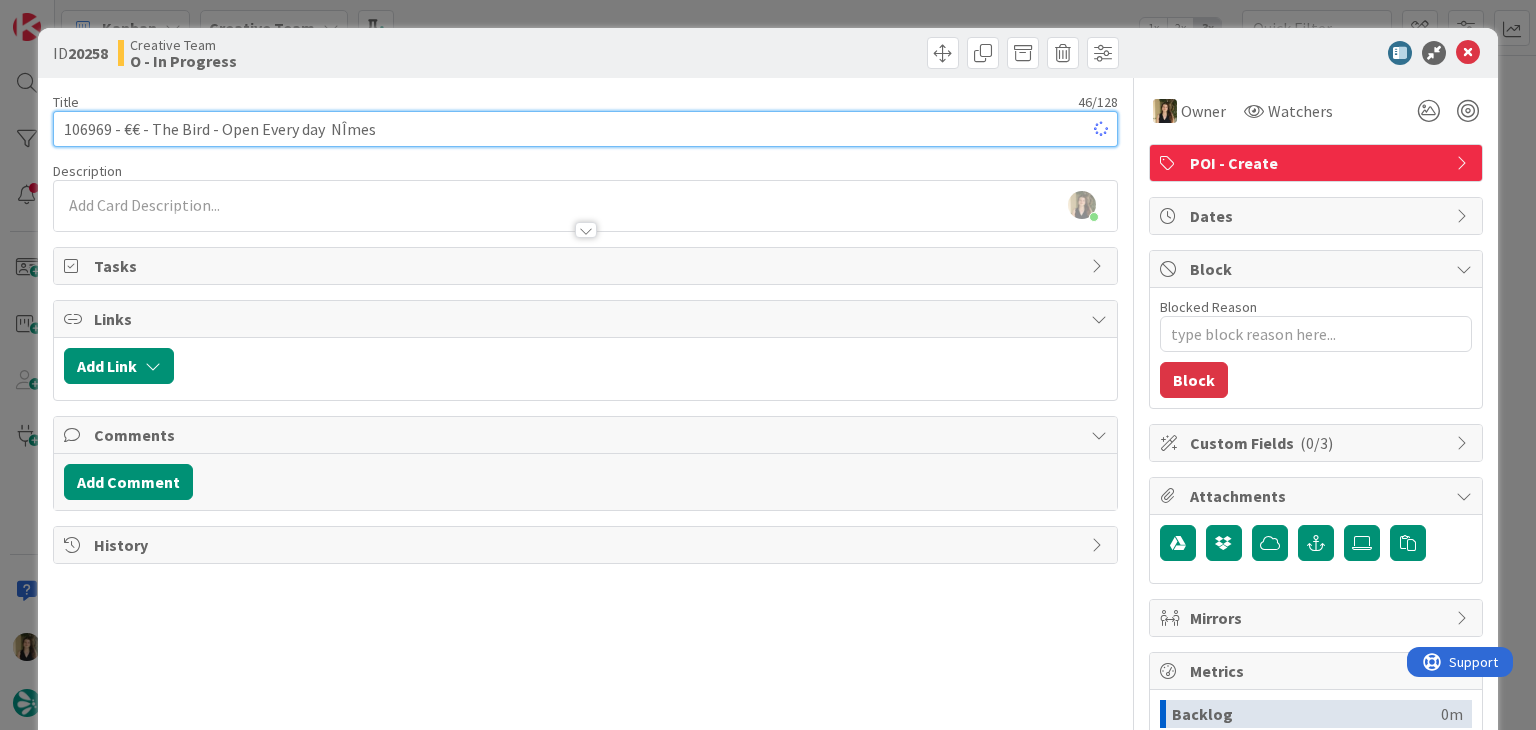 type on "x" 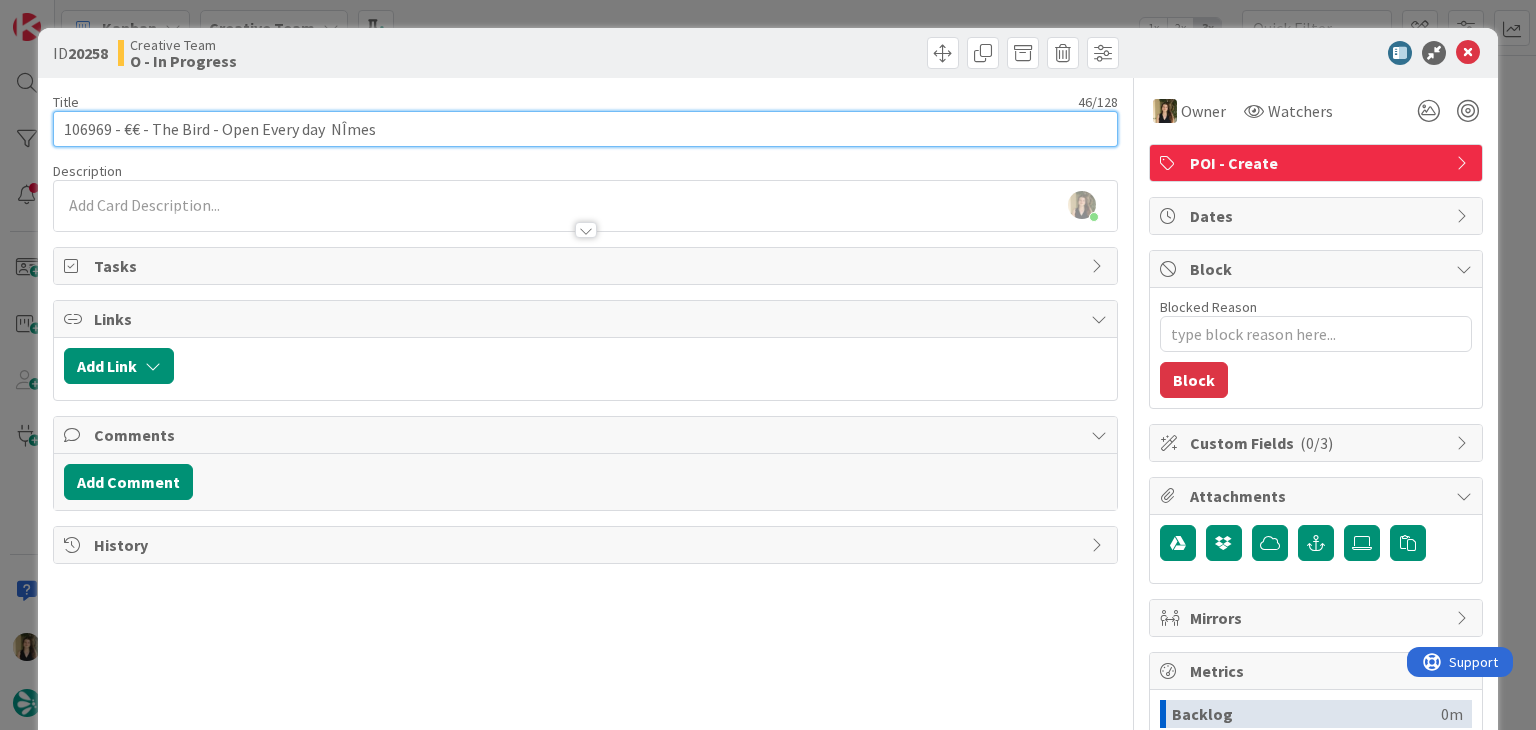 type on "106969 - €€ - The Bird - Open Every day  NÎmes" 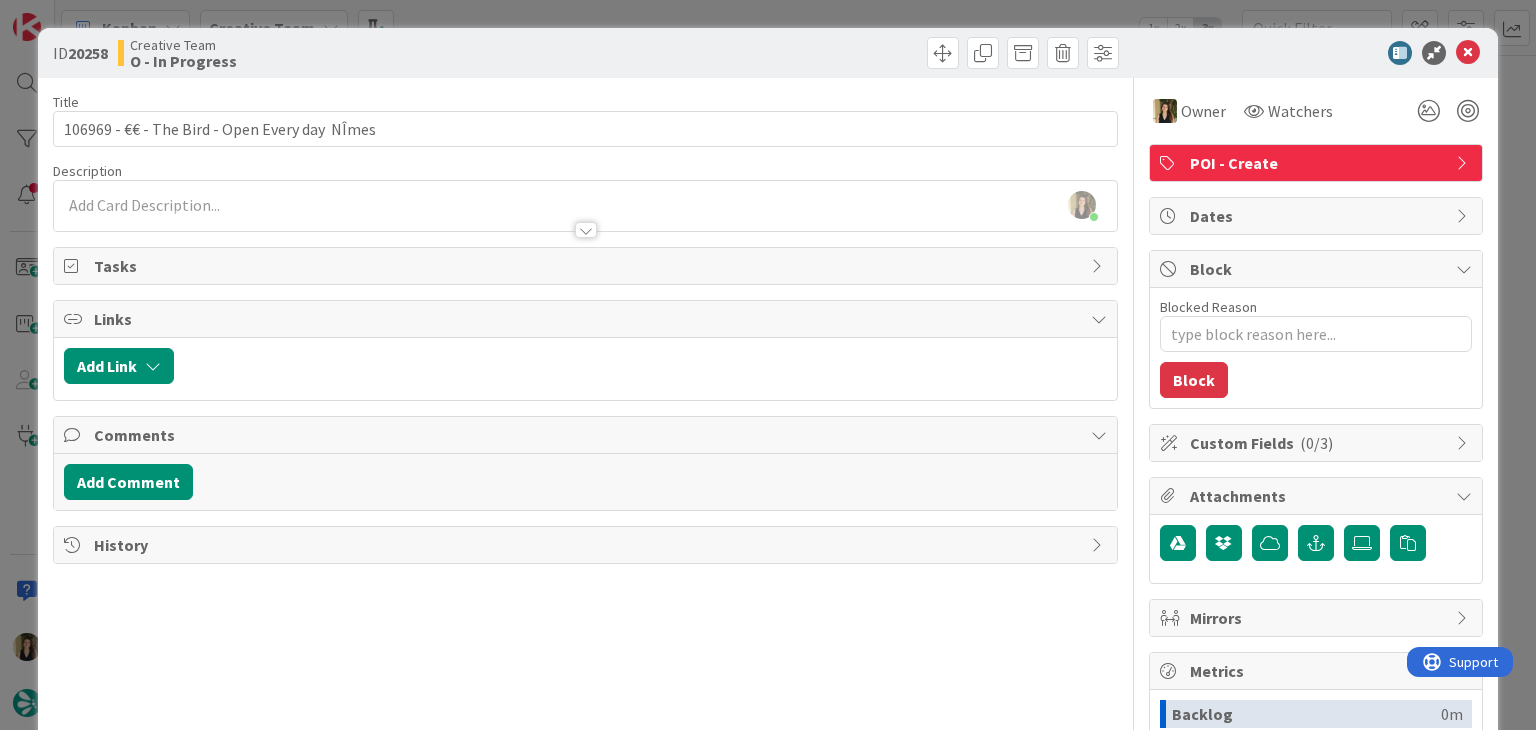 click on "Creative Team O - In Progress" at bounding box center [349, 53] 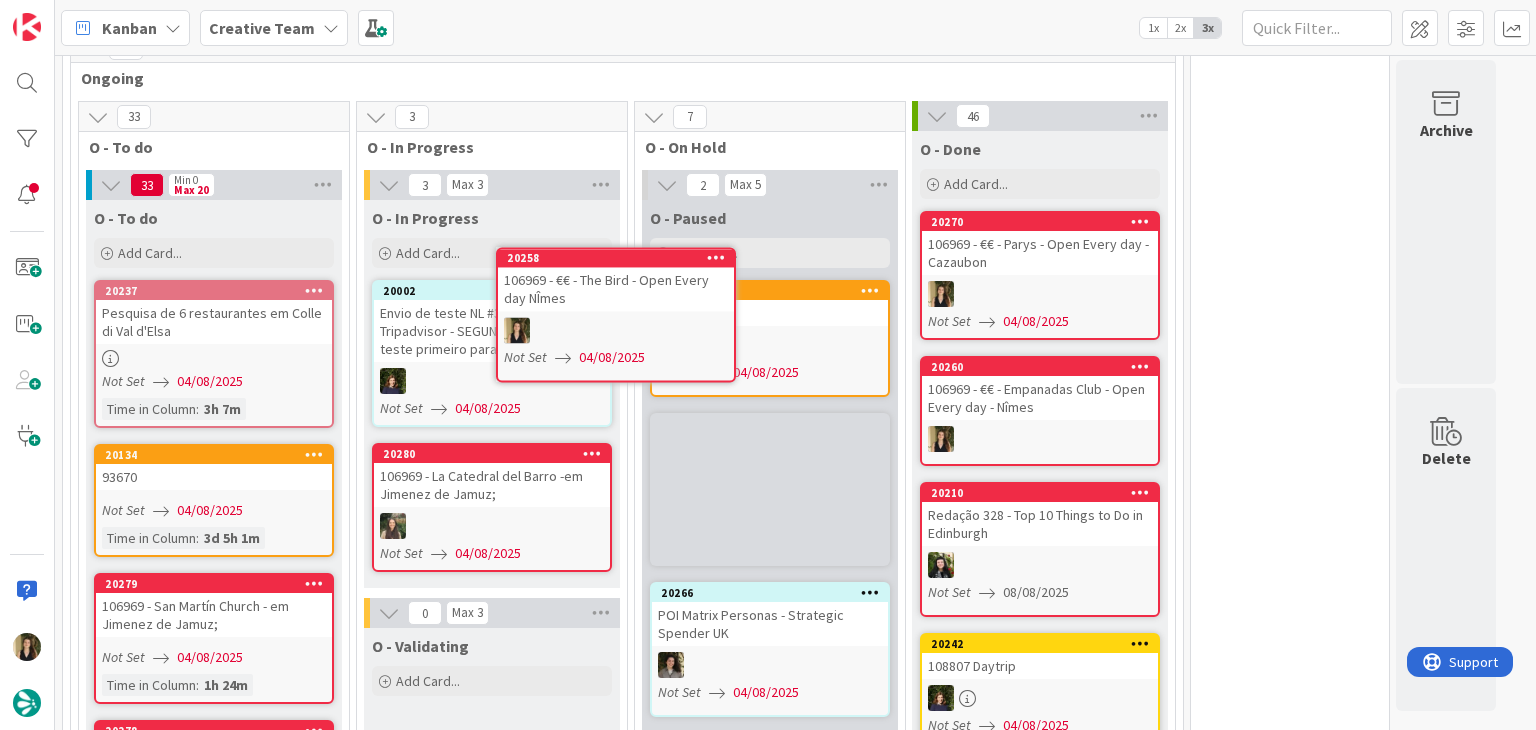 scroll, scrollTop: 0, scrollLeft: 0, axis: both 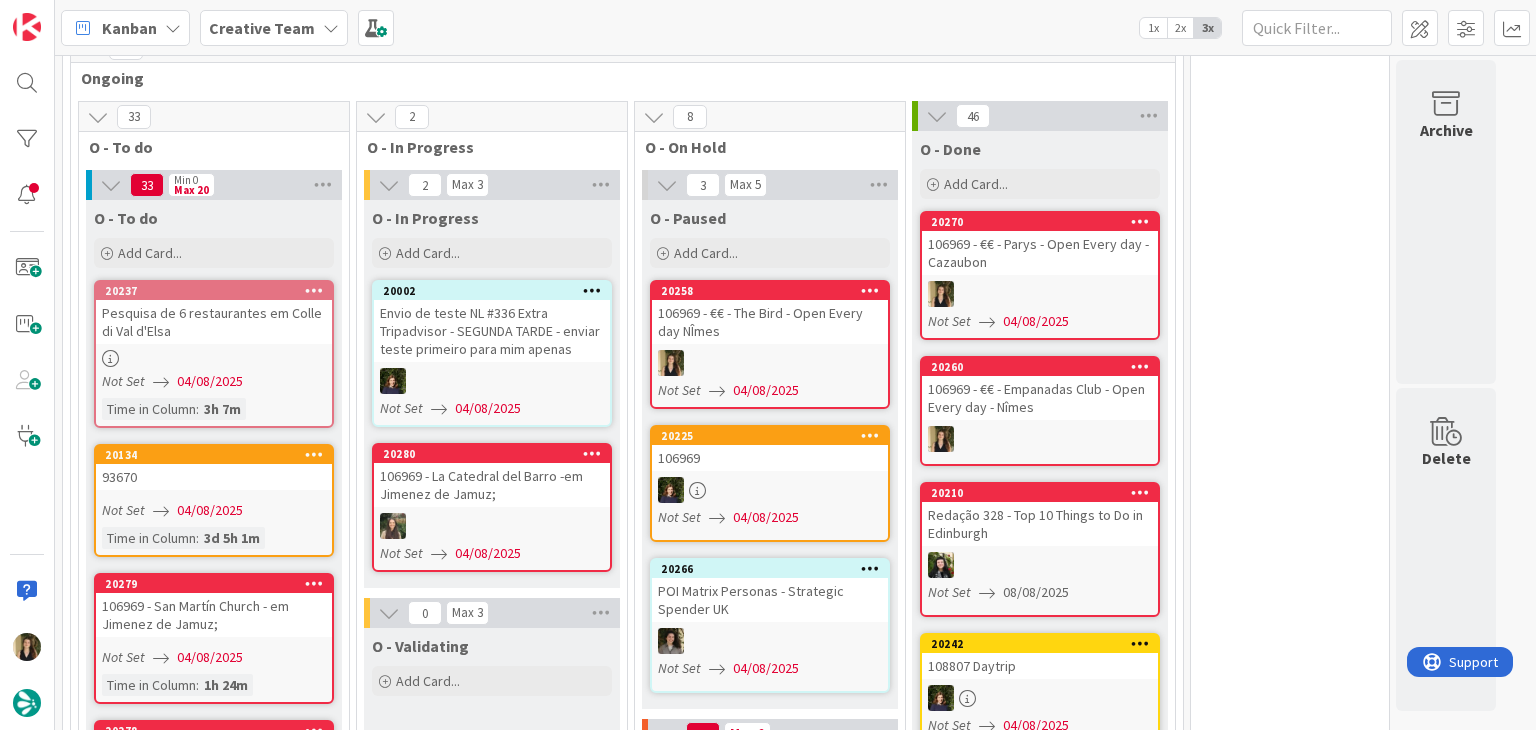 click on "0 Tempos máximos Roadbook  - Create -  30 min Roadbook  - Validation  - 20 min Roadbook  - Revision  - 25 min NL  - Blog Post + Email  - 4h30 NL  - Paginação  - 3 h NL  - Teste/agendar  - 30min Daytrip  - 5 min Car  - 20 min Service  - 20 min Service  Aux  - 10 min POI  - Pesquisa (exclui redação)  - 45 min POI  - Create  - 20 min Location  - 20 min Accommodation  - 30 min Accommodation  RB  - 20 min Website   -  Carregamento de Tours  - 6h Website  -  Edição conteúdo -  20min" at bounding box center (1290, 3814) 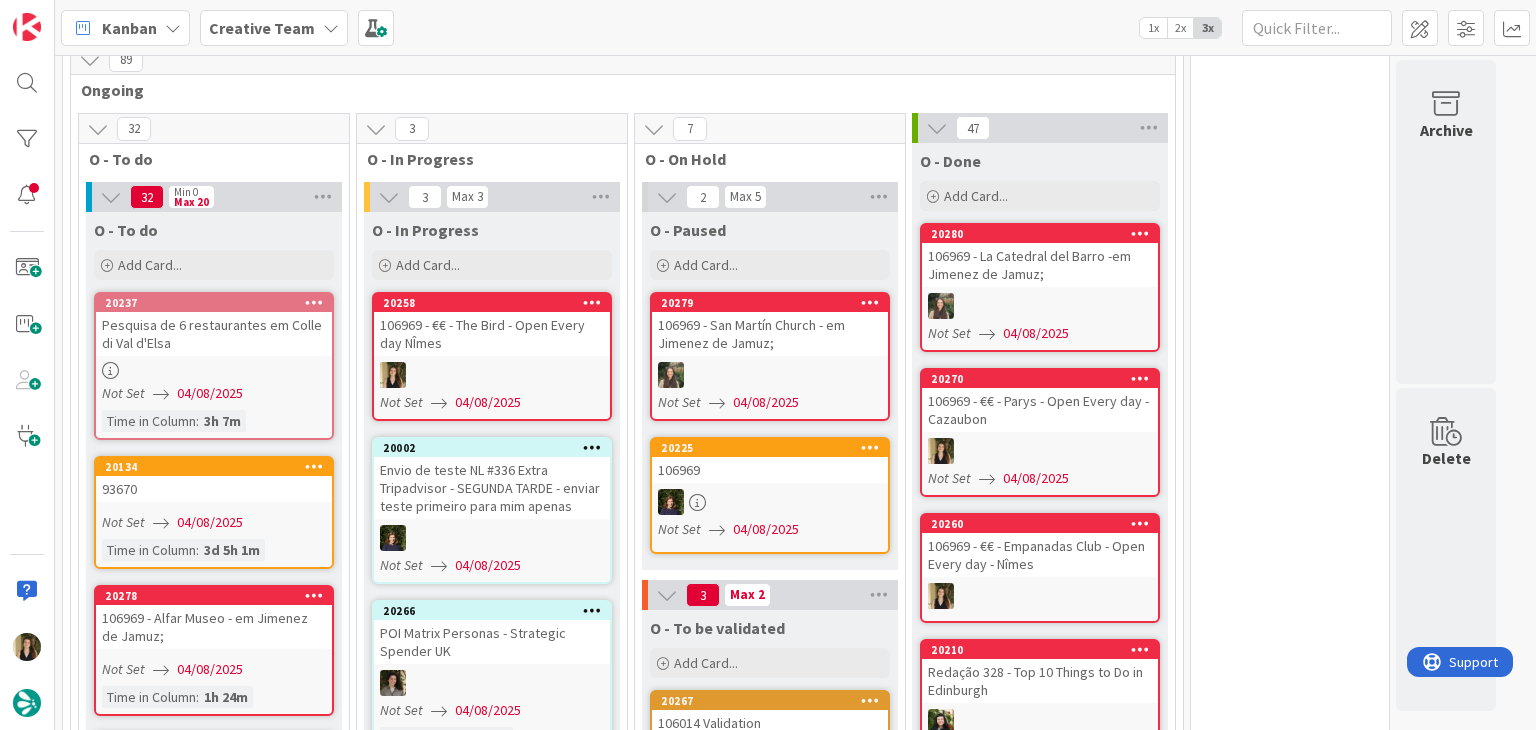 scroll, scrollTop: 1131, scrollLeft: 0, axis: vertical 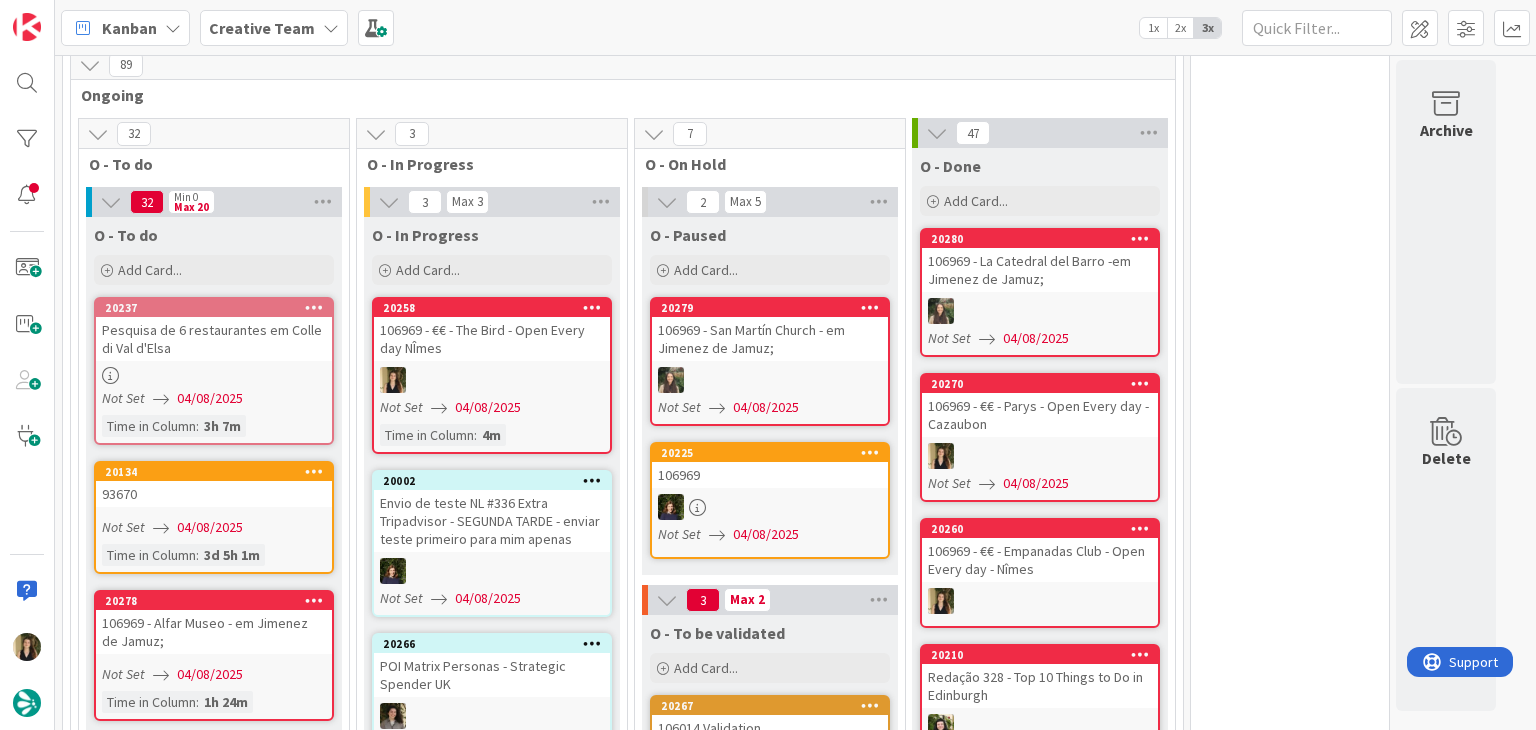 click on "20258 106969 - €€ - The Bird - Open Every day  NÎmes Not Set 04/08/2025 Time in Column : 4m" at bounding box center (492, 375) 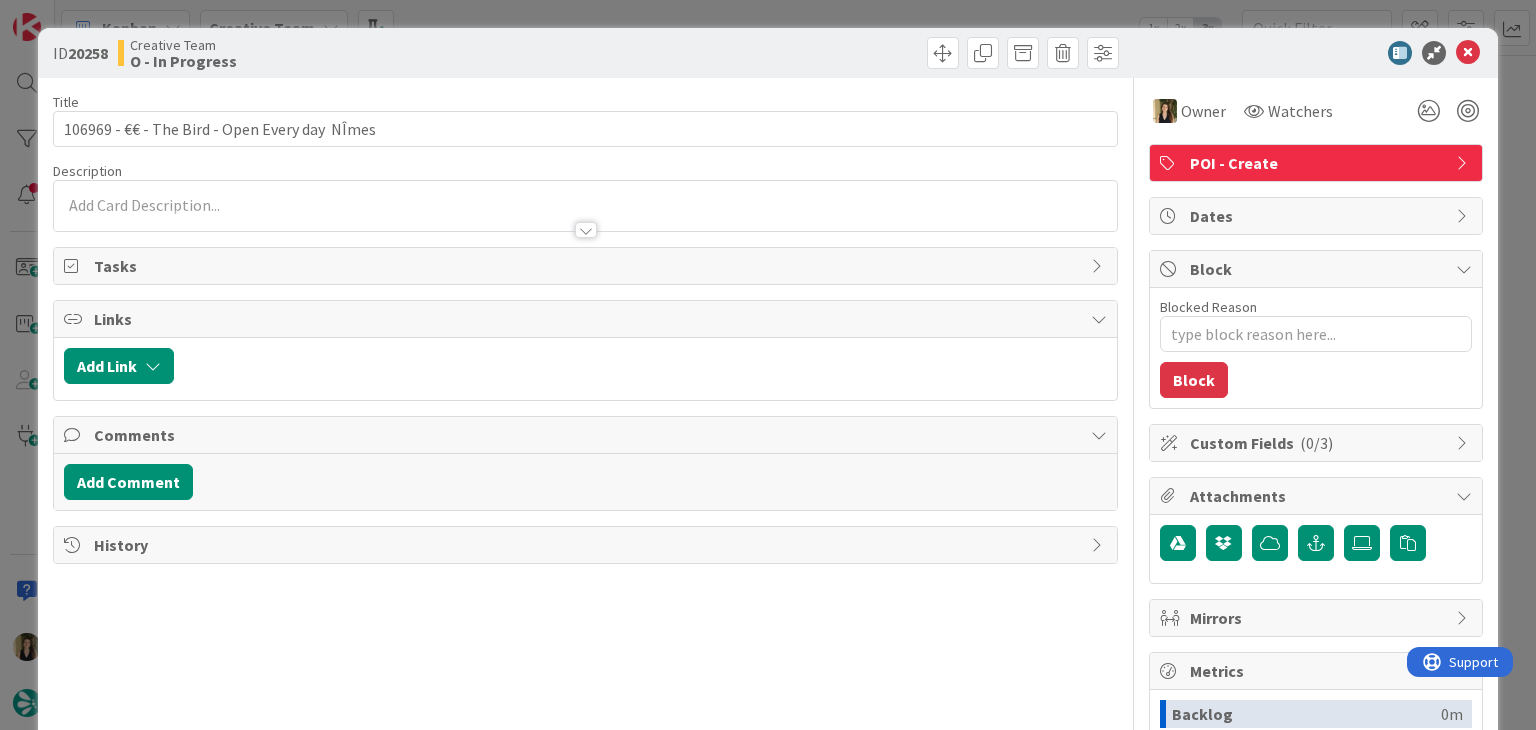scroll, scrollTop: 0, scrollLeft: 0, axis: both 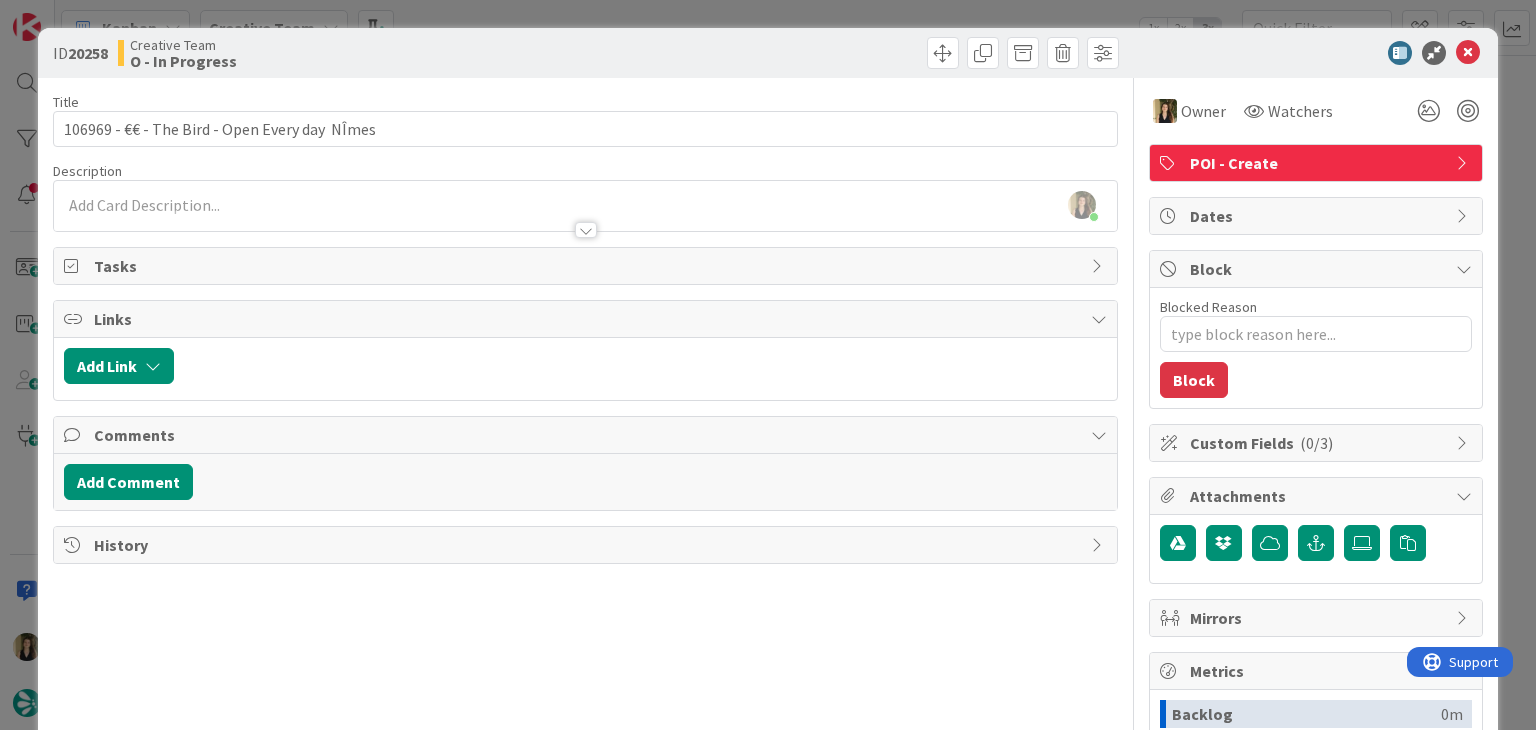 click on "ID  20258 Creative Team O - In Progress" at bounding box center [767, 53] 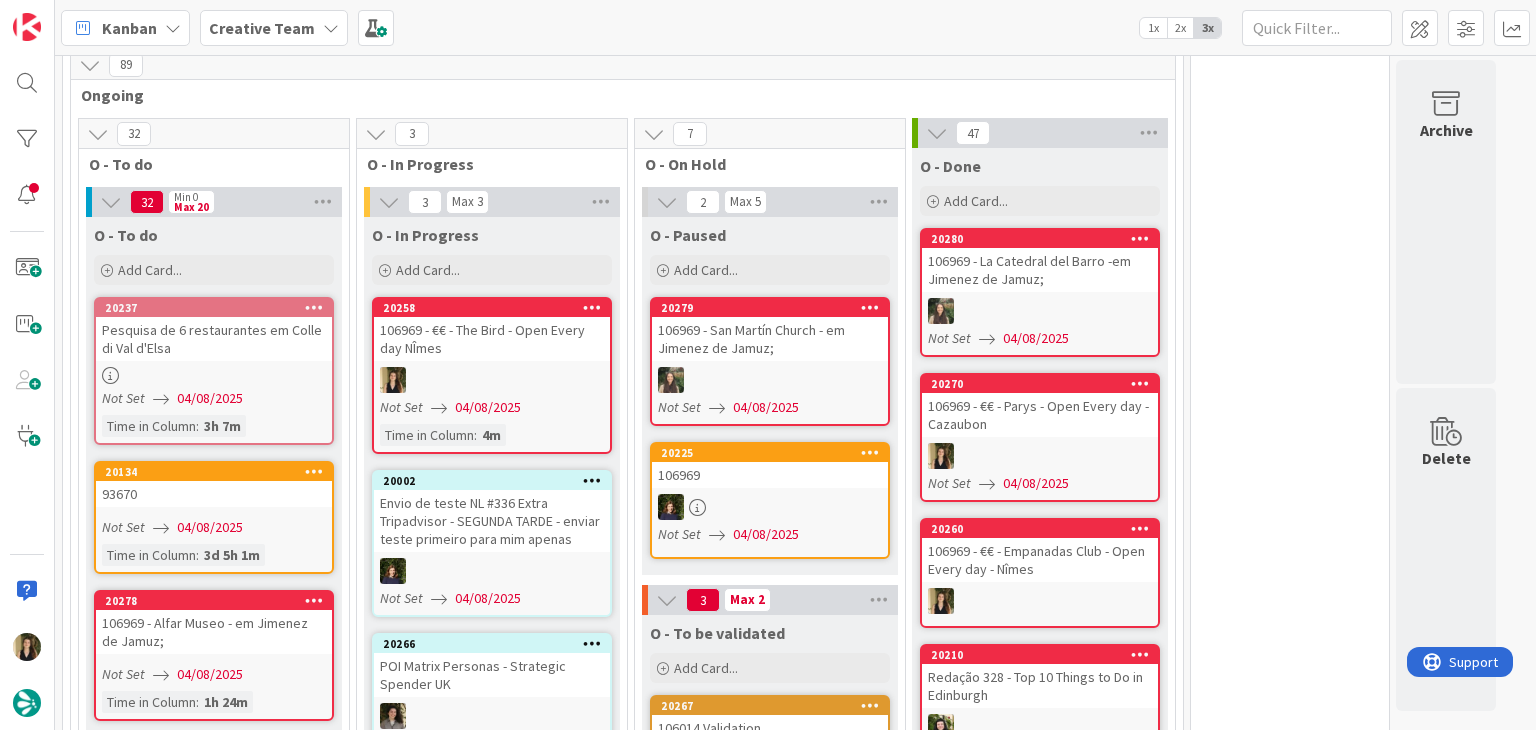 scroll, scrollTop: 0, scrollLeft: 0, axis: both 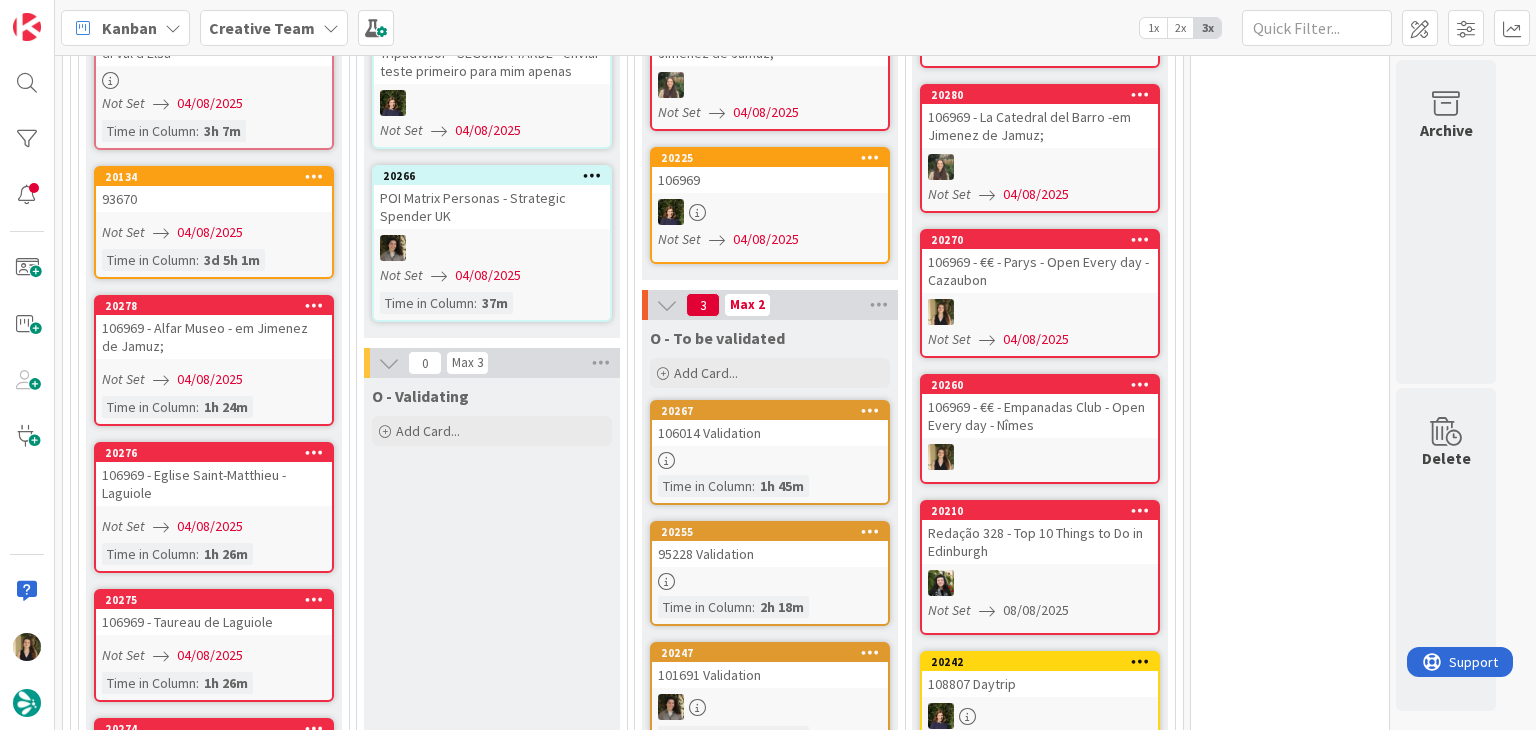 click on "Not Set 04/08/2025" at bounding box center (217, 379) 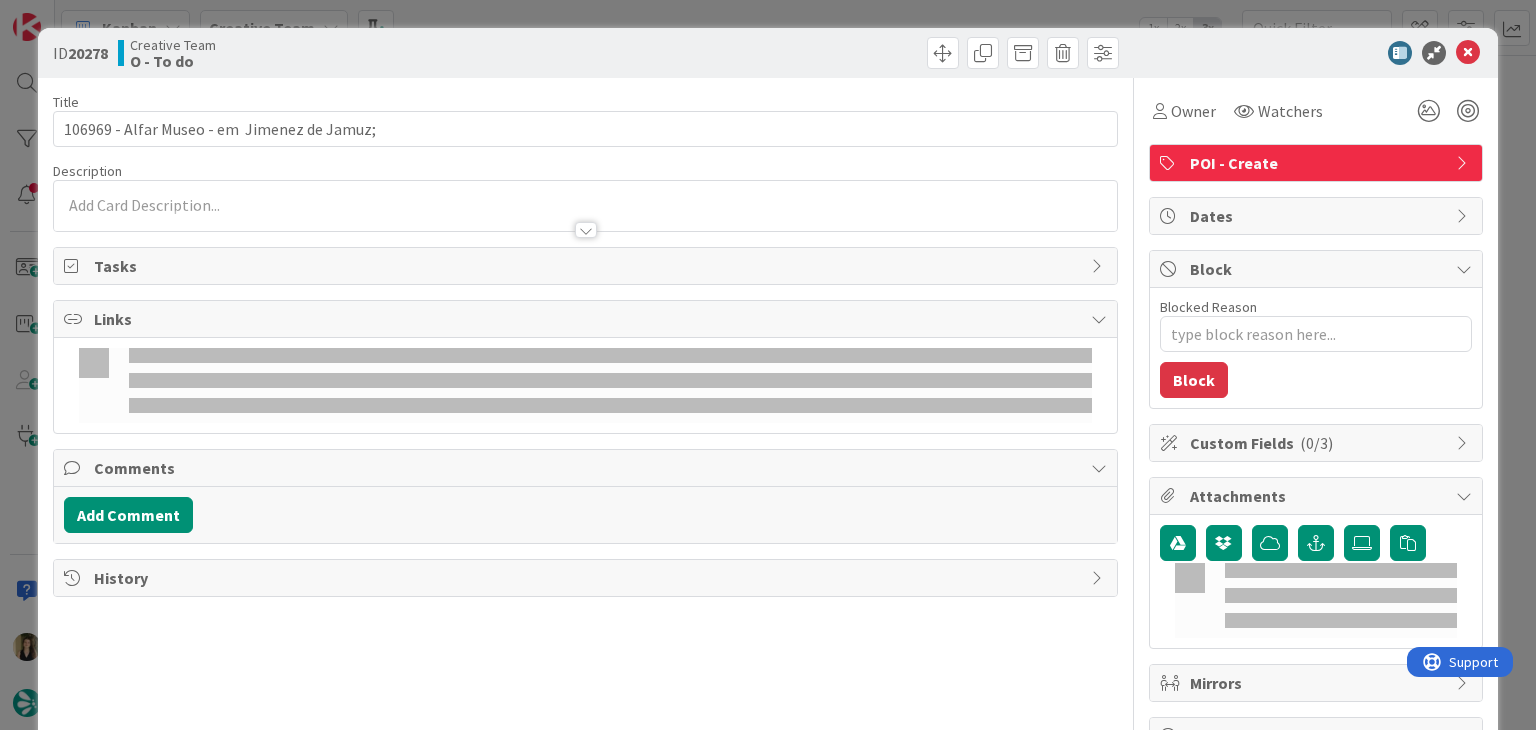 scroll, scrollTop: 0, scrollLeft: 0, axis: both 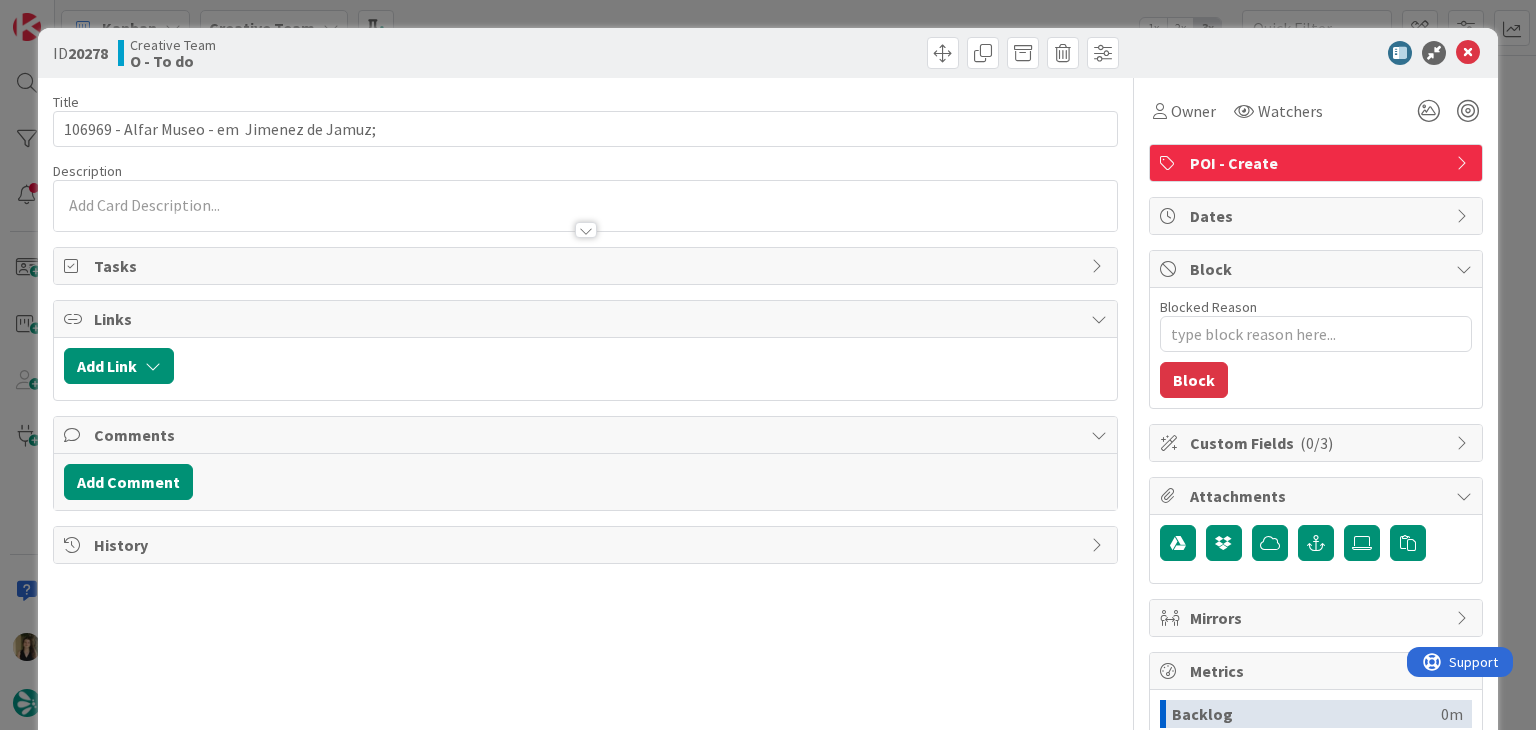 click on "ID  20278 Creative Team O - To do Title 44 / 128 106969 - Alfar Museo - em  Jimenez de Jamuz; Description Owner Watchers POI - Create  Tasks Links Add Link Comments Add Comment History Owner Watchers POI - Create  Dates Block Blocked Reason 0 / 256 Block Custom Fields ( 0/3 ) Attachments Mirrors Metrics Backlog 0m To Do 2h 8m Buffer 0m In Progress 0m Total Time 2h 8m Lead Time 2h 8m Cycle Time 0m Blocked Time 0m Show Details" at bounding box center [768, 365] 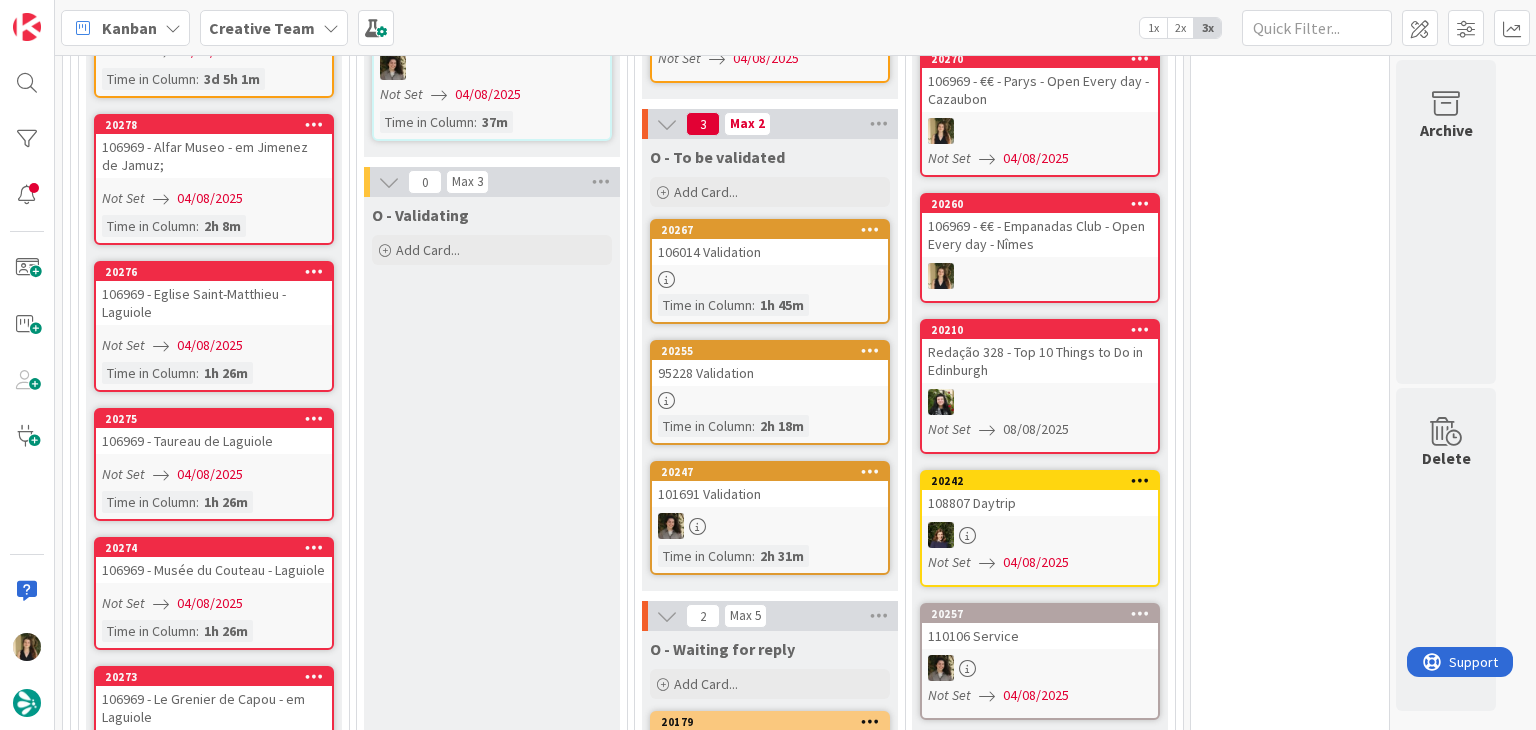 scroll, scrollTop: 1726, scrollLeft: 0, axis: vertical 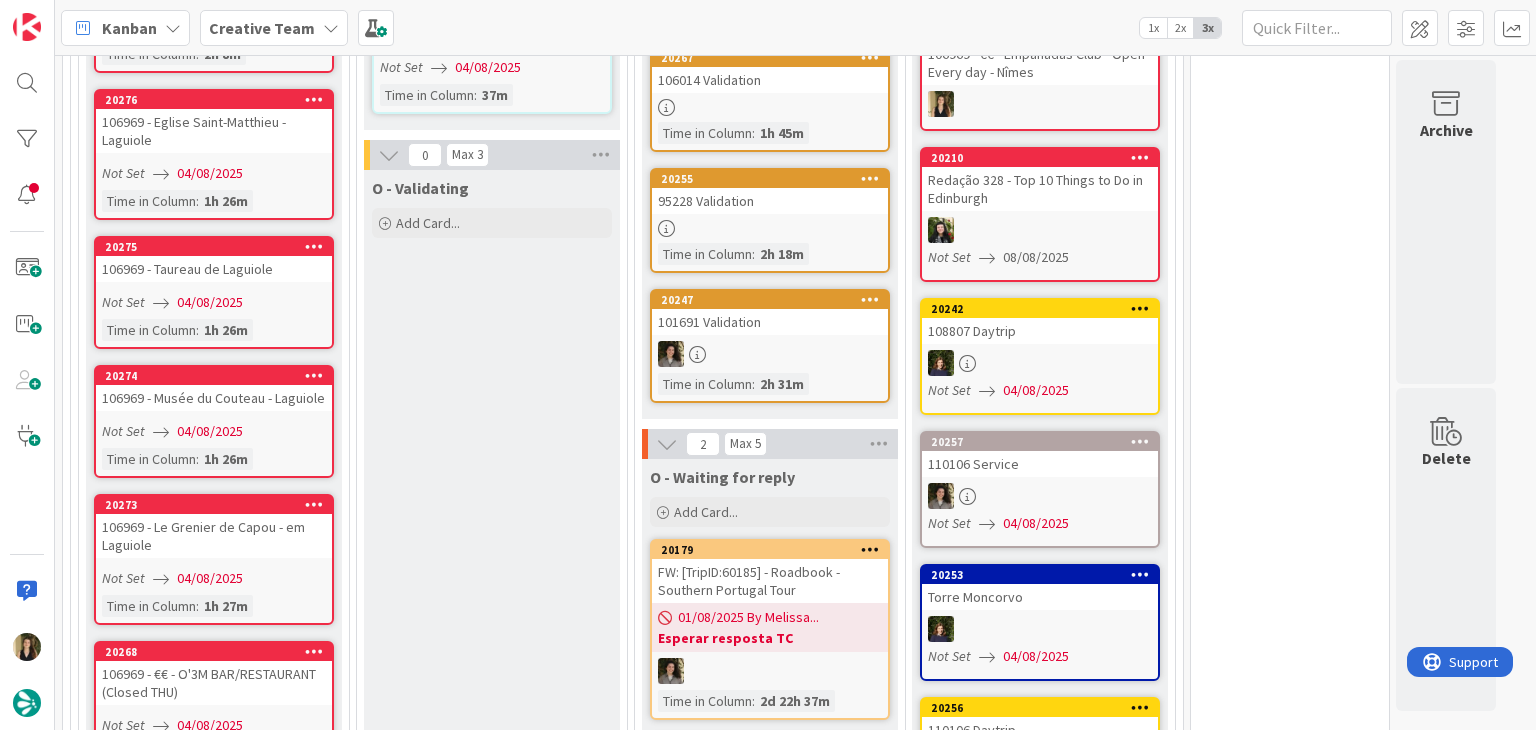 click at bounding box center [770, 354] 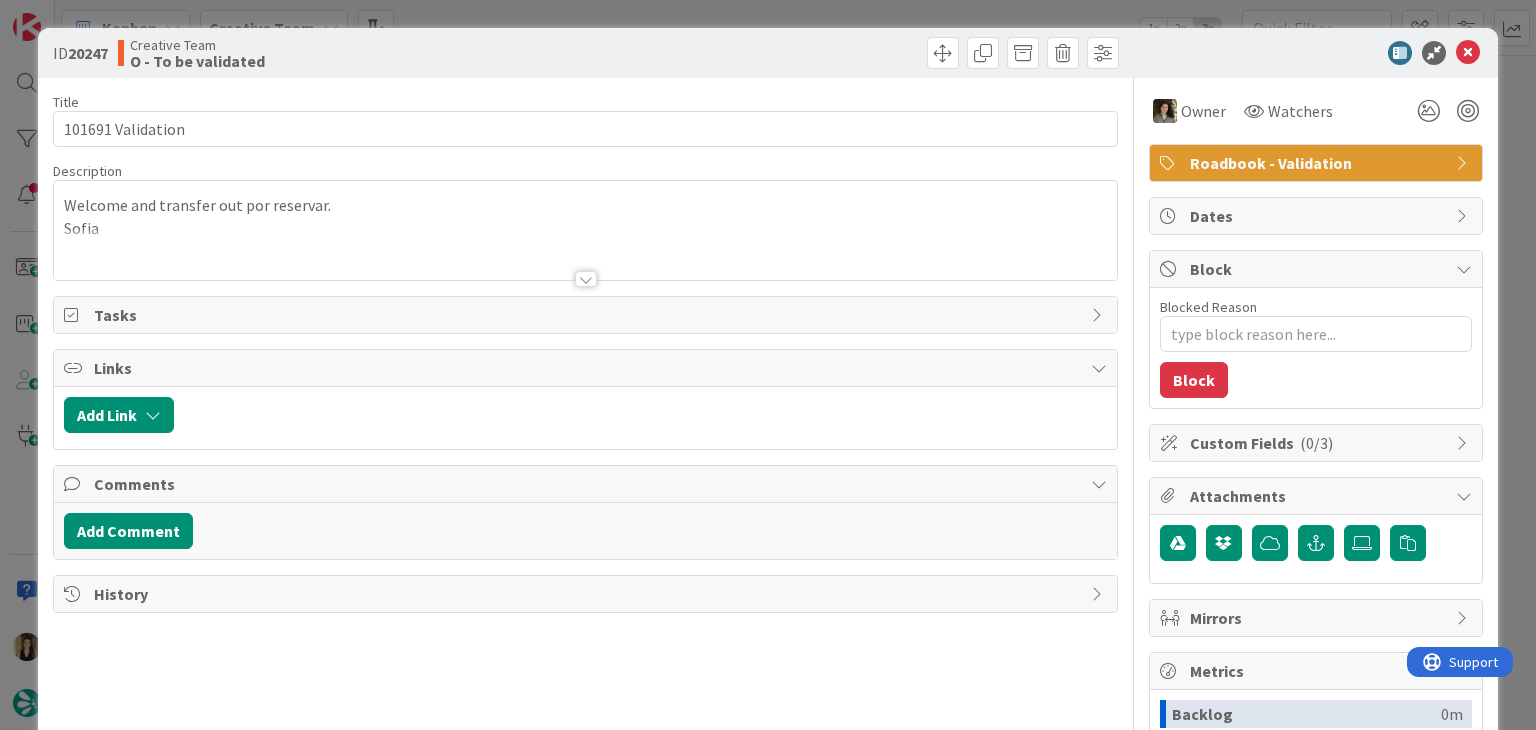 scroll, scrollTop: 0, scrollLeft: 0, axis: both 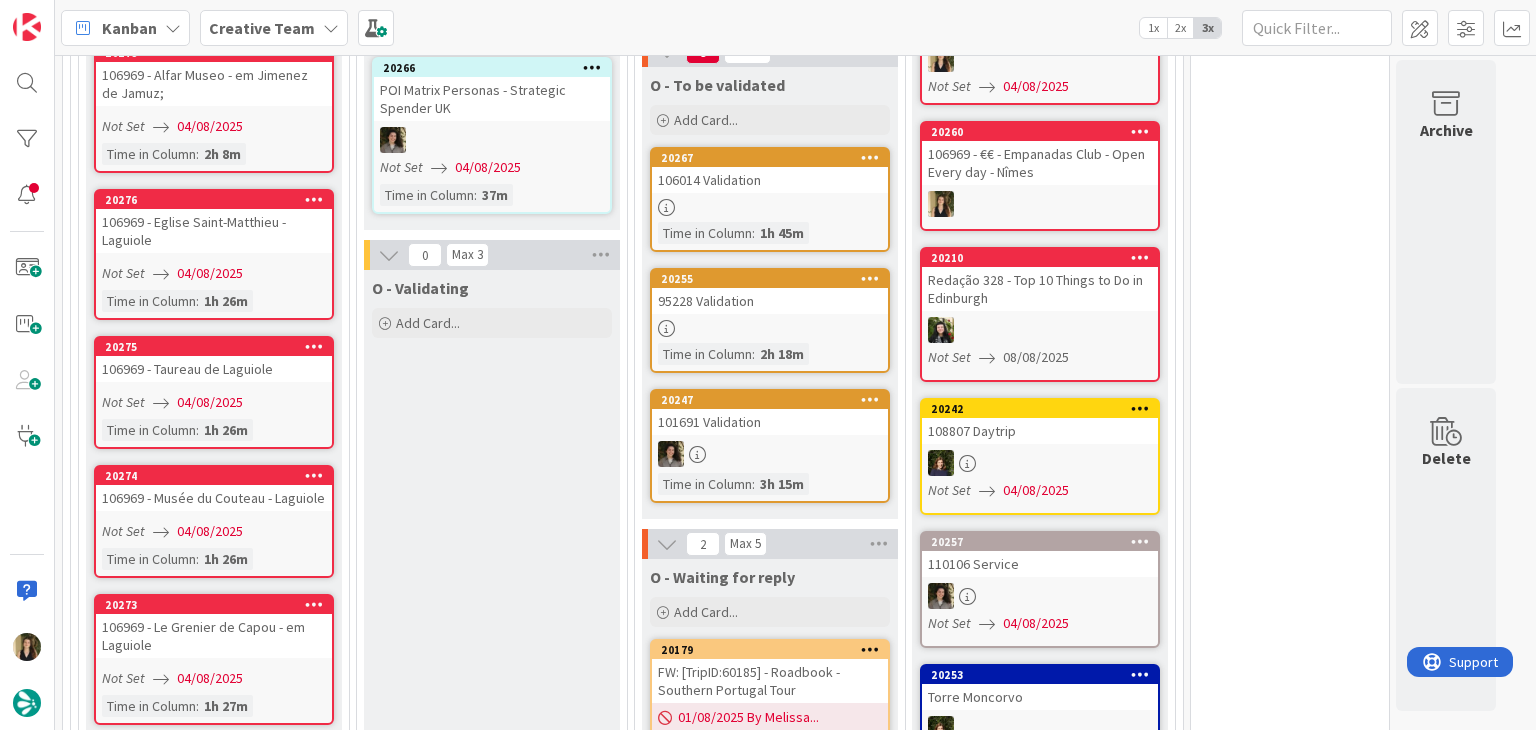 click at bounding box center [770, 328] 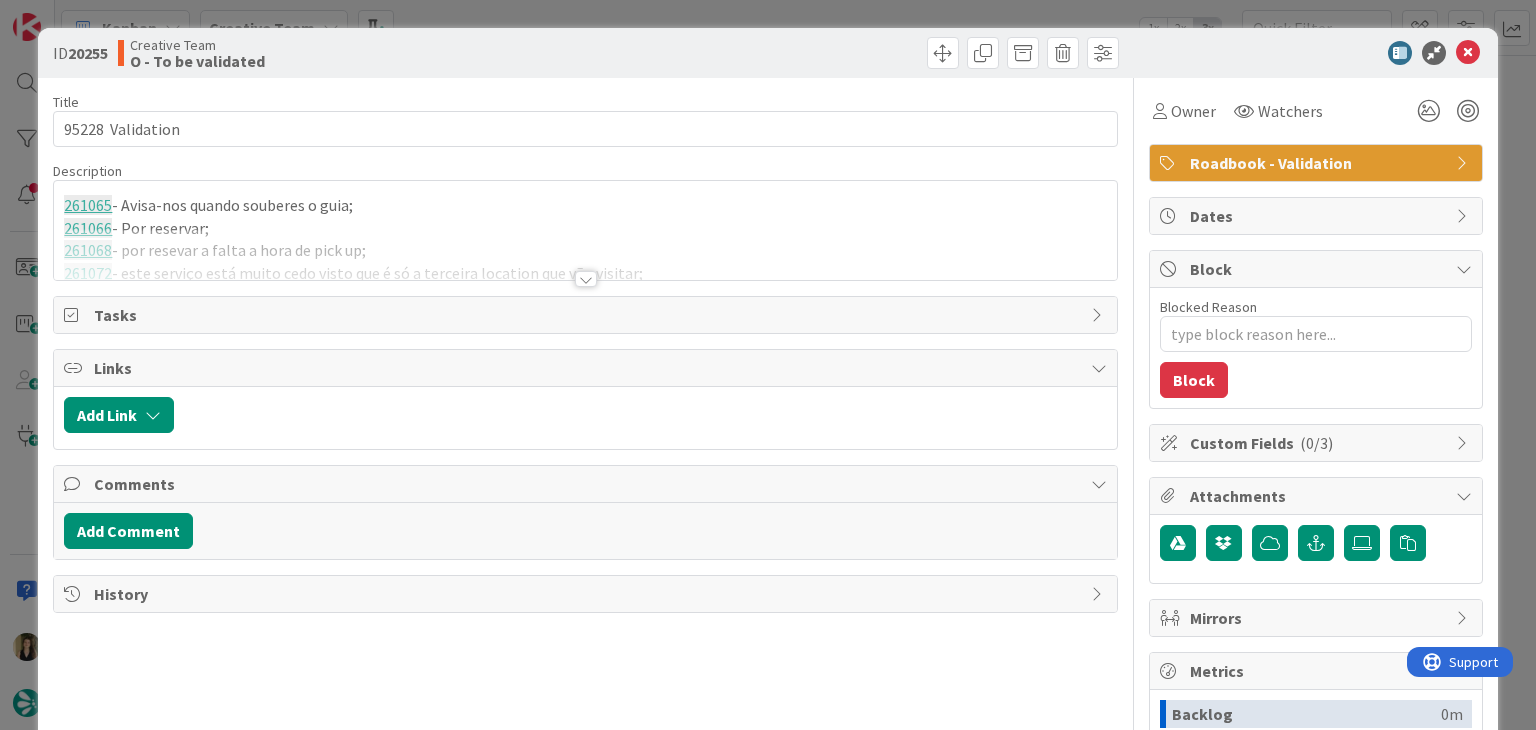 scroll, scrollTop: 0, scrollLeft: 0, axis: both 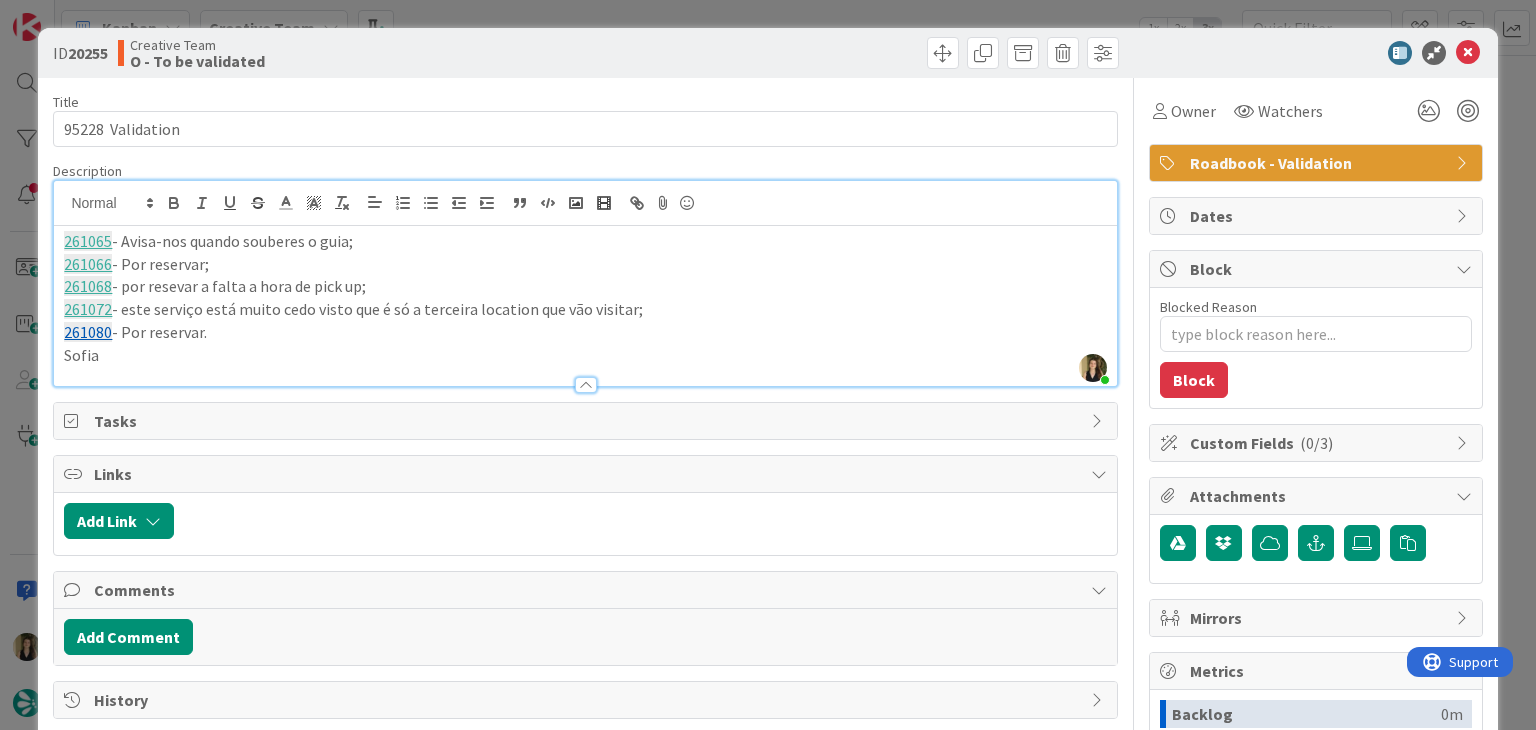 click on "ID  20255 Creative Team O - To be validated Title 17 / 128 95228  Validation Description Sofia Palma just joined 261065  - Avisa-nos quando souberes o guia; 261066  - Por reservar; 261068  - por resevar a falta a hora de pick up; 261072  - este serviço está muito cedo visto que é só a terceira location que vão visitar; 261080  - Por reservar. Sofia Owner Watchers Roadbook - Validation Tasks Links Add Link Comments Add Comment History Owner Watchers Roadbook - Validation Dates Block Blocked Reason 0 / 256 Block Custom Fields ( 0/3 ) Attachments Mirrors Metrics Backlog 0m To Do 0m Buffer 3h 1m In Progress 0m Total Time 3h 1m Lead Time 3h 1m Cycle Time 3h 1m Blocked Time 0m Show Details" at bounding box center [768, 365] 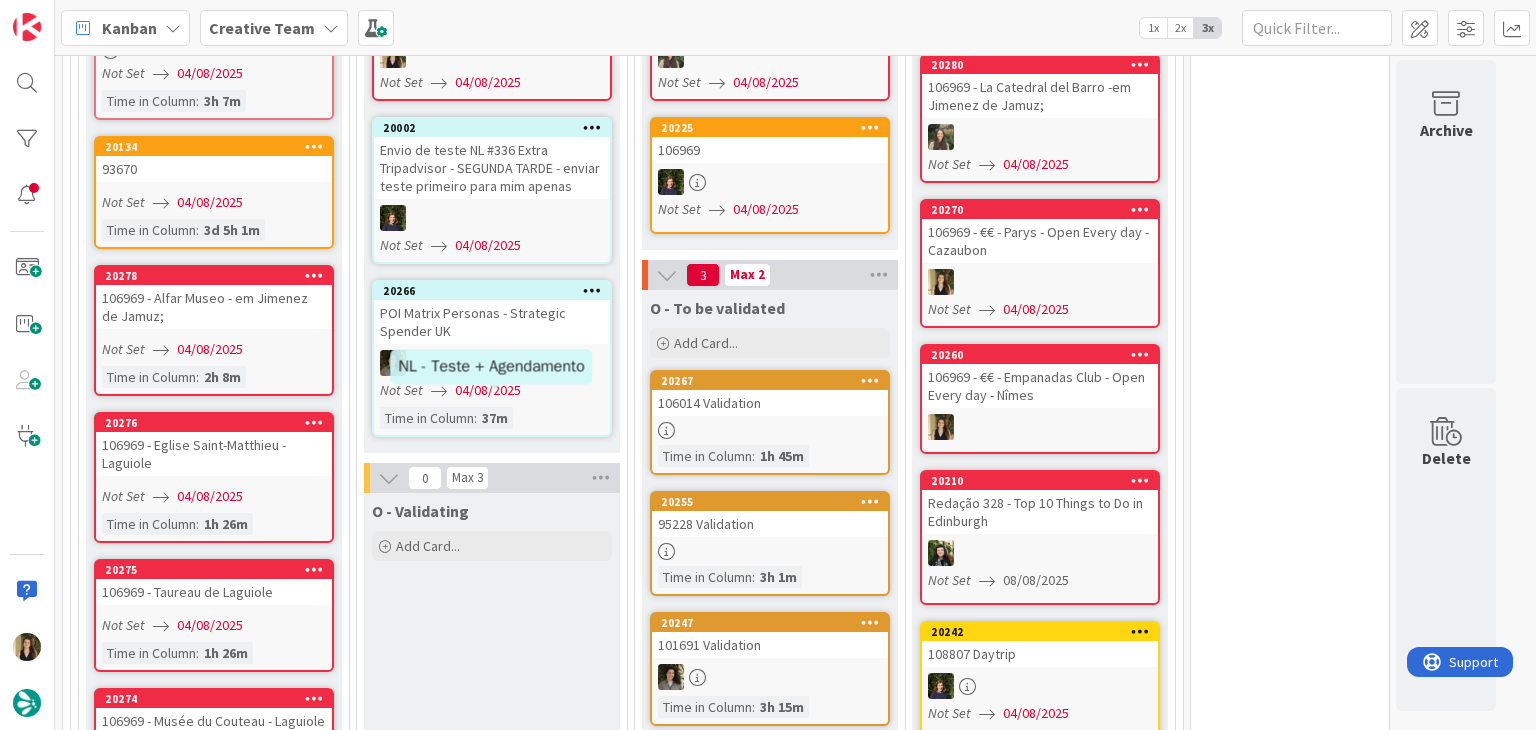 scroll, scrollTop: 1179, scrollLeft: 0, axis: vertical 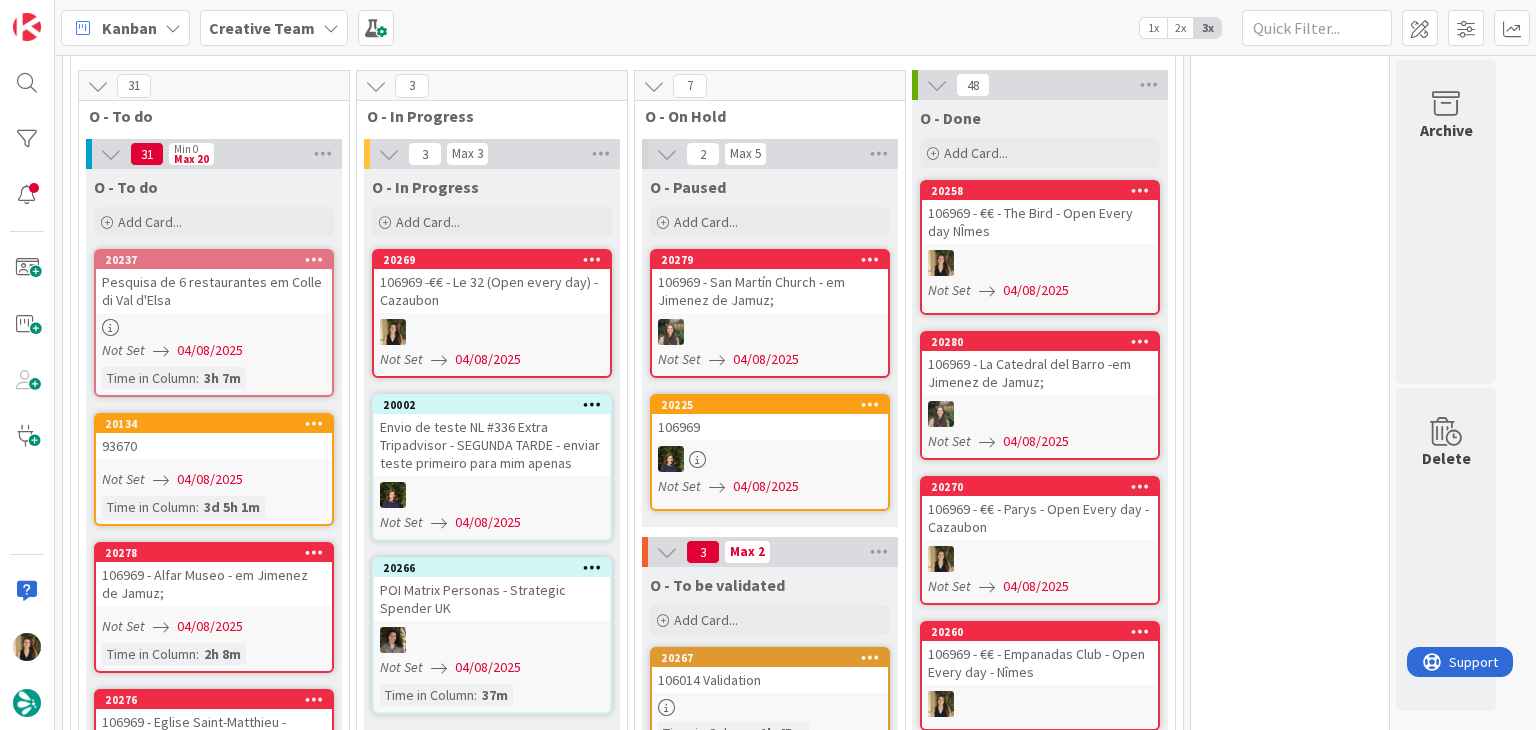 click on "106969 -€€ - Le 32 (Open every day) - Cazaubon" at bounding box center [492, 291] 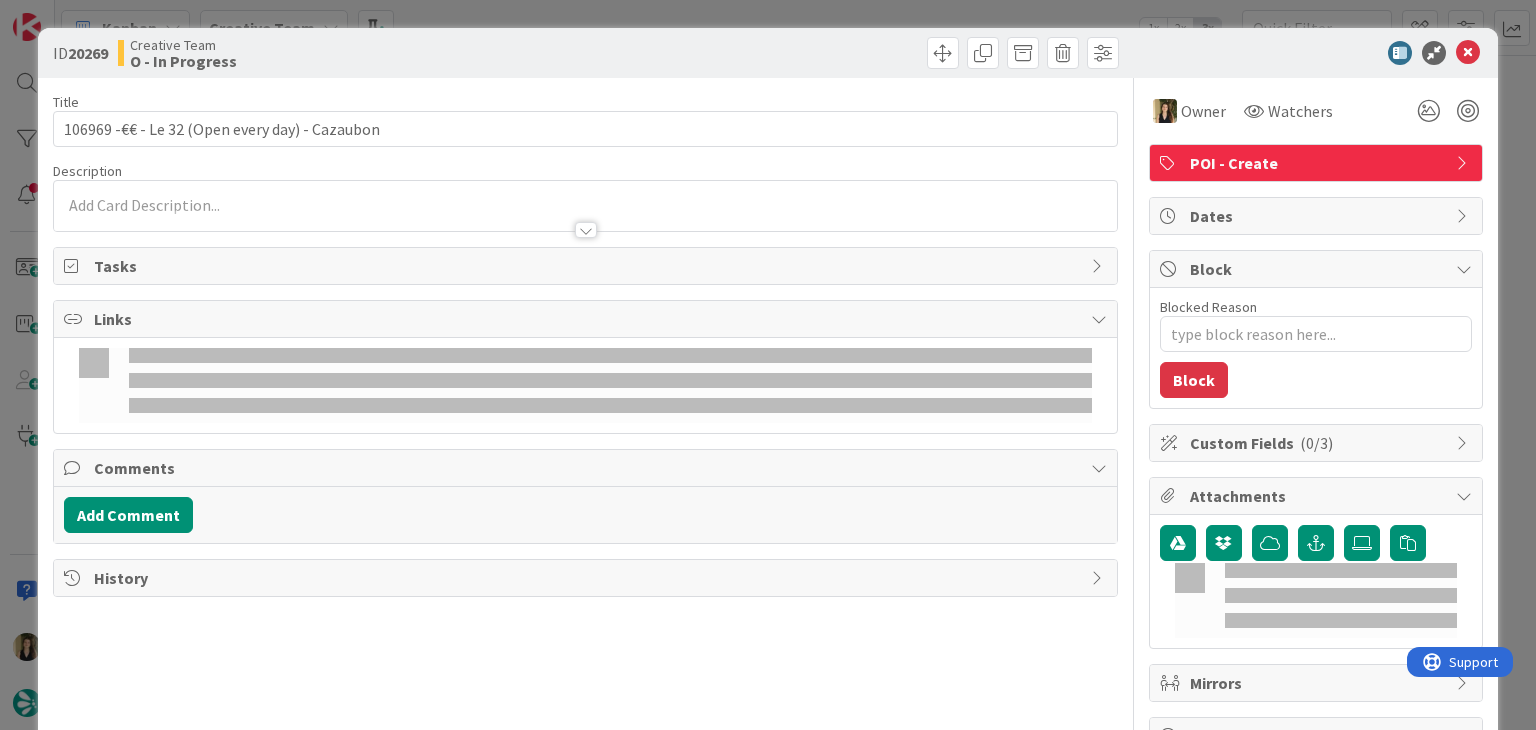 type on "x" 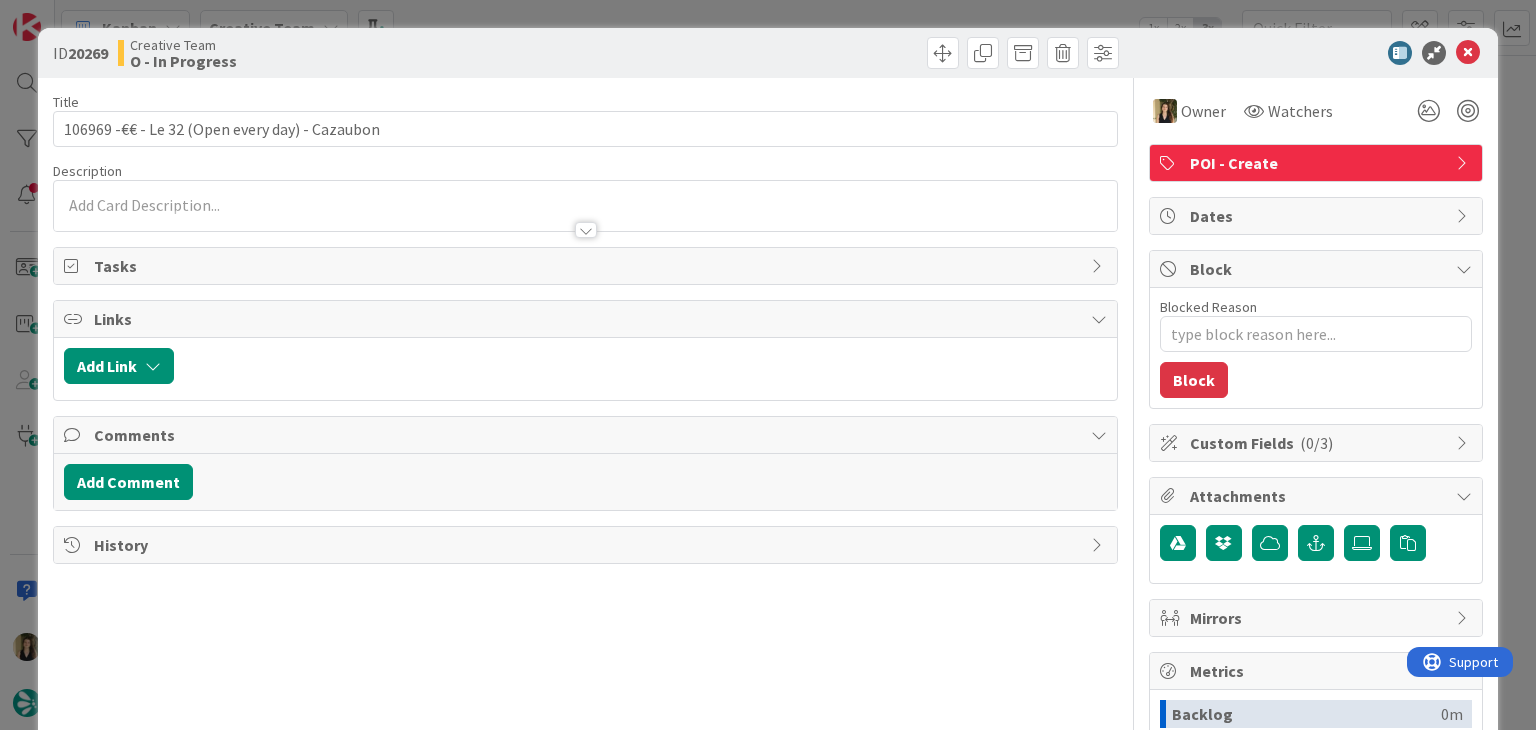 scroll, scrollTop: 0, scrollLeft: 0, axis: both 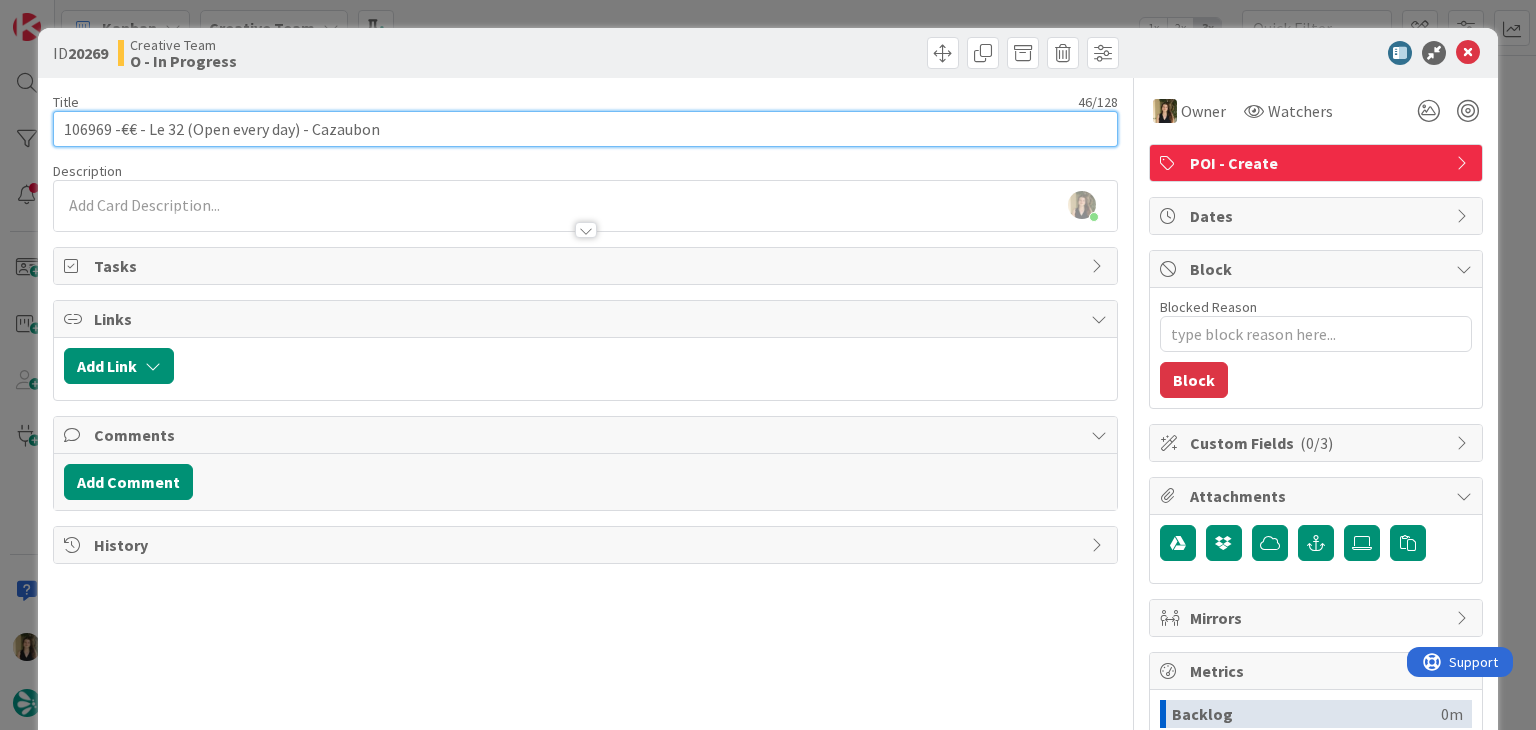 drag, startPoint x: 120, startPoint y: 127, endPoint x: 211, endPoint y: 113, distance: 92.070625 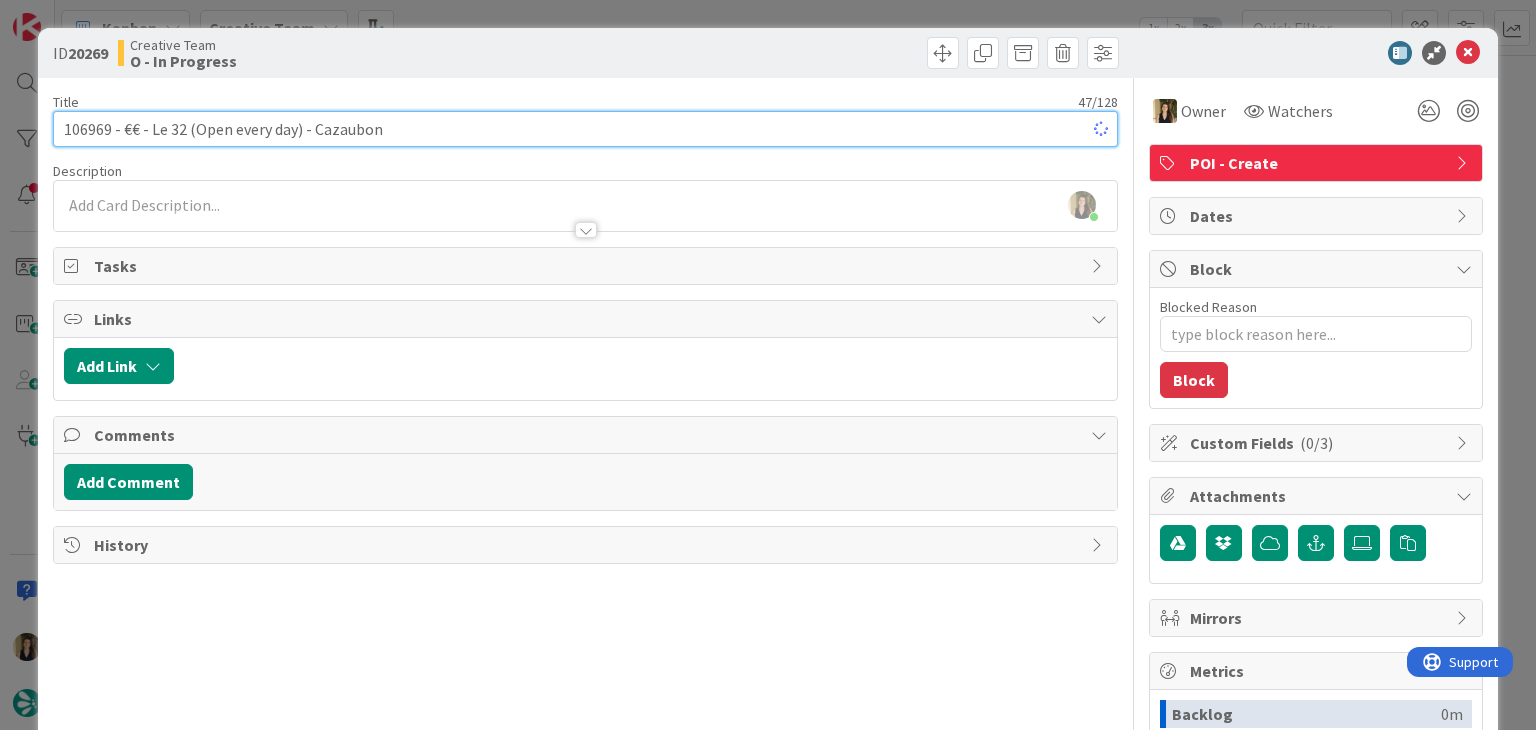 type on "x" 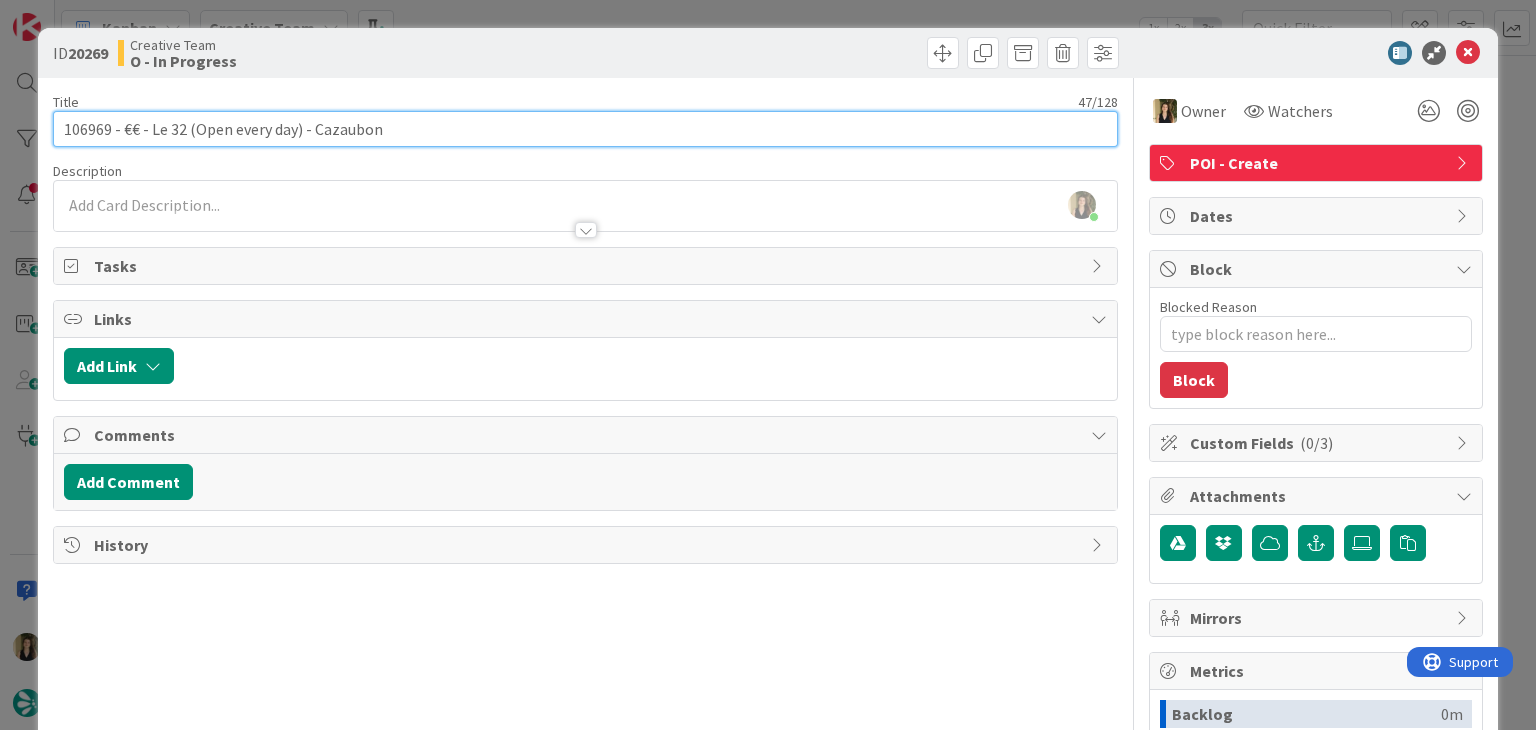 drag, startPoint x: 193, startPoint y: 121, endPoint x: 205, endPoint y: 107, distance: 18.439089 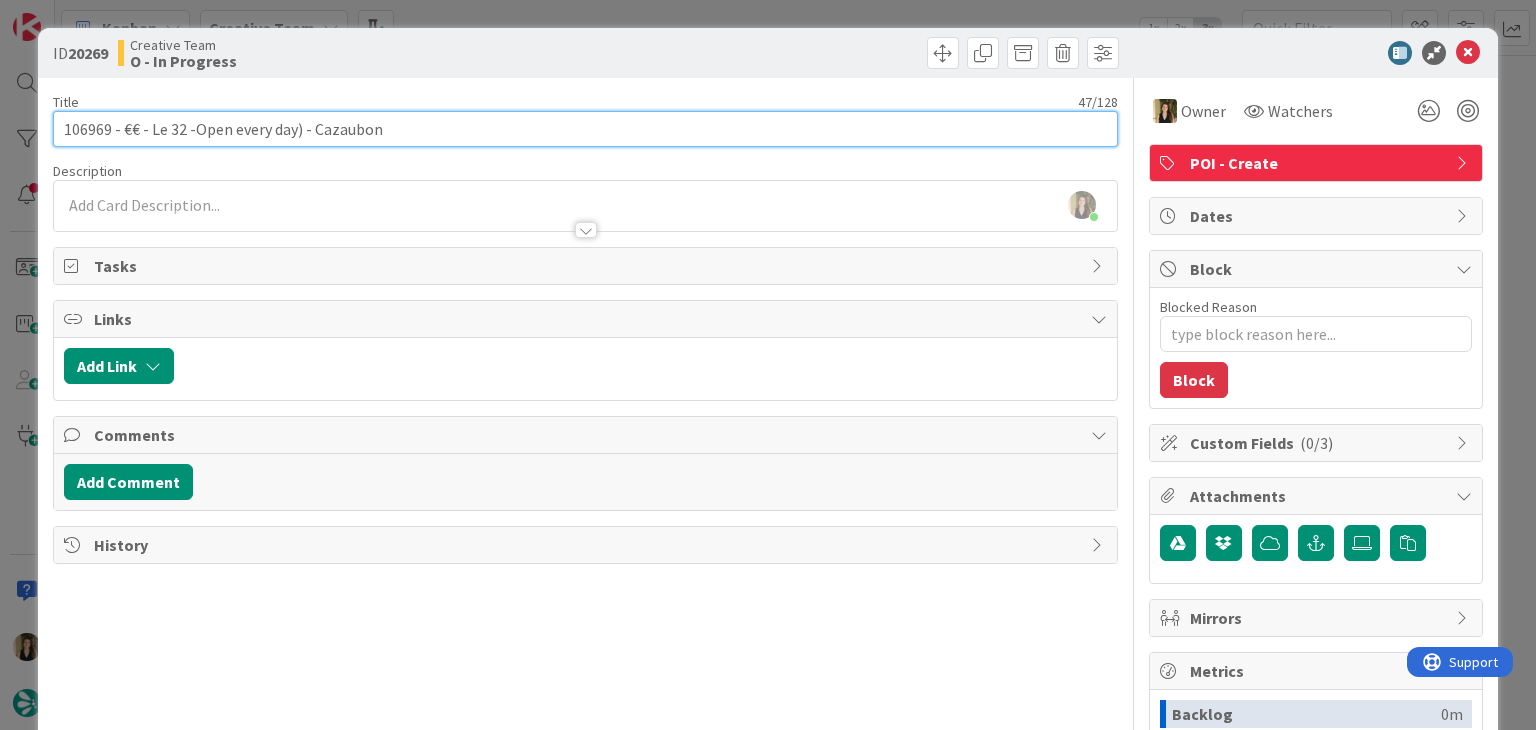 type on "106969 - €€ - Le 32 - Open every day) - Cazaubon" 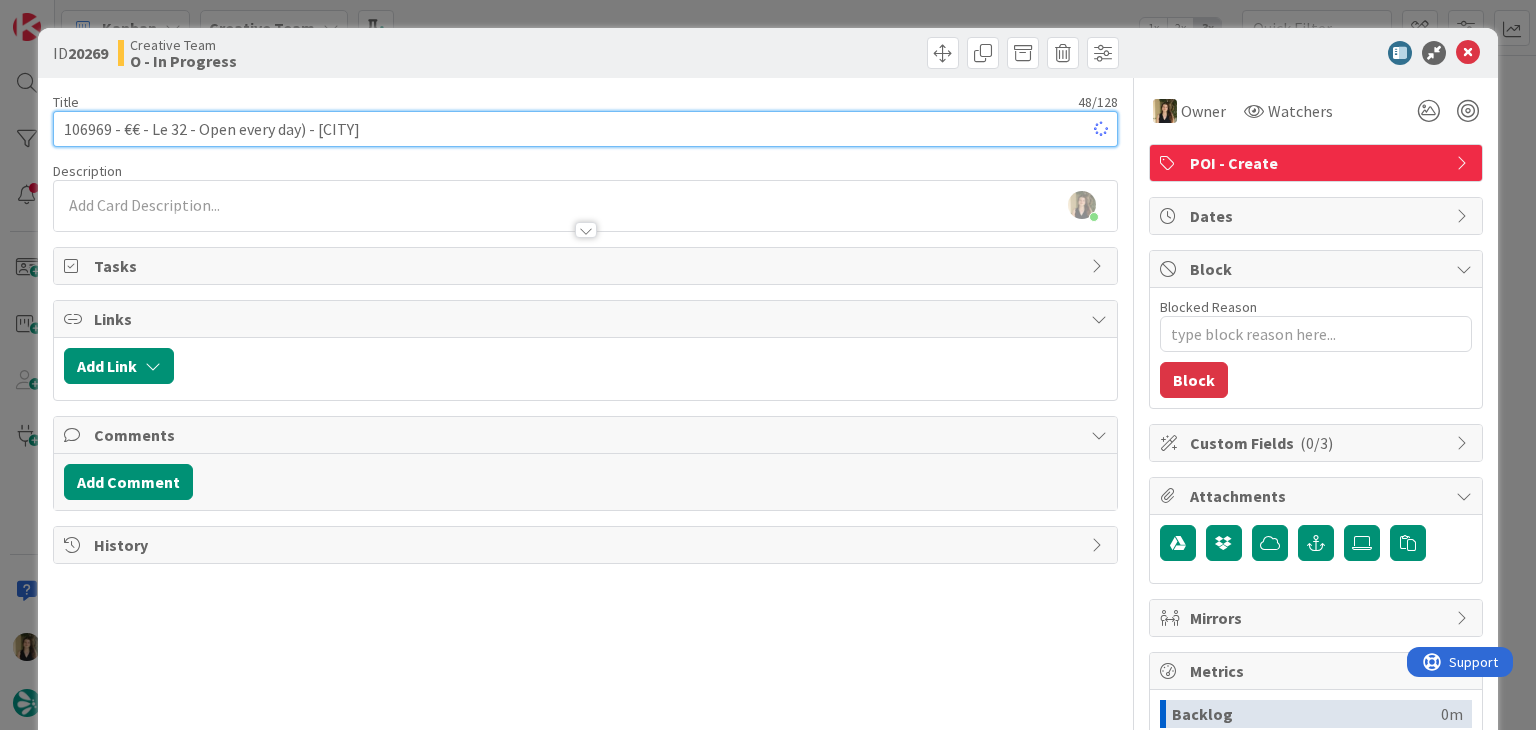type on "x" 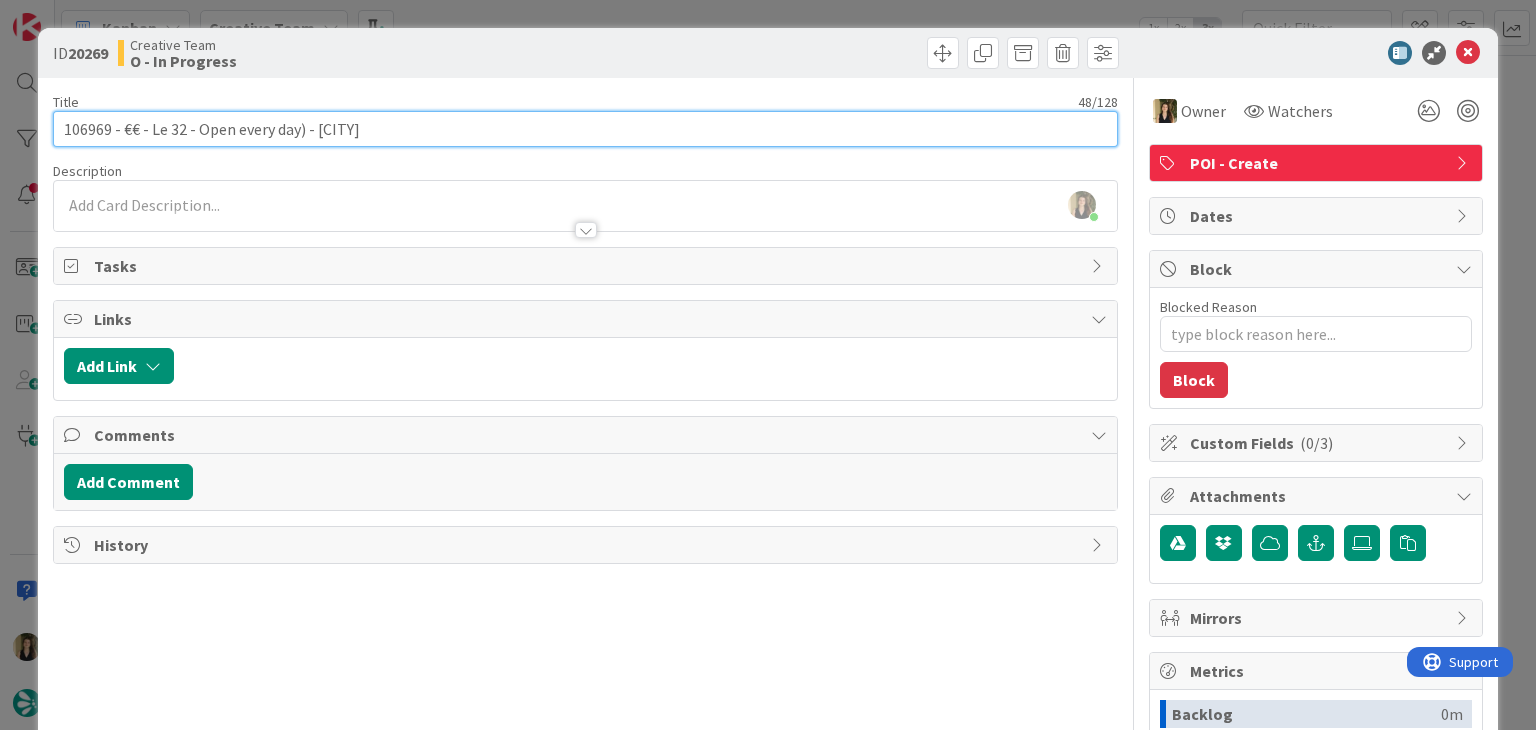 drag, startPoint x: 243, startPoint y: 127, endPoint x: 259, endPoint y: 102, distance: 29.681644 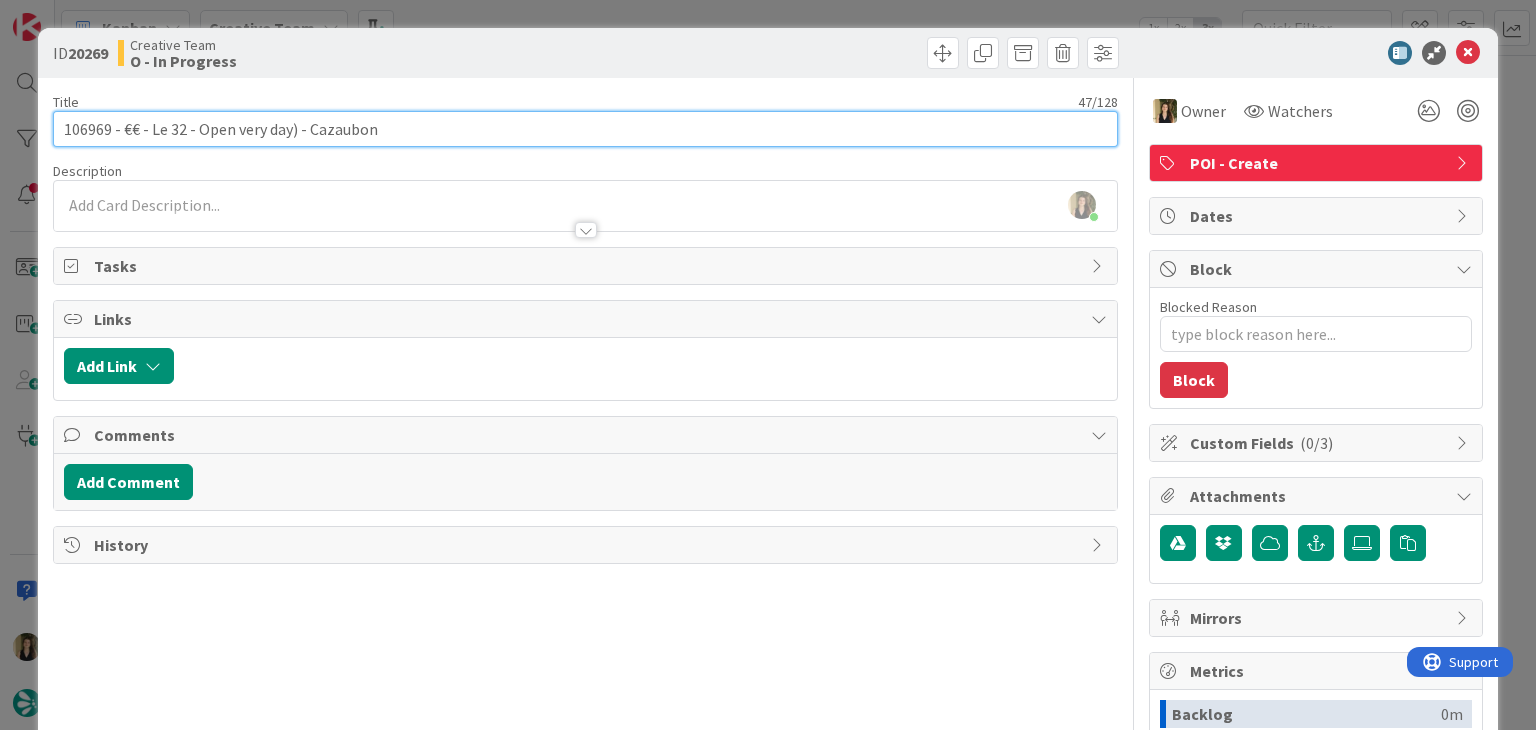 type on "106969 - €€ - Le 32 - Open Every day) - Cazaubon" 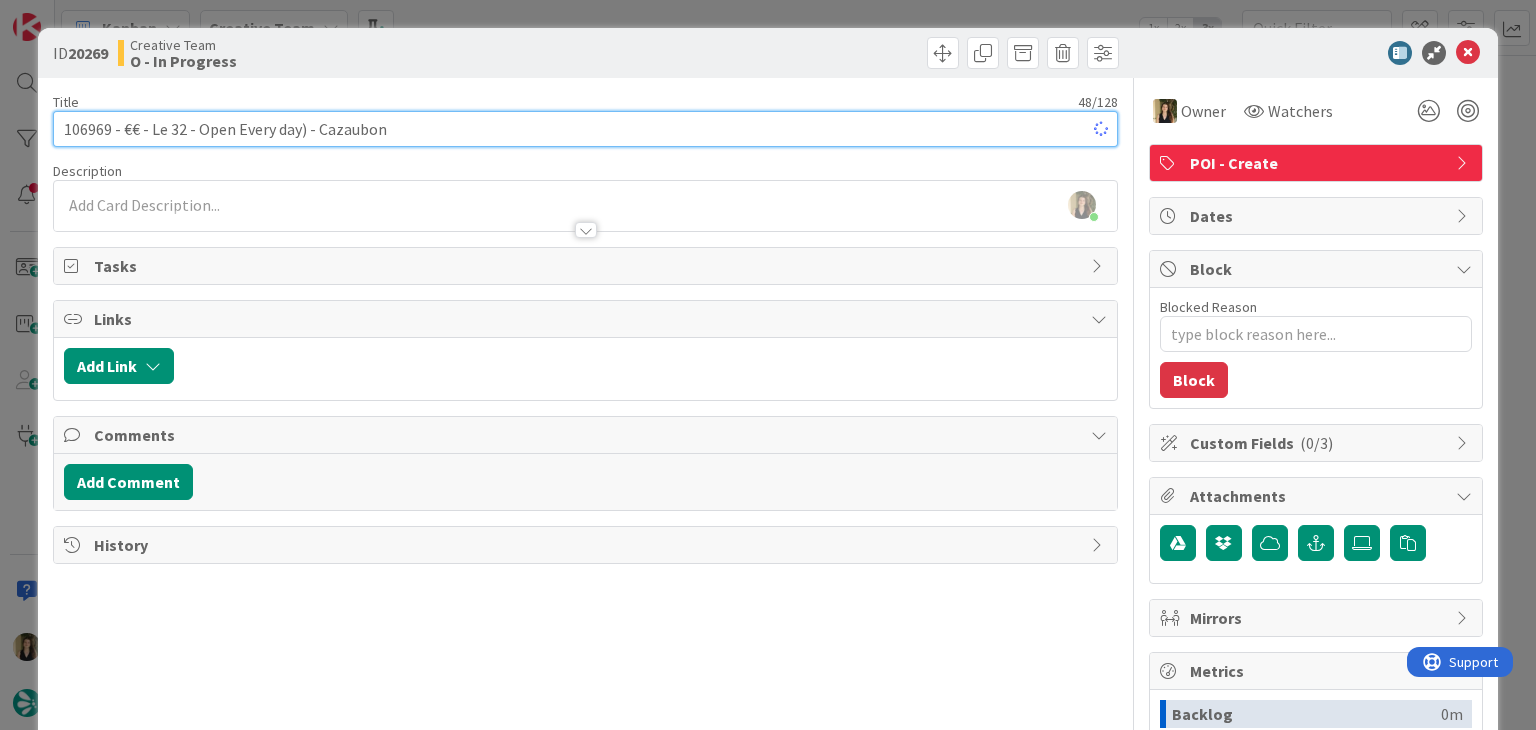 type on "x" 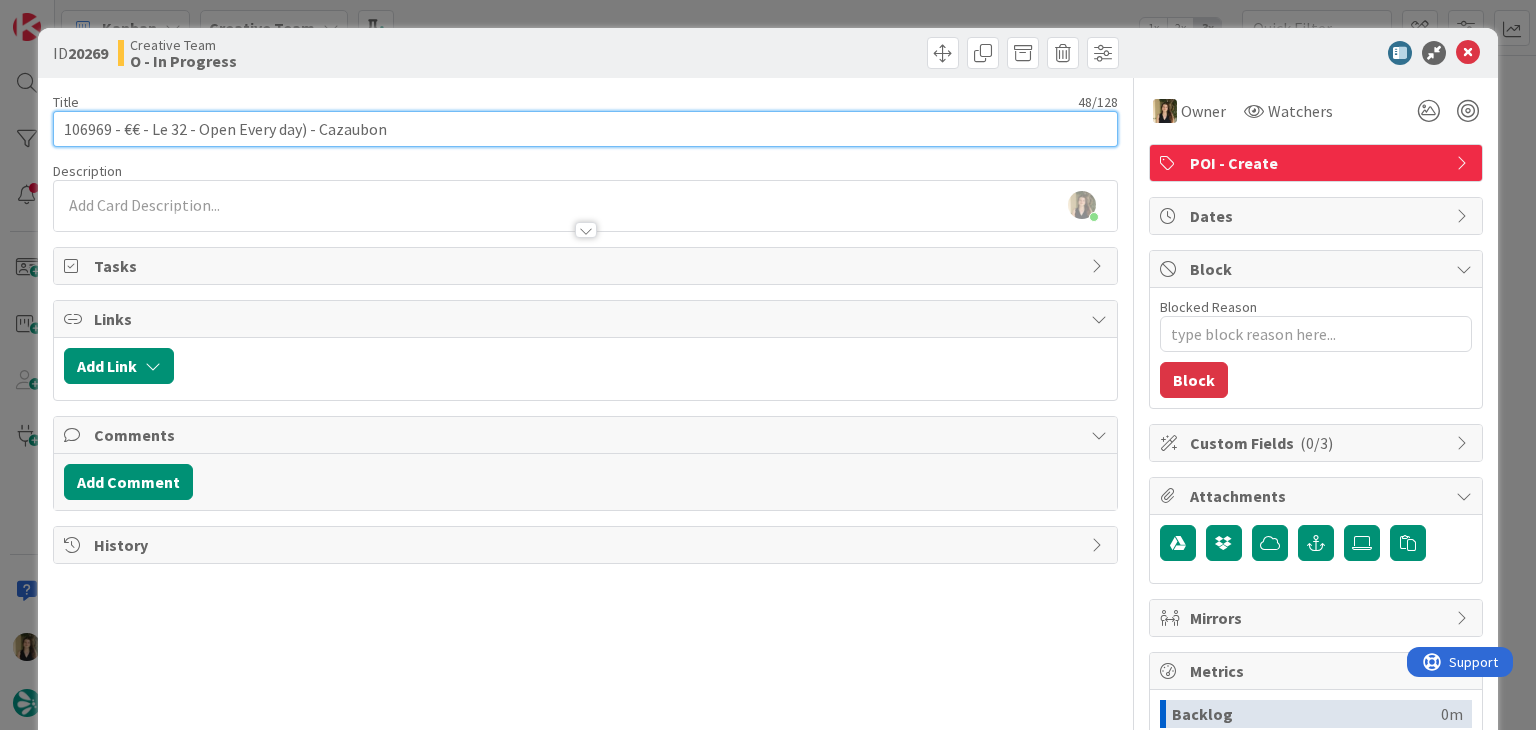 click on "106969 - €€ - Le 32 - Open Every day) - Cazaubon" at bounding box center [585, 129] 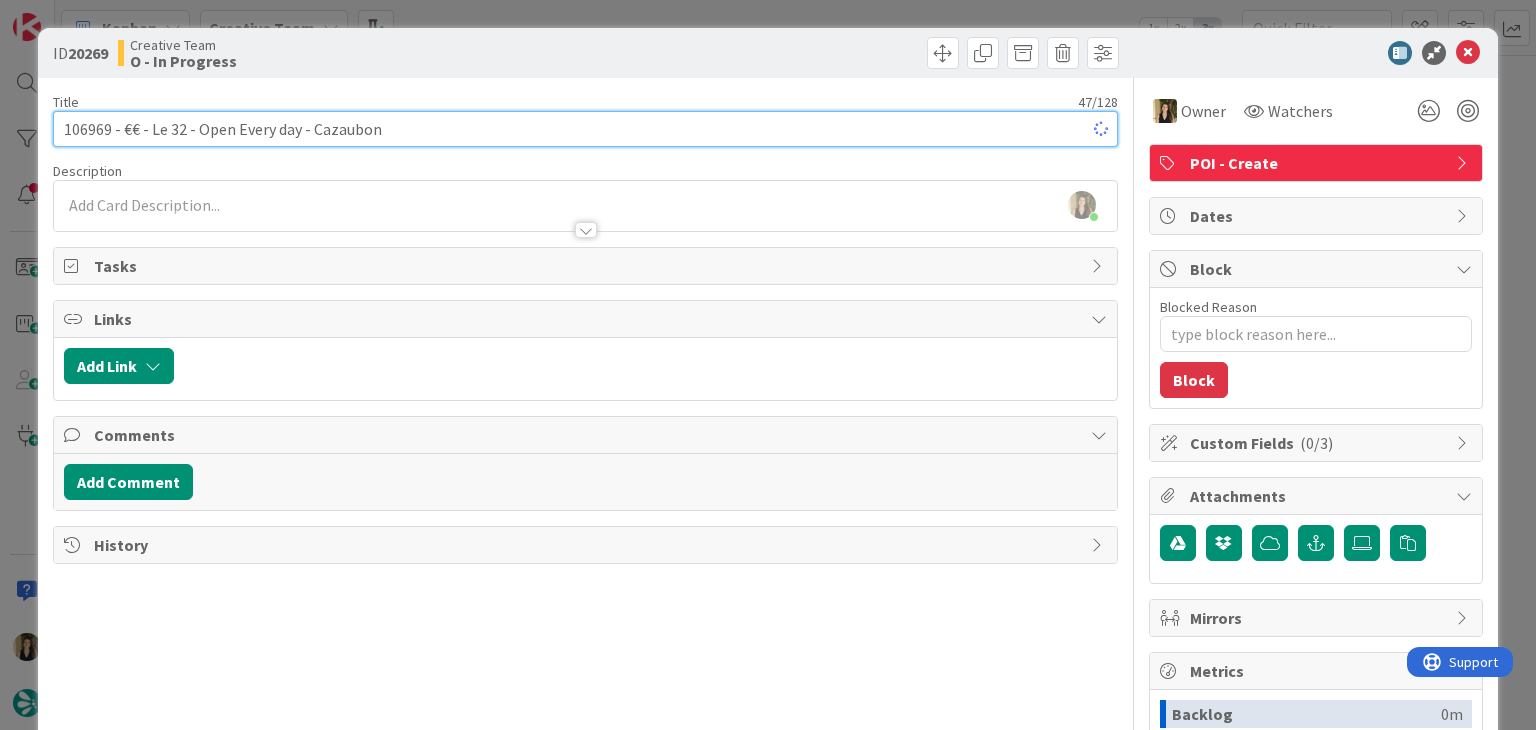 type on "x" 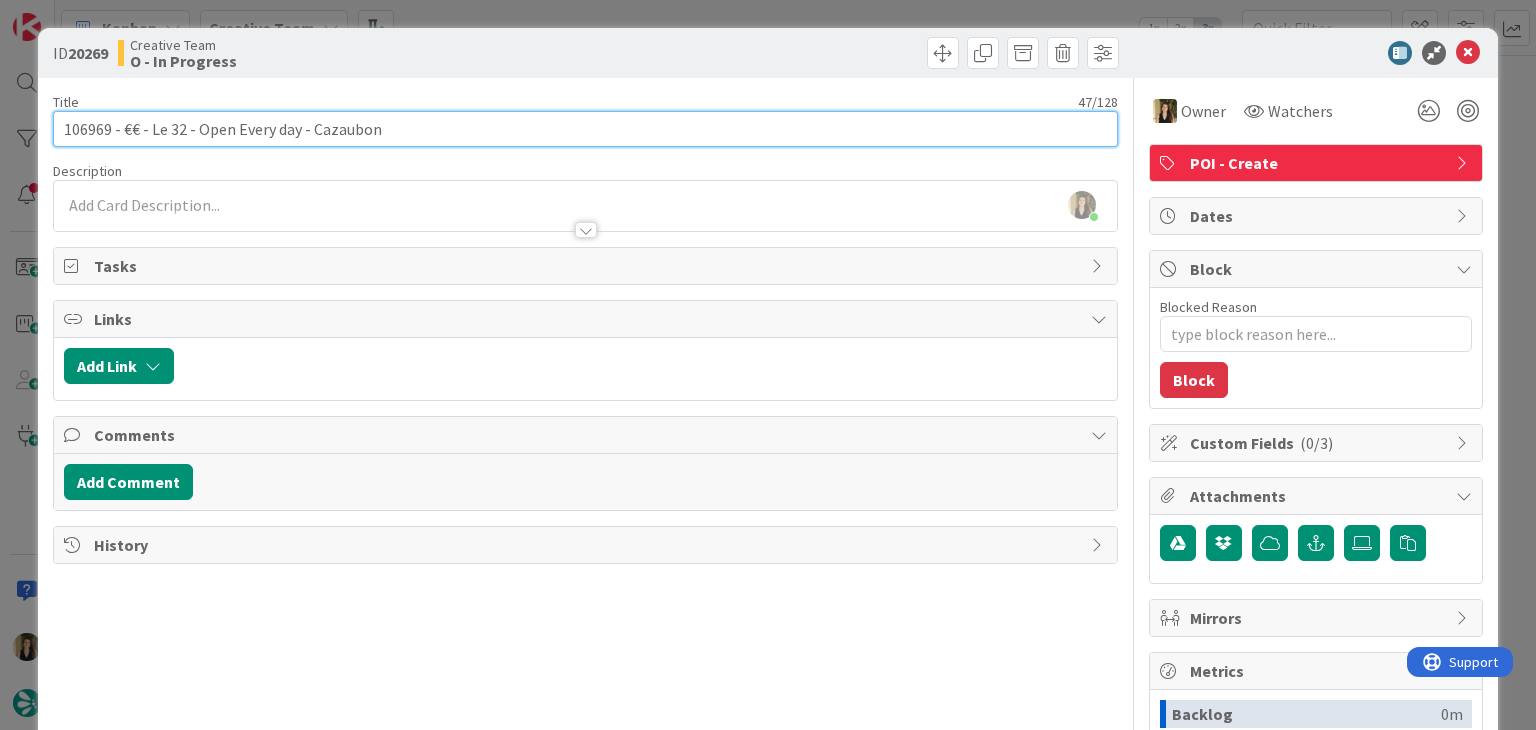 drag, startPoint x: 300, startPoint y: 126, endPoint x: 124, endPoint y: 125, distance: 176.00284 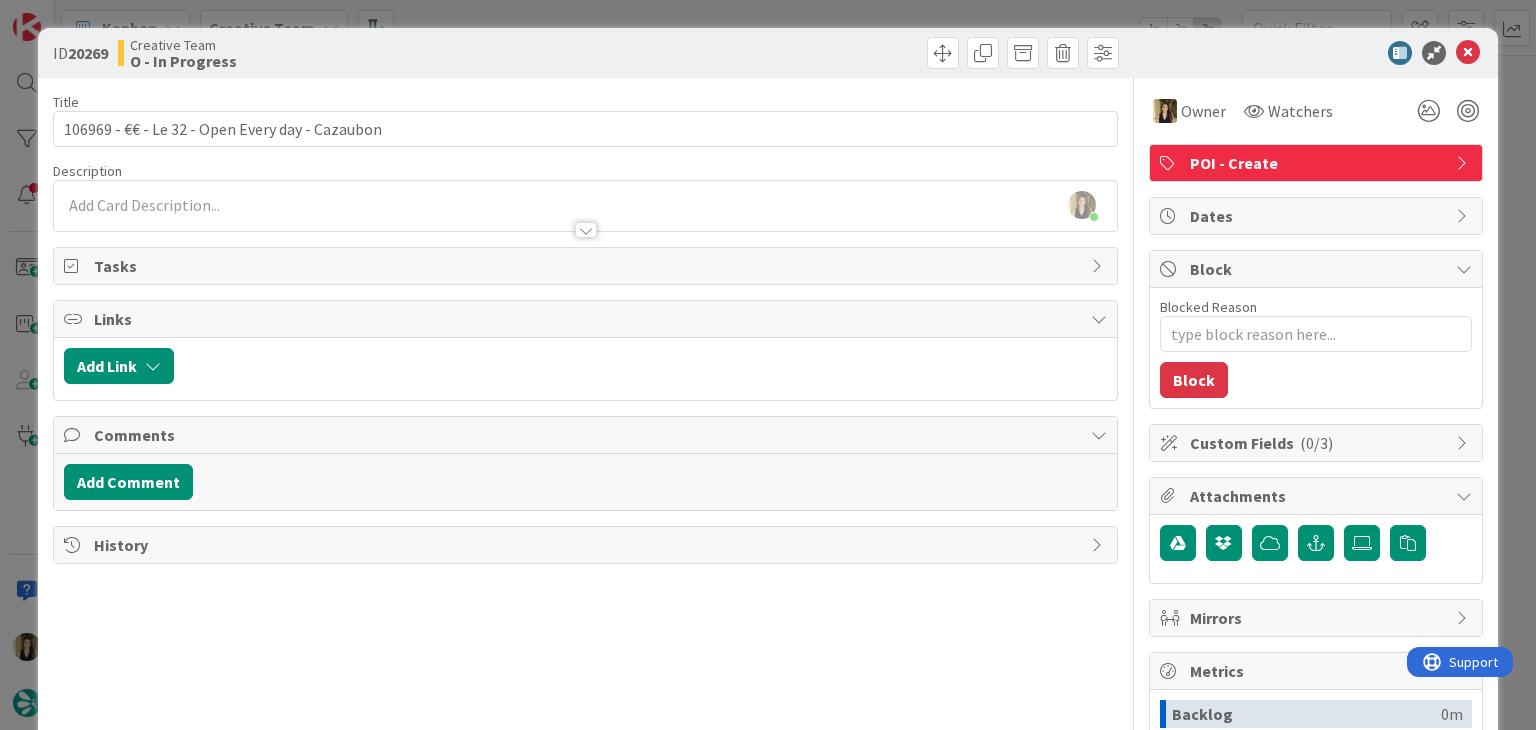drag, startPoint x: 599, startPoint y: 47, endPoint x: 592, endPoint y: 25, distance: 23.086792 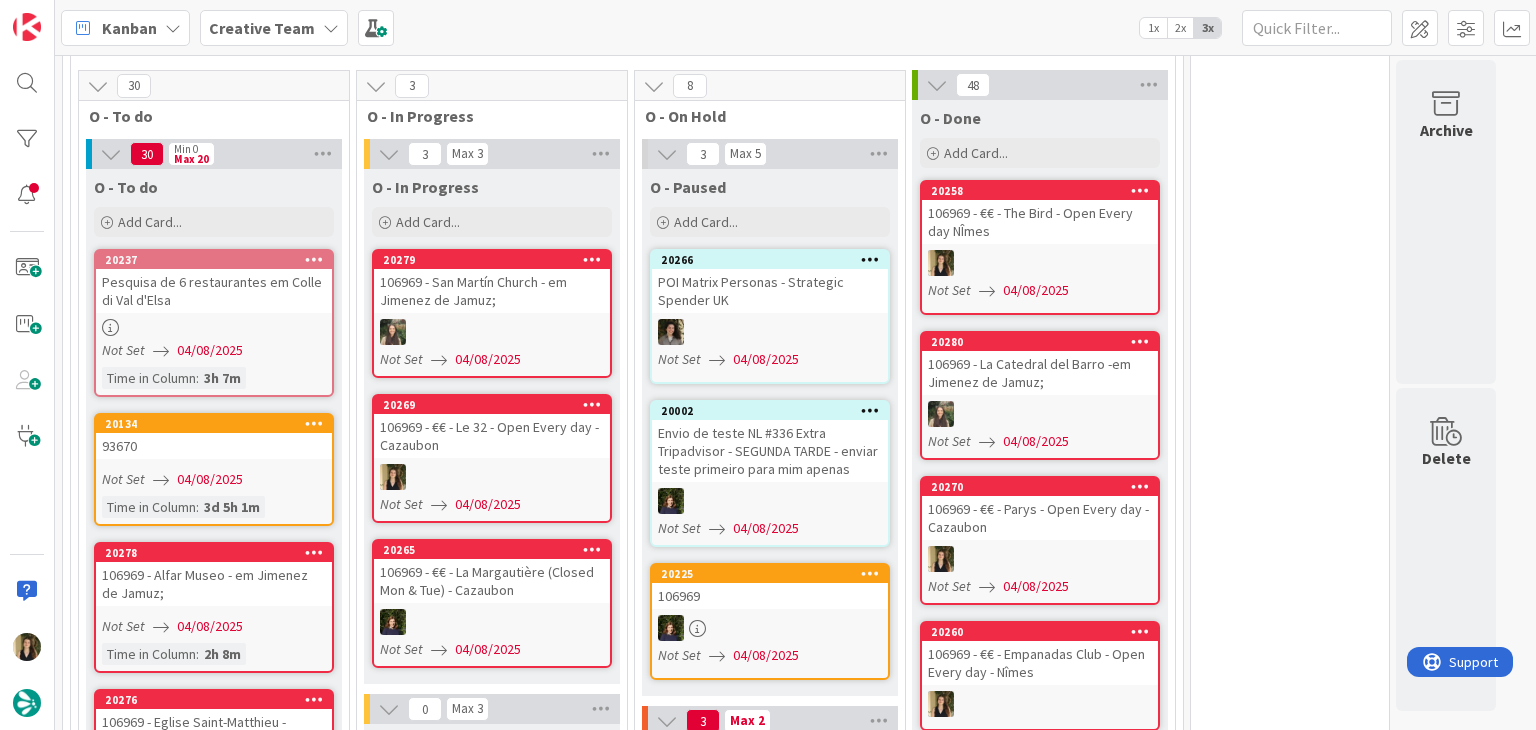 scroll, scrollTop: 0, scrollLeft: 0, axis: both 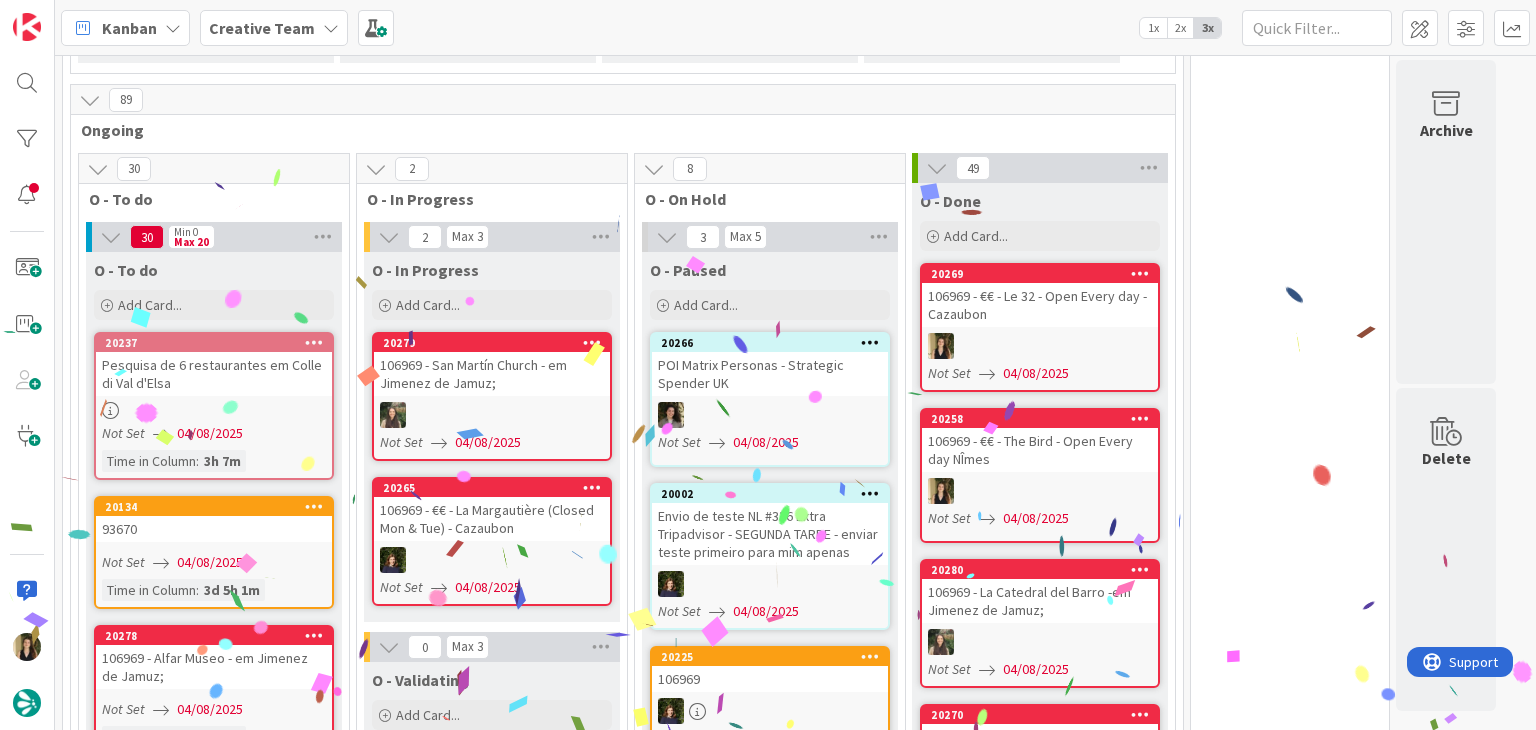 click on "0 Tempos máximos Roadbook  - Create -  30 min Roadbook  - Validation  - 20 min Roadbook  - Revision  - 25 min NL  - Blog Post + Email  - 4h30 NL  - Paginação  - 3 h NL  - Teste/agendar  - 30min Daytrip  - 5 min Car  - 20 min Service  - 20 min Service  Aux  - 10 min POI  - Pesquisa (exclui redação)  - 45 min POI  - Create  - 20 min Location  - 20 min Accommodation  - 30 min Accommodation  RB  - 20 min Website   -  Carregamento de Tours  - 6h Website  -  Edição conteúdo -  20min" at bounding box center [1290, 4087] 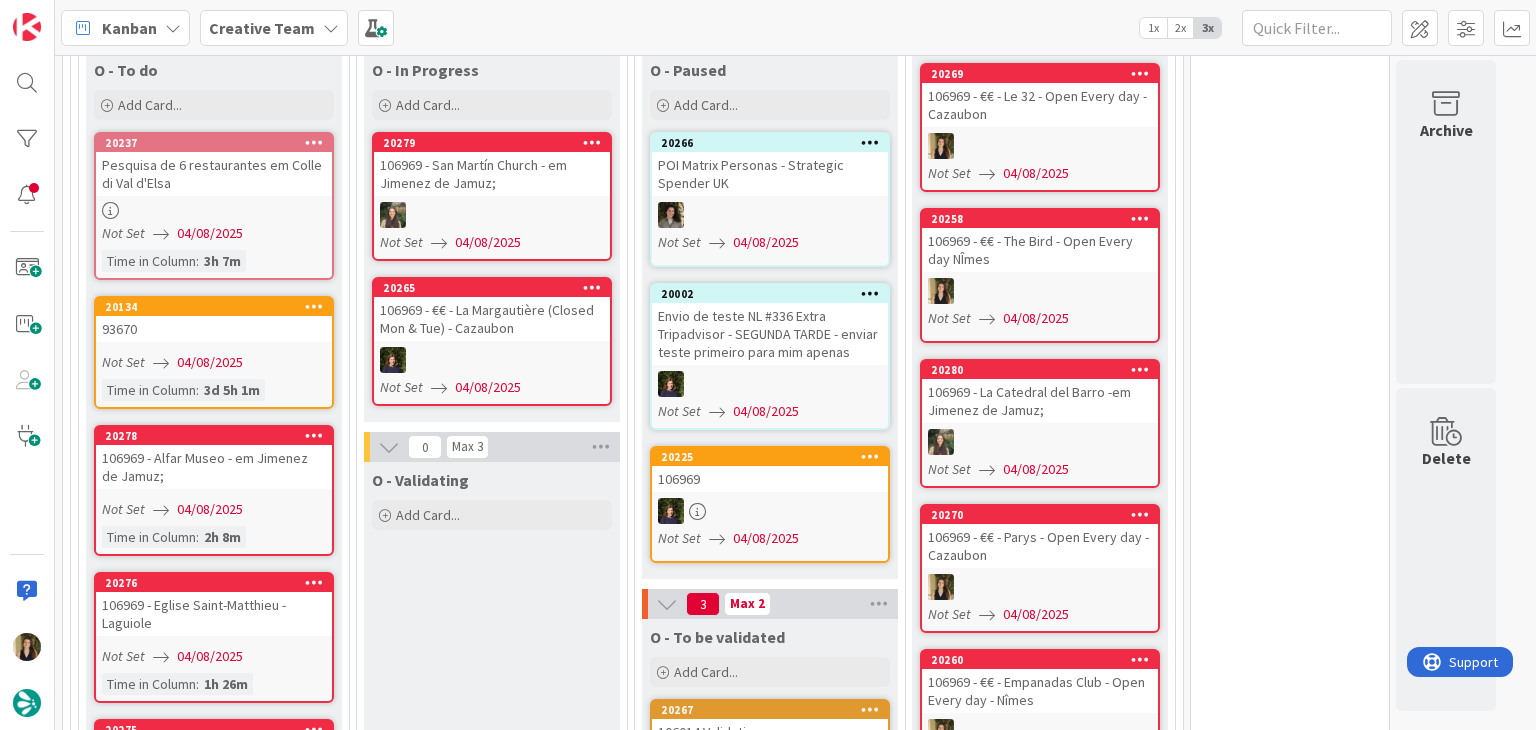 click on "O - Validating Add Card..." at bounding box center [492, 3522] 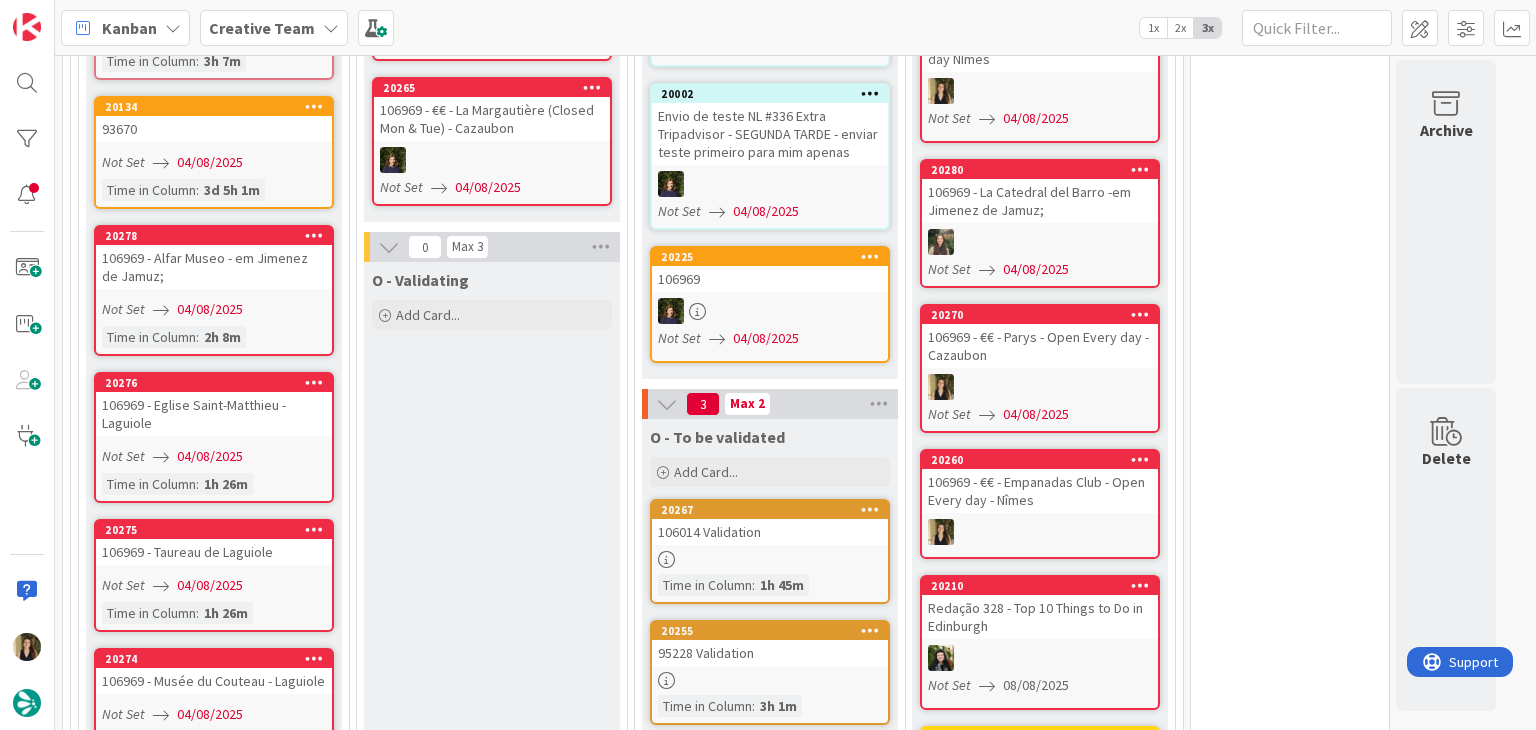 click on "O - Validating Add Card..." at bounding box center [492, 3322] 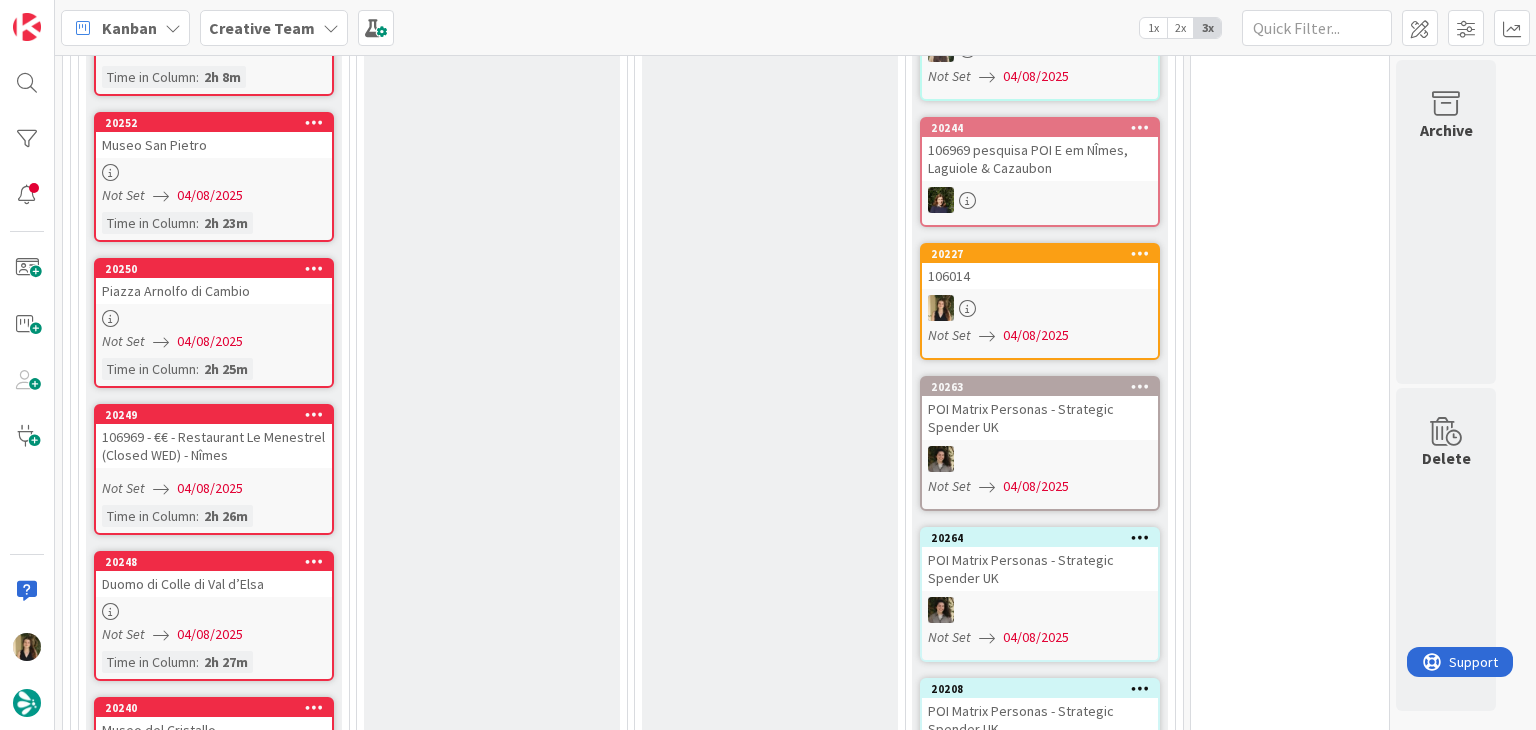 scroll, scrollTop: 3196, scrollLeft: 0, axis: vertical 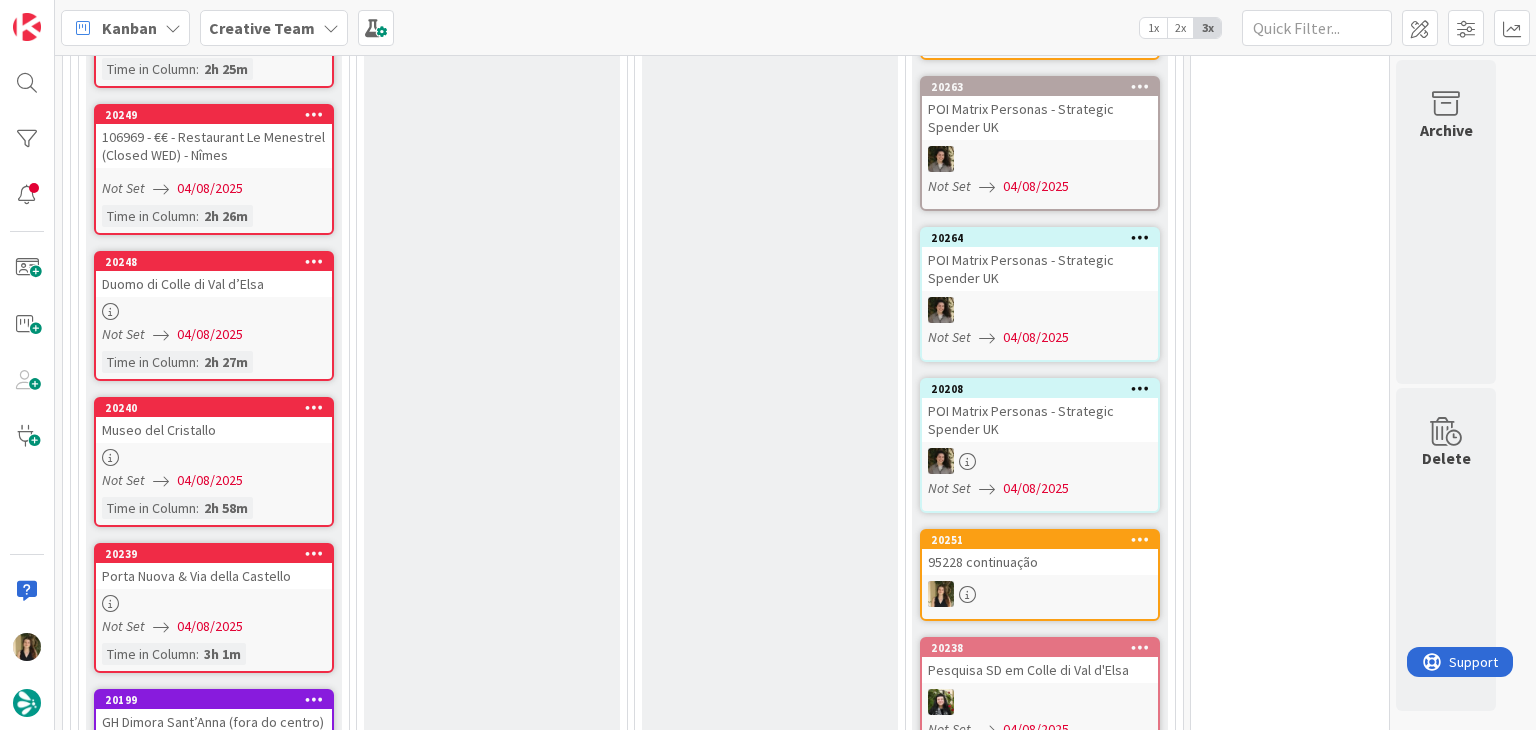 click on "20239 Porta Nuova & Via della Castello Not Set 04/08/2025 Time in Column : 3h 1m" at bounding box center [214, 608] 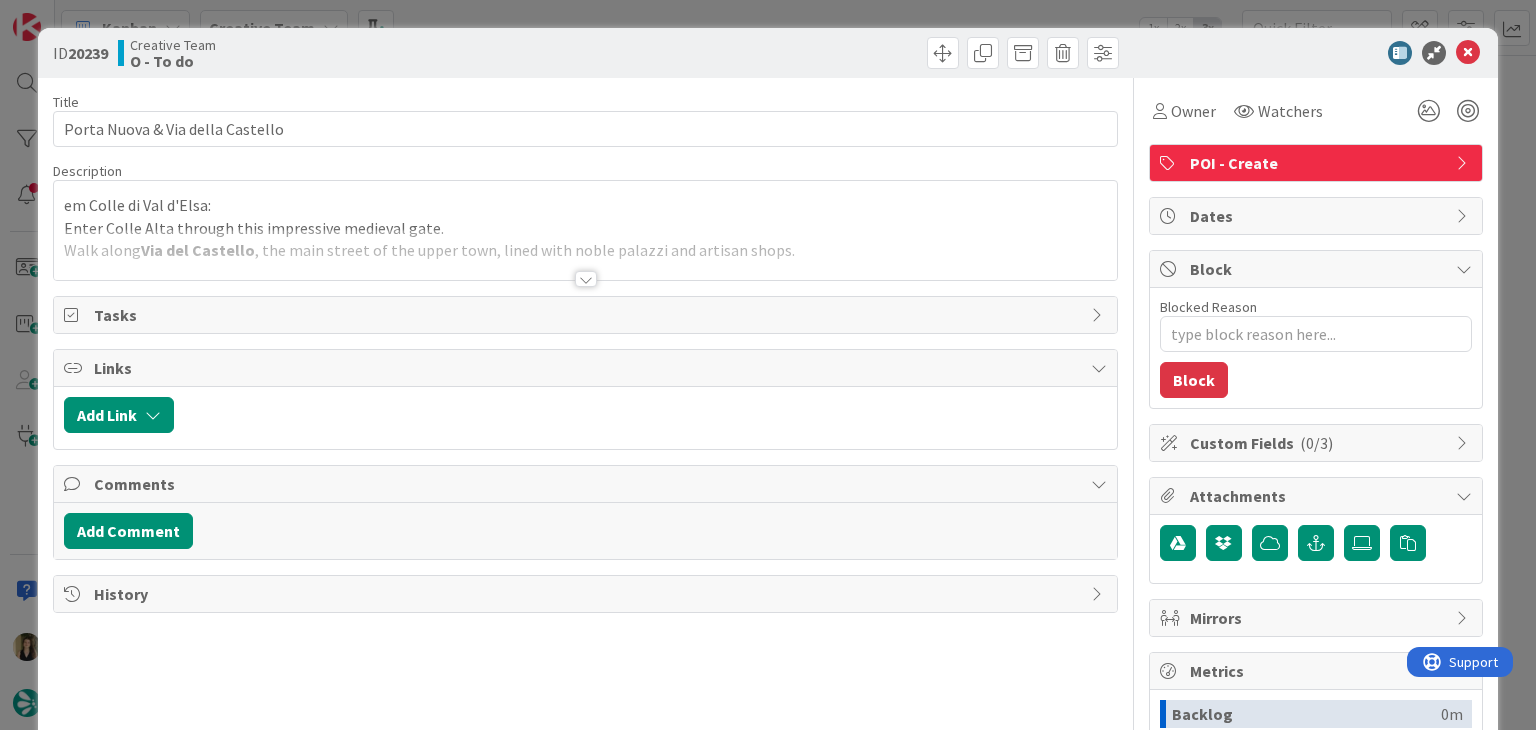 scroll, scrollTop: 0, scrollLeft: 0, axis: both 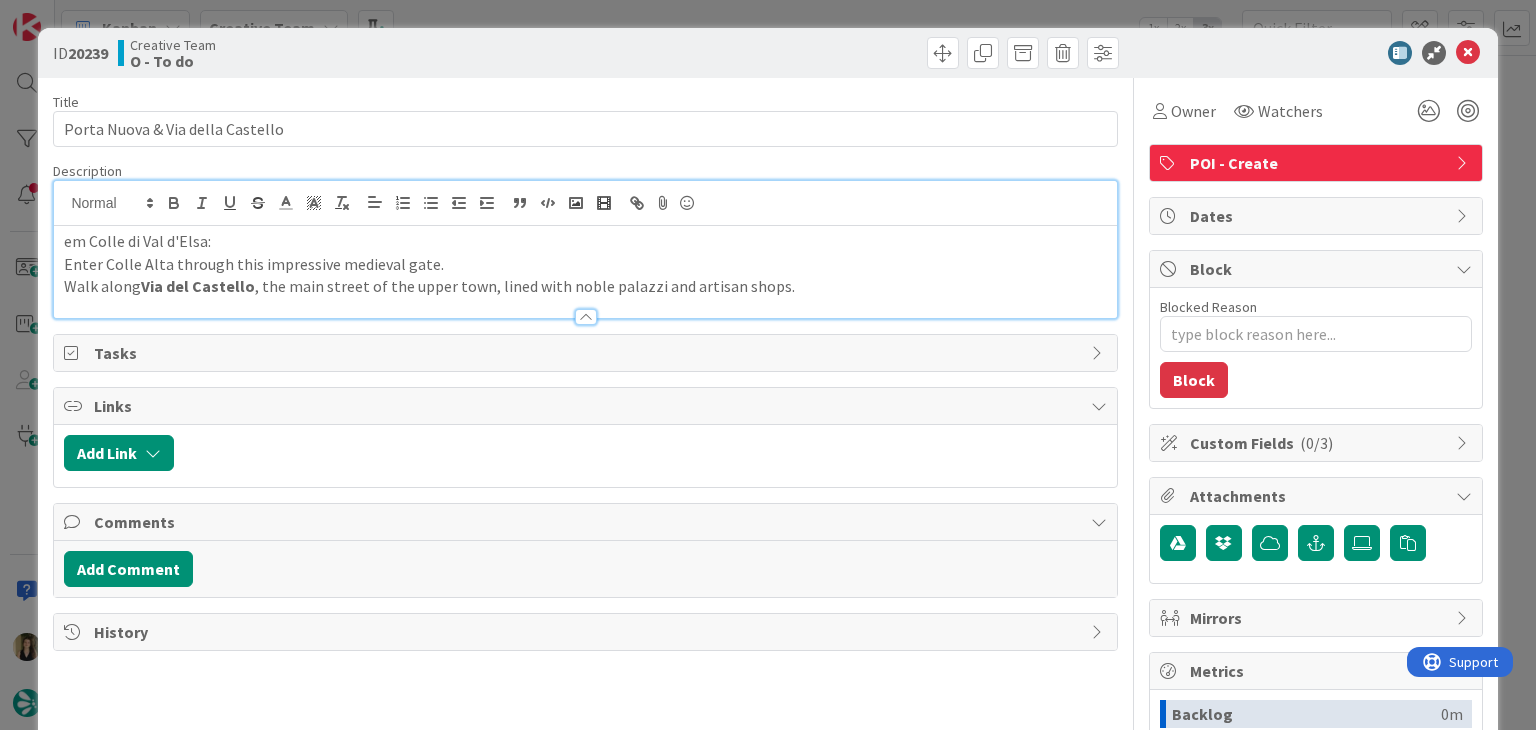 click on "ID  20239 Creative Team O - To do Title 32 / 128 Porta Nuova & Via della Castello Description em Colle di Val d'Elsa: Enter Colle Alta through this impressive medieval gate. Walk along  Via del Castello , the main street of the upper town, lined with noble palazzi and artisan shops. Owner Watchers POI - Create  Tasks Links Add Link Comments Add Comment History Owner Watchers POI - Create  Dates Block Blocked Reason 0 / 256 Block Custom Fields ( 0/3 ) Attachments Mirrors Metrics Backlog 0m To Do 3h 58m Buffer 0m In Progress 0m Total Time 3h 58m Lead Time 3h 58m Cycle Time 0m Blocked Time 0m Show Details" at bounding box center [768, 365] 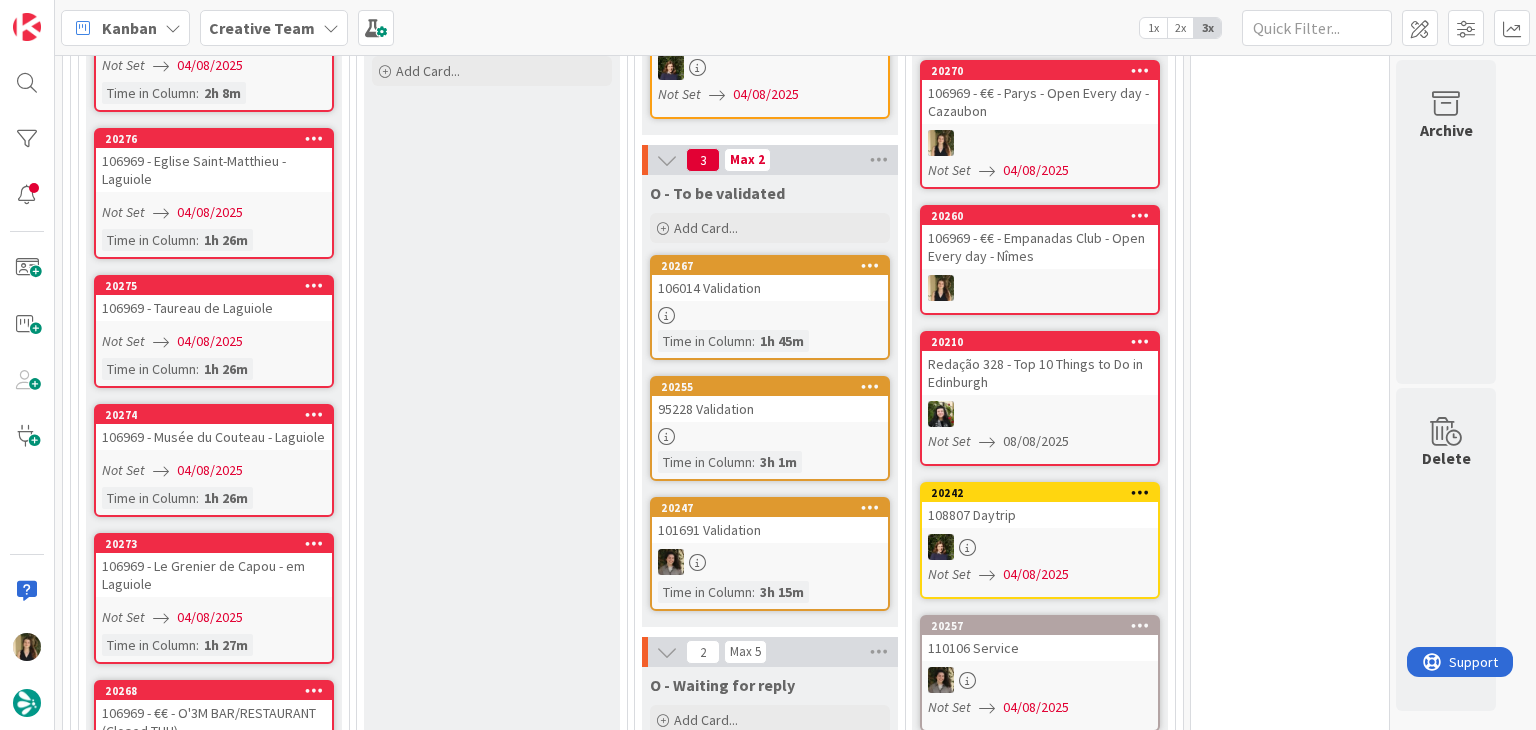scroll, scrollTop: 1302, scrollLeft: 0, axis: vertical 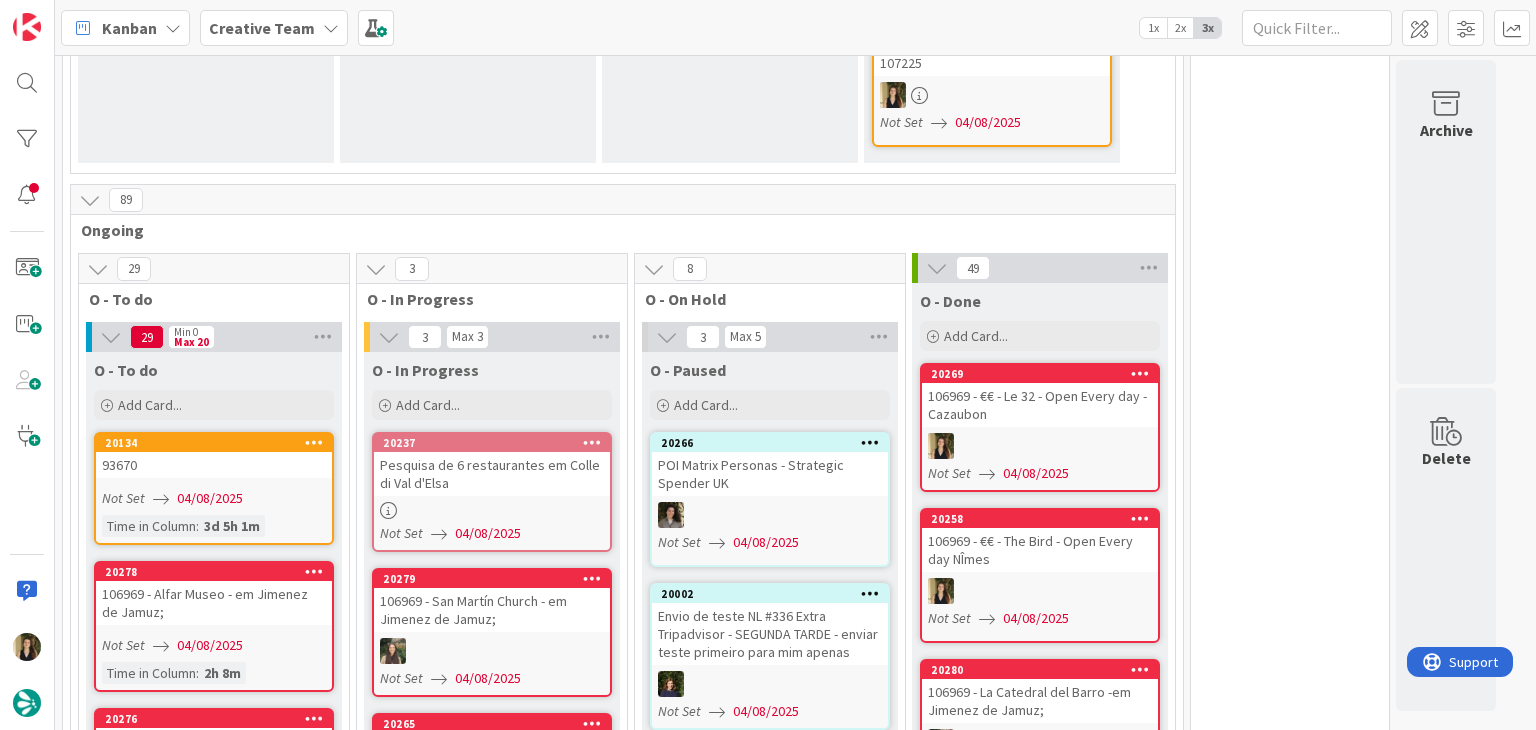 click on "Pesquisa de 6 restaurantes em  Colle di Val d'Elsa" at bounding box center (492, 474) 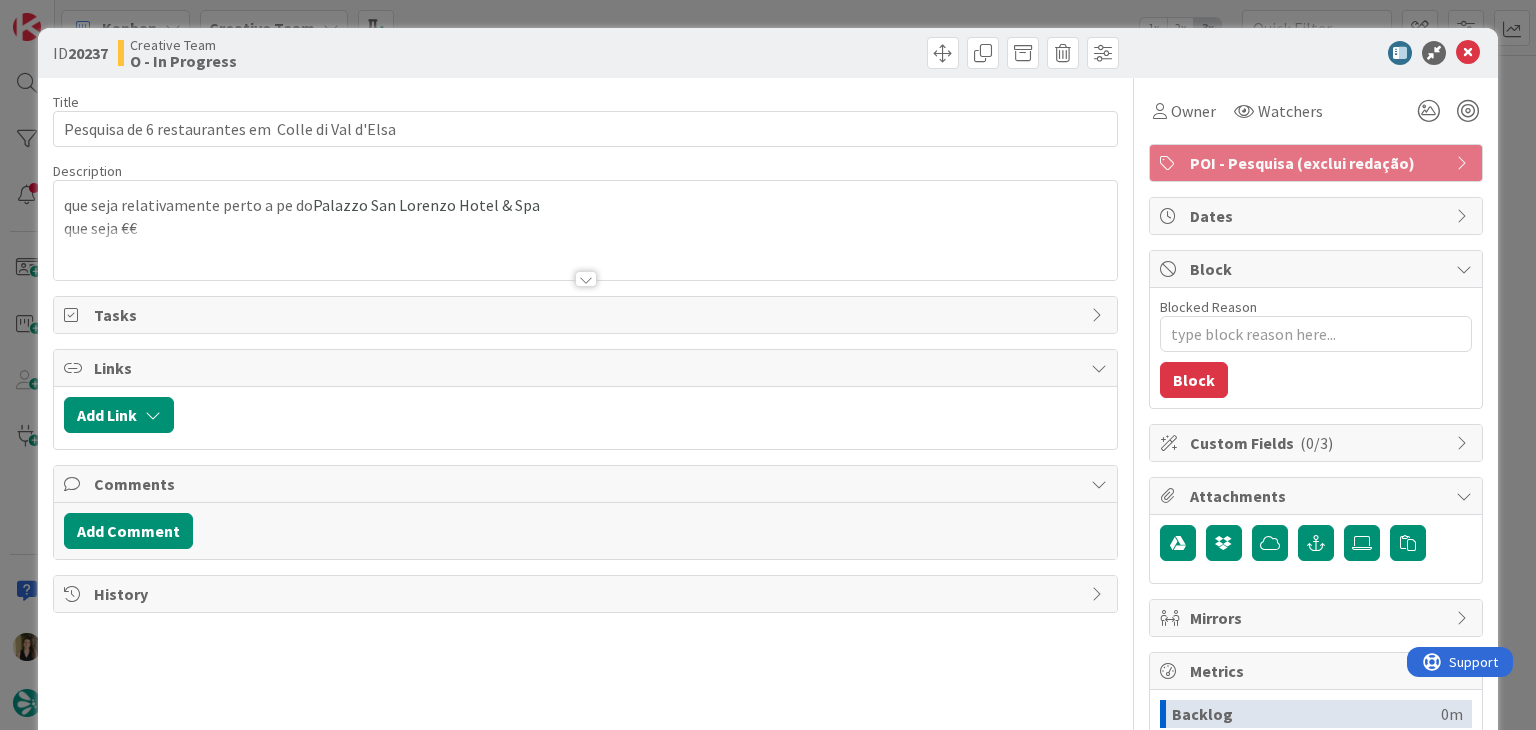 scroll, scrollTop: 0, scrollLeft: 0, axis: both 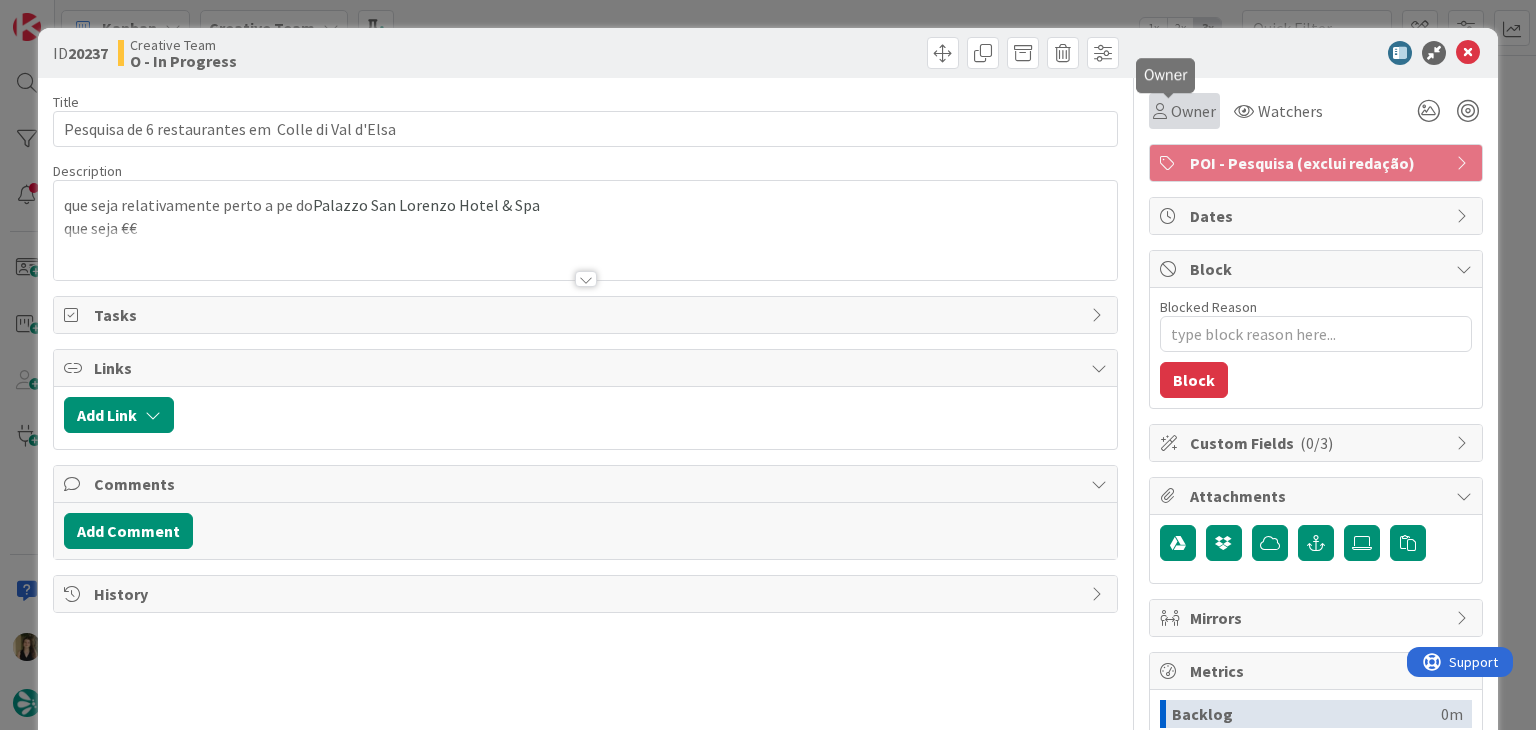 click on "Owner" at bounding box center (1193, 111) 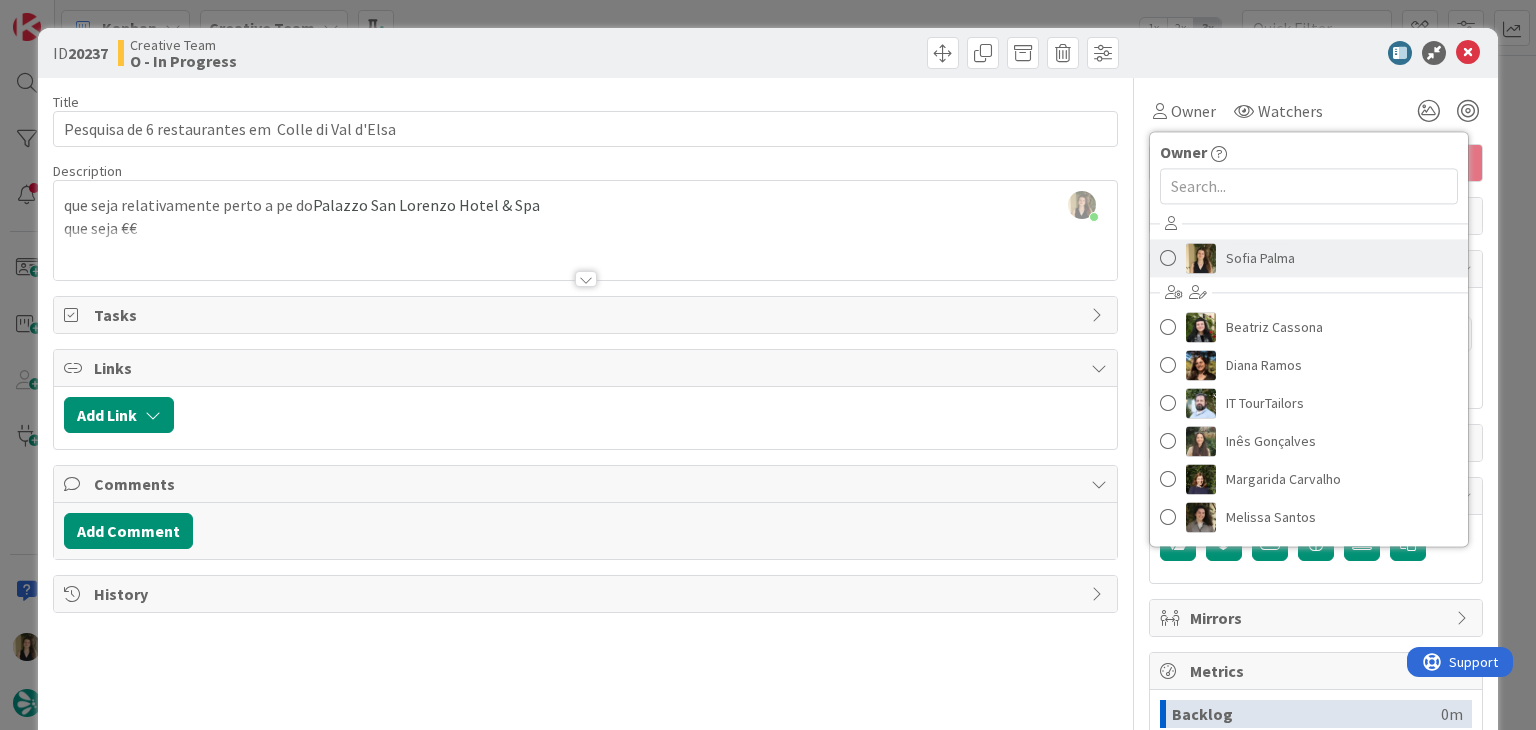 drag, startPoint x: 1238, startPoint y: 253, endPoint x: 1169, endPoint y: 237, distance: 70.83079 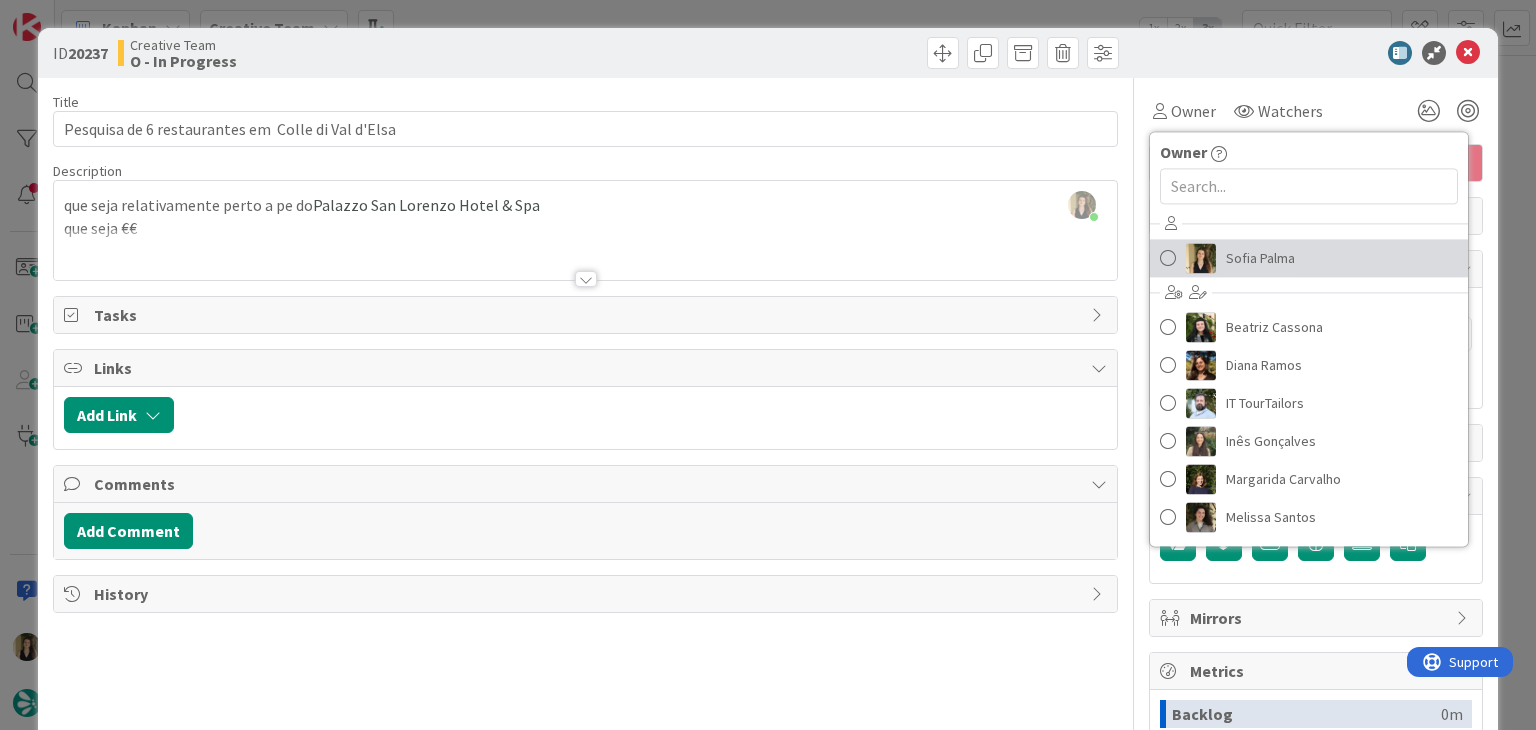 click on "Sofia Palma" at bounding box center (1260, 258) 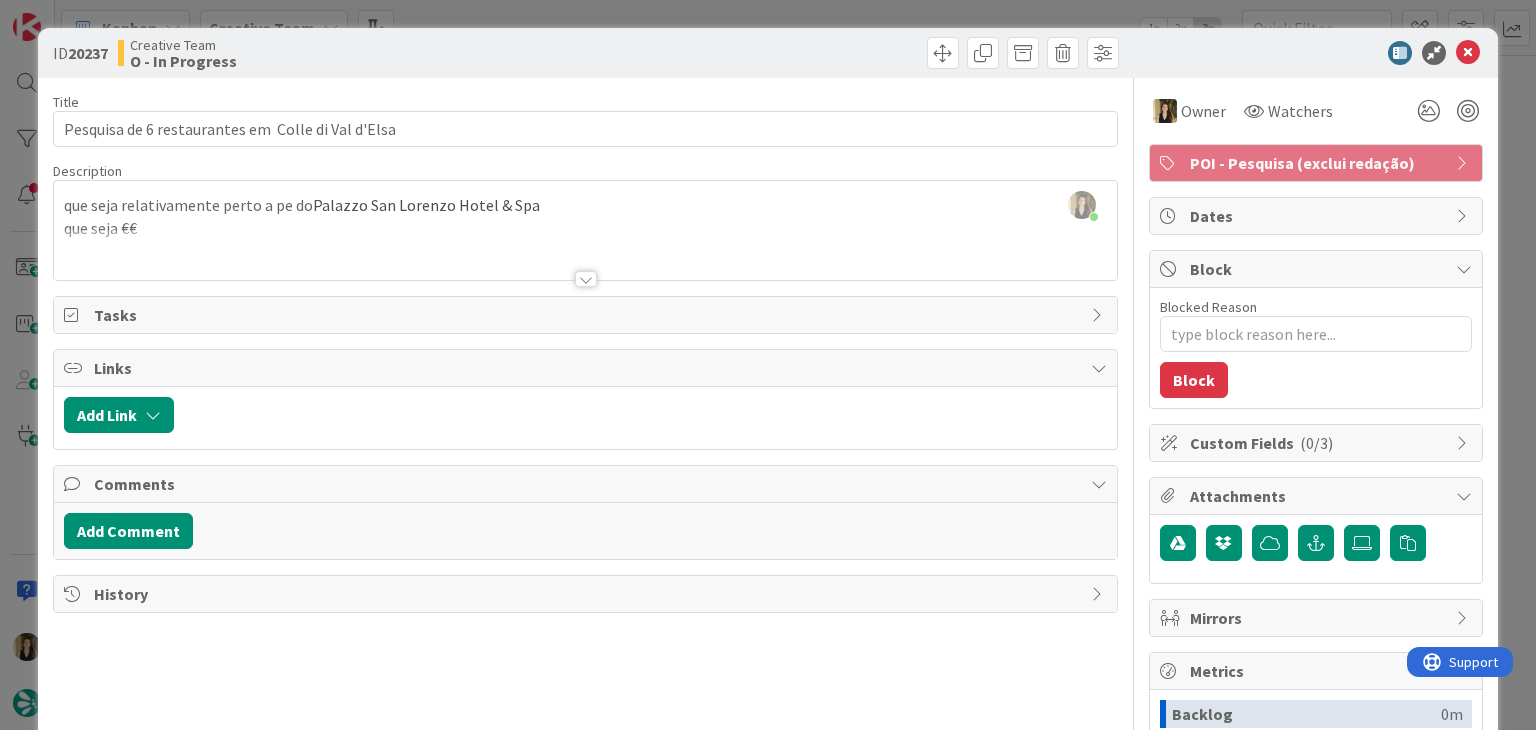 click at bounding box center (586, 279) 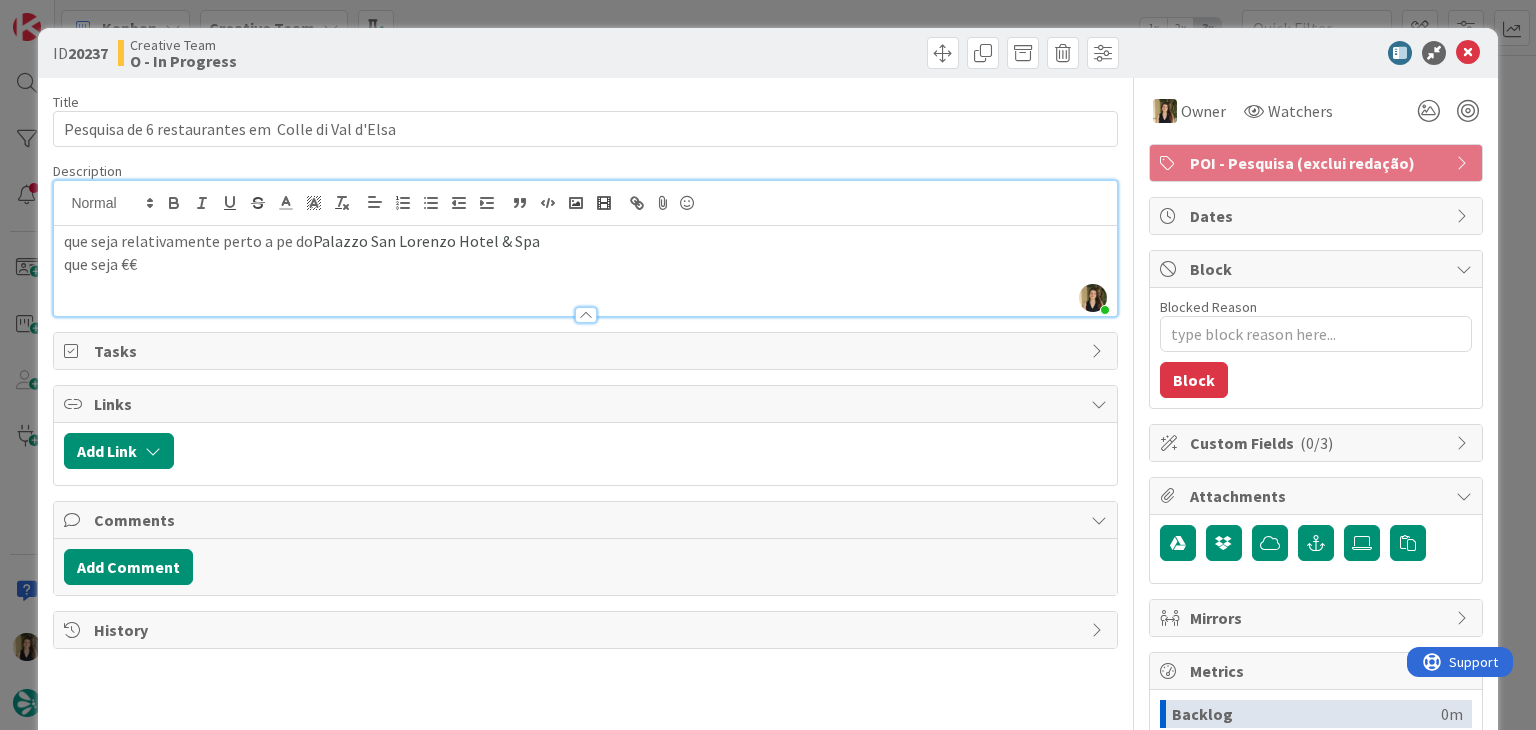drag, startPoint x: 309, startPoint y: 244, endPoint x: 535, endPoint y: 229, distance: 226.49724 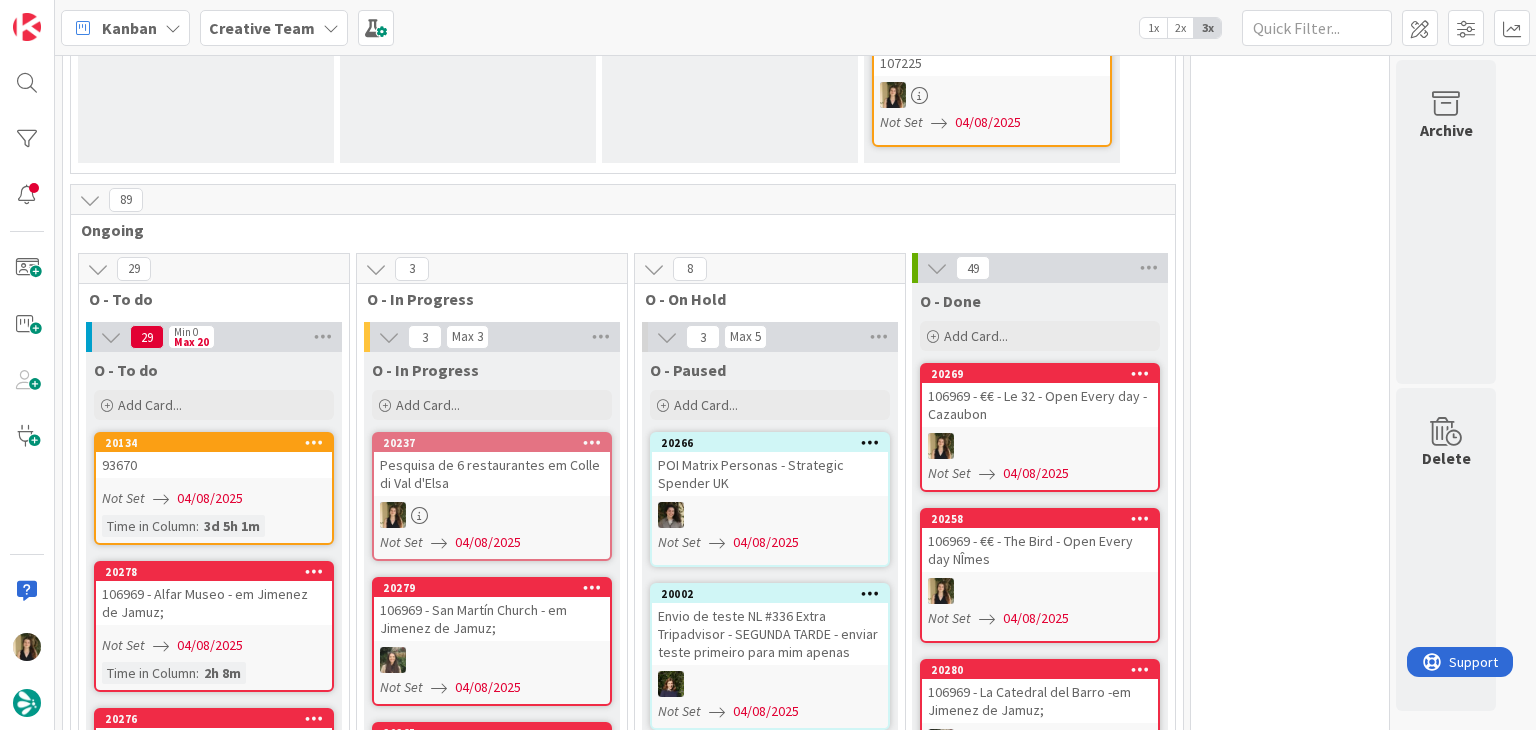 scroll, scrollTop: 0, scrollLeft: 0, axis: both 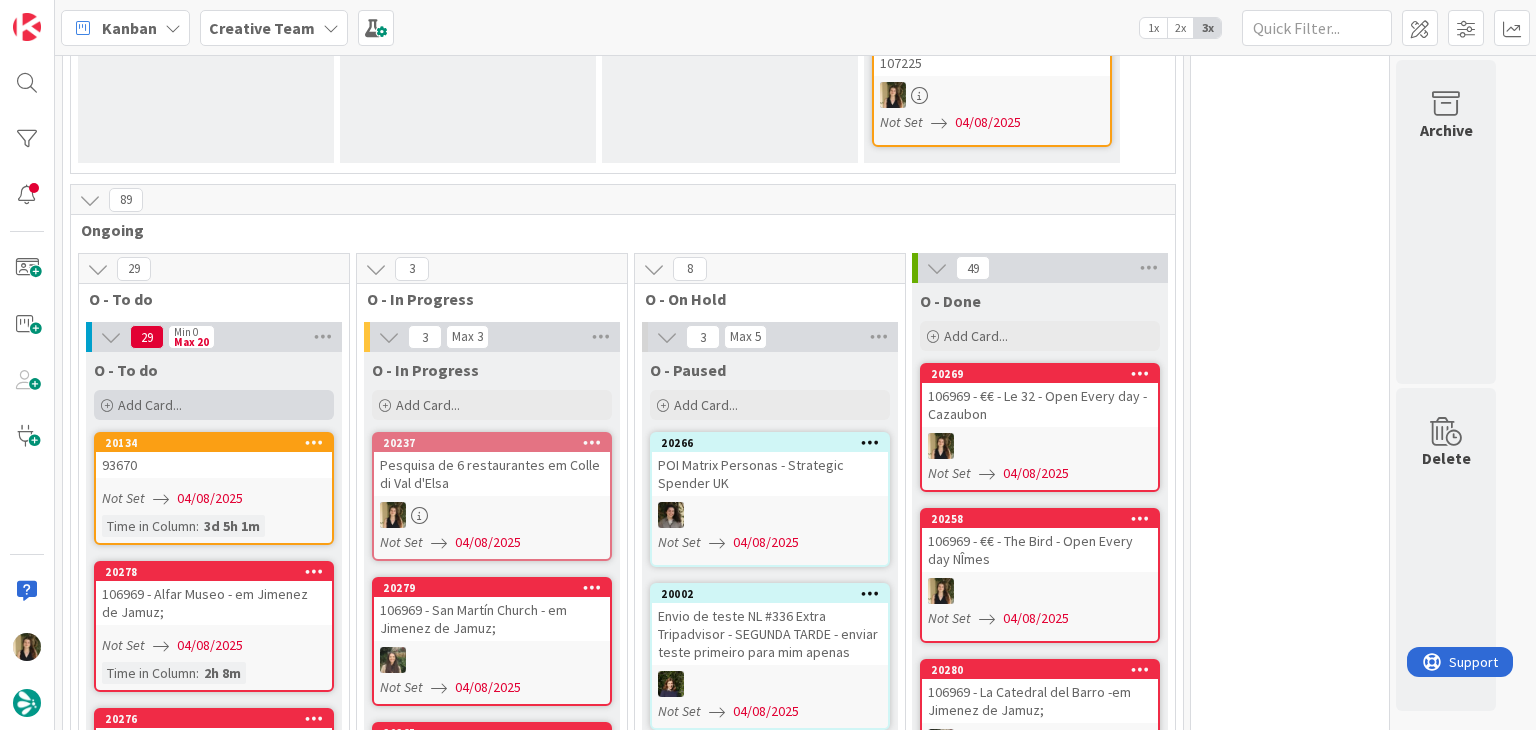 click on "Add Card..." at bounding box center (214, 405) 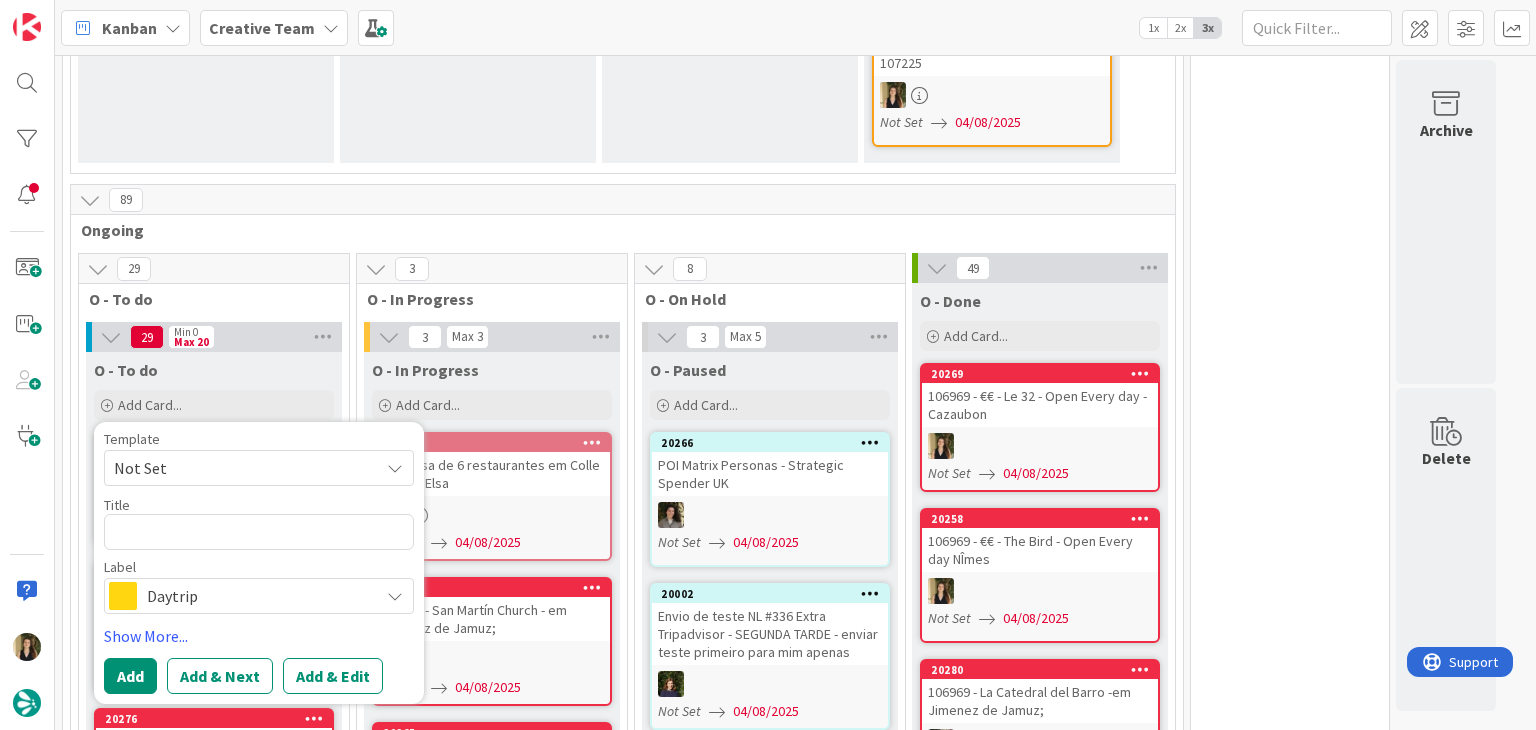 type on "x" 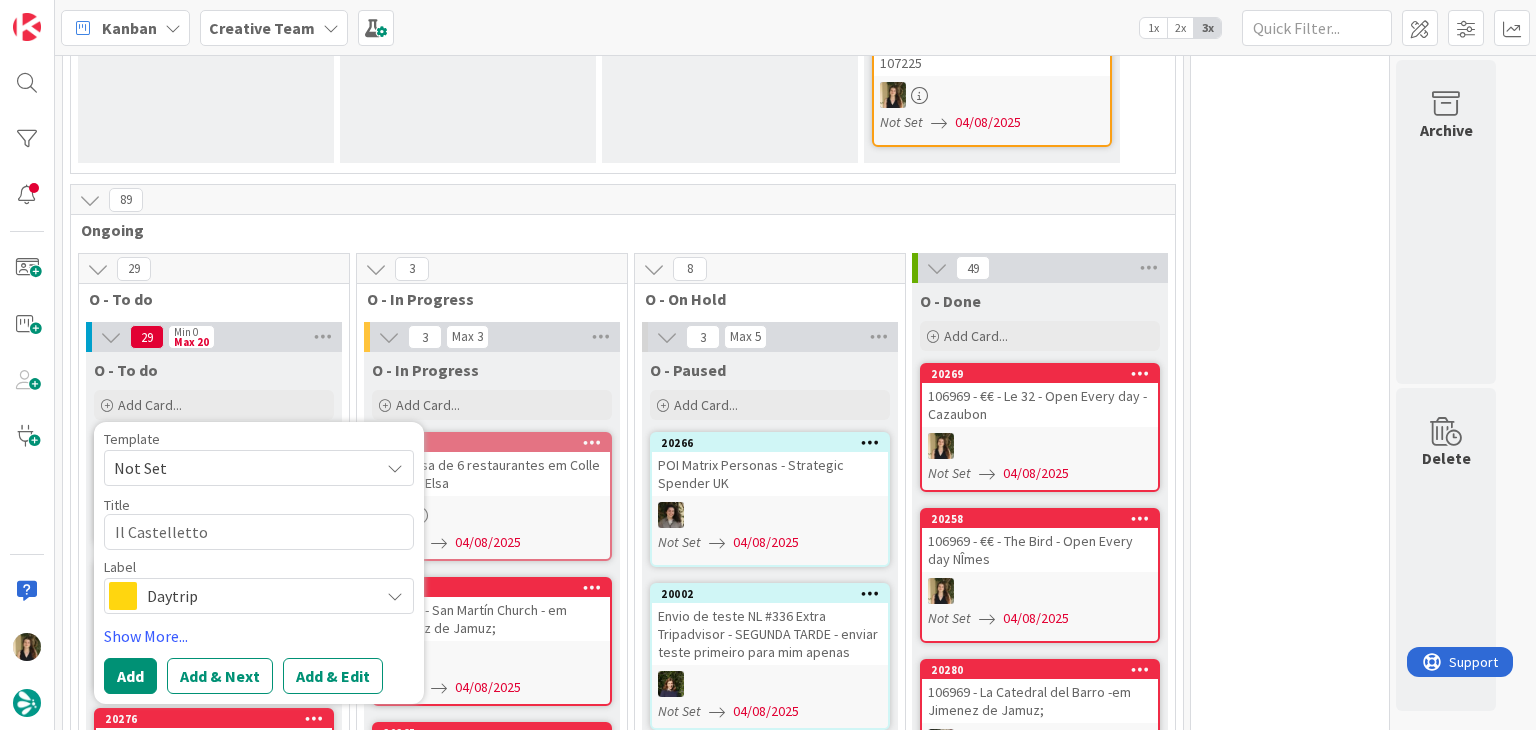 type on "x" 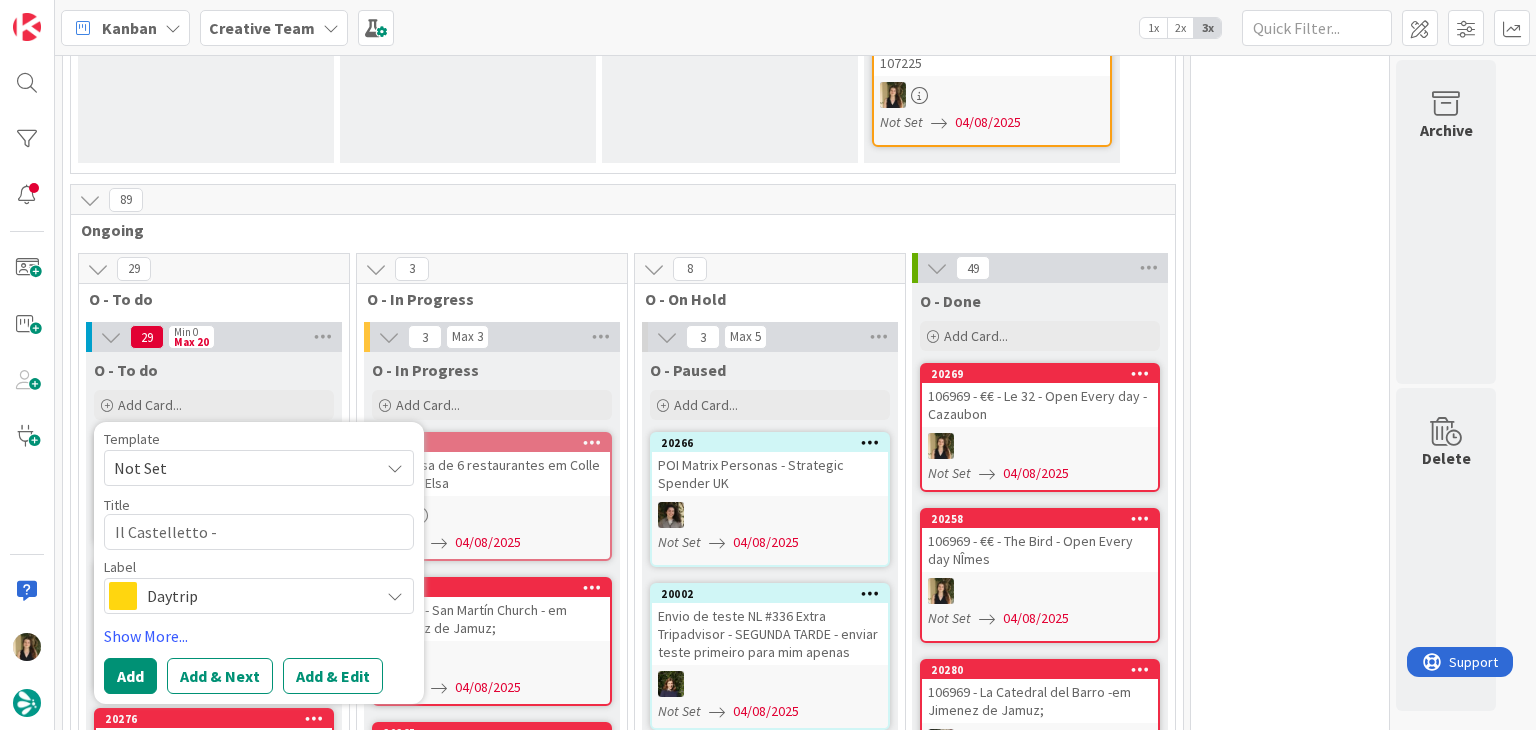 type on "x" 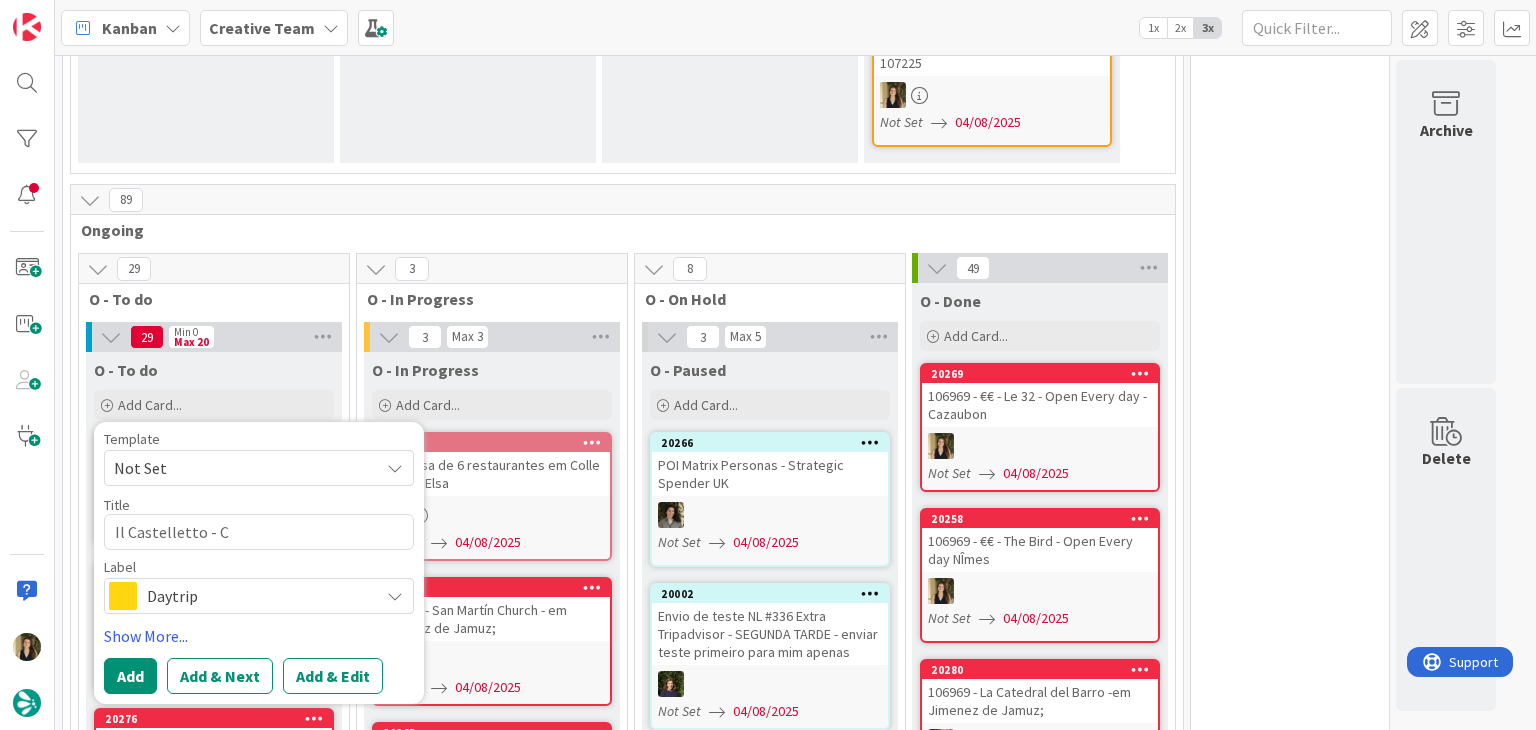 type on "x" 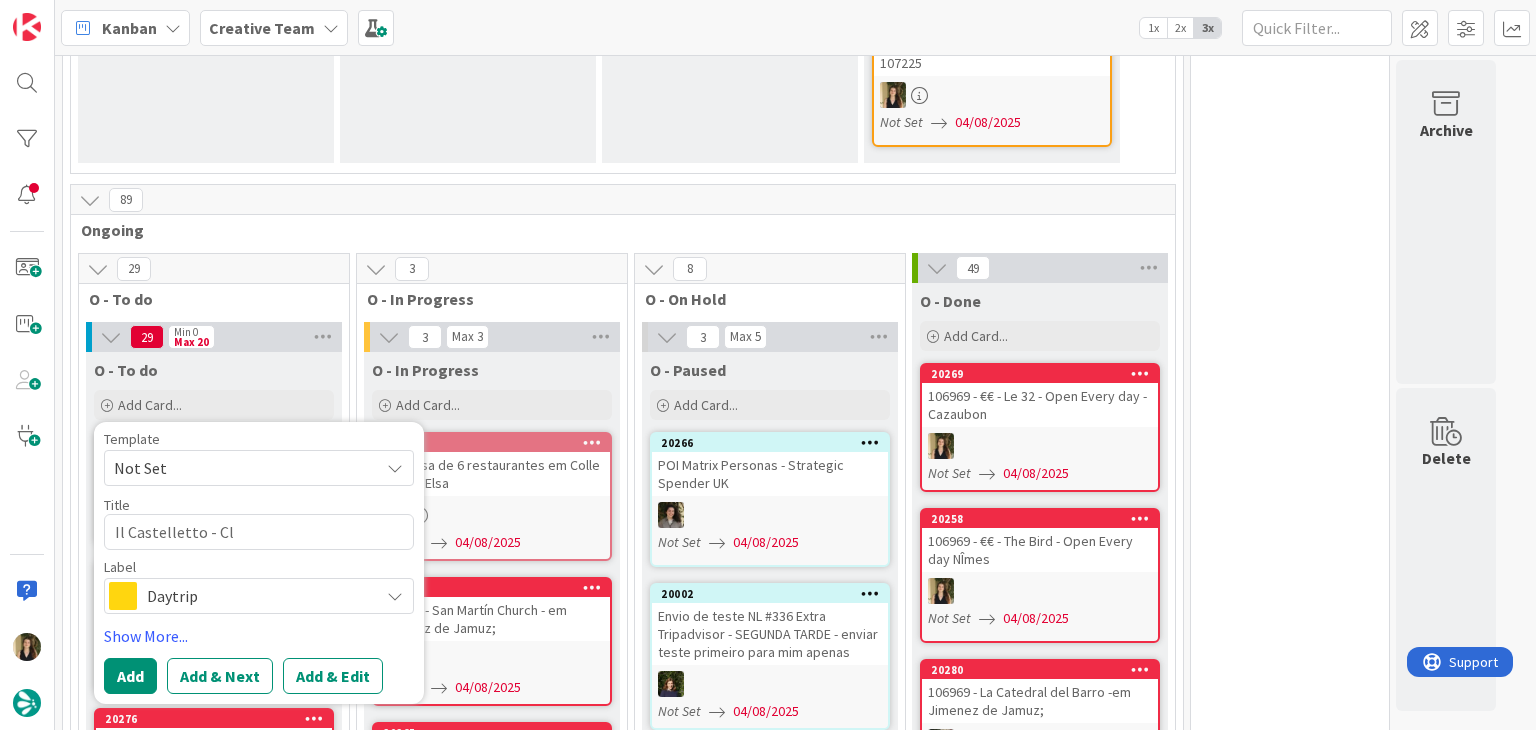 type on "x" 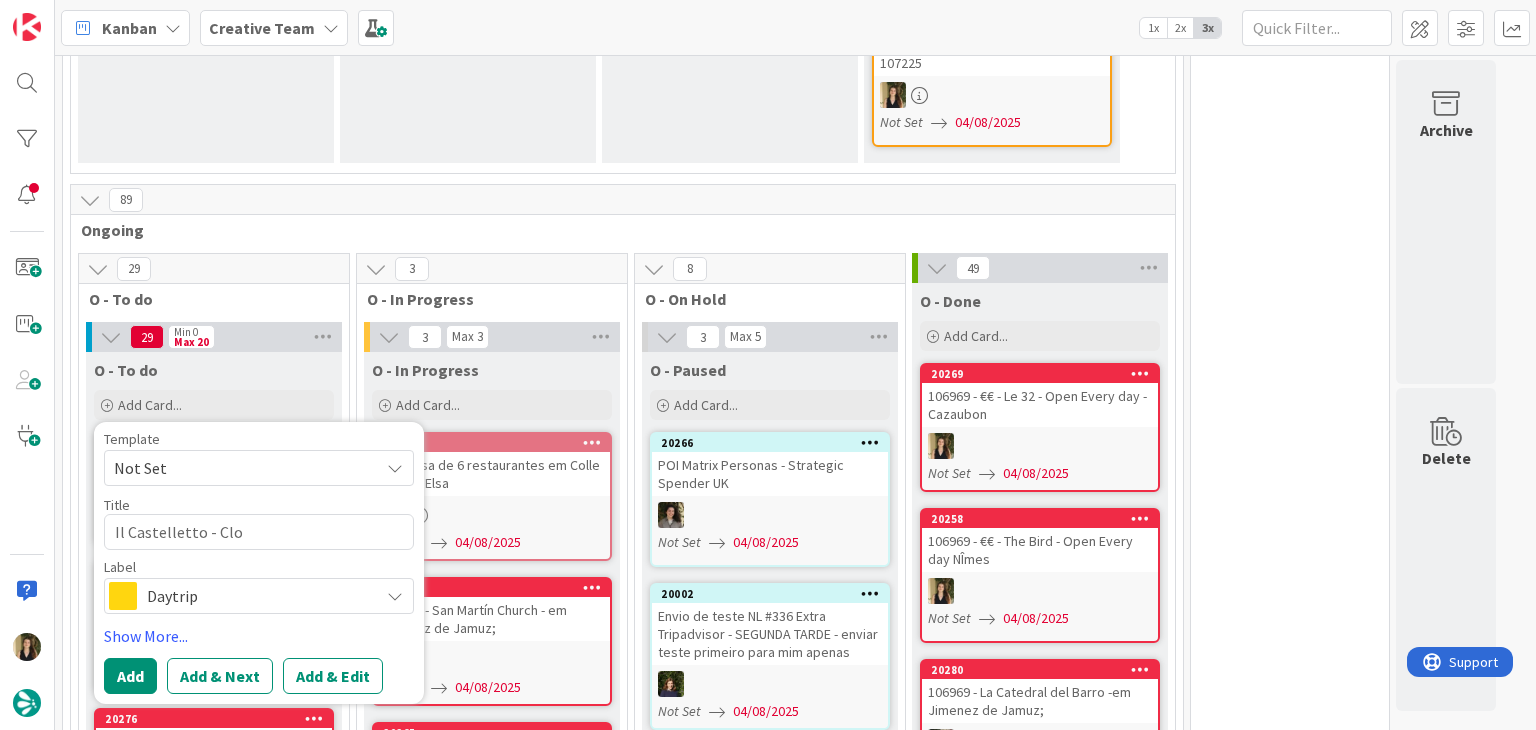 type on "x" 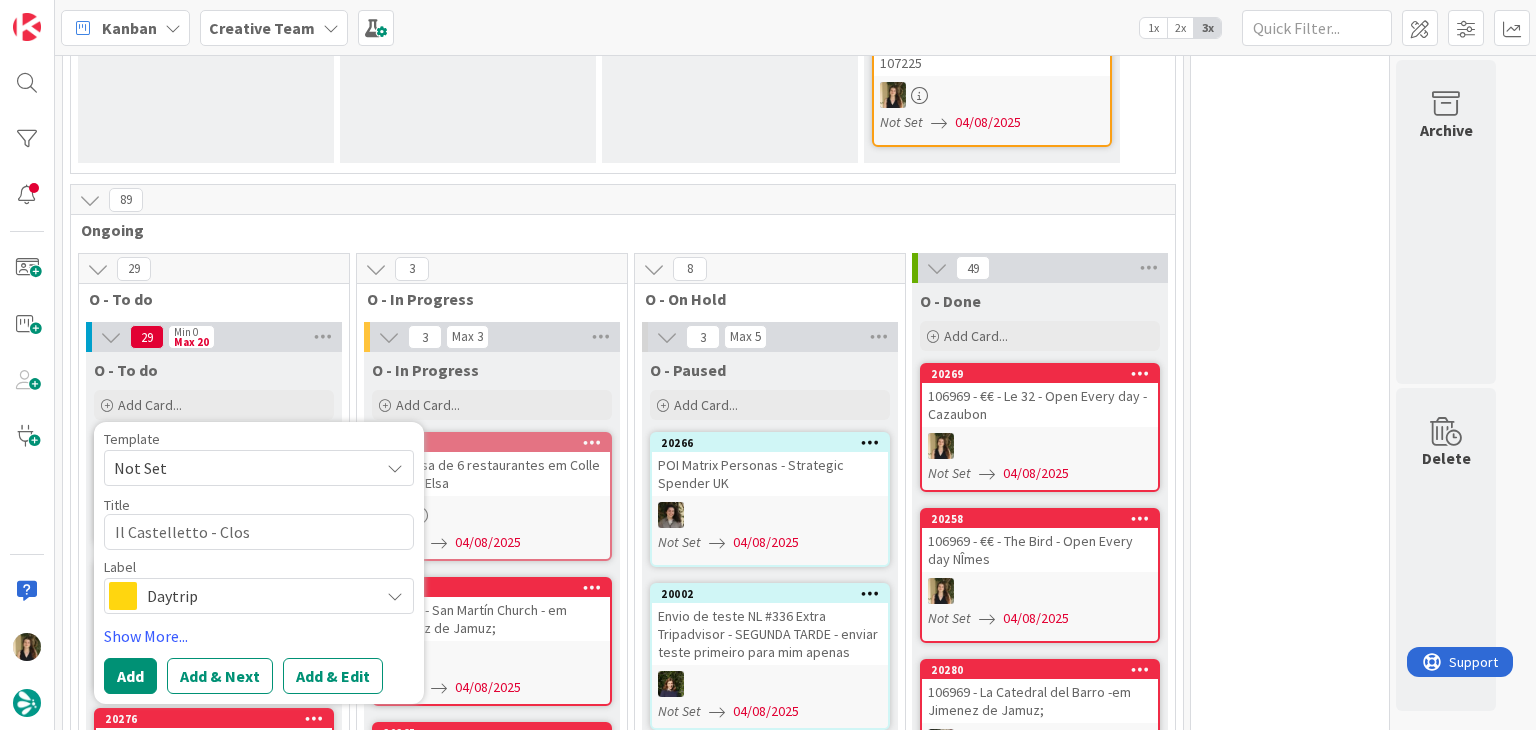 type on "x" 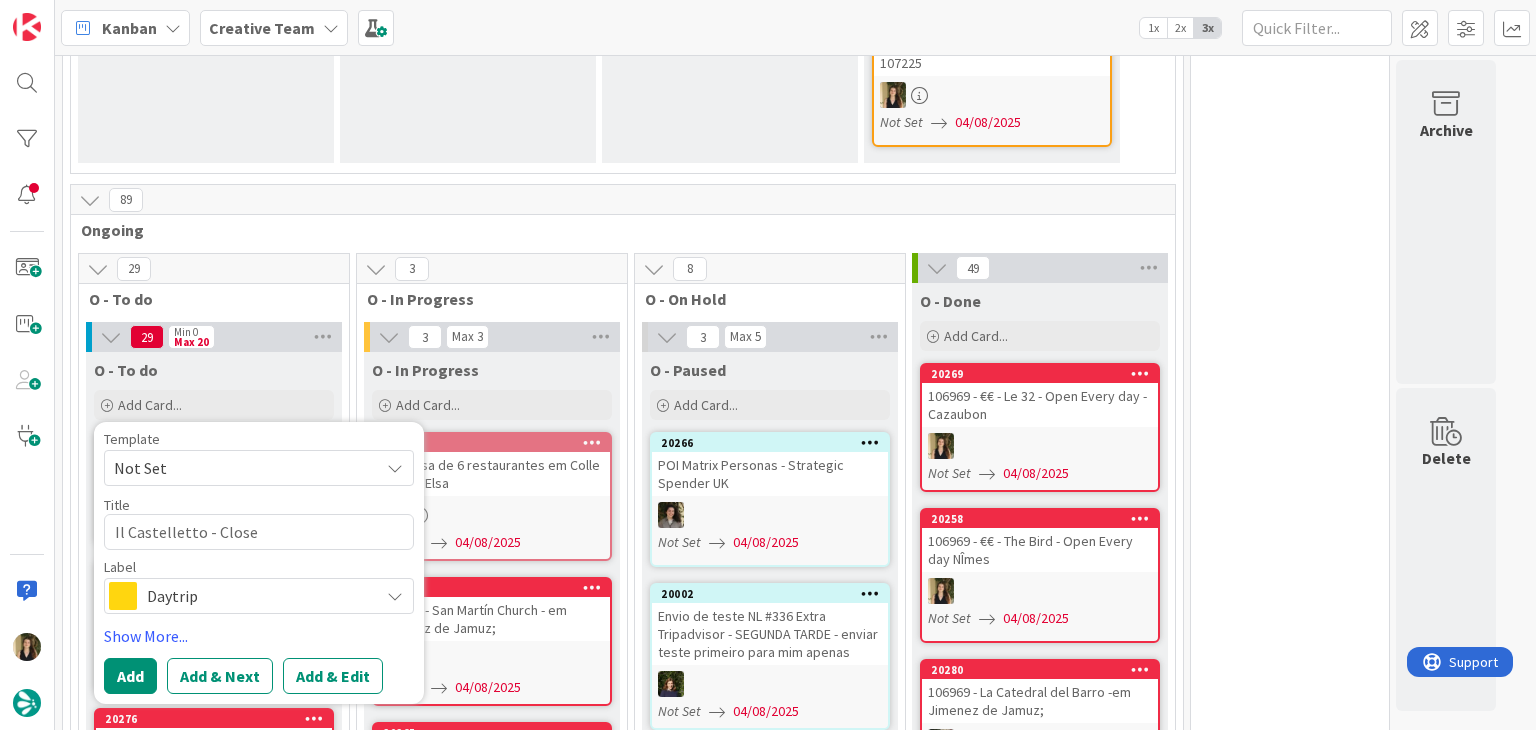 type on "x" 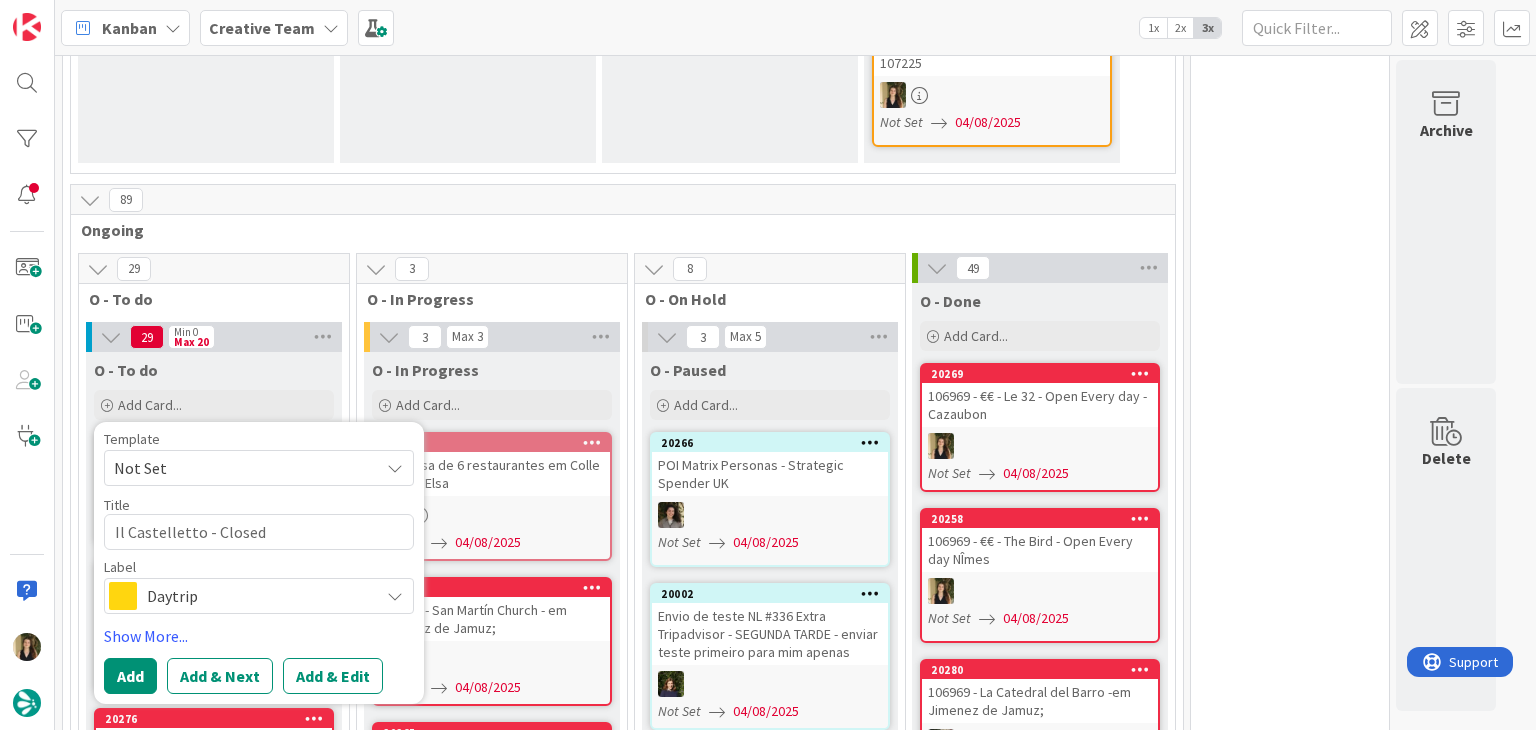 type on "x" 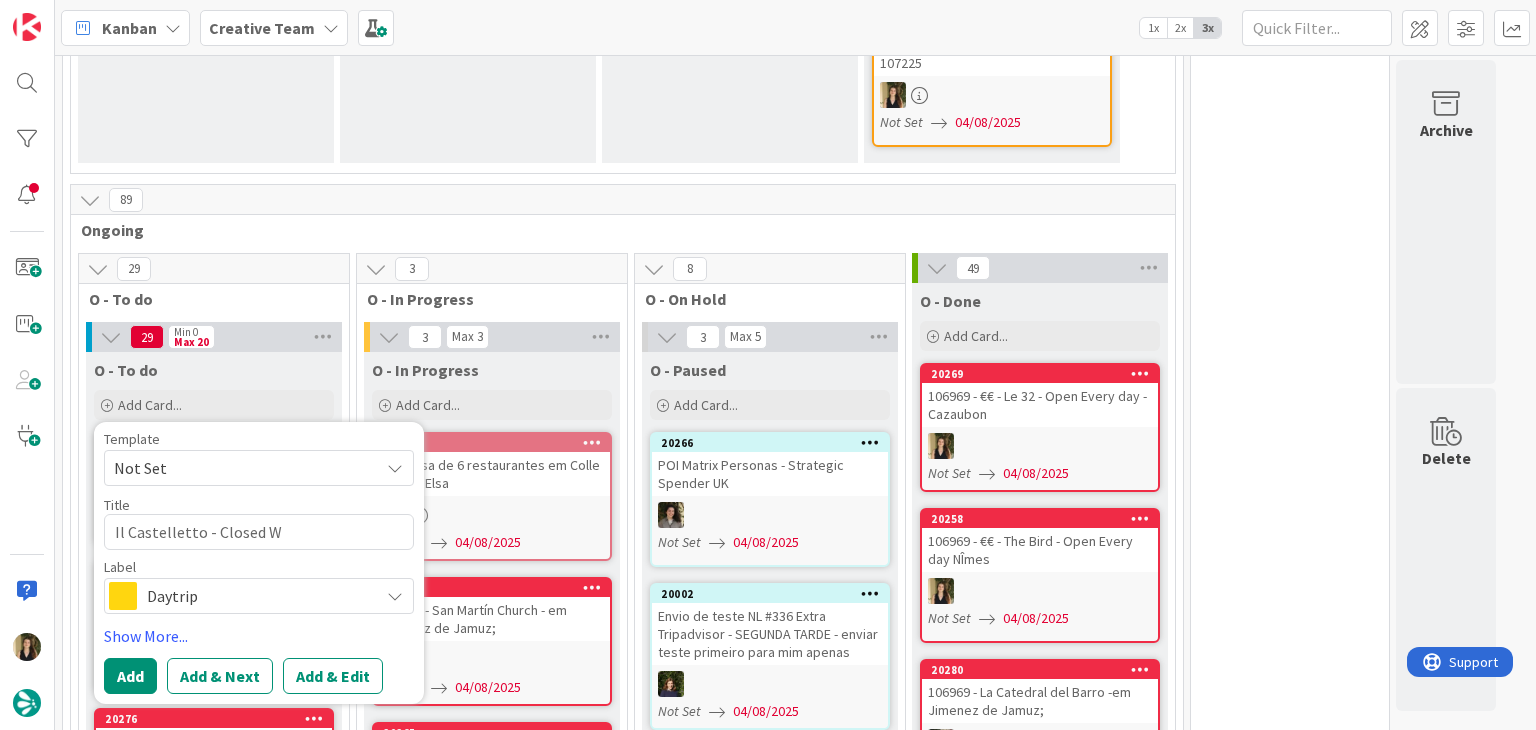 type on "x" 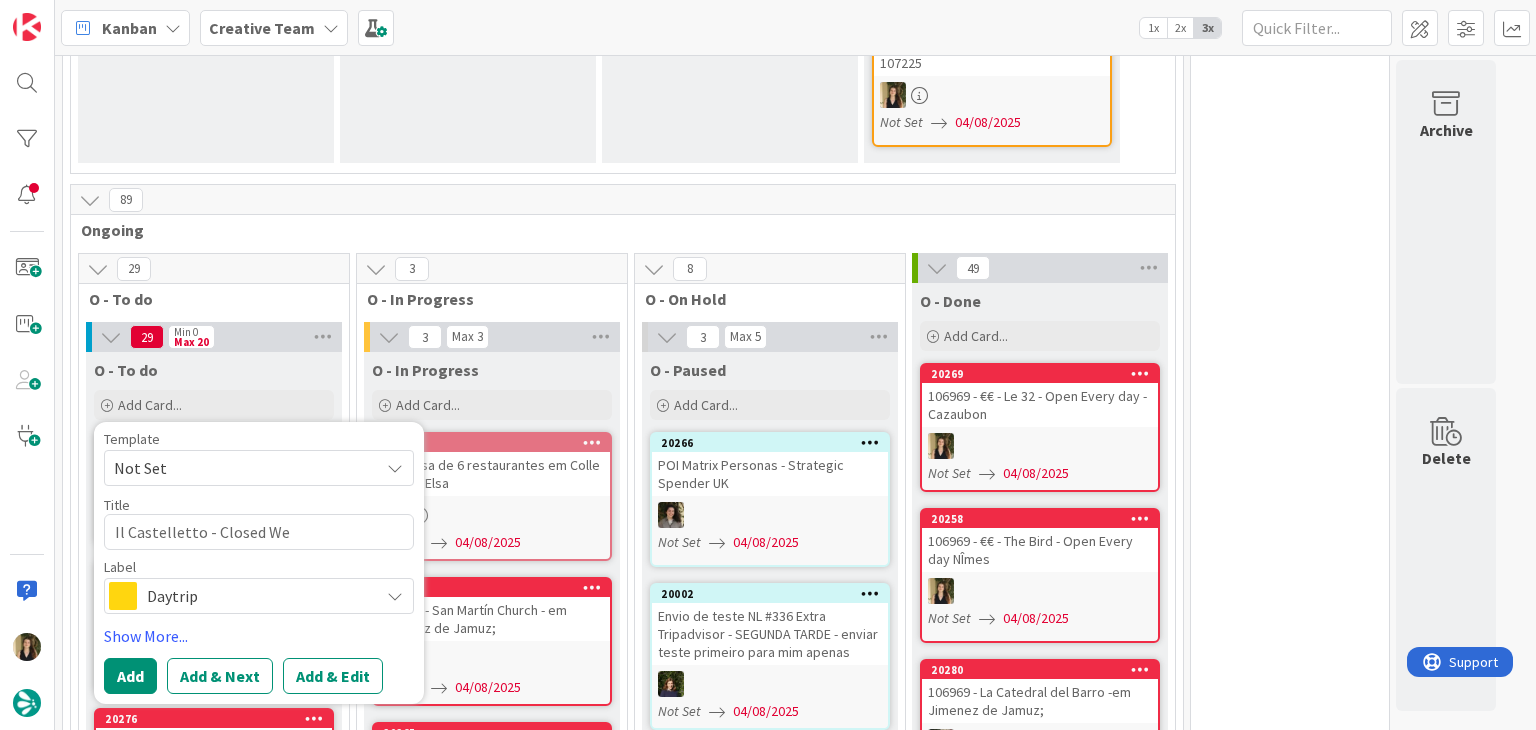 type on "x" 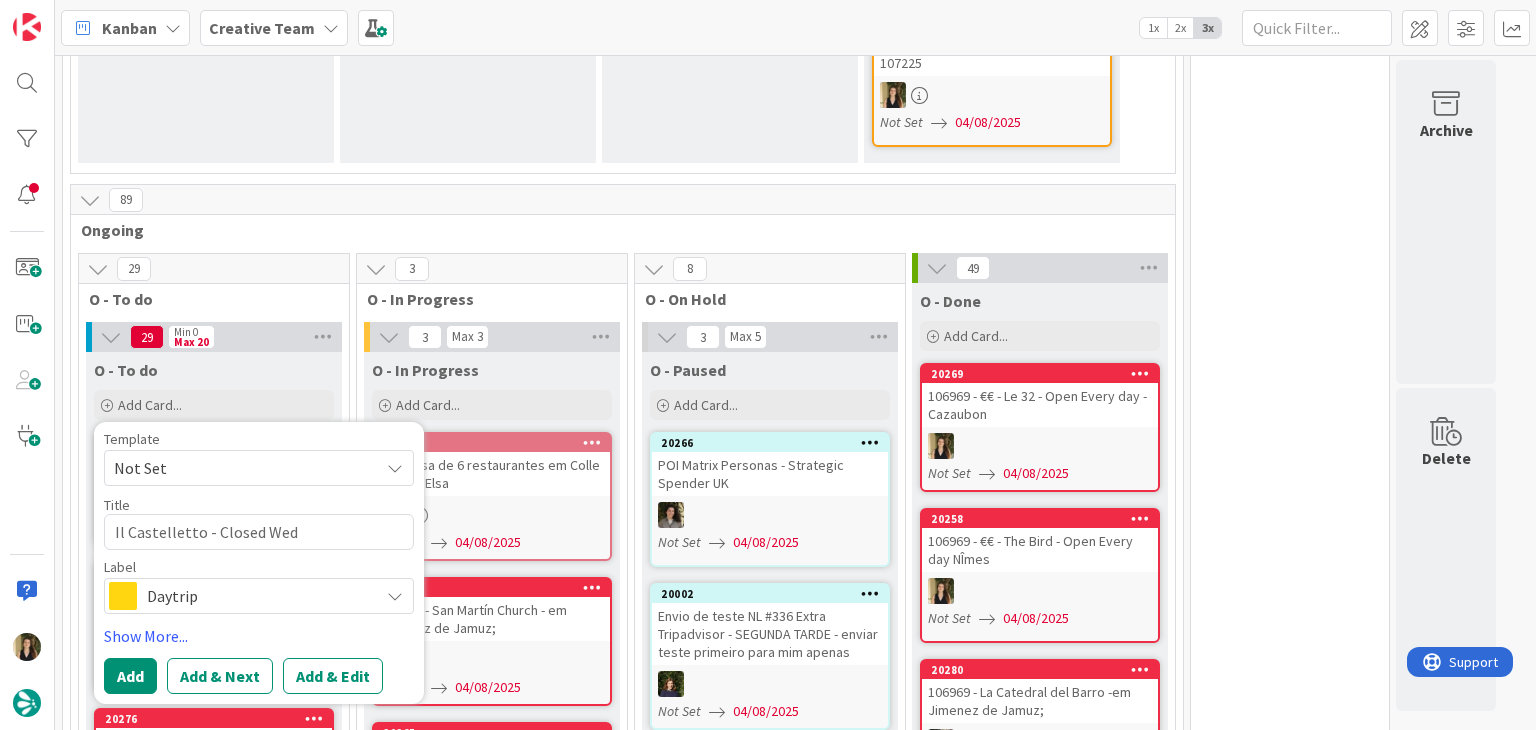 type on "x" 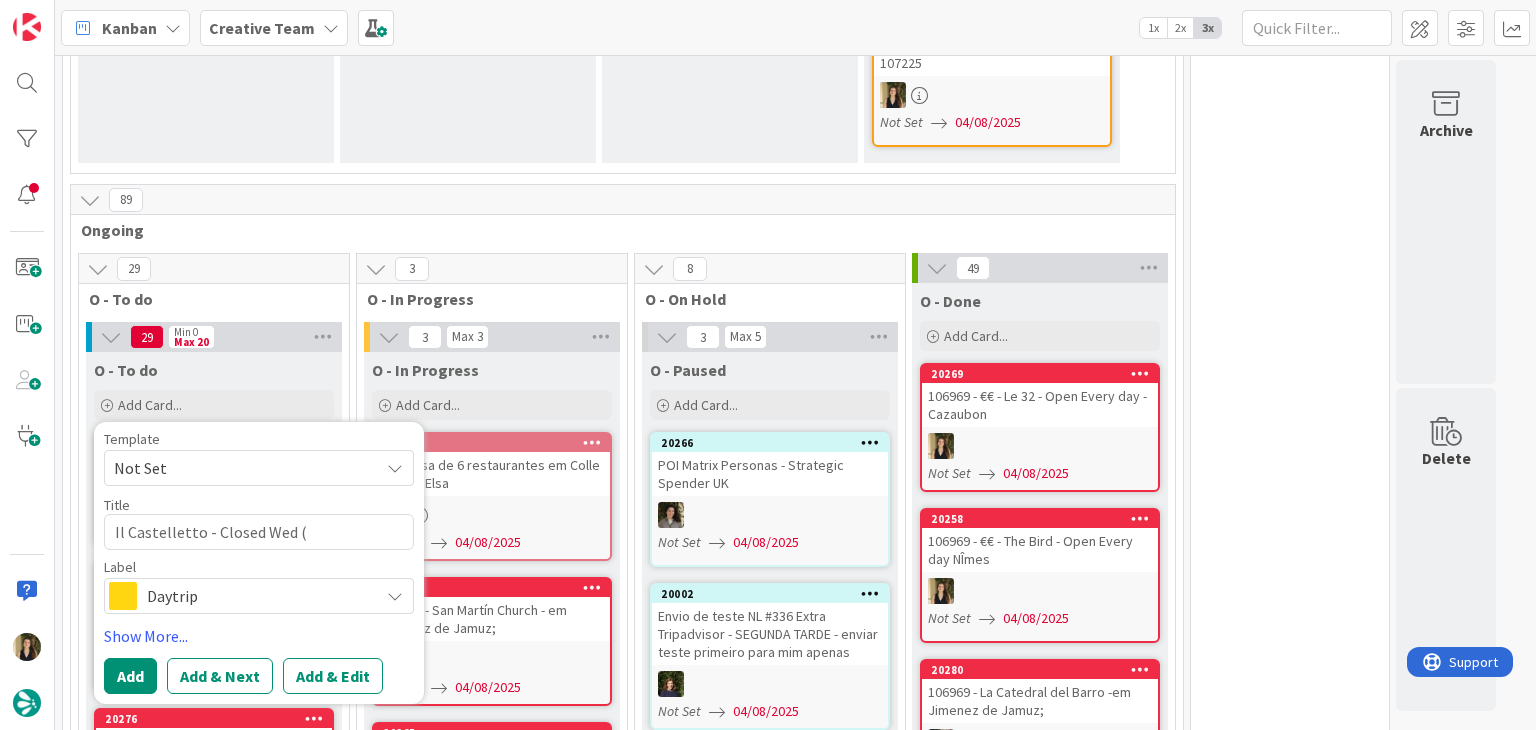type on "x" 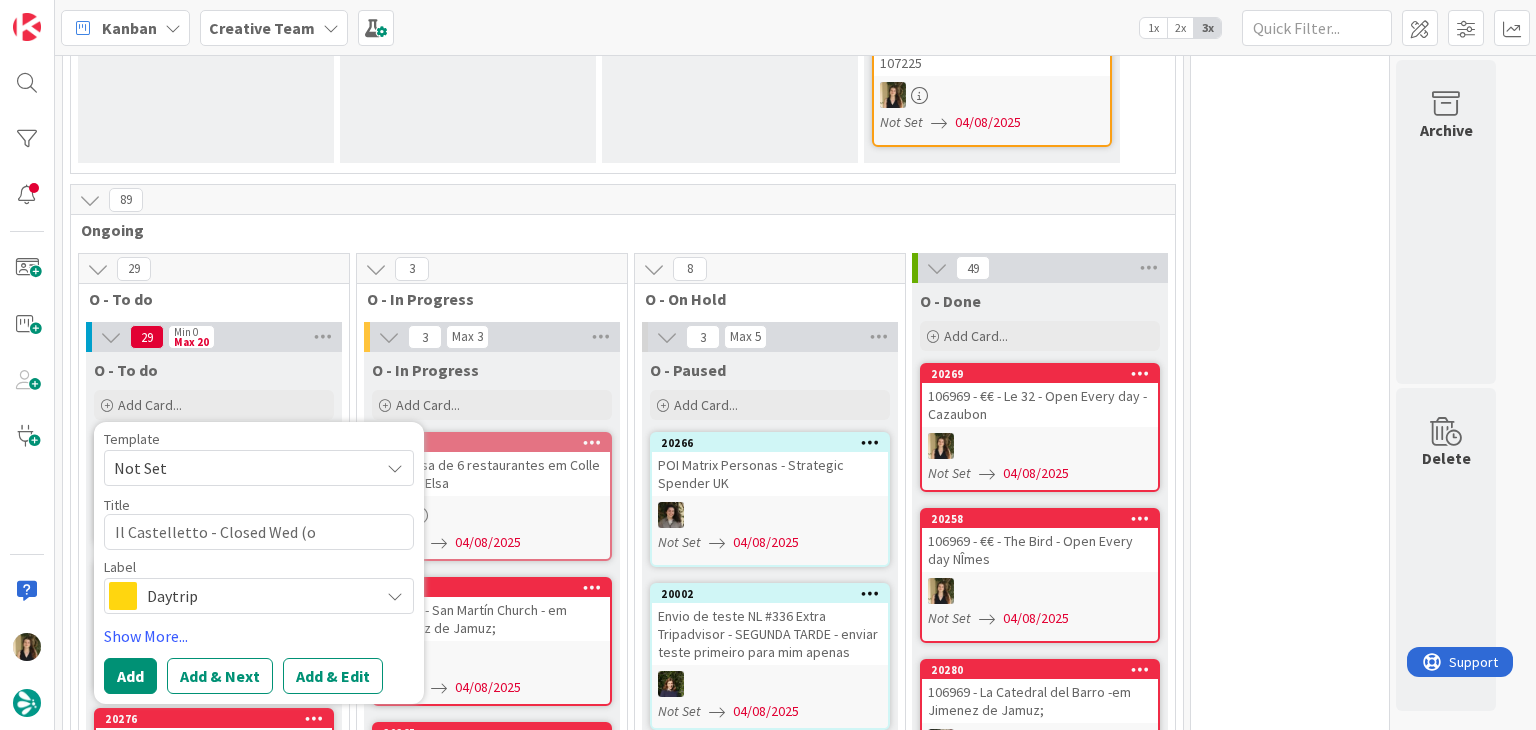 type on "x" 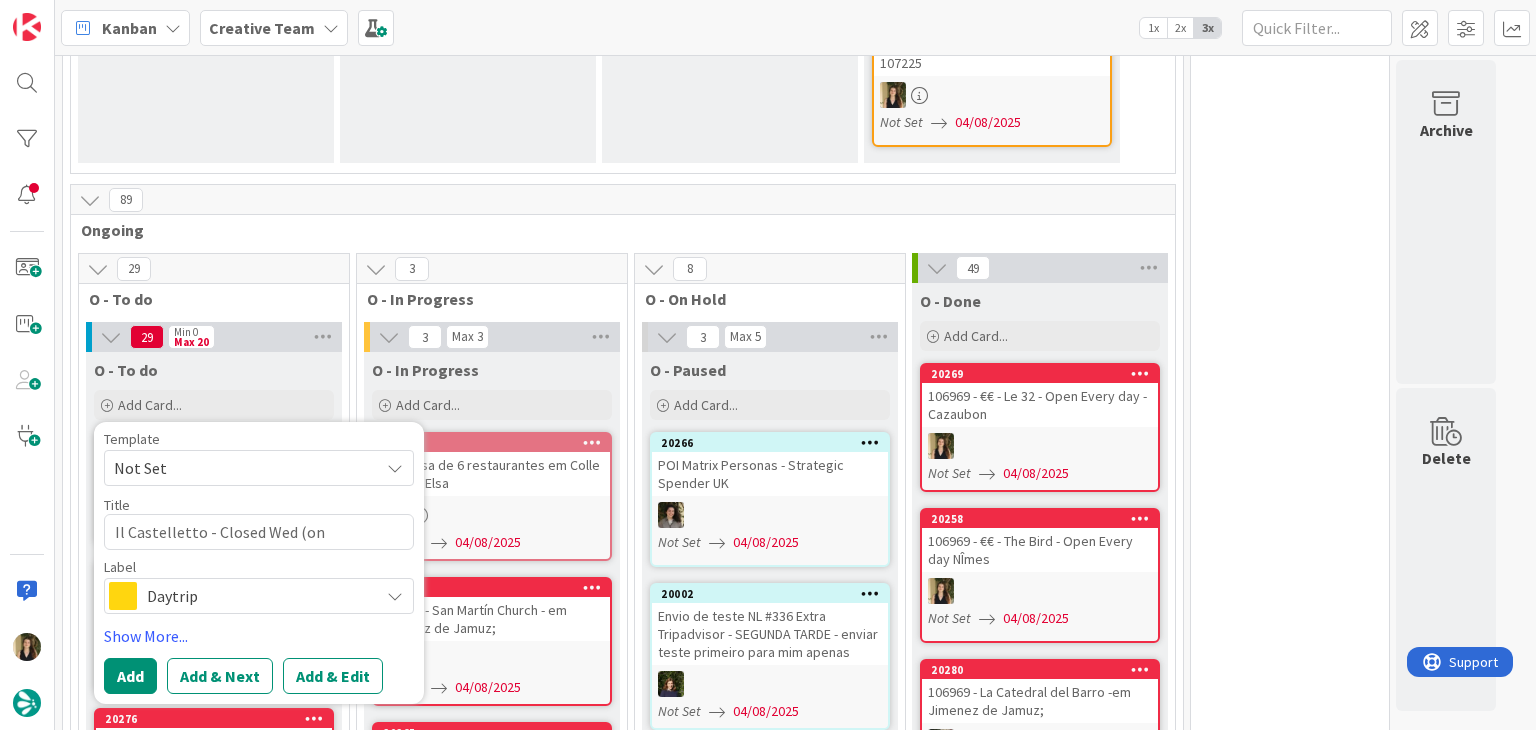 type on "x" 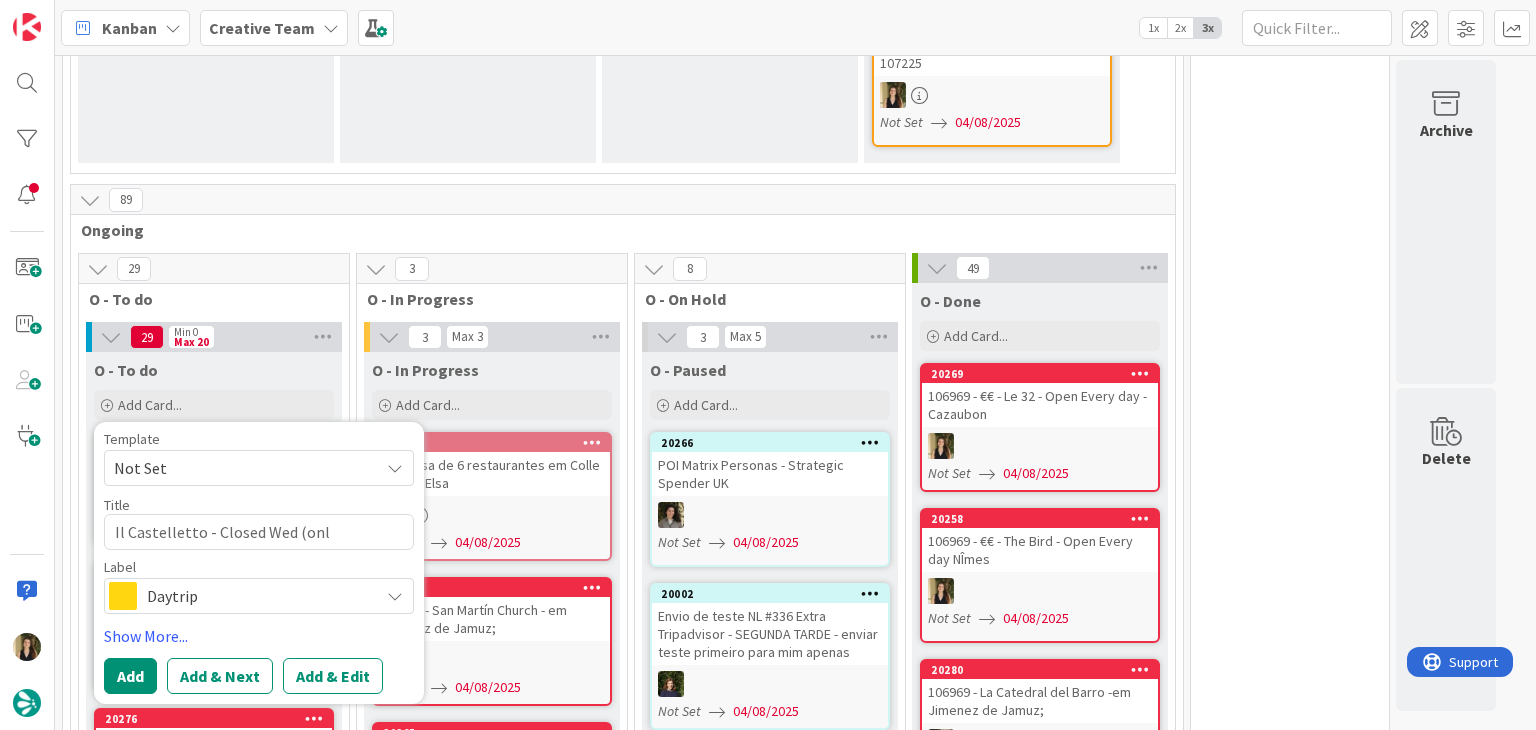type on "x" 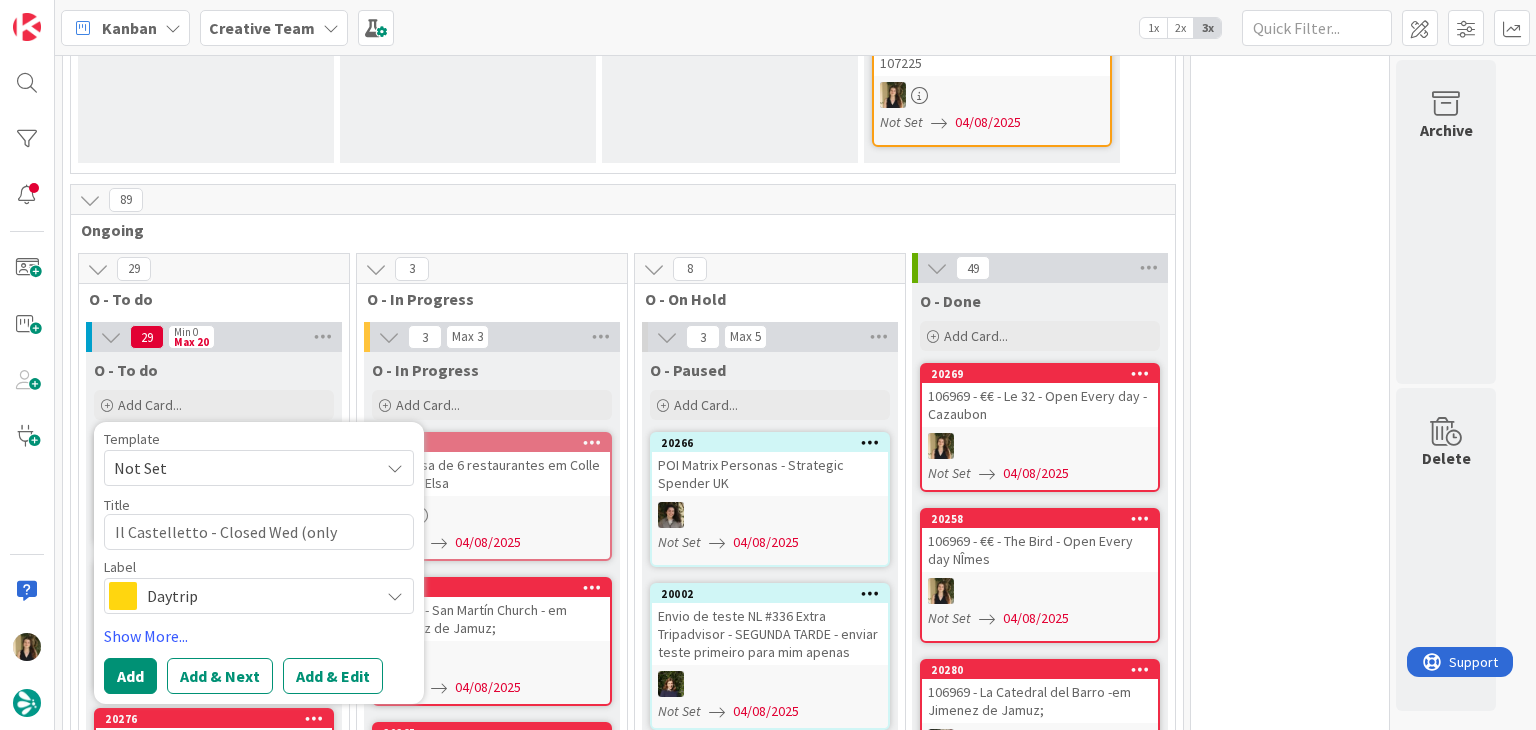 type on "x" 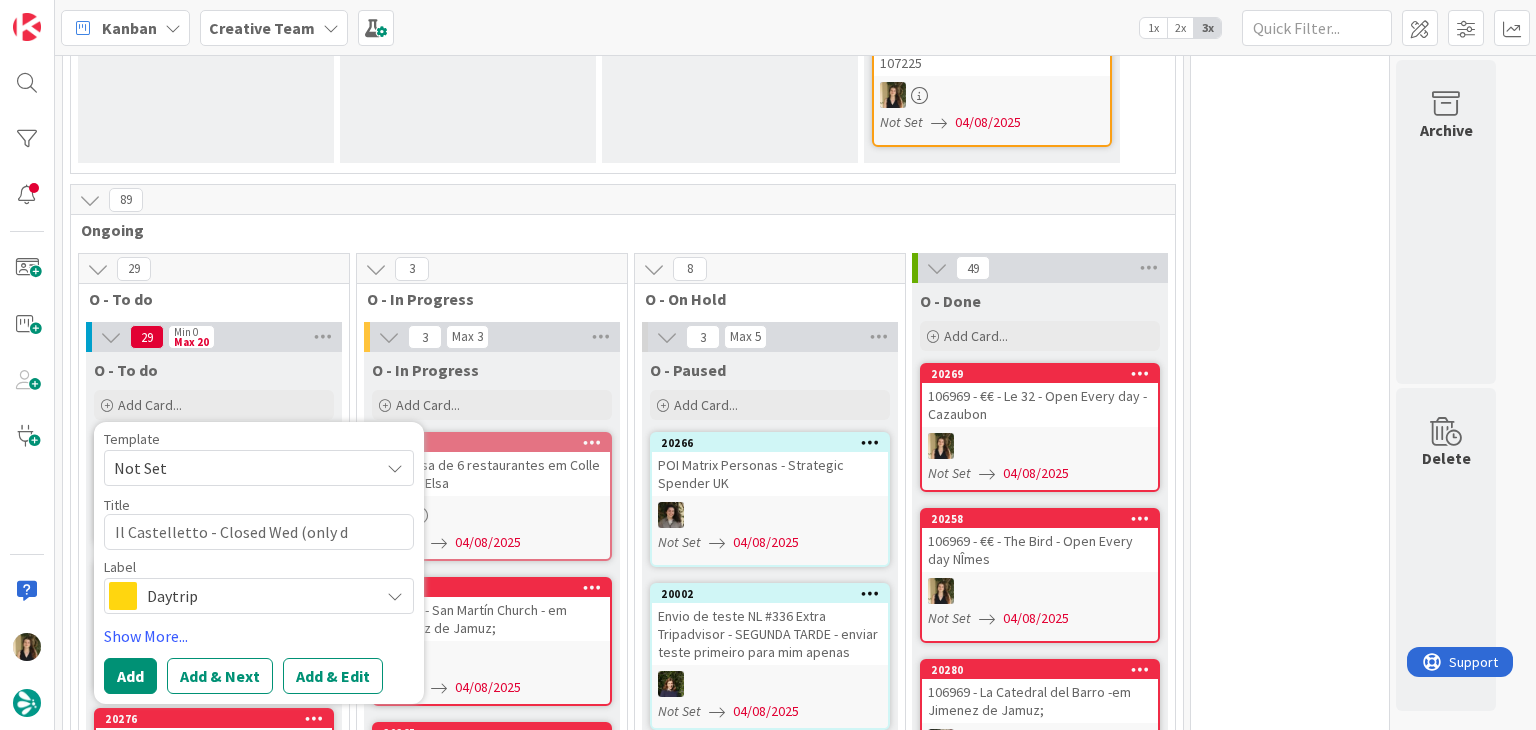 type on "x" 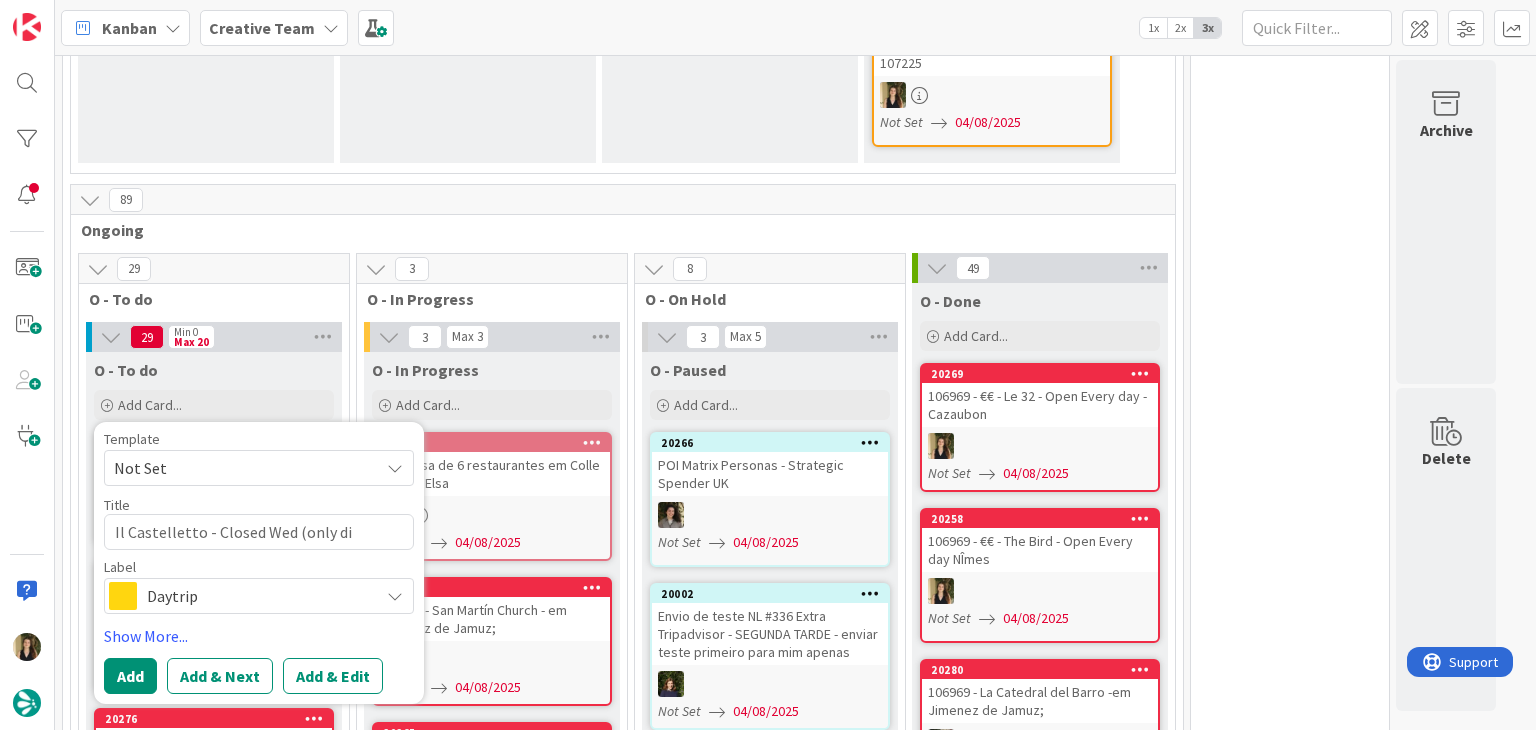 type on "x" 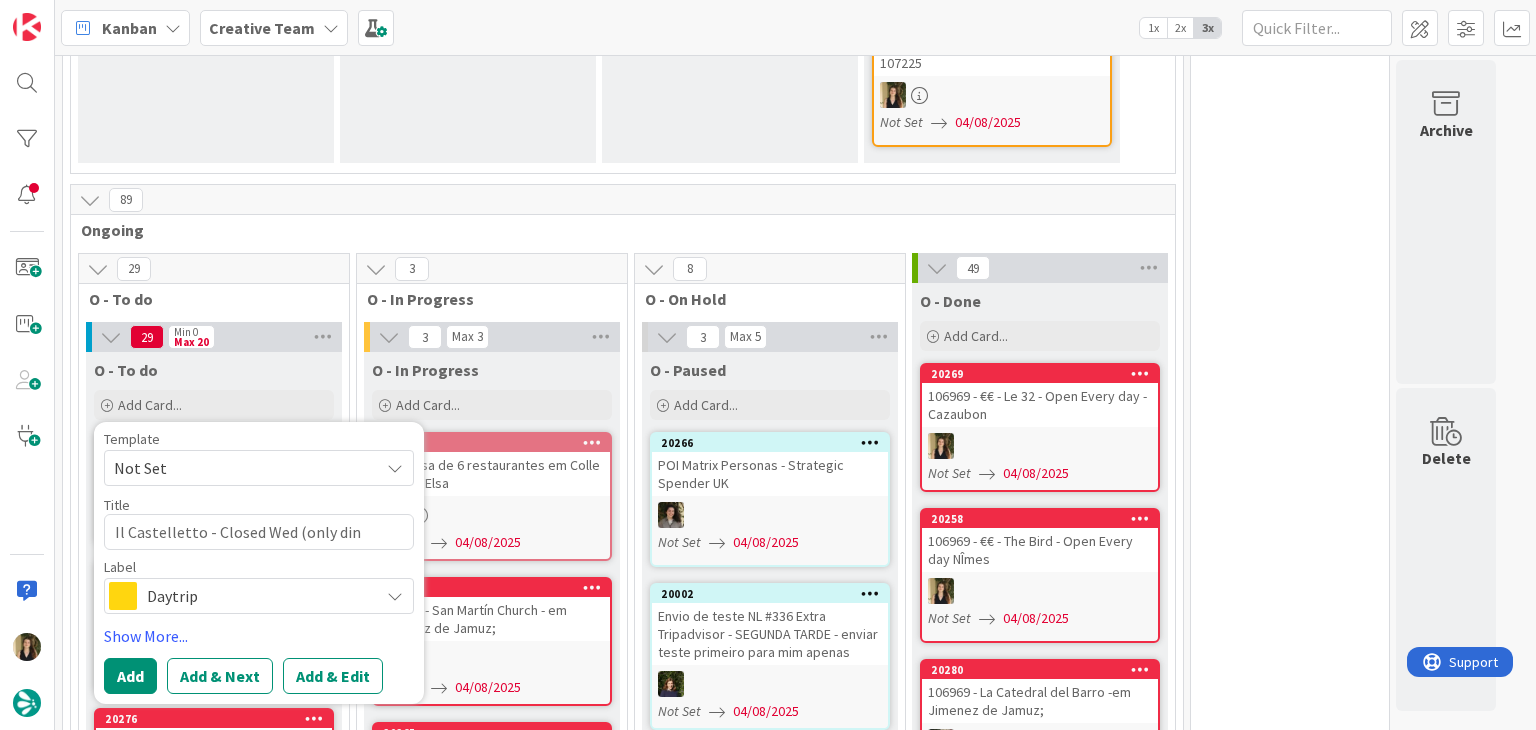 type on "x" 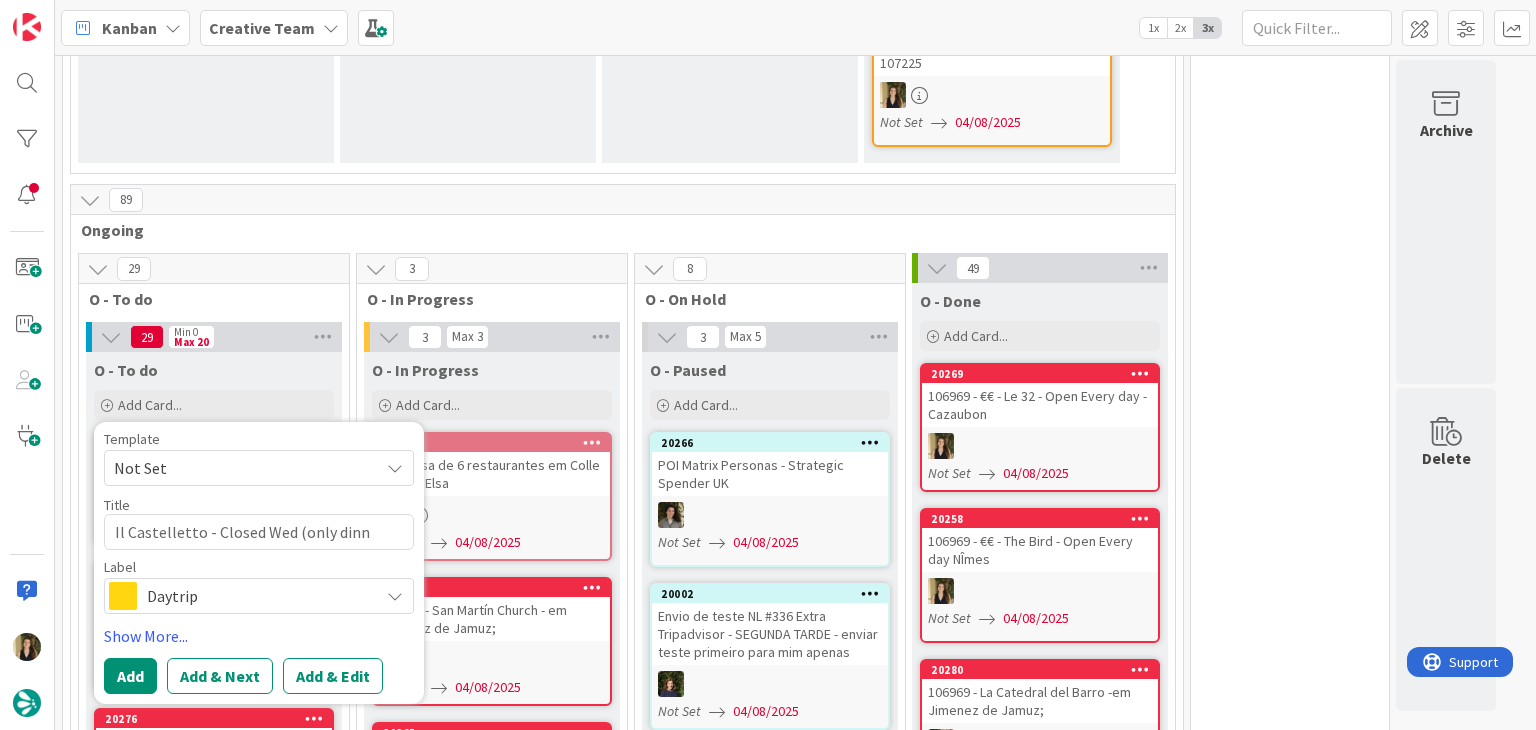type on "Il Castelletto - Closed Wed (only dinne" 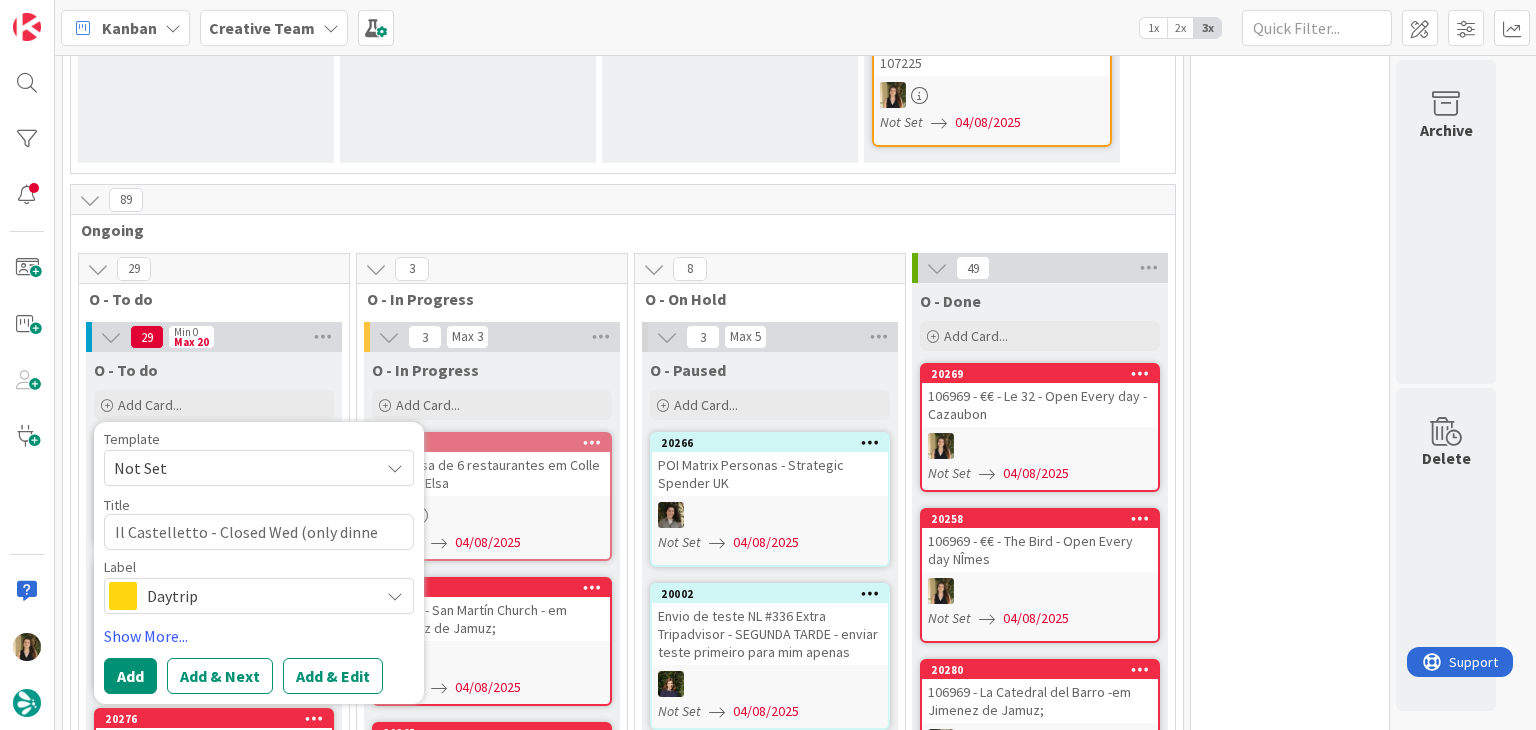type on "x" 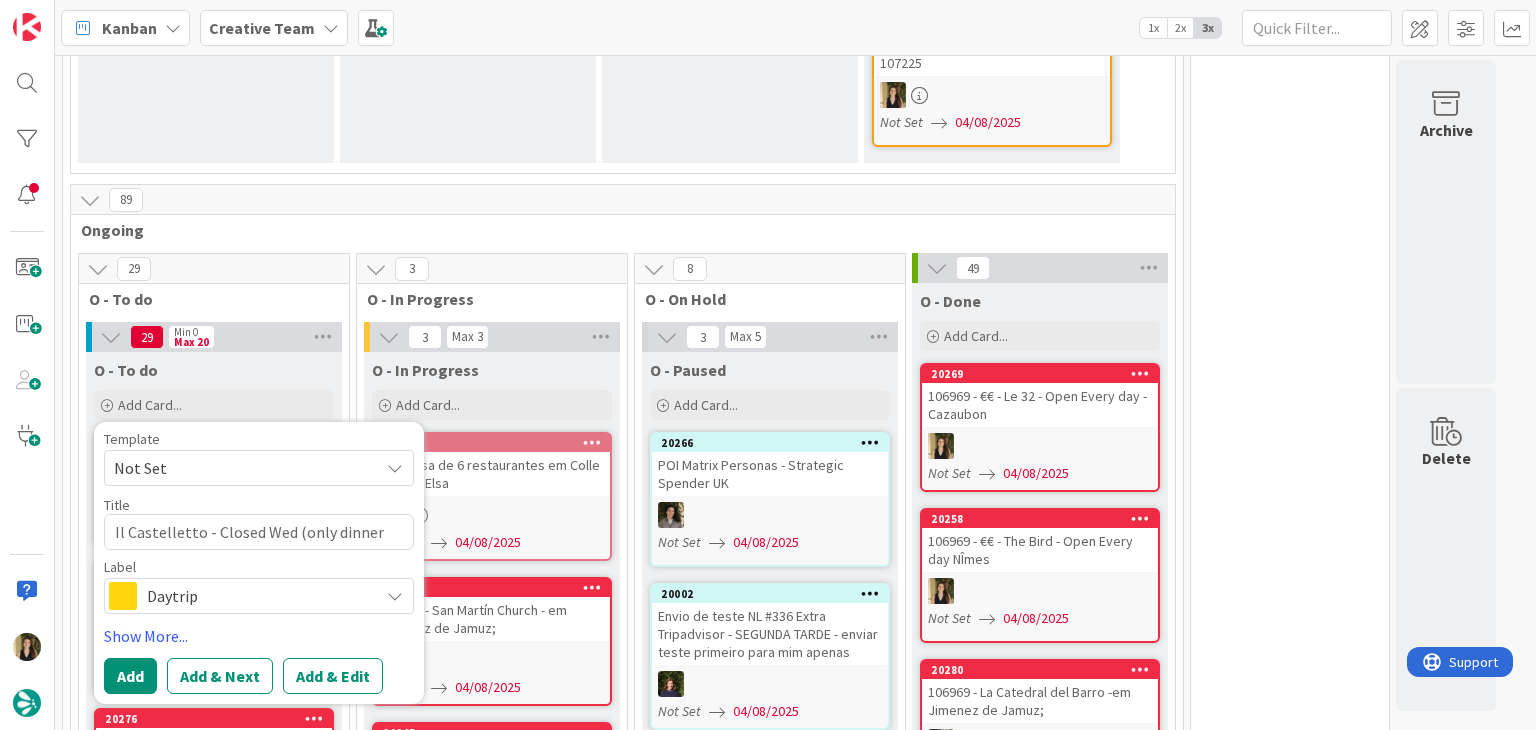 type on "x" 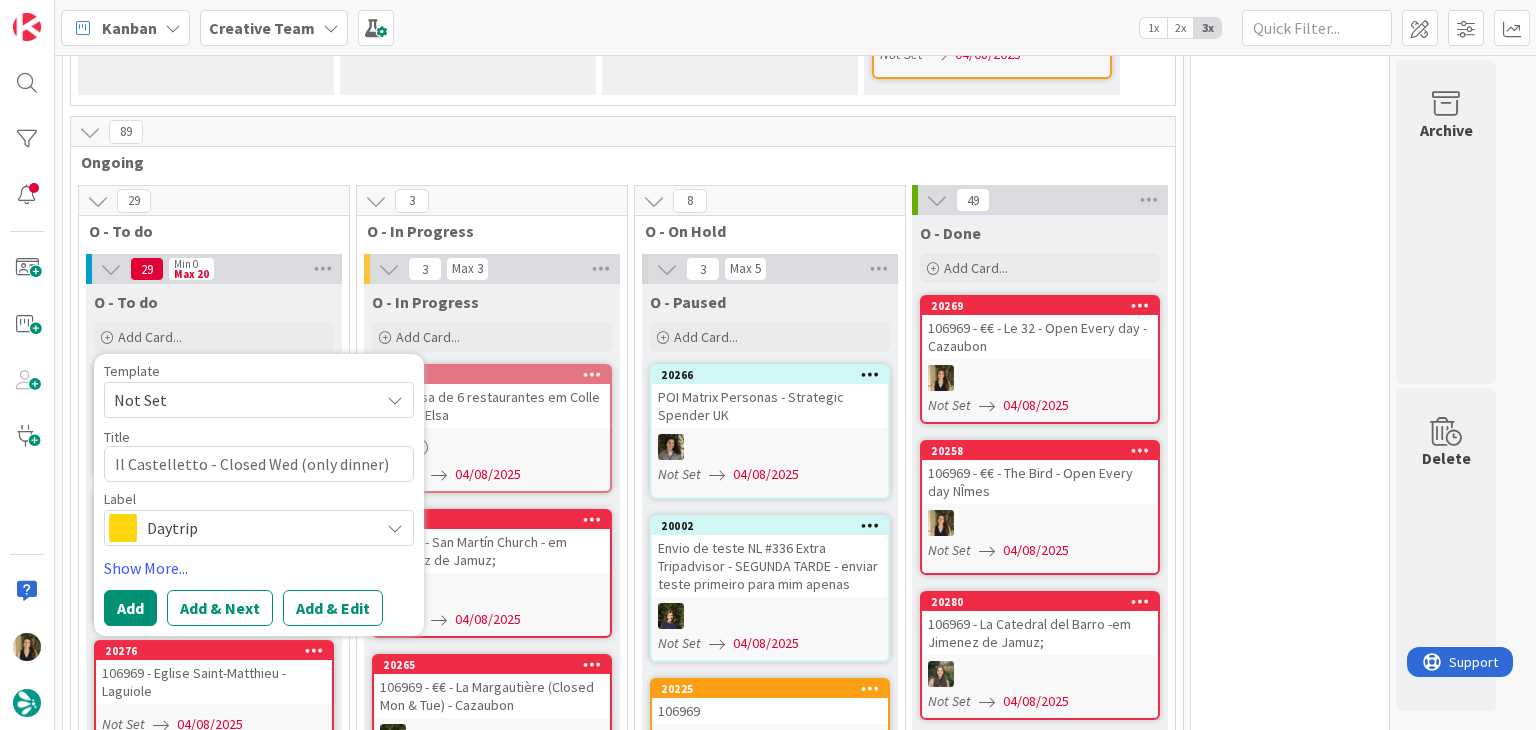 scroll, scrollTop: 1196, scrollLeft: 0, axis: vertical 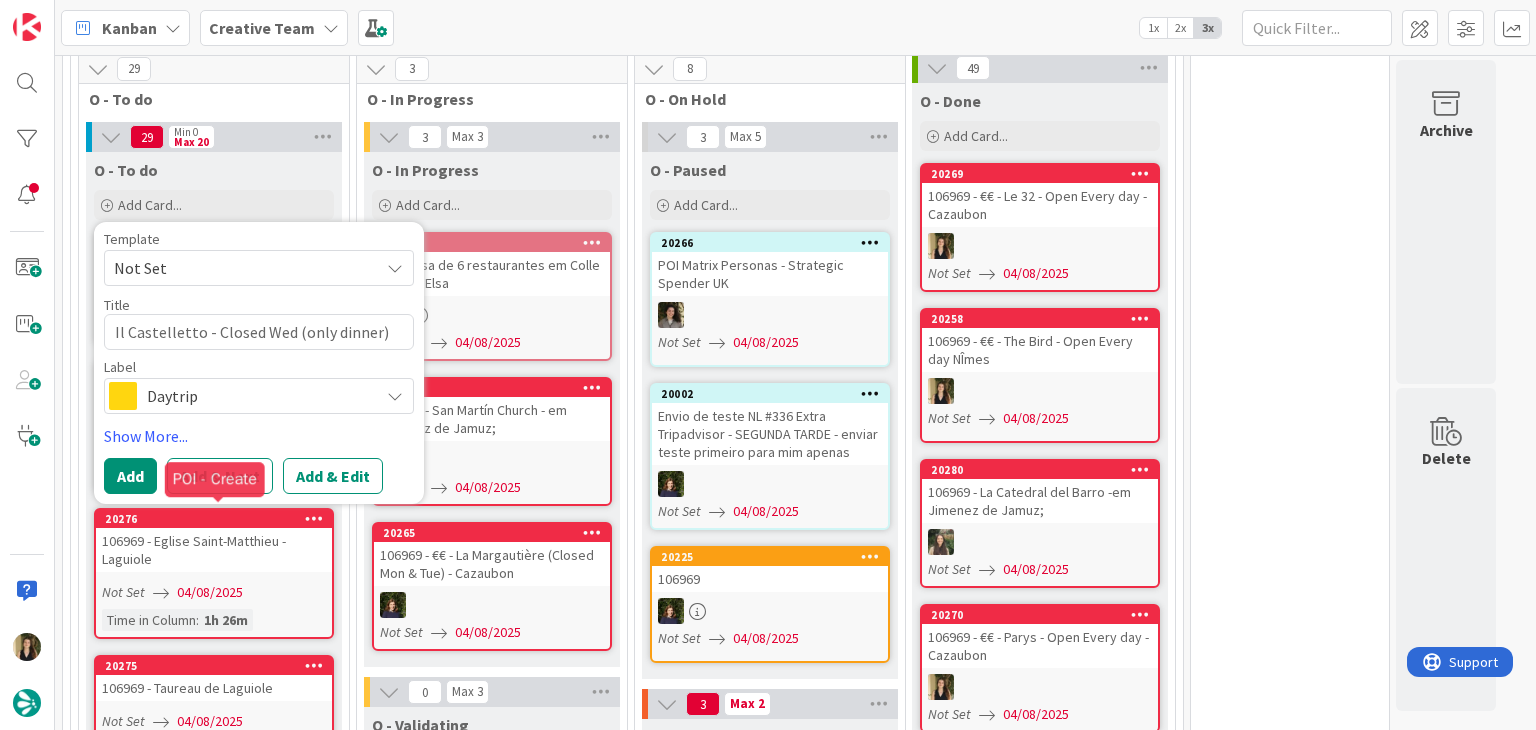type on "Il Castelletto - Closed Wed (only dinner)" 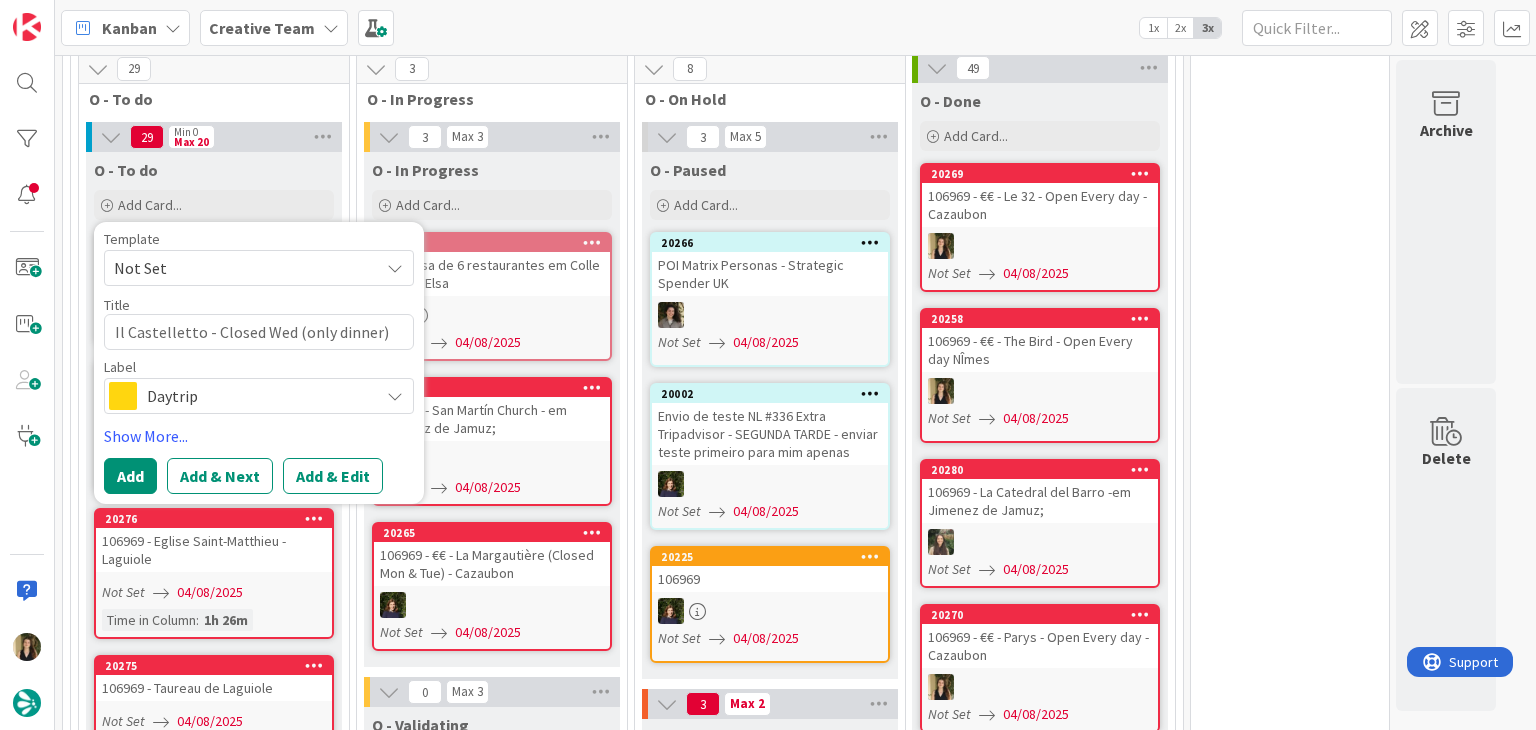 click on "Daytrip" at bounding box center [258, 396] 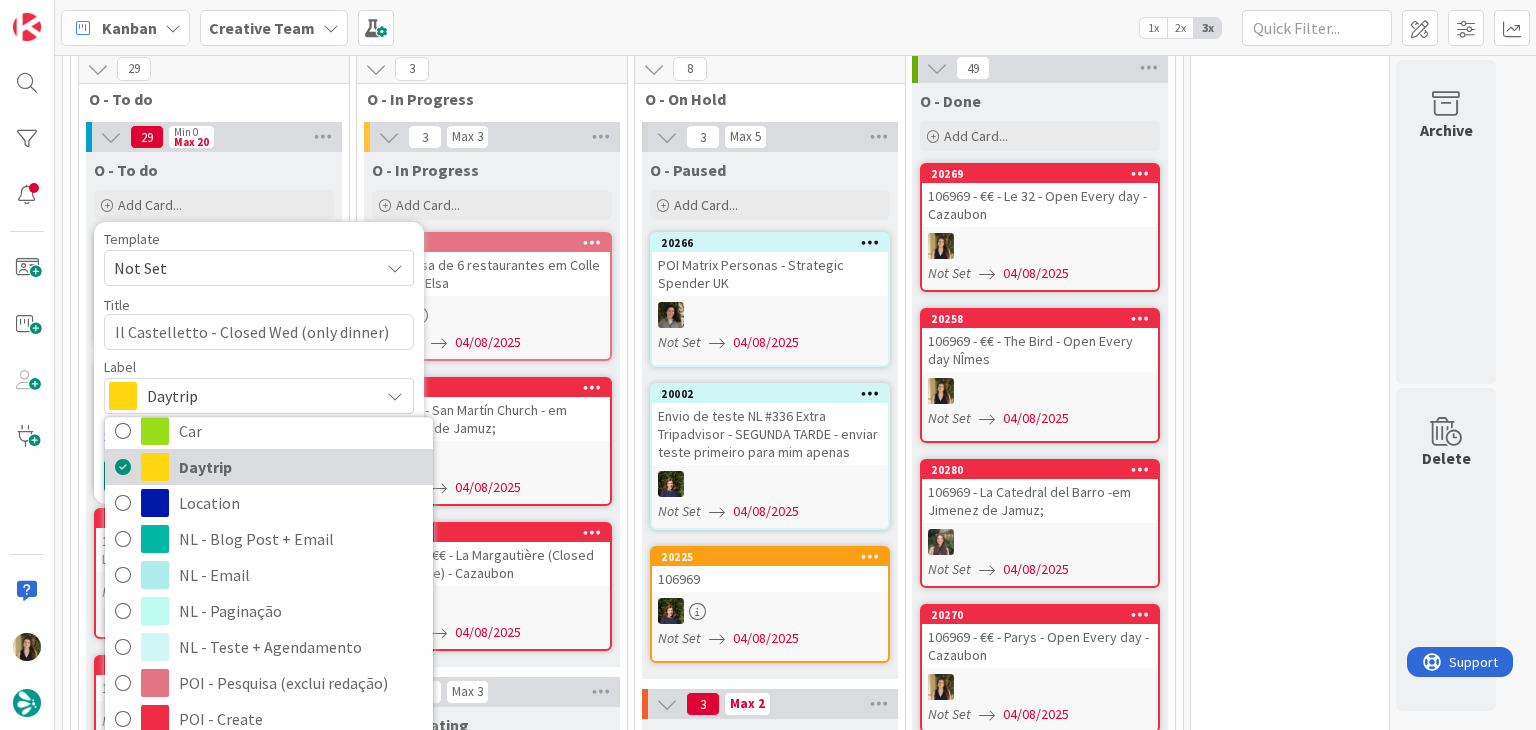 scroll, scrollTop: 200, scrollLeft: 0, axis: vertical 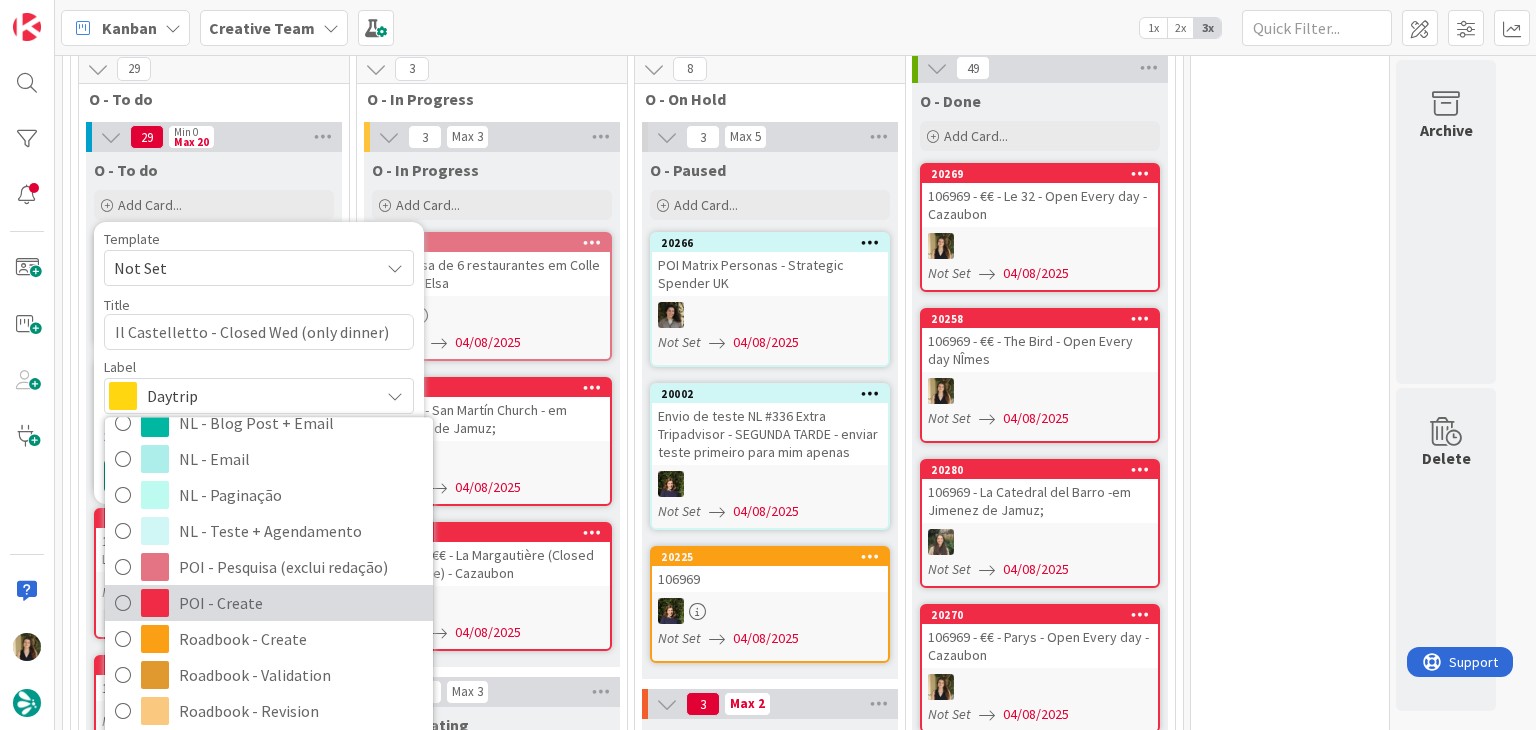 click on "POI - Create" at bounding box center [301, 604] 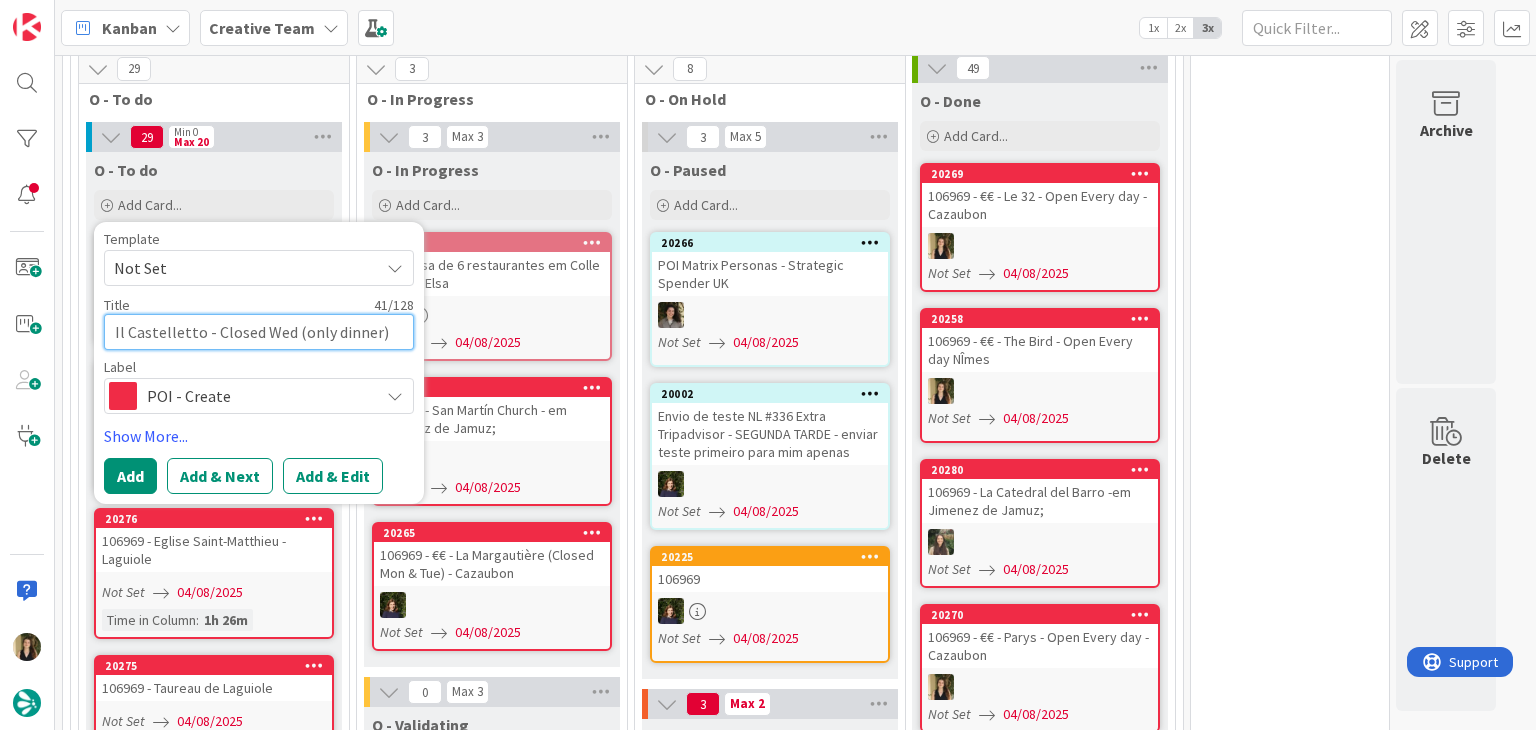 drag, startPoint x: 116, startPoint y: 324, endPoint x: 252, endPoint y: 287, distance: 140.94325 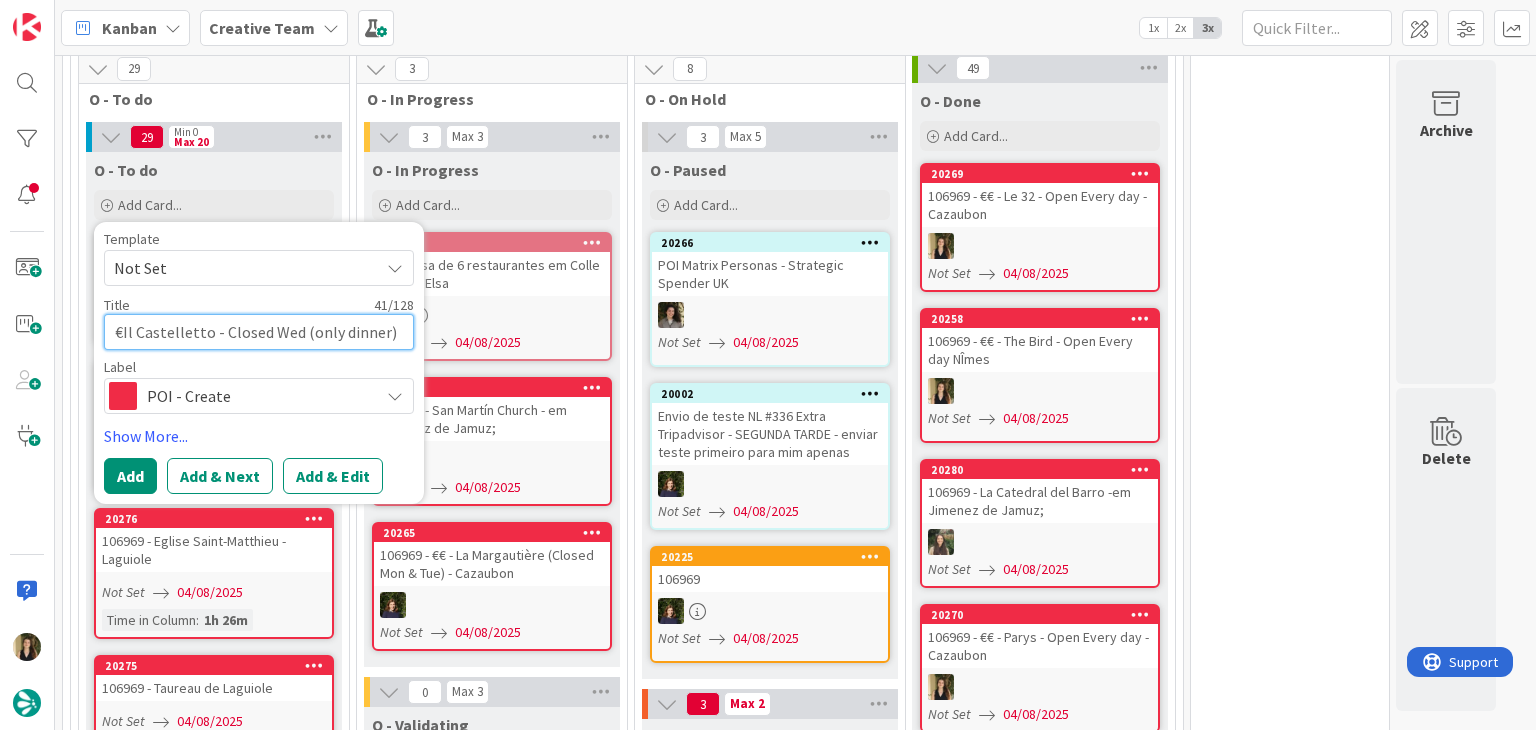type on "x" 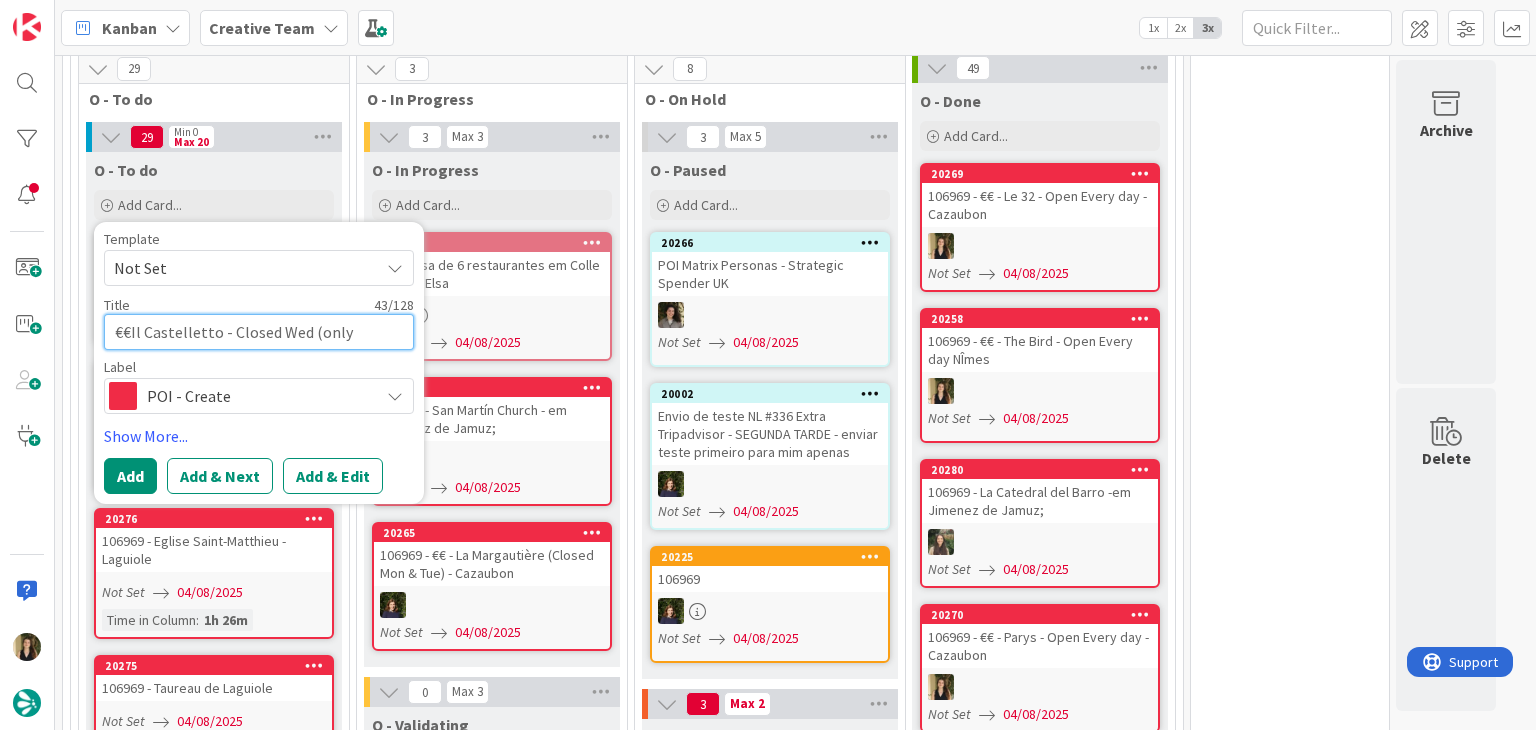 type on "x" 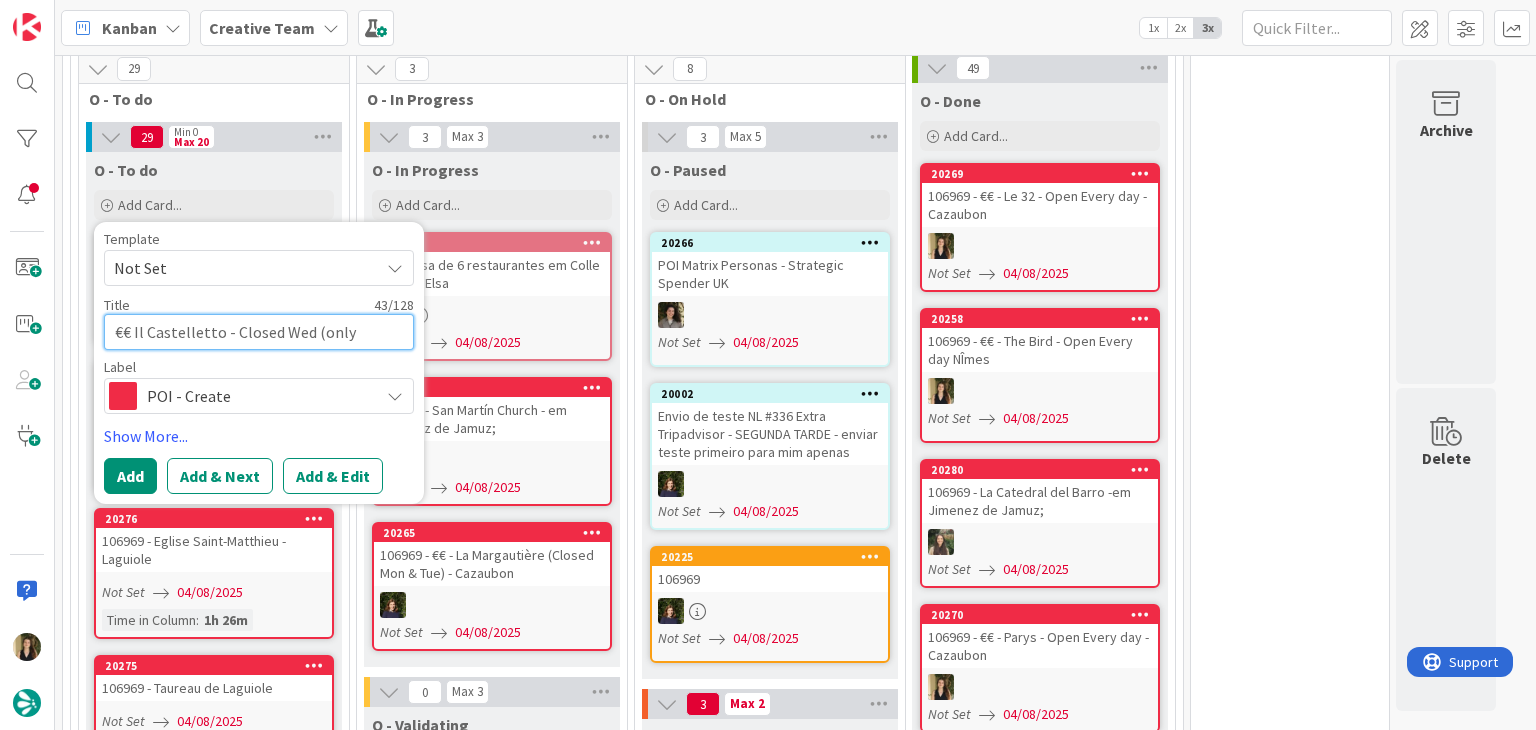 type on "€€ -Il Castelletto - Closed Wed (only dinner)" 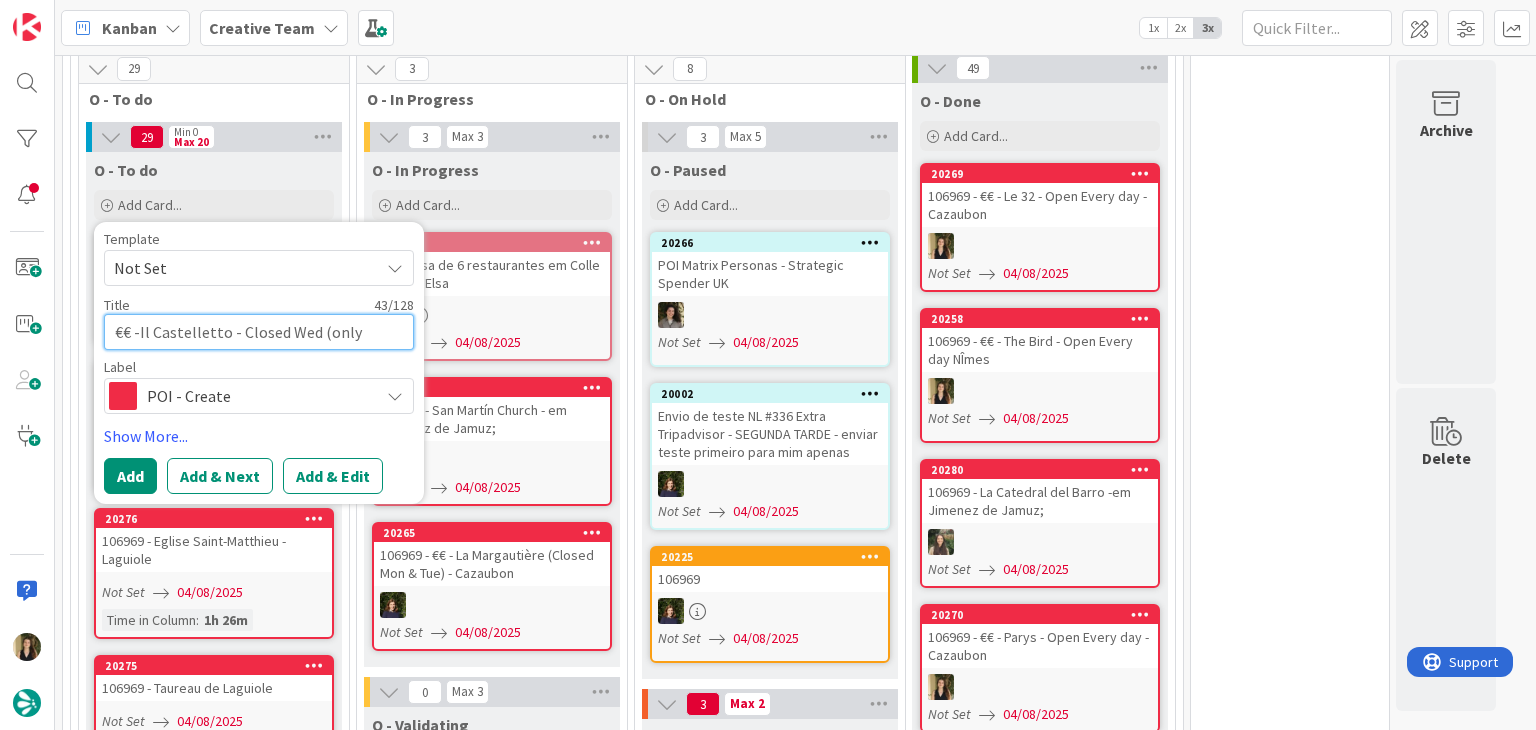 type on "x" 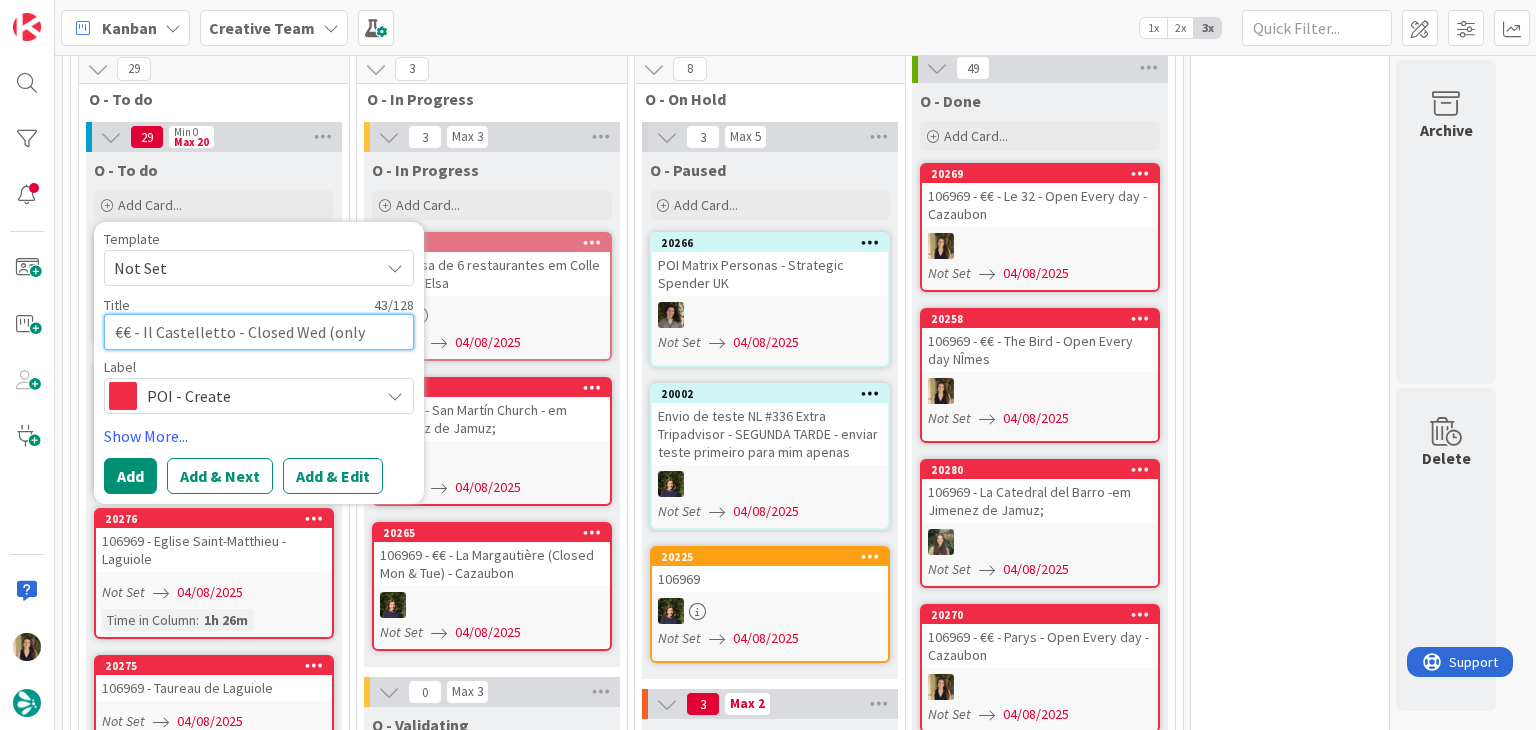 type on "x" 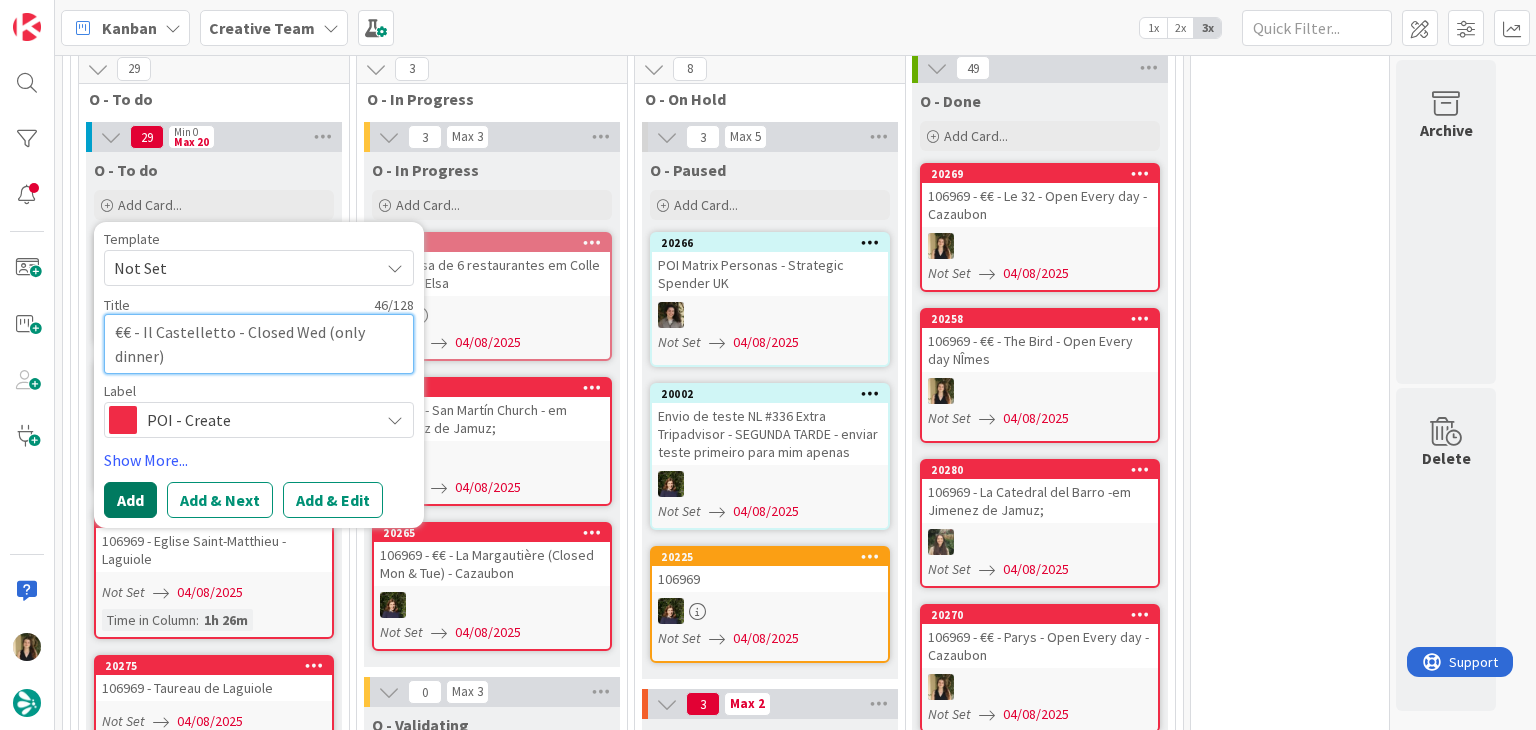 type on "€€ - Il Castelletto - Closed Wed (only dinner)" 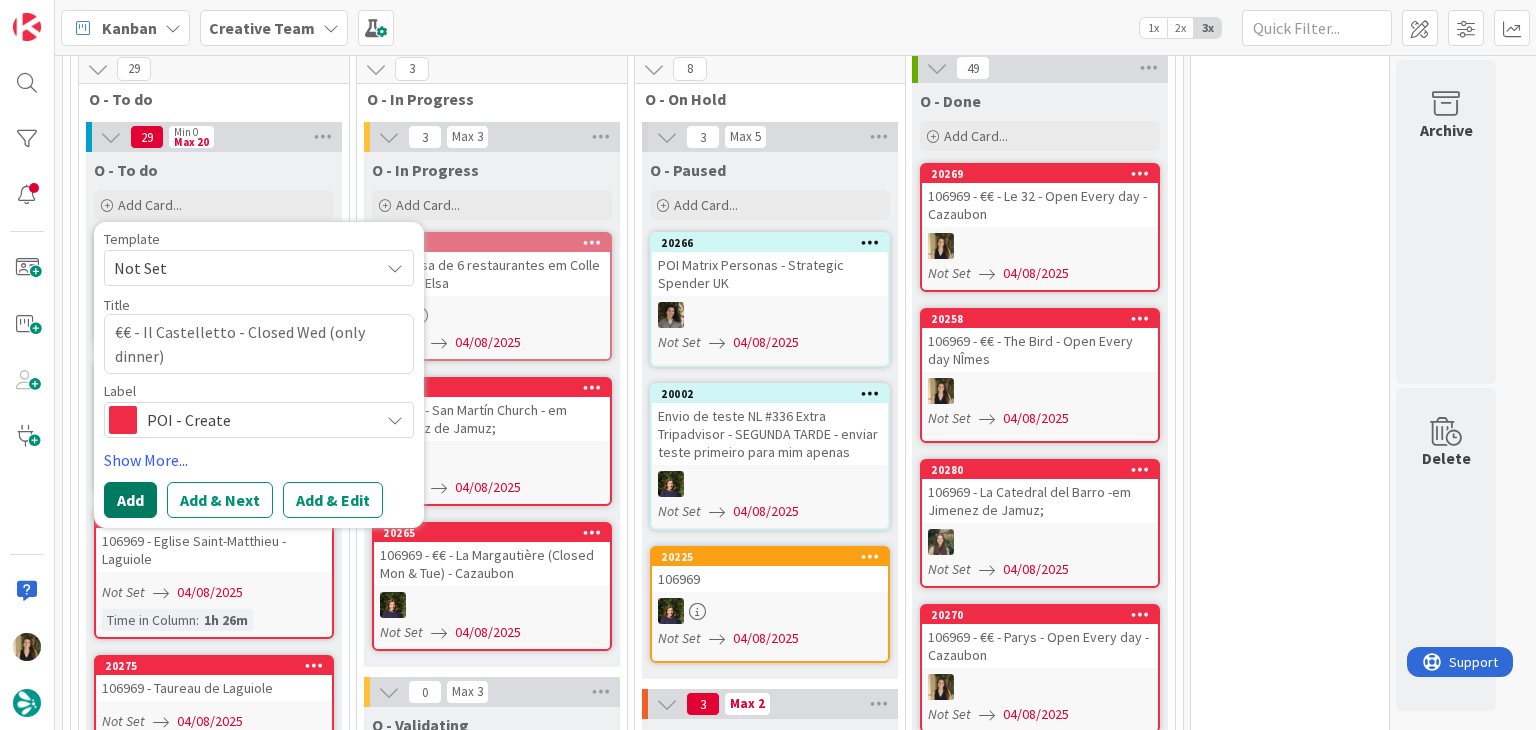 click on "Add" at bounding box center [130, 500] 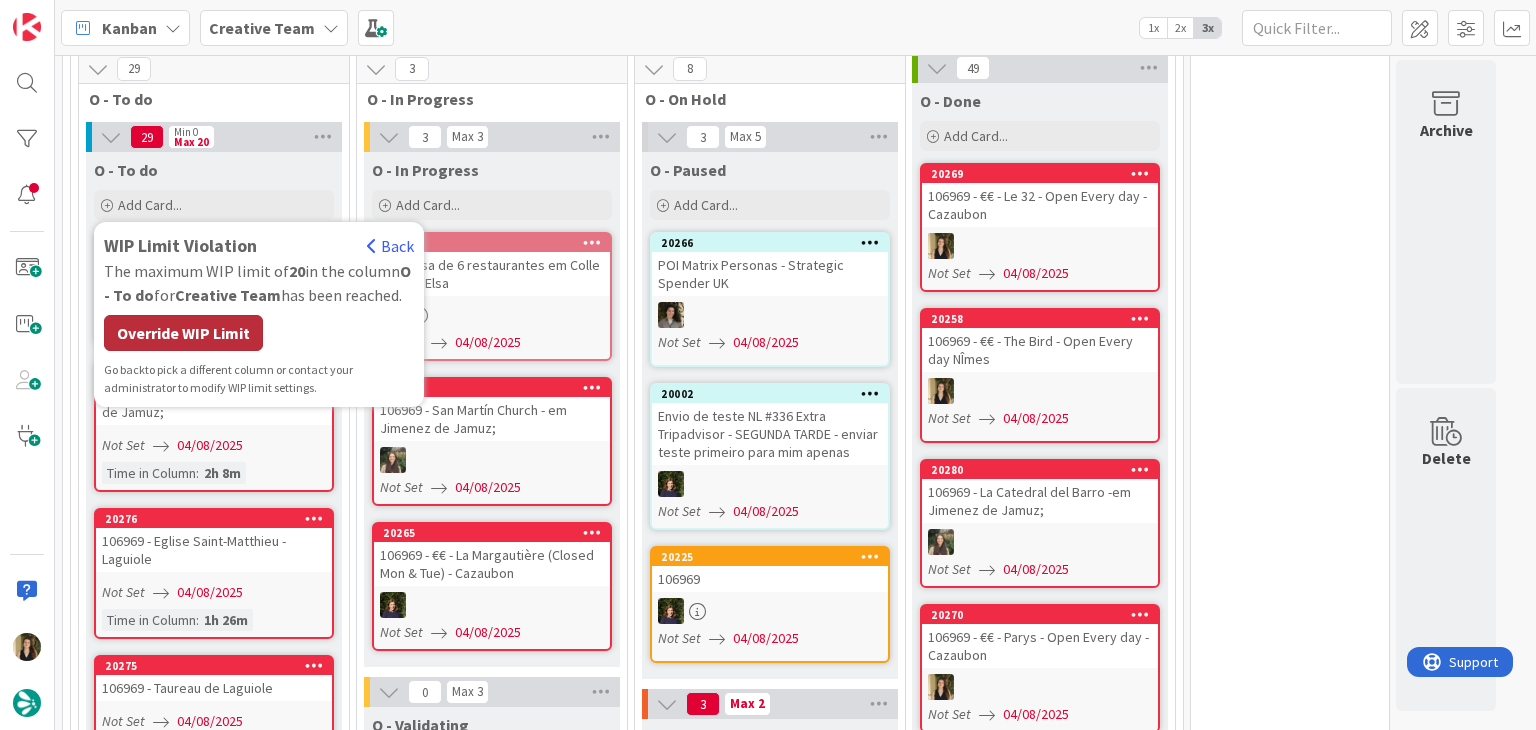 click on "Override WIP Limit" at bounding box center (183, 333) 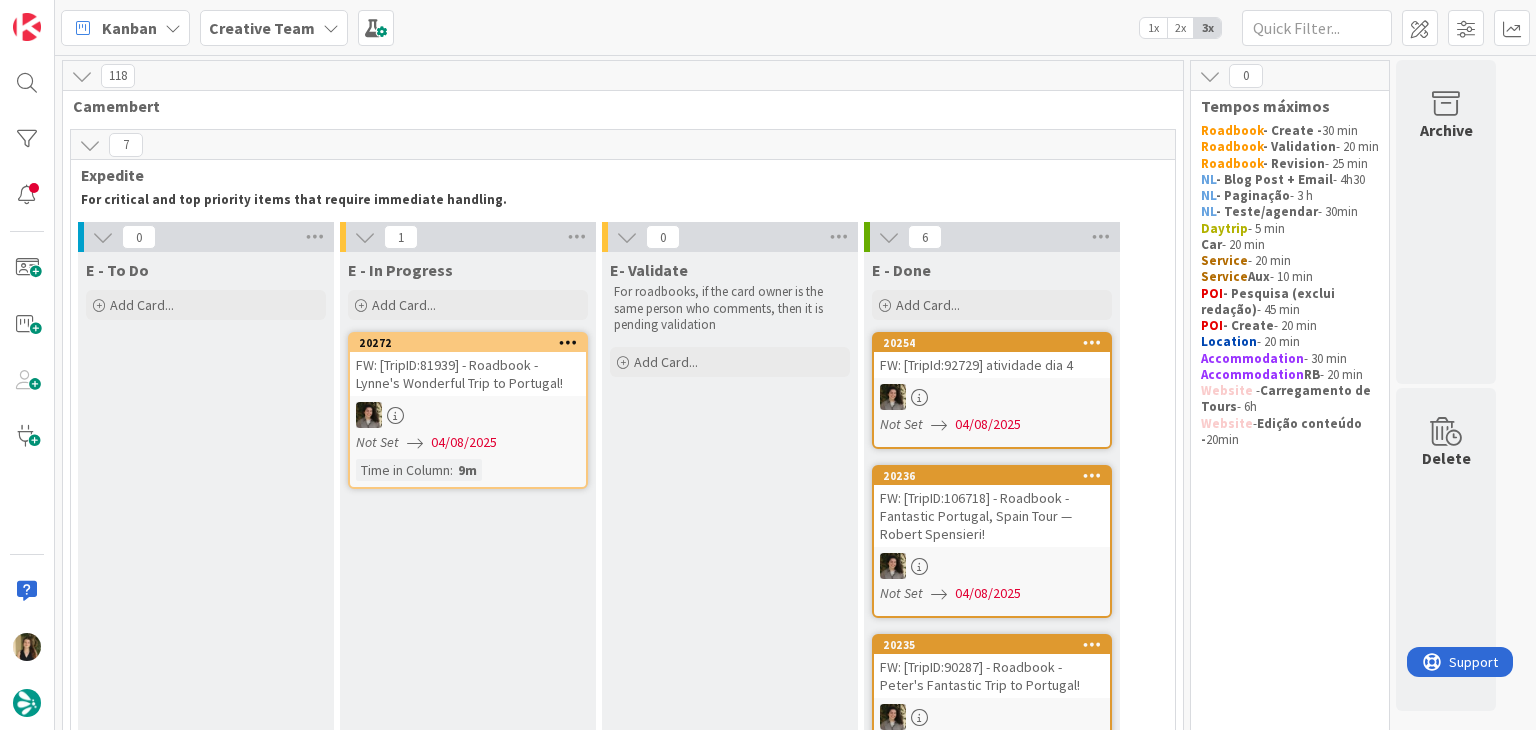 scroll, scrollTop: 0, scrollLeft: 0, axis: both 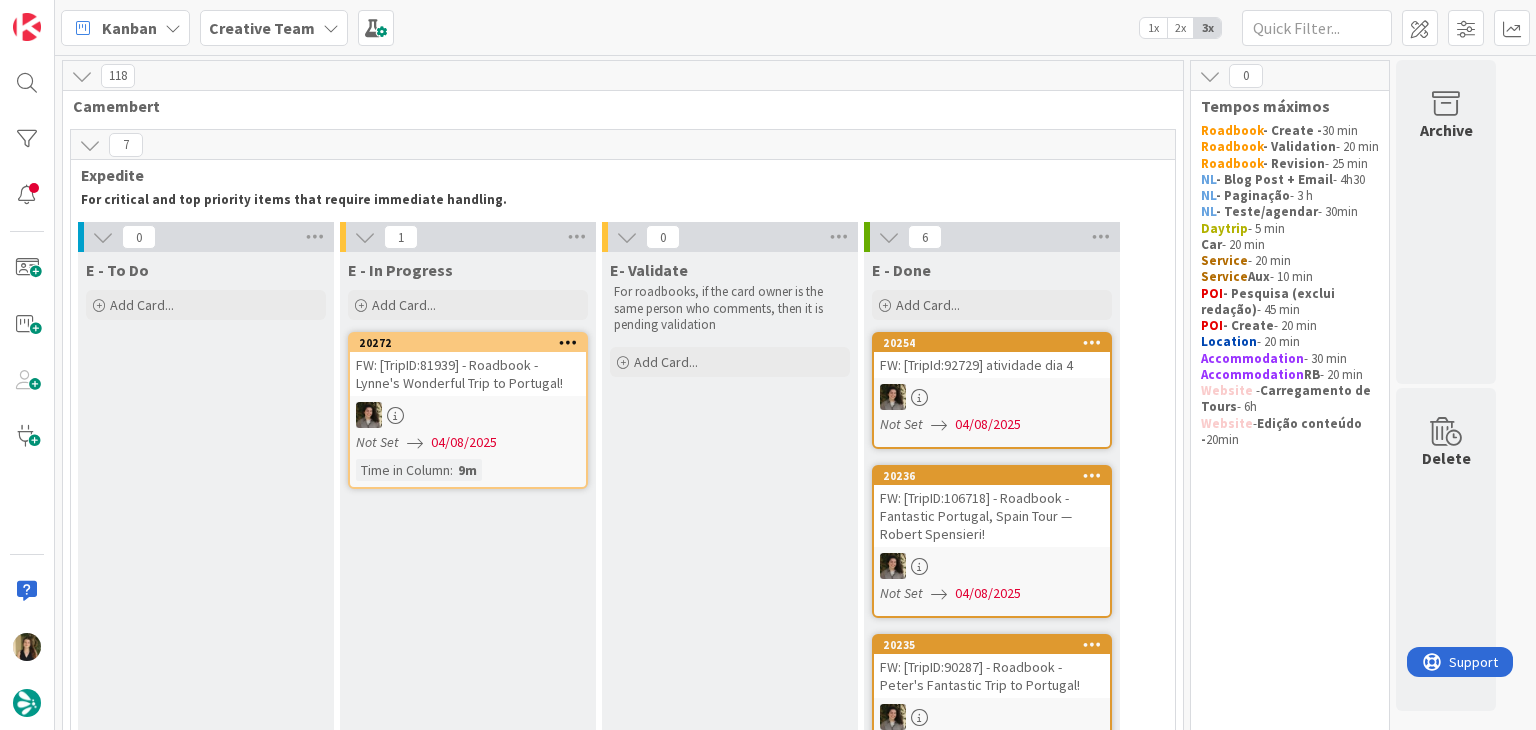 click on "E- Validate For roadbooks, if the card owner is the same person who comments, then it is pending validation Add Card..." at bounding box center [730, 705] 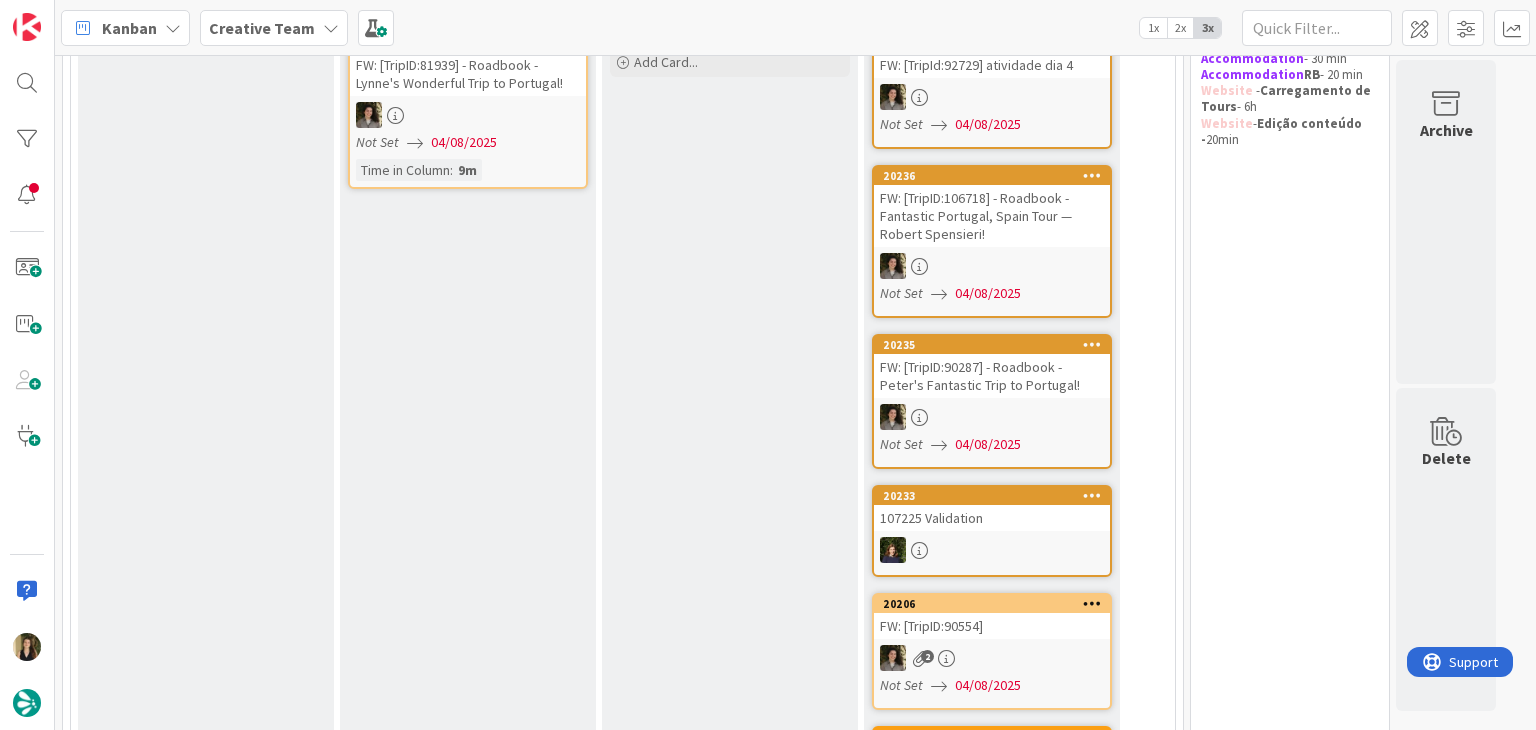 click on "E- Validate For roadbooks, if the card owner is the same person who comments, then it is pending validation Add Card..." at bounding box center [730, 405] 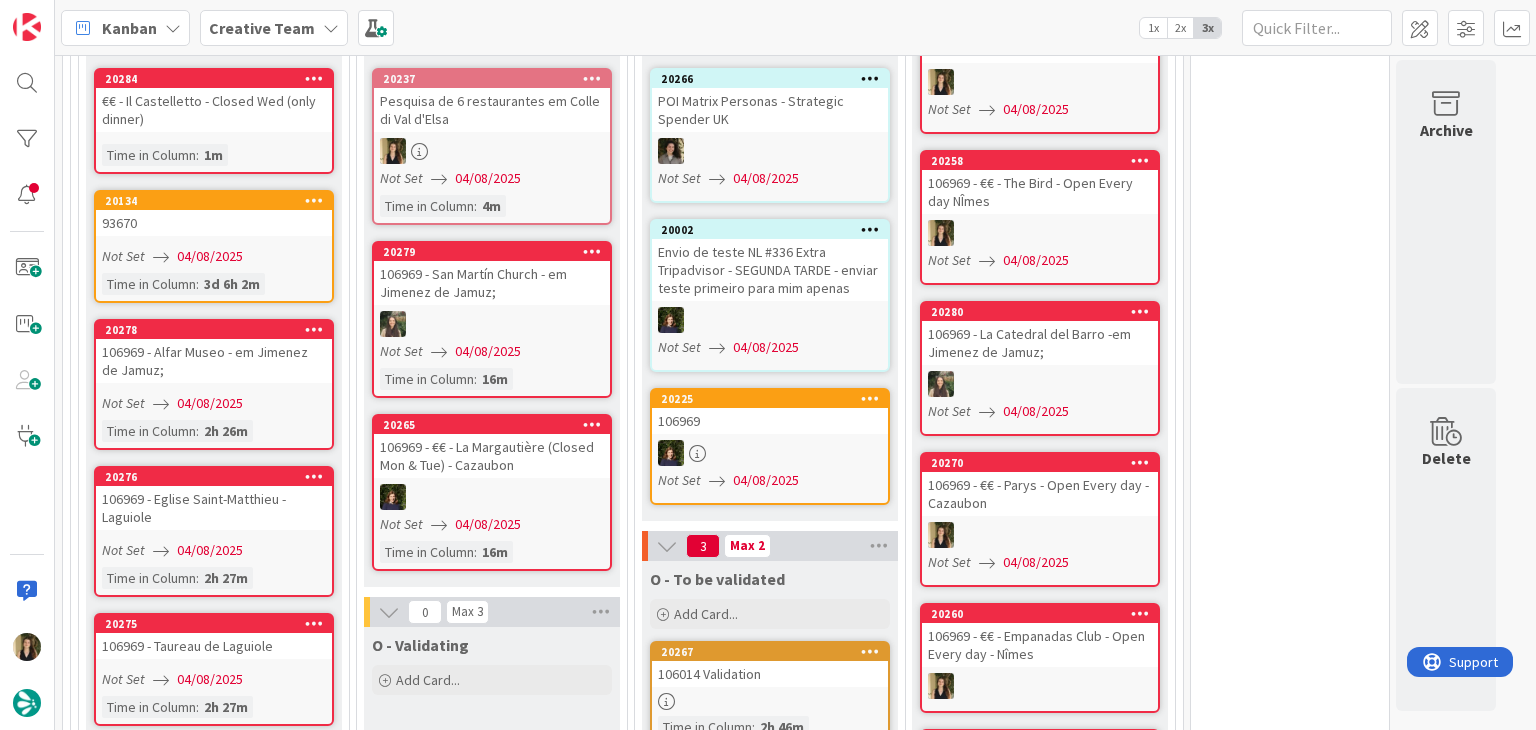 scroll, scrollTop: 1200, scrollLeft: 0, axis: vertical 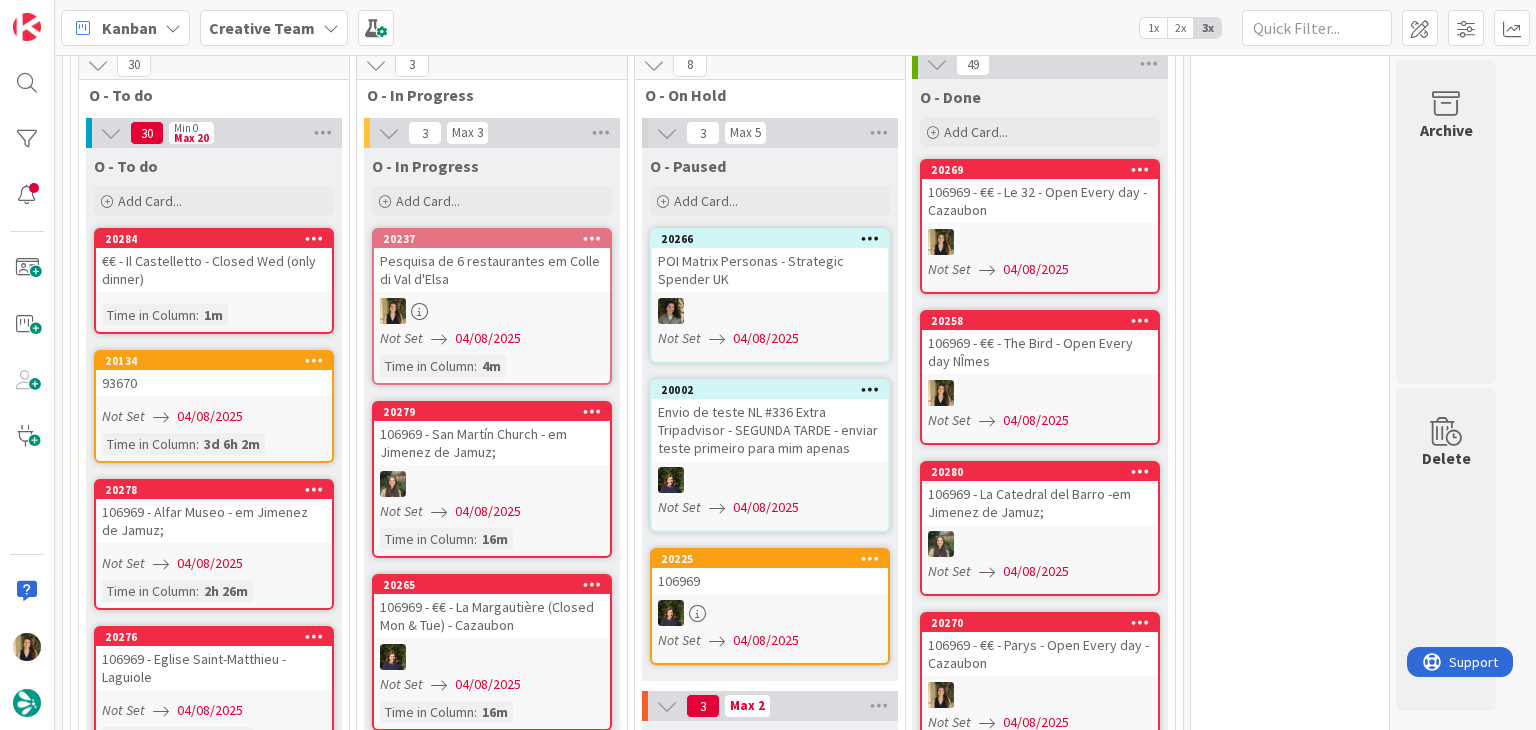click at bounding box center [492, 311] 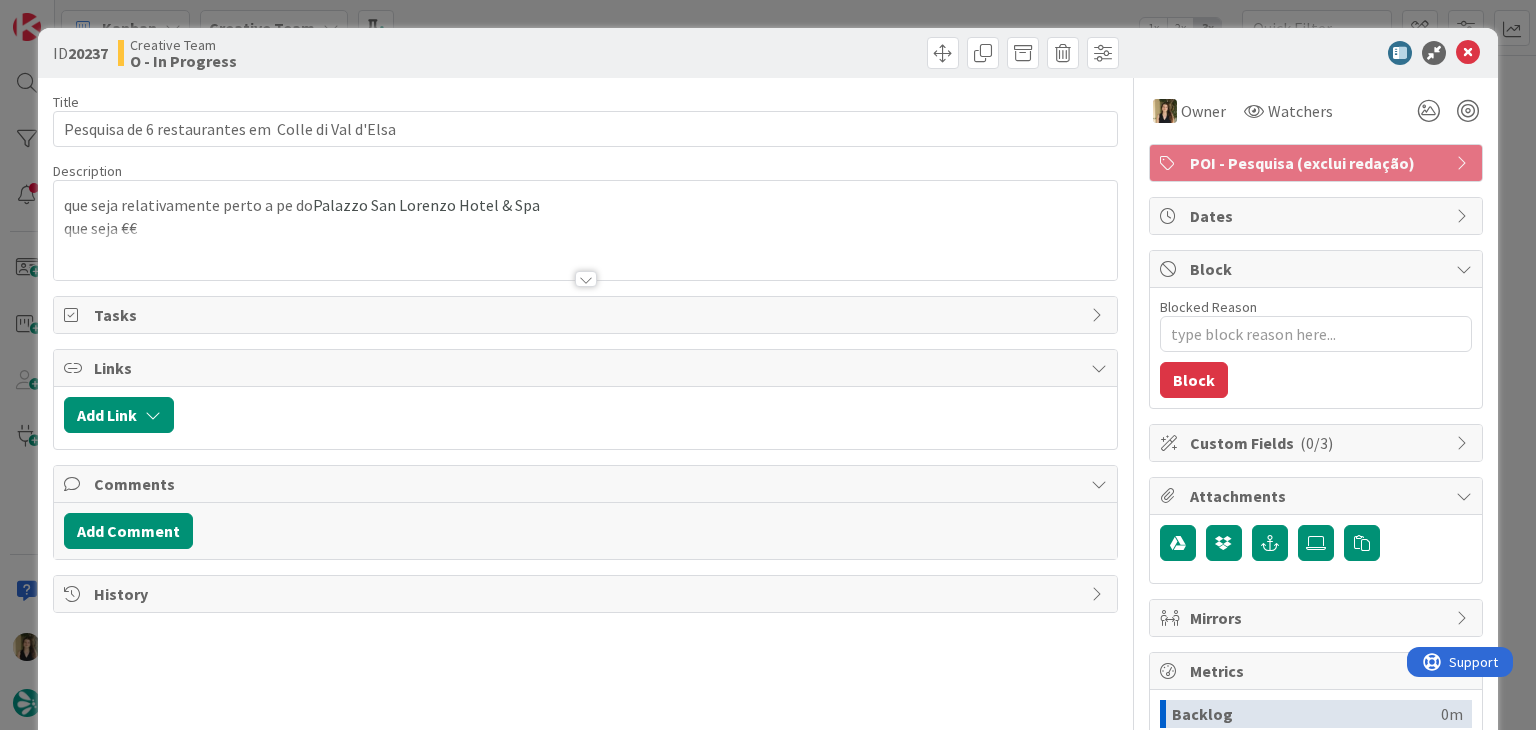 scroll, scrollTop: 0, scrollLeft: 0, axis: both 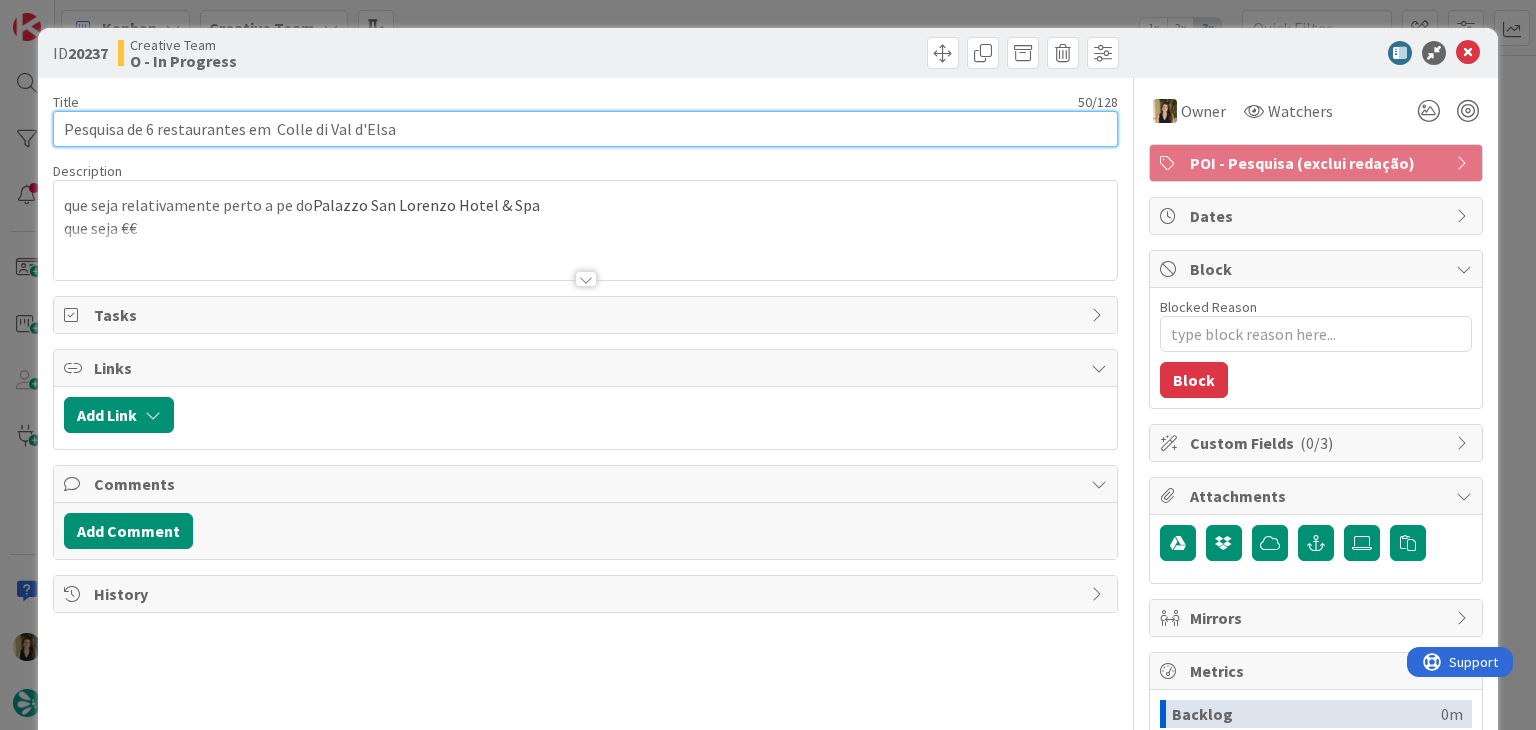 drag, startPoint x: 414, startPoint y: 127, endPoint x: 275, endPoint y: 124, distance: 139.03236 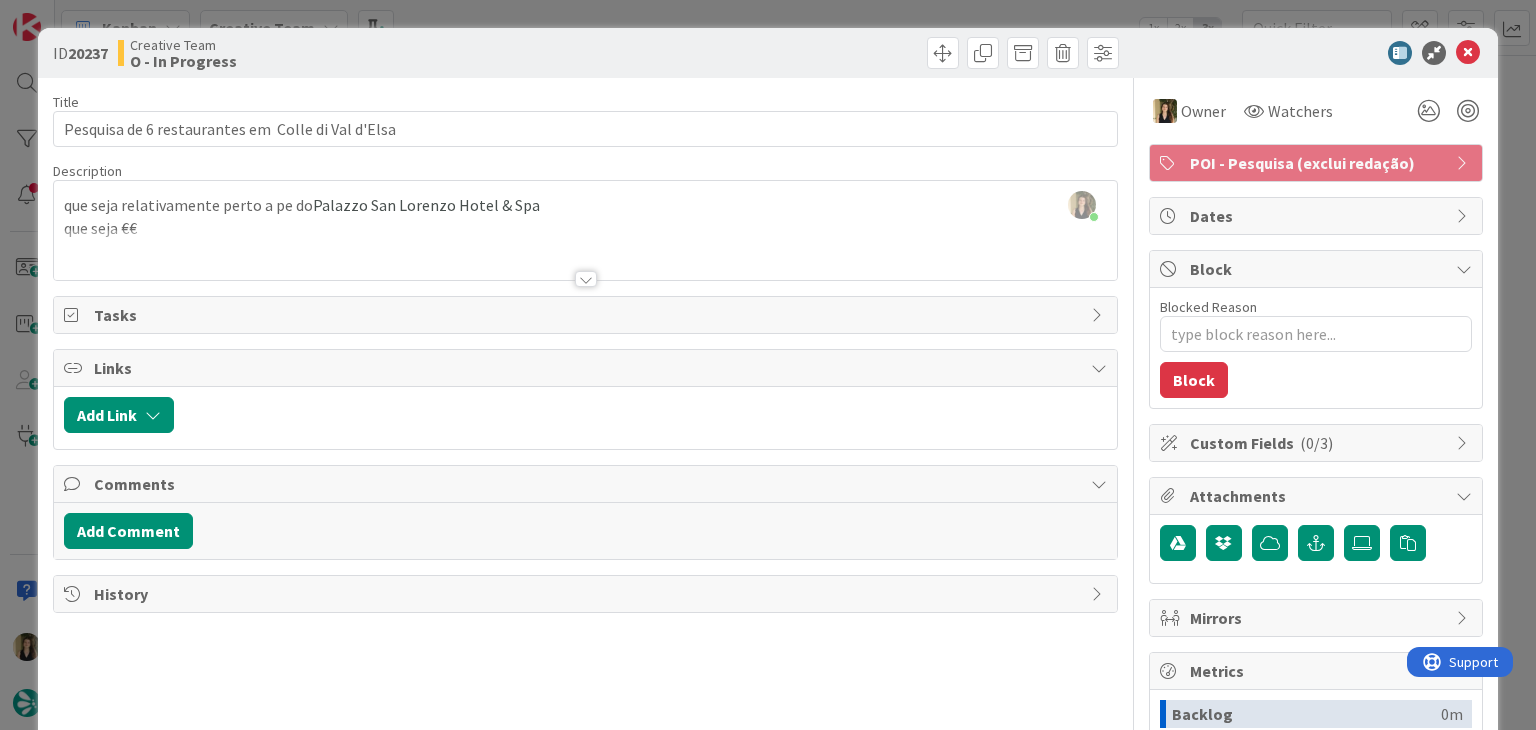 click on "ID  20237 Creative Team O - In Progress Title 50 / 128 Pesquisa de 6 restaurantes em  [CITY] Description [FIRST] [LAST] just joined que seja relativamente perto a pe do  Palazzo San Lorenzo Hotel & Spa  que seja €€ Owner Watchers POI - Pesquisa (exclui redação) Tasks Links Add Link Comments Add Comment History Owner Watchers POI - Pesquisa (exclui redação) Dates Block Blocked Reason 0 / 256 Block Custom Fields ( 0/3 ) Attachments Mirrors Metrics Backlog 0m To Do 4h 3m Buffer 0m In Progress 5m Total Time 4h 8m Lead Time 4h 8m Cycle Time 5m Blocked Time 0m Show Details" at bounding box center (768, 365) 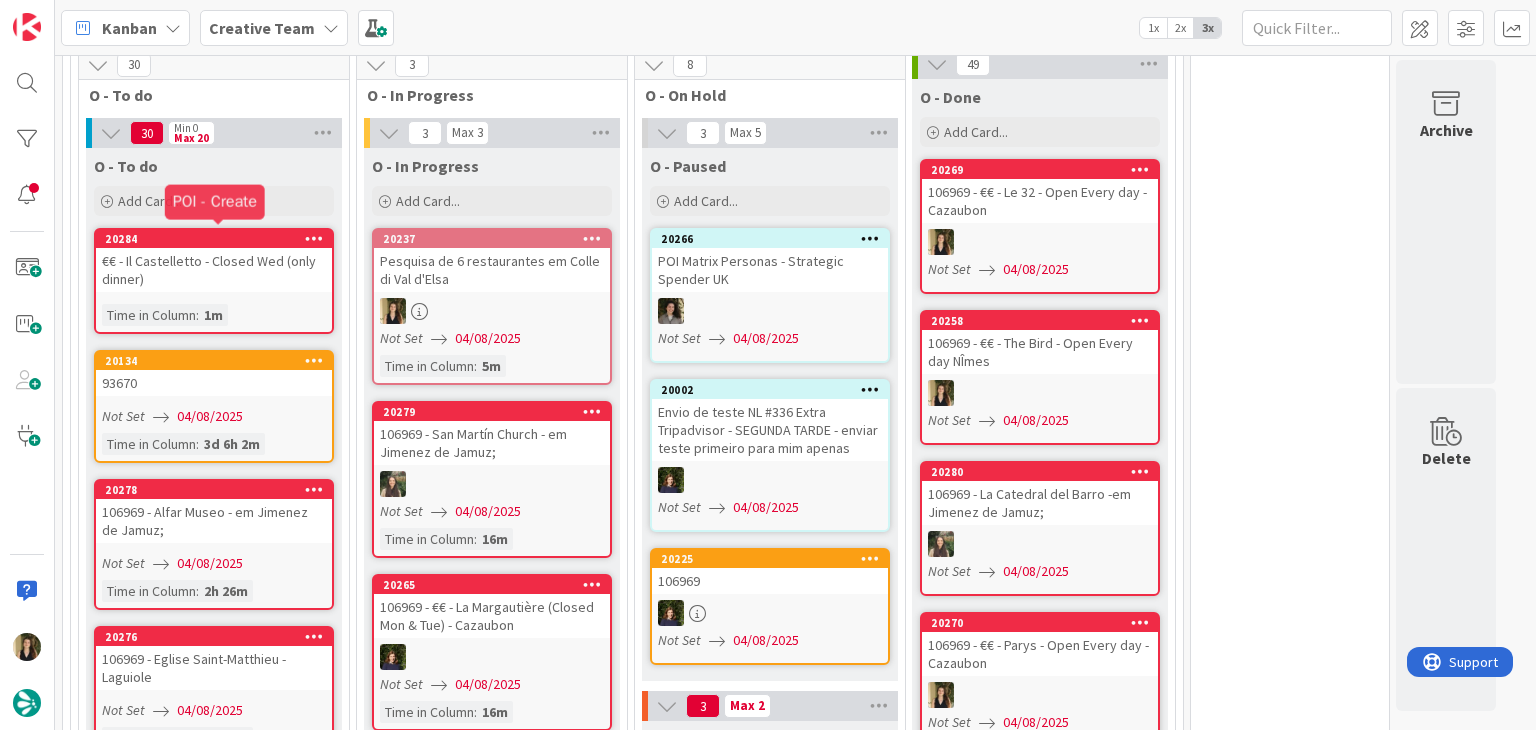 click on "€€ - Il Castelletto - Closed Wed (only dinner)" at bounding box center [214, 270] 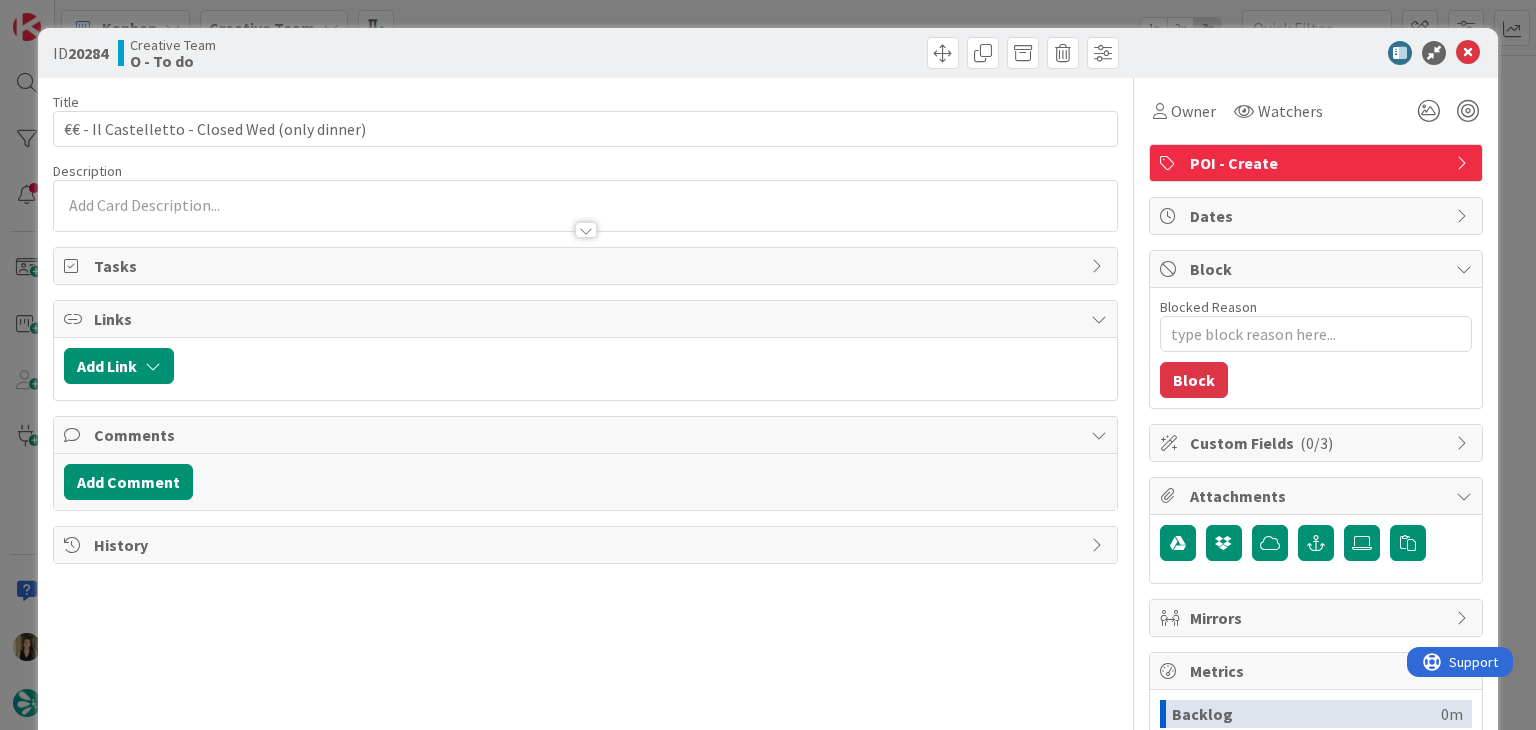 scroll, scrollTop: 0, scrollLeft: 0, axis: both 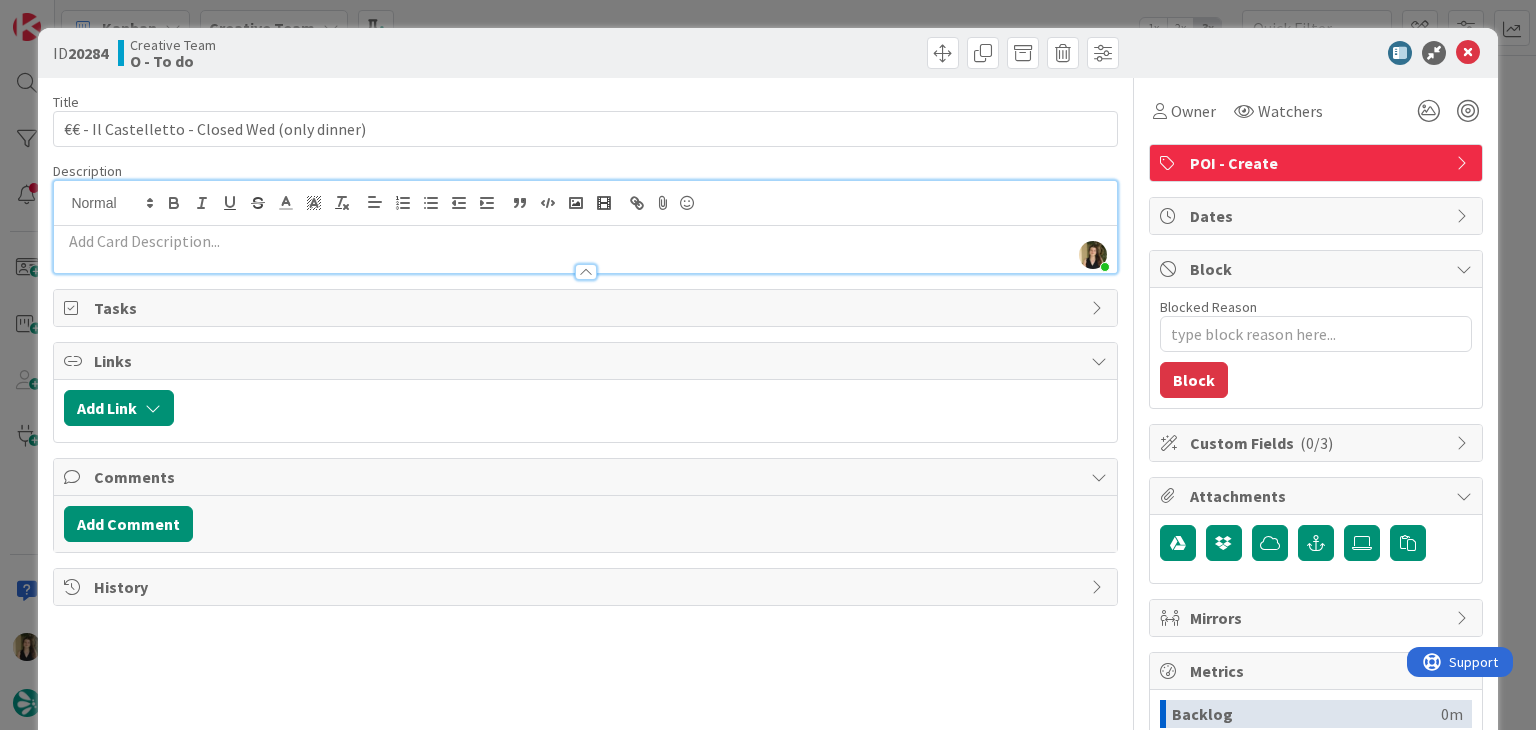 click at bounding box center (585, 262) 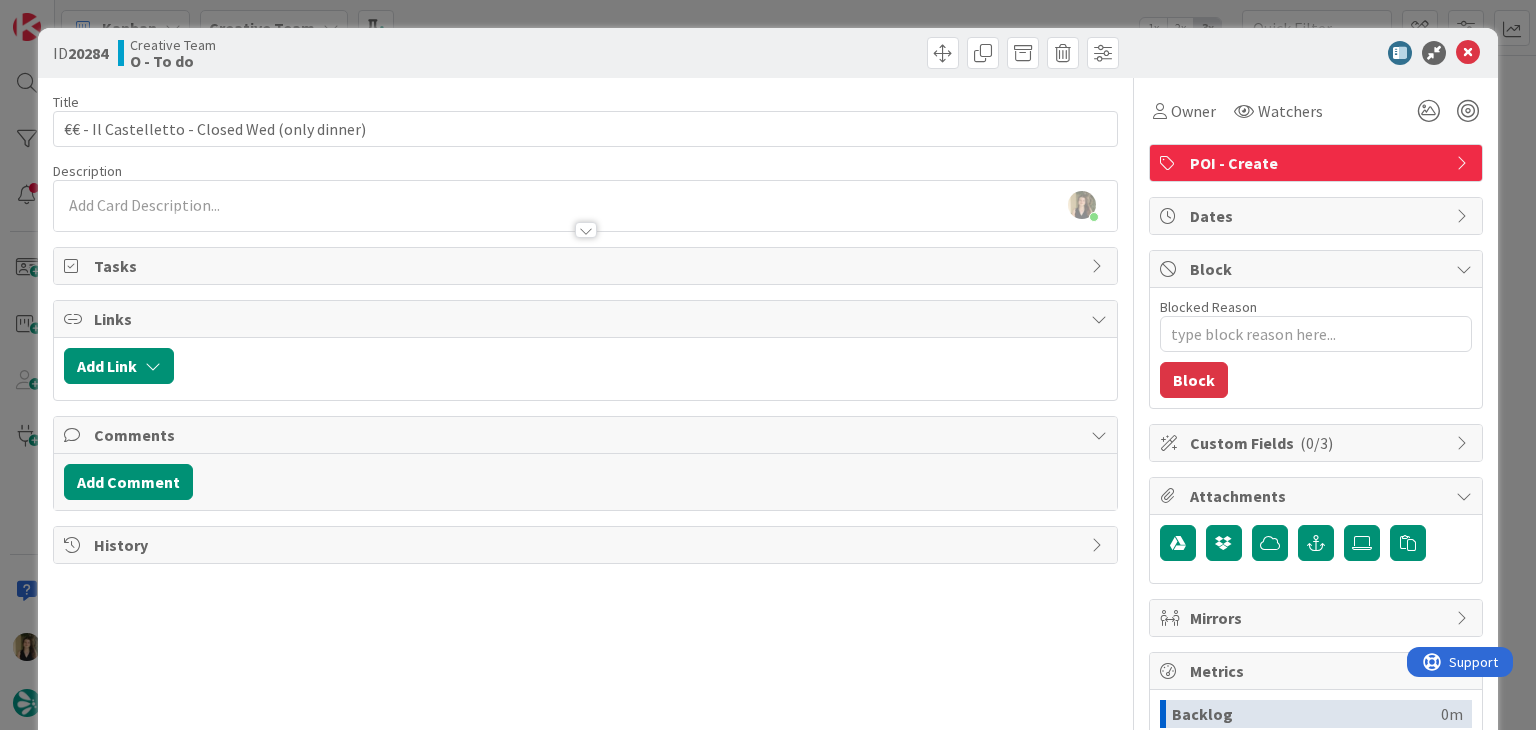click on "Title 46 / 128 €€ - Il Castelletto - Closed Wed (only dinner) Description [FIRST] [LAST] just joined Owner Watchers POI - Create  Tasks Links Add Link Comments Add Comment History" at bounding box center [585, 554] 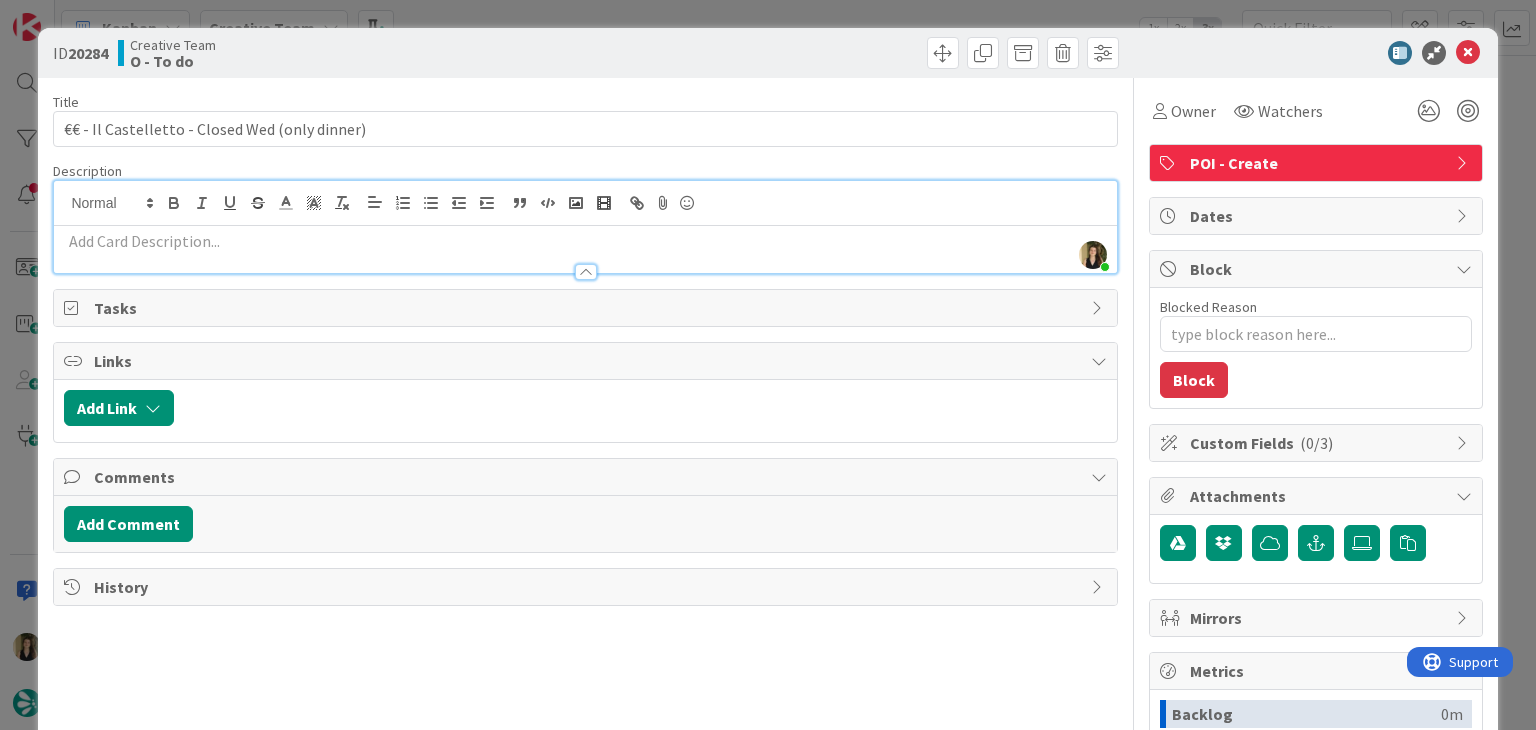 click at bounding box center [585, 241] 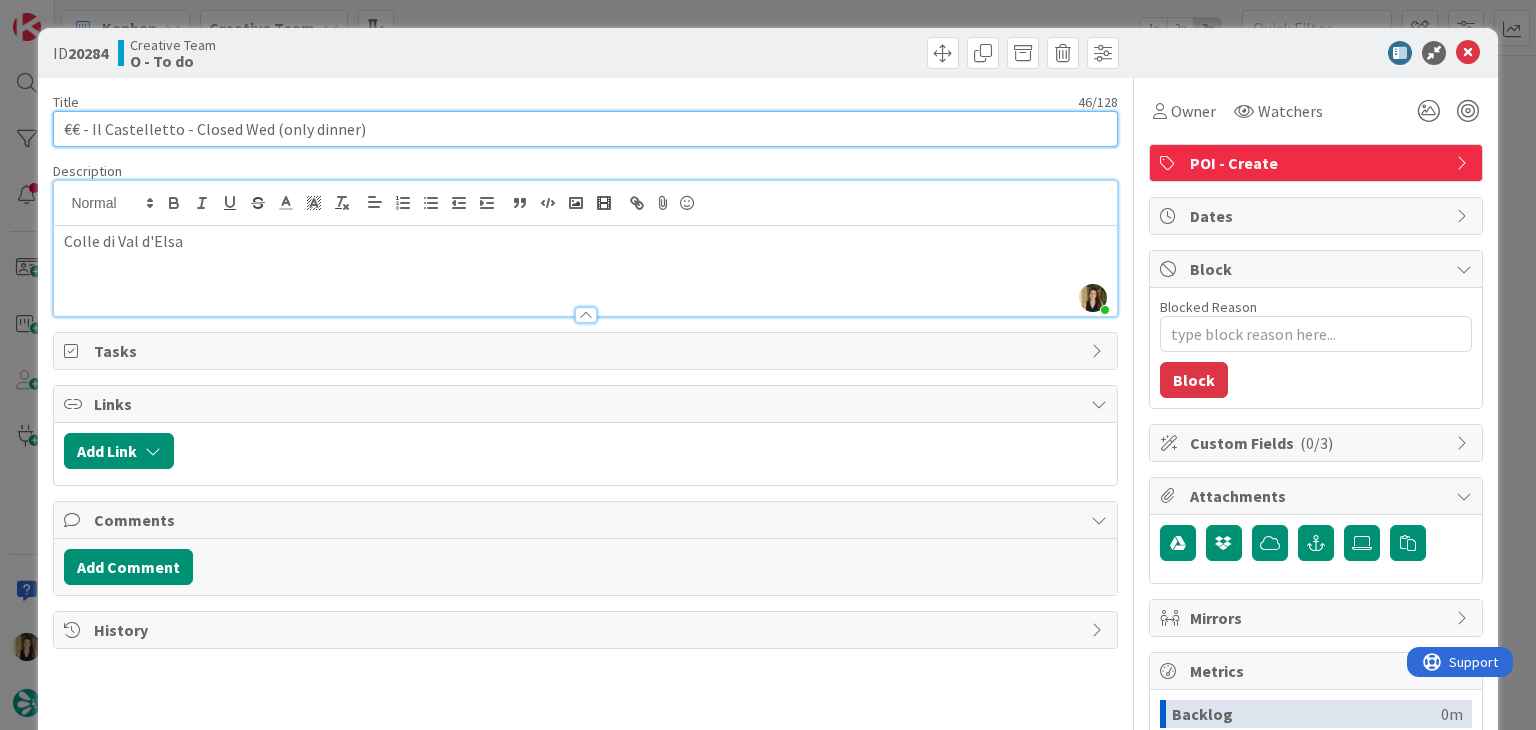 click on "€€ - Il Castelletto - Closed Wed (only dinner)" at bounding box center [585, 129] 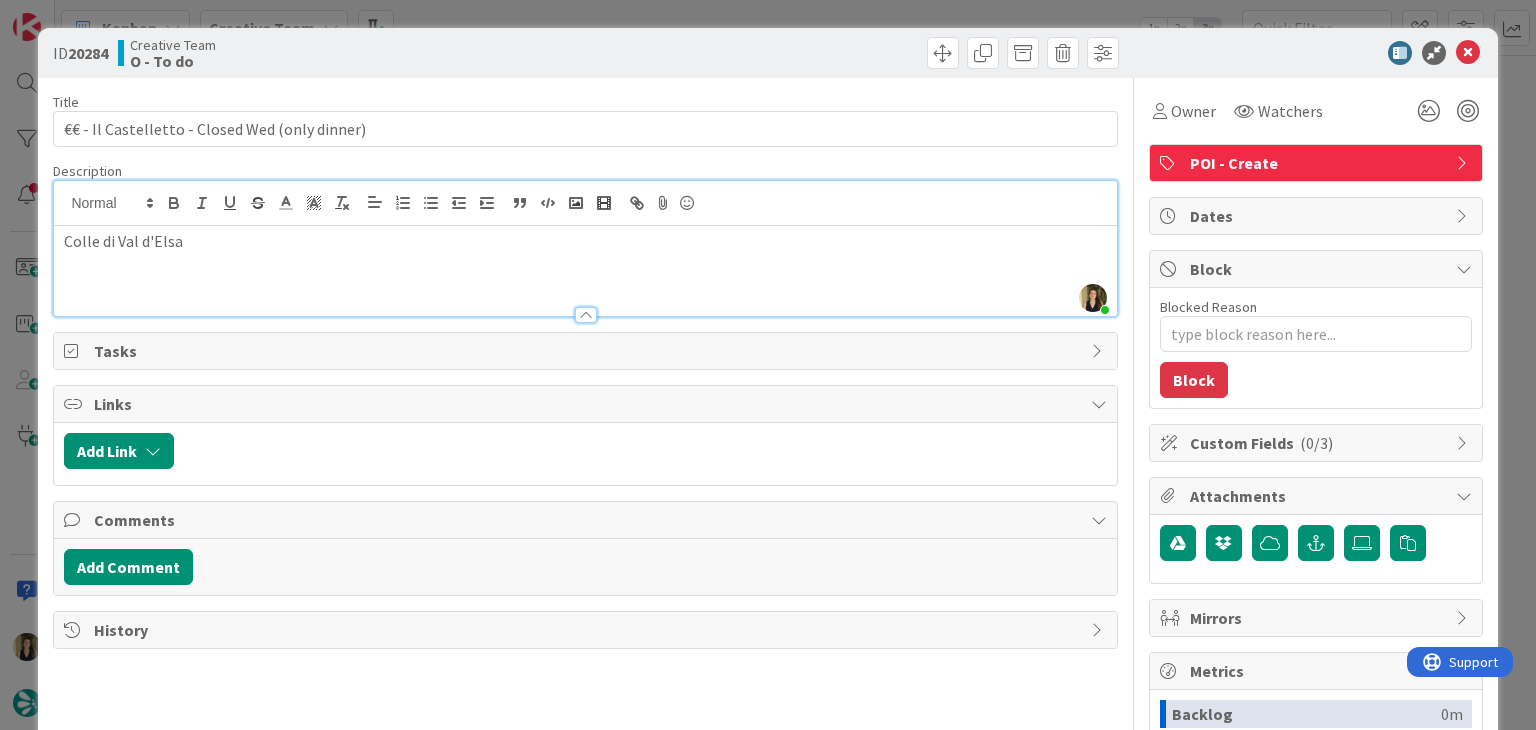 click on "Creative Team O - To do" at bounding box center (349, 53) 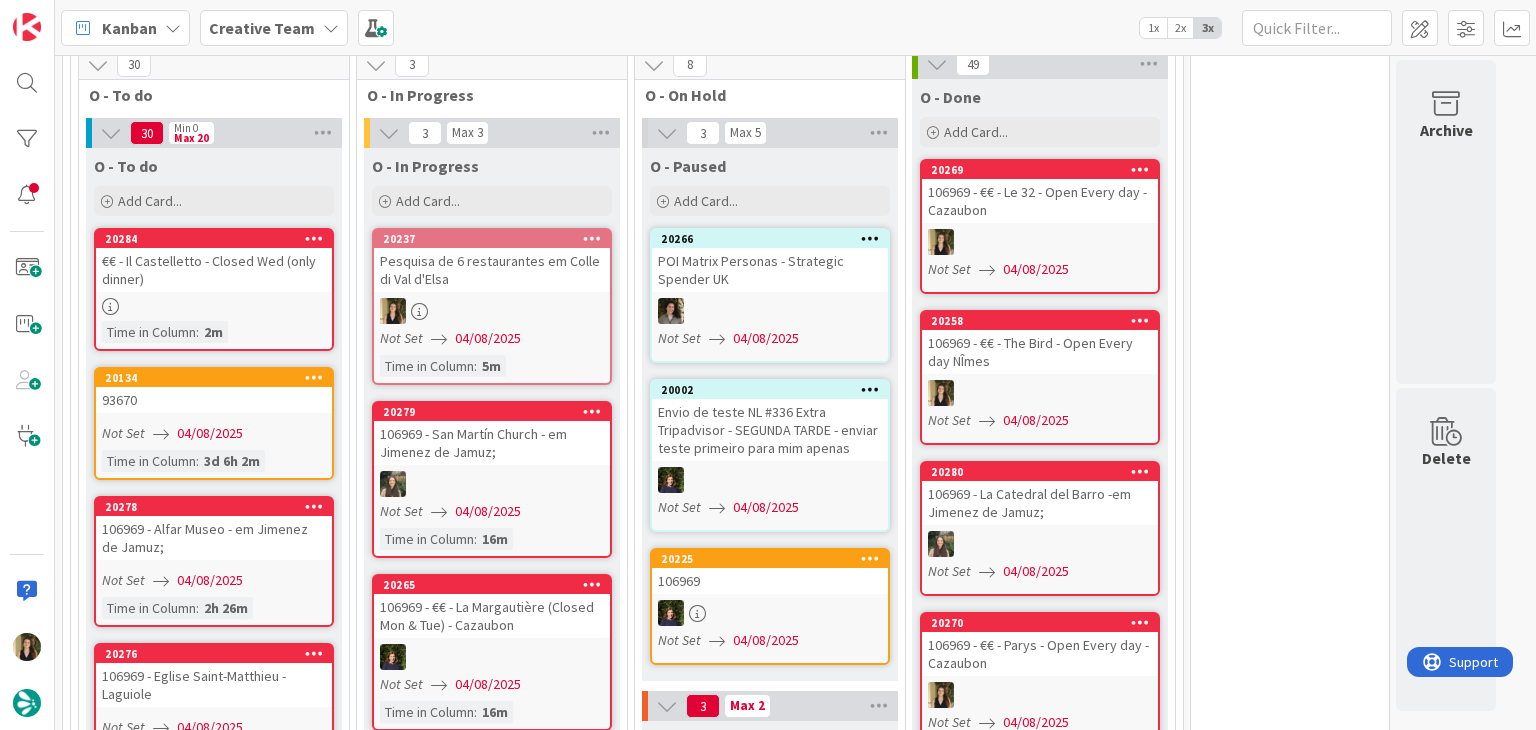 scroll, scrollTop: 0, scrollLeft: 0, axis: both 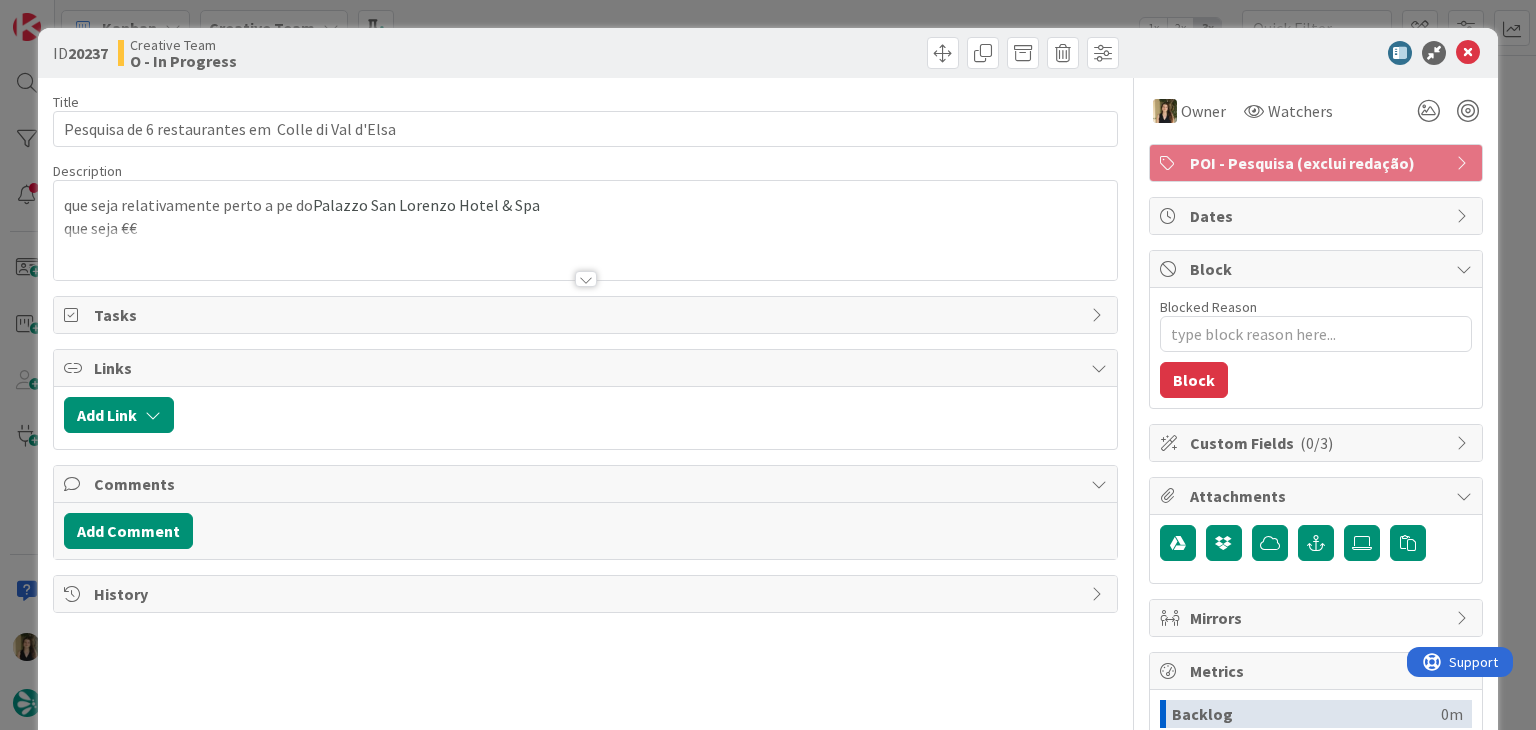 click at bounding box center (585, 254) 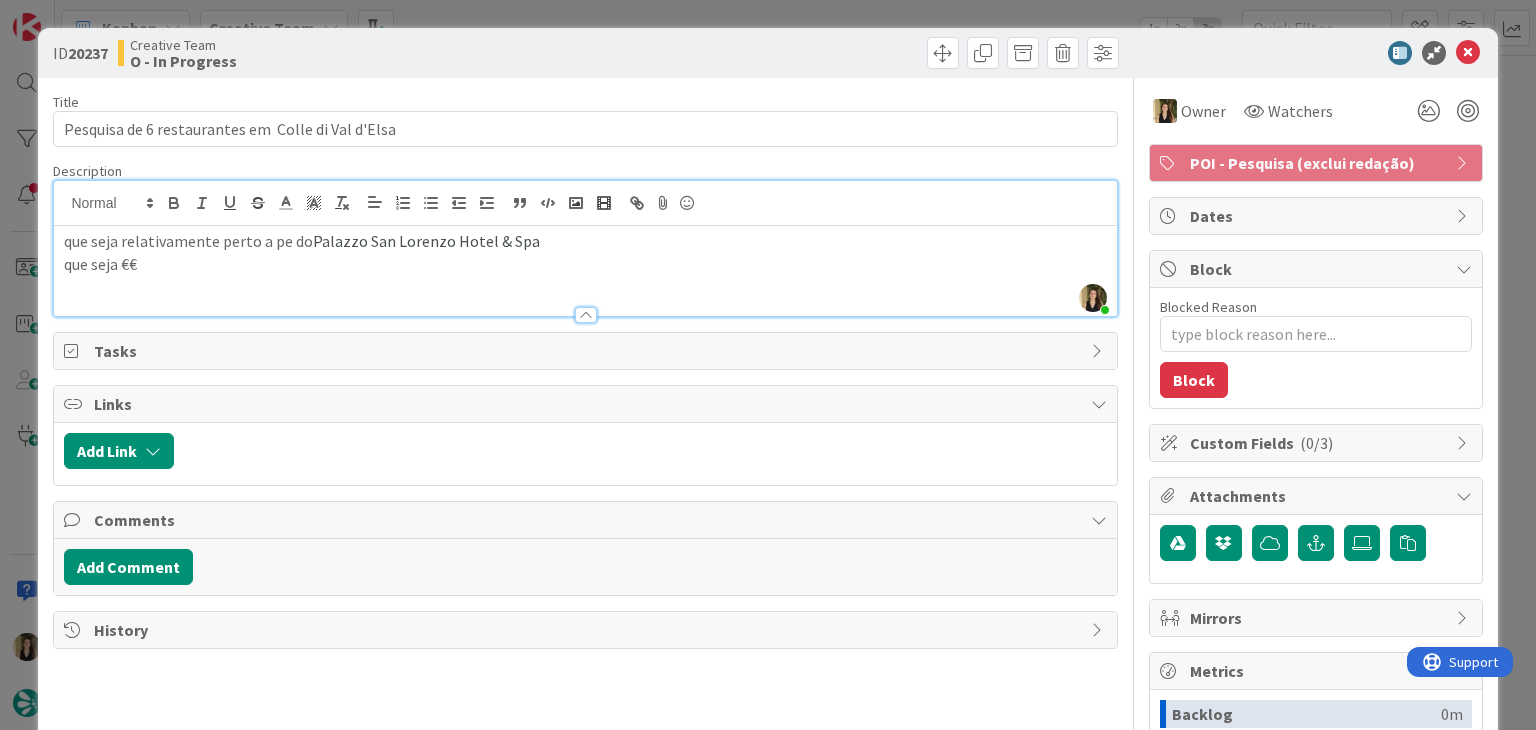 click at bounding box center [855, 53] 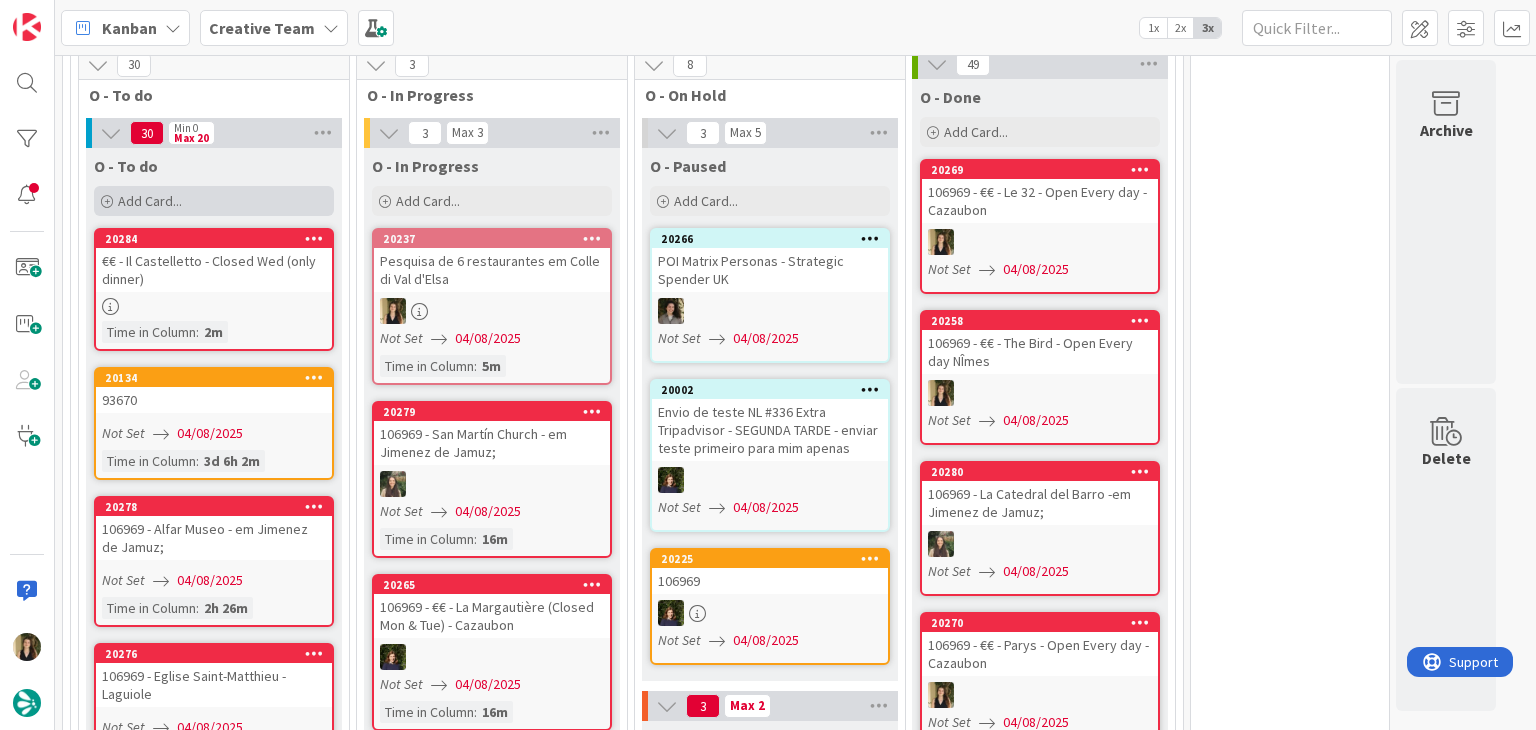 click on "Add Card..." at bounding box center [214, 201] 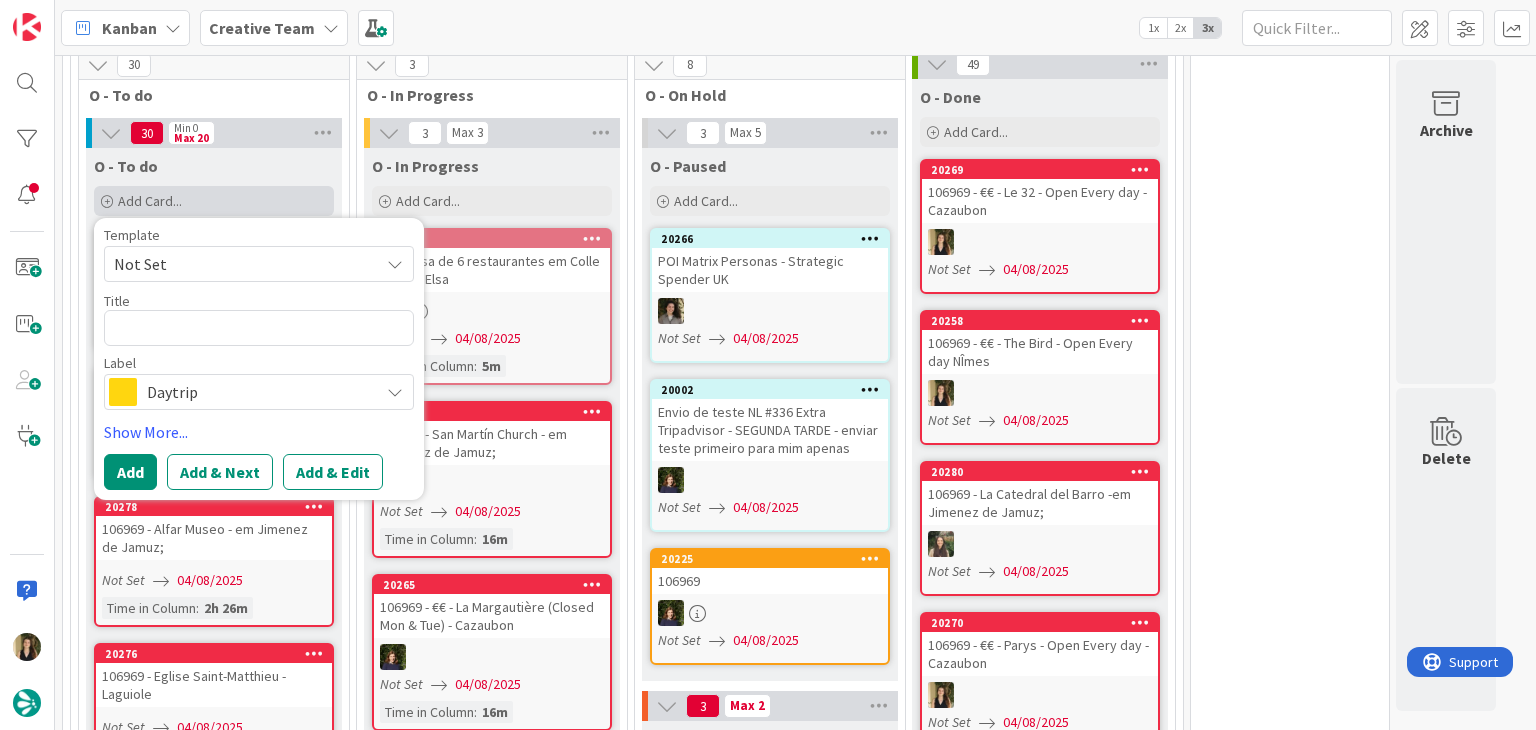 scroll, scrollTop: 0, scrollLeft: 0, axis: both 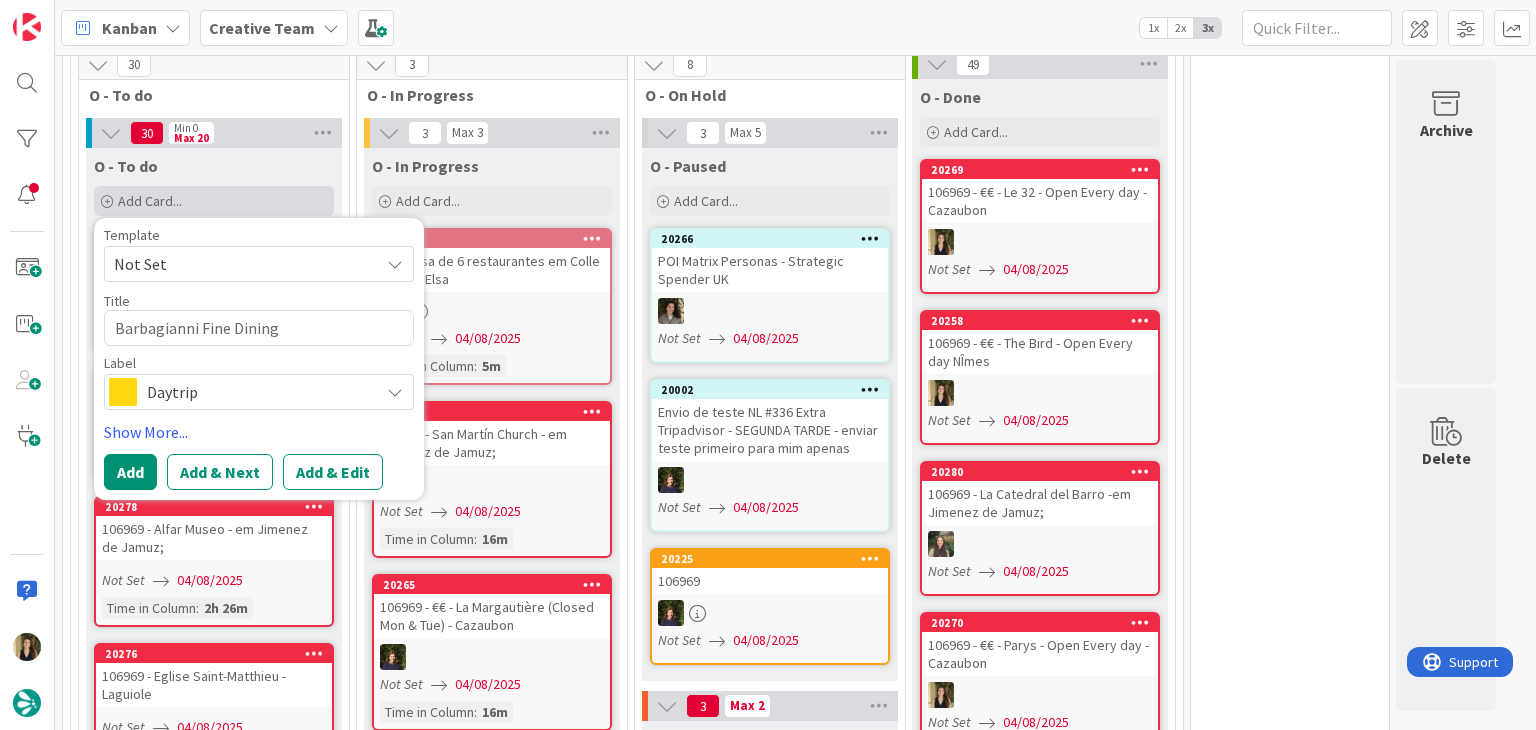type on "x" 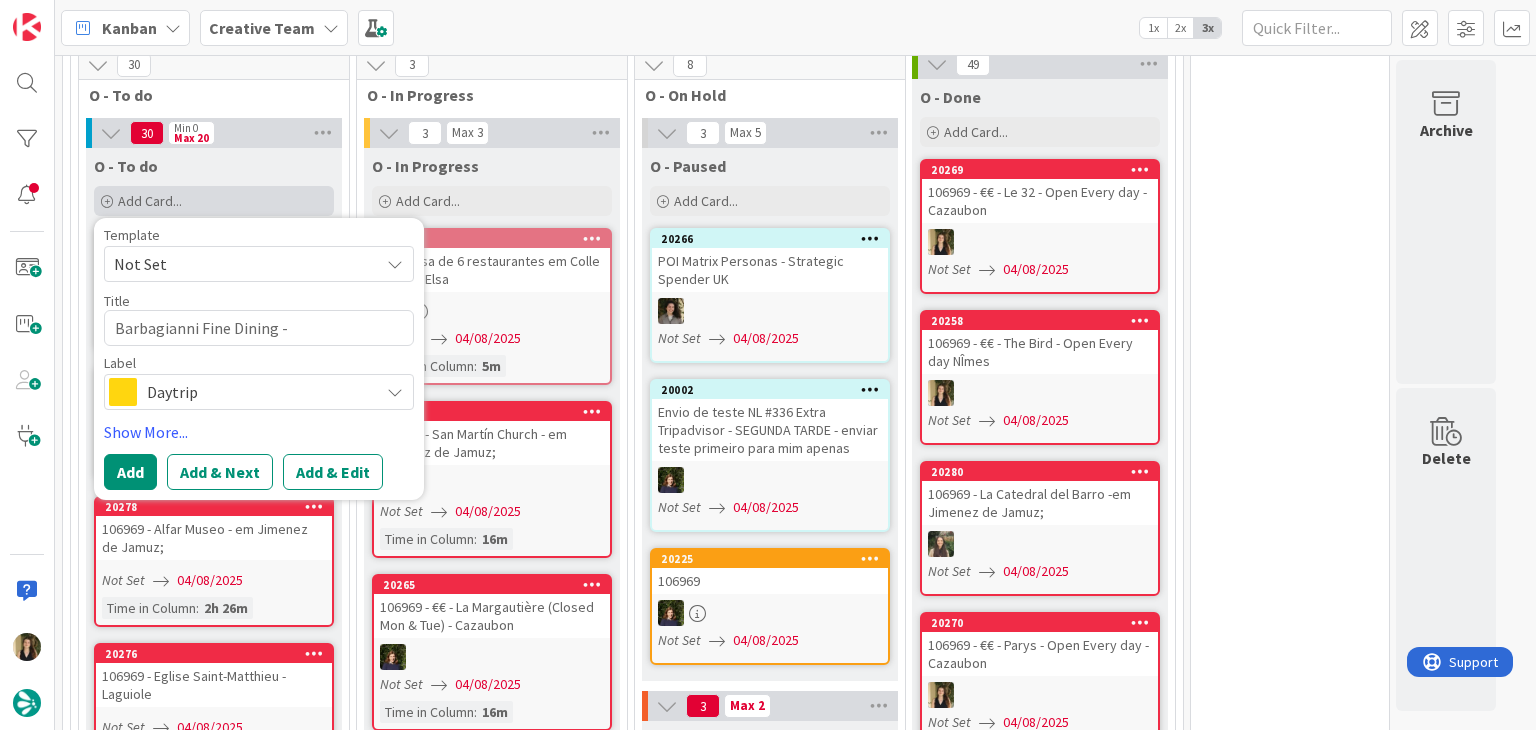 type on "x" 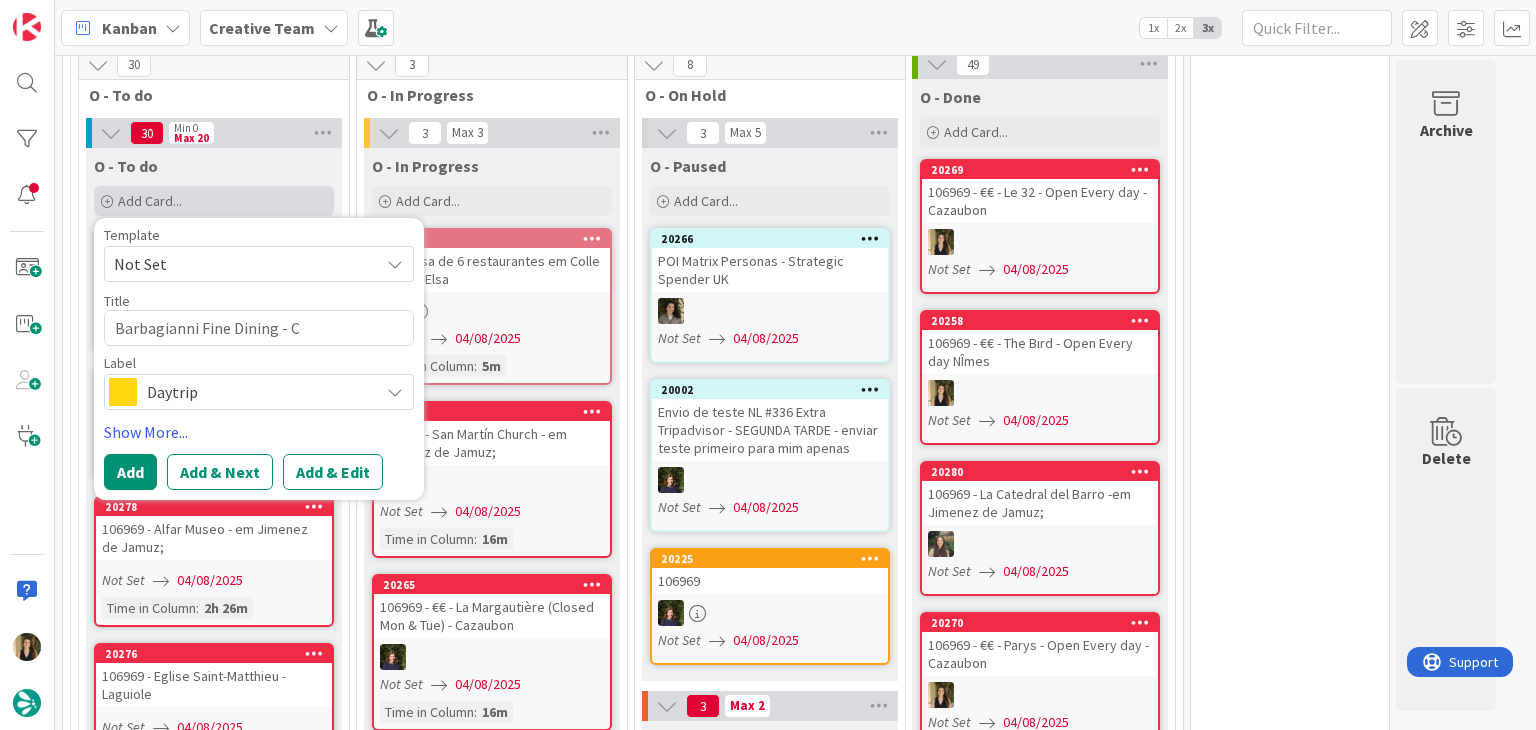 type on "x" 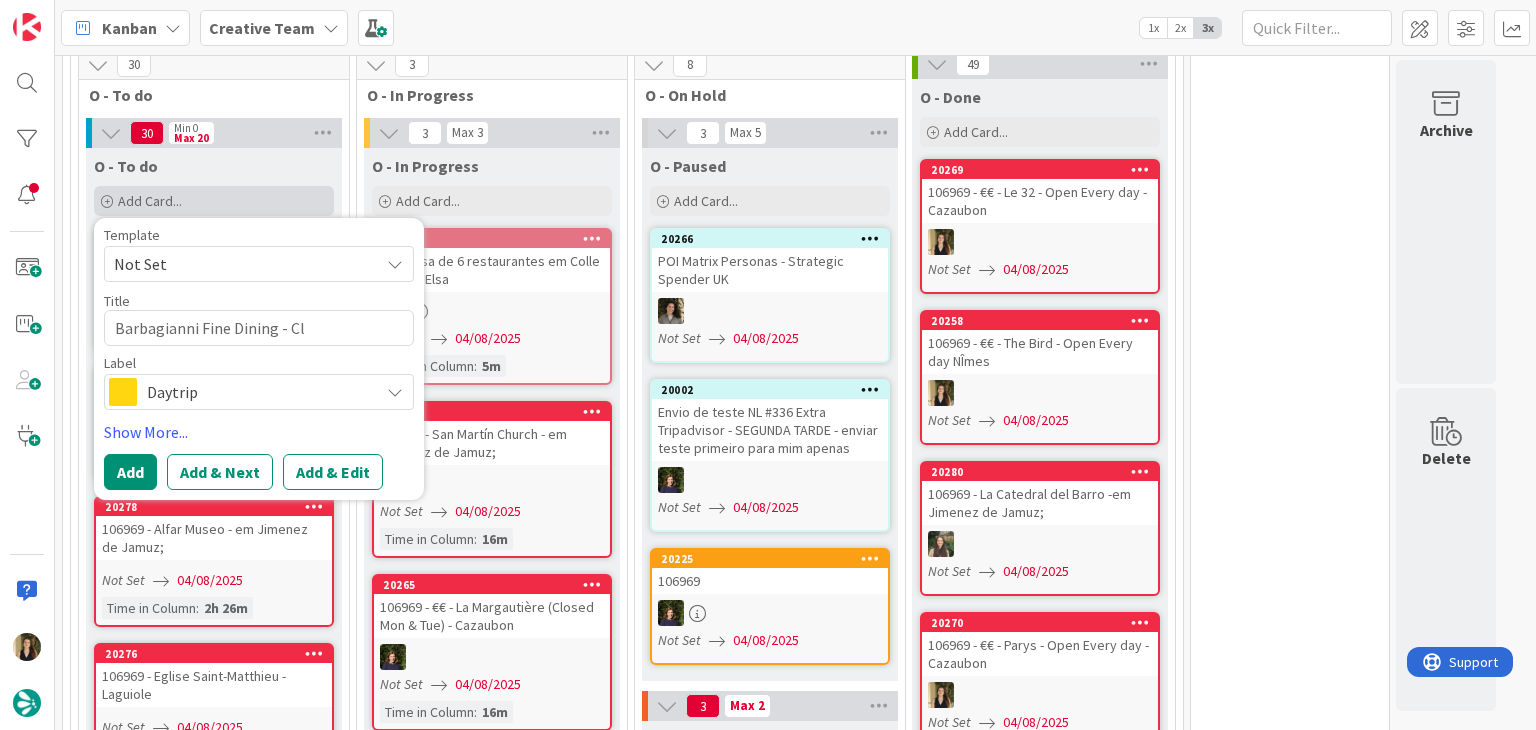 type on "x" 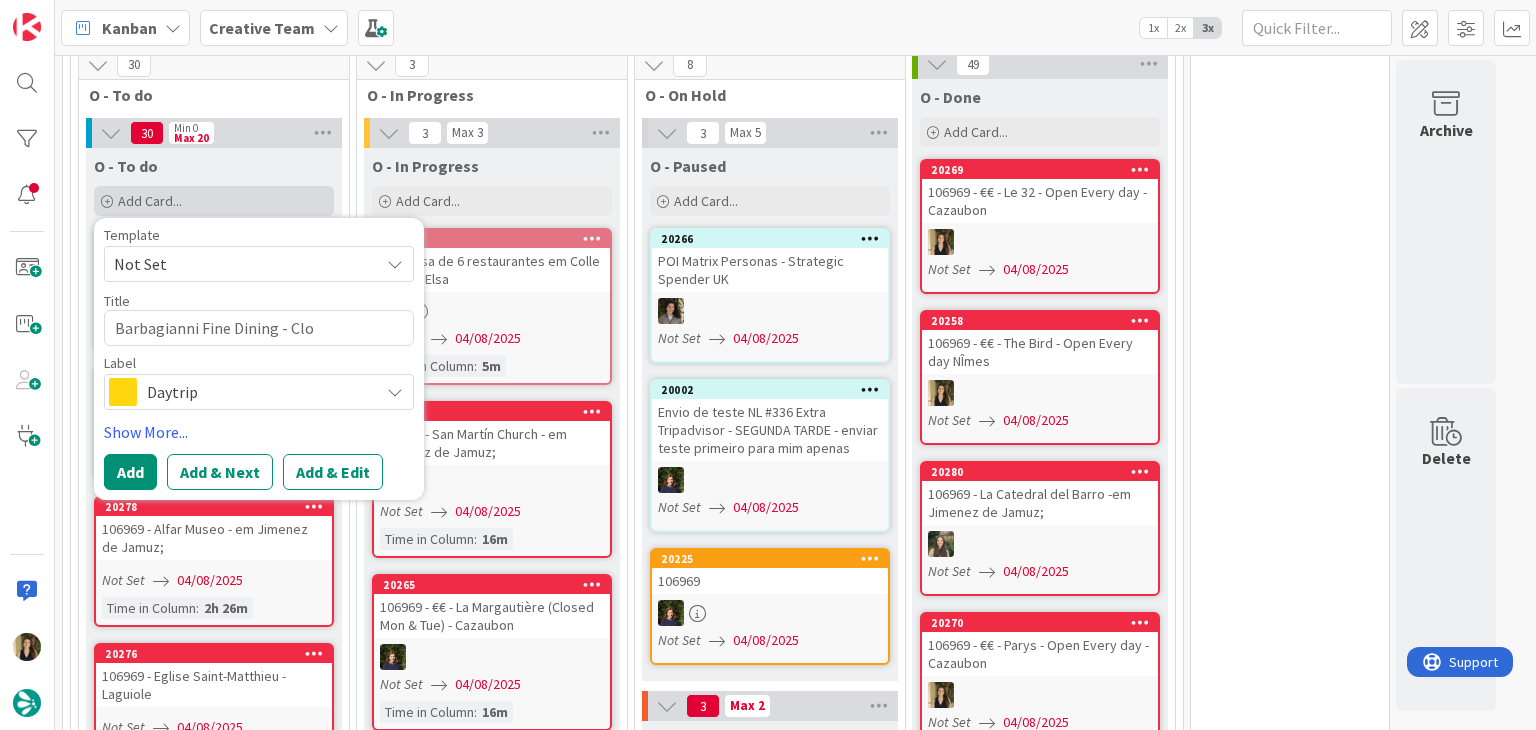 type on "x" 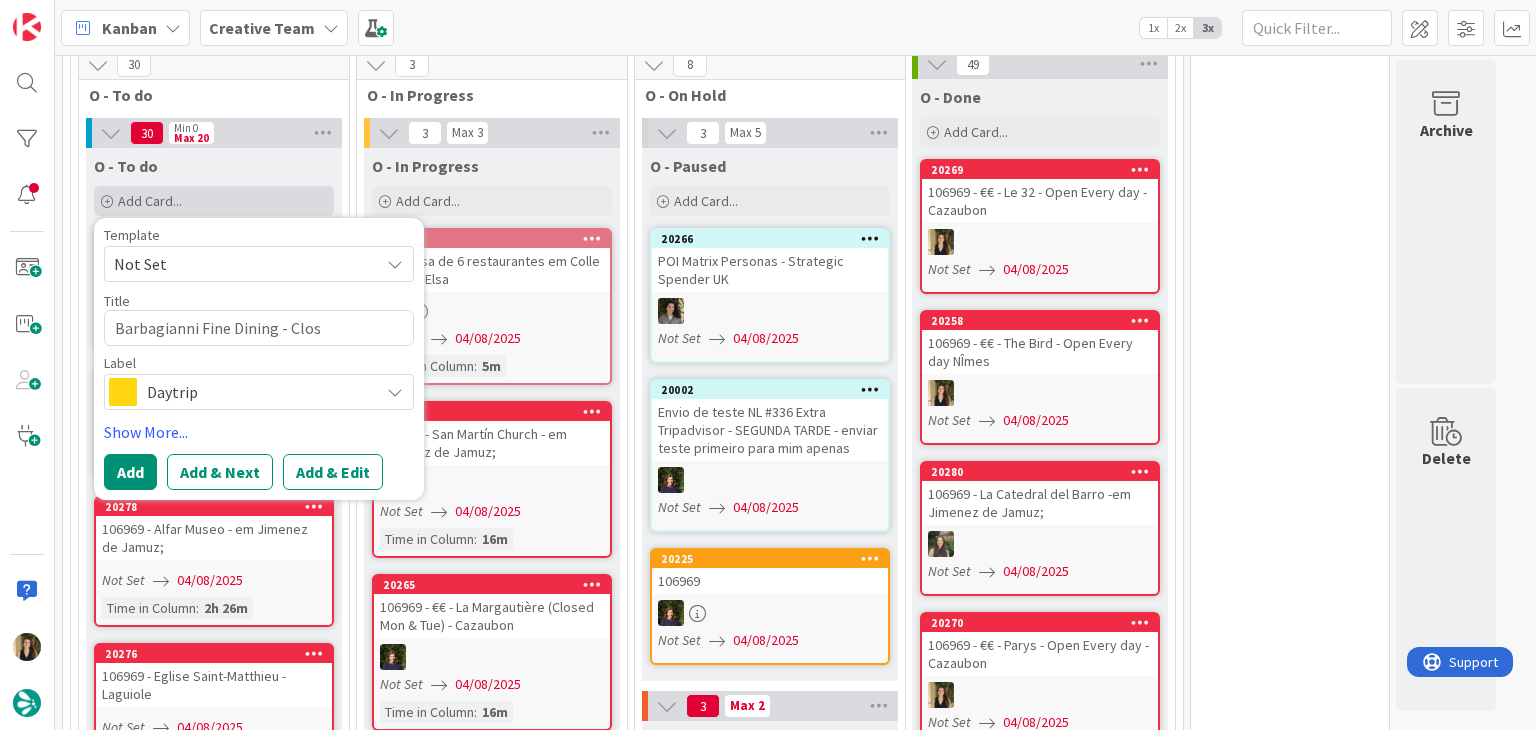 type on "x" 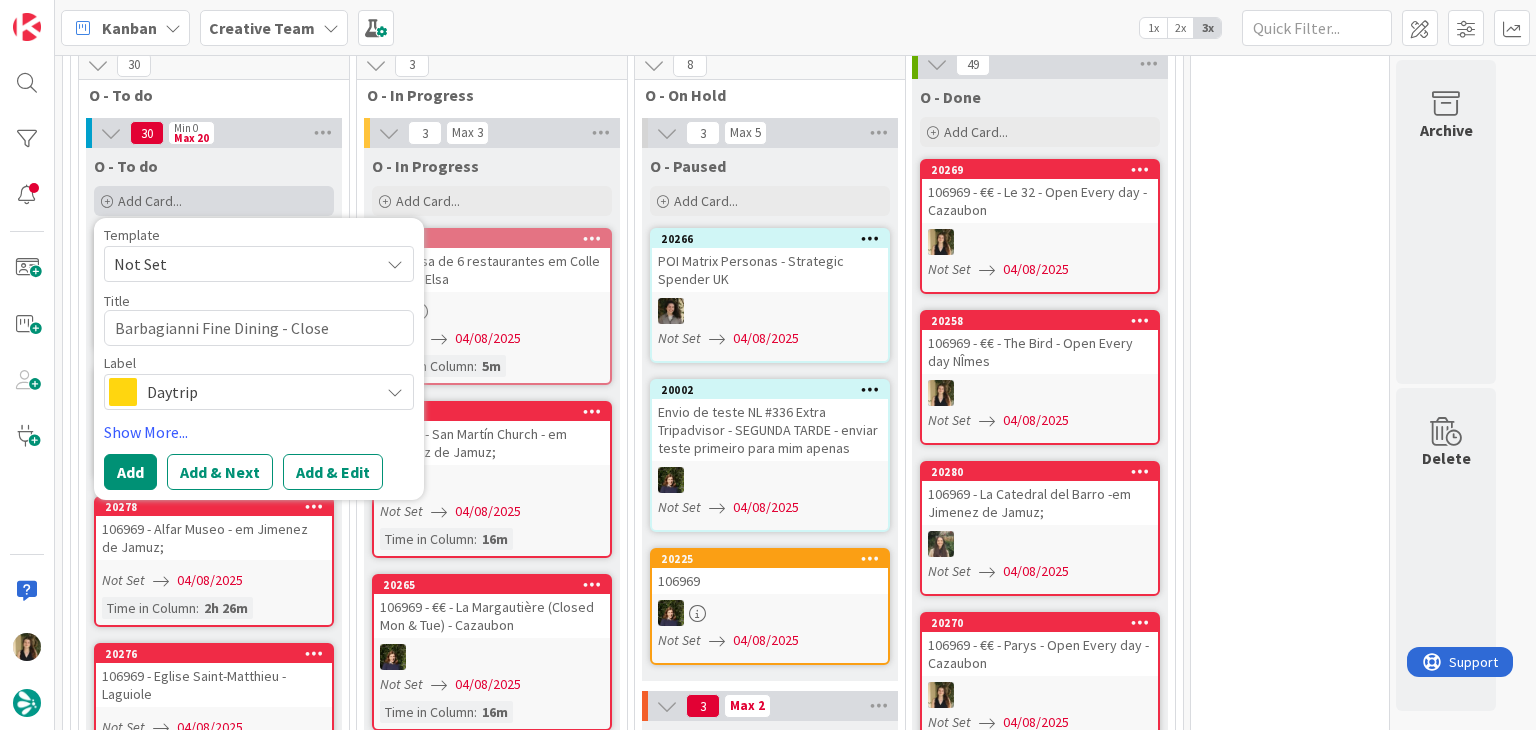 type on "x" 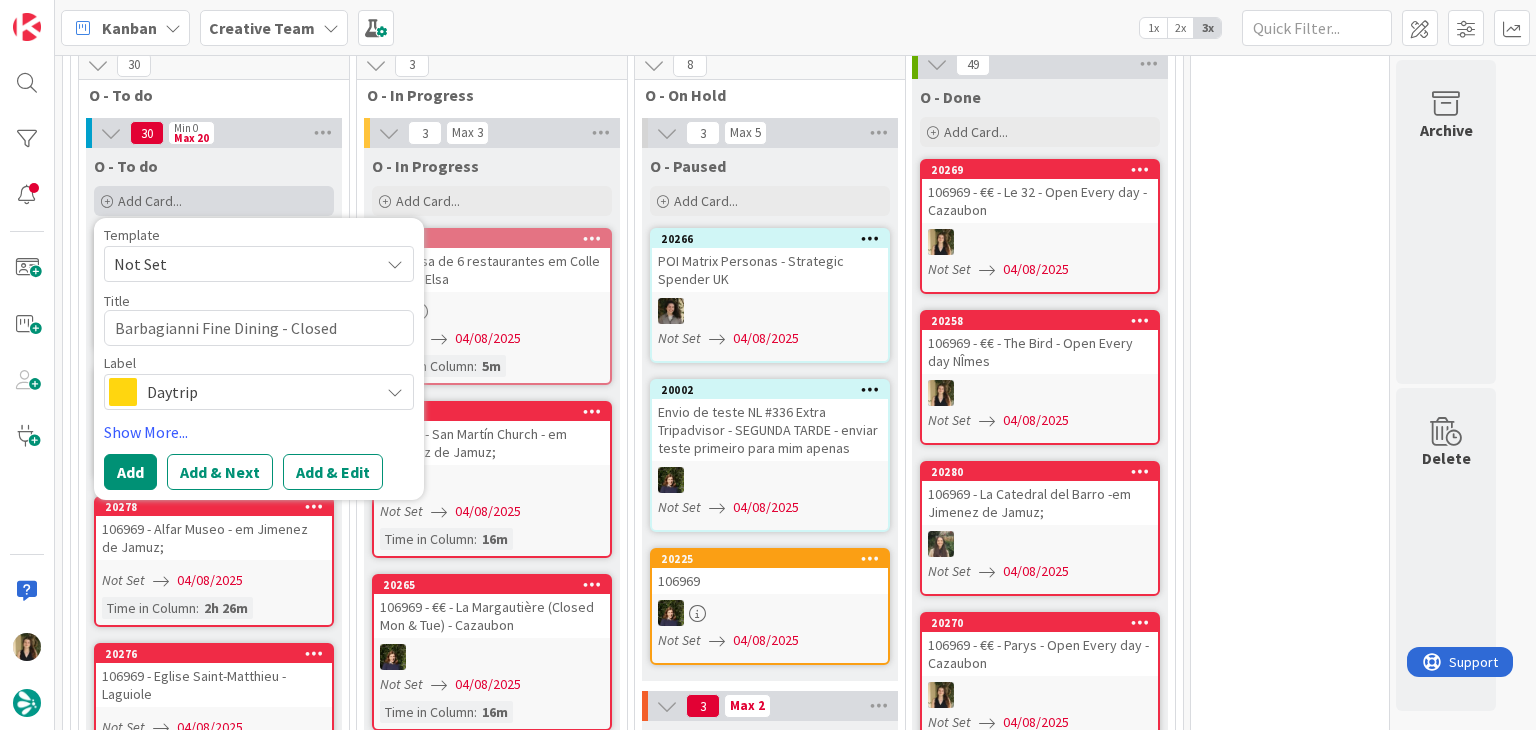 type on "x" 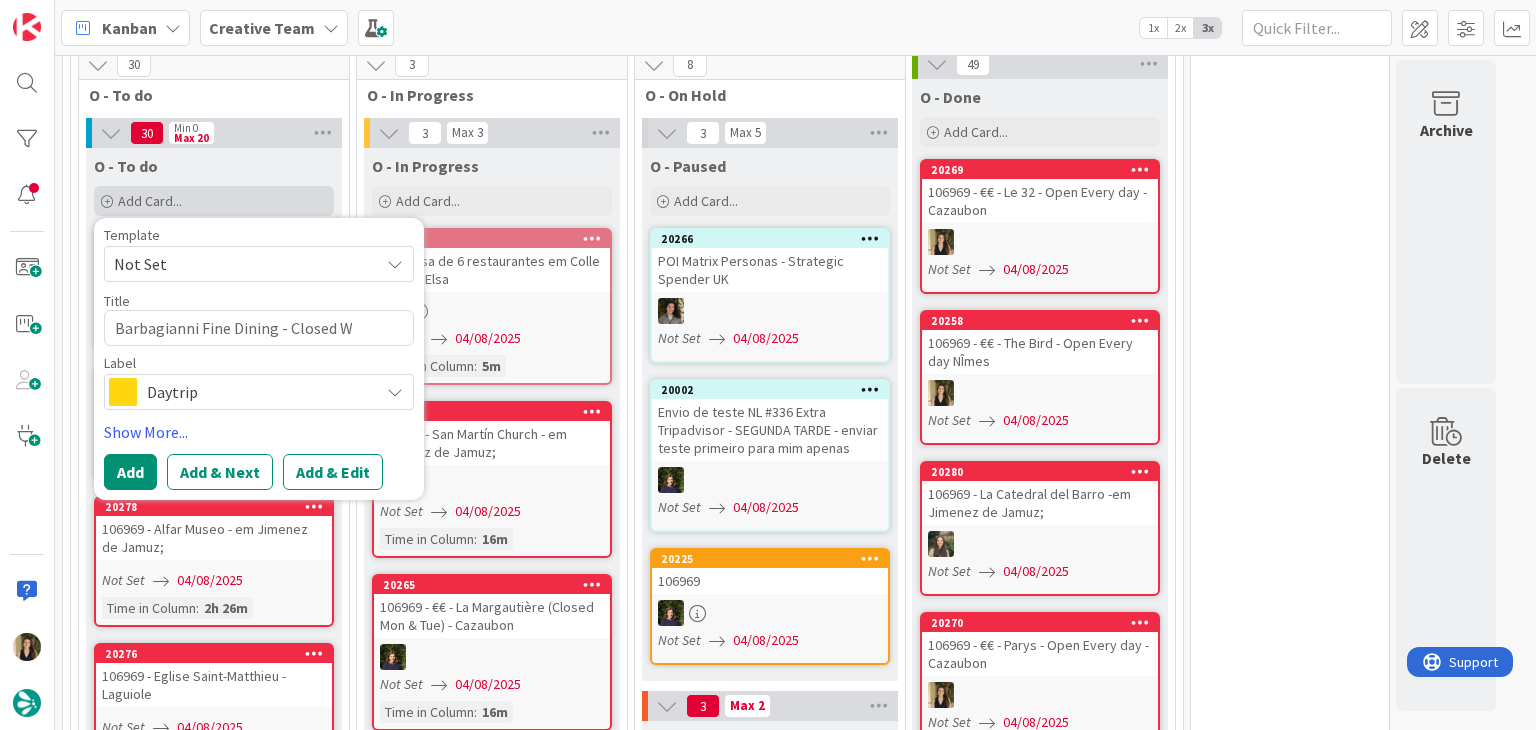 type on "x" 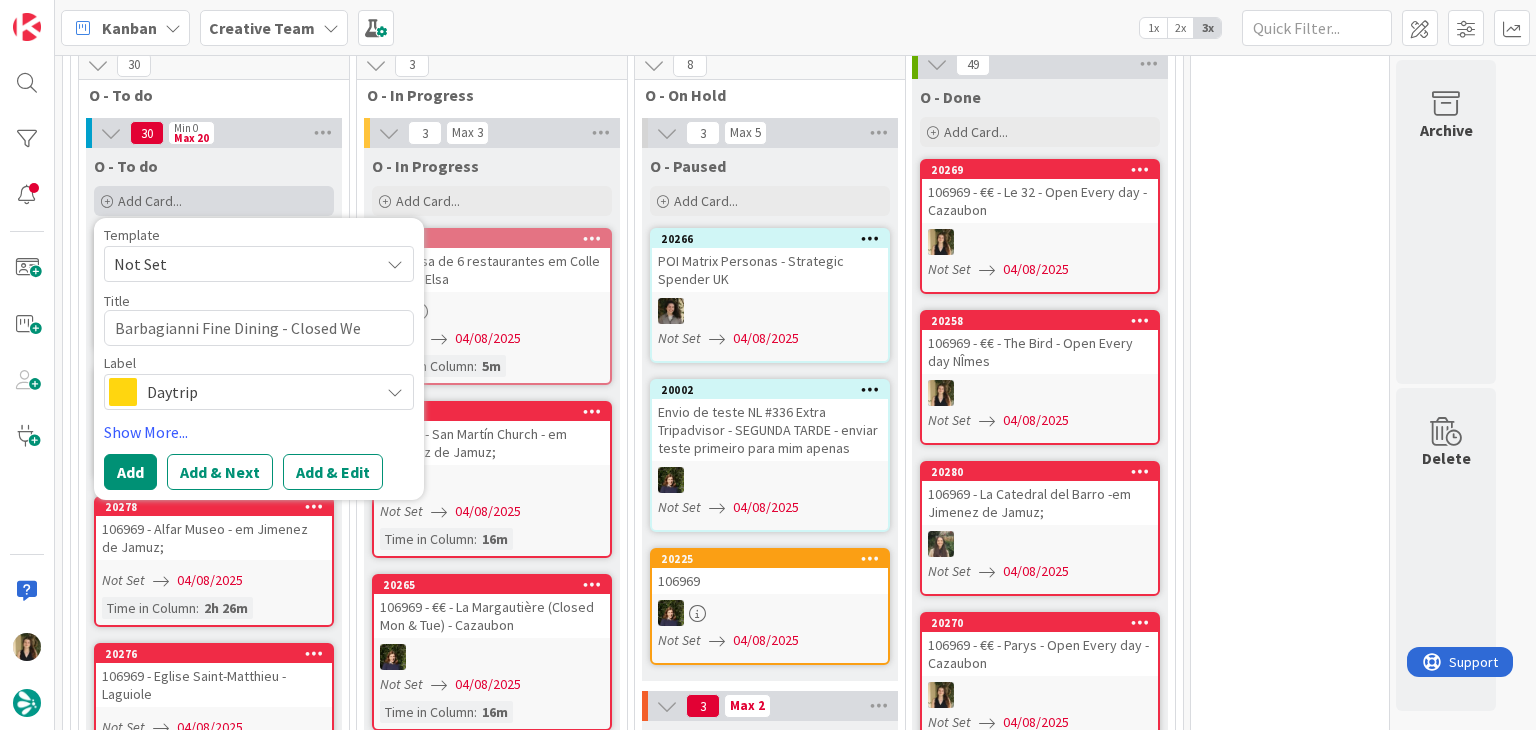 type on "x" 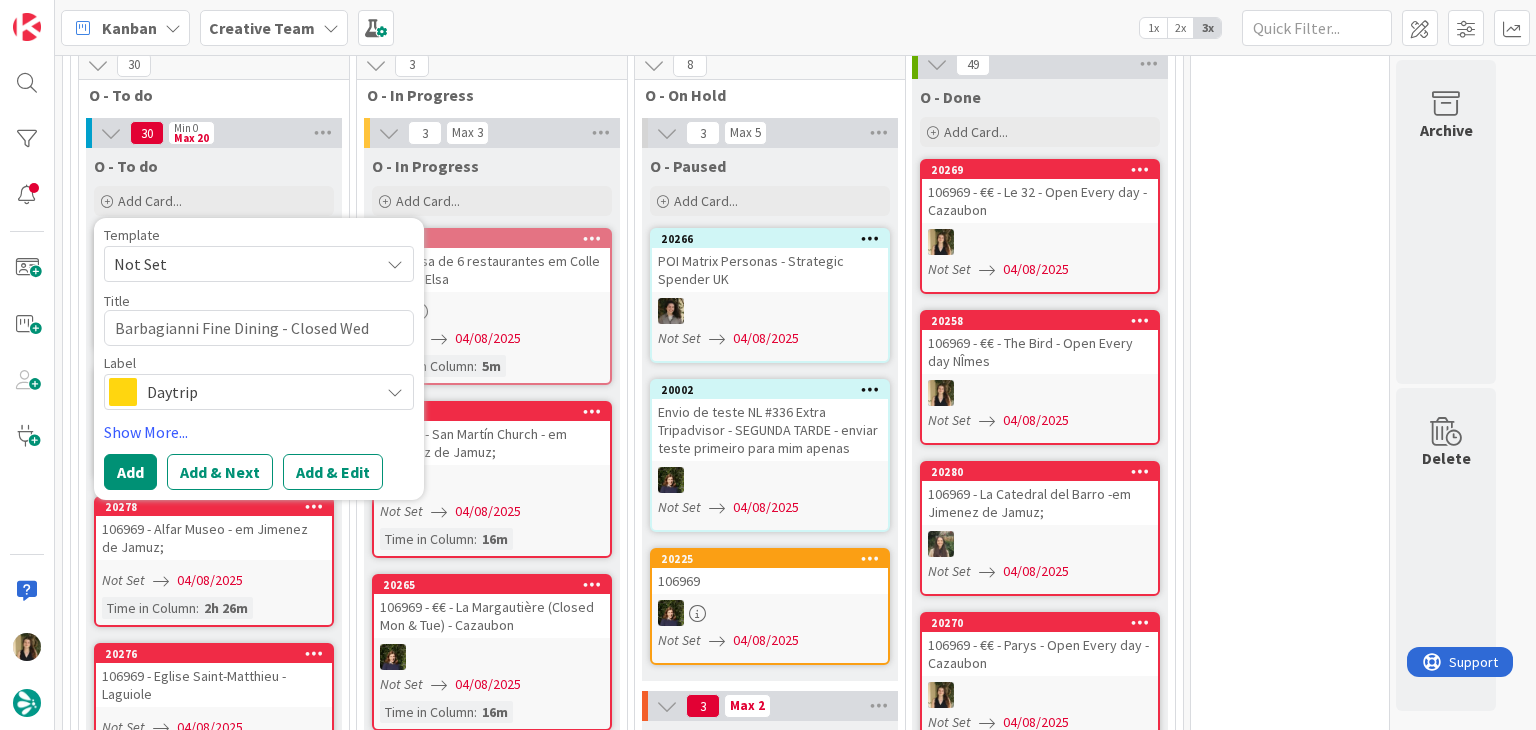 click on "Barbagianni Fine Dining - Closed Wed" at bounding box center [259, 328] 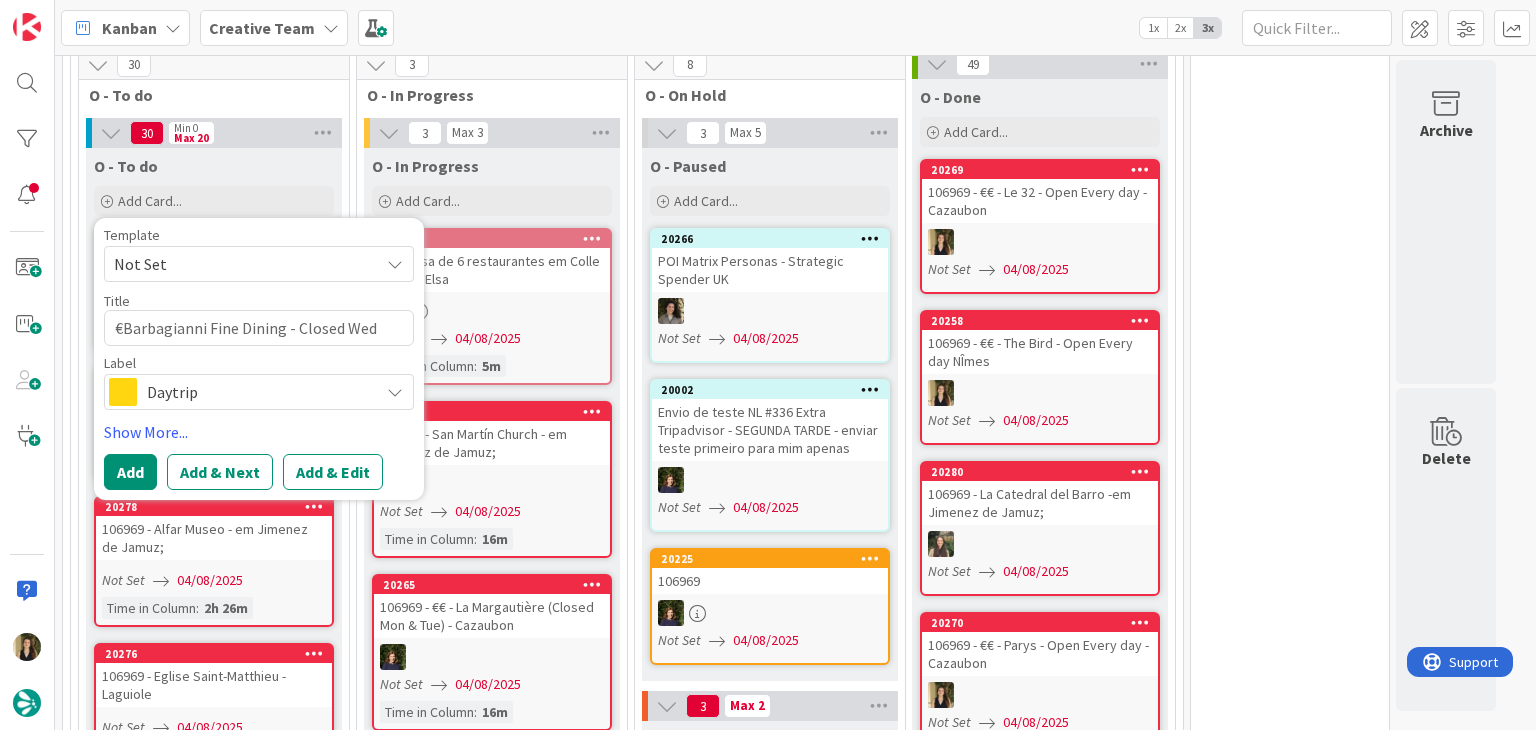 type on "x" 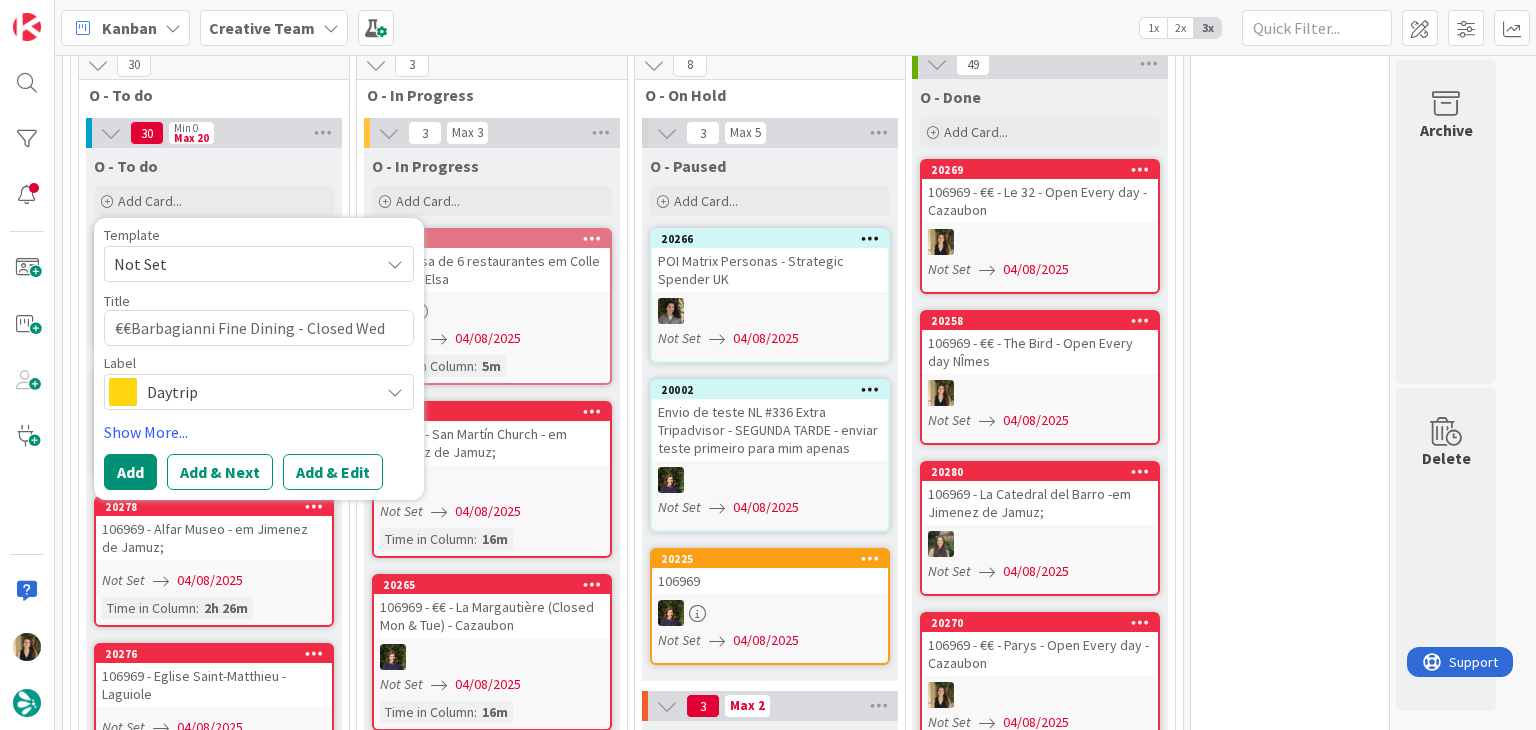 type on "x" 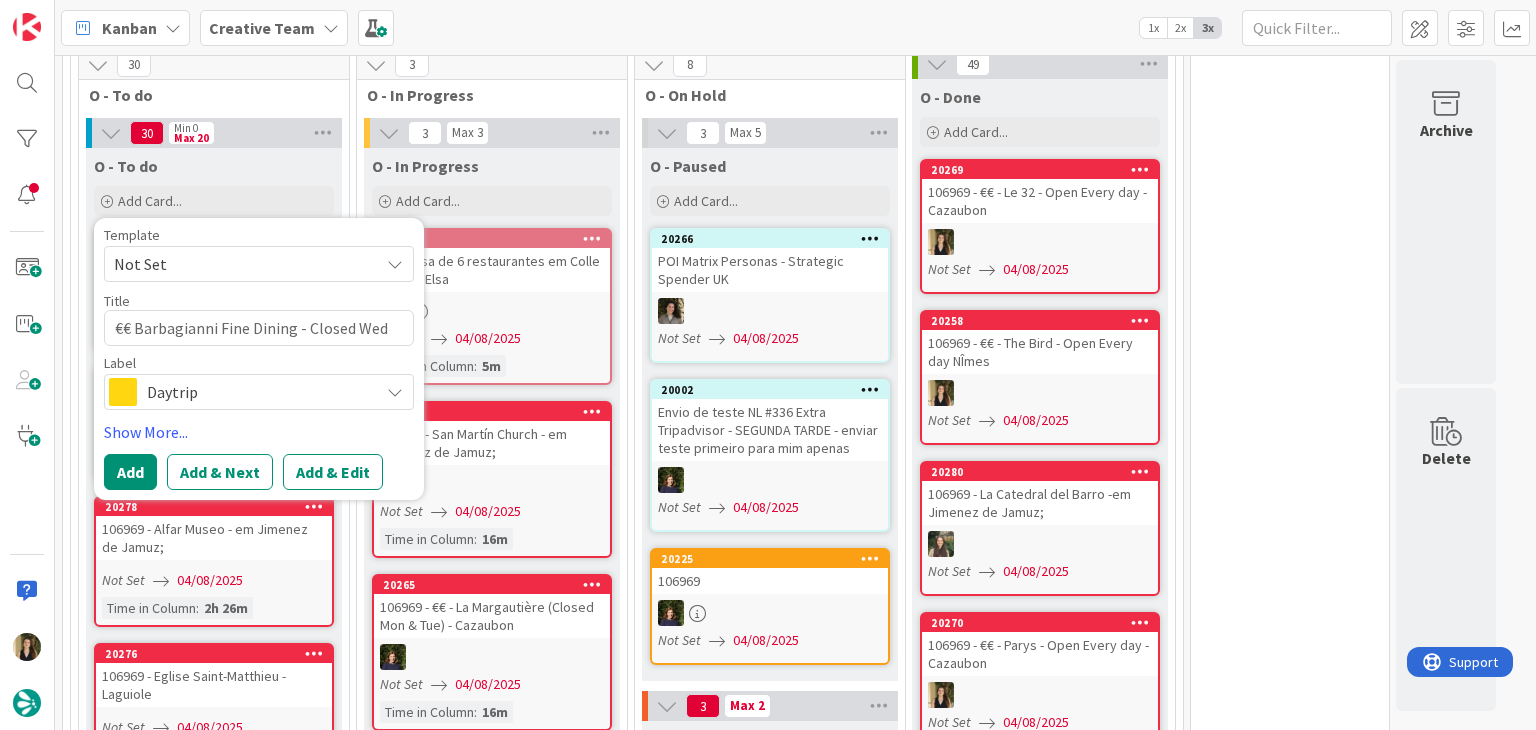 type on "x" 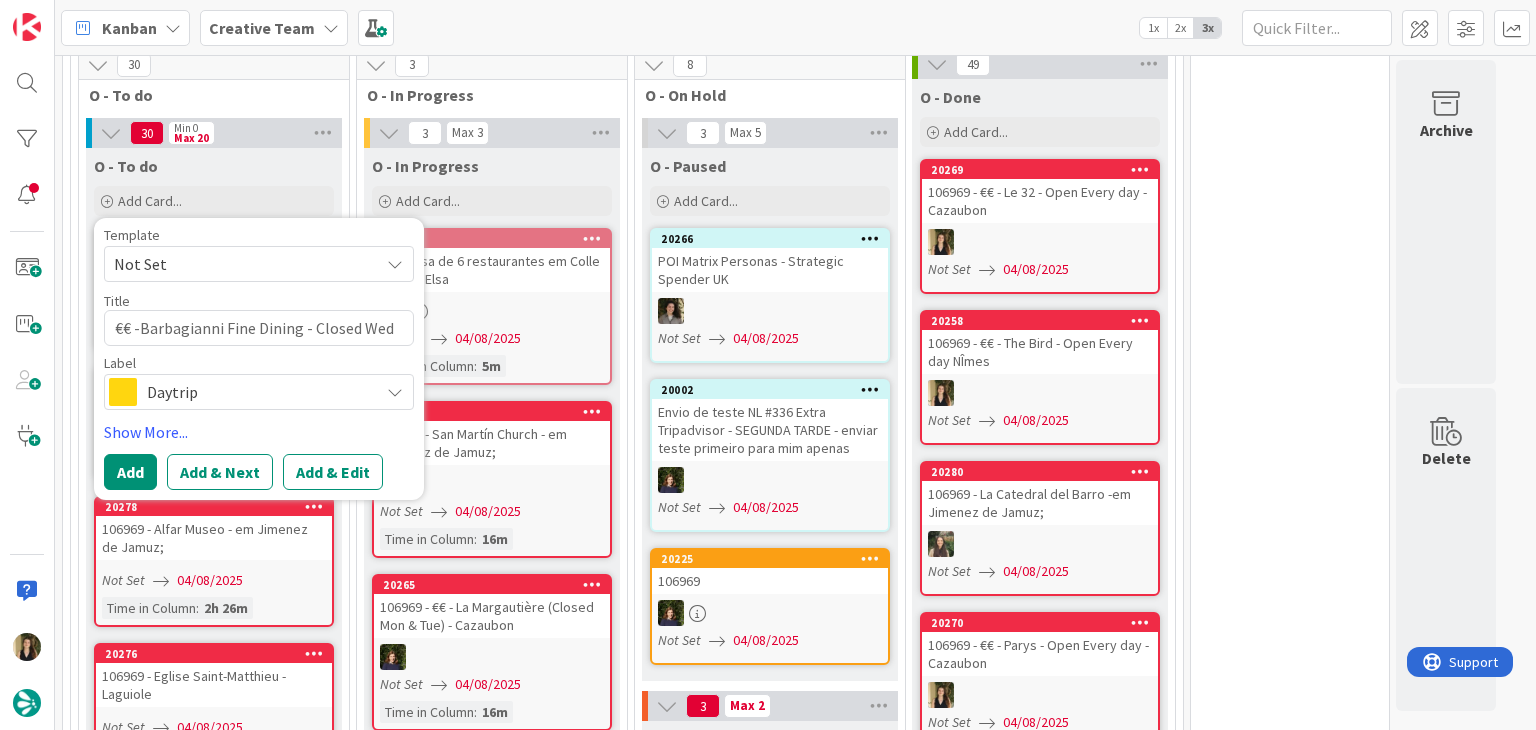 type on "x" 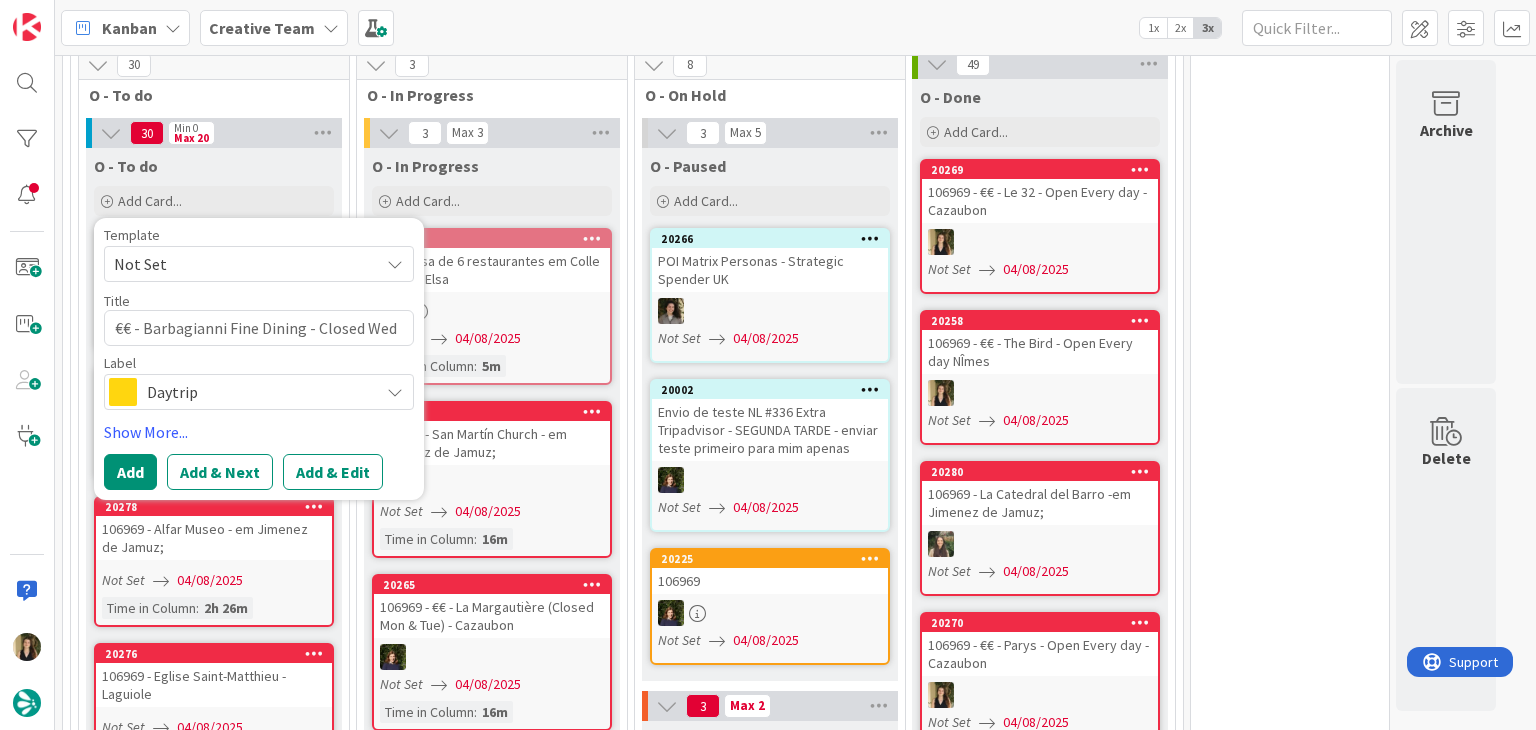 drag, startPoint x: 264, startPoint y: 321, endPoint x: 404, endPoint y: 320, distance: 140.00357 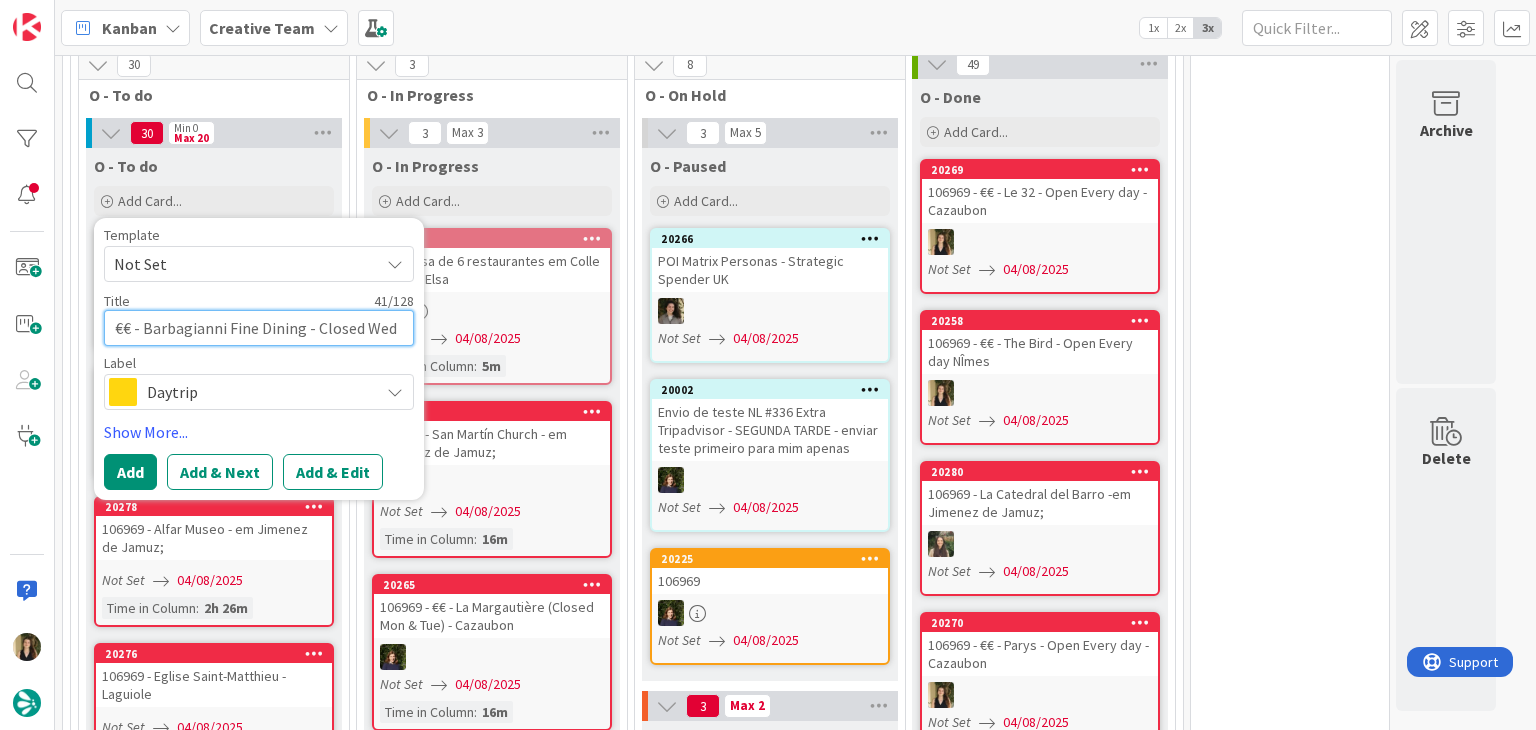 type on "x" 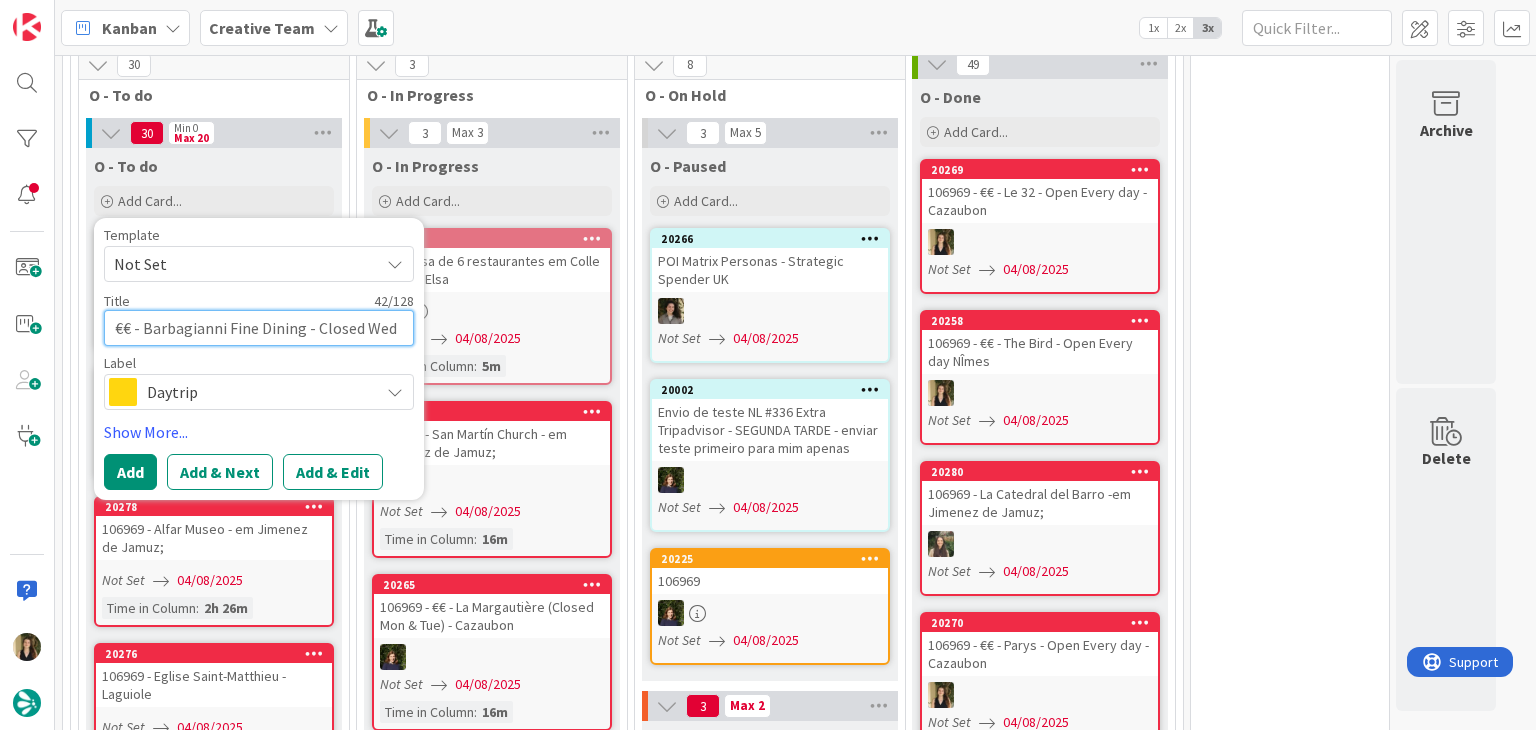 type on "x" 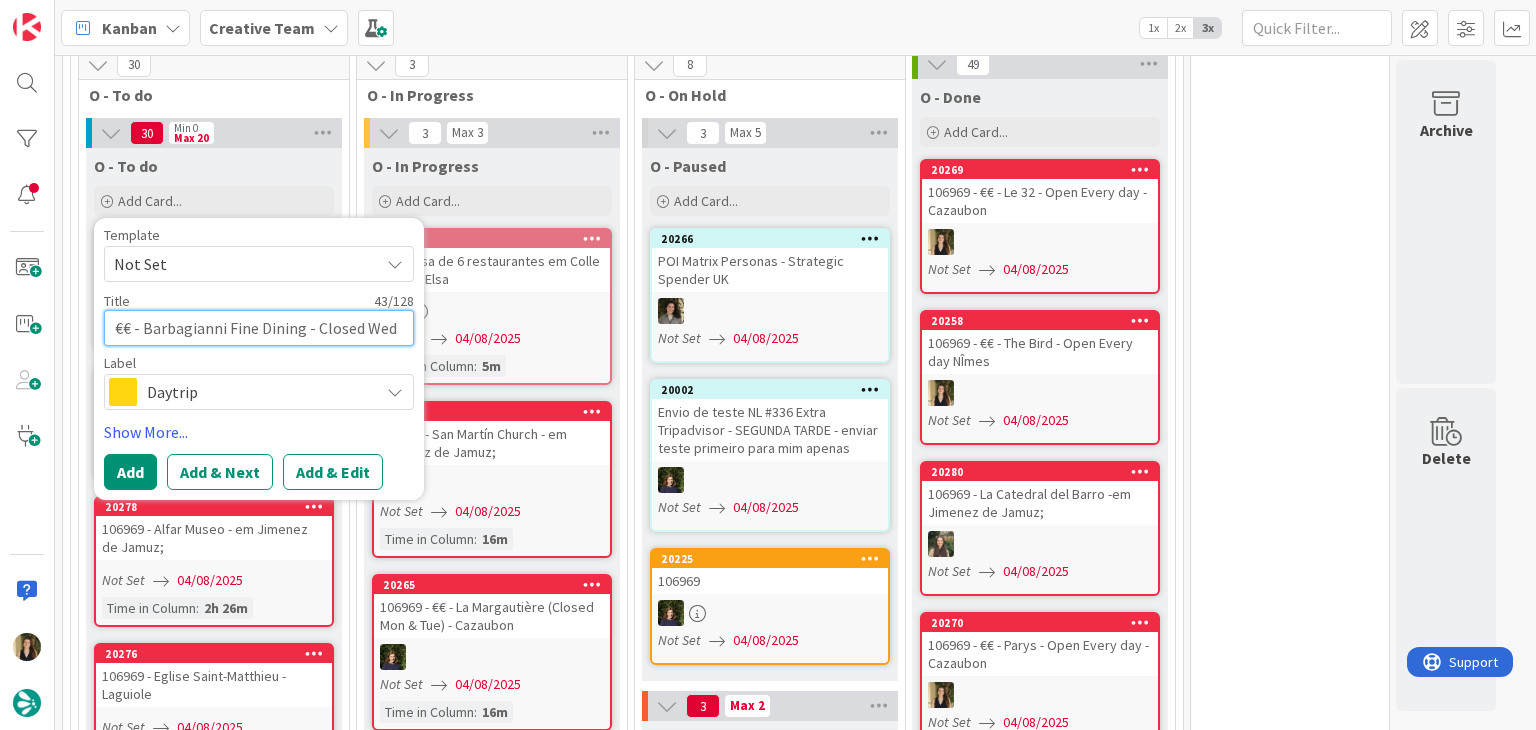 type on "x" 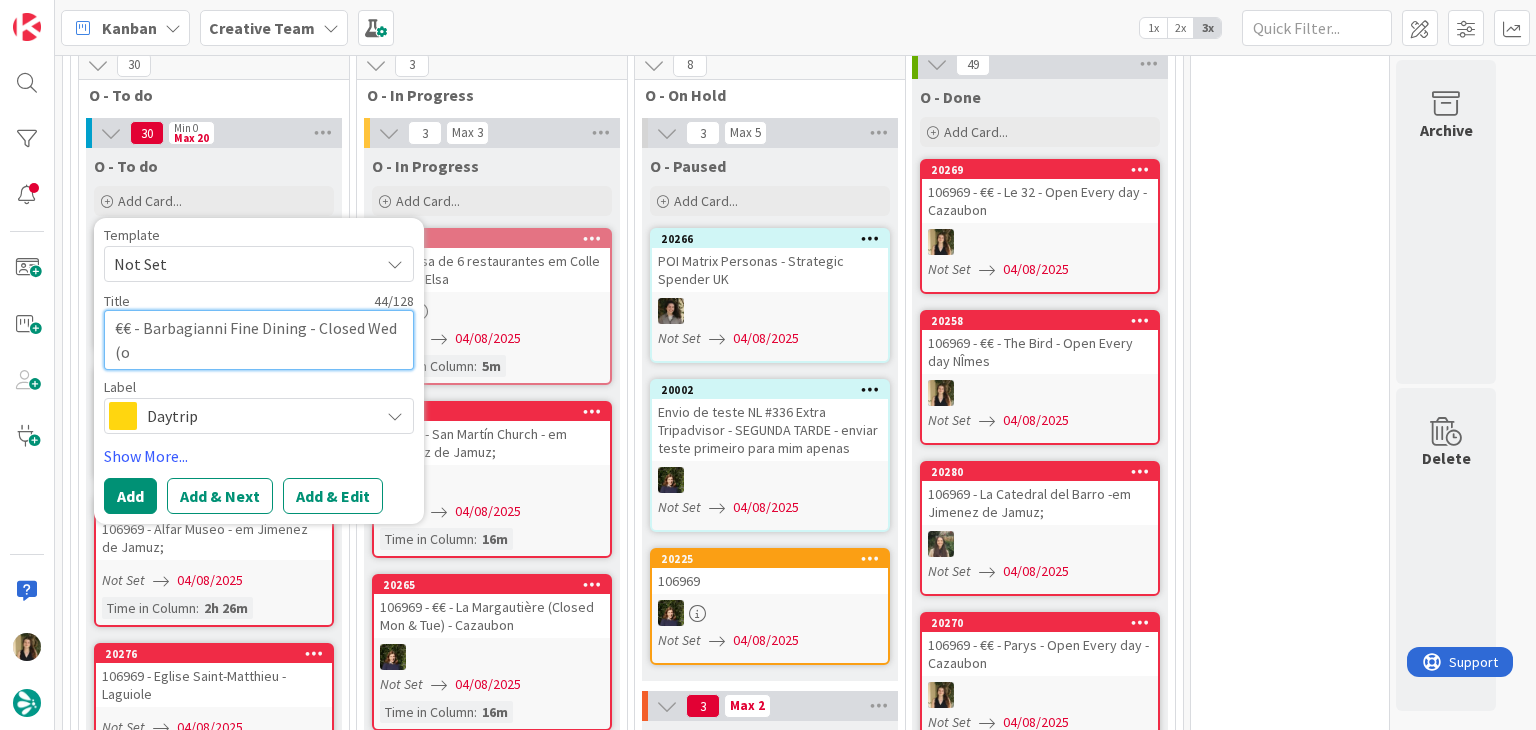 type on "x" 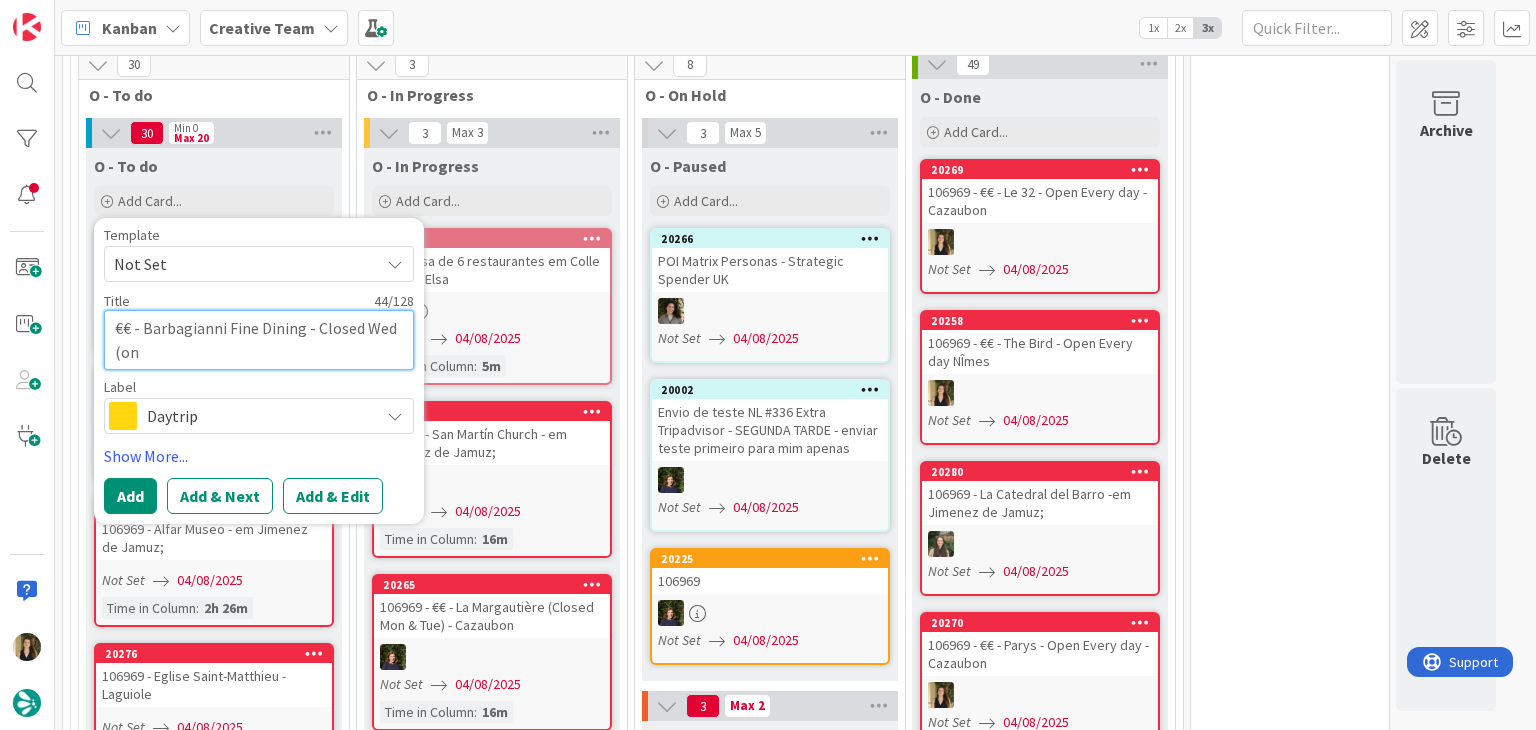 type on "x" 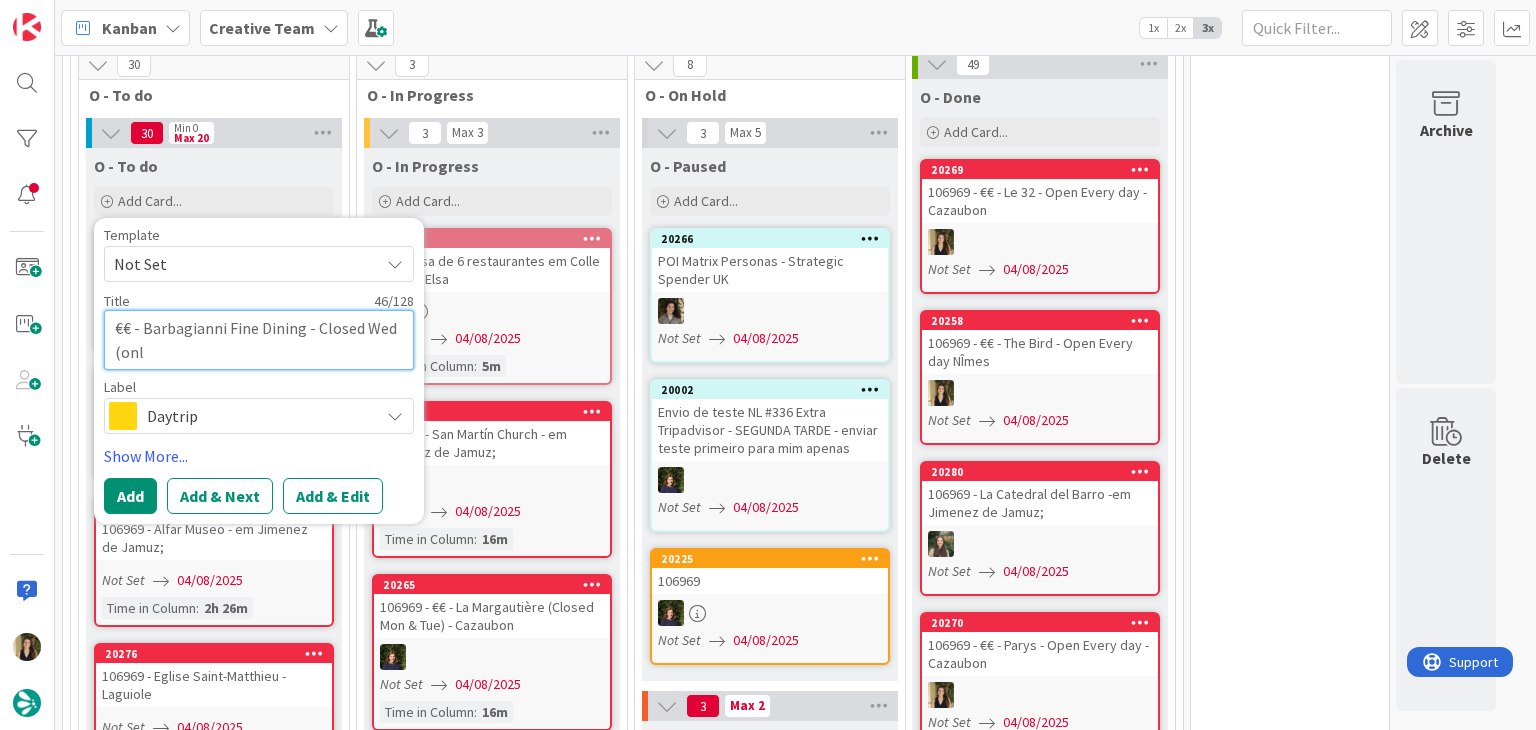 type on "x" 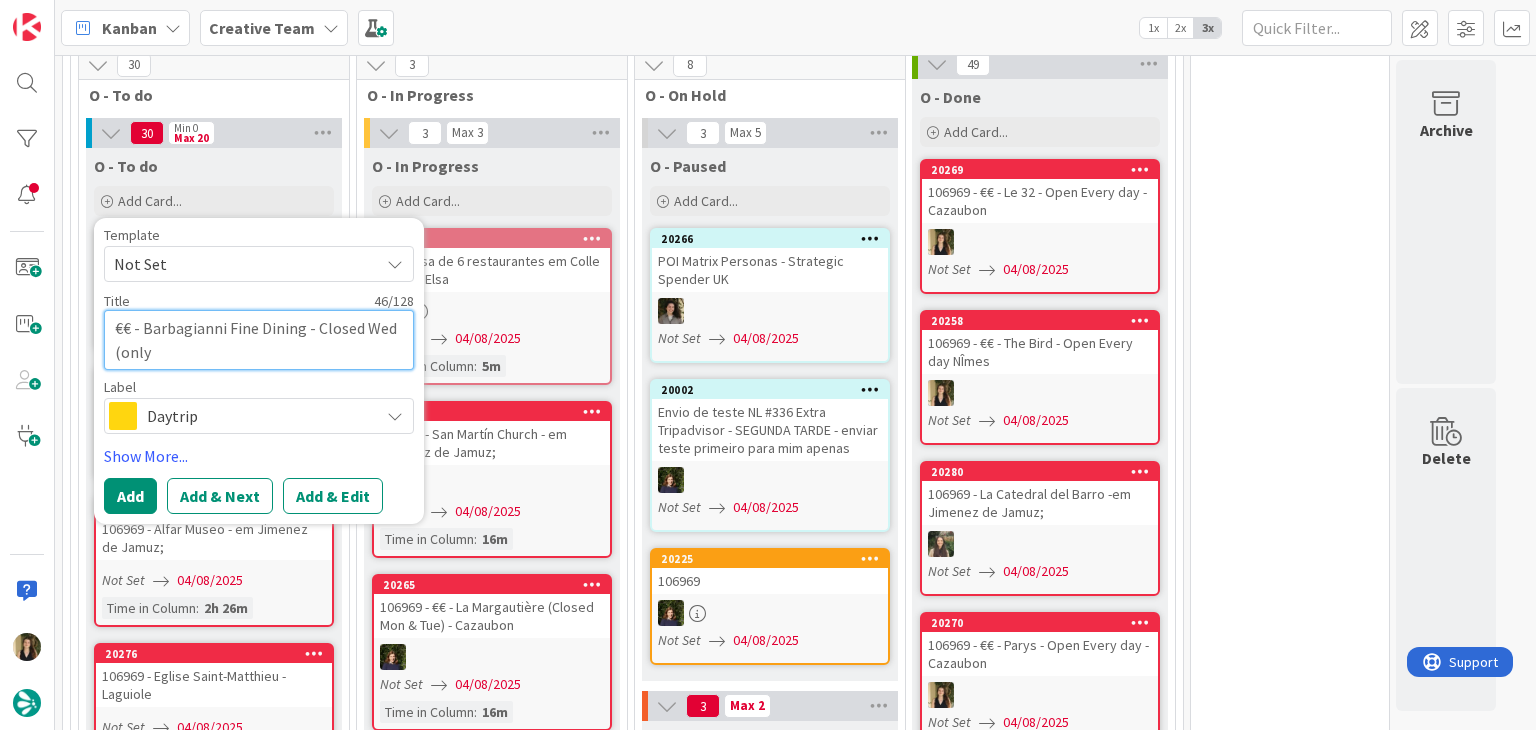 type on "x" 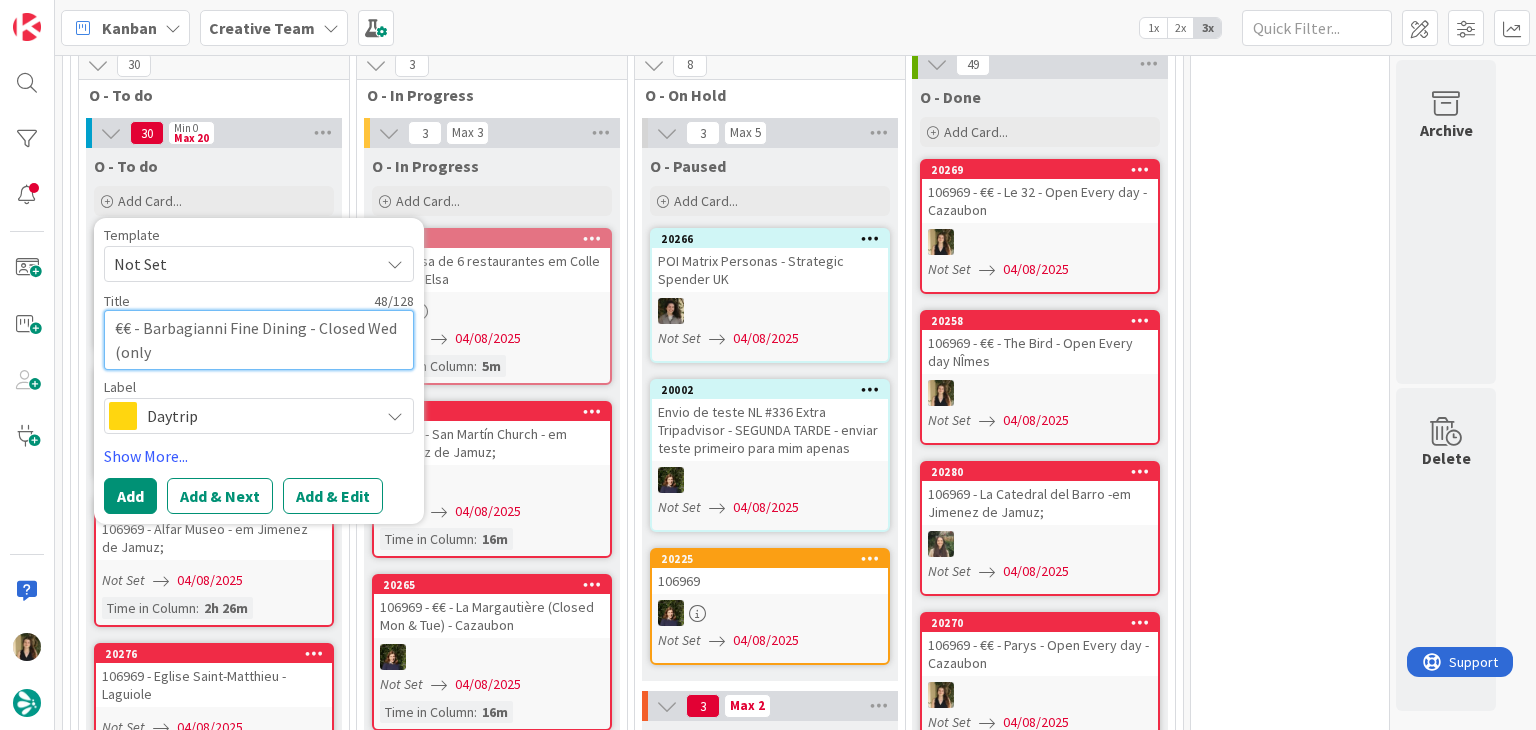 type on "x" 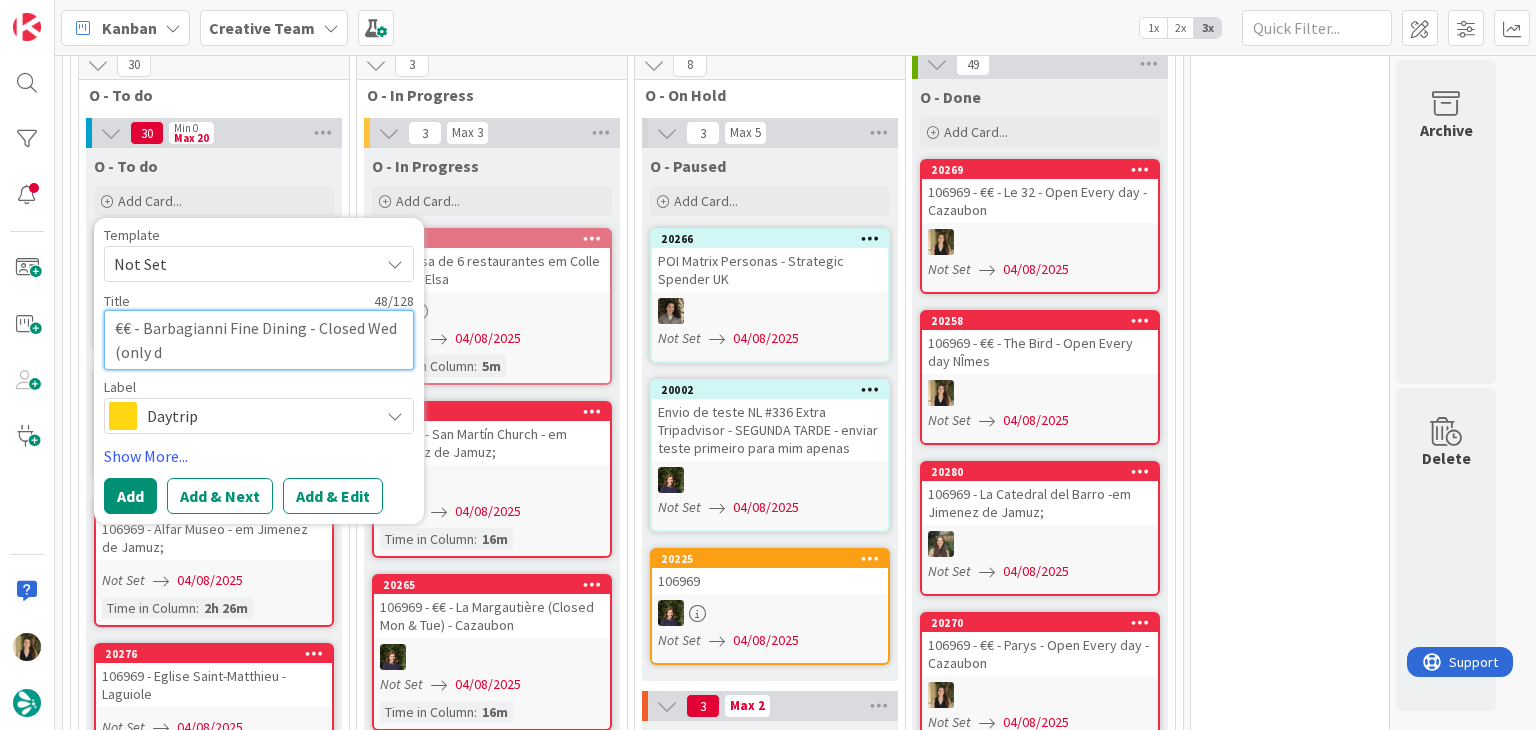 type on "x" 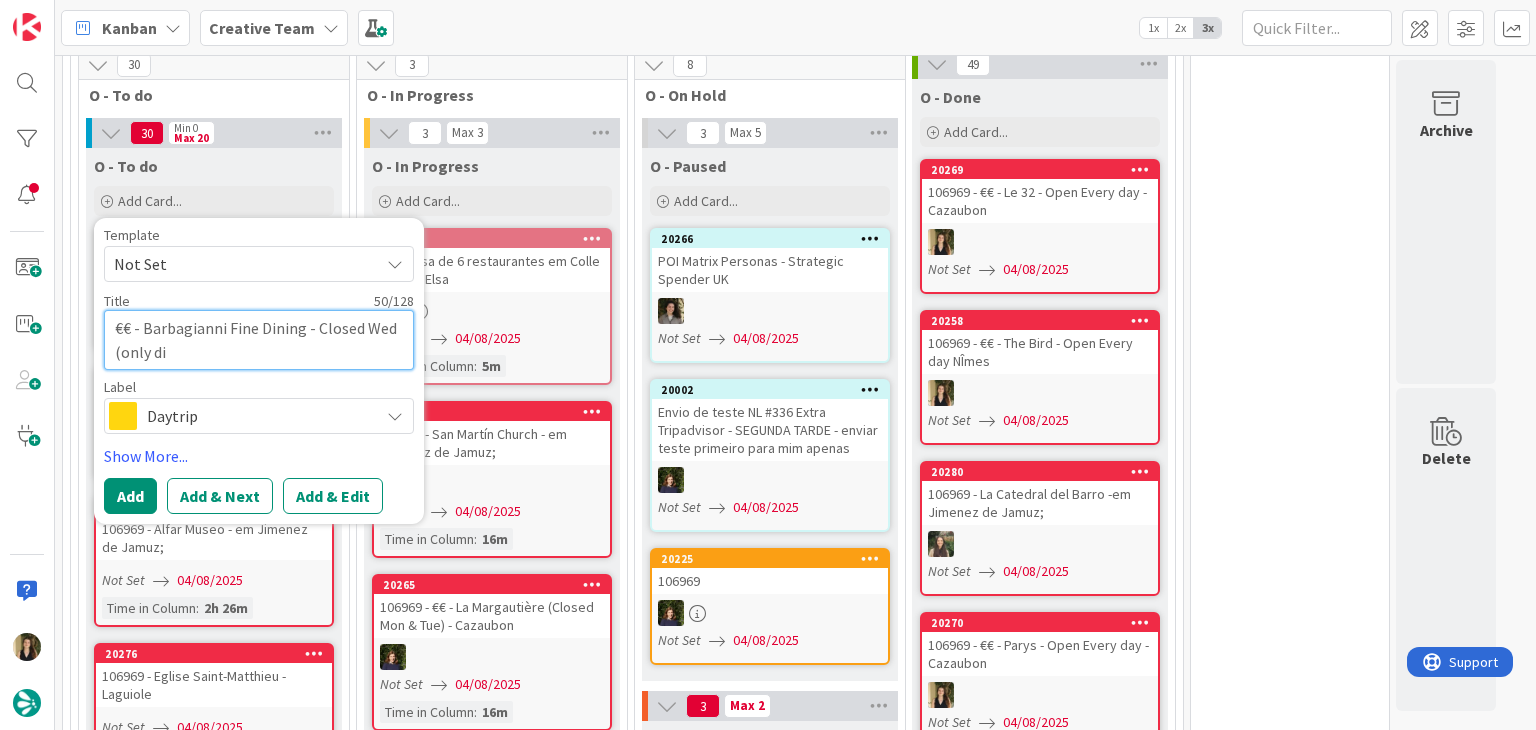 type on "x" 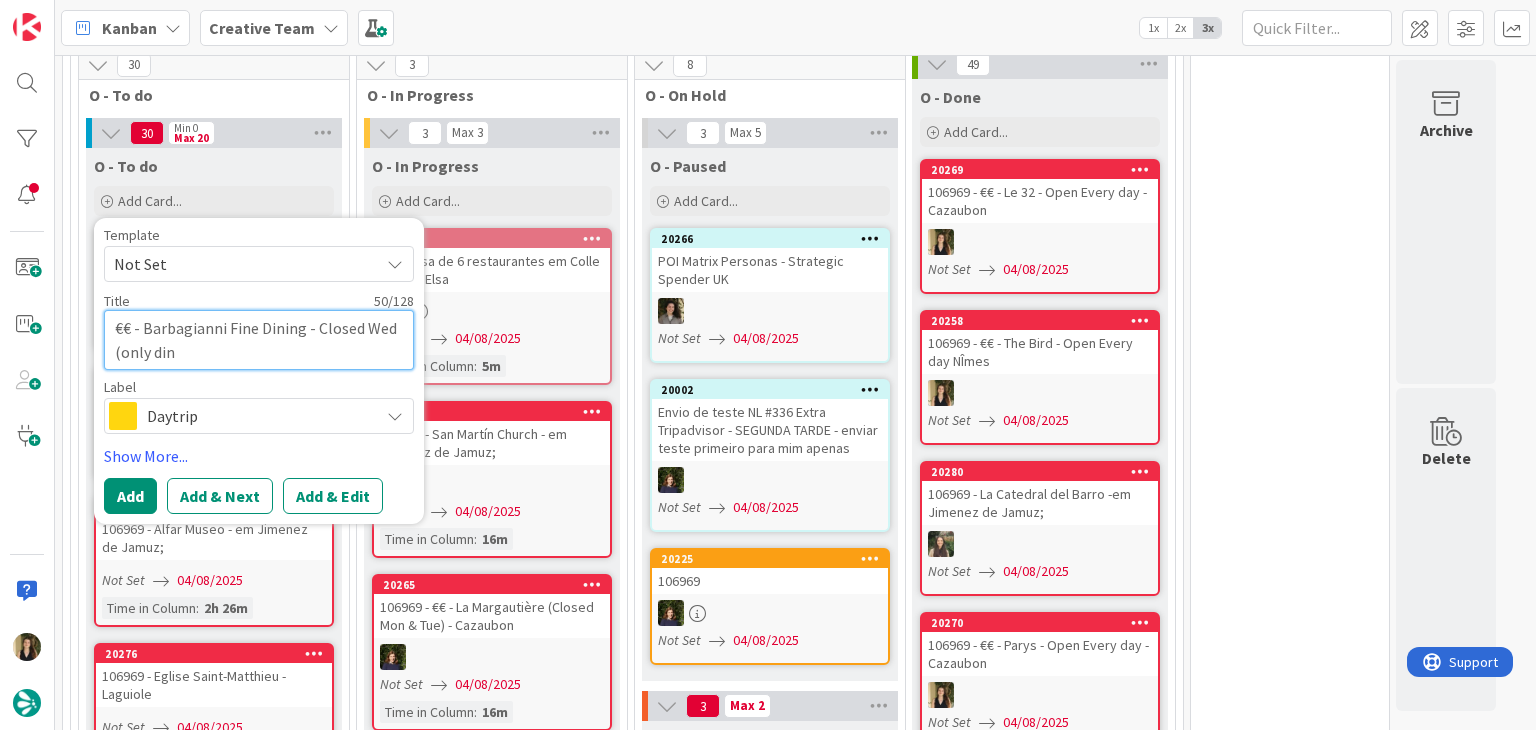 type on "x" 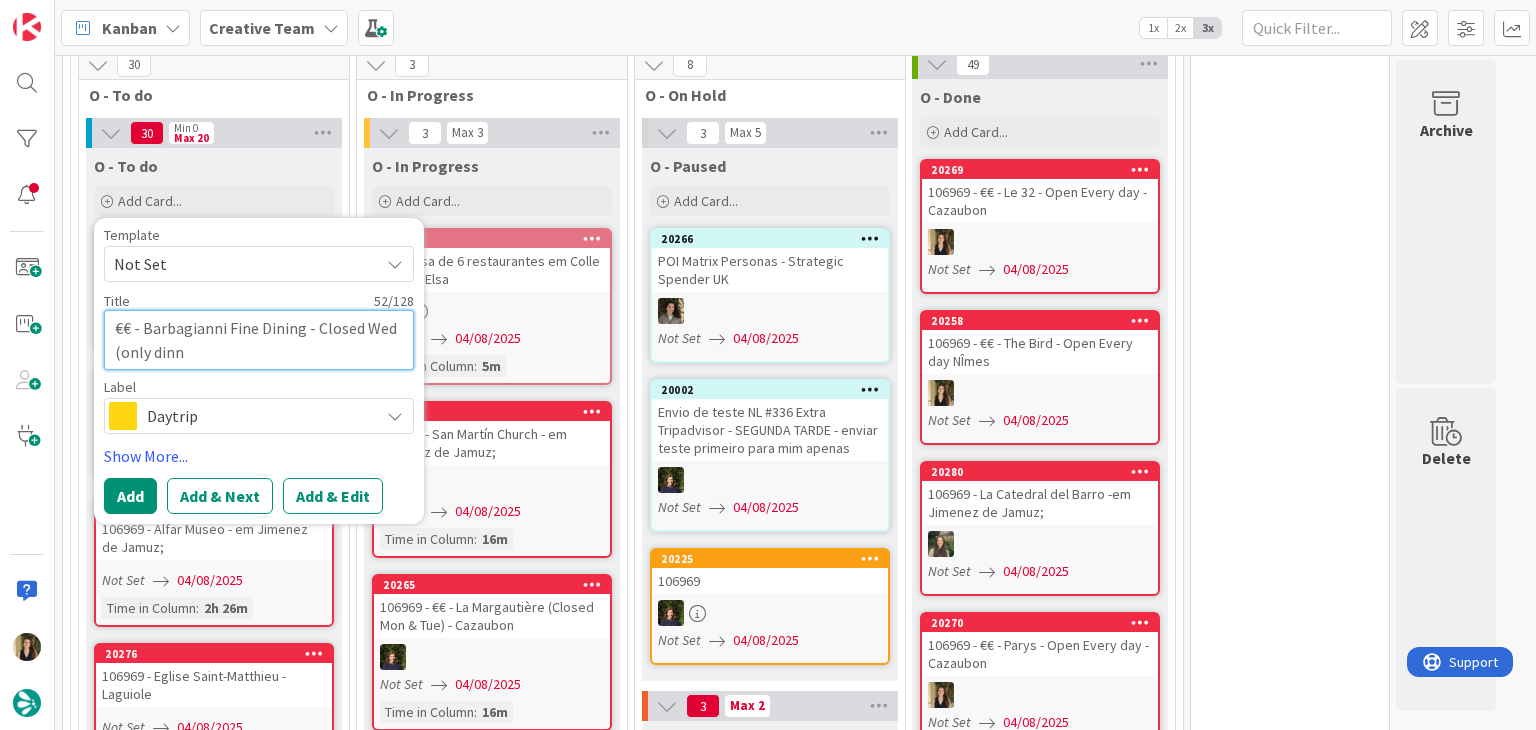 type on "x" 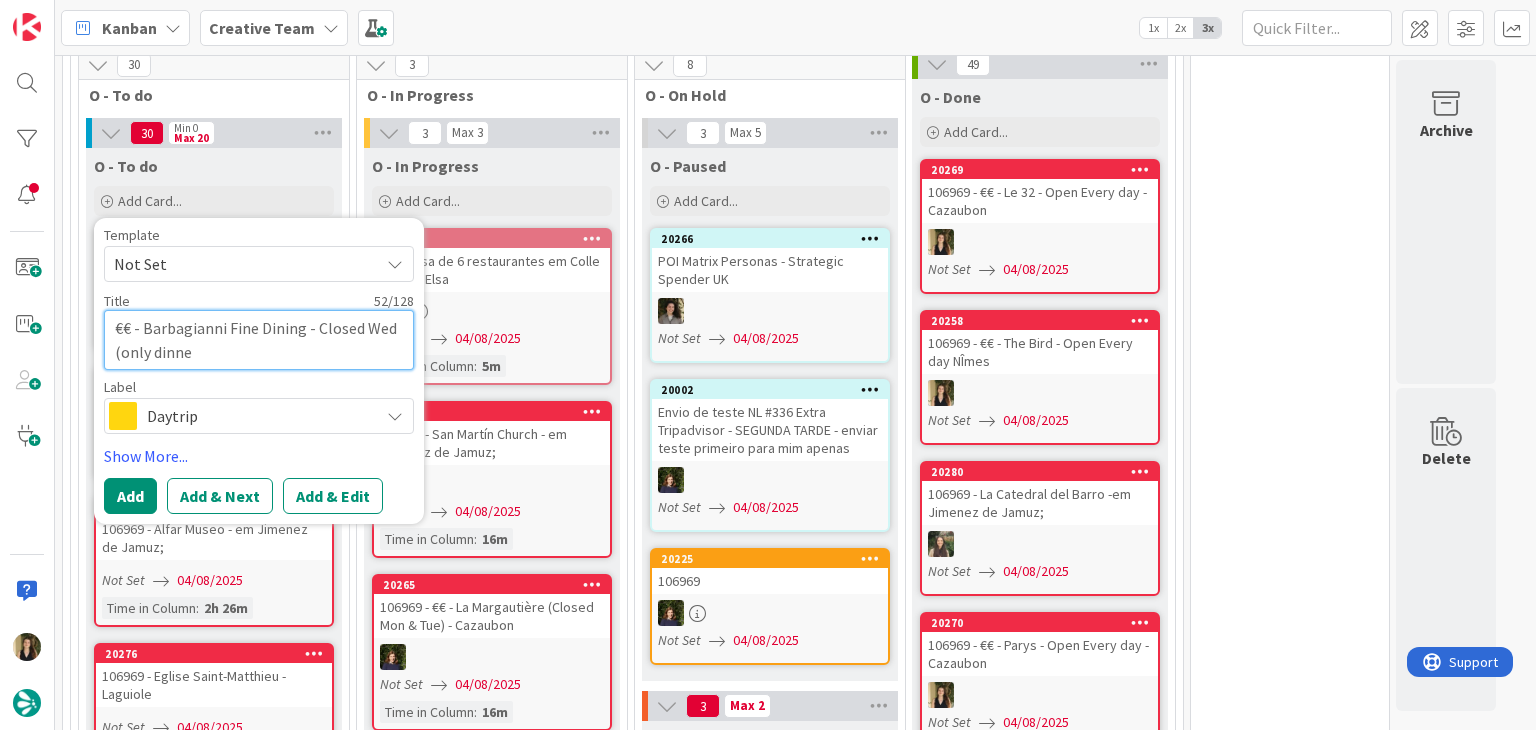 type on "x" 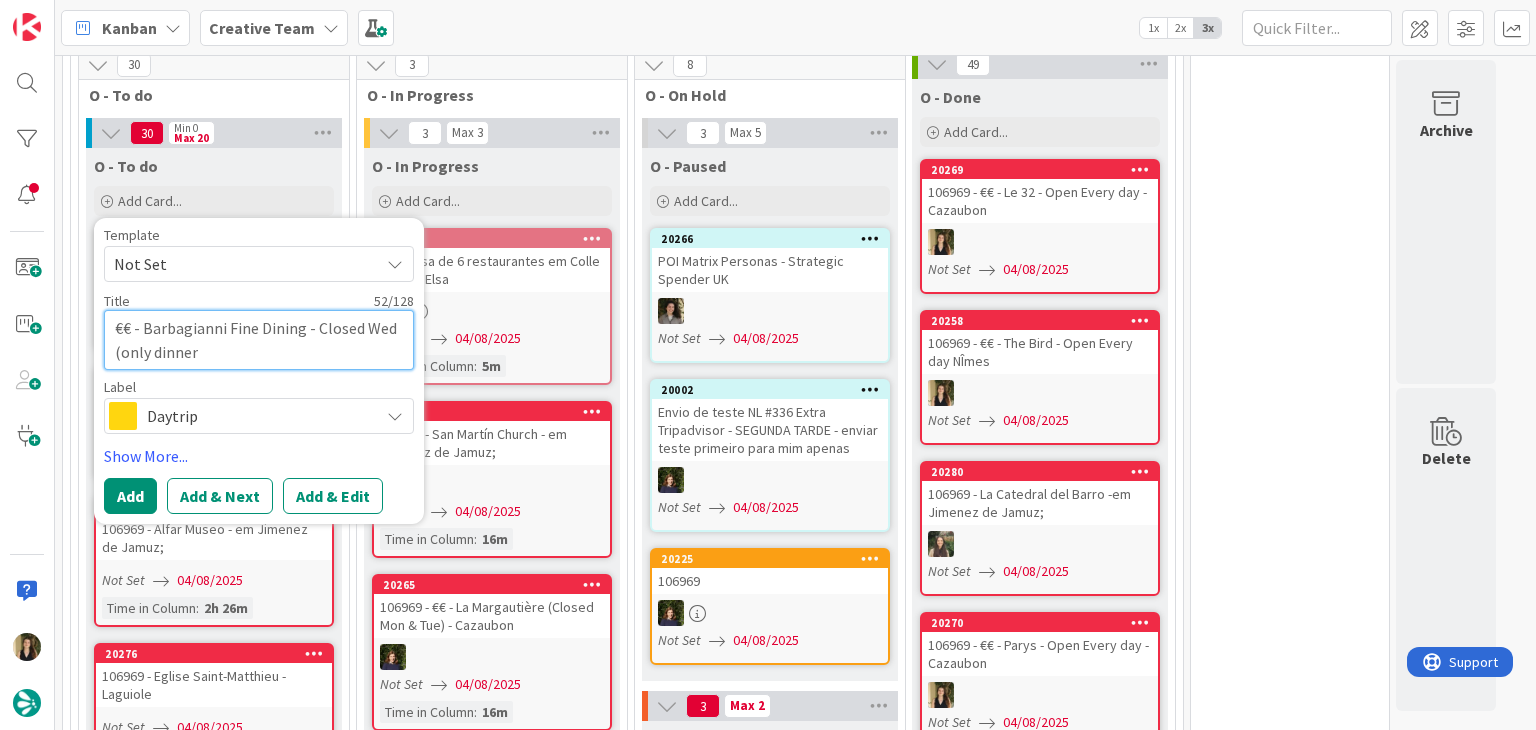 type on "x" 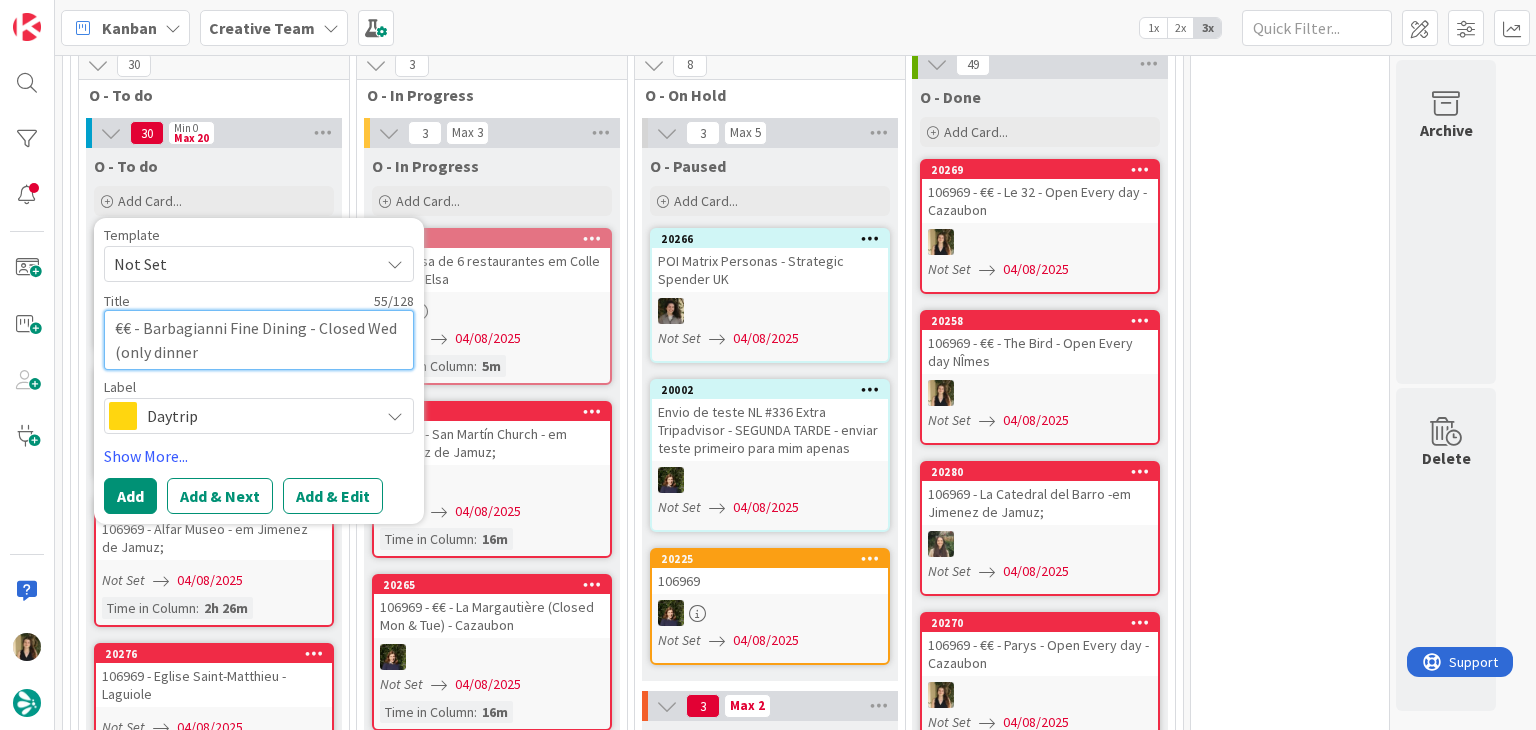 type on "x" 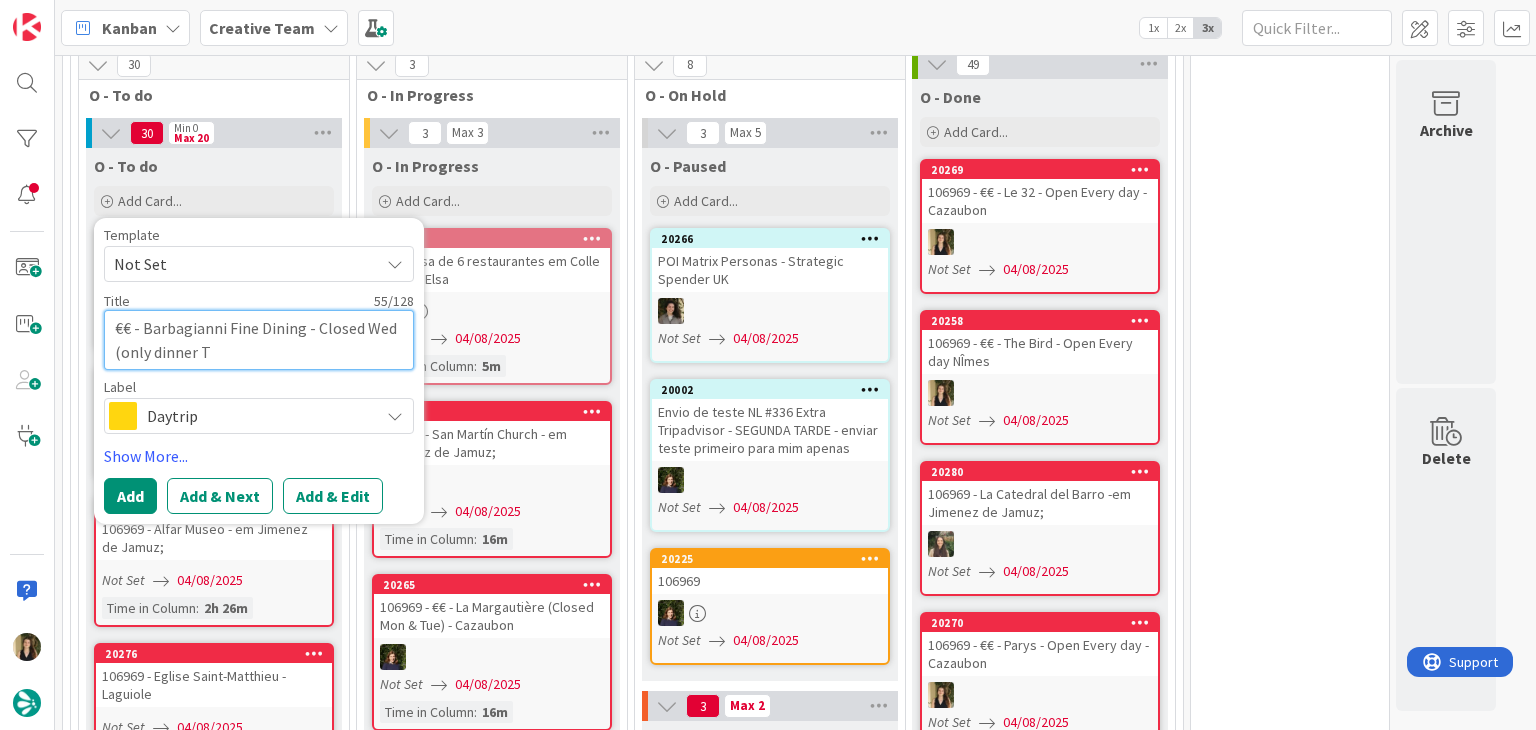 type on "x" 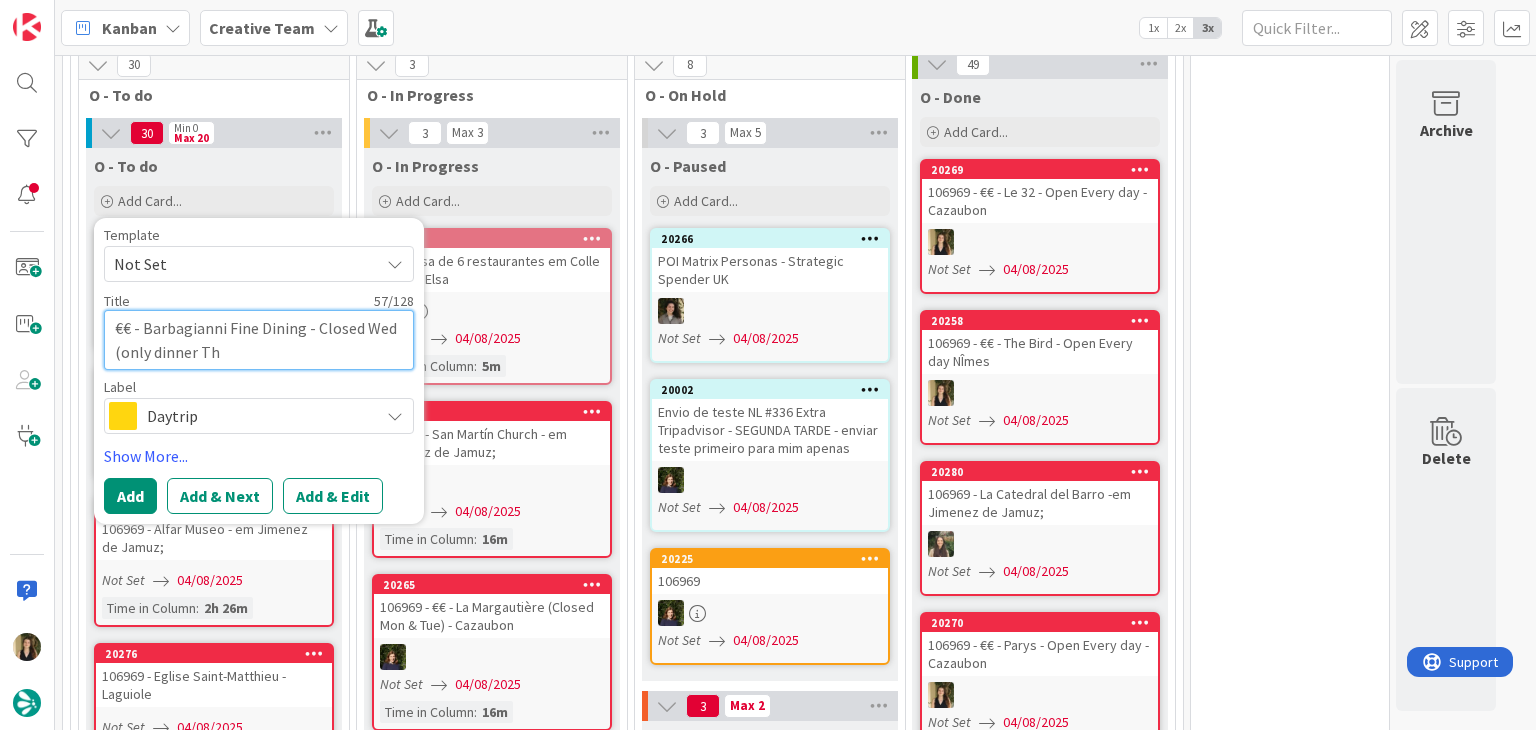 type on "x" 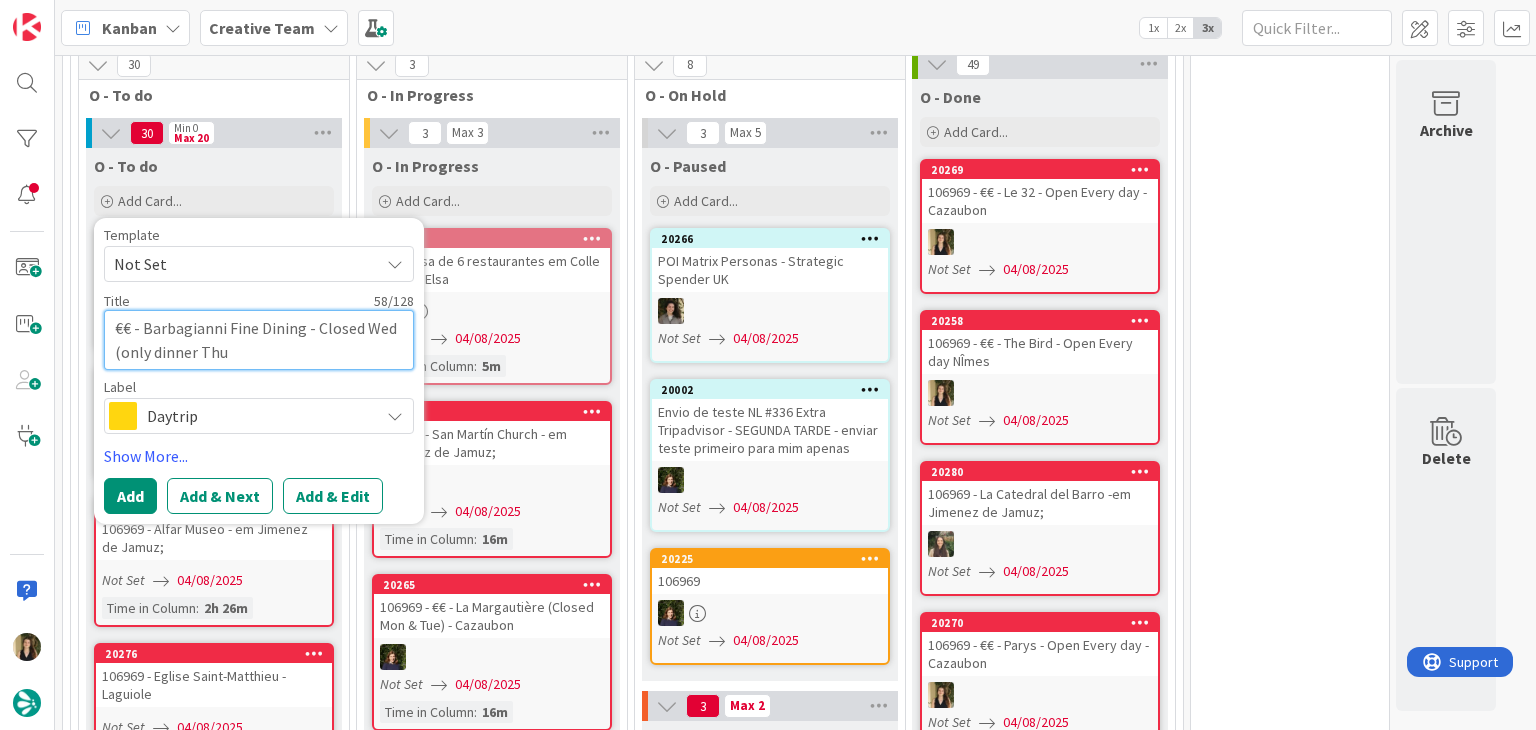 type on "x" 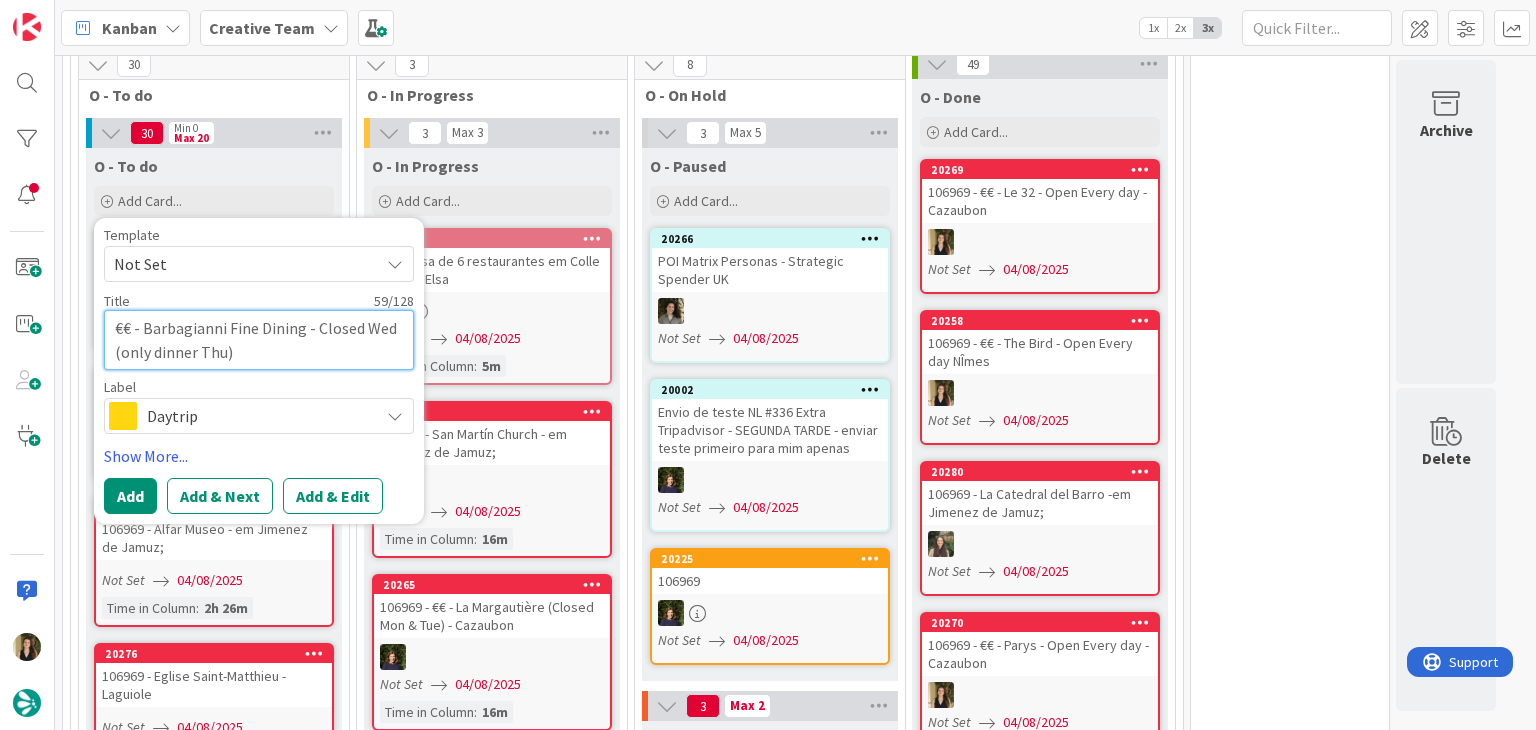 type on "€€ - Barbagianni Fine Dining - Closed Wed (only dinner Thu)" 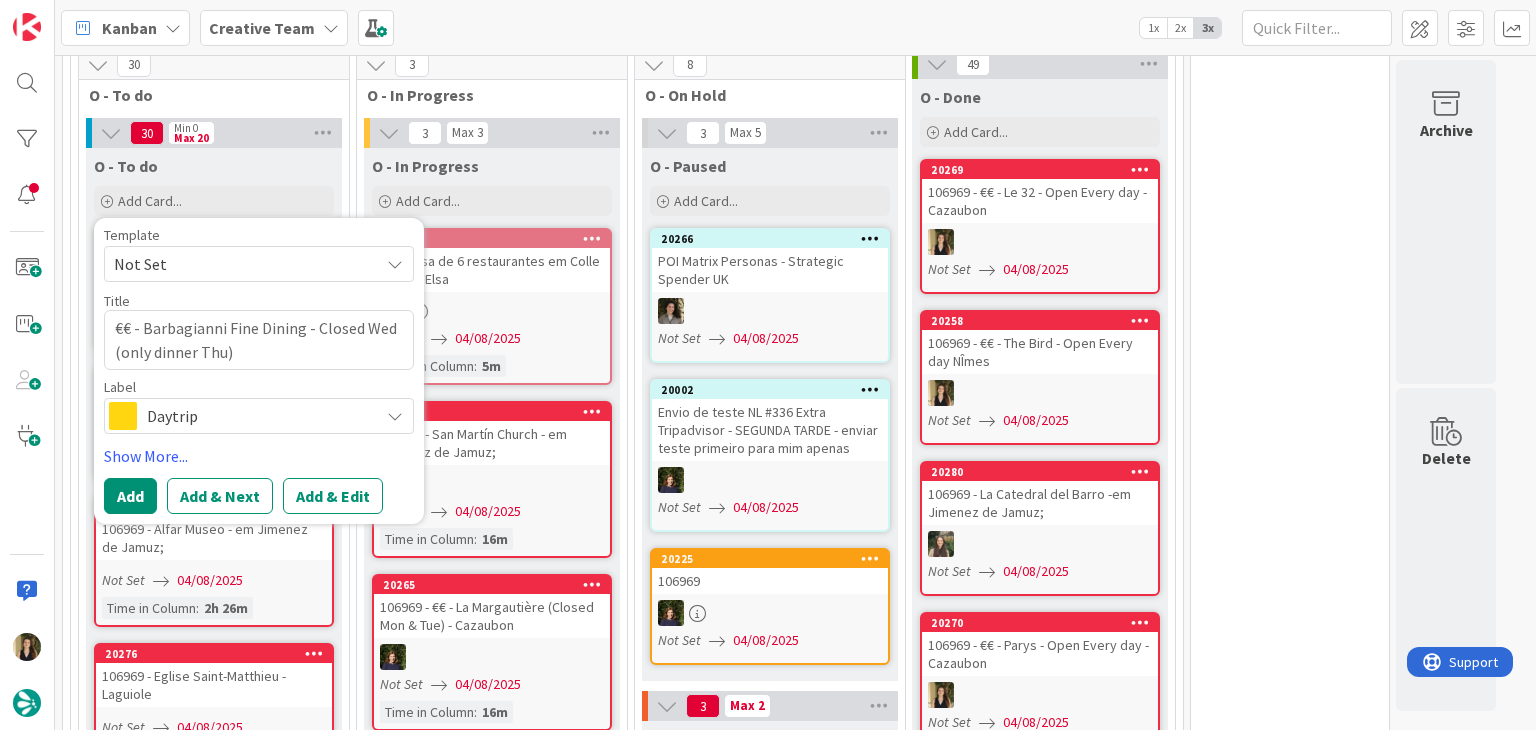 click on "Daytrip" at bounding box center (258, 416) 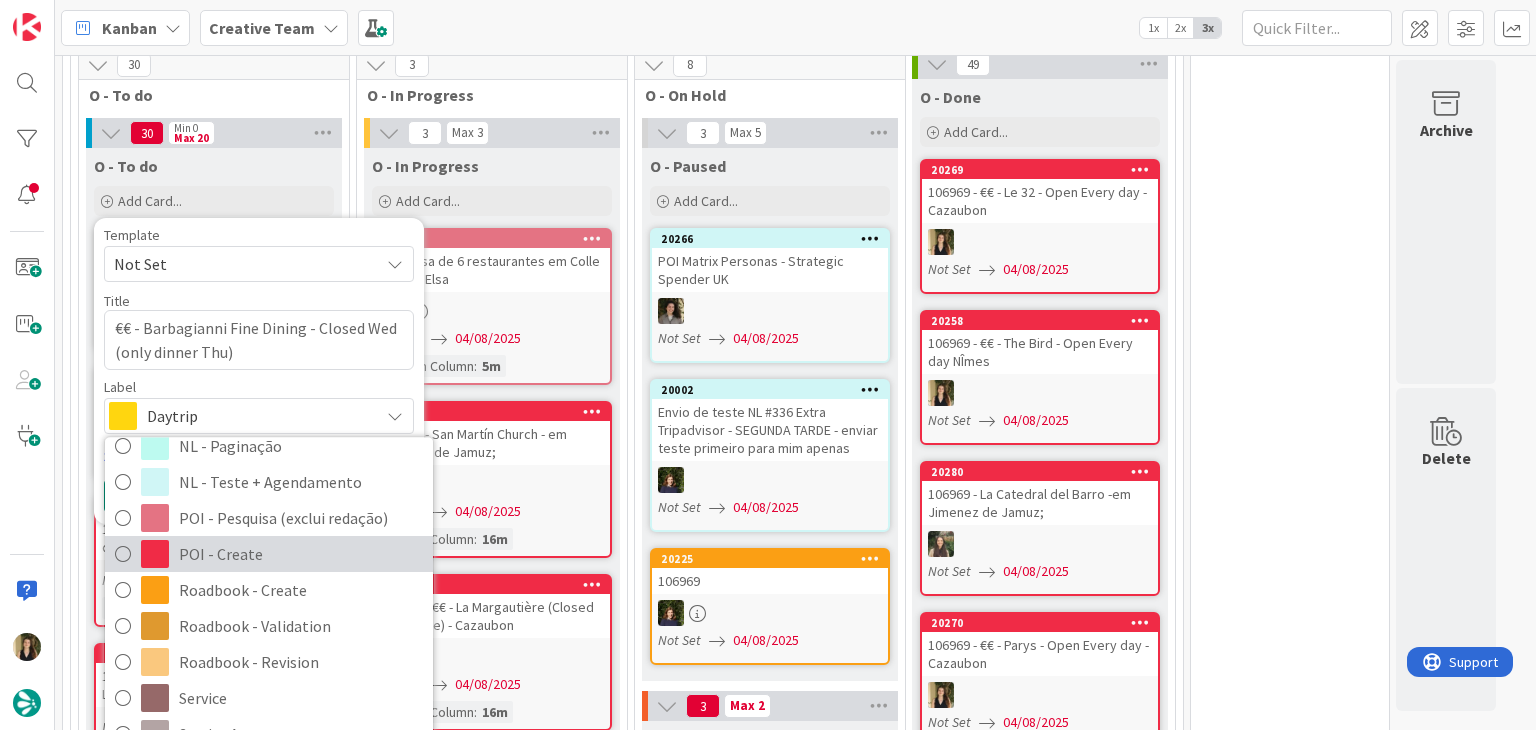 scroll, scrollTop: 300, scrollLeft: 0, axis: vertical 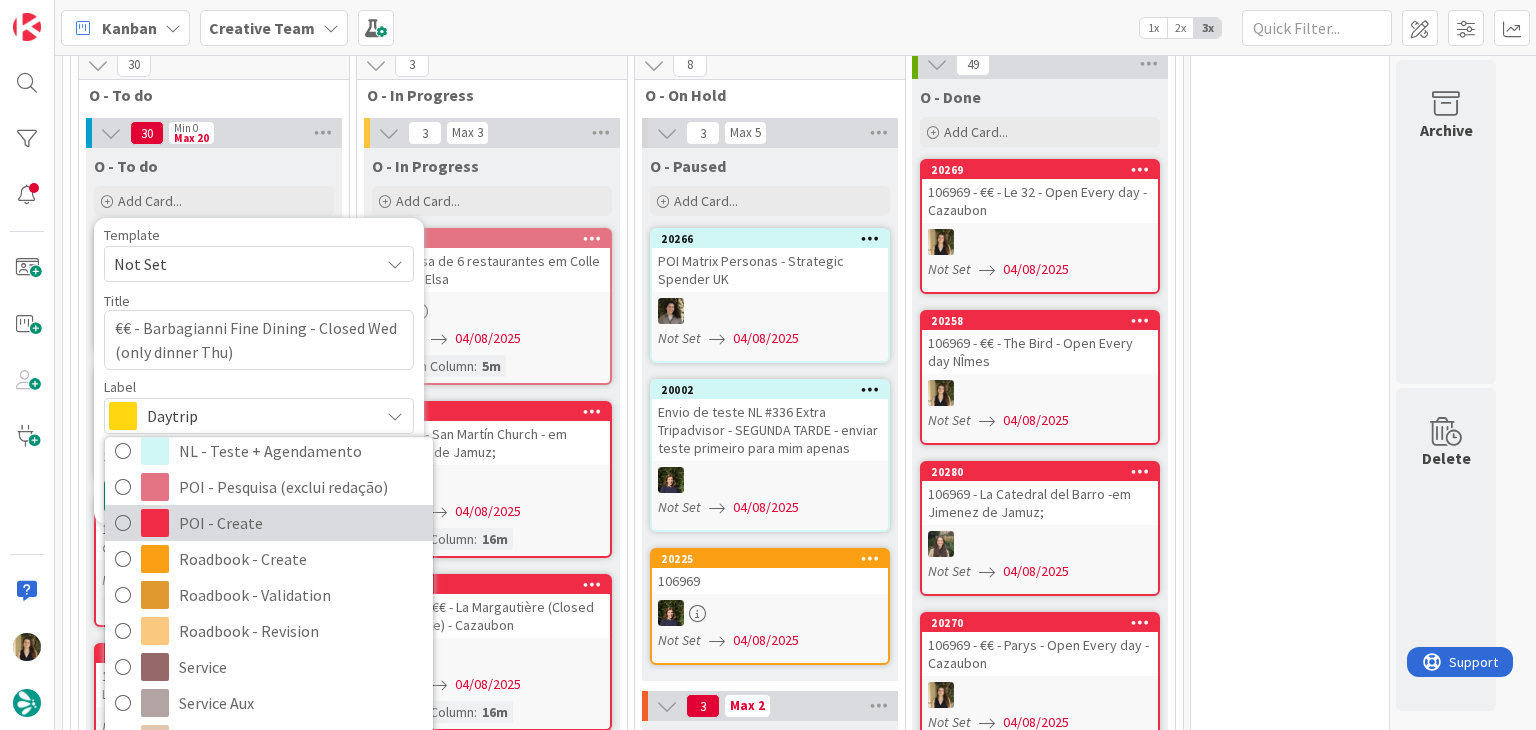 click on "POI - Create" at bounding box center [301, 523] 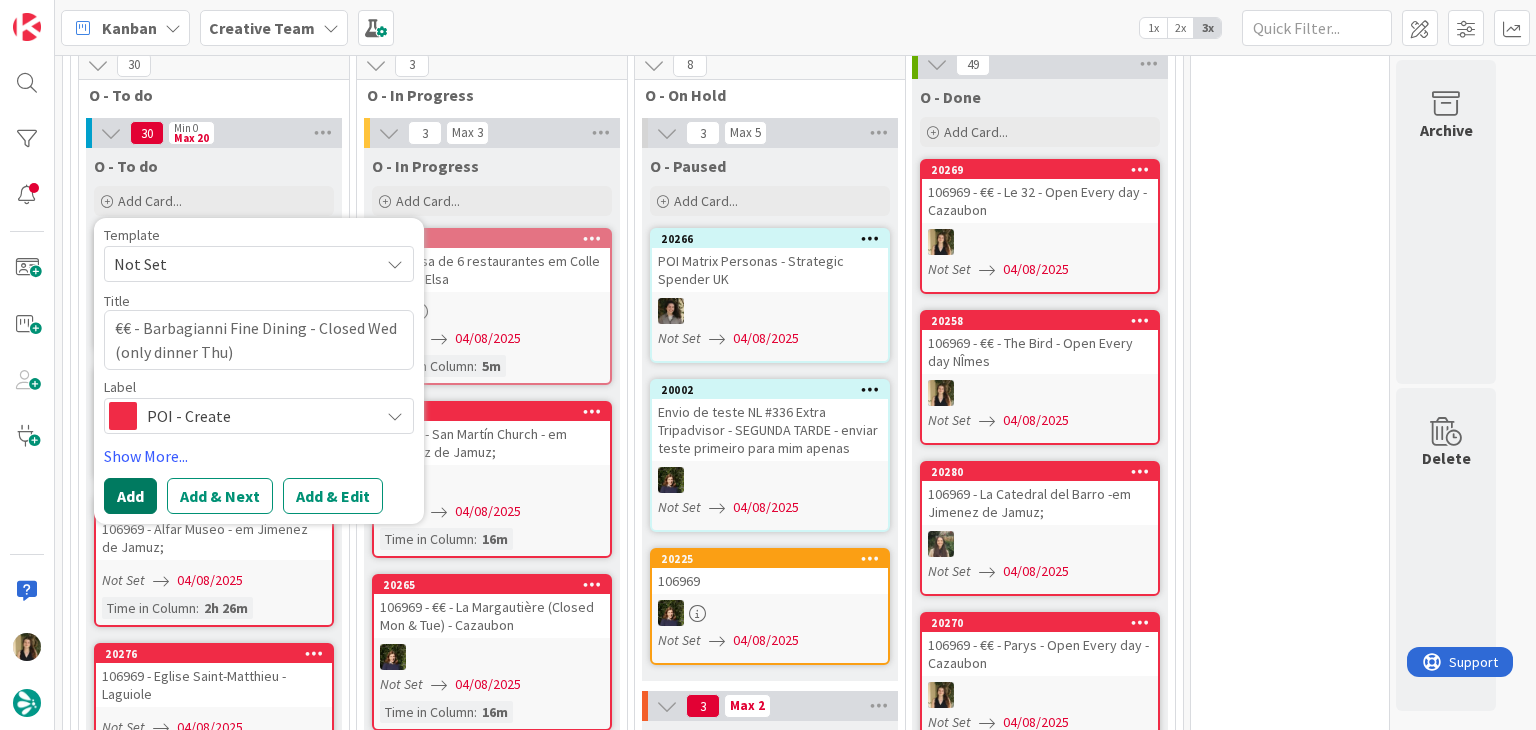 click on "Add" at bounding box center [130, 496] 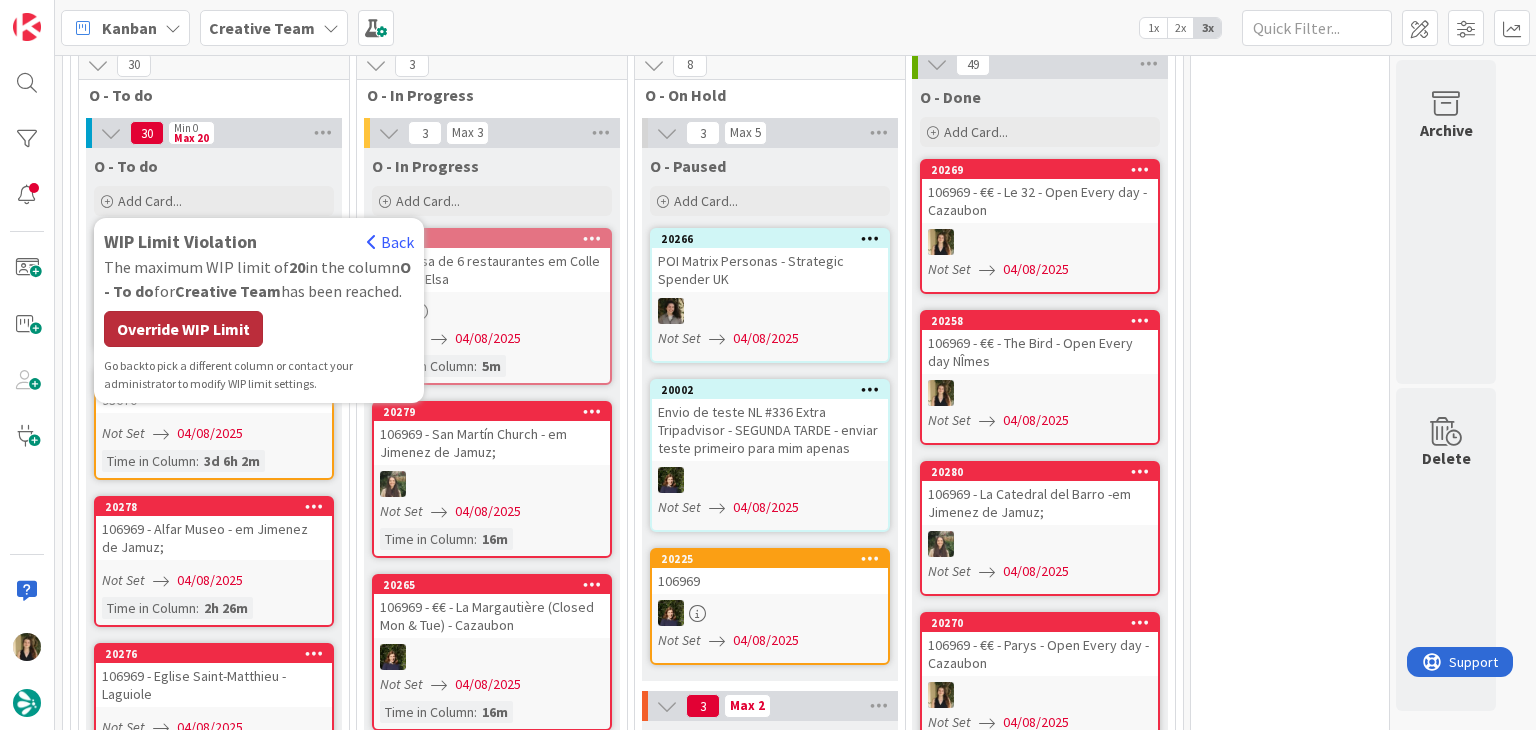 click on "Override WIP Limit" at bounding box center (183, 329) 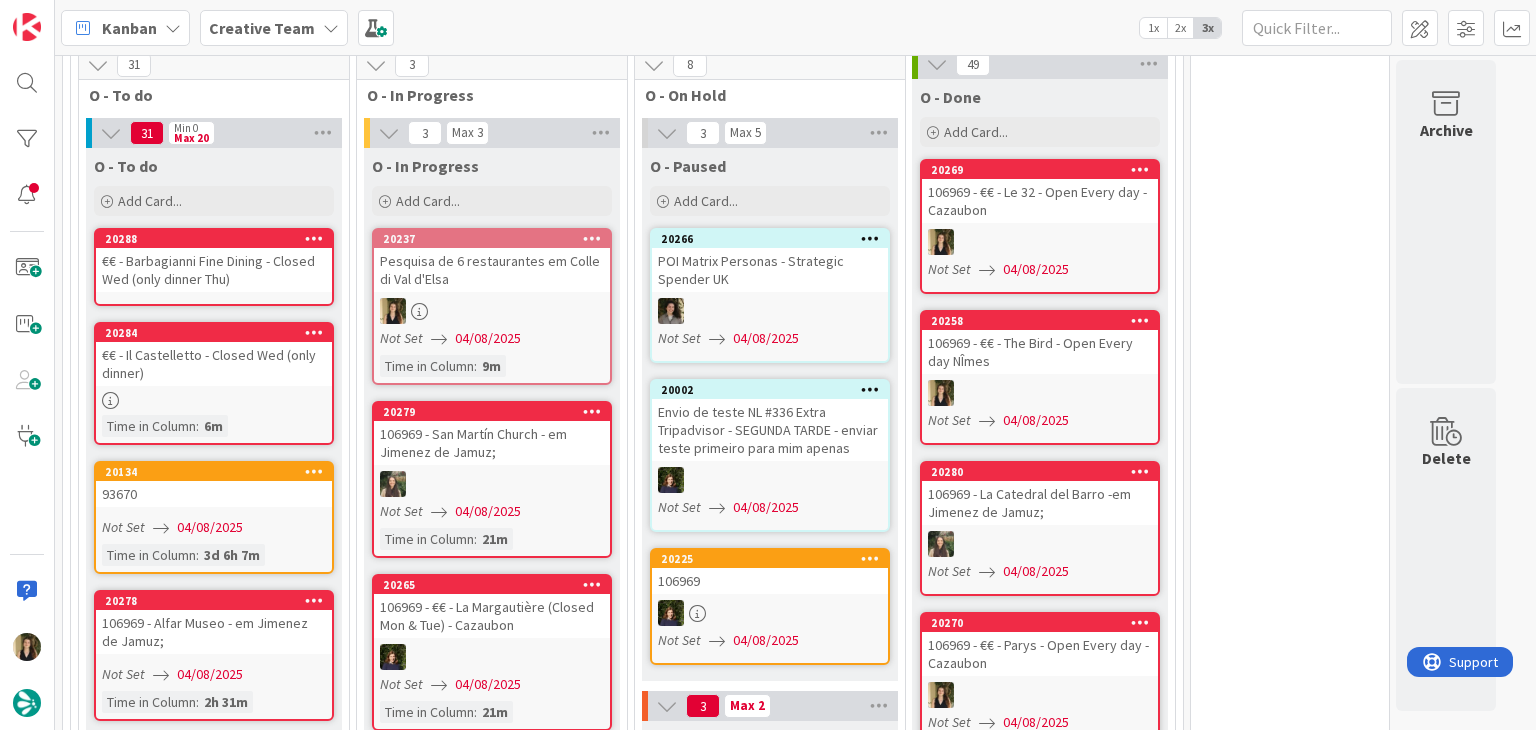 click on "20237 Pesquisa de 6 restaurantes em  Colle di Val d'Elsa Not Set [DATE] Time in Column : 9m" at bounding box center [492, 306] 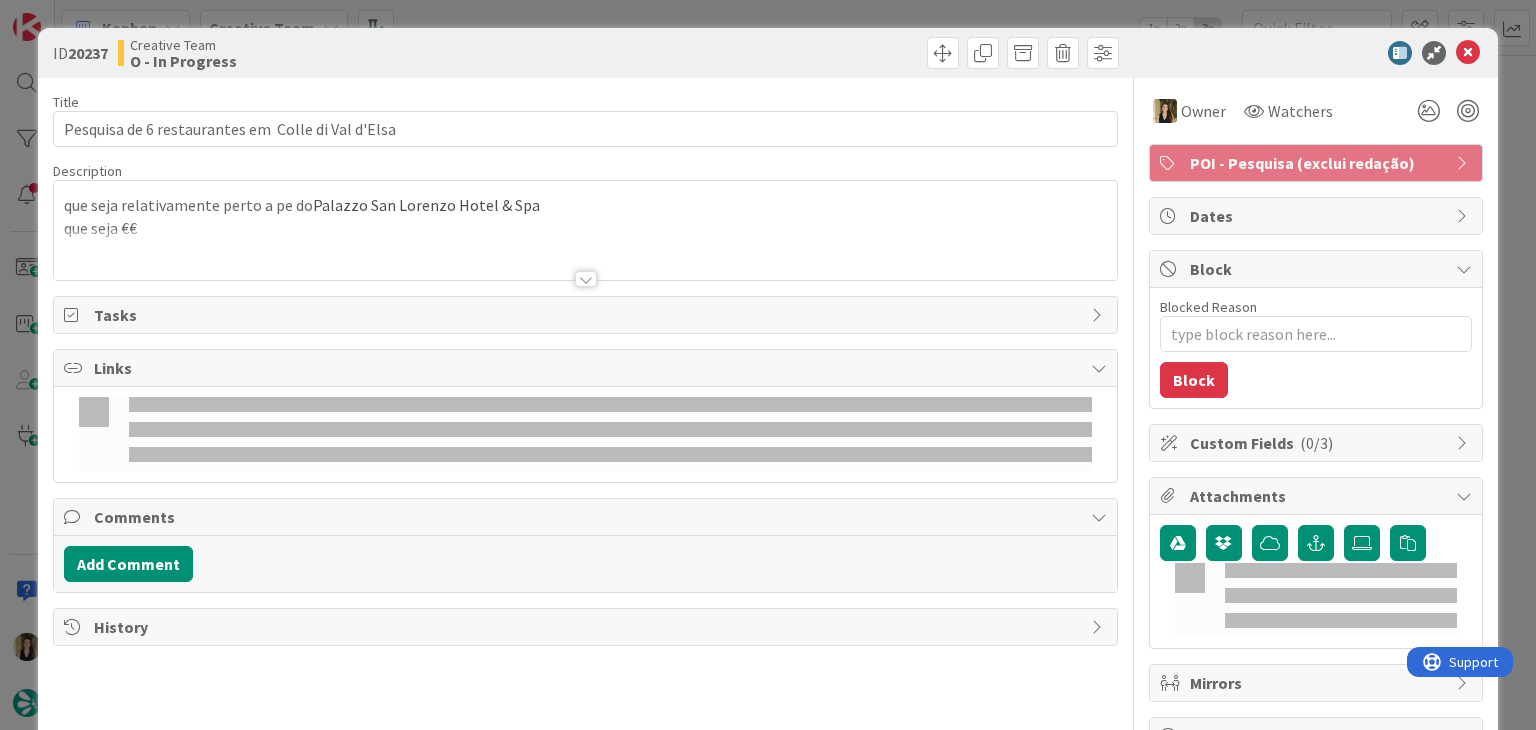 scroll, scrollTop: 0, scrollLeft: 0, axis: both 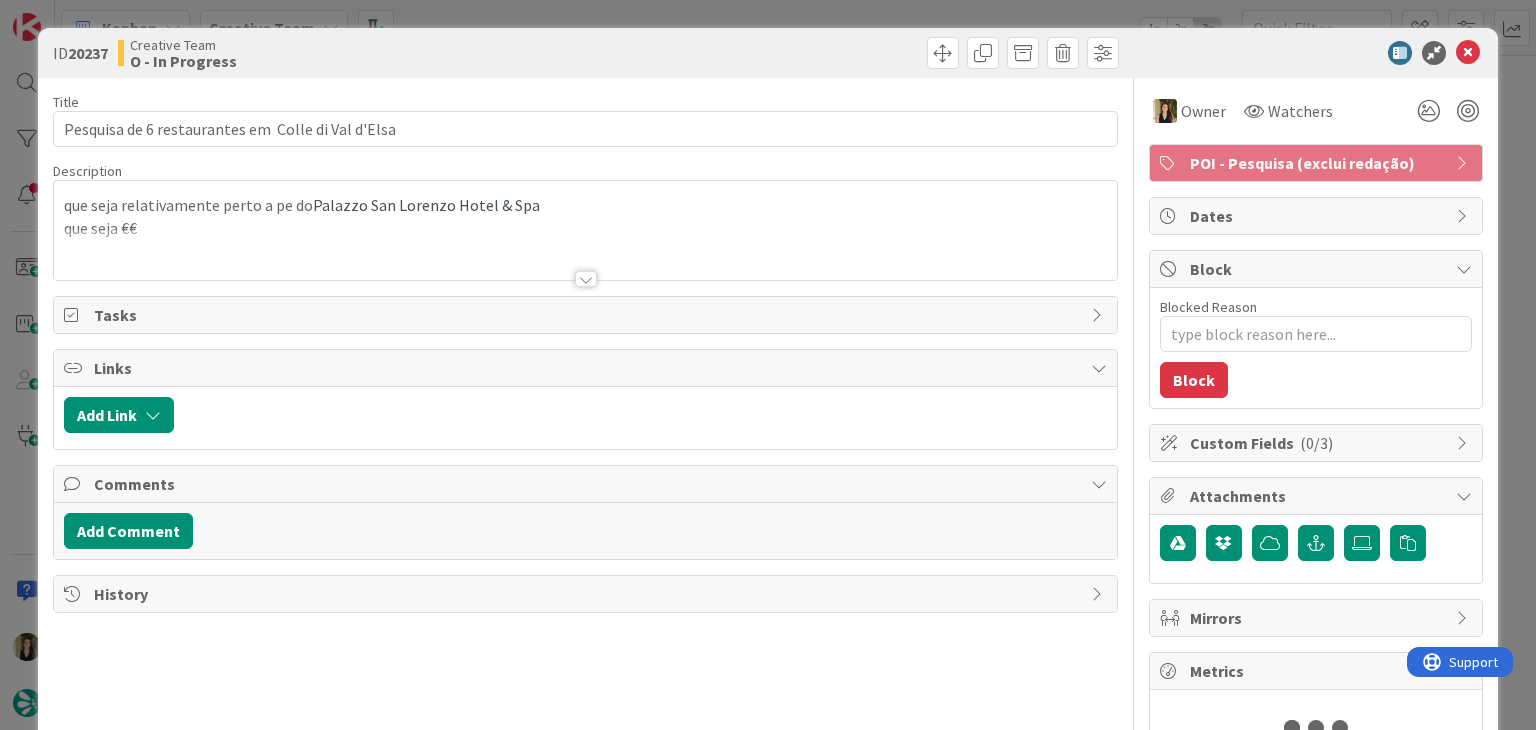 type on "x" 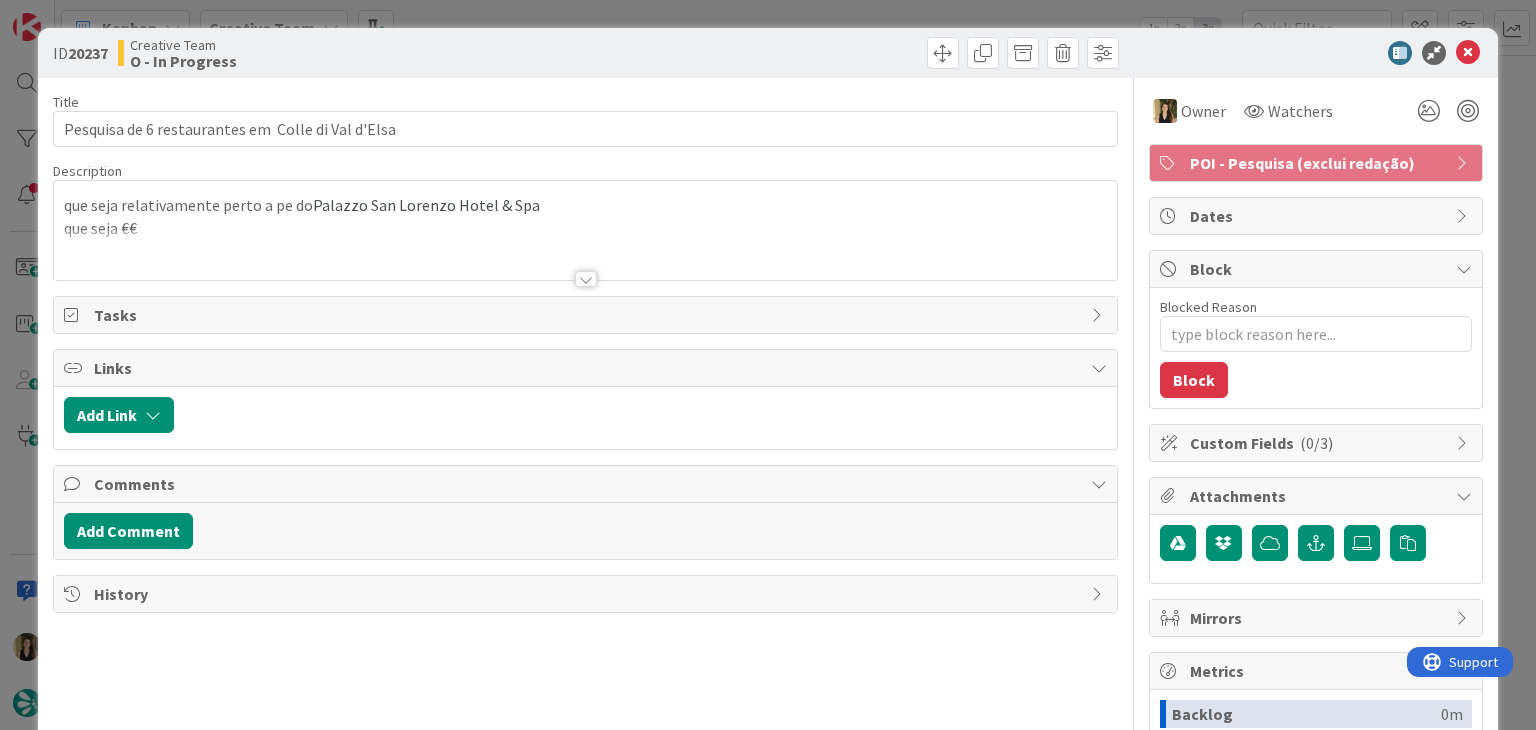 scroll, scrollTop: 0, scrollLeft: 0, axis: both 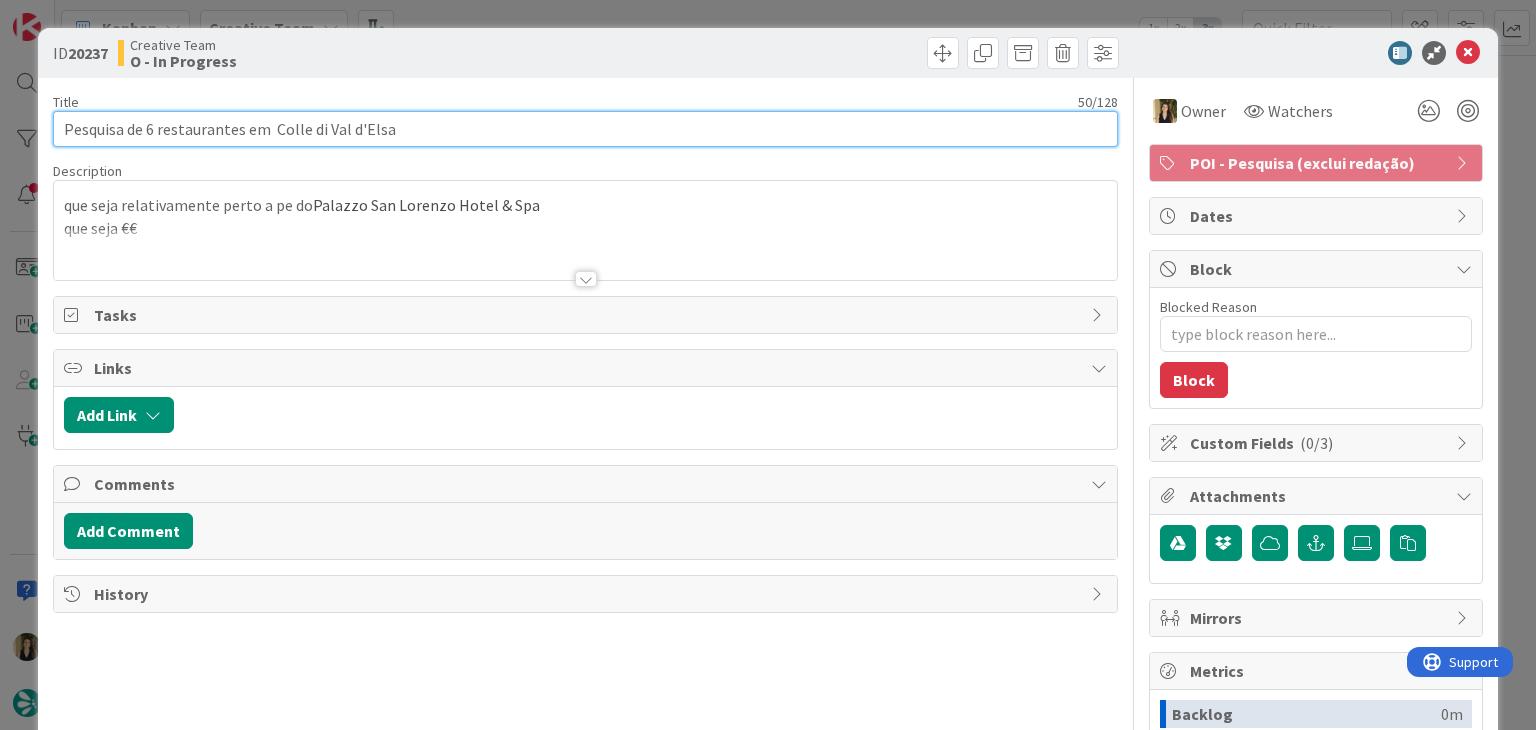 click on "Pesquisa de 6 restaurantes em  Colle di Val d'Elsa" at bounding box center (585, 129) 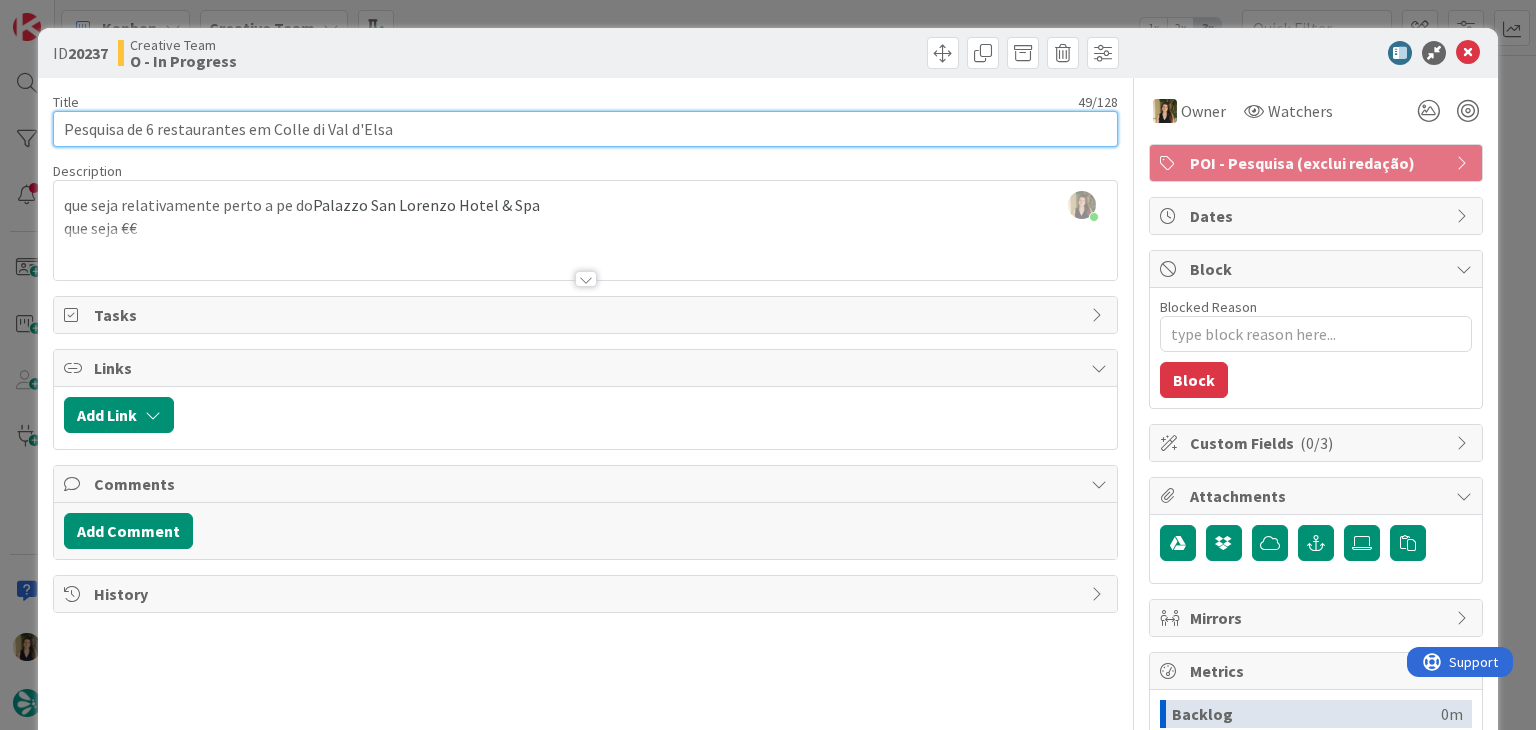 type on "Pesquisa de 6 restaurantes em Colle di Val d'Elsa" 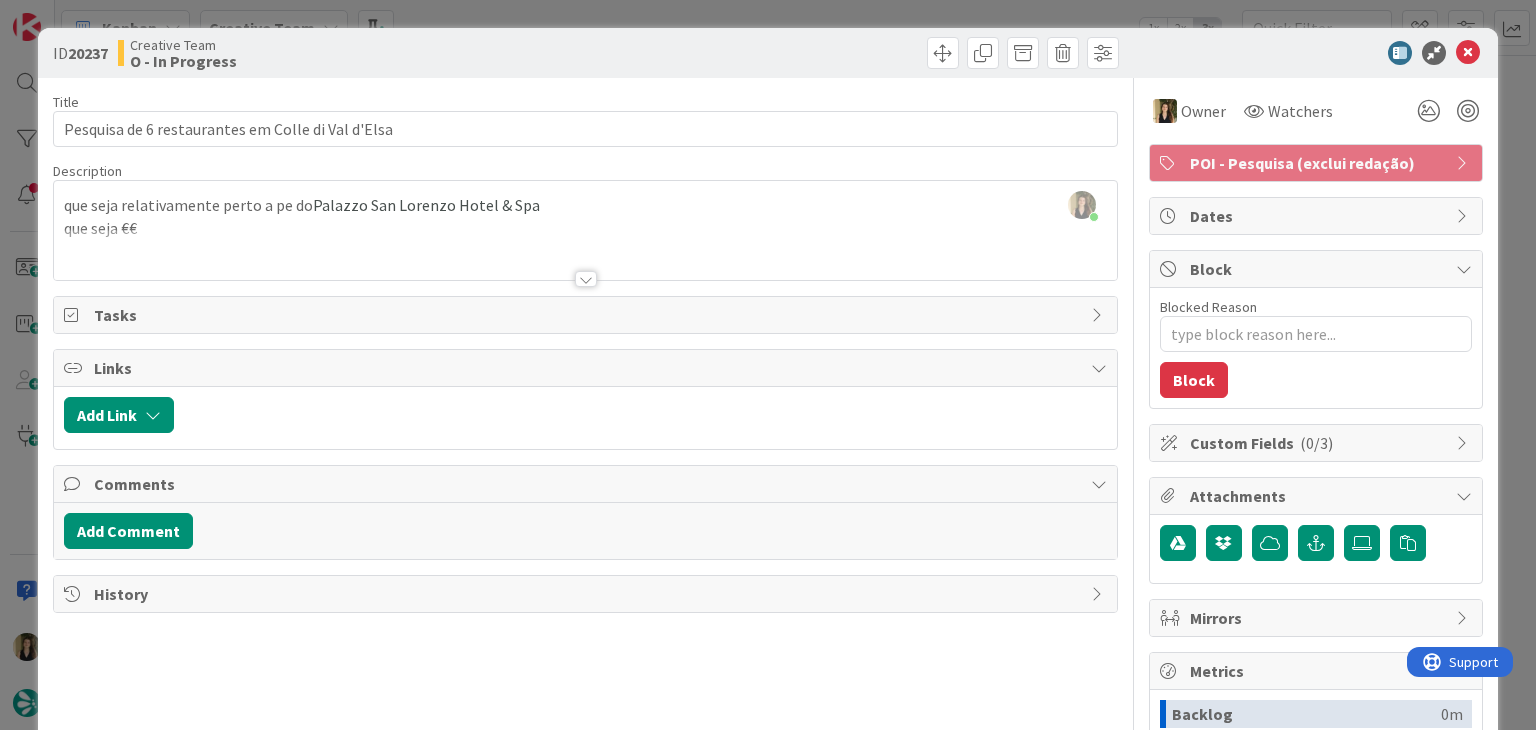 drag, startPoint x: 436, startPoint y: 66, endPoint x: 437, endPoint y: 53, distance: 13.038404 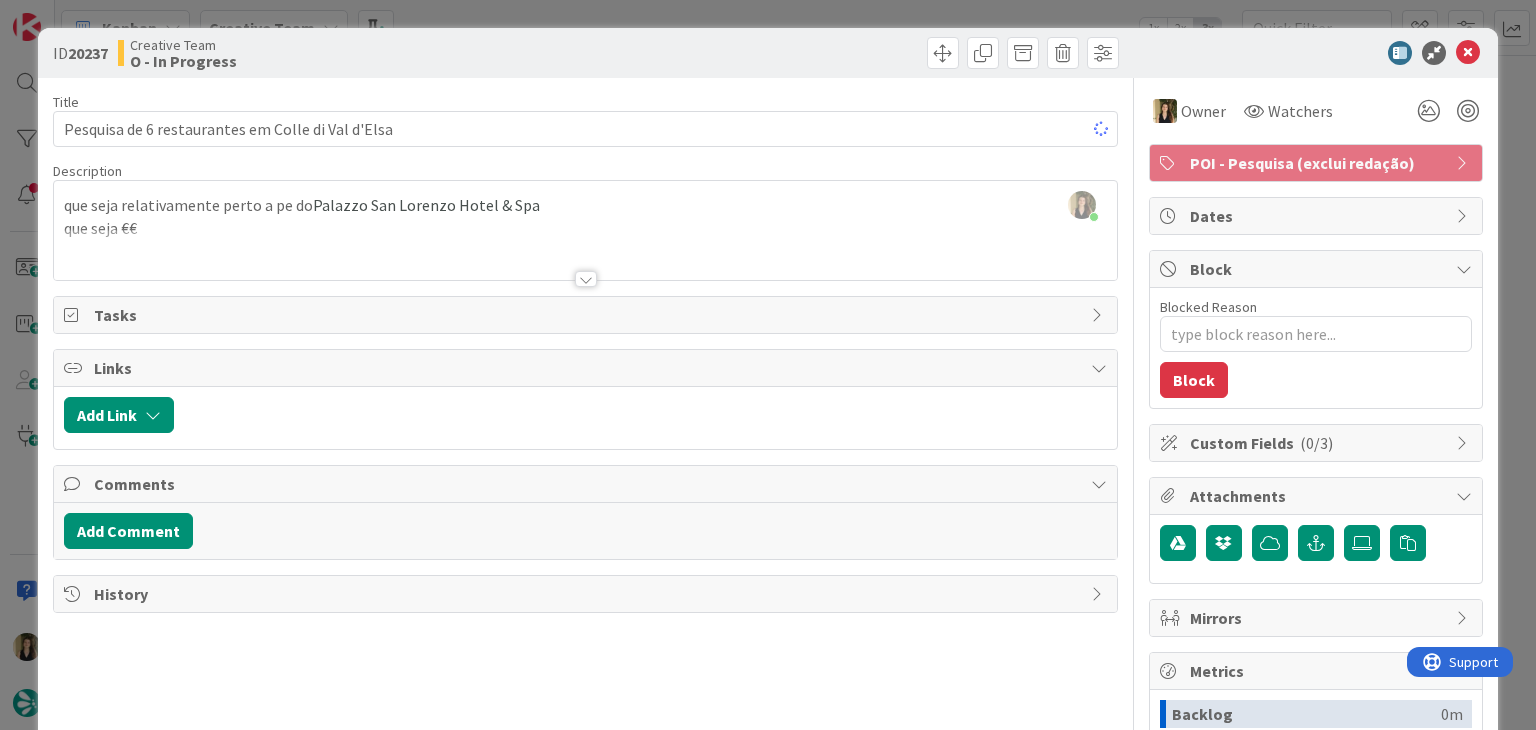 drag, startPoint x: 443, startPoint y: 21, endPoint x: 436, endPoint y: 29, distance: 10.630146 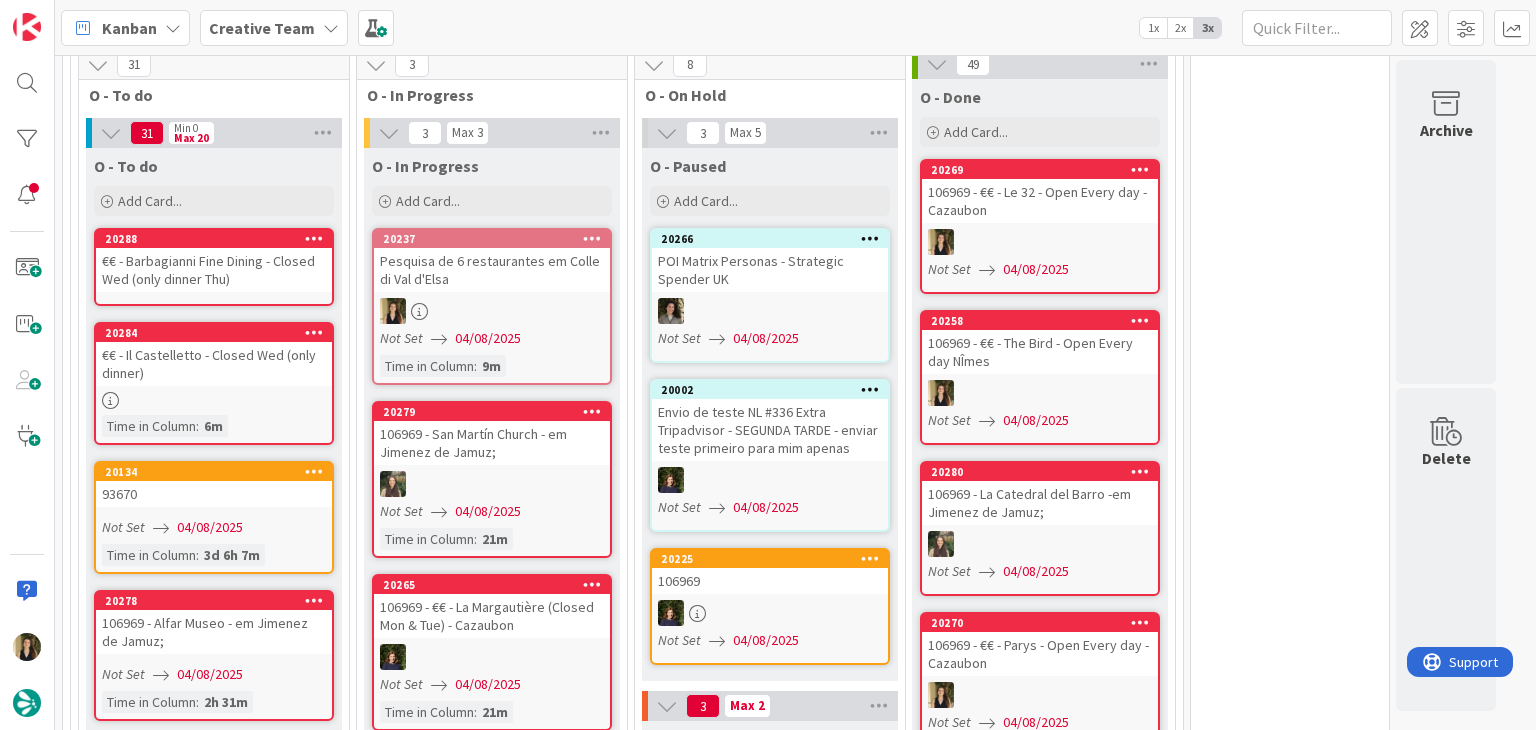 click on "€€ - Barbagianni Fine Dining - Closed Wed (only dinner Thu)" at bounding box center (214, 270) 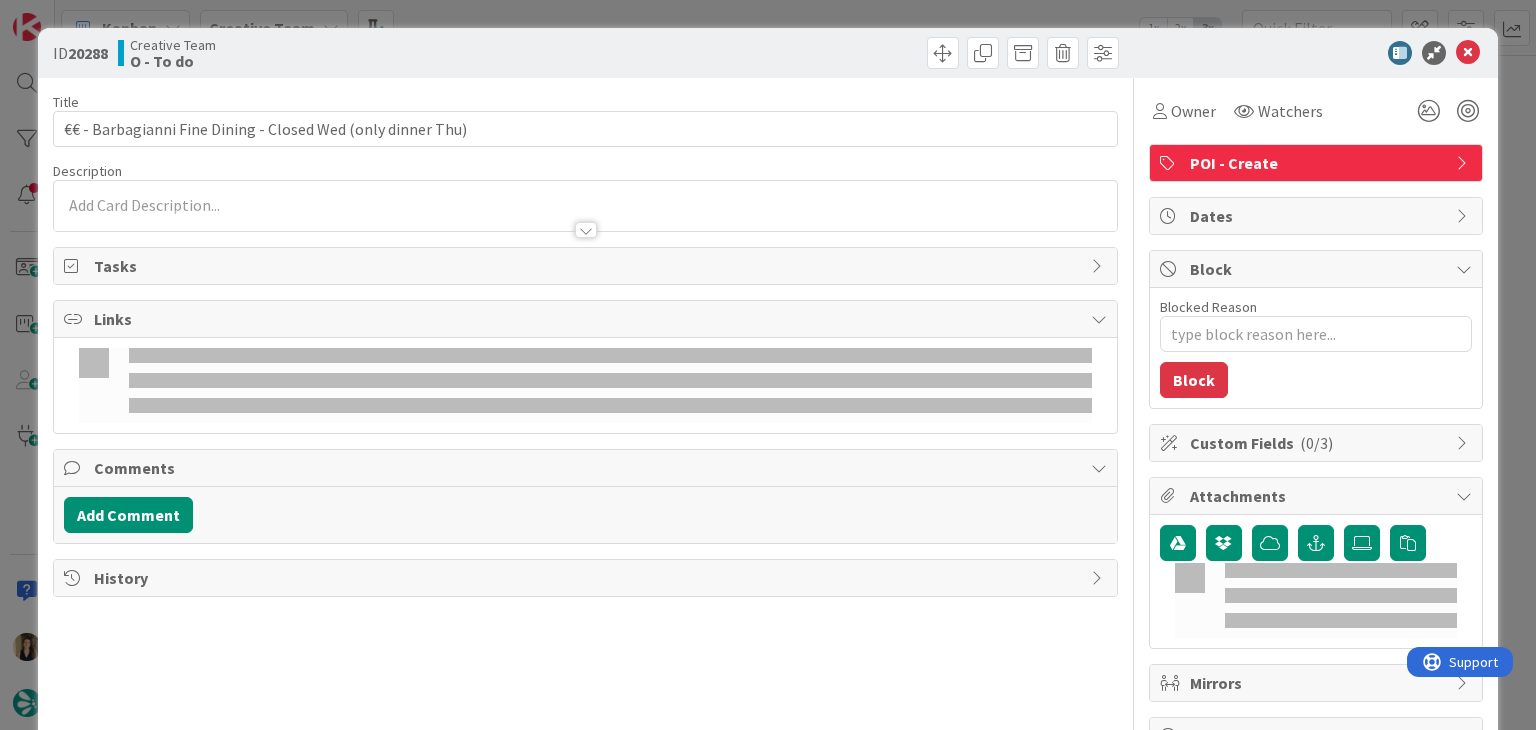 scroll, scrollTop: 0, scrollLeft: 0, axis: both 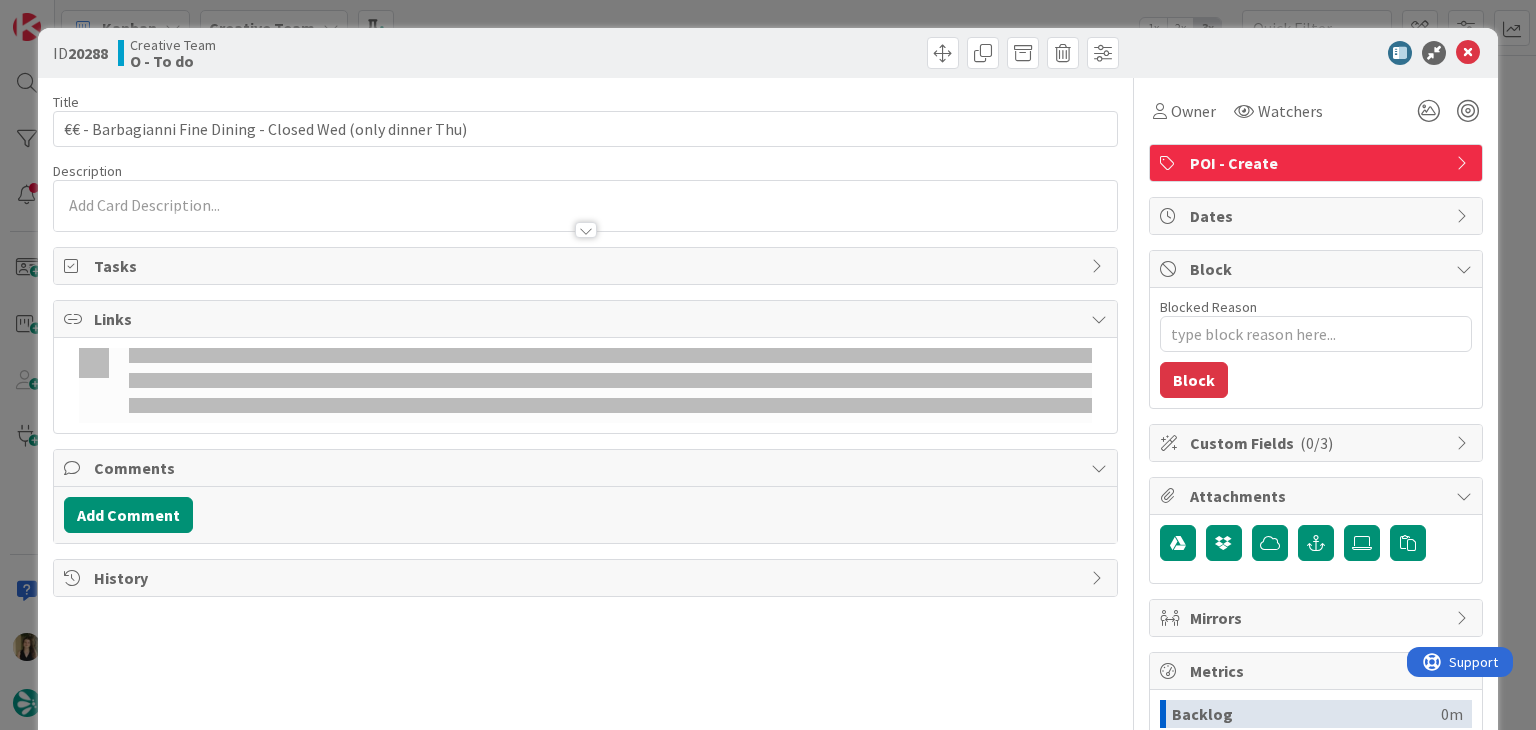 click at bounding box center [585, 220] 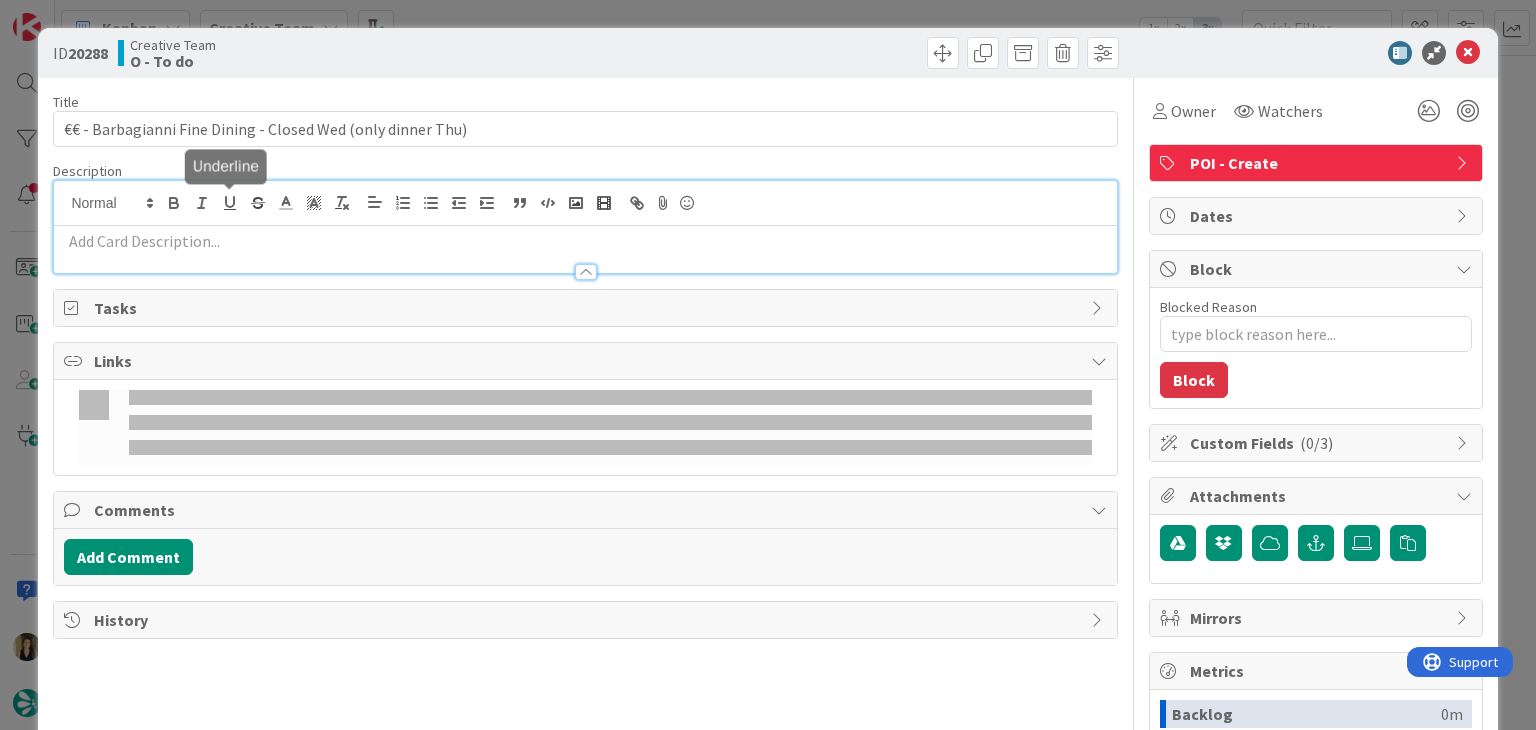 scroll, scrollTop: 0, scrollLeft: 0, axis: both 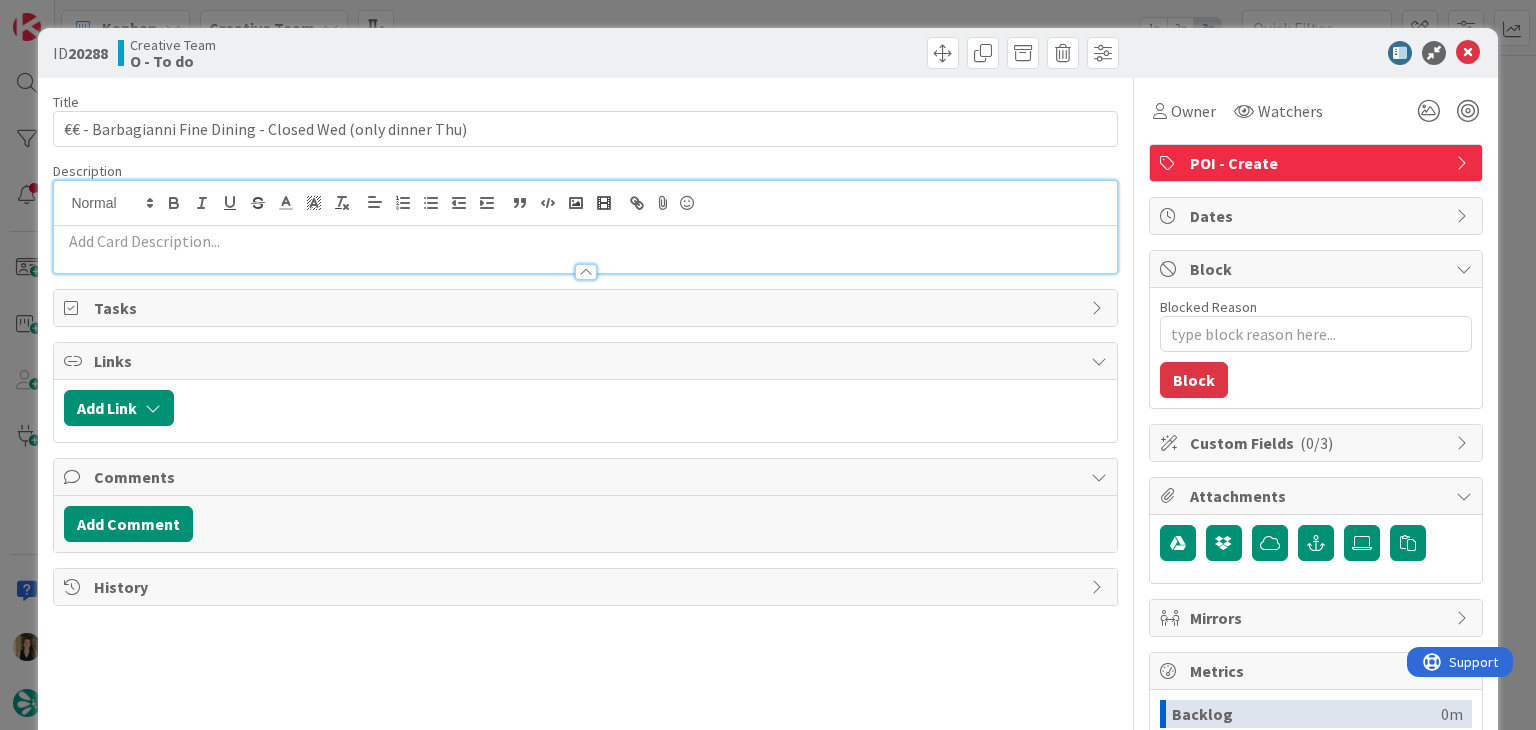 click at bounding box center [585, 241] 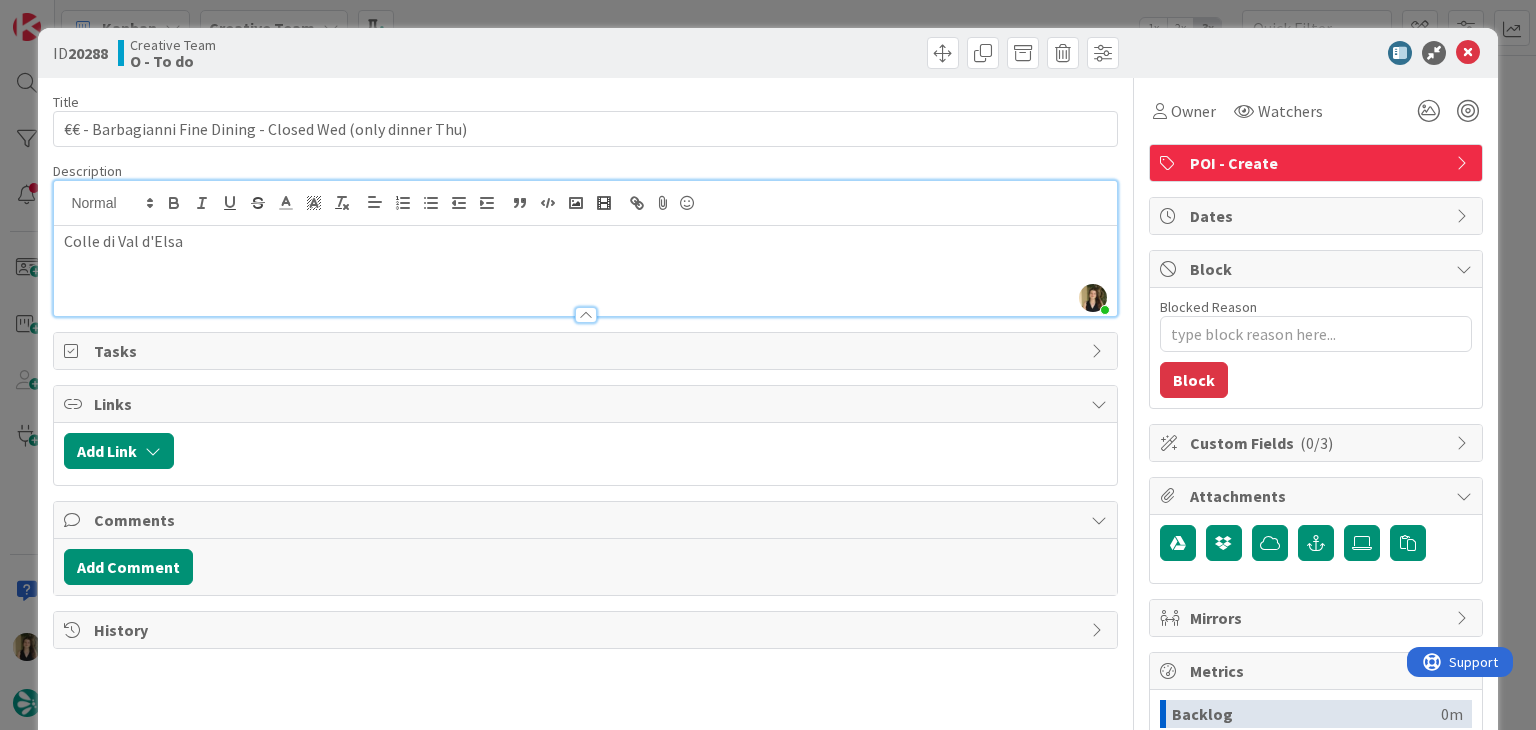 drag, startPoint x: 578, startPoint y: 66, endPoint x: 578, endPoint y: 30, distance: 36 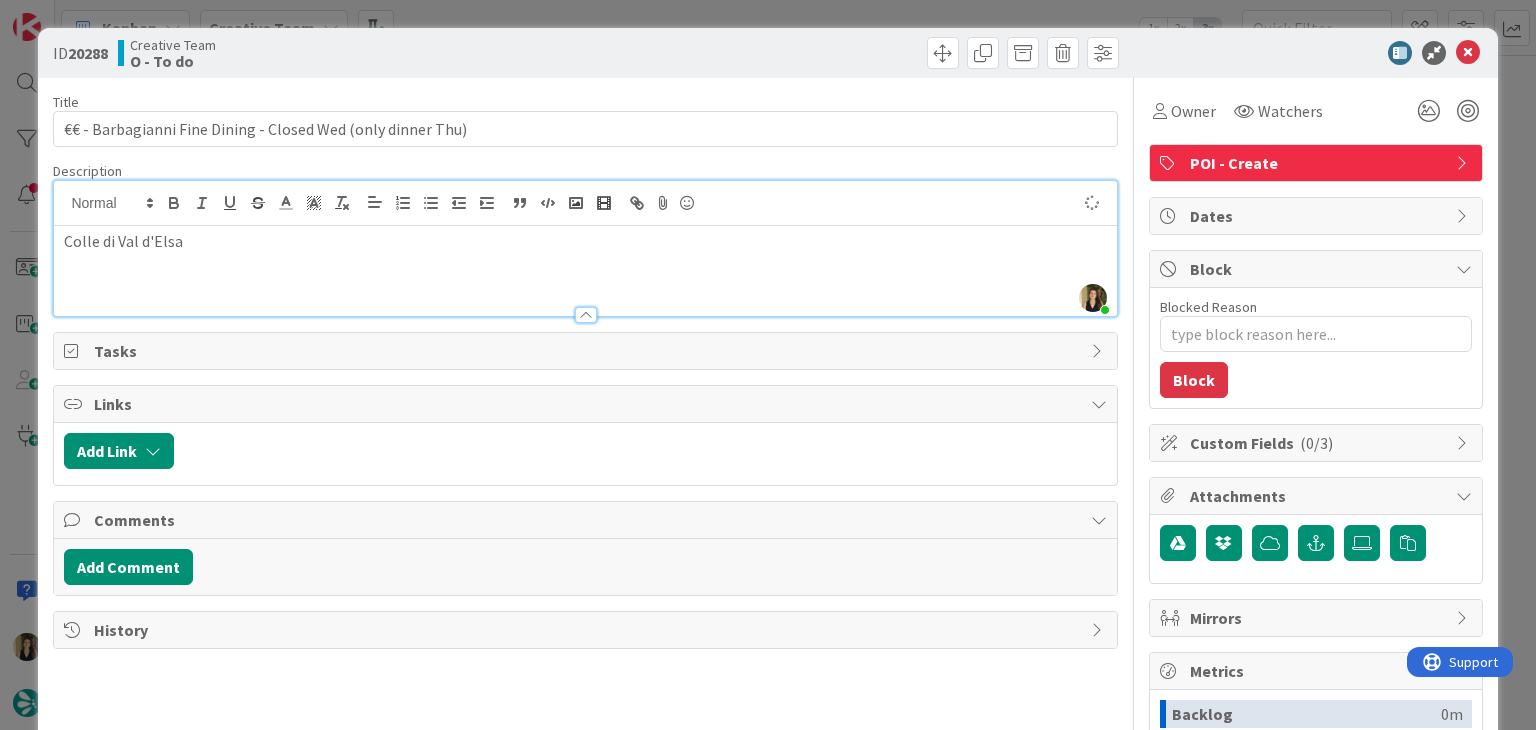 click on "ID  20288 Creative Team O - To do Title 59 / 128 €€ - Barbagianni Fine Dining - Closed Wed (only dinner Thu) Description [FIRST] [LAST] just joined [CITY] Owner Watchers POI - Create  Tasks Links Add Link Comments Add Comment History Owner Watchers POI - Create  Dates Block Blocked Reason 0 / 256 Block Custom Fields ( 0/3 ) Attachments Mirrors Metrics Backlog 0m To Do 0m Buffer 0m In Progress 0m Total Time 0m Lead Time 0m Cycle Time 0m Blocked Time 0m Show Details" at bounding box center [768, 365] 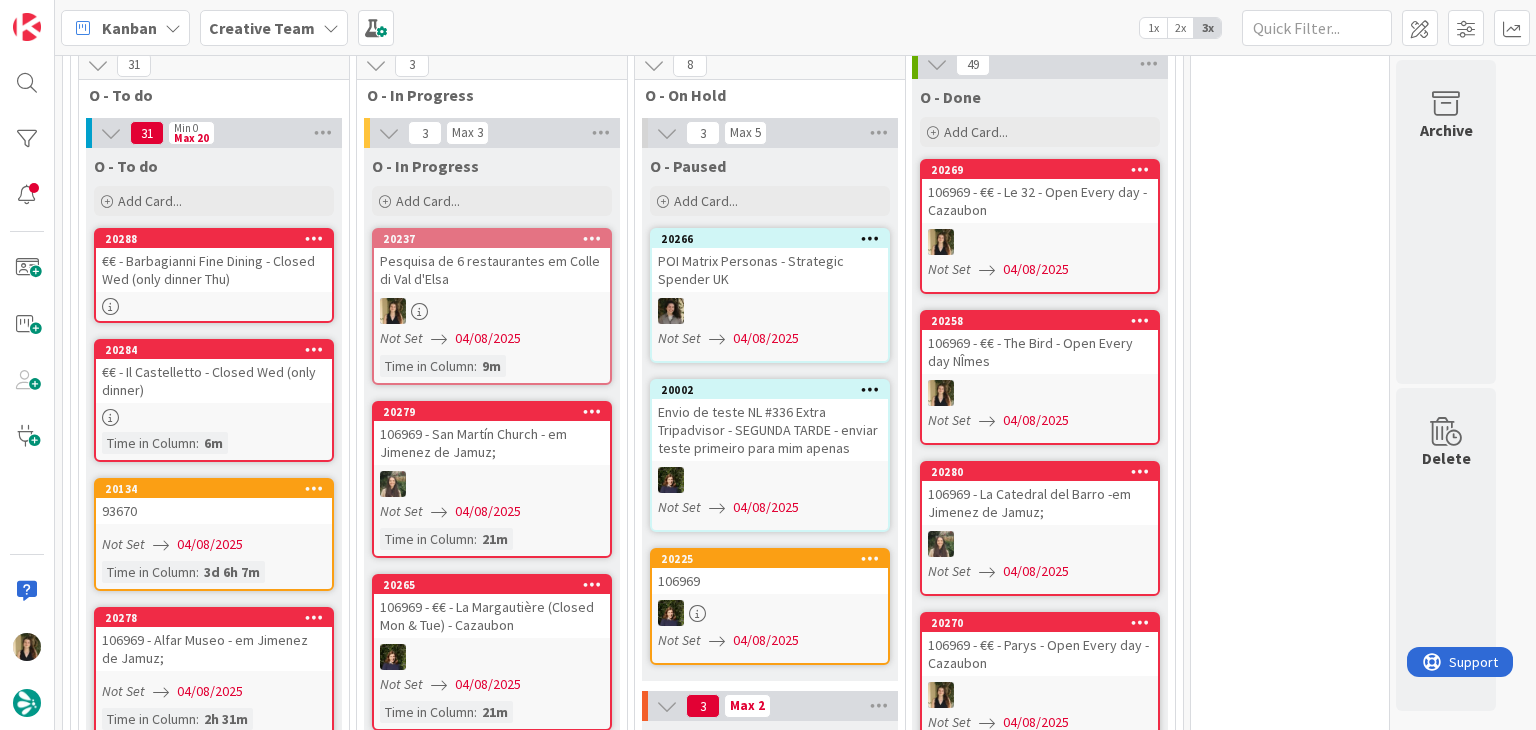 scroll, scrollTop: 0, scrollLeft: 0, axis: both 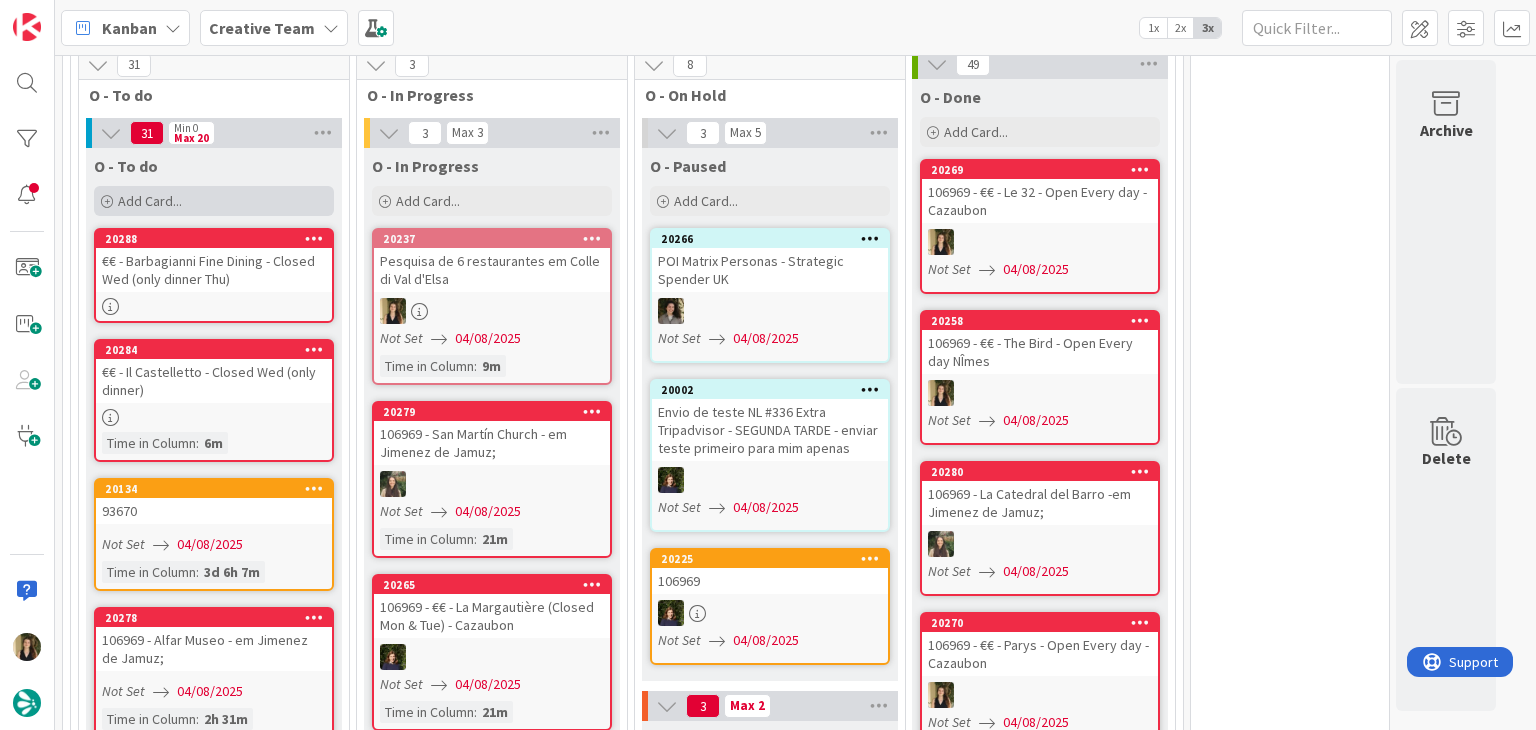 click on "Add Card..." at bounding box center (214, 201) 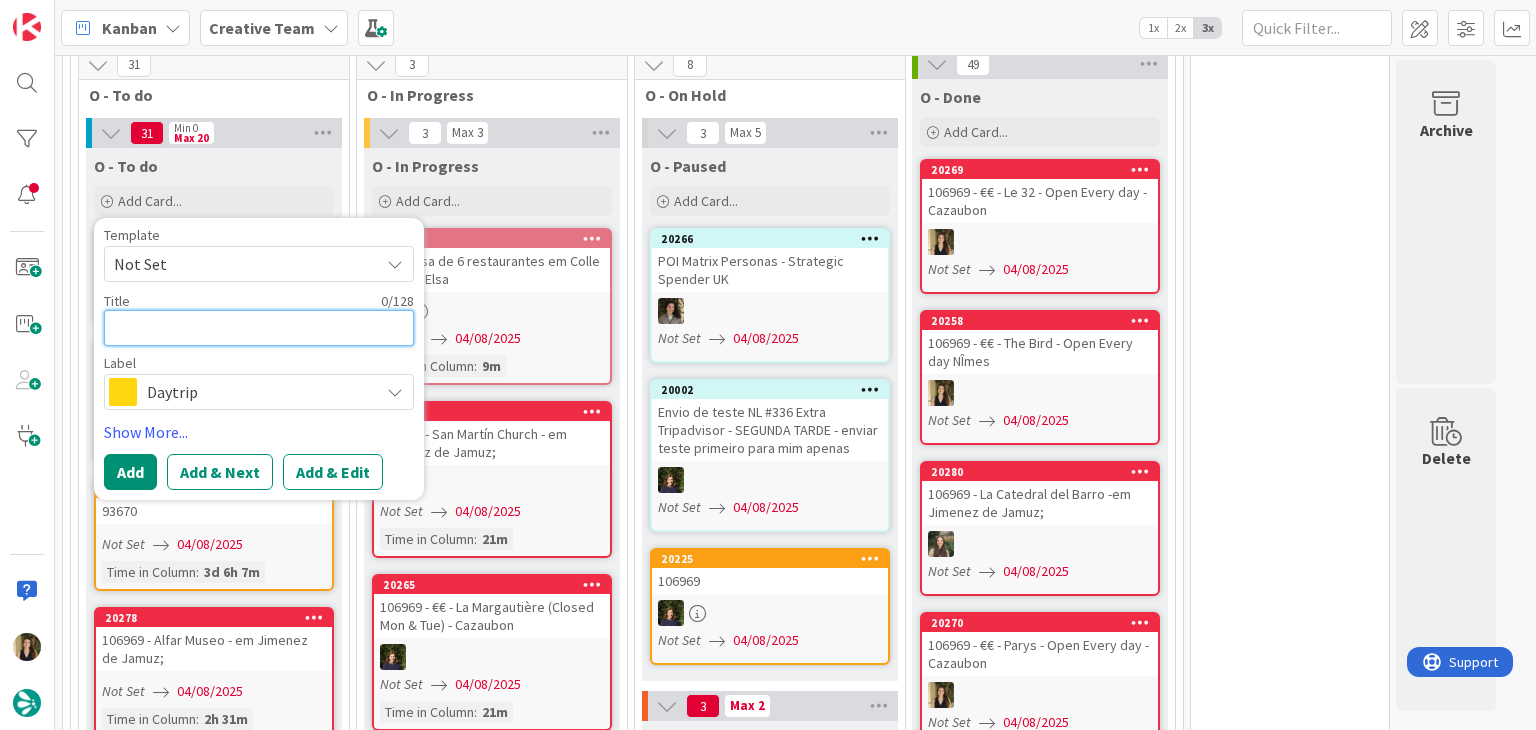 type on "x" 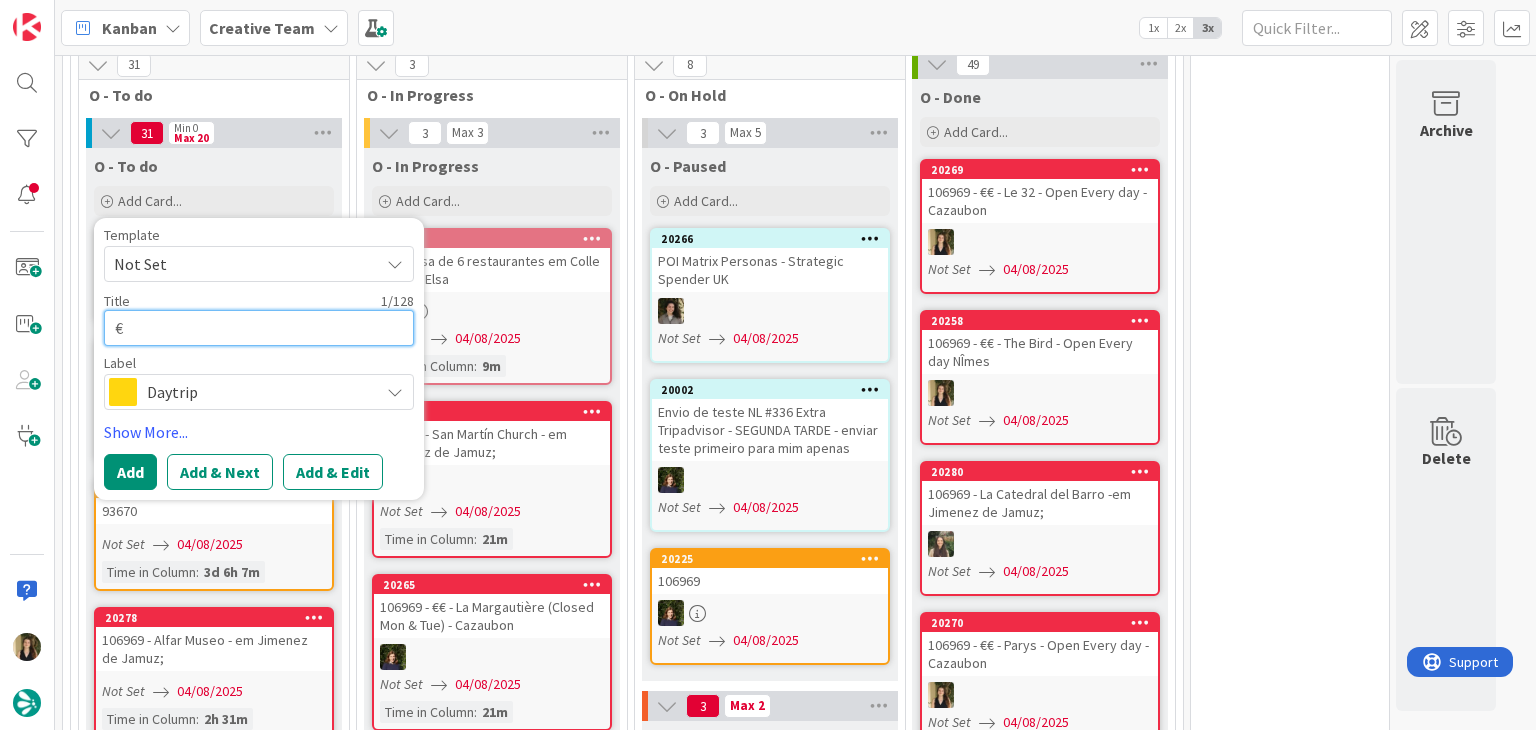 type on "x" 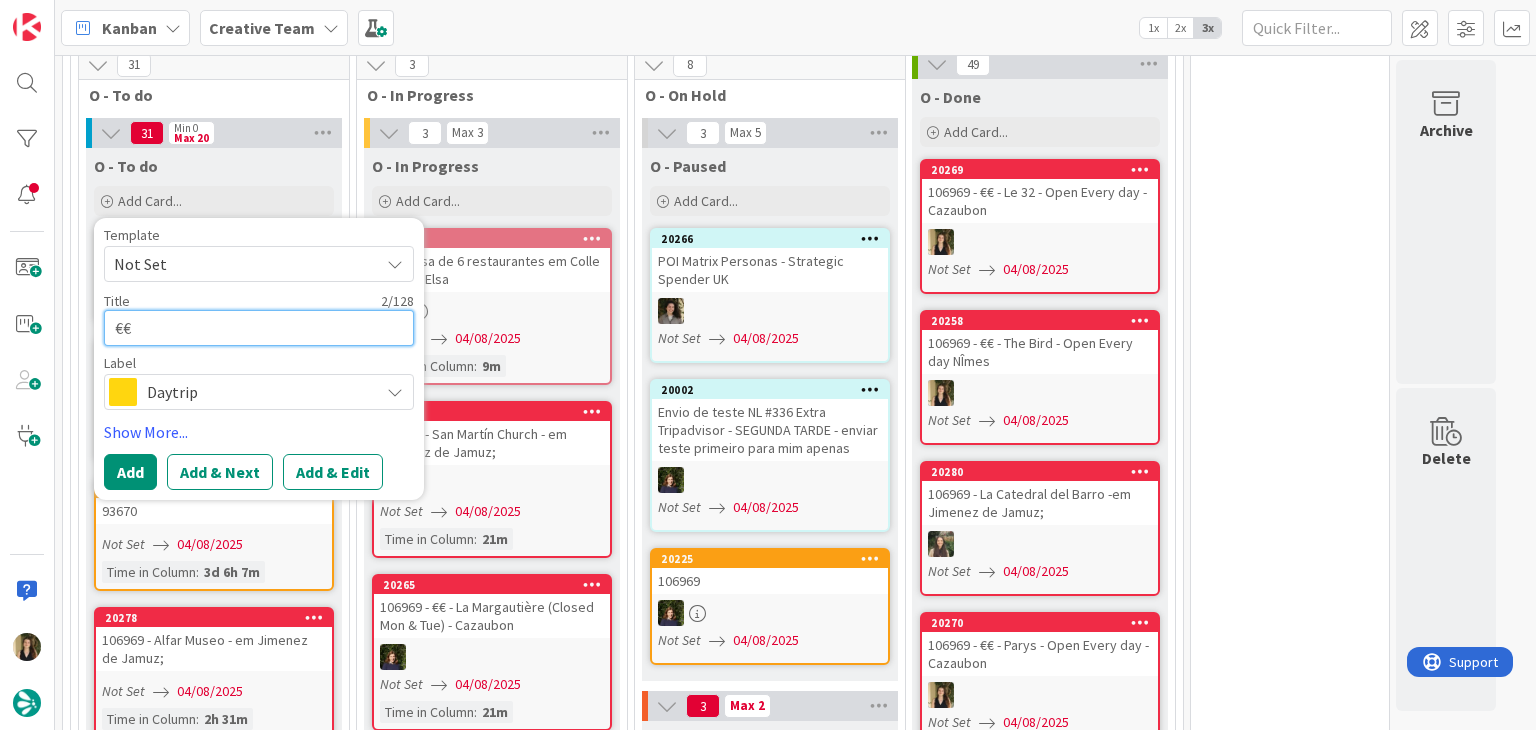 type on "x" 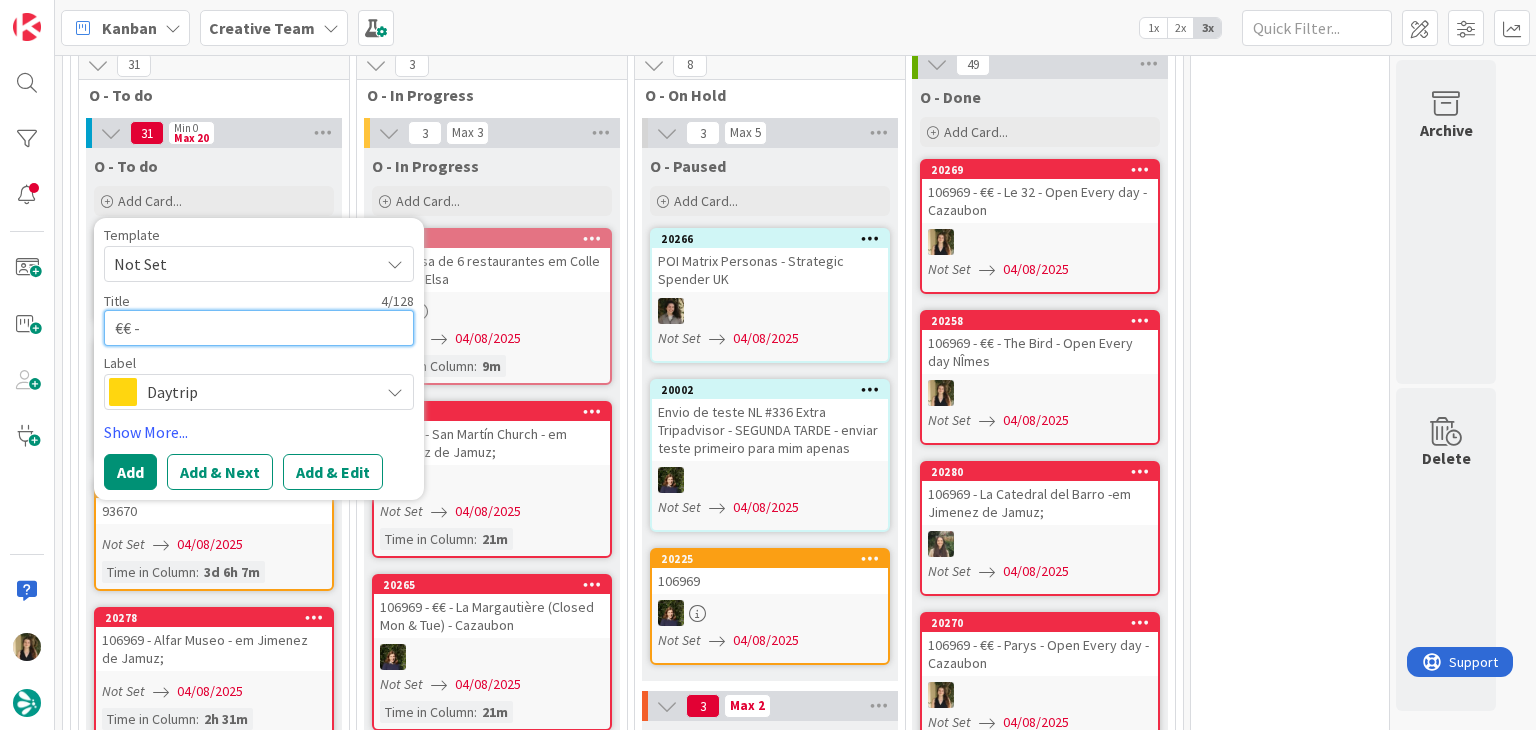 type on "x" 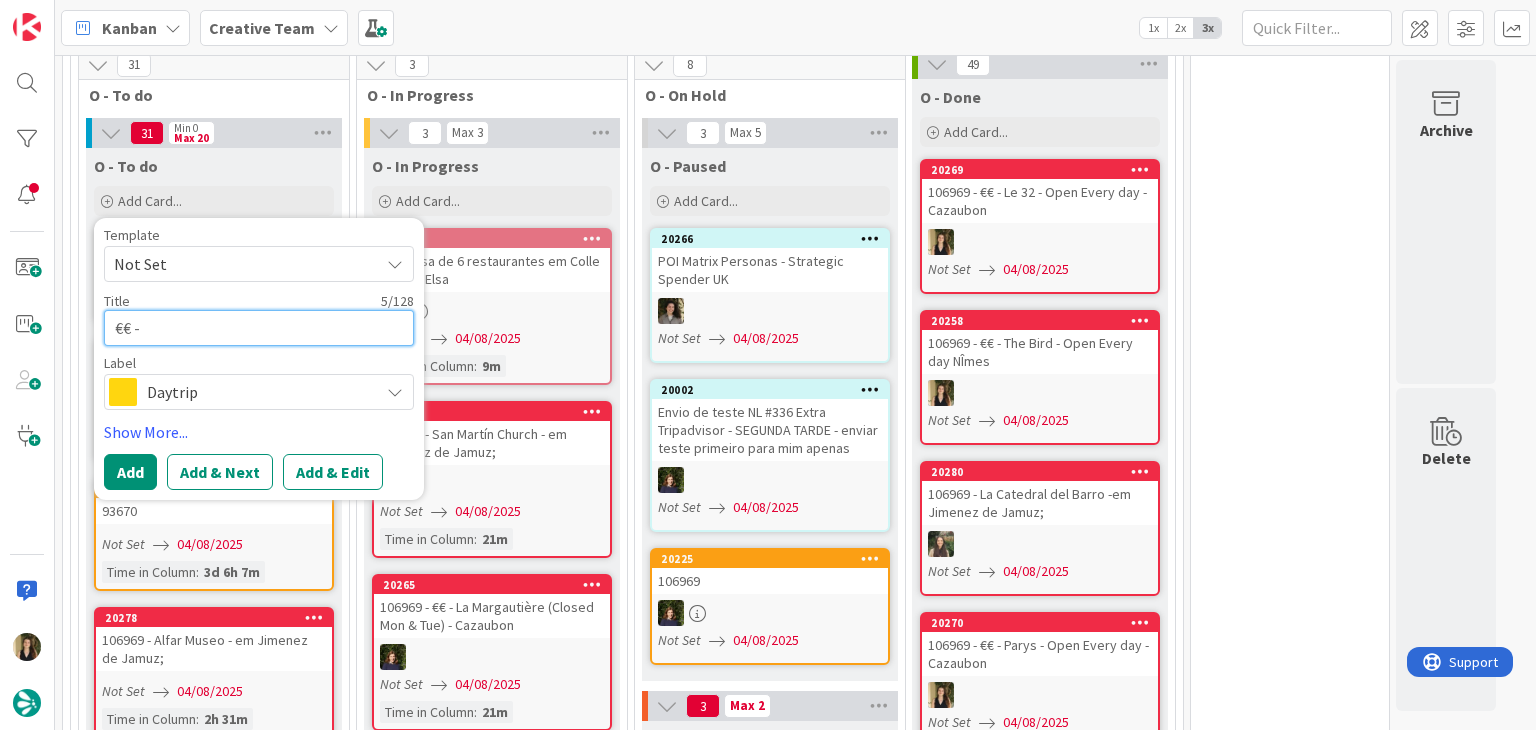 paste on "L'Oste Di Borgo" 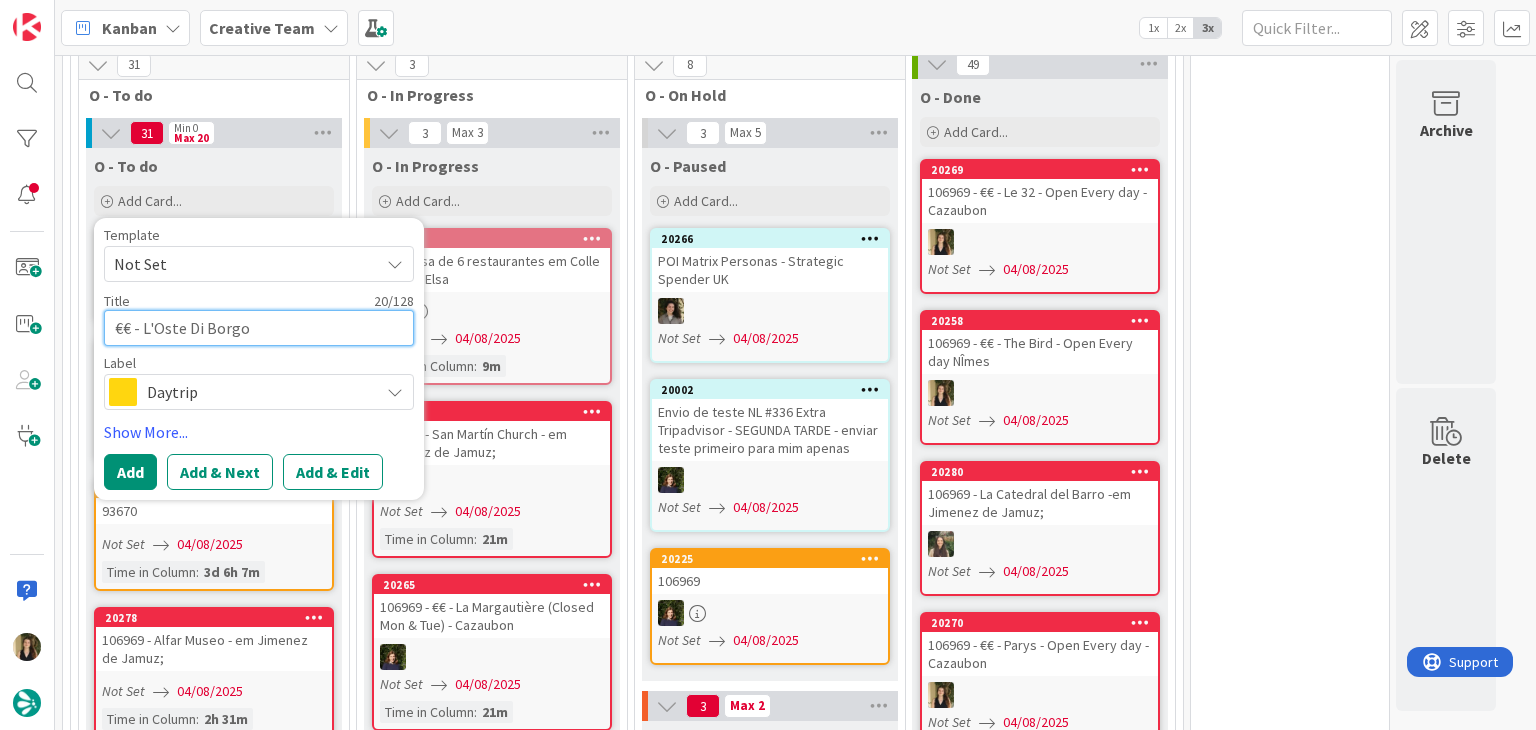 type on "x" 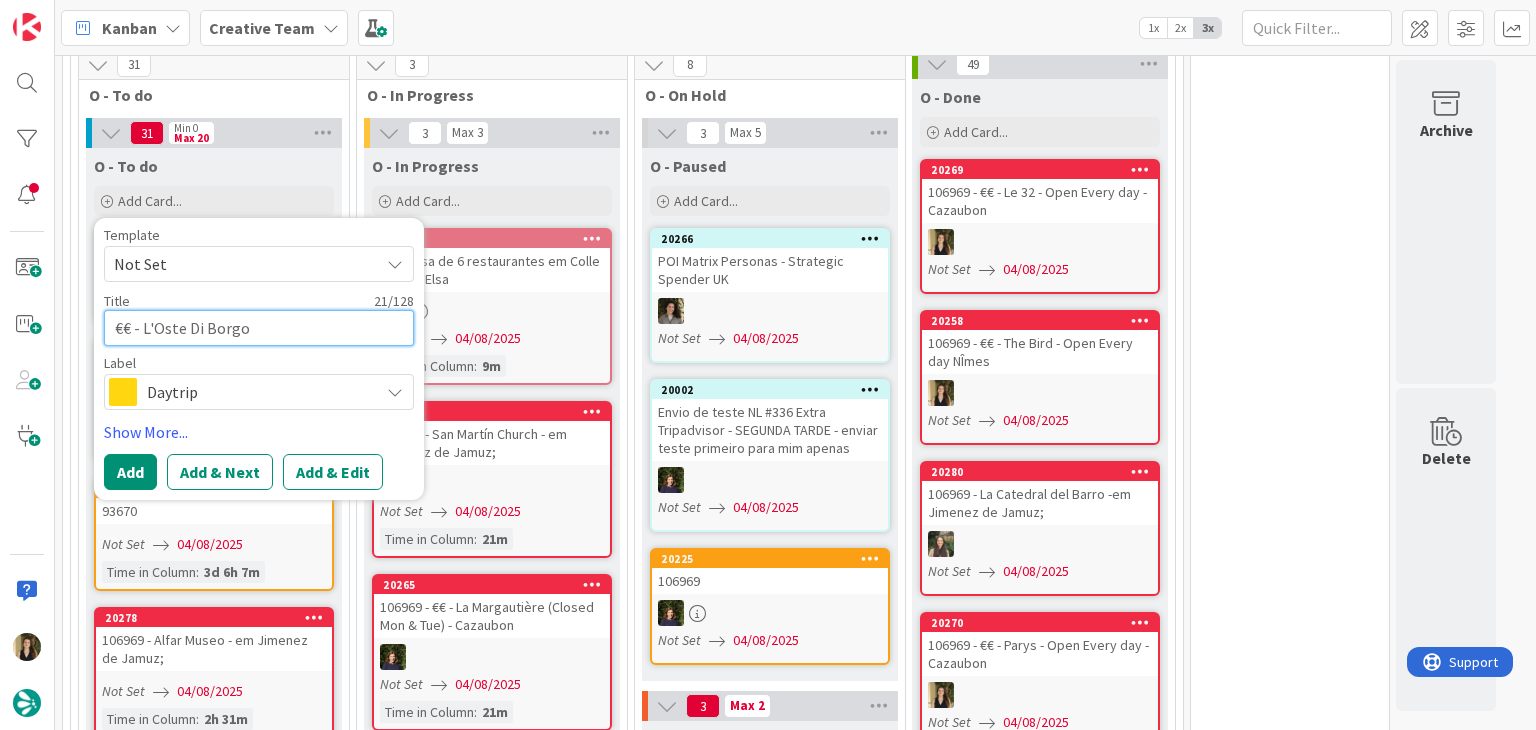 type on "x" 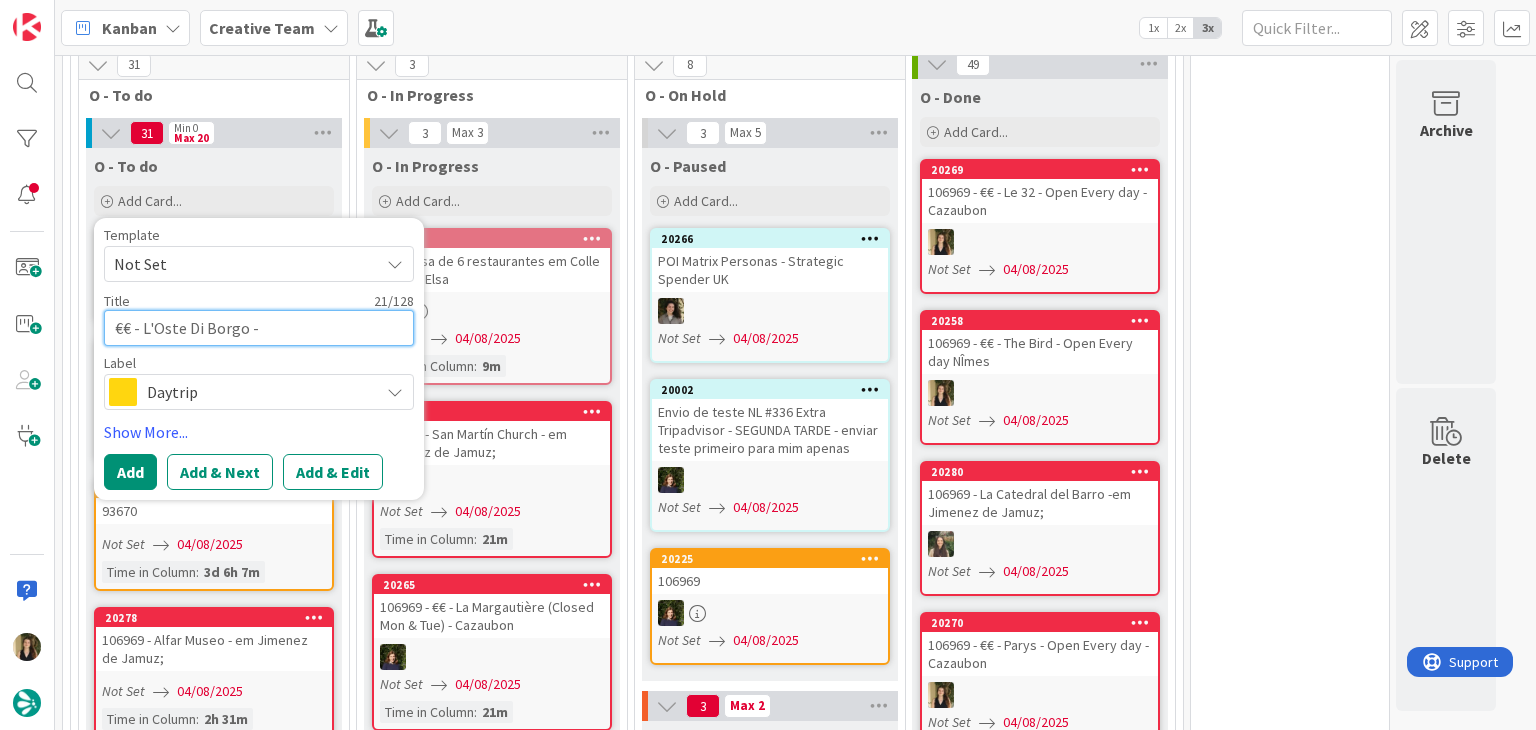 type on "x" 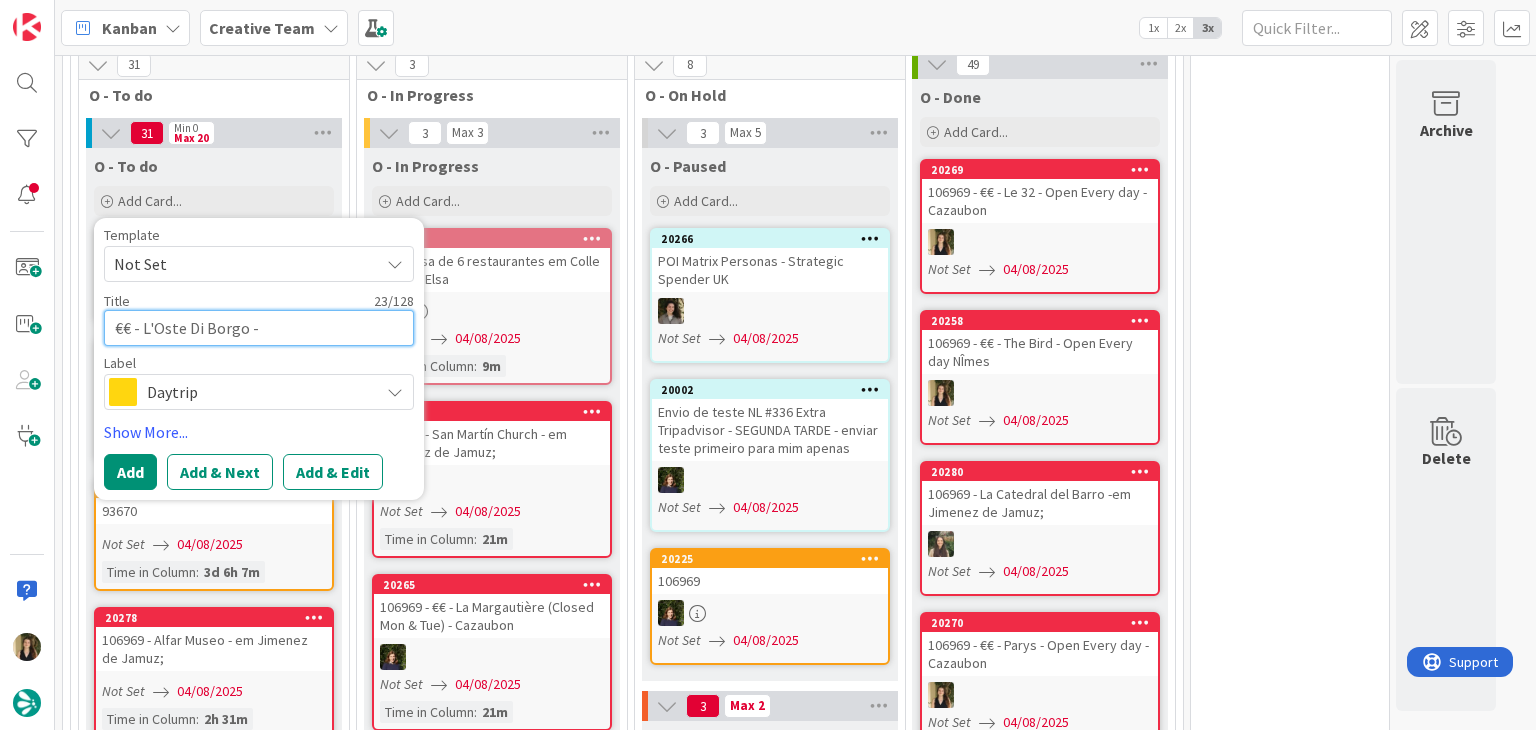 type on "x" 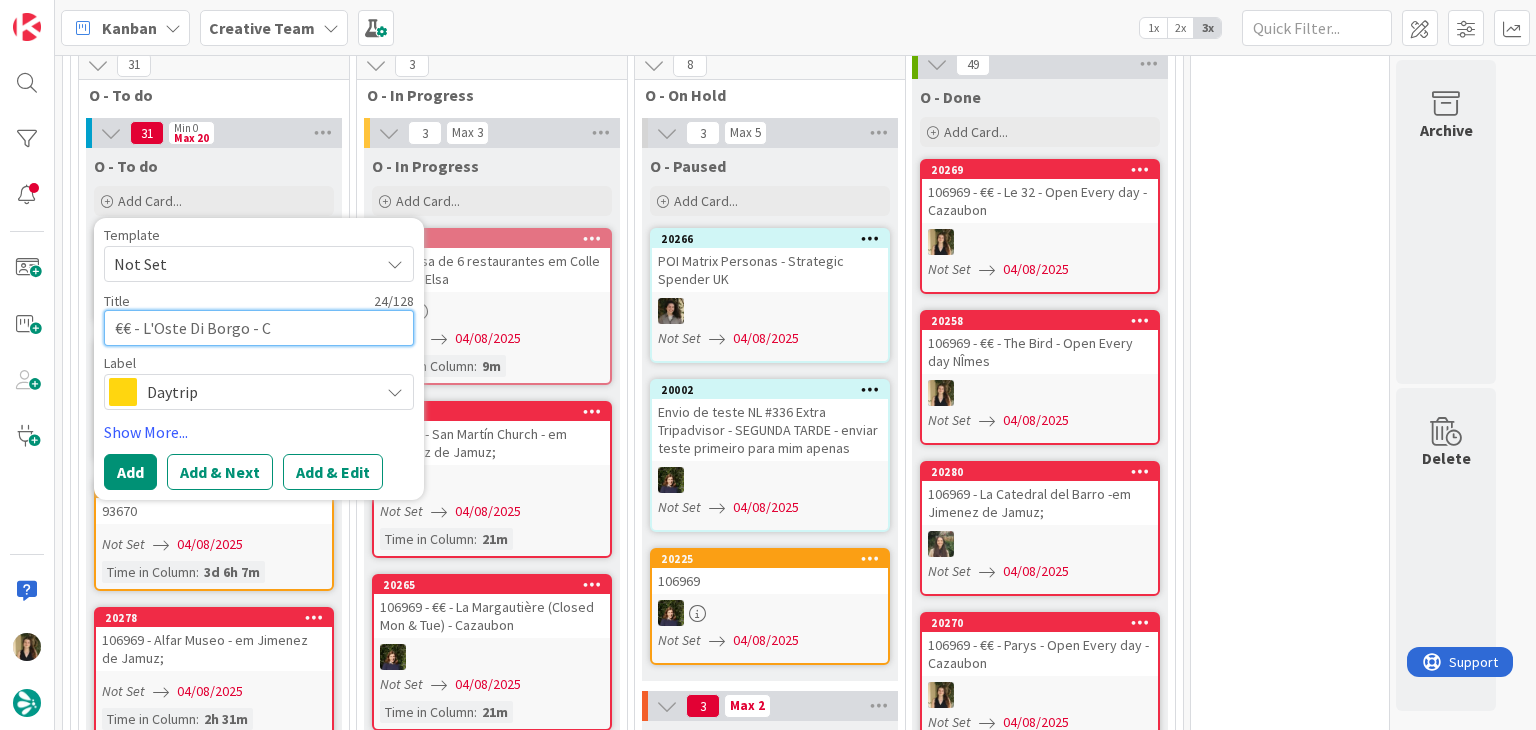 type on "x" 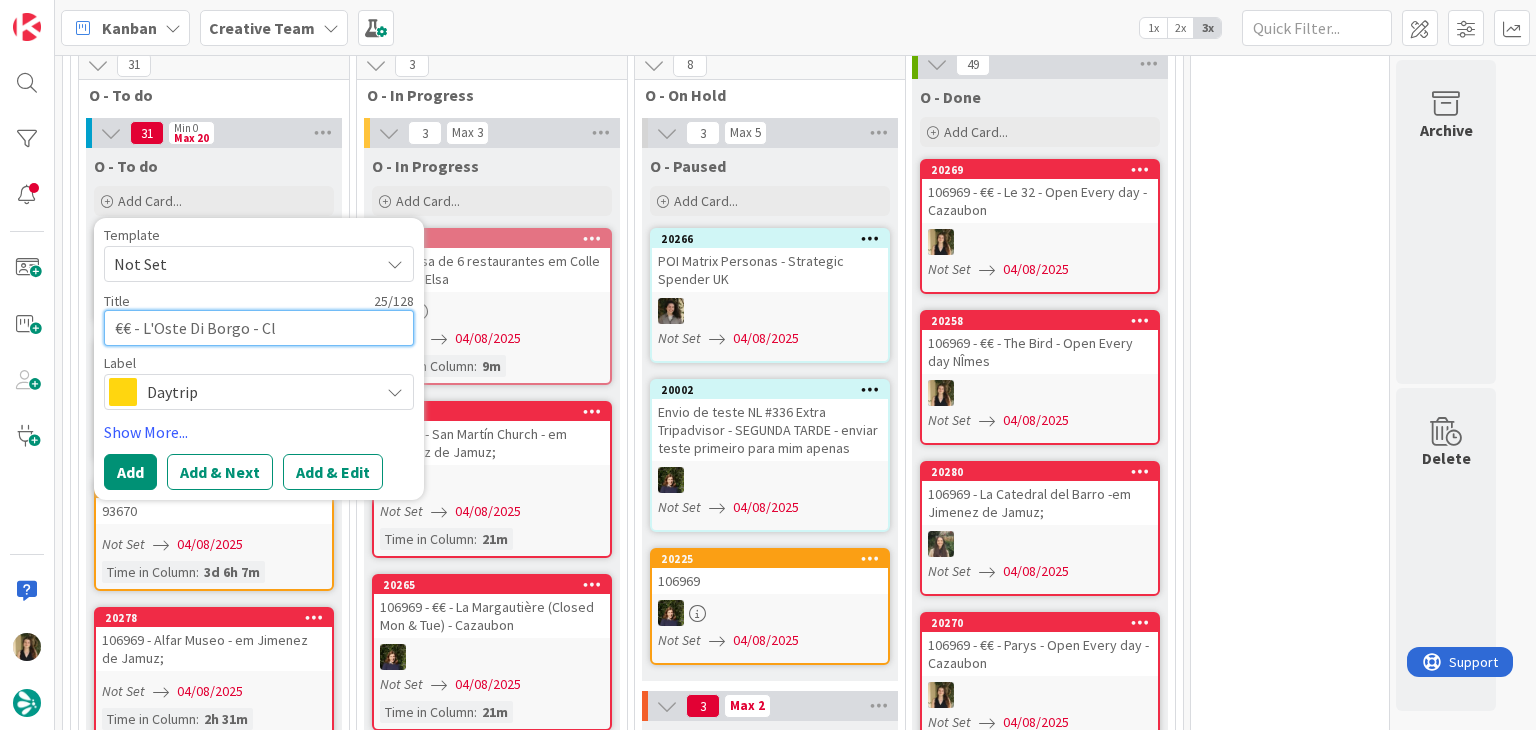 type on "x" 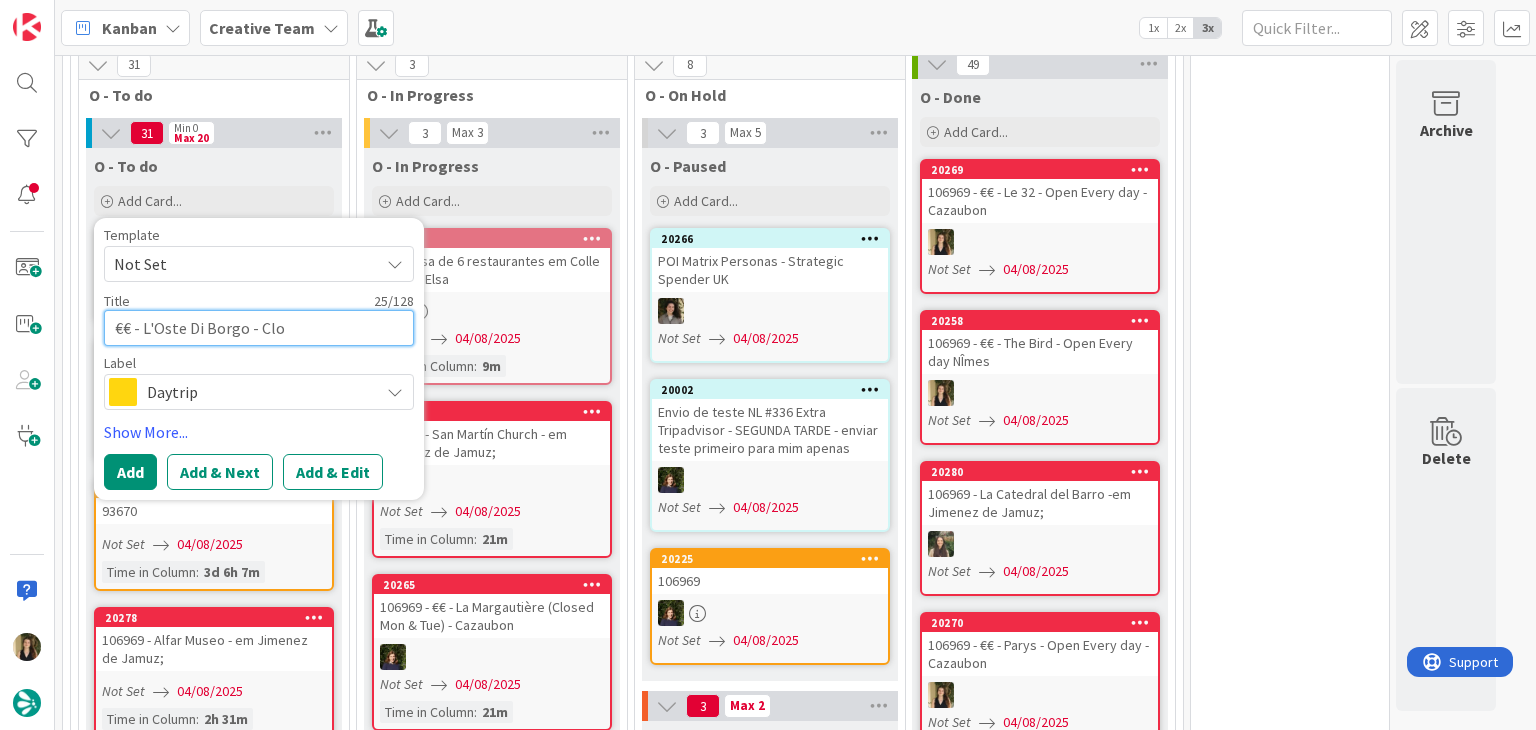type on "x" 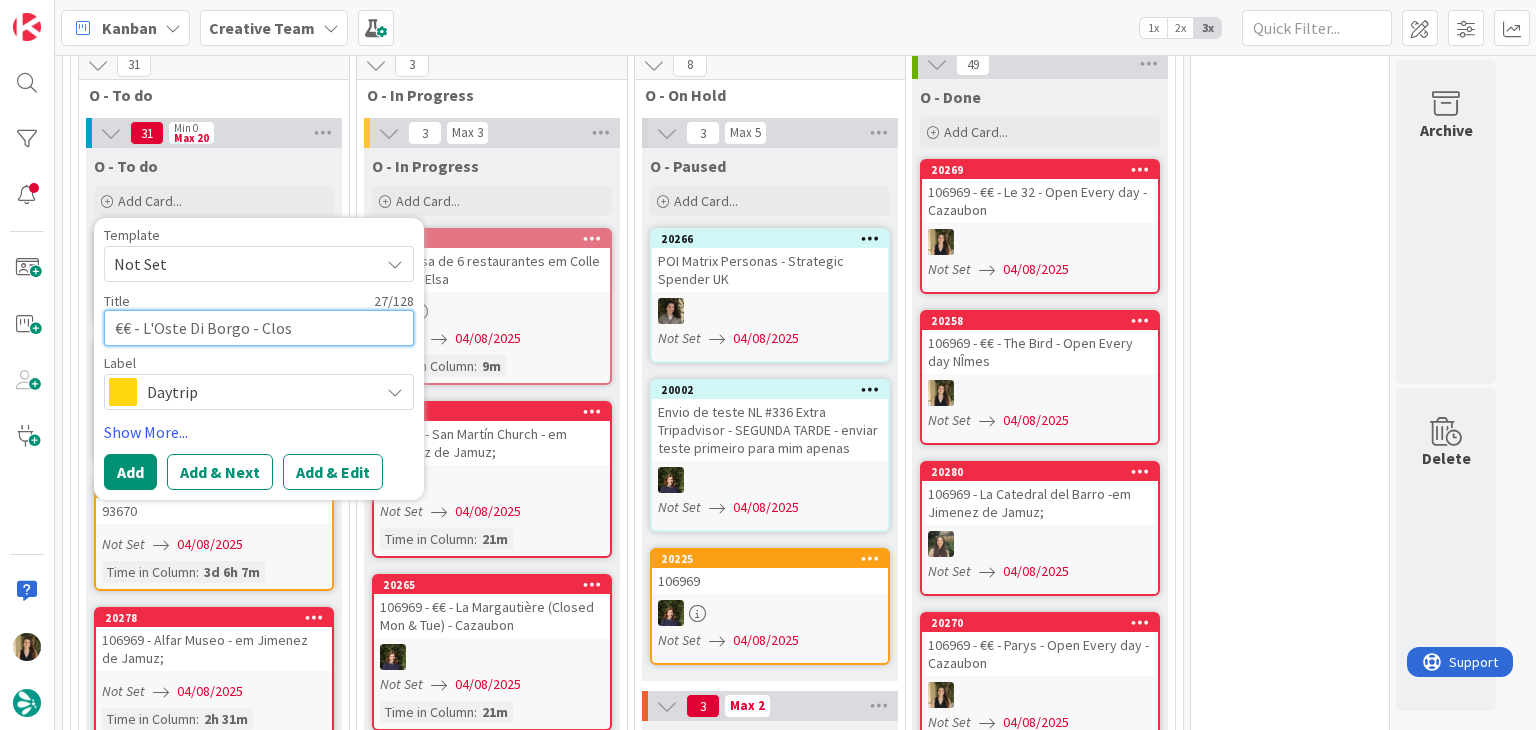 type on "x" 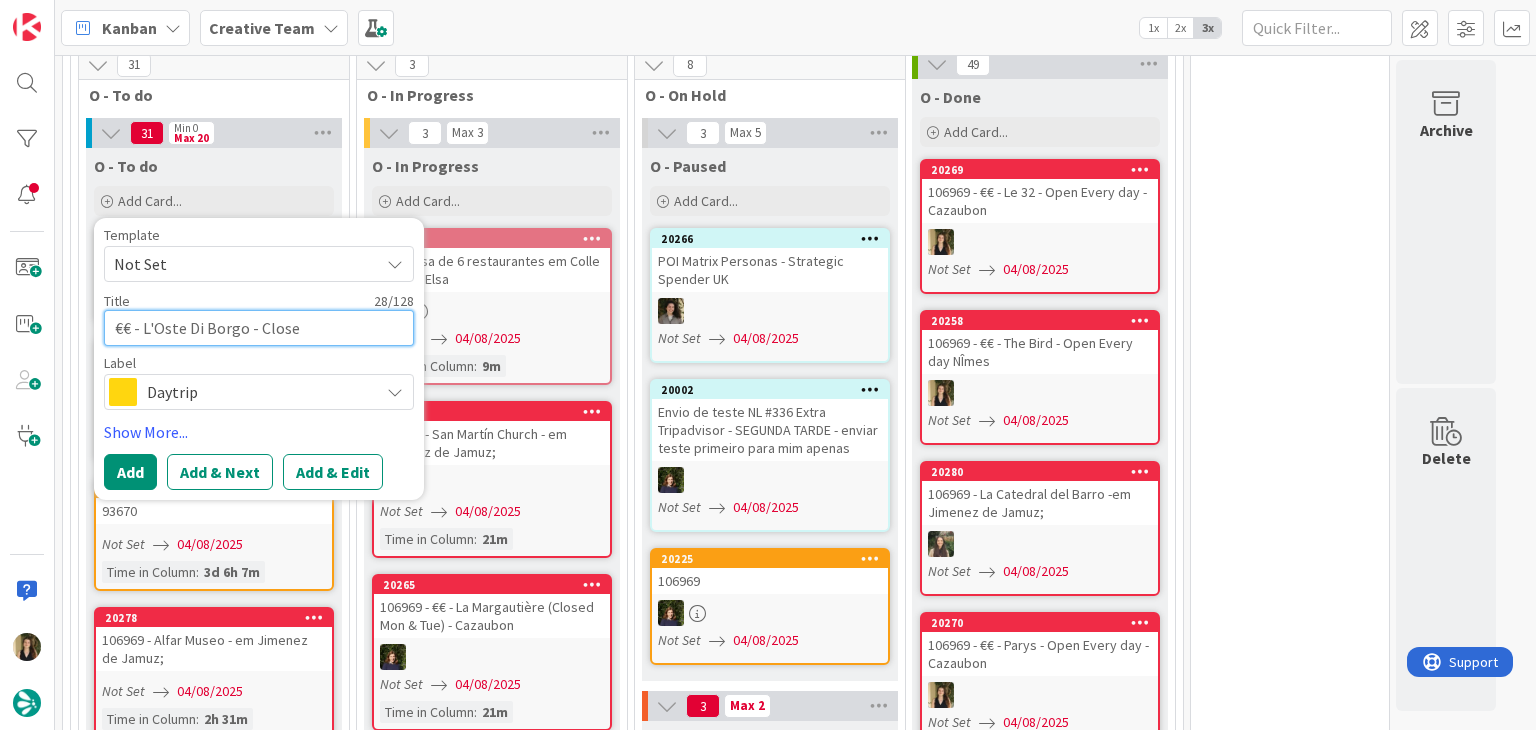 type on "x" 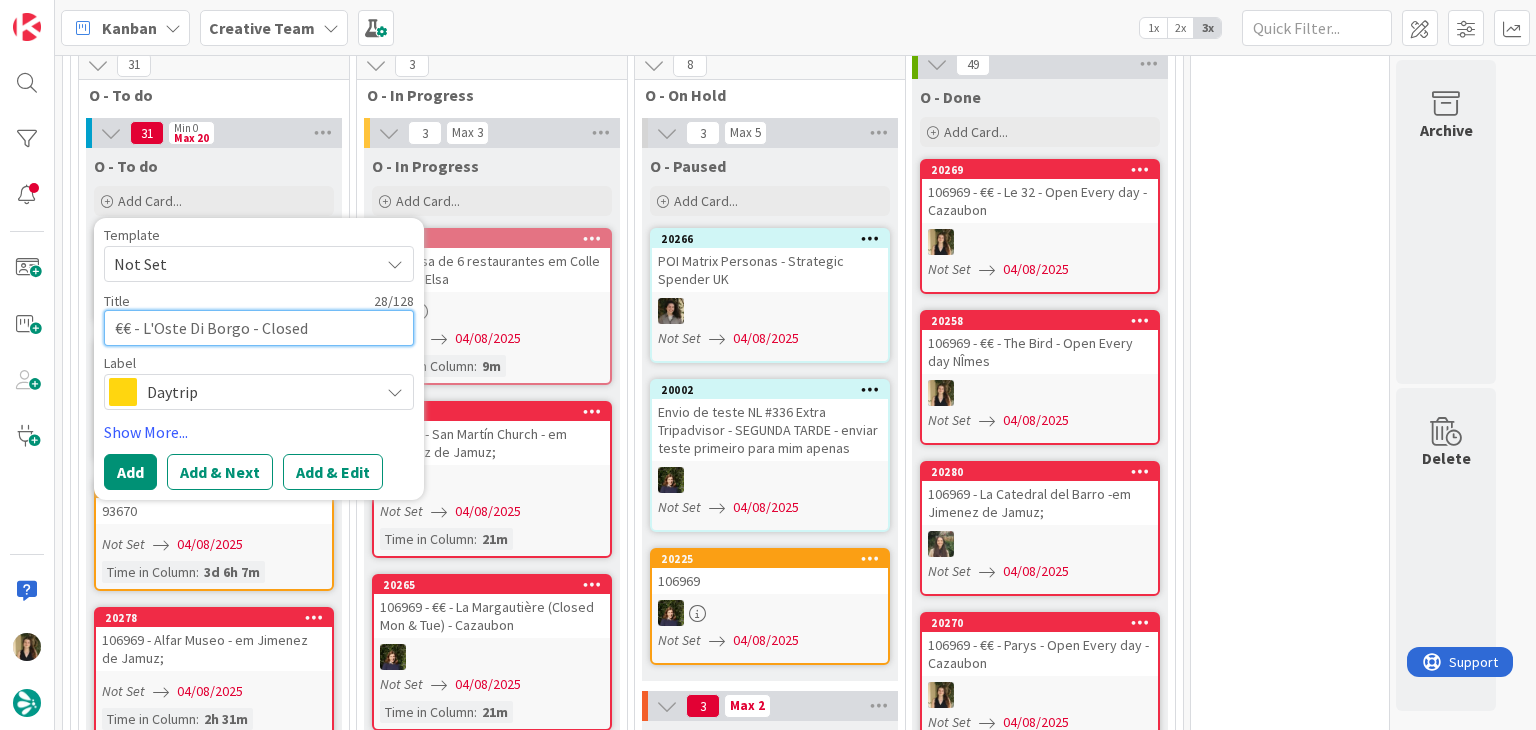 type on "x" 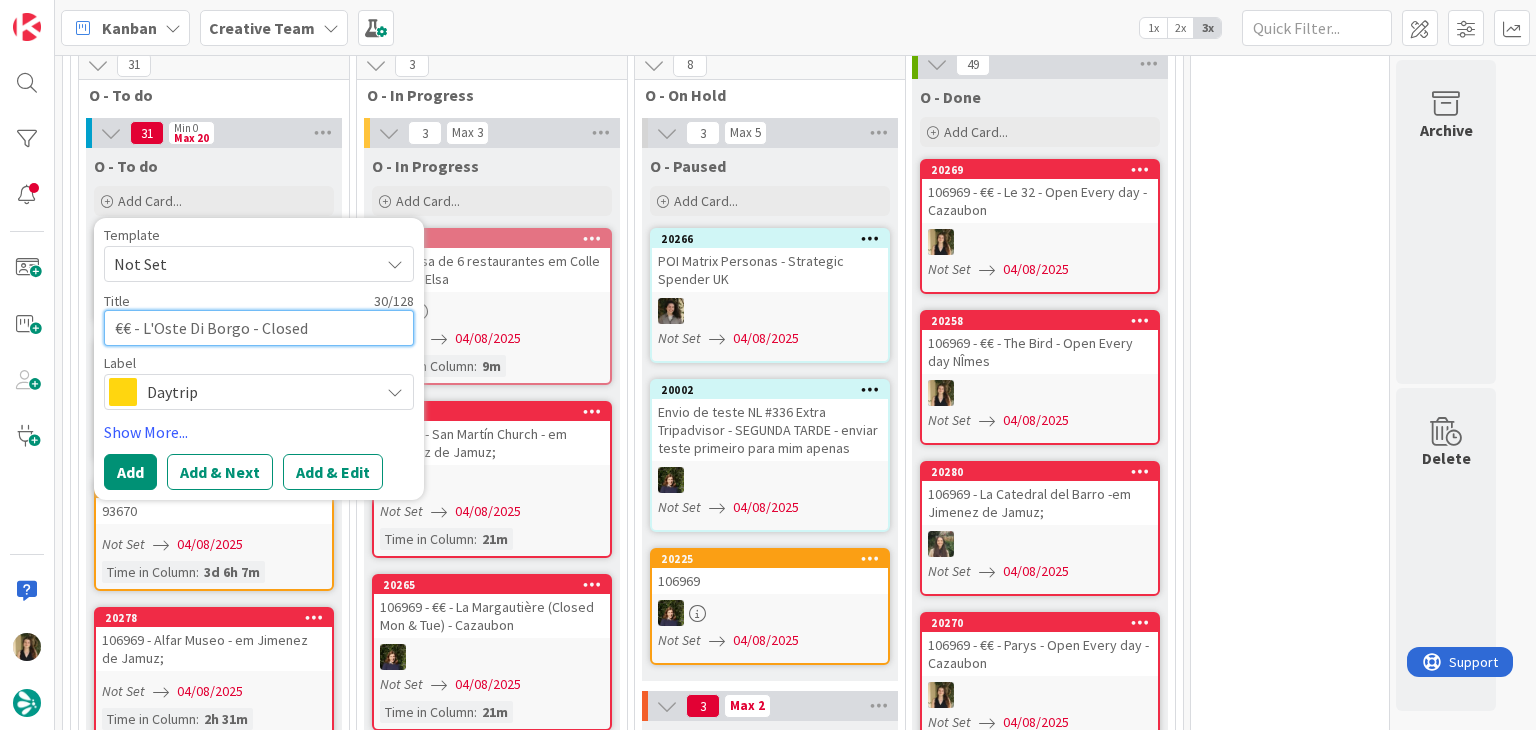 type on "x" 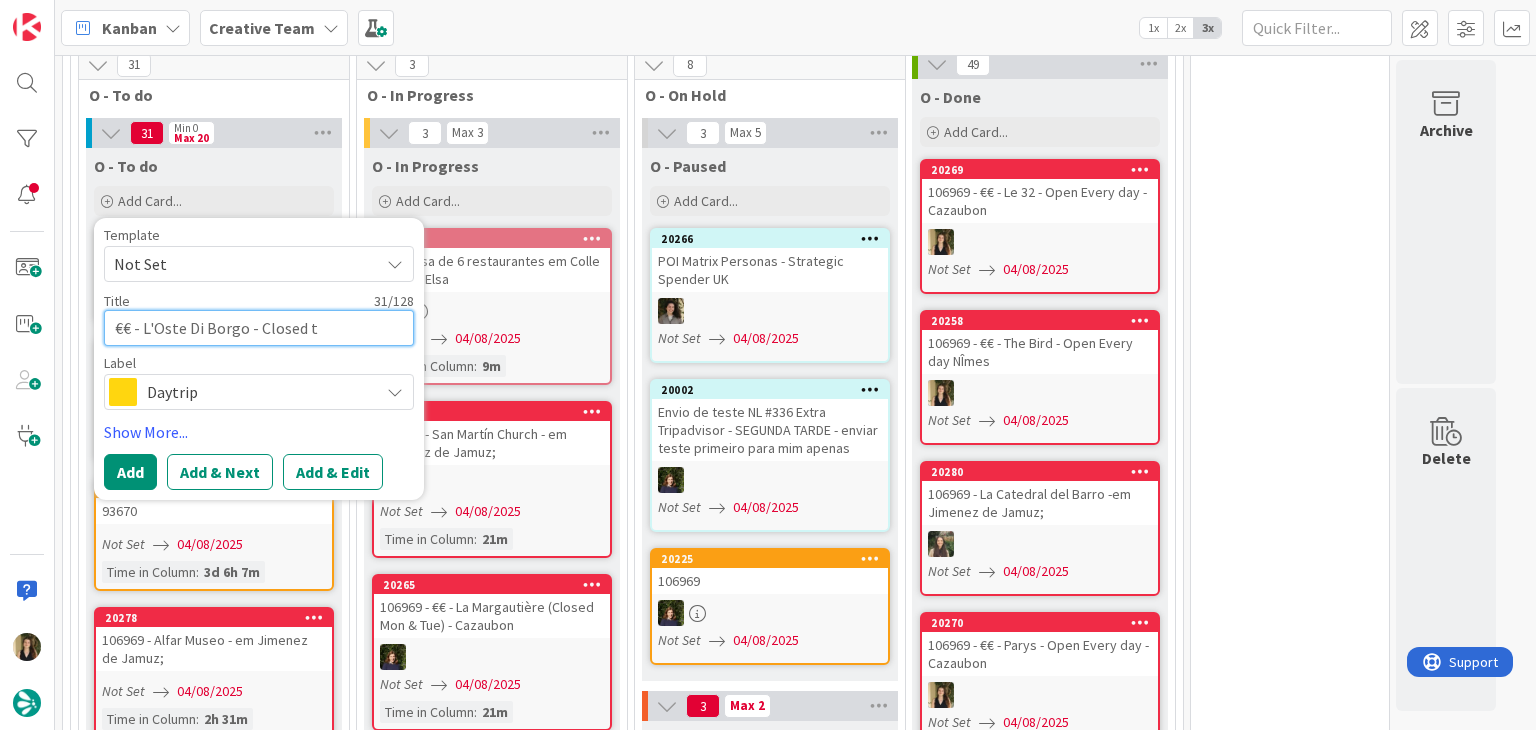 type on "x" 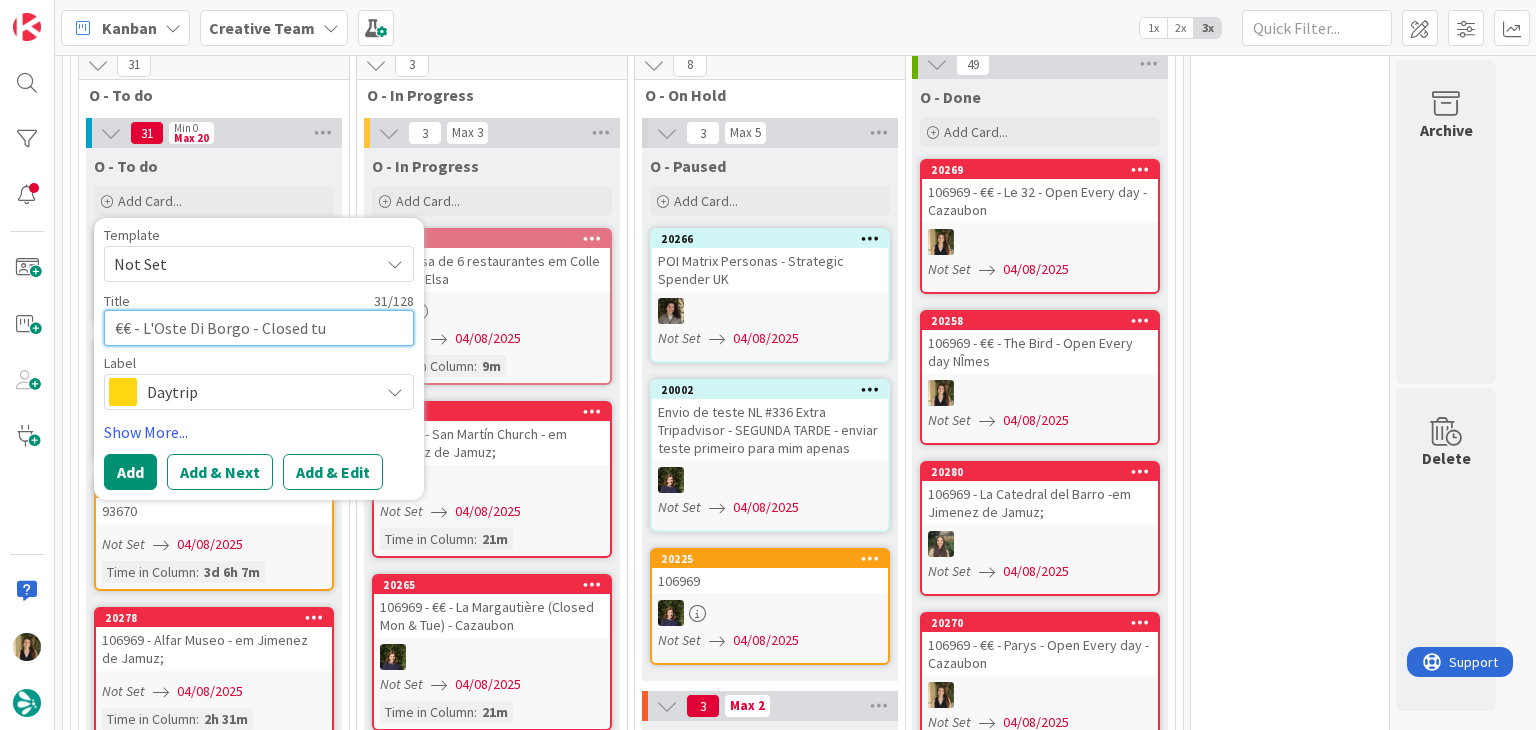 type on "x" 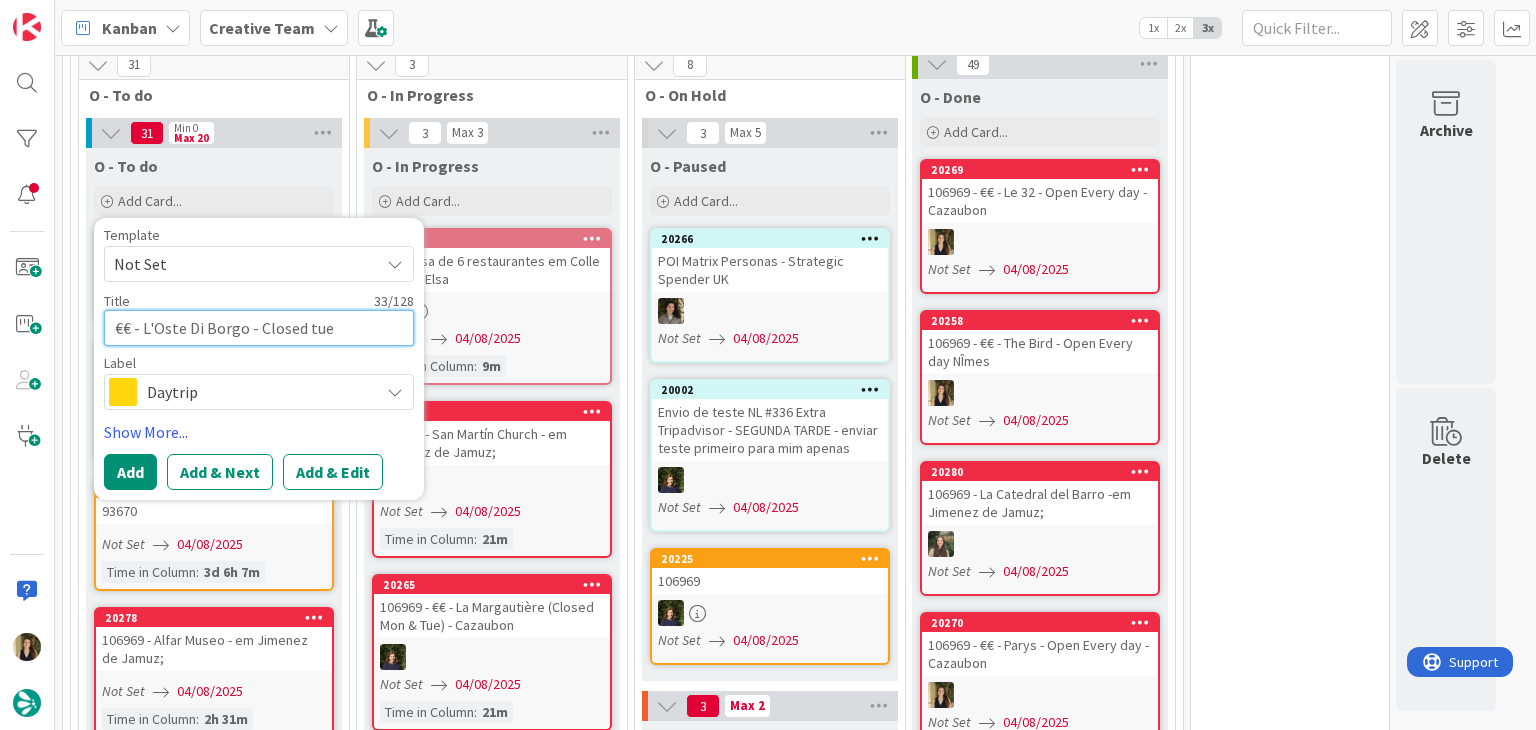 type on "€€ - L'Oste Di Borgo - Closed tue" 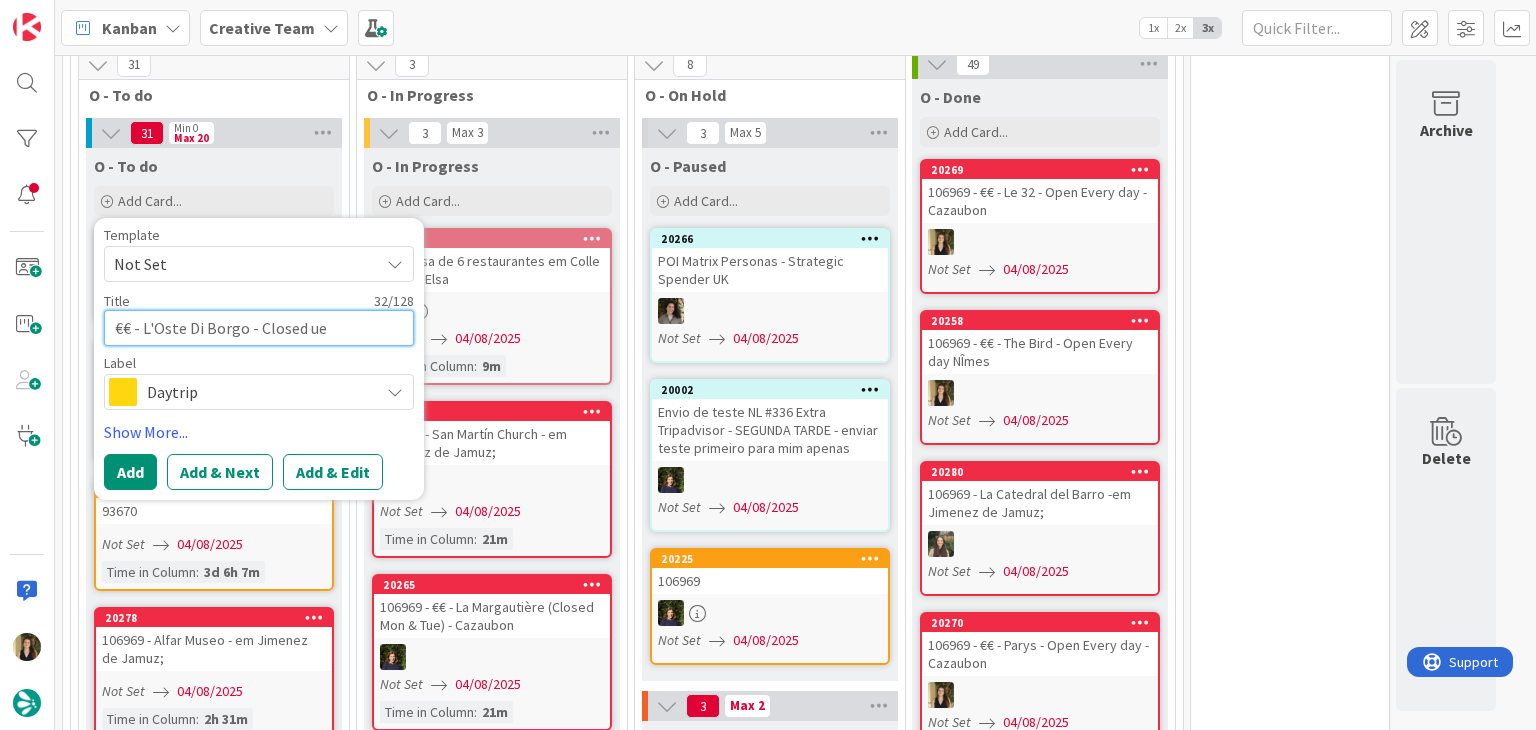 type on "x" 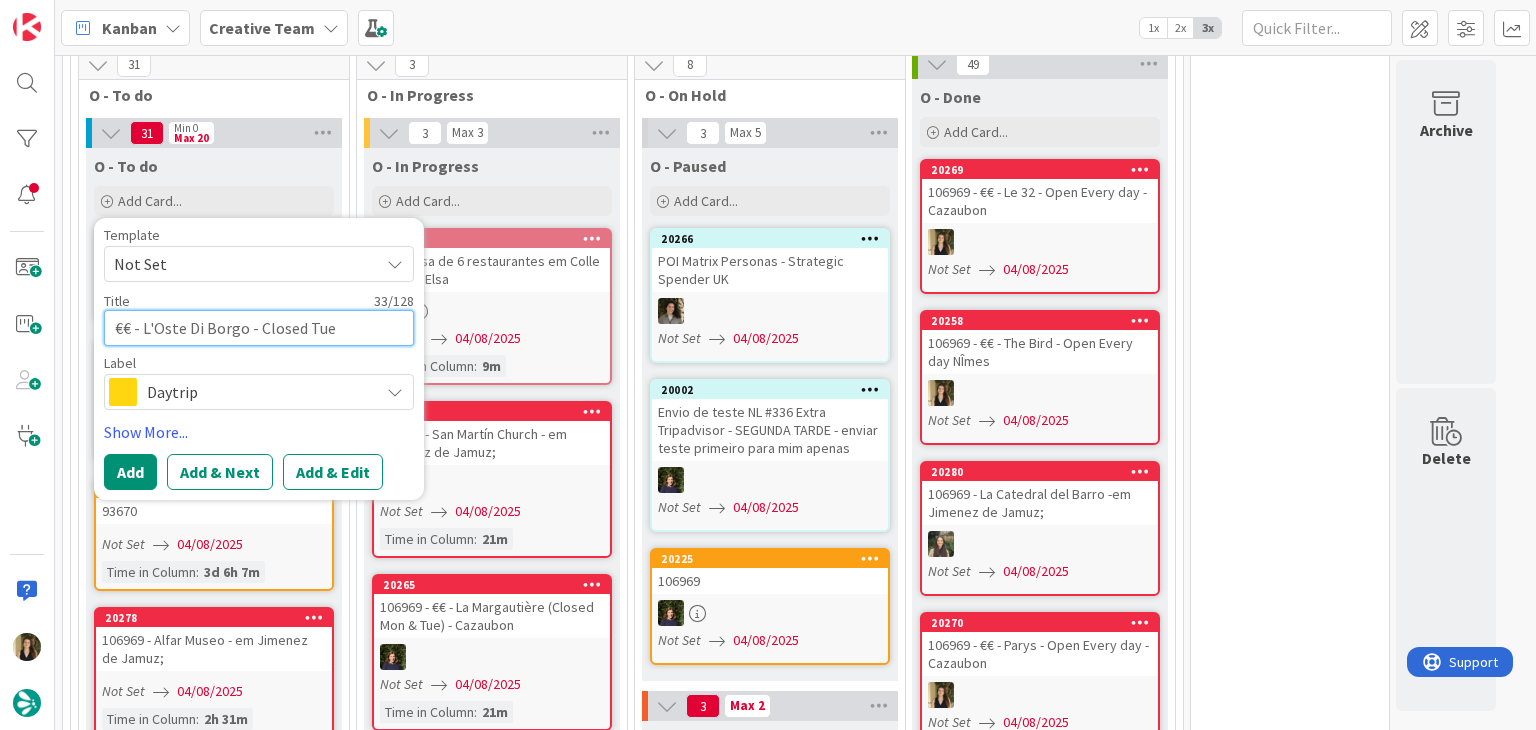 click on "€€ - L'Oste Di Borgo - Closed Tue" at bounding box center [259, 328] 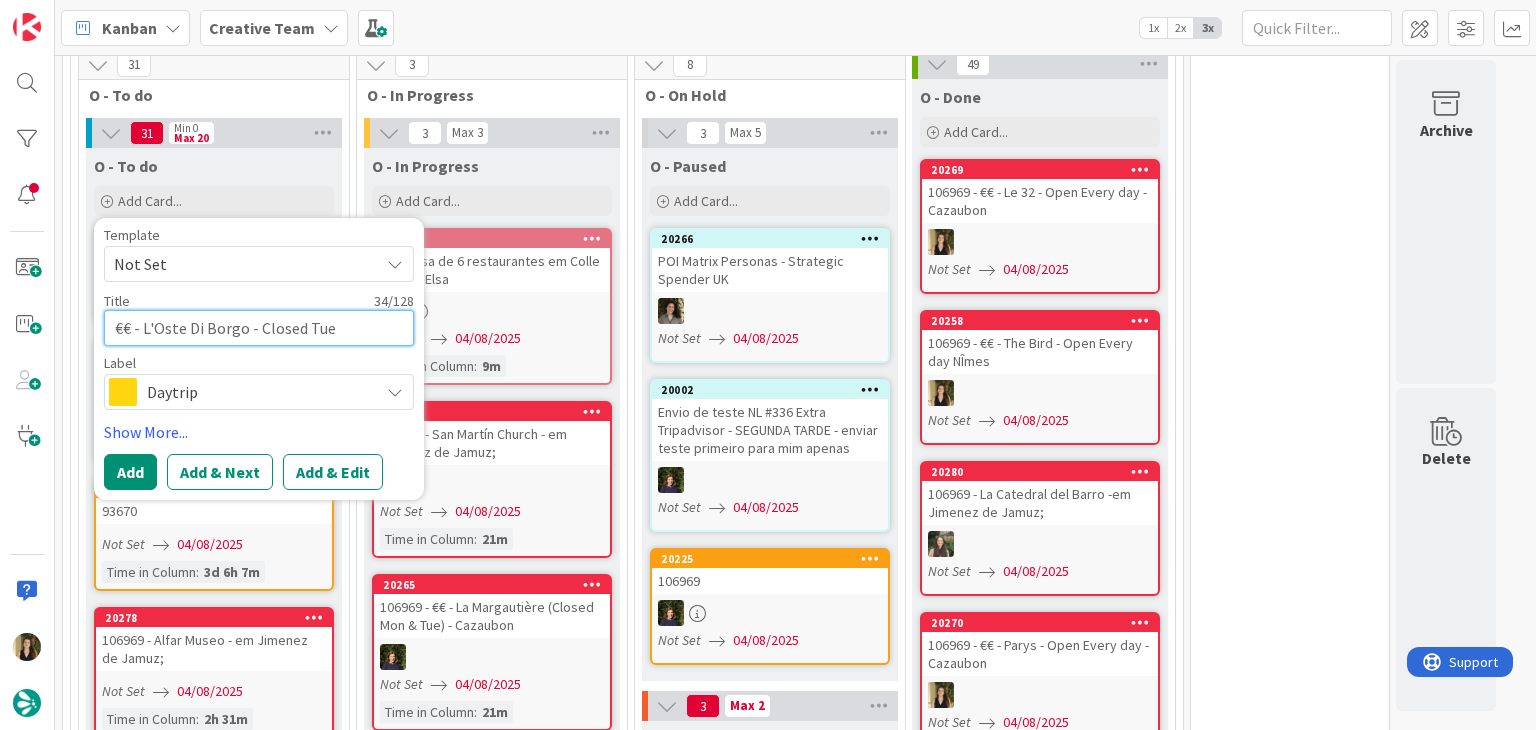 type on "x" 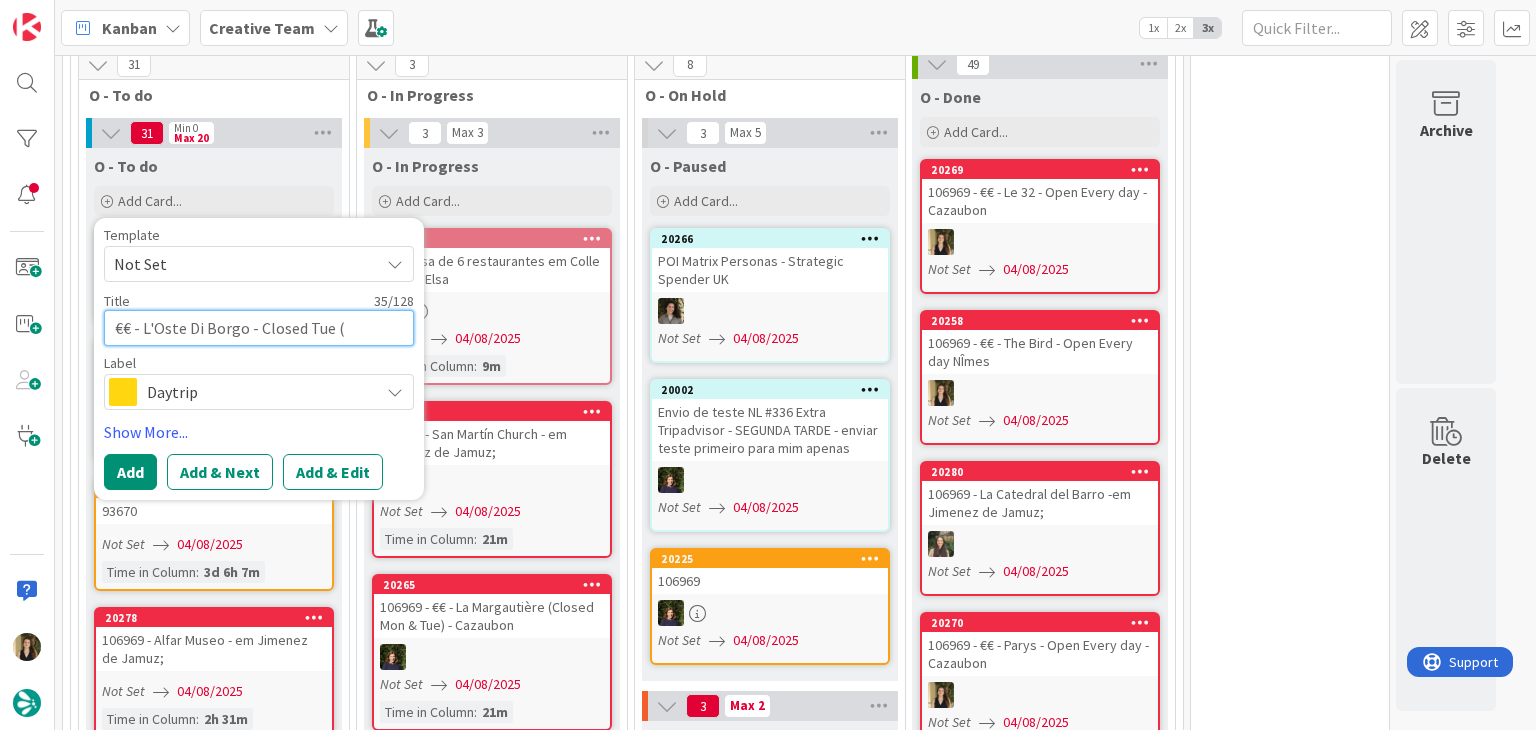 type on "x" 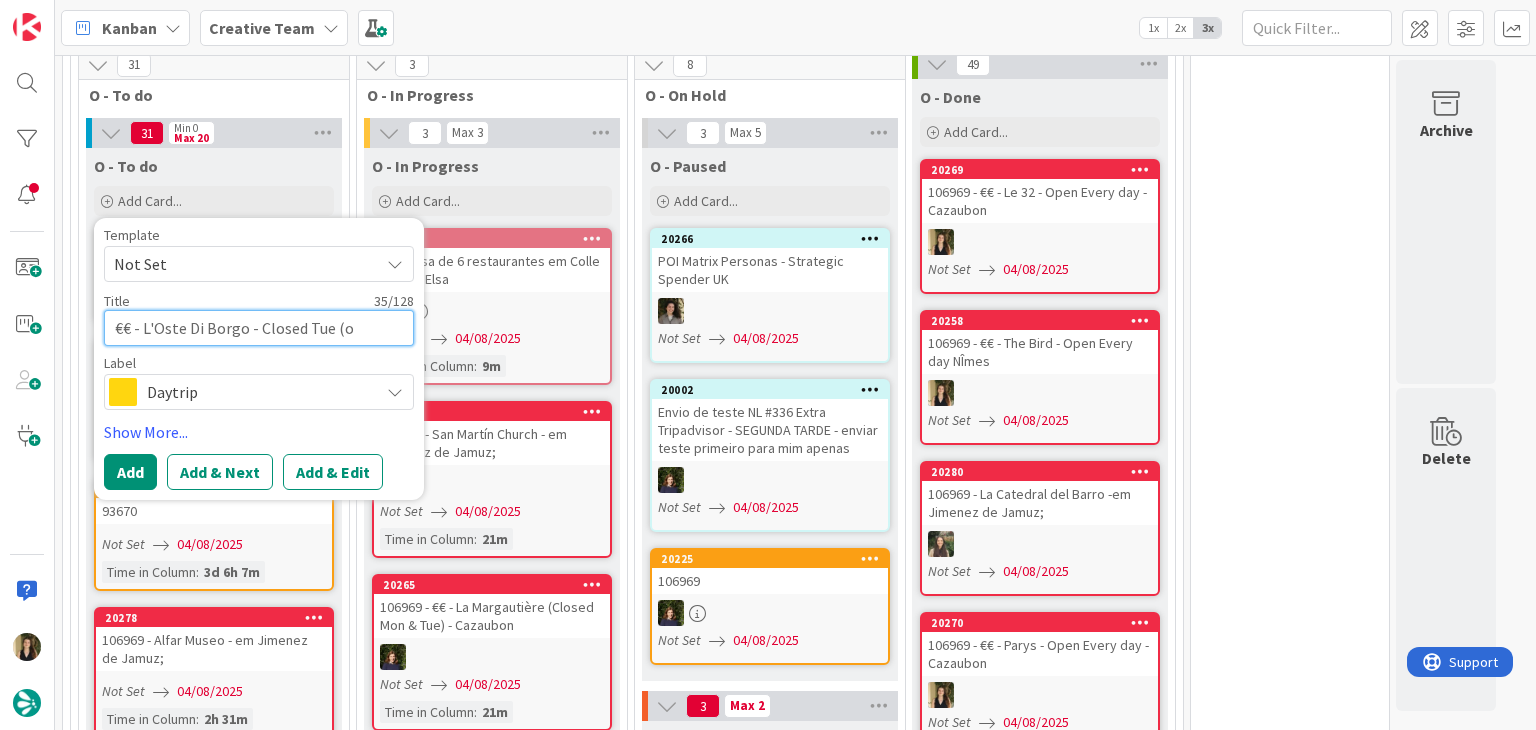 type on "x" 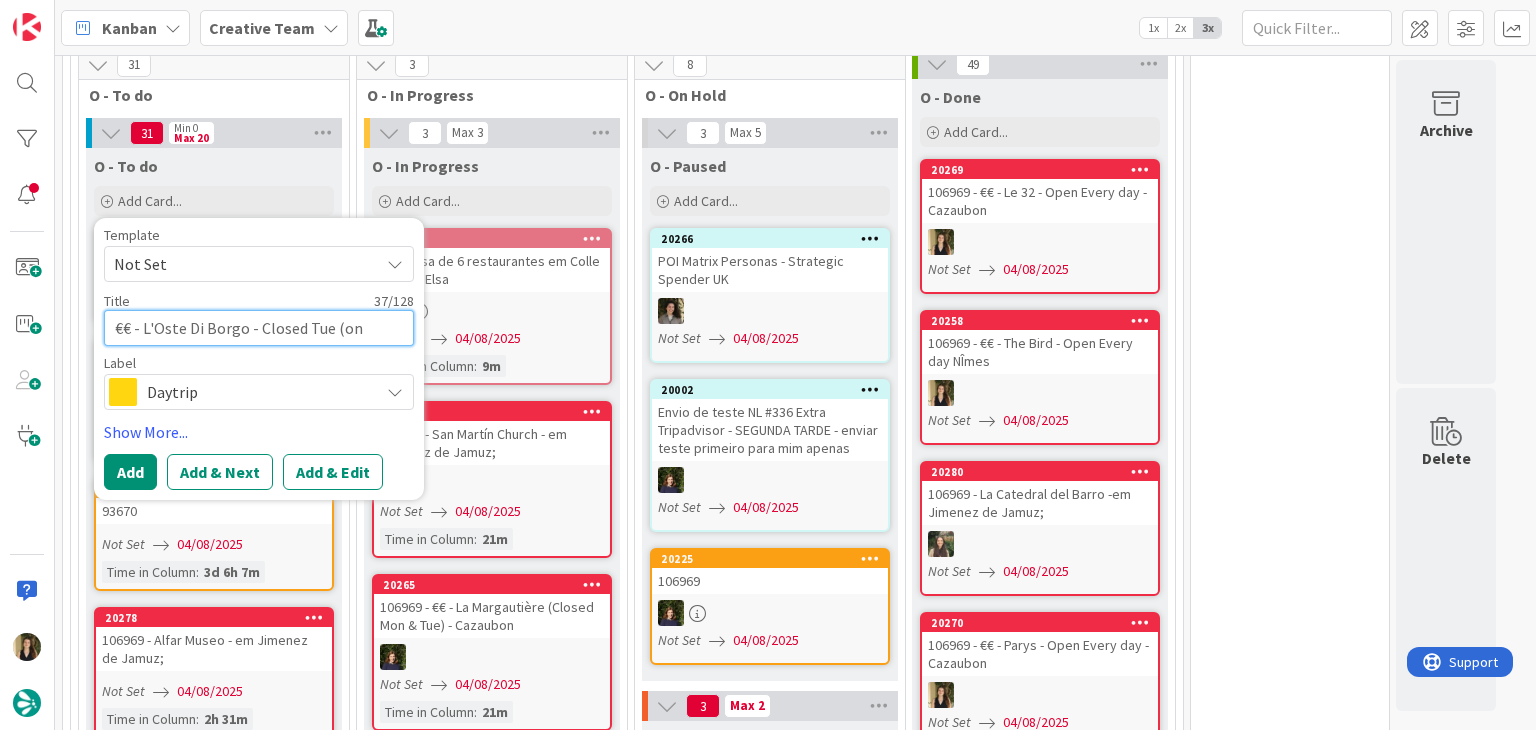 type on "x" 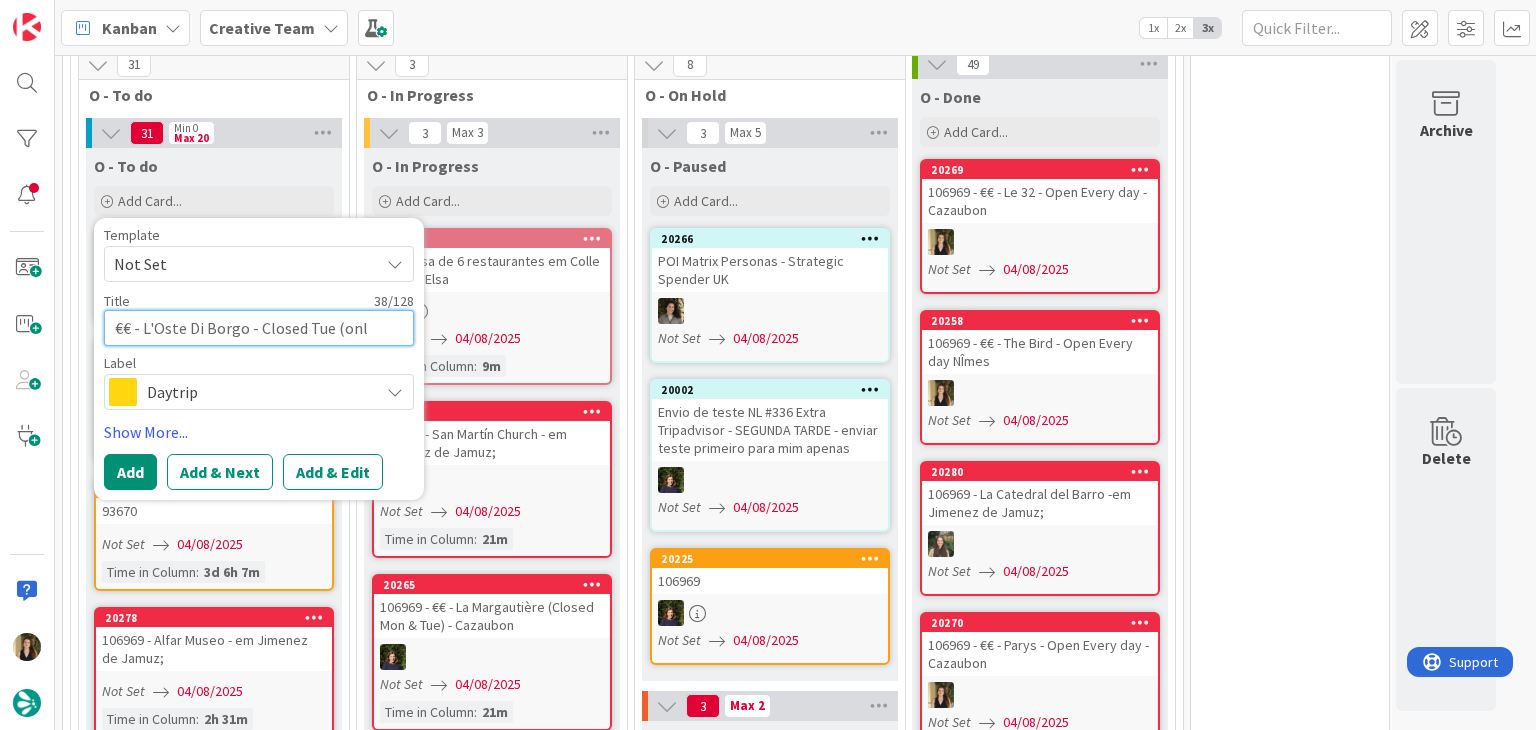 type on "x" 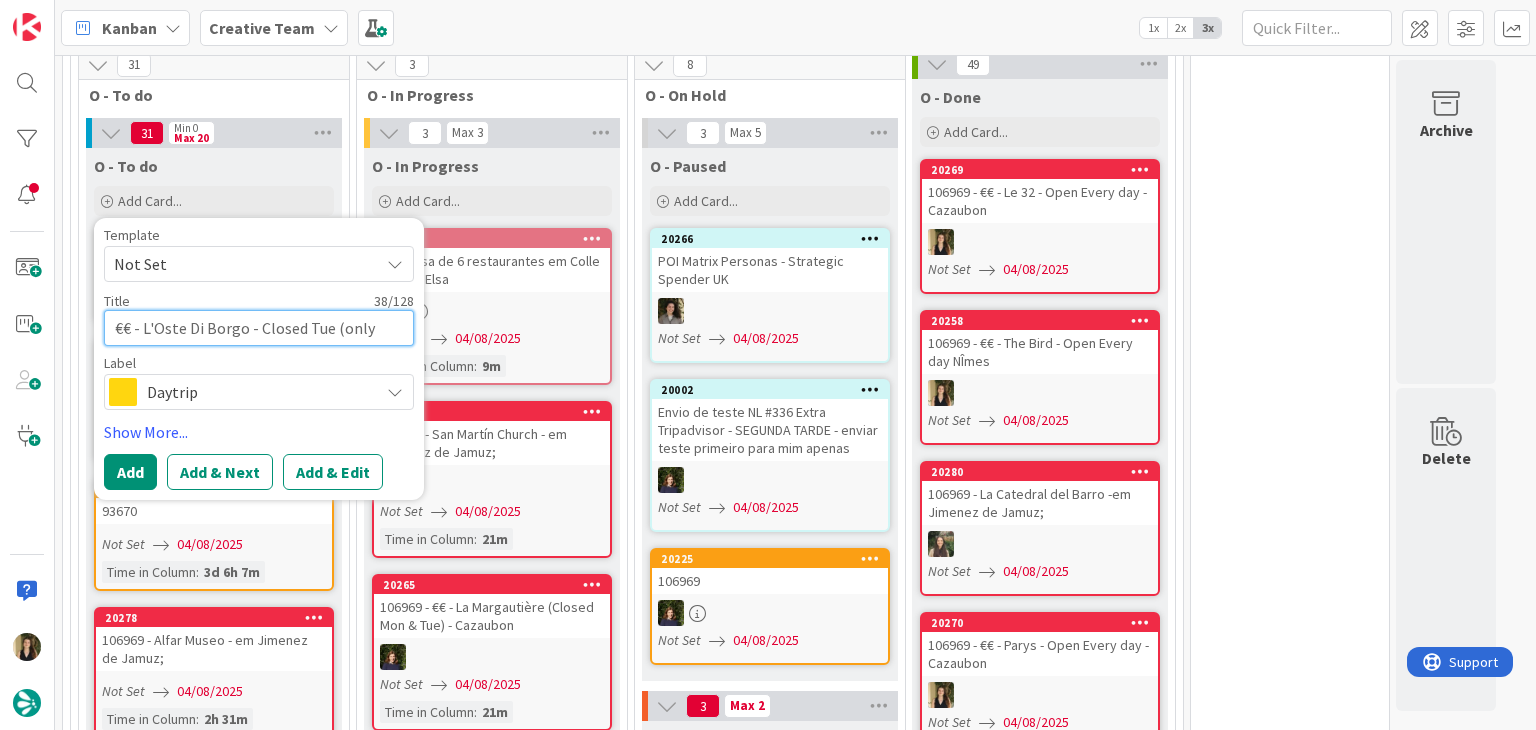 type on "x" 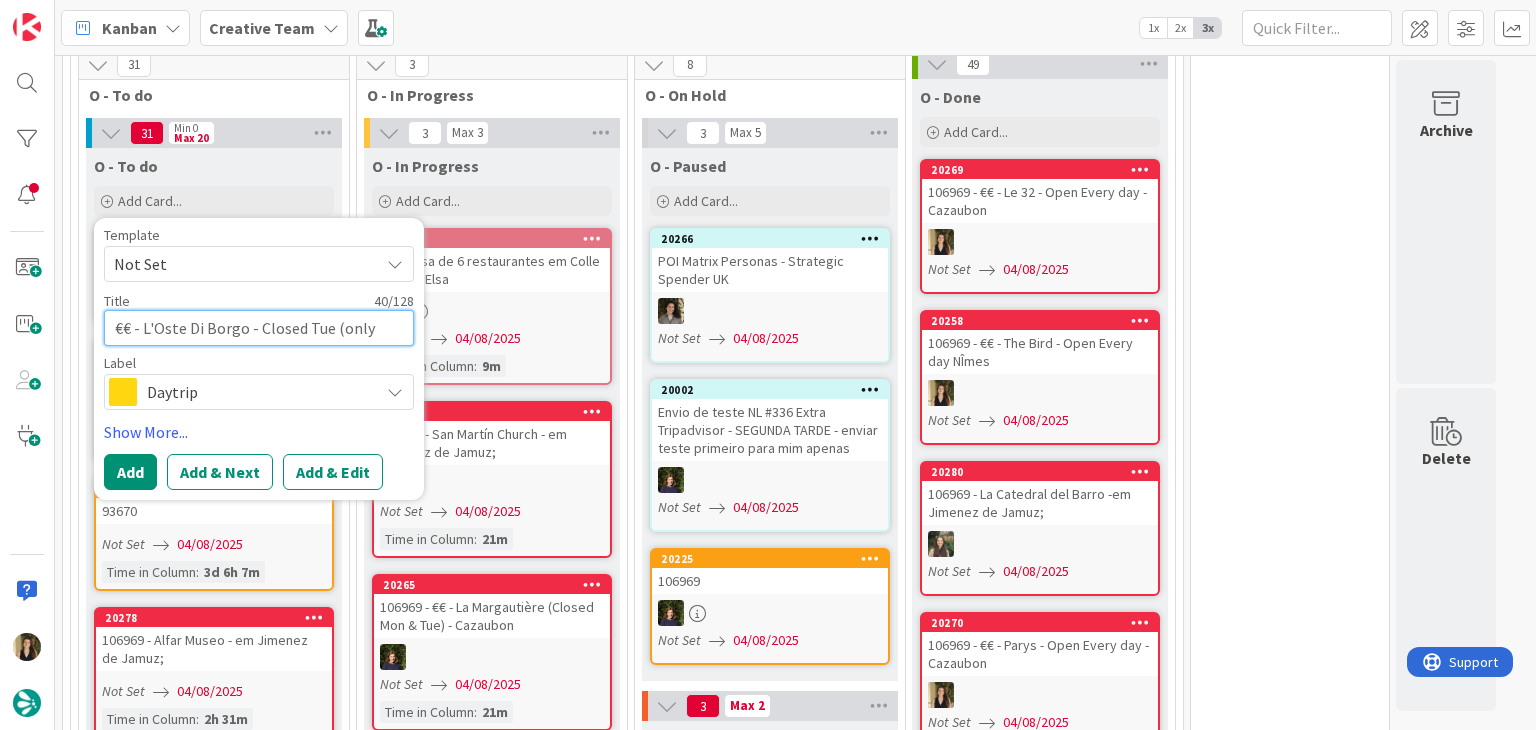 type on "x" 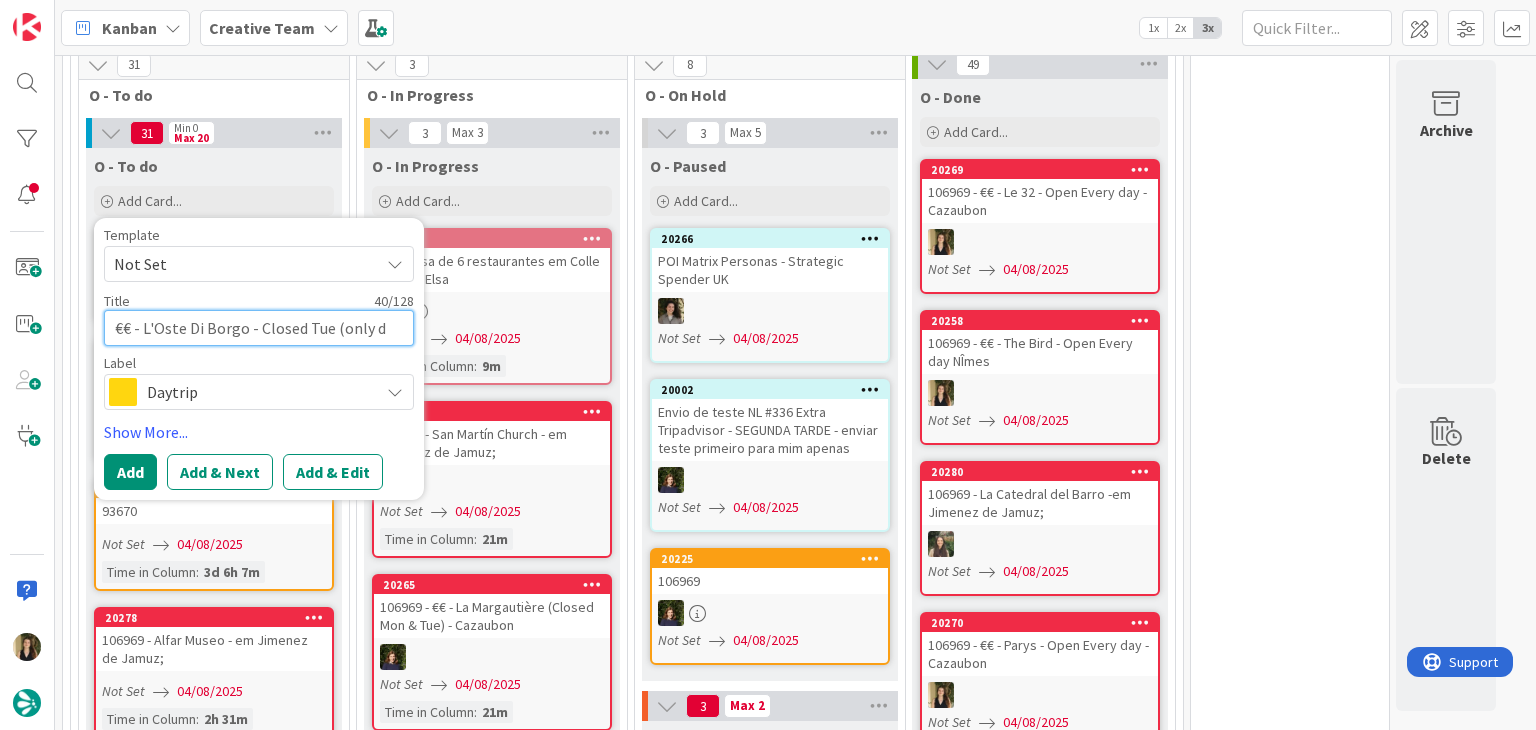type on "x" 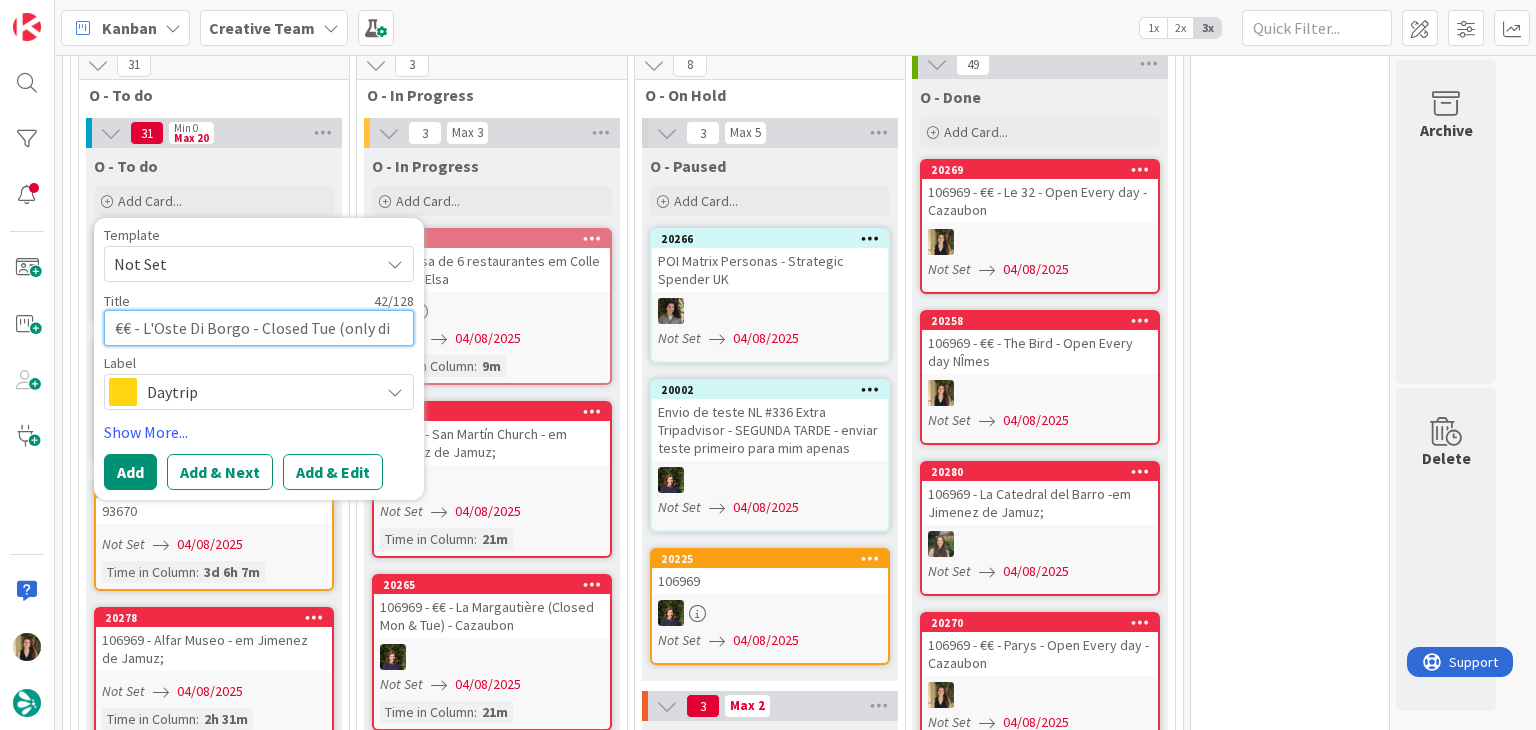 type on "x" 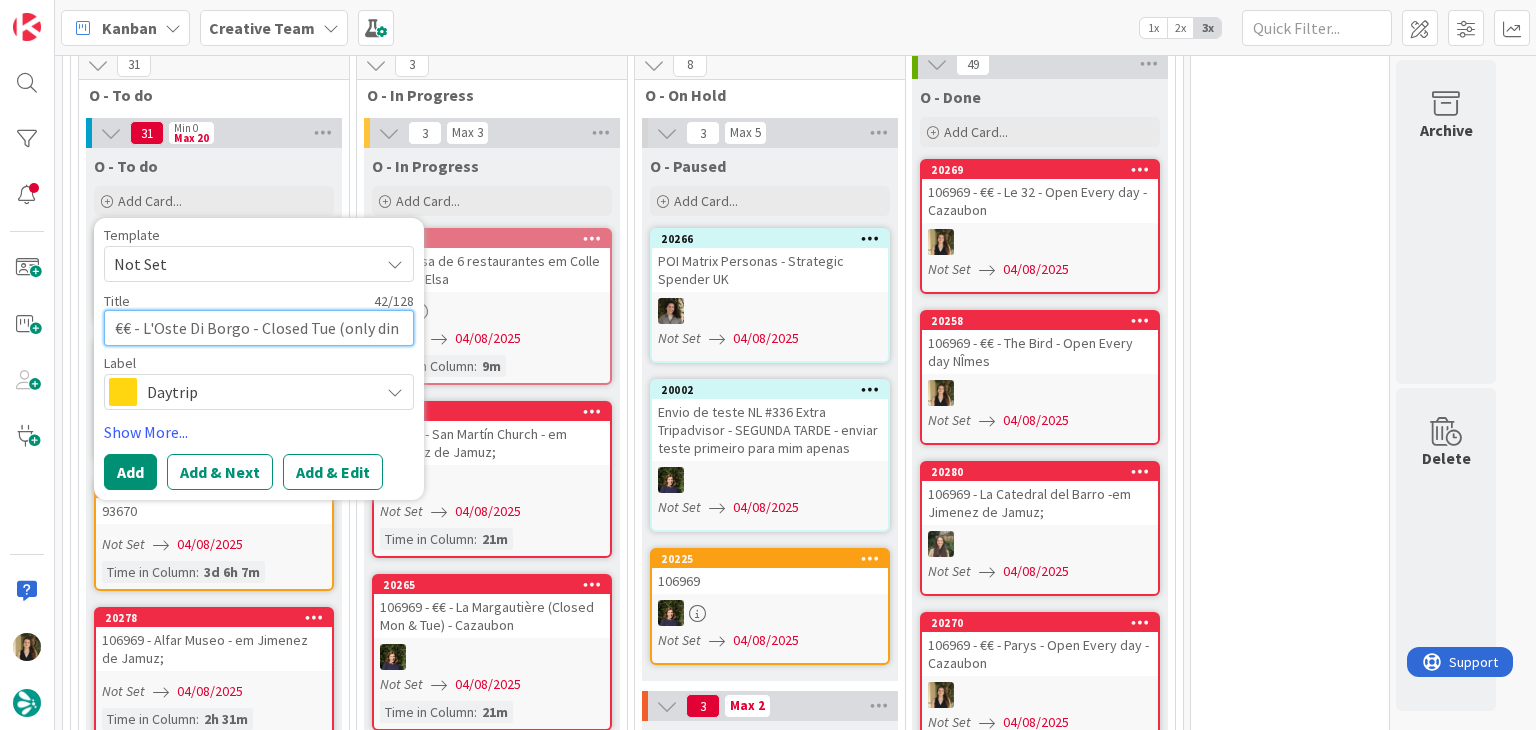 type on "x" 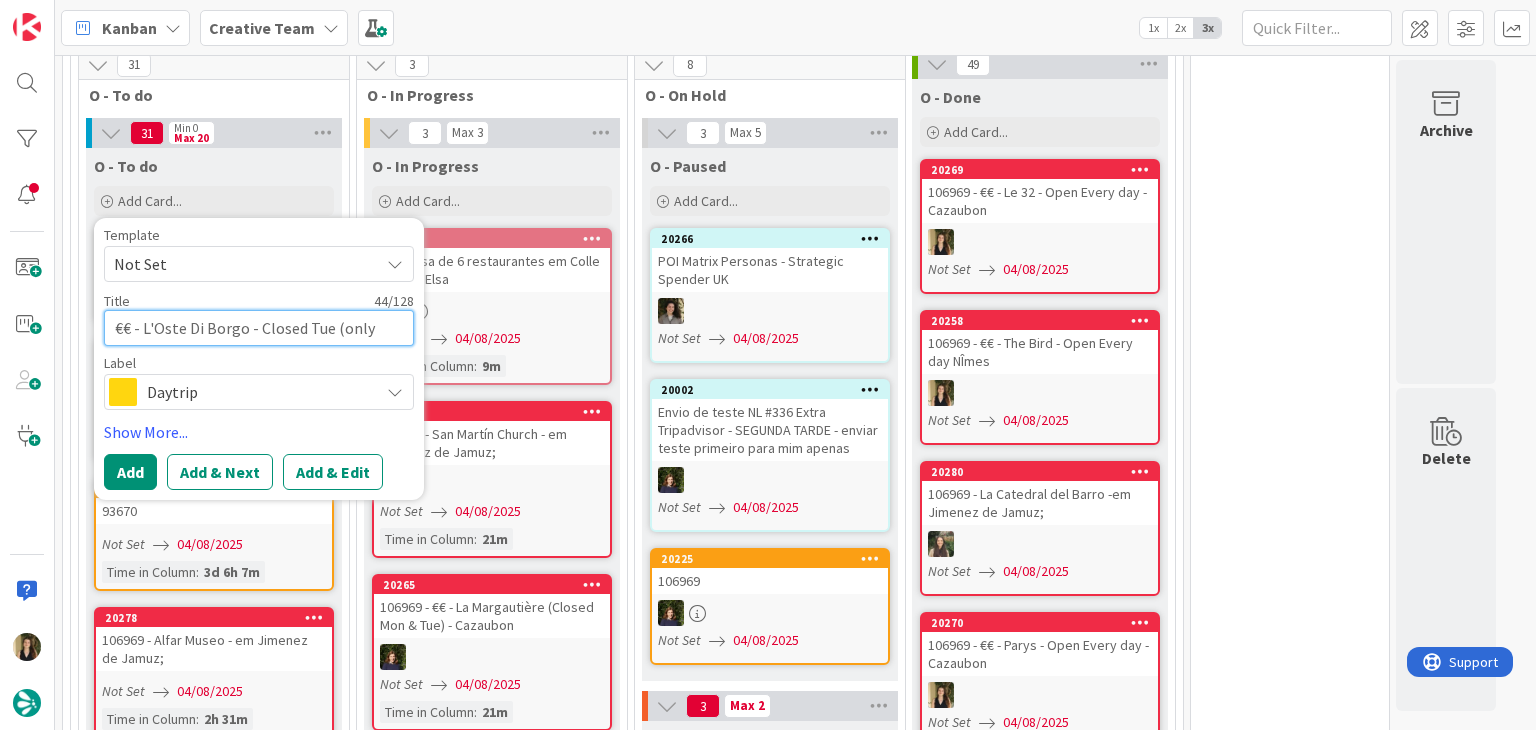 type on "x" 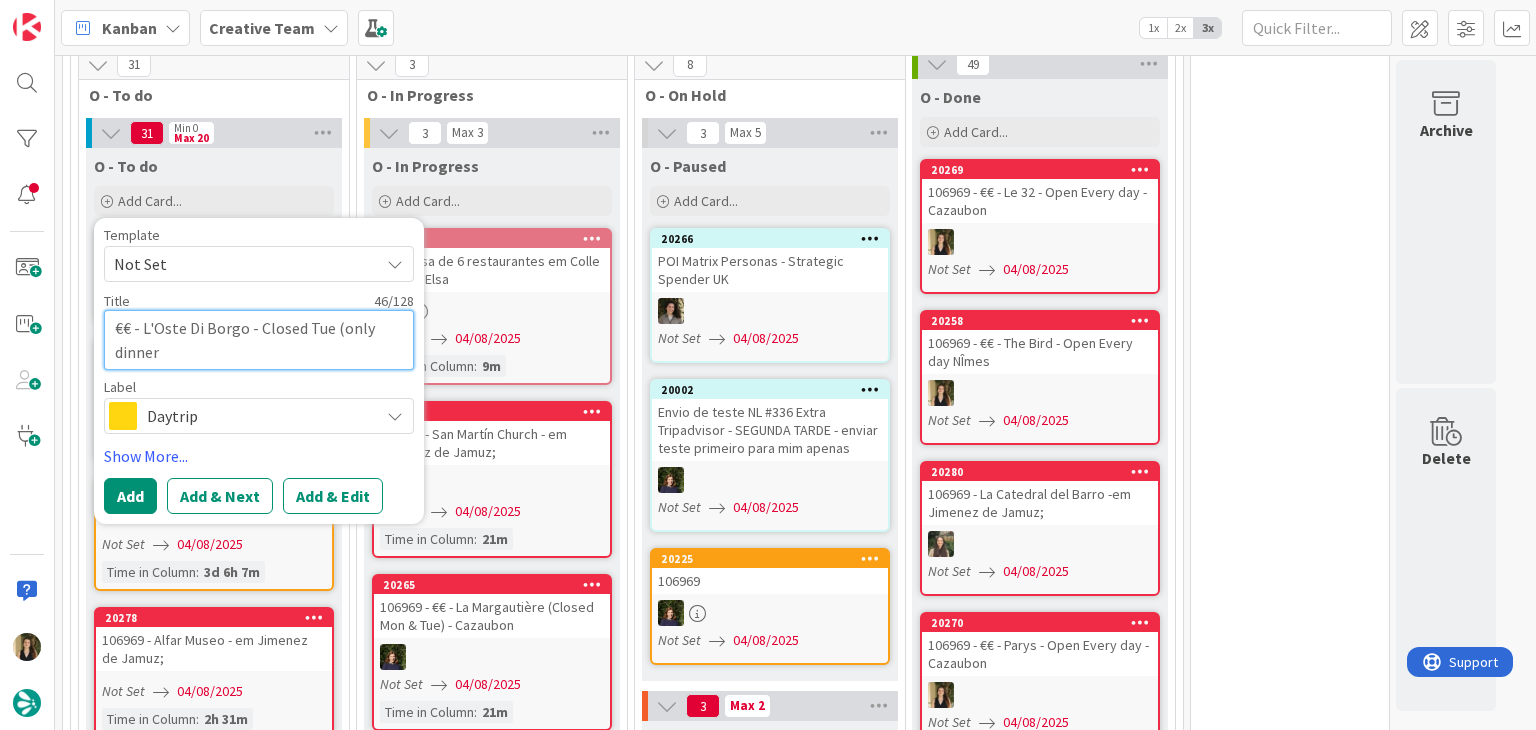 type on "x" 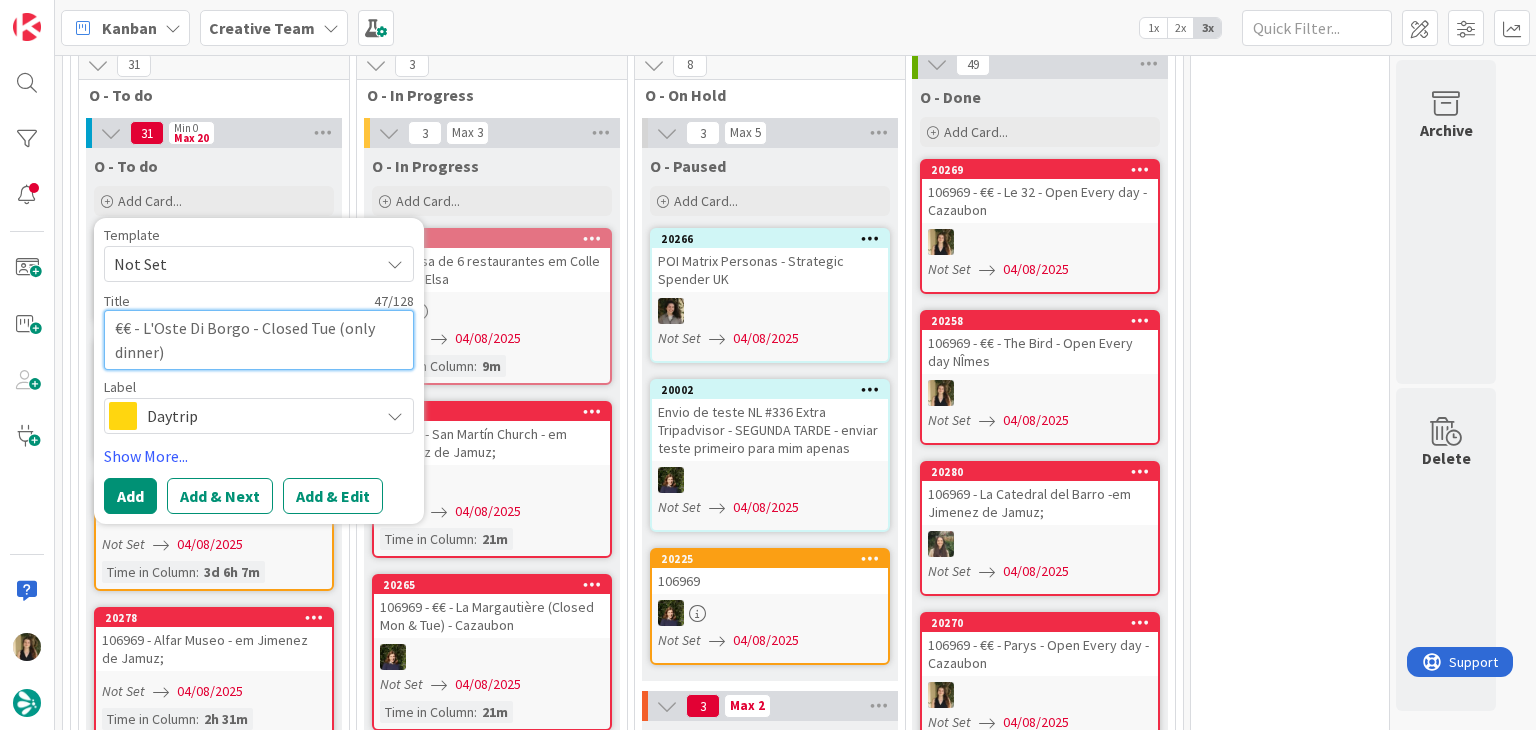 type on "€€ - L'Oste Di Borgo - Closed Tue (only dinner)" 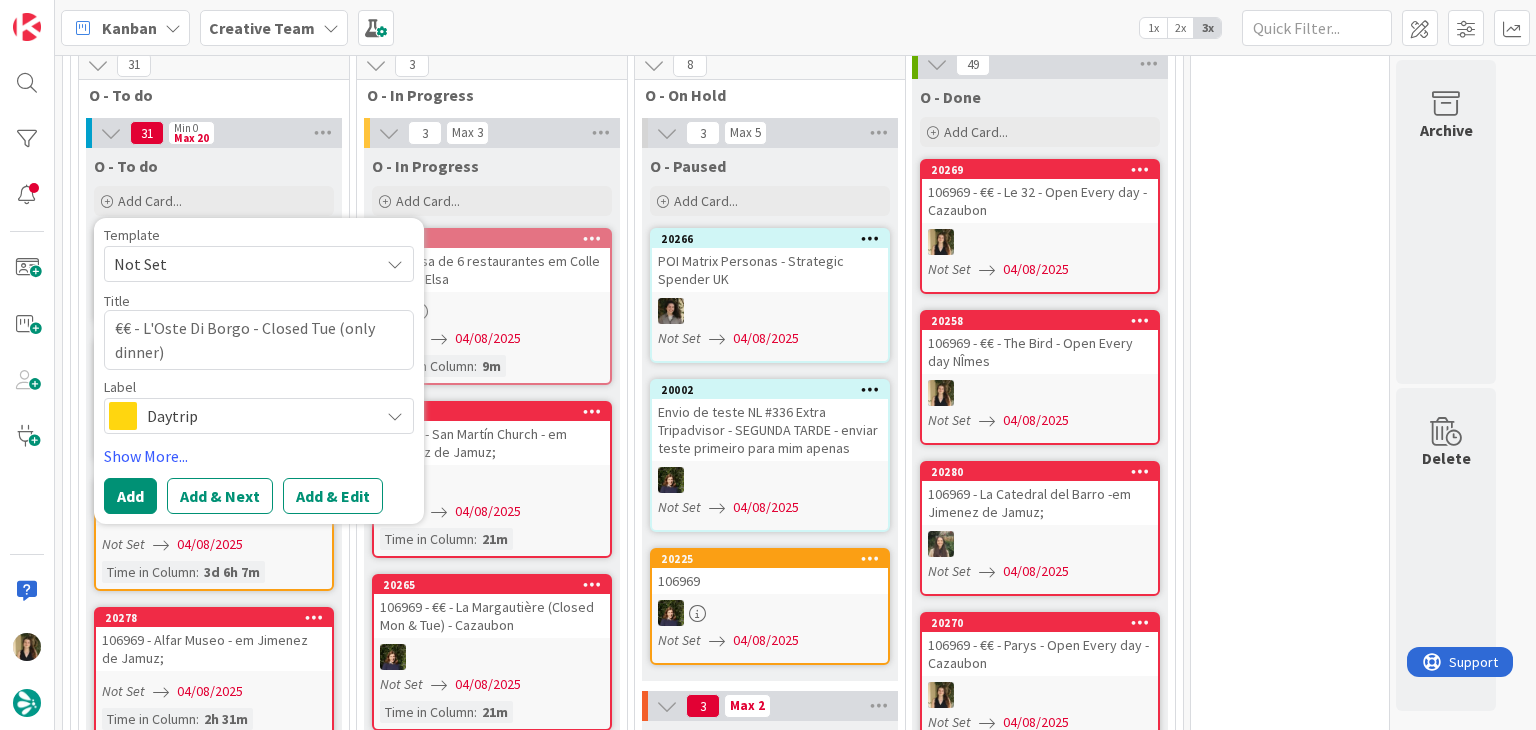 click on "Daytrip" at bounding box center (258, 416) 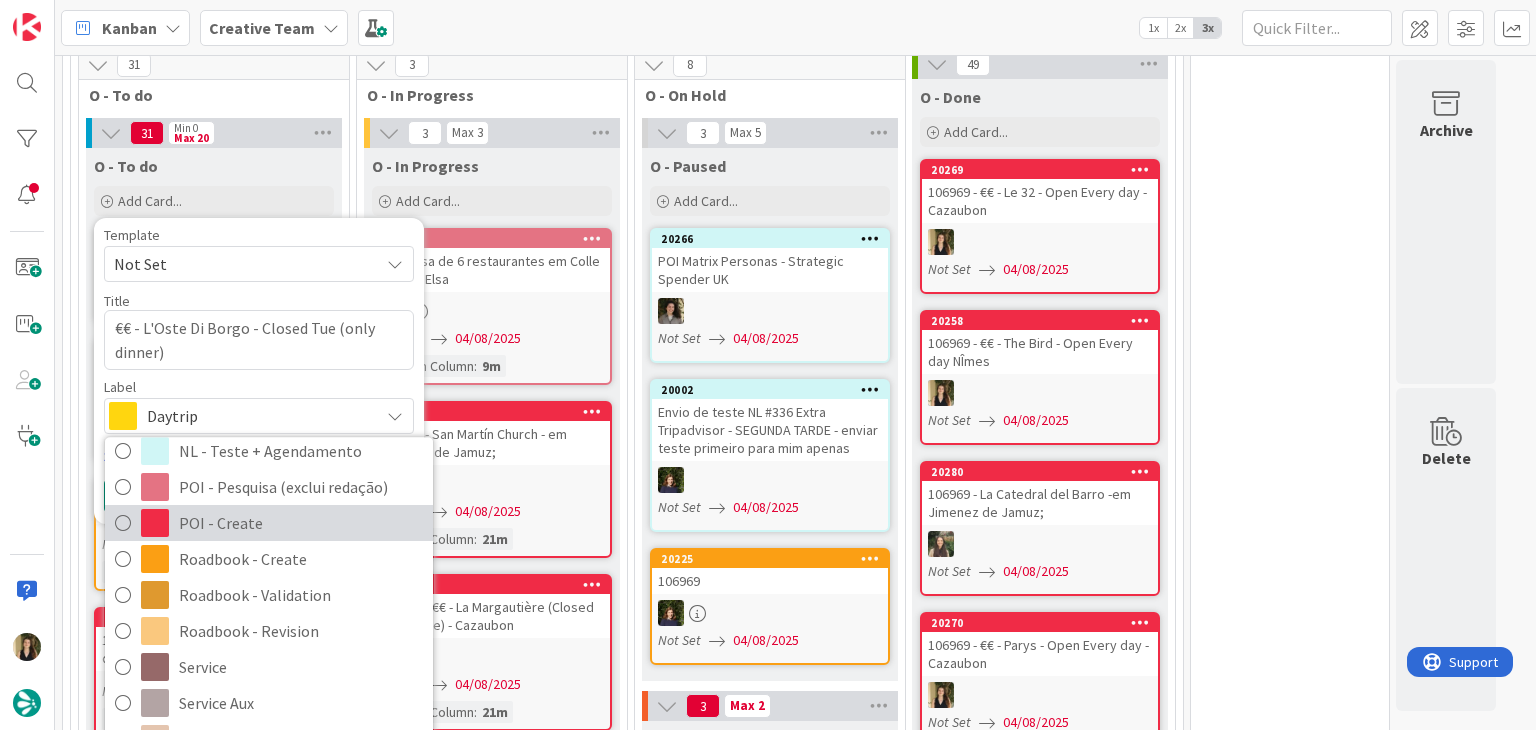 click on "POI - Create" at bounding box center [269, 523] 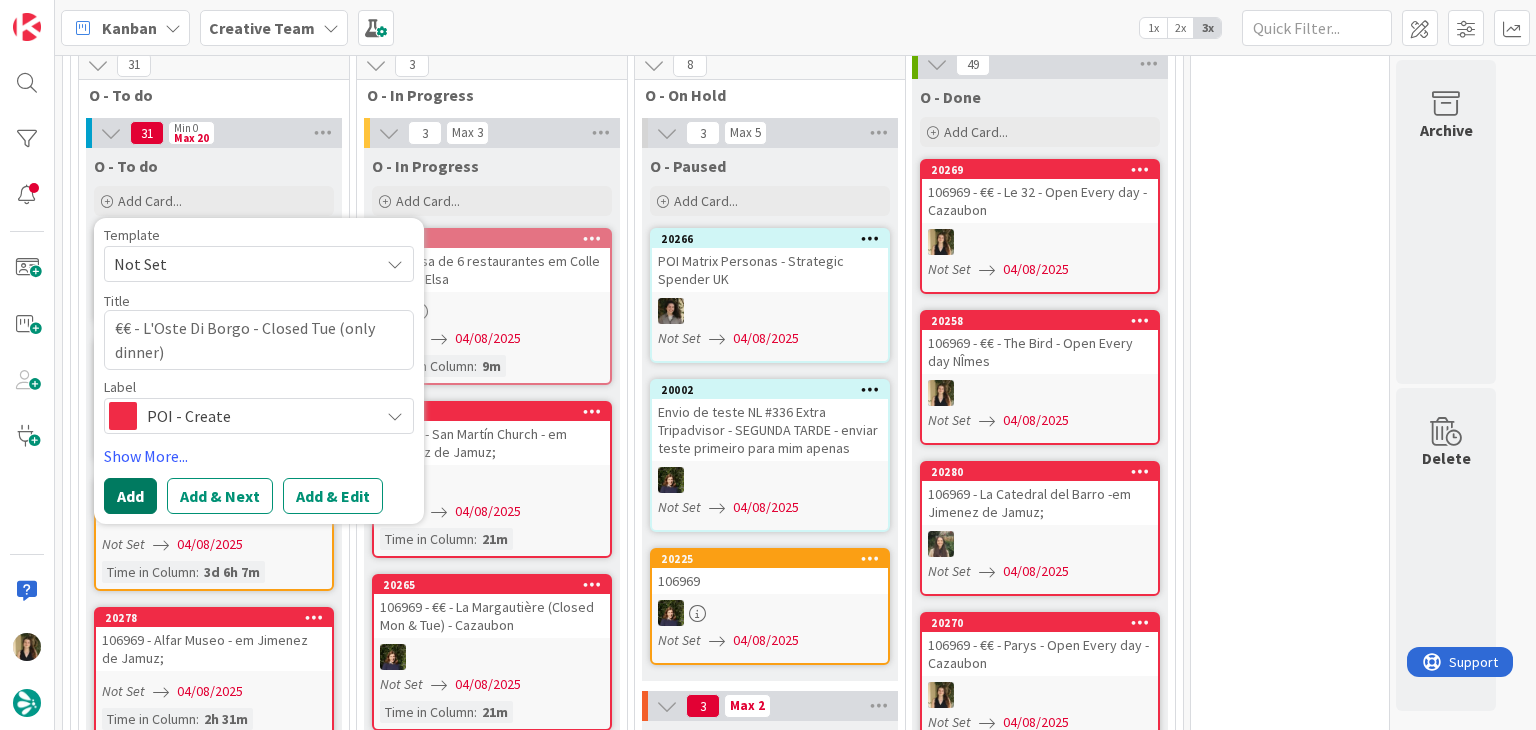 click on "Add" at bounding box center [130, 496] 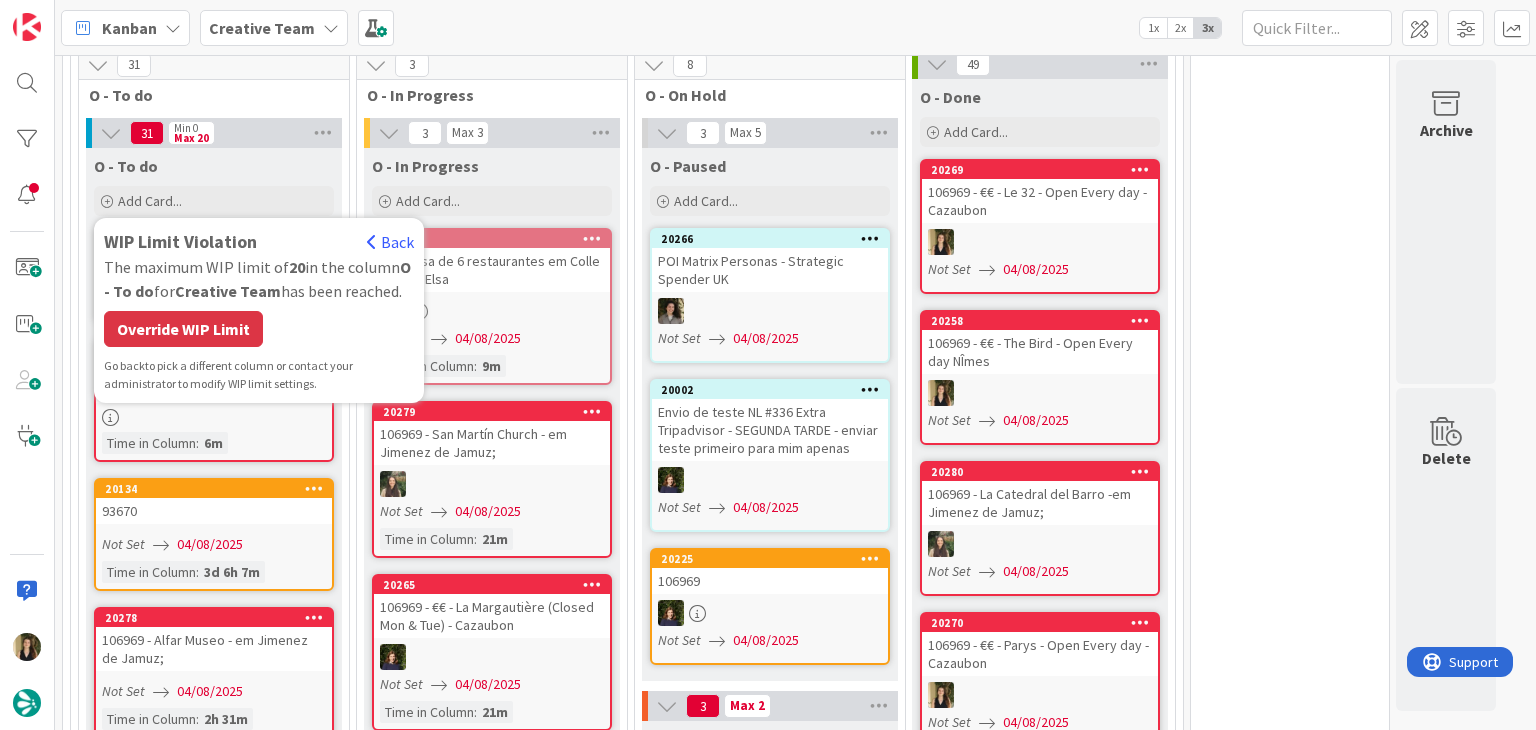 click on "WIP Limit Violation Back The maximum WIP limit of  20  in the column  O - To do  for  Creative Team  has been reached. Override WIP Limit Go back  to pick a different column or contact your administrator to modify WIP limit settings. Template Not Set Title 47 / 128 €€ - L'Oste Di Borgo - Closed Tue (only dinner) Label POI - Create  Accommodation Accommodation RB Car Daytrip Location NL - Blog Post + Email NL - Email NL - Paginação NL - Teste + Agendamento POI - Pesquisa (exclui redação) POI - Create  Roadbook - Create Roadbook - Validation Roadbook - Revision Service Service Aux Website - Edição 20min Website - Tour 6h Guidebook NL - Blog Post Information Show More... Add Add & Next Add & Edit" at bounding box center [259, 310] 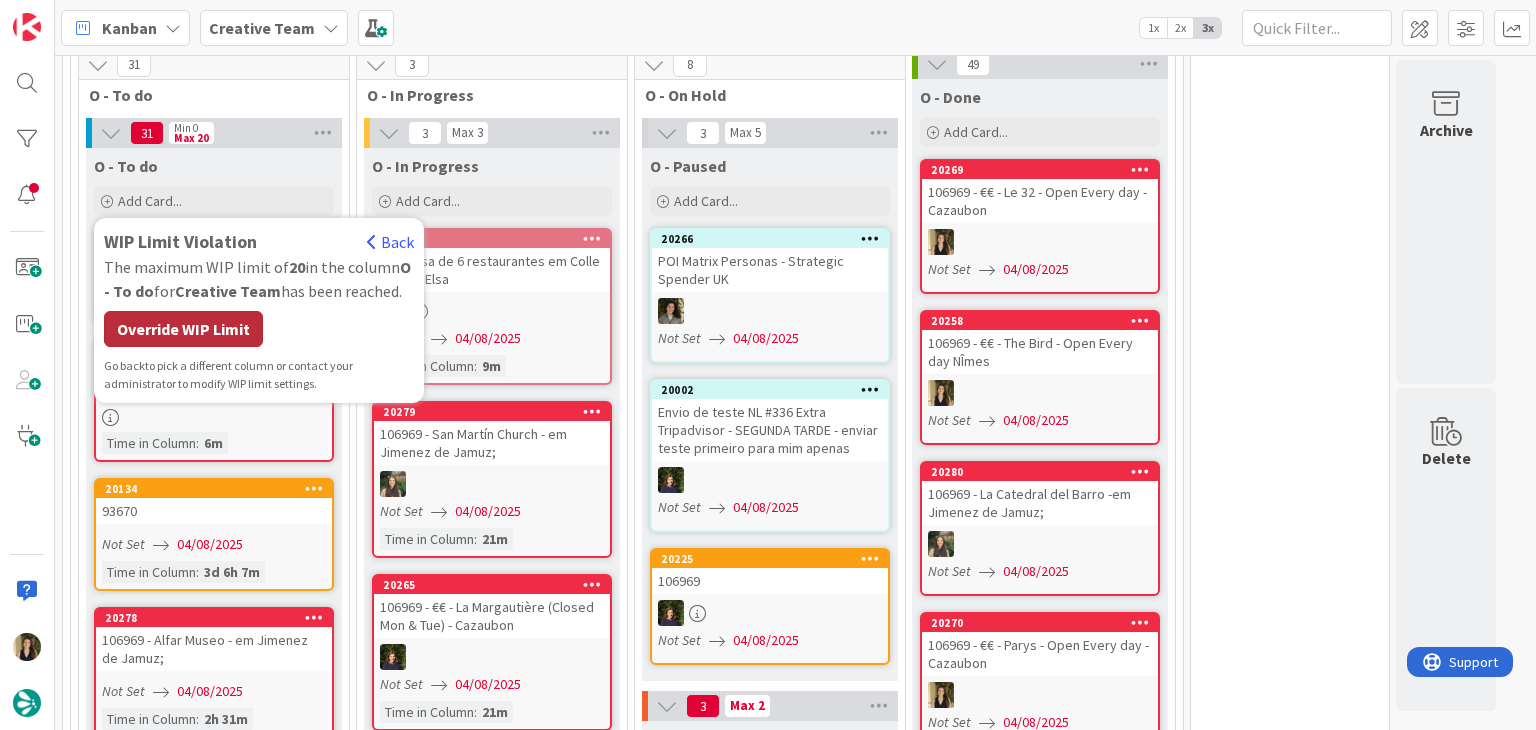 click on "Override WIP Limit" at bounding box center (183, 329) 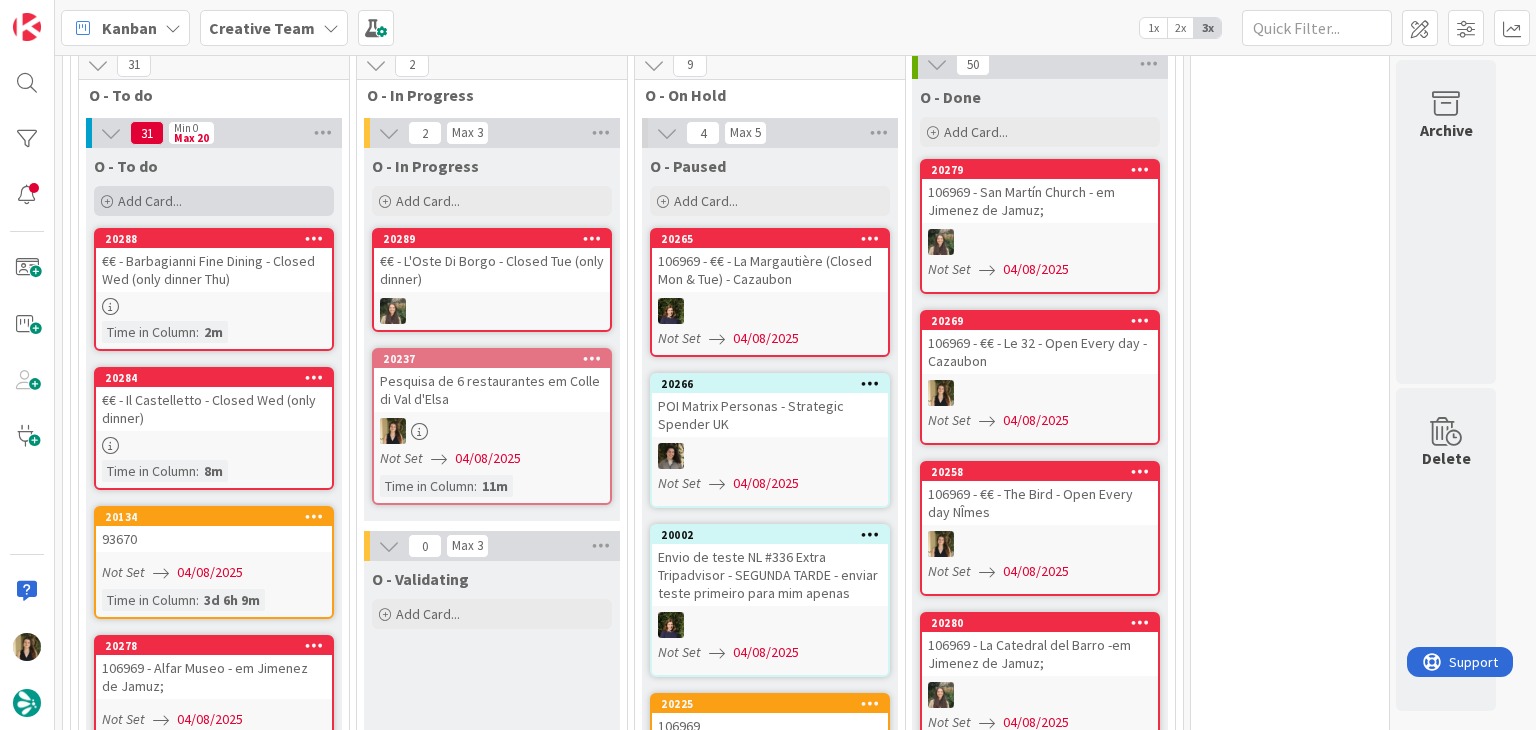 click on "Add Card..." at bounding box center [214, 201] 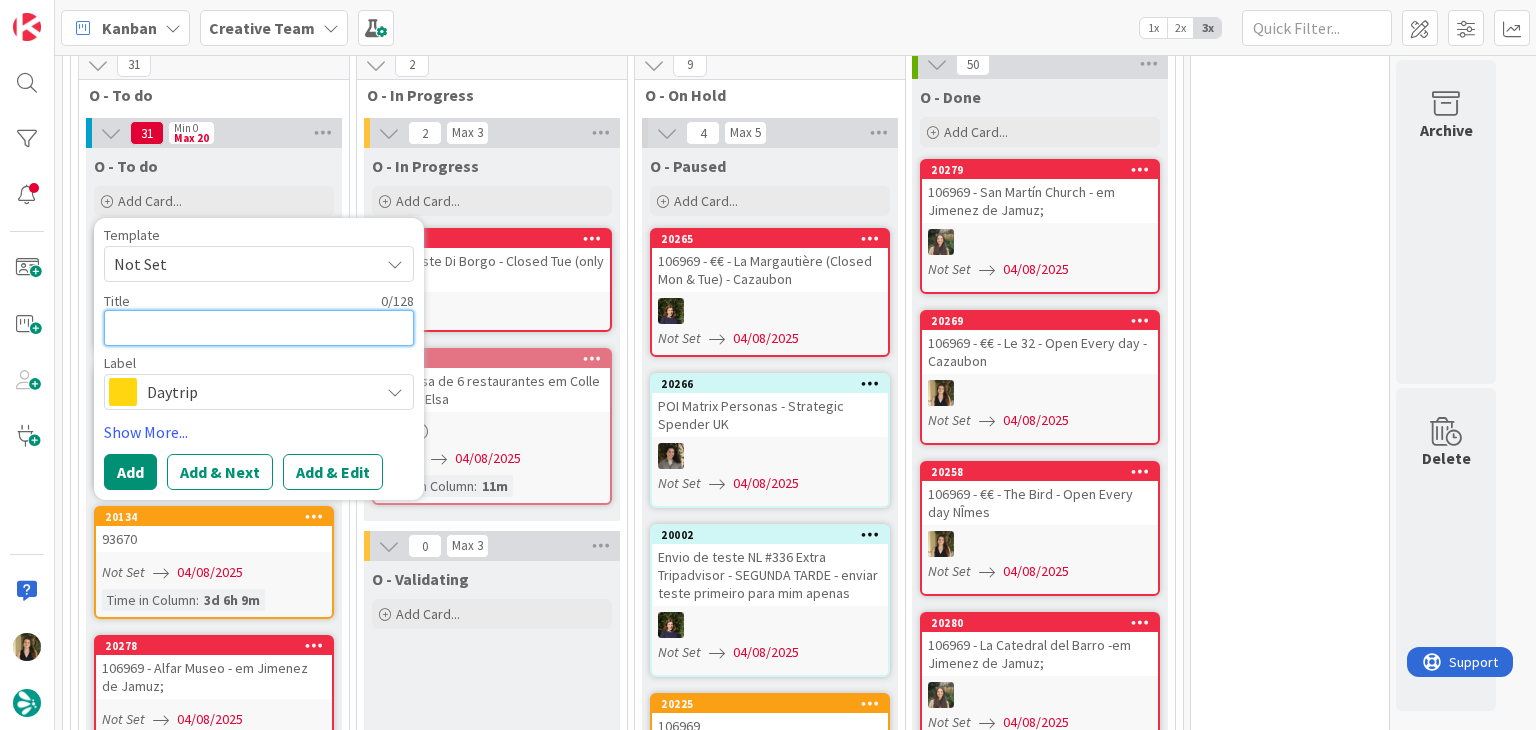 type on "x" 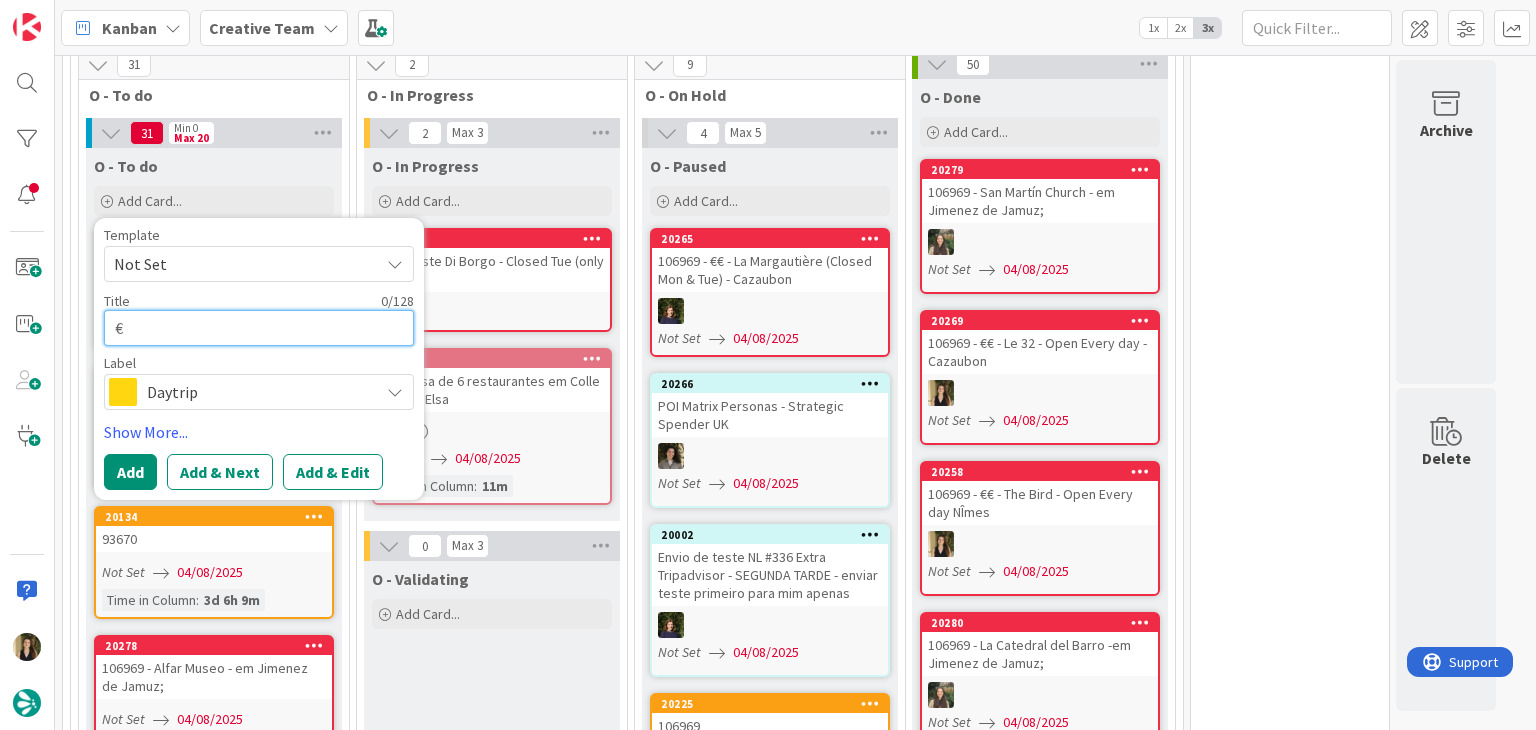 type on "x" 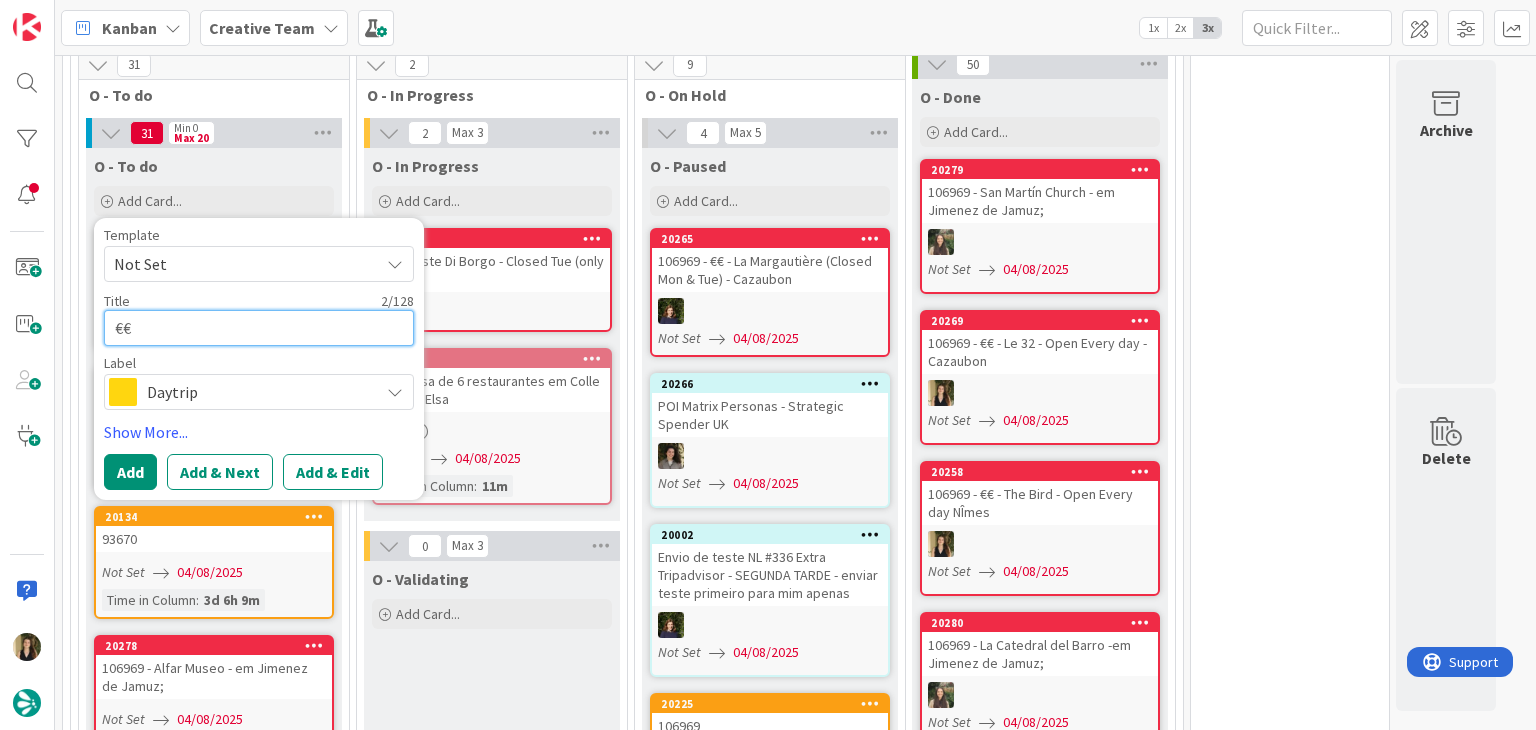 type on "x" 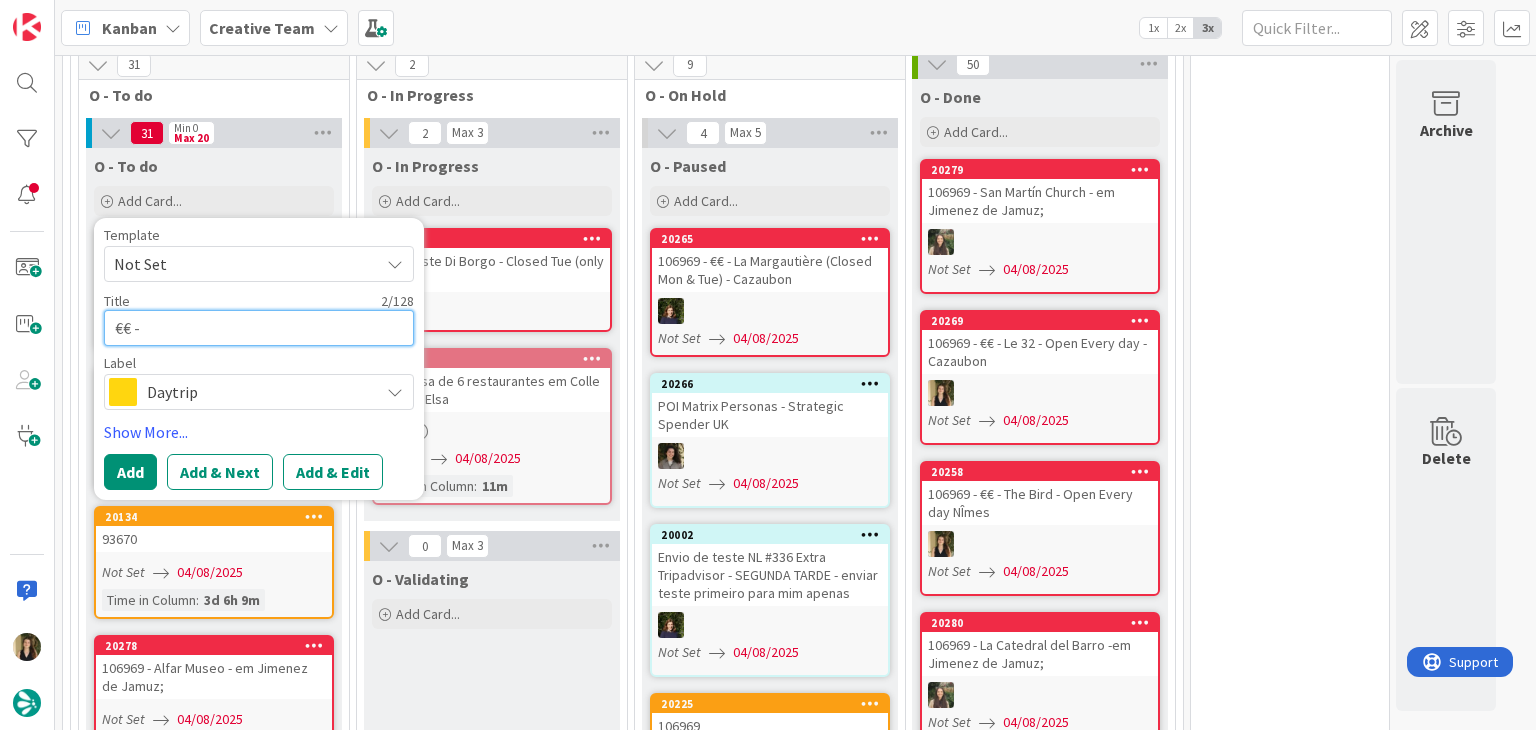 type on "x" 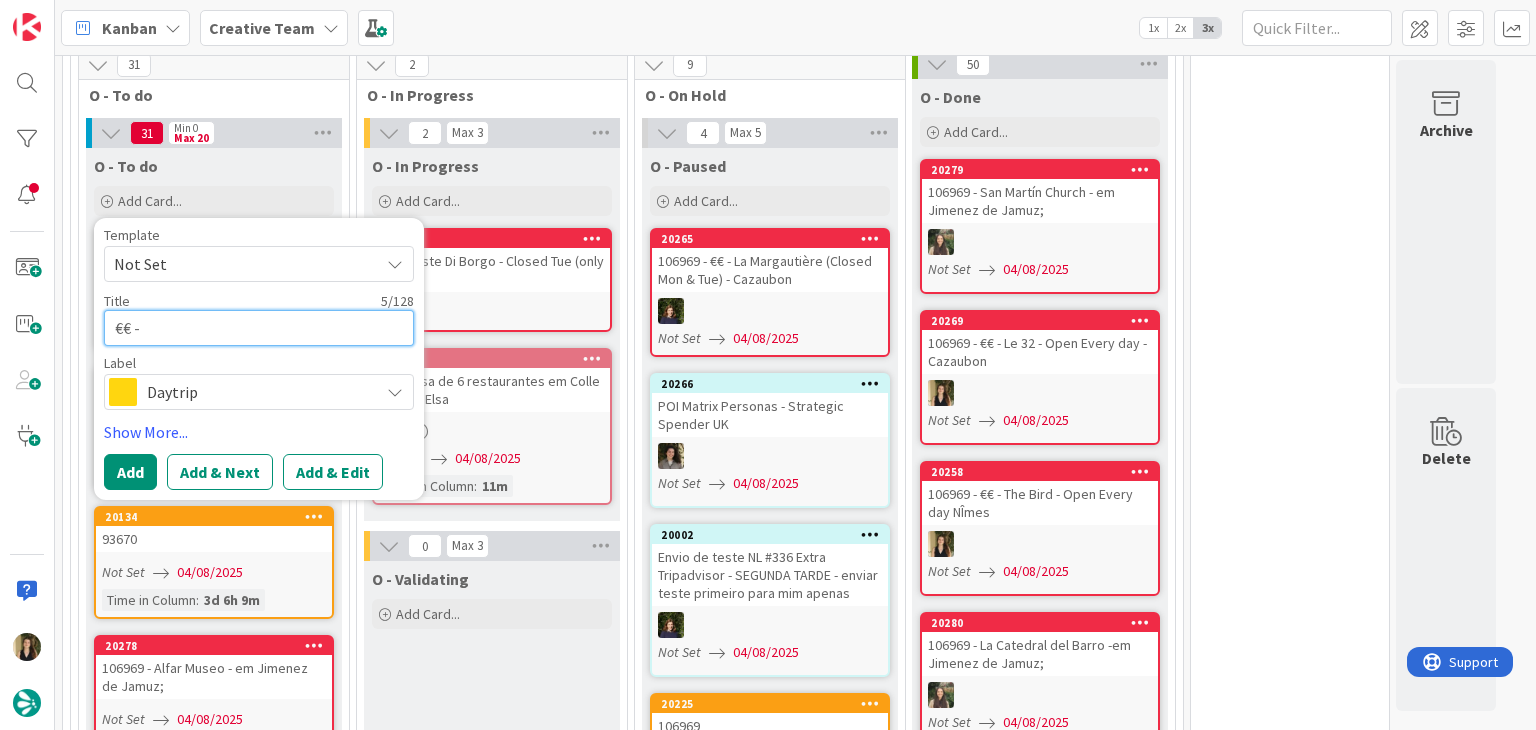 paste on "Bis Osteria Italiana Contemporanea" 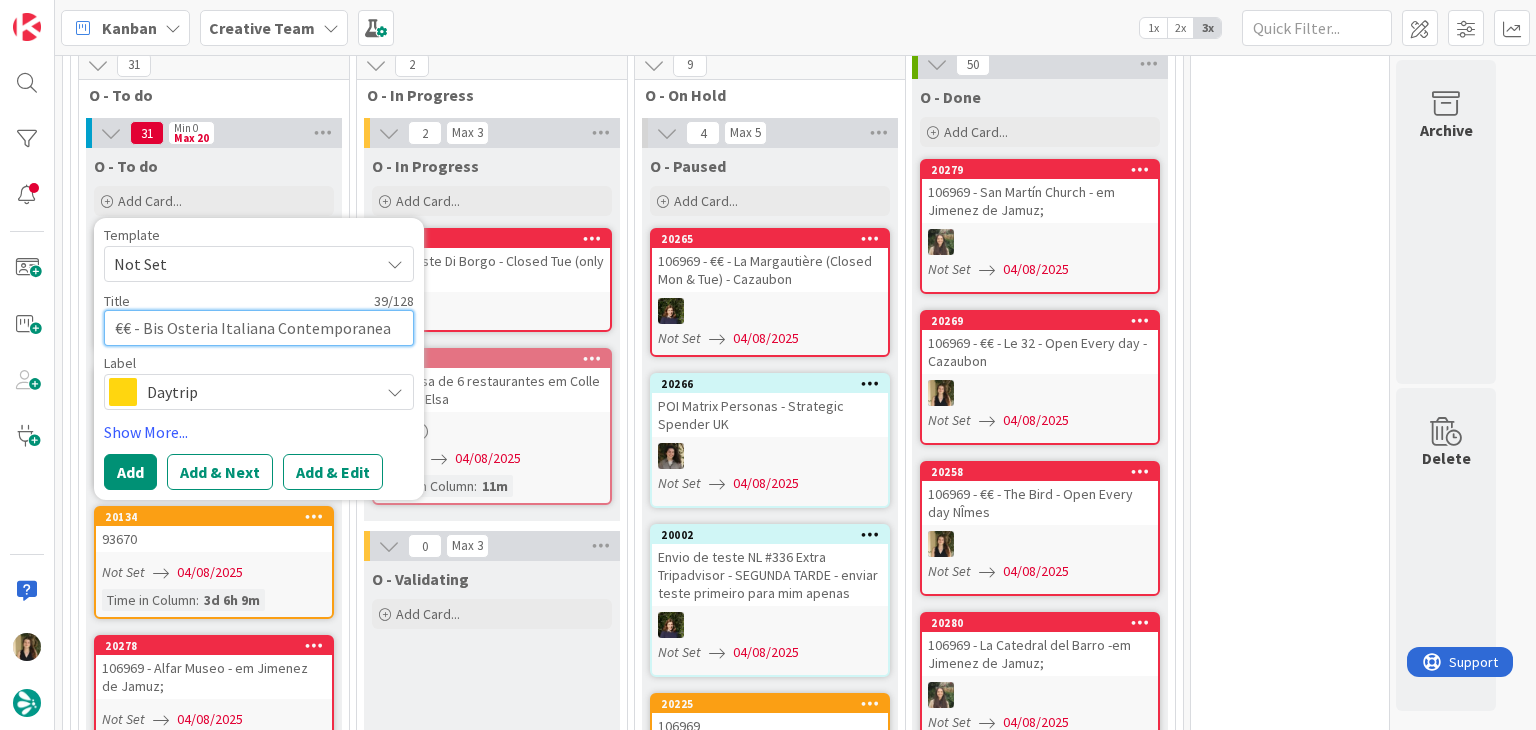 type on "x" 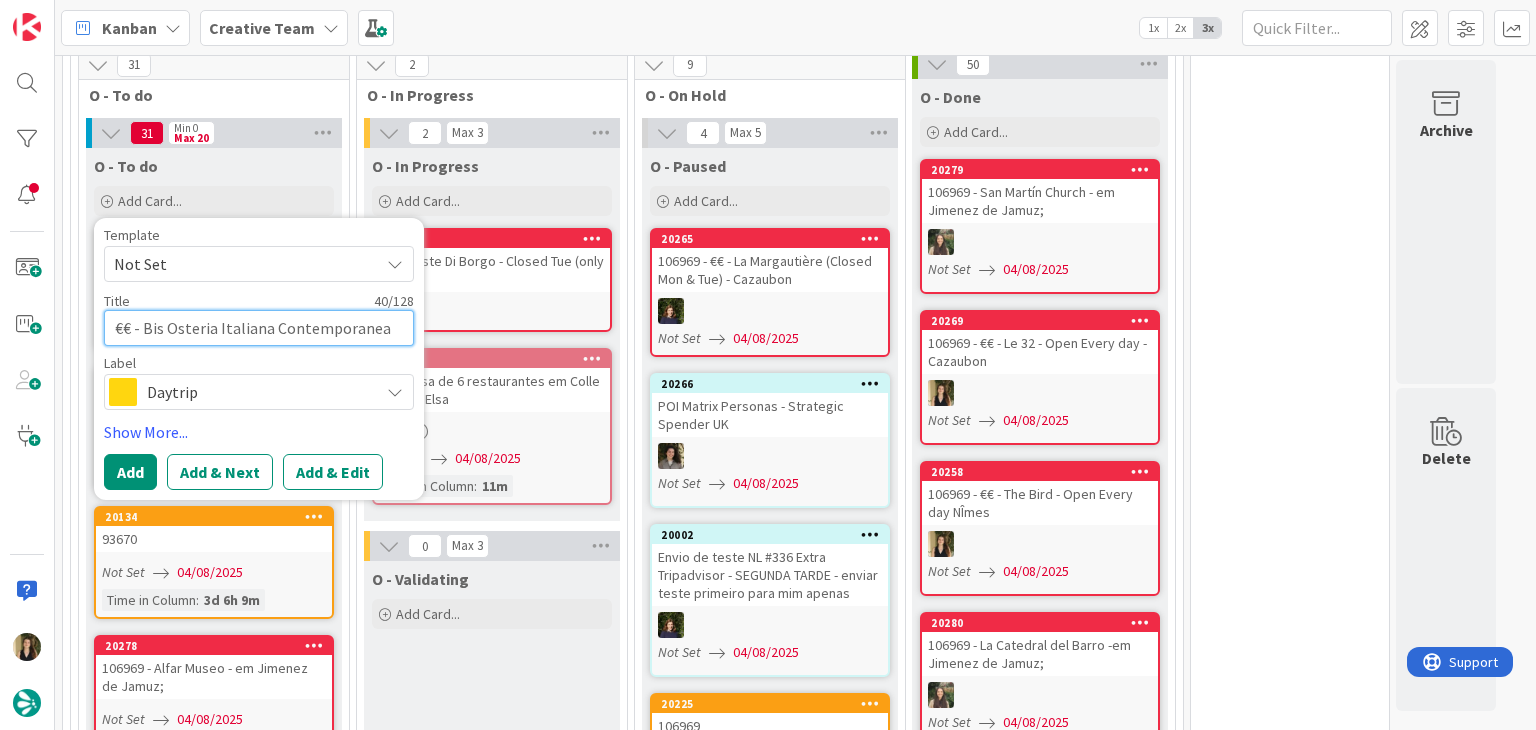 type on "x" 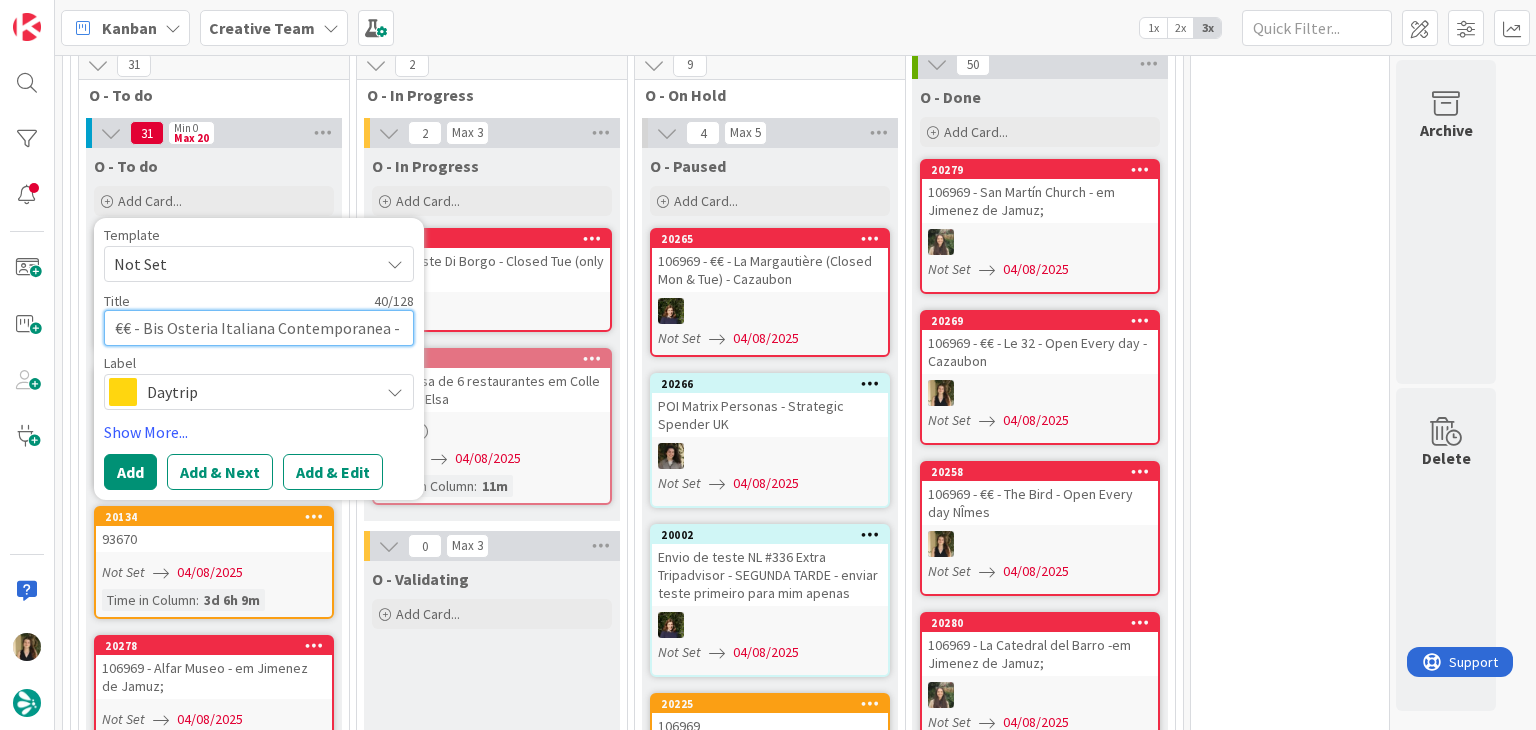 type on "x" 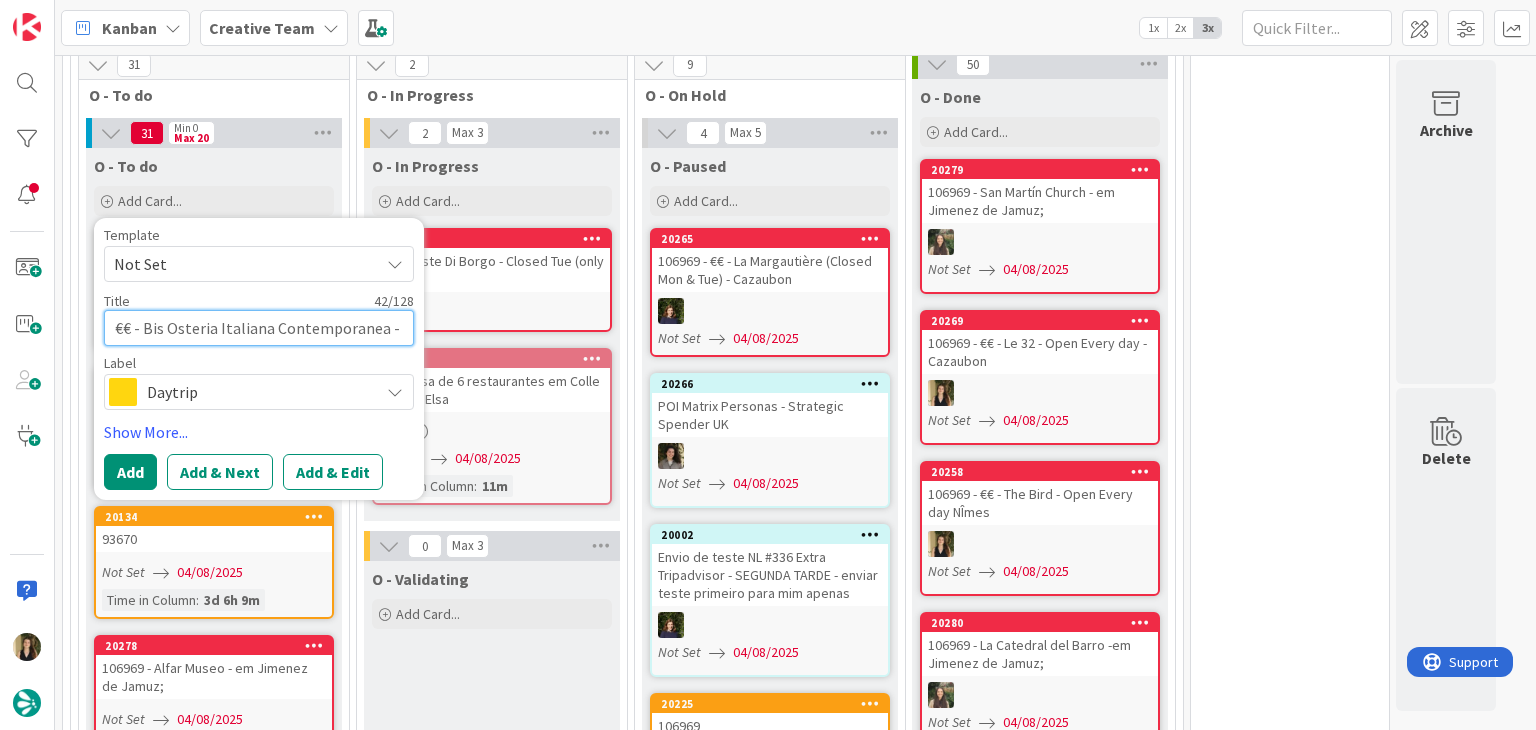 type on "x" 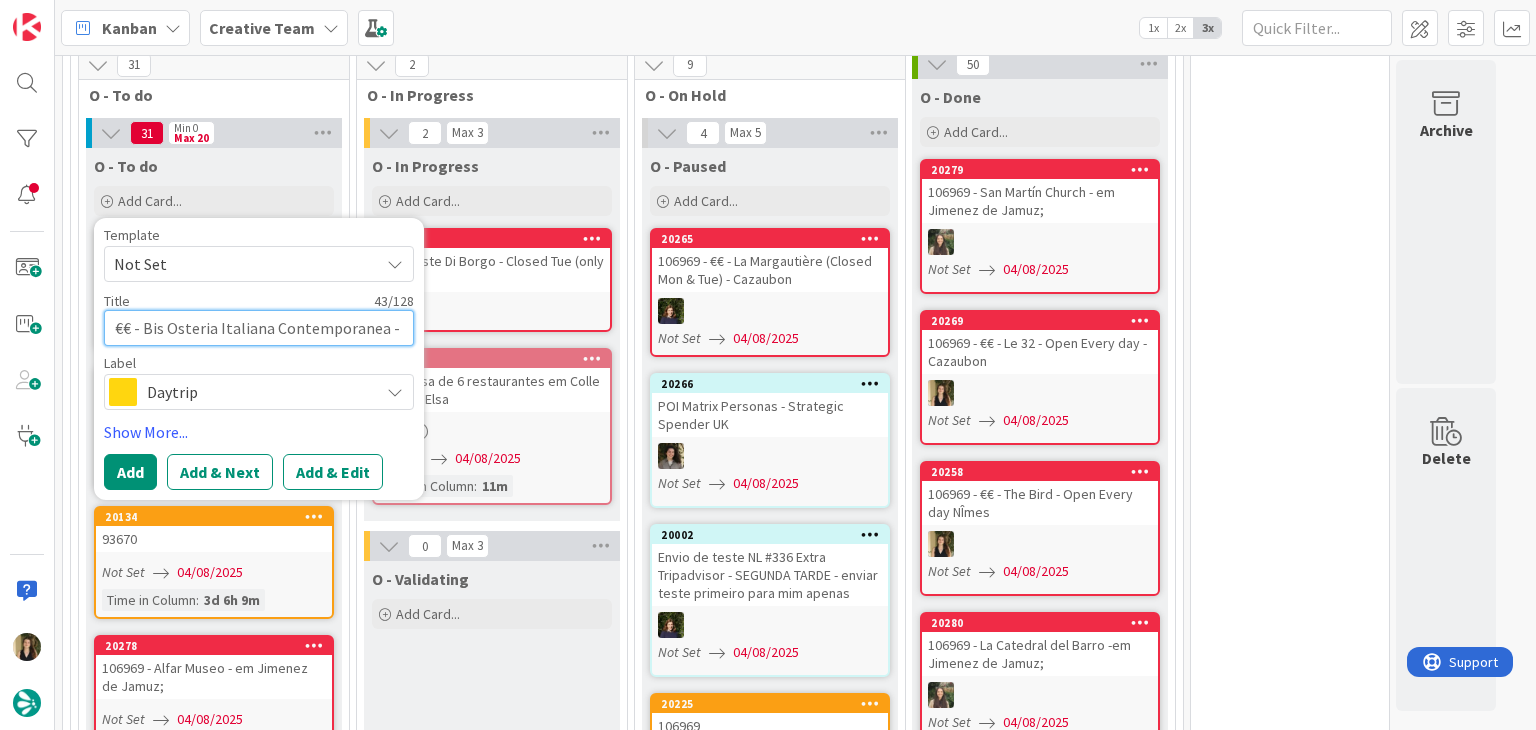 type on "x" 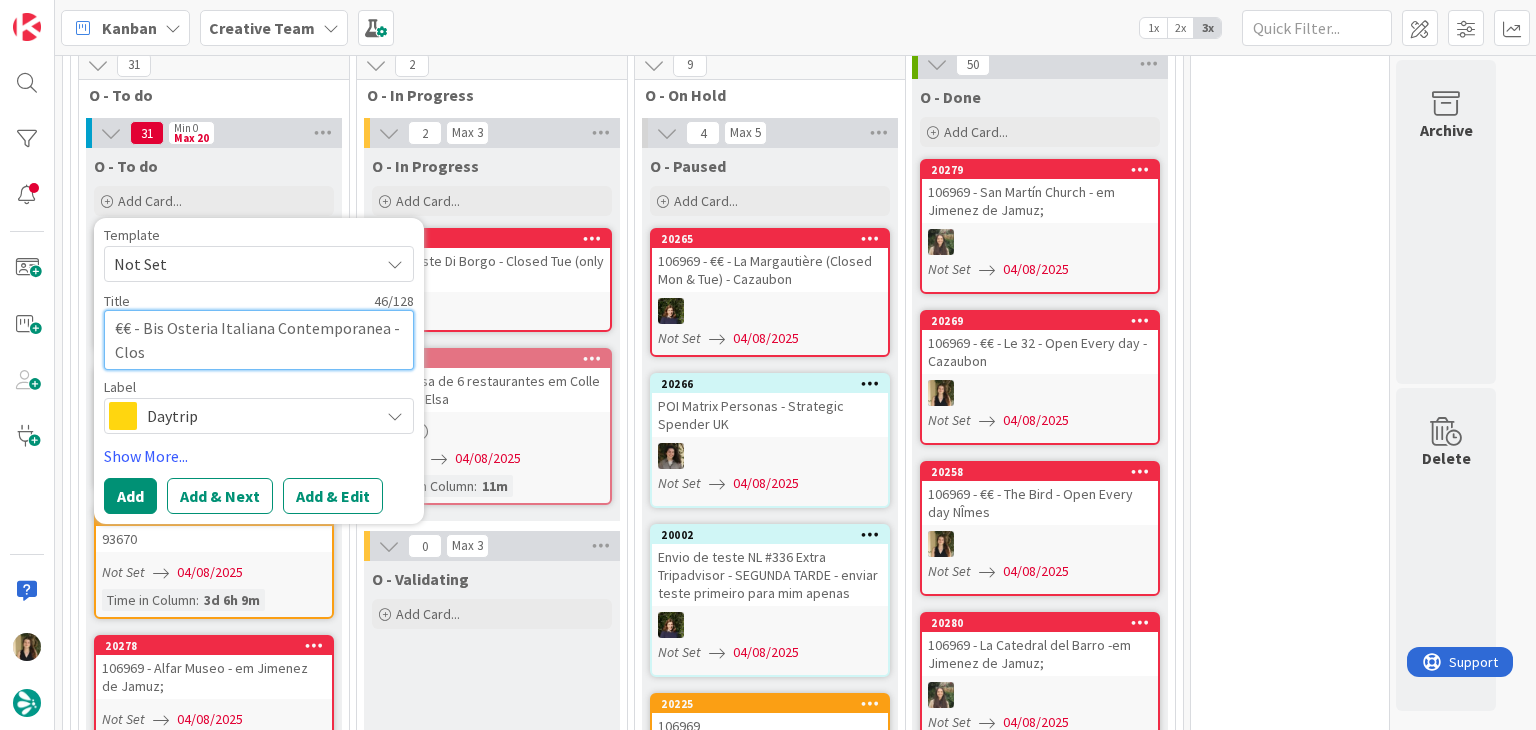 type on "x" 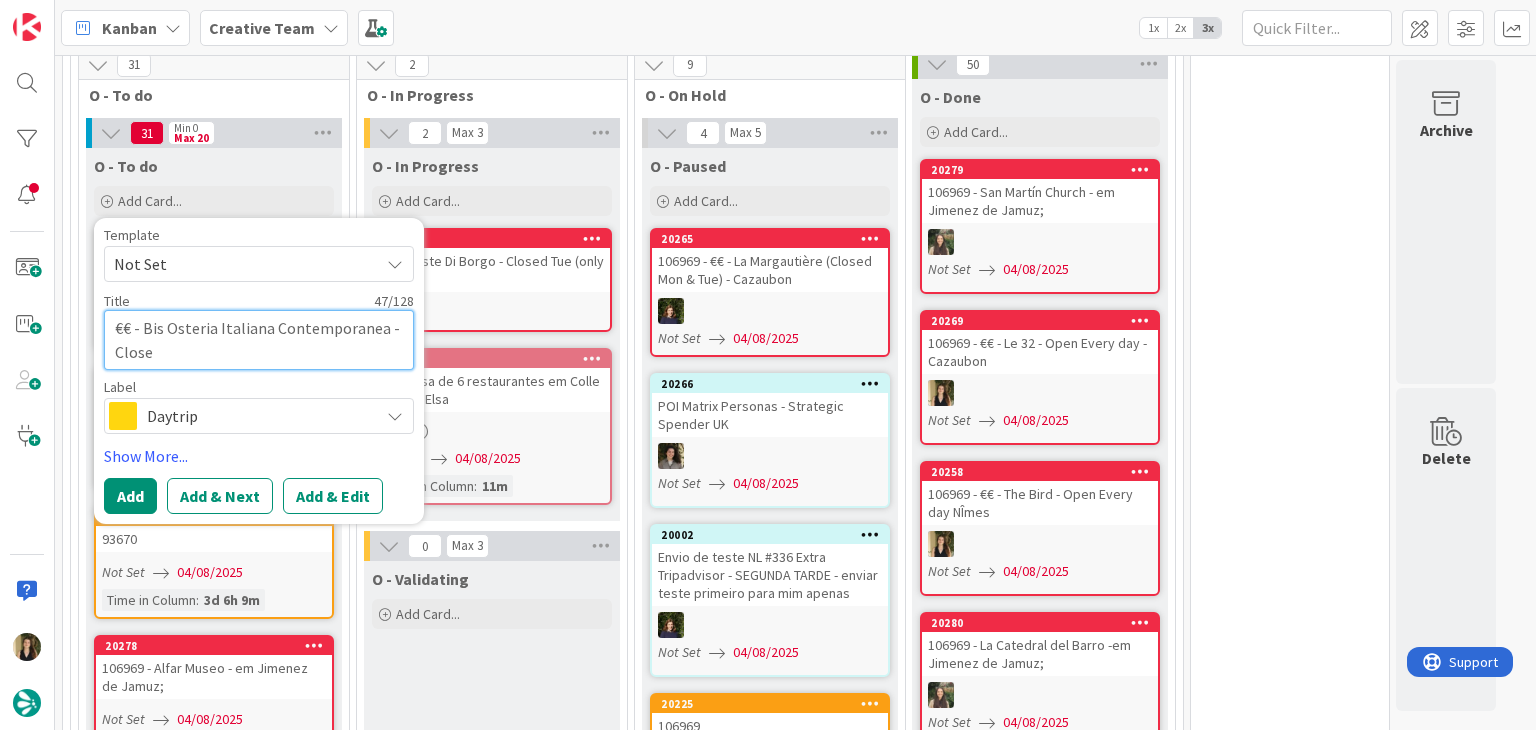 type on "x" 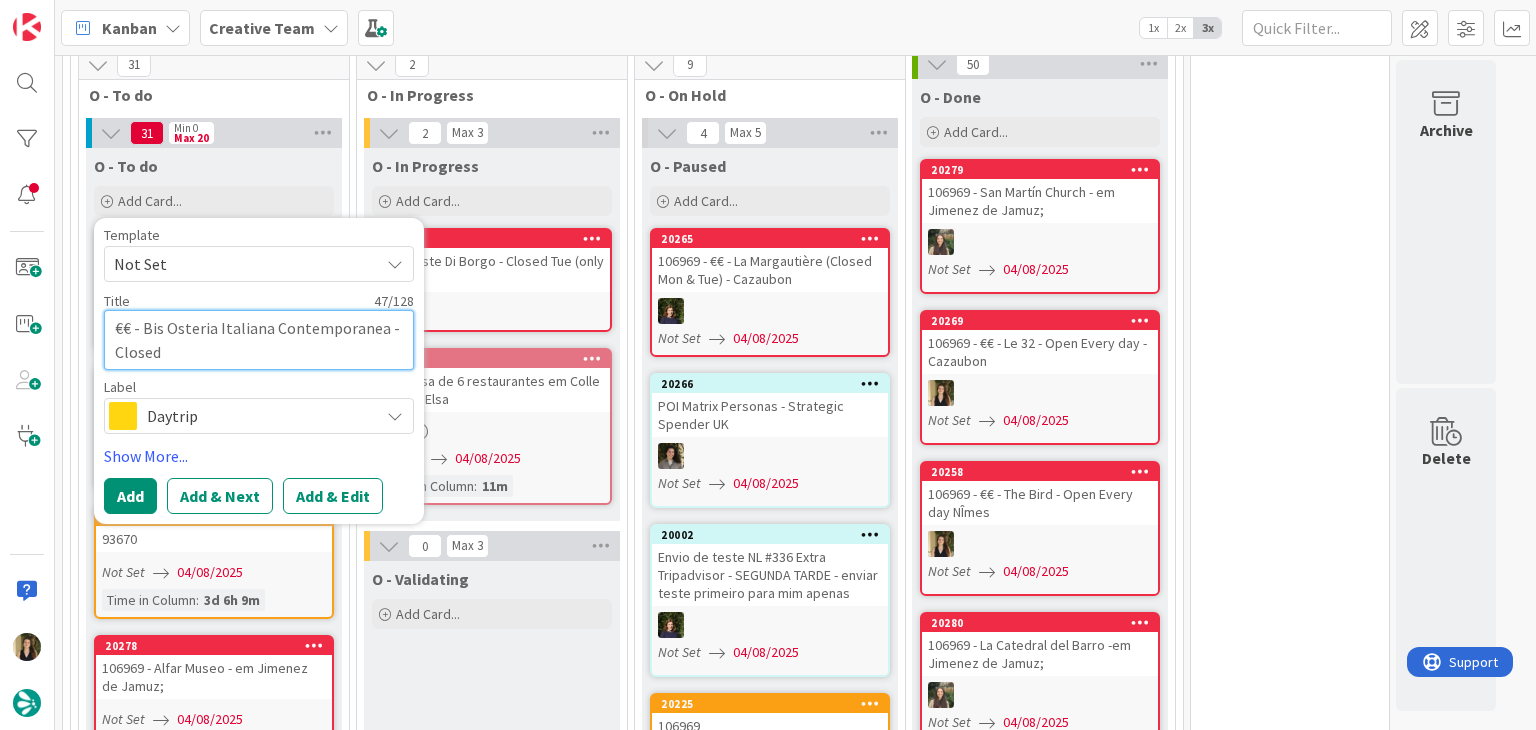 type on "x" 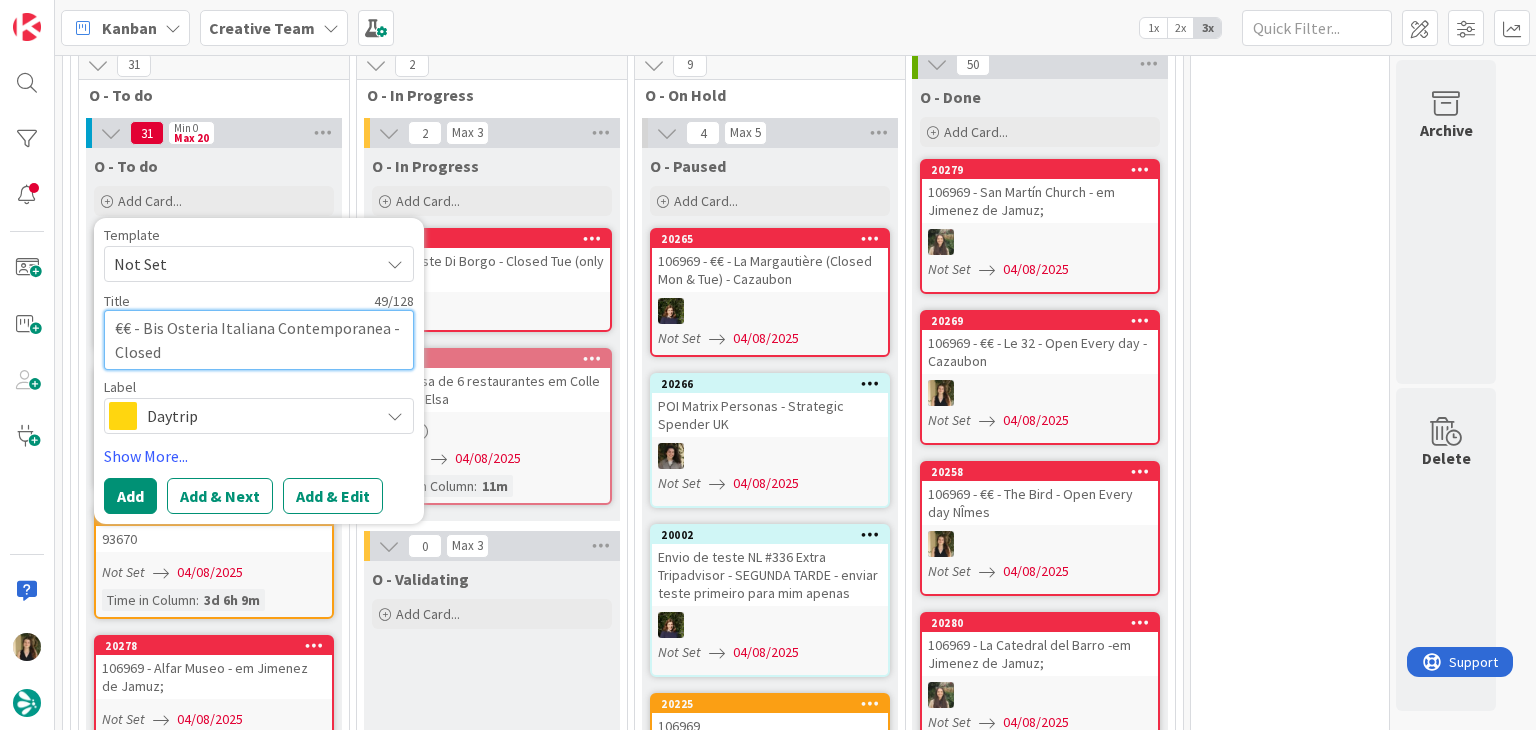 type on "x" 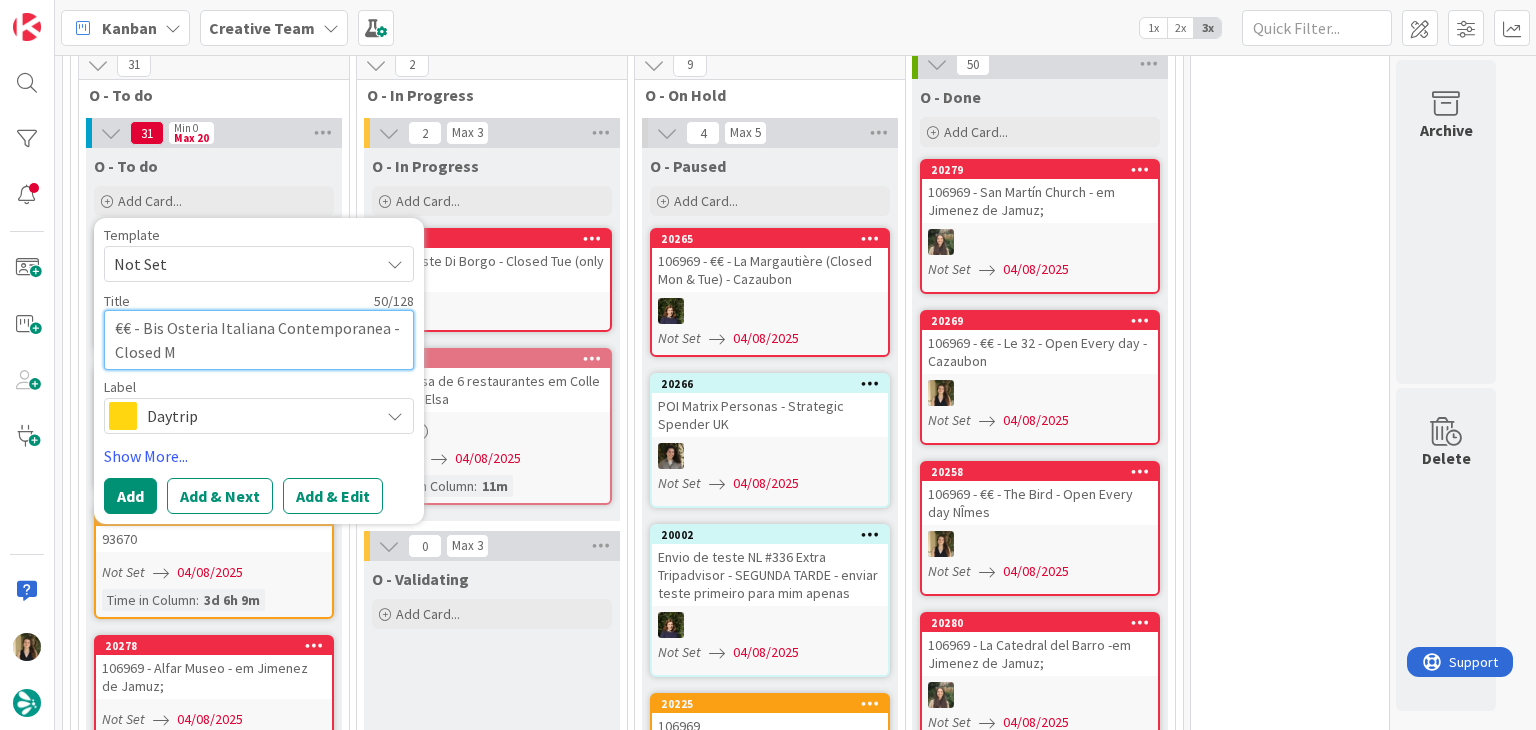 type on "x" 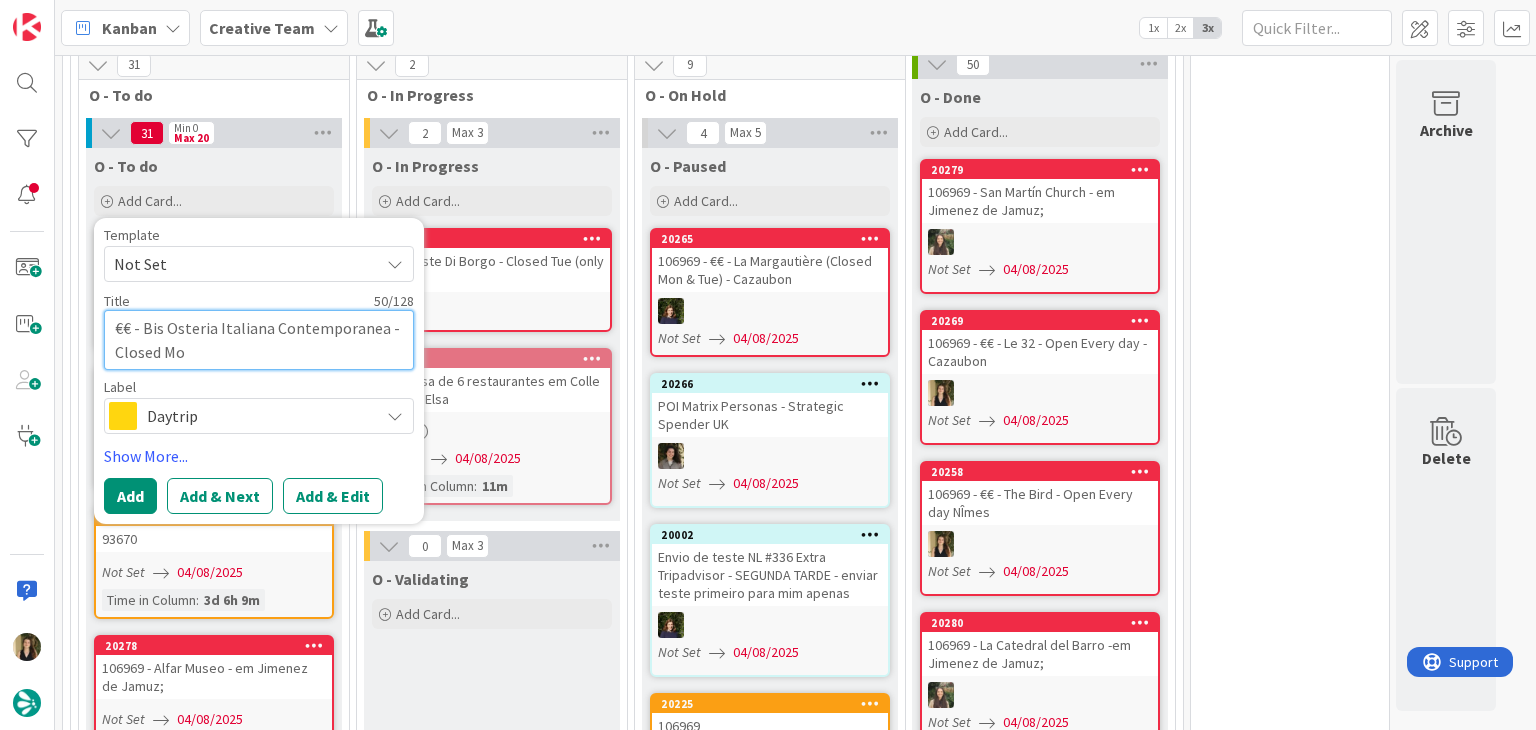 type on "x" 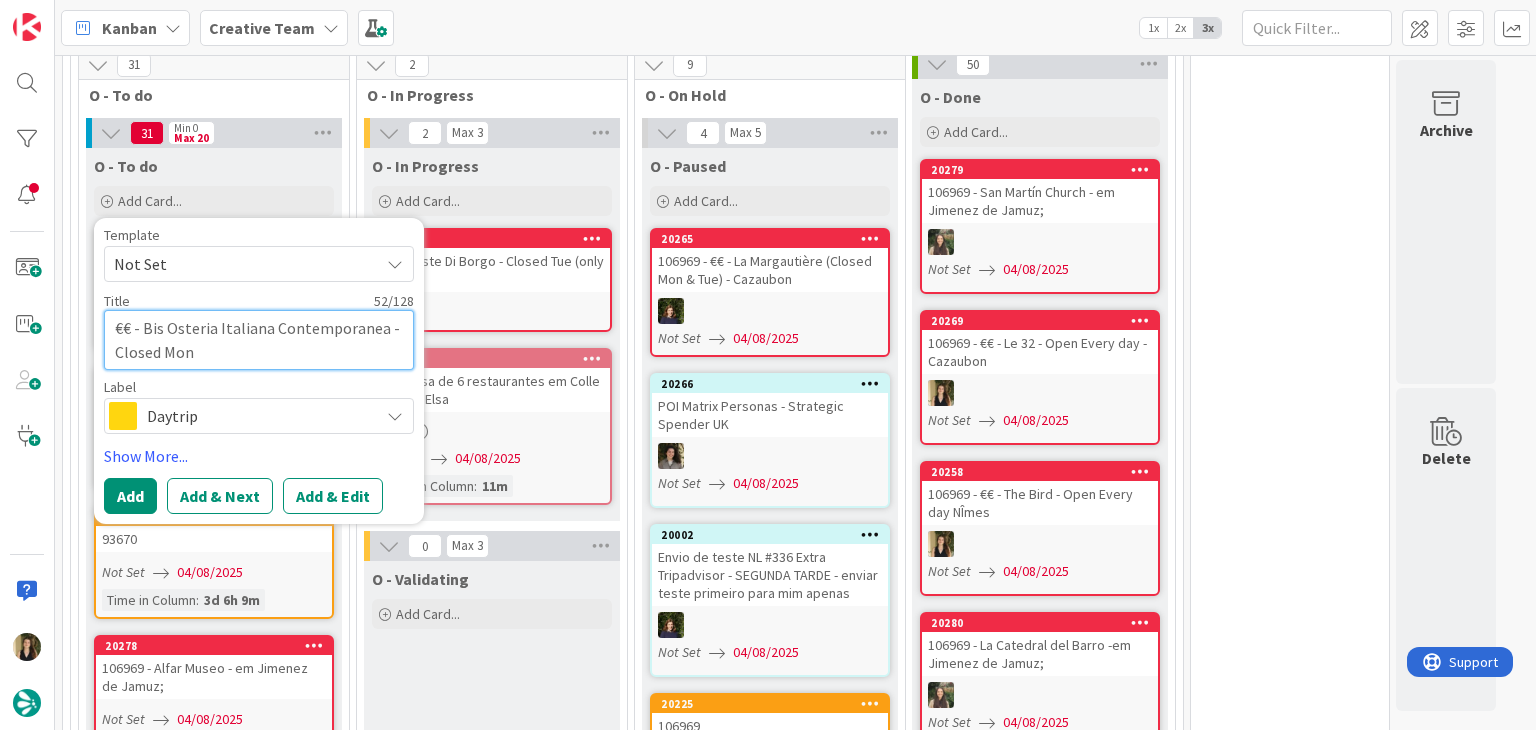 type on "€€ - Bis Osteria Italiana Contemporanea - Closed Mon" 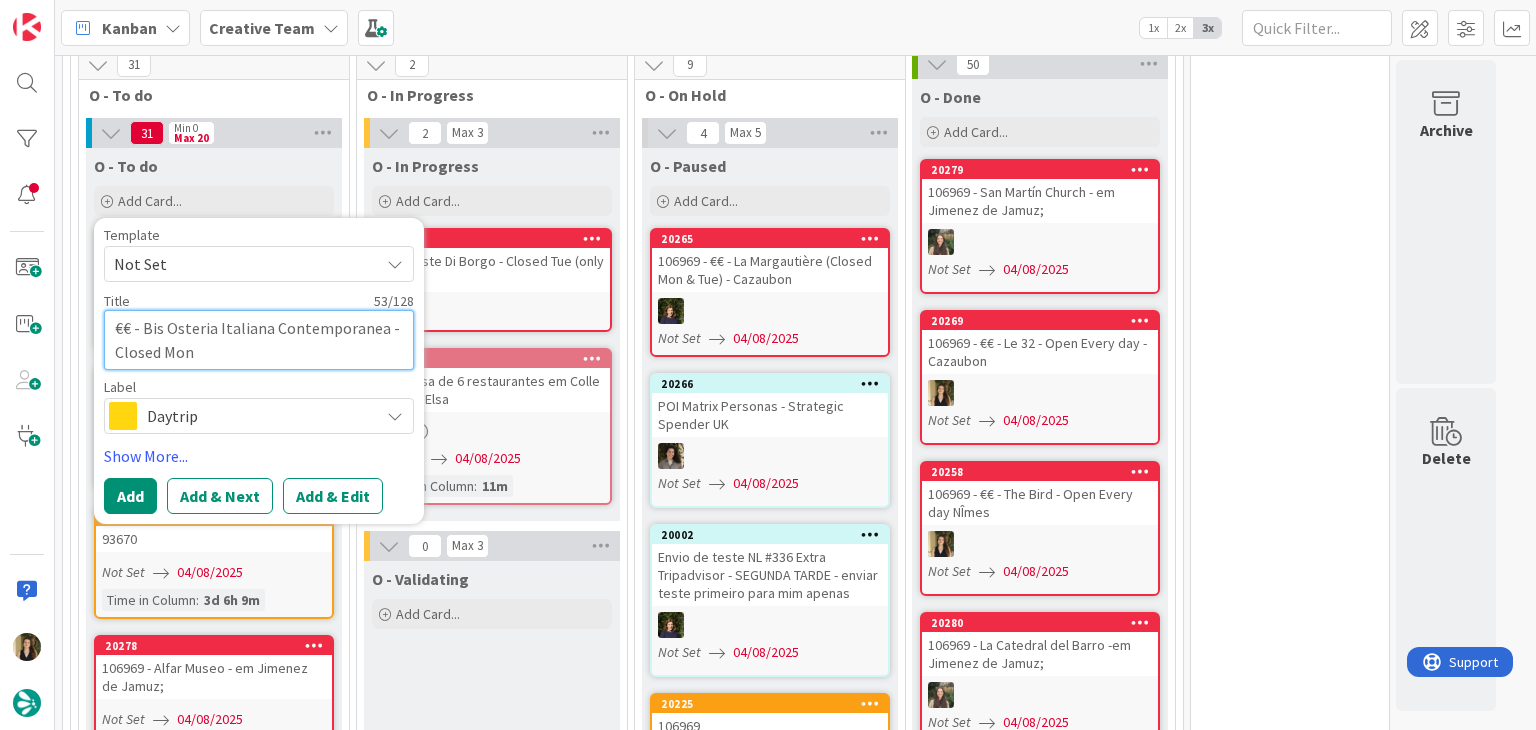 type on "x" 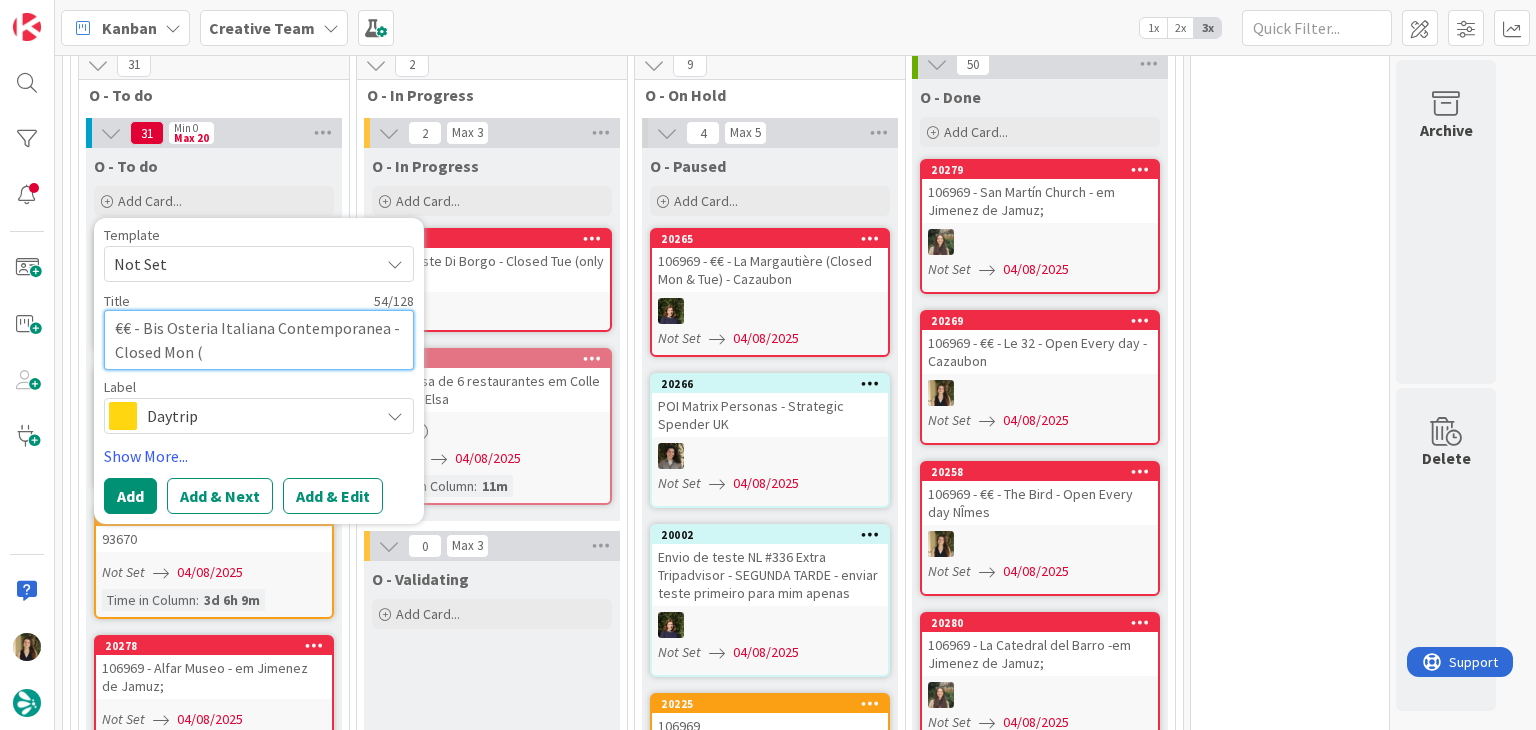 type on "x" 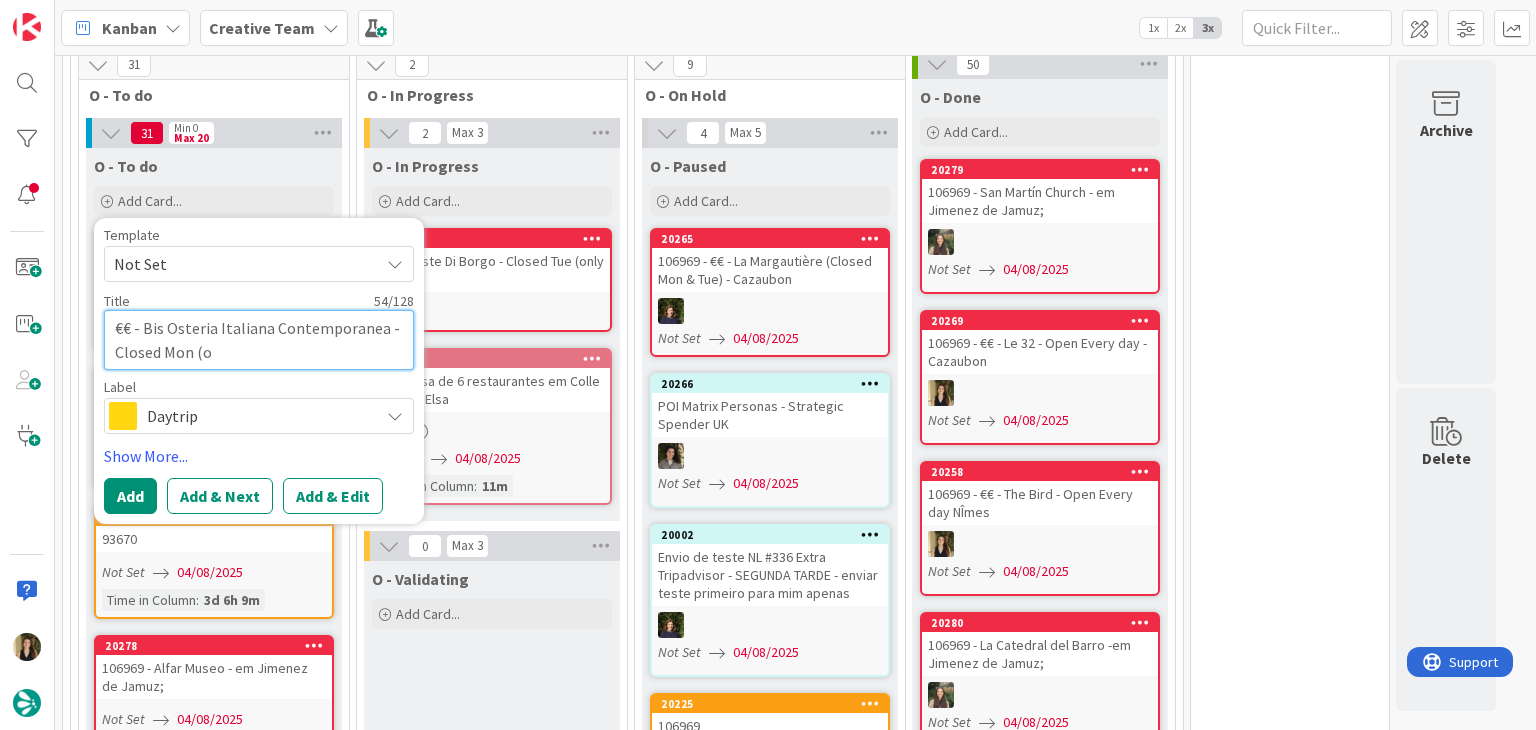 type on "x" 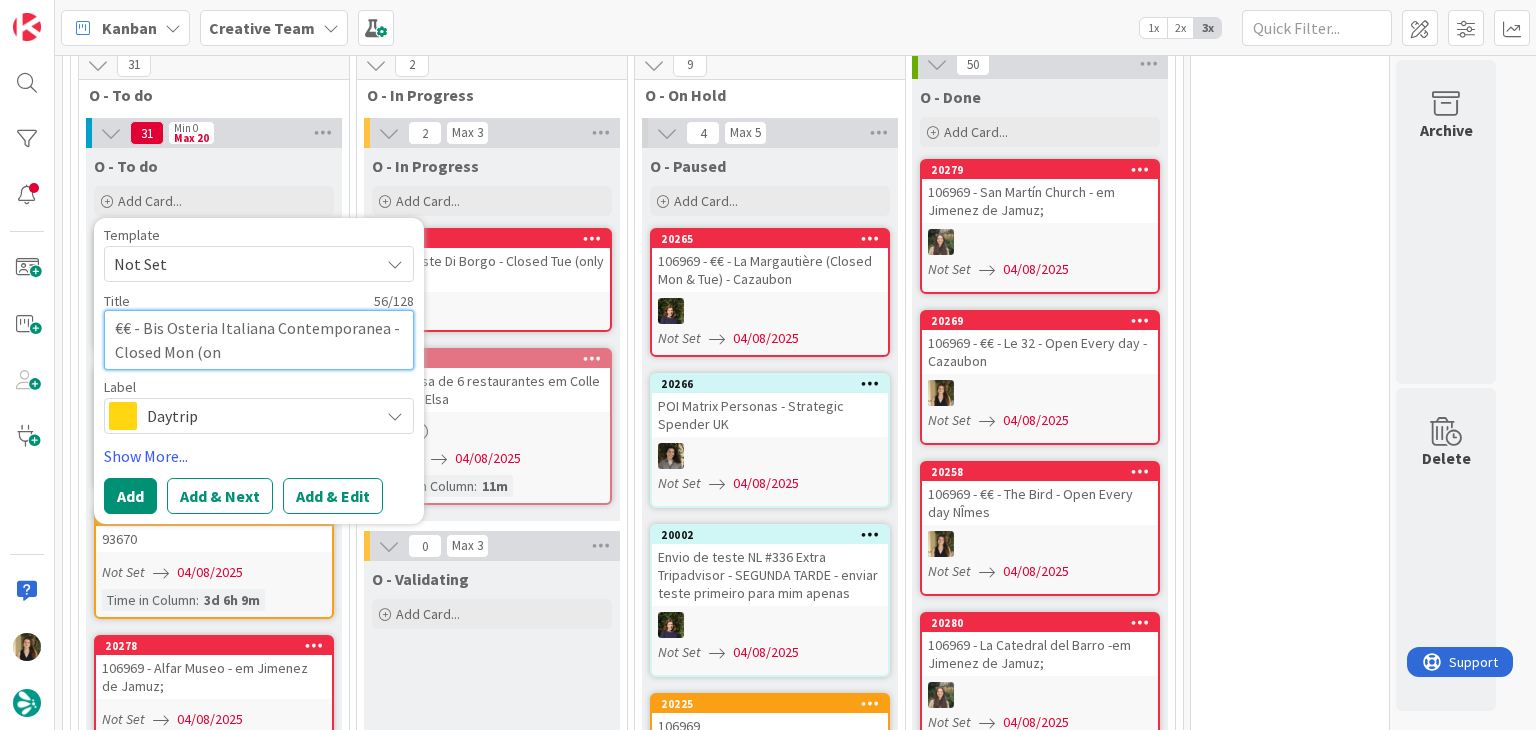 type on "x" 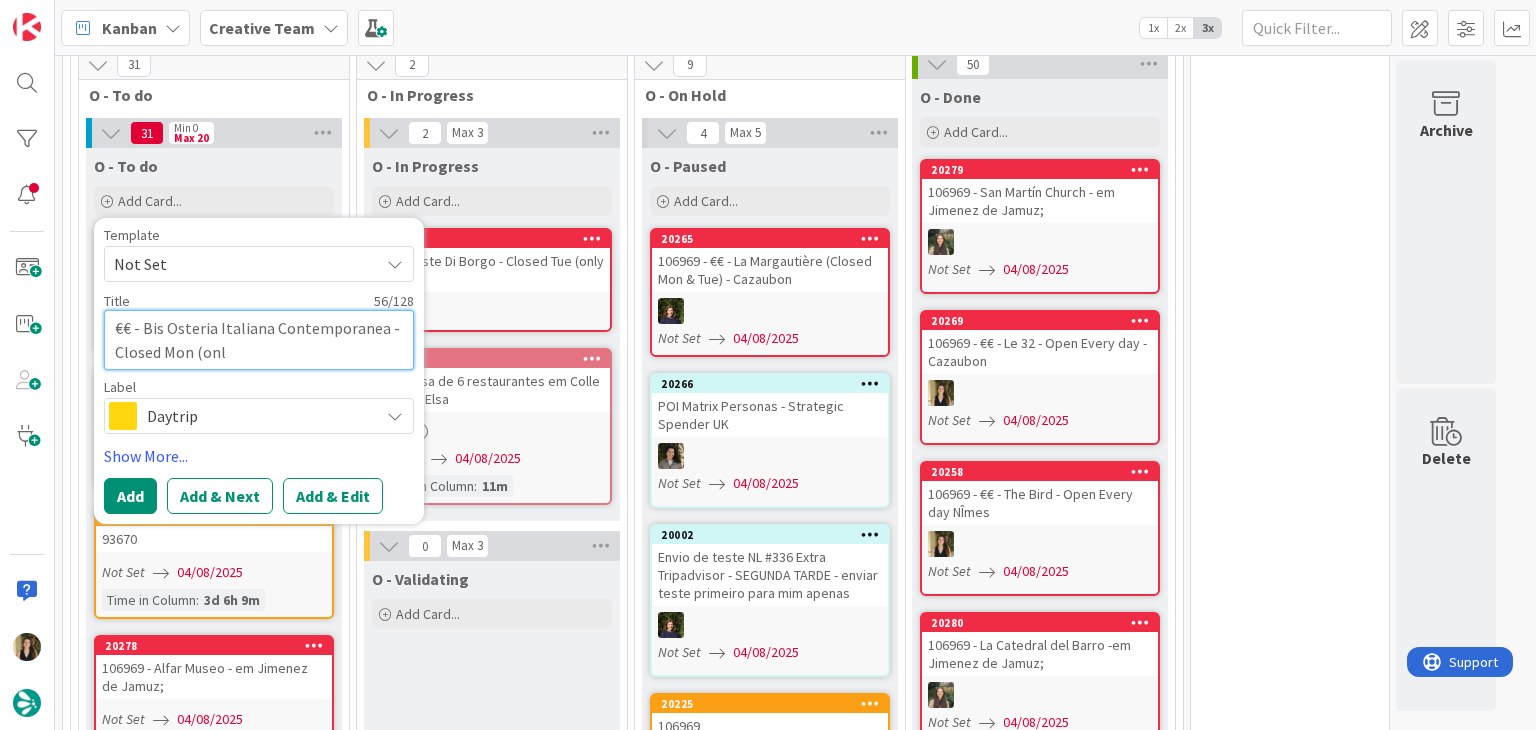 type on "x" 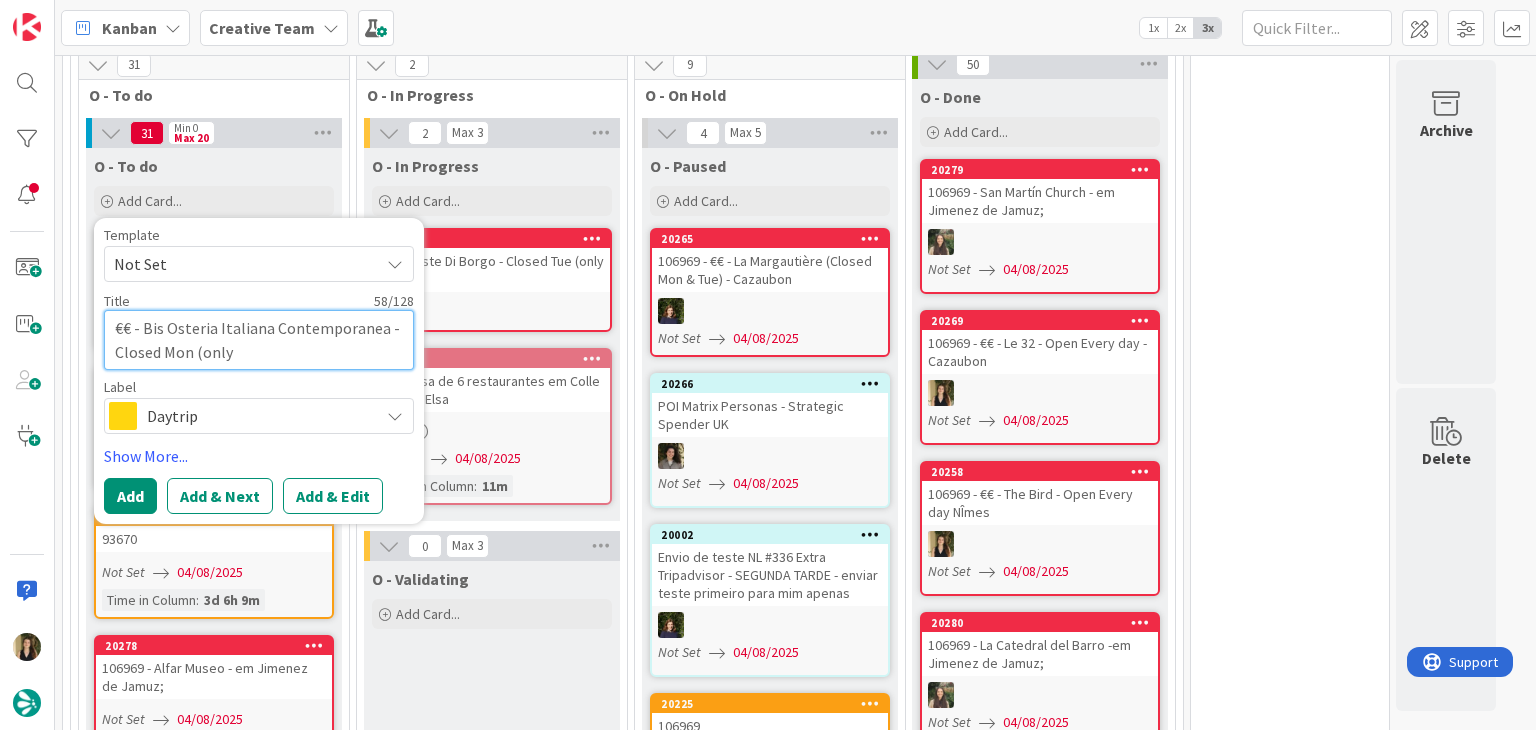 type on "x" 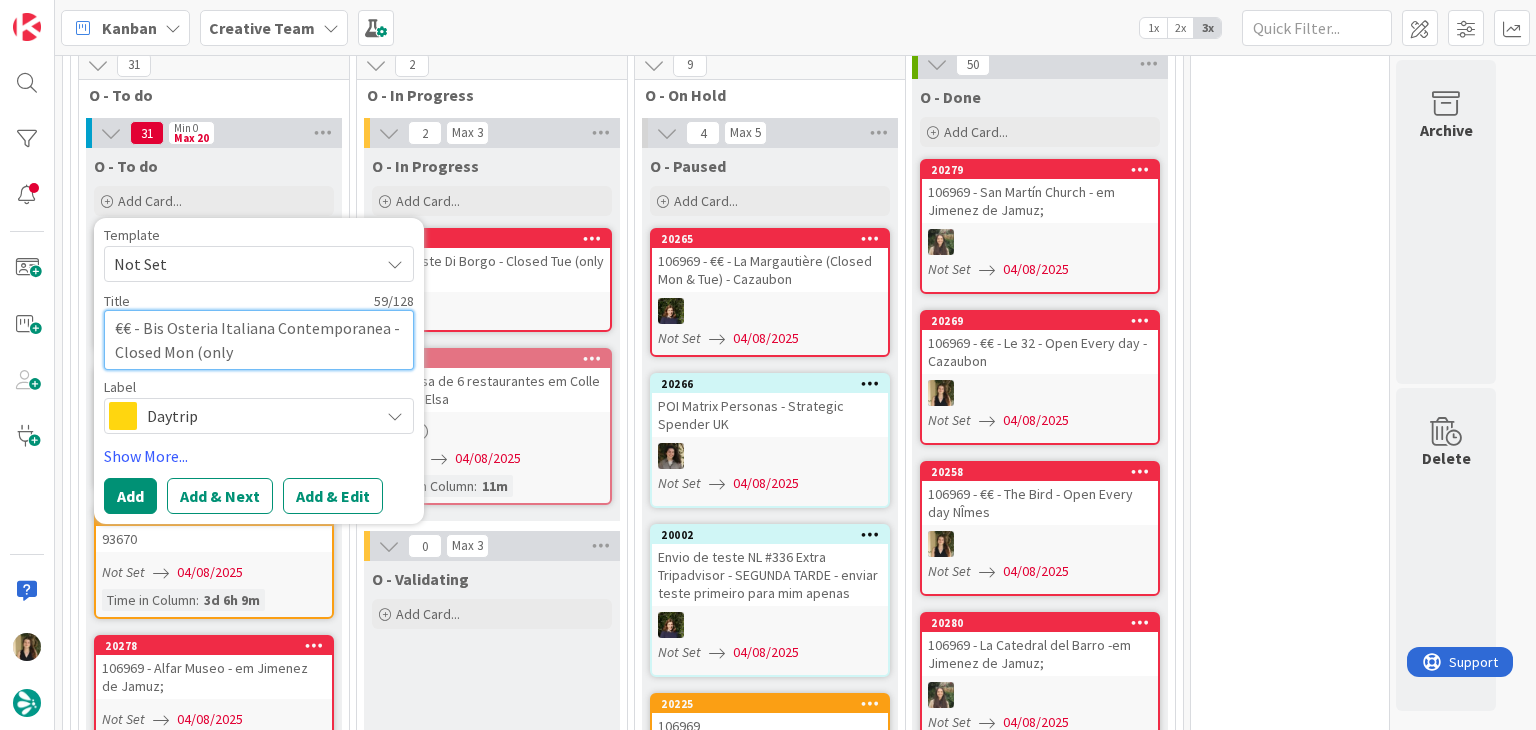 type on "x" 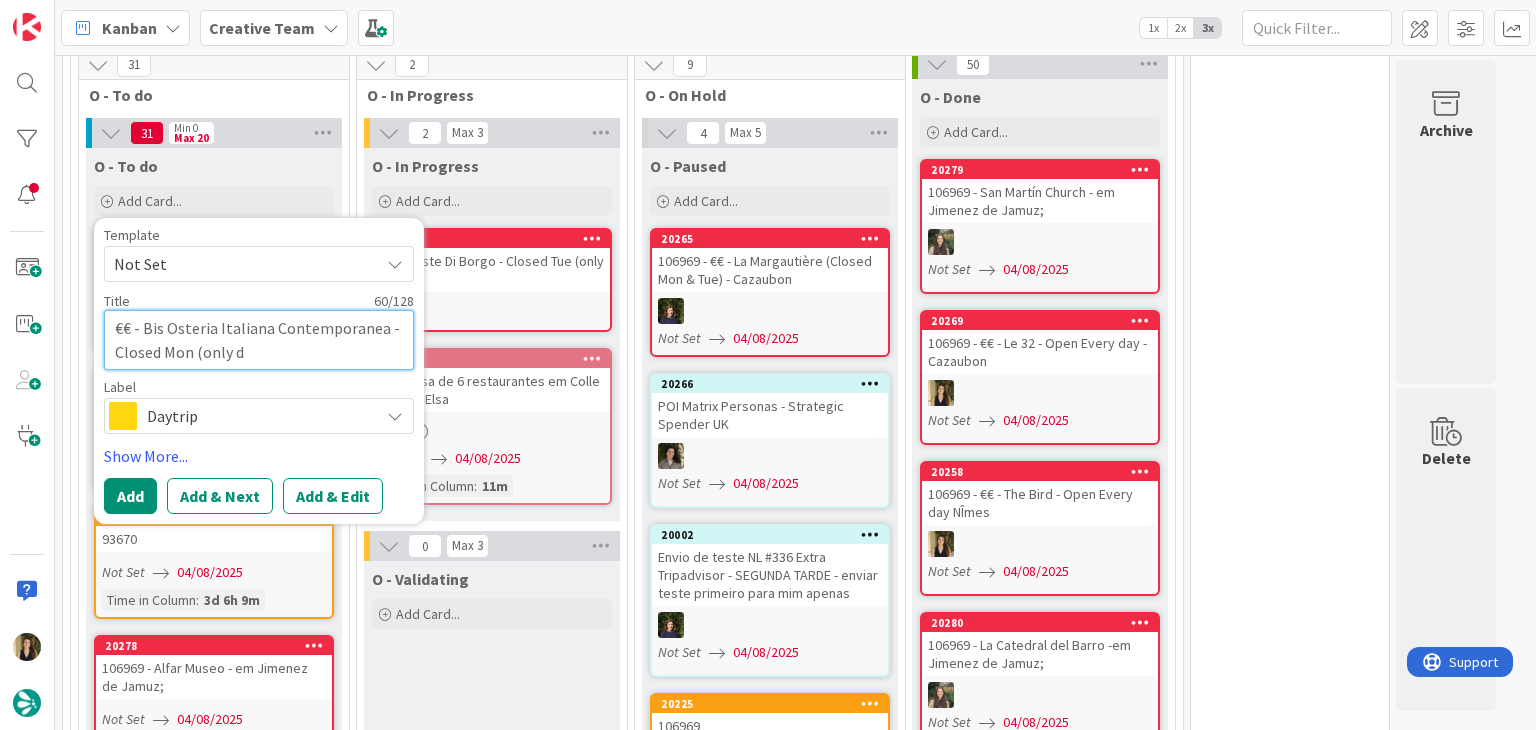 type 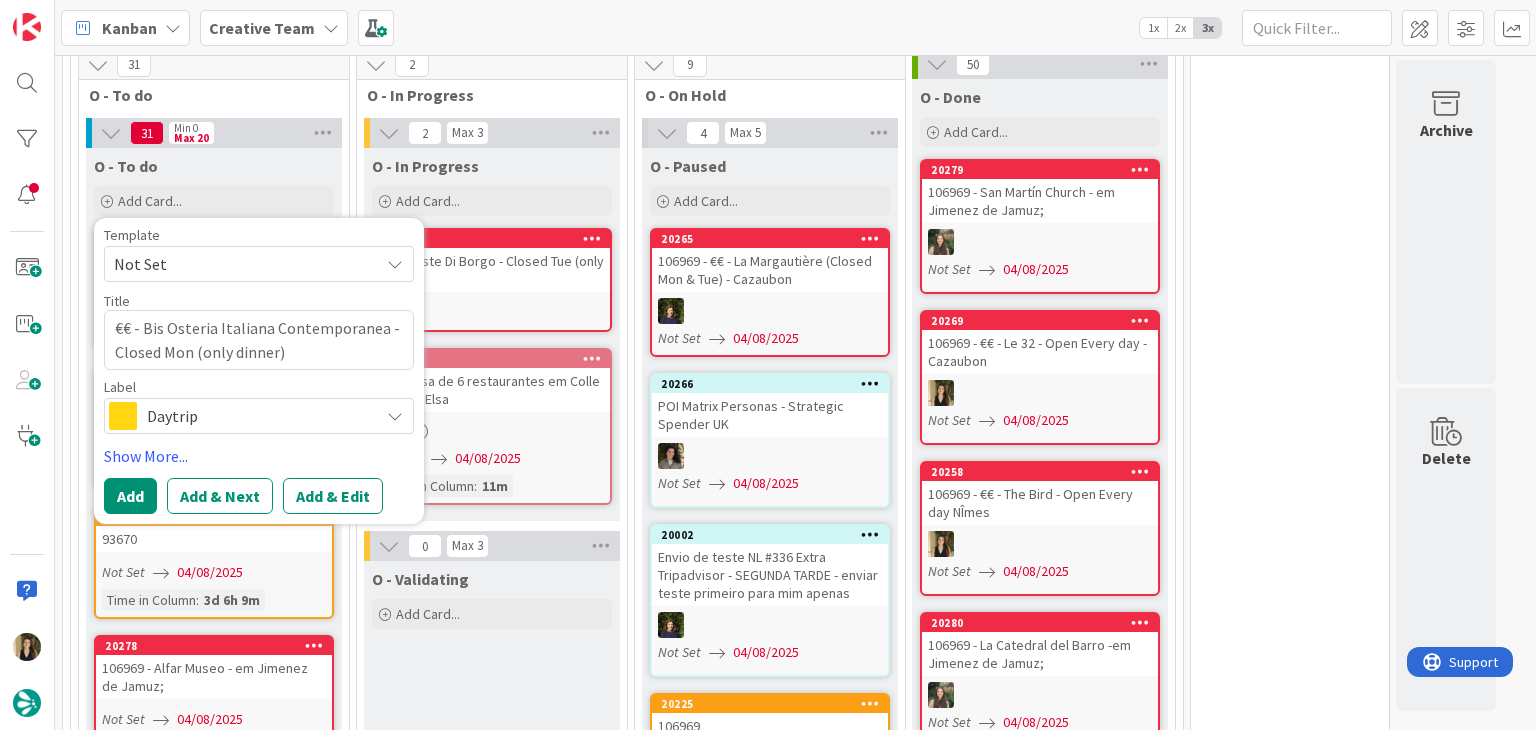 click on "Daytrip" at bounding box center (258, 416) 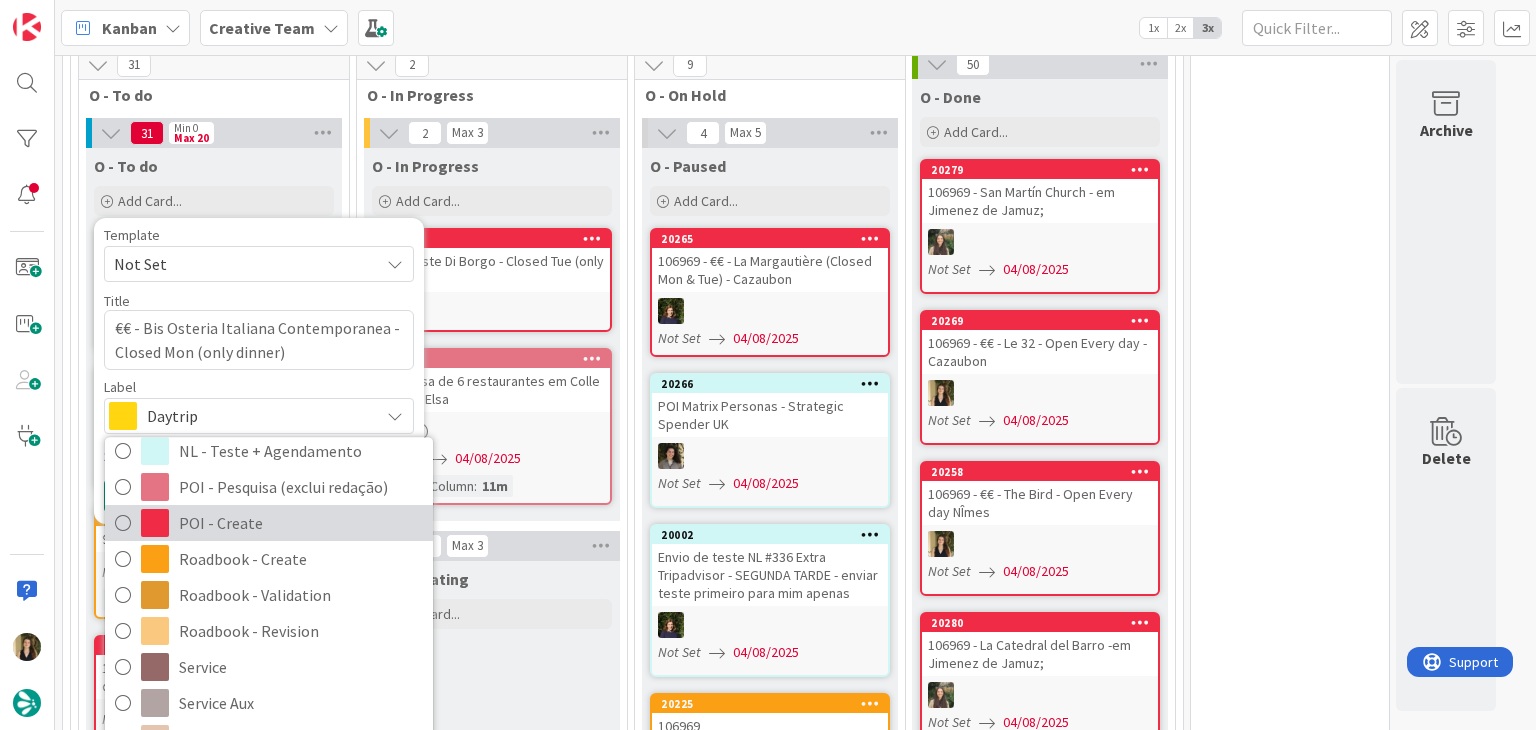 click on "POI - Create" at bounding box center (301, 523) 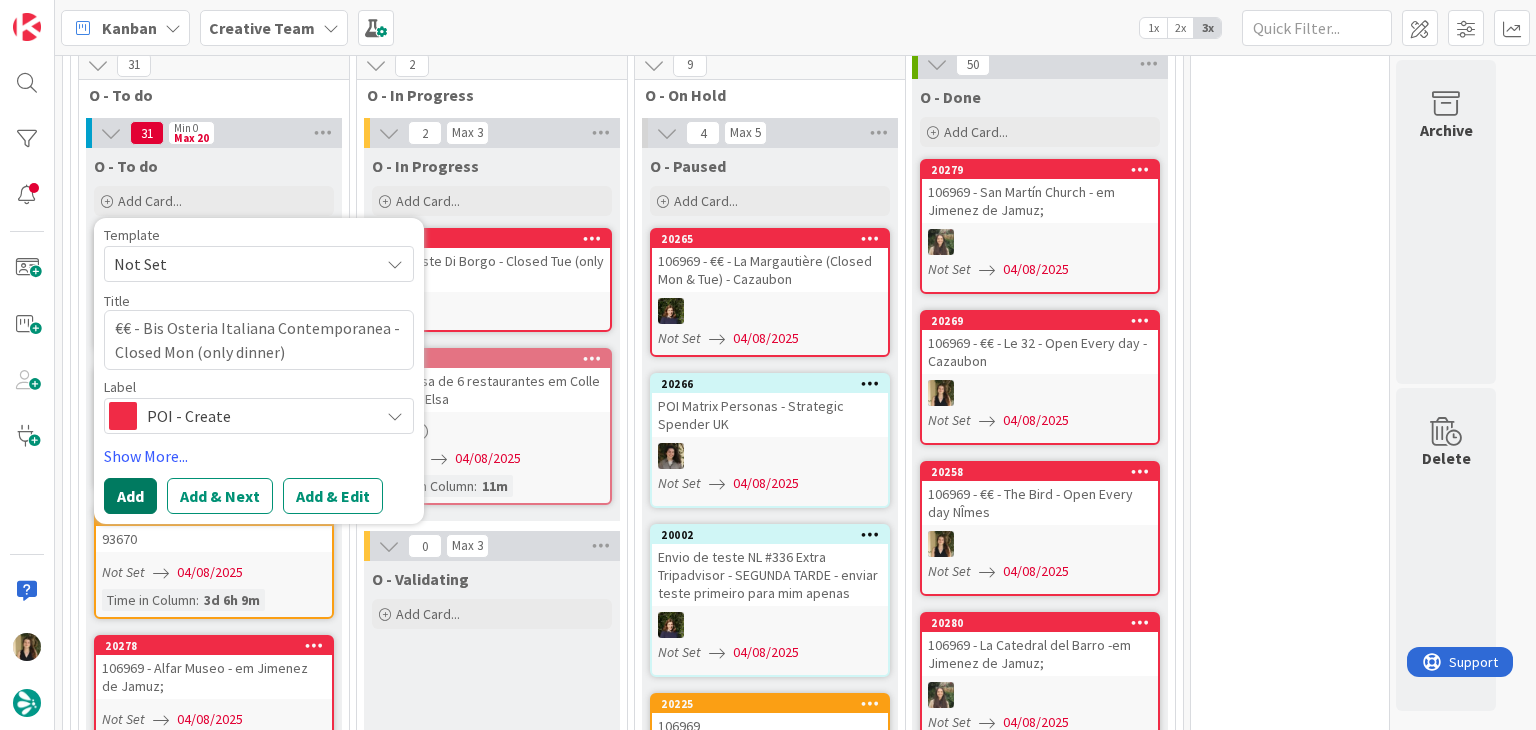 click on "Add" at bounding box center (130, 496) 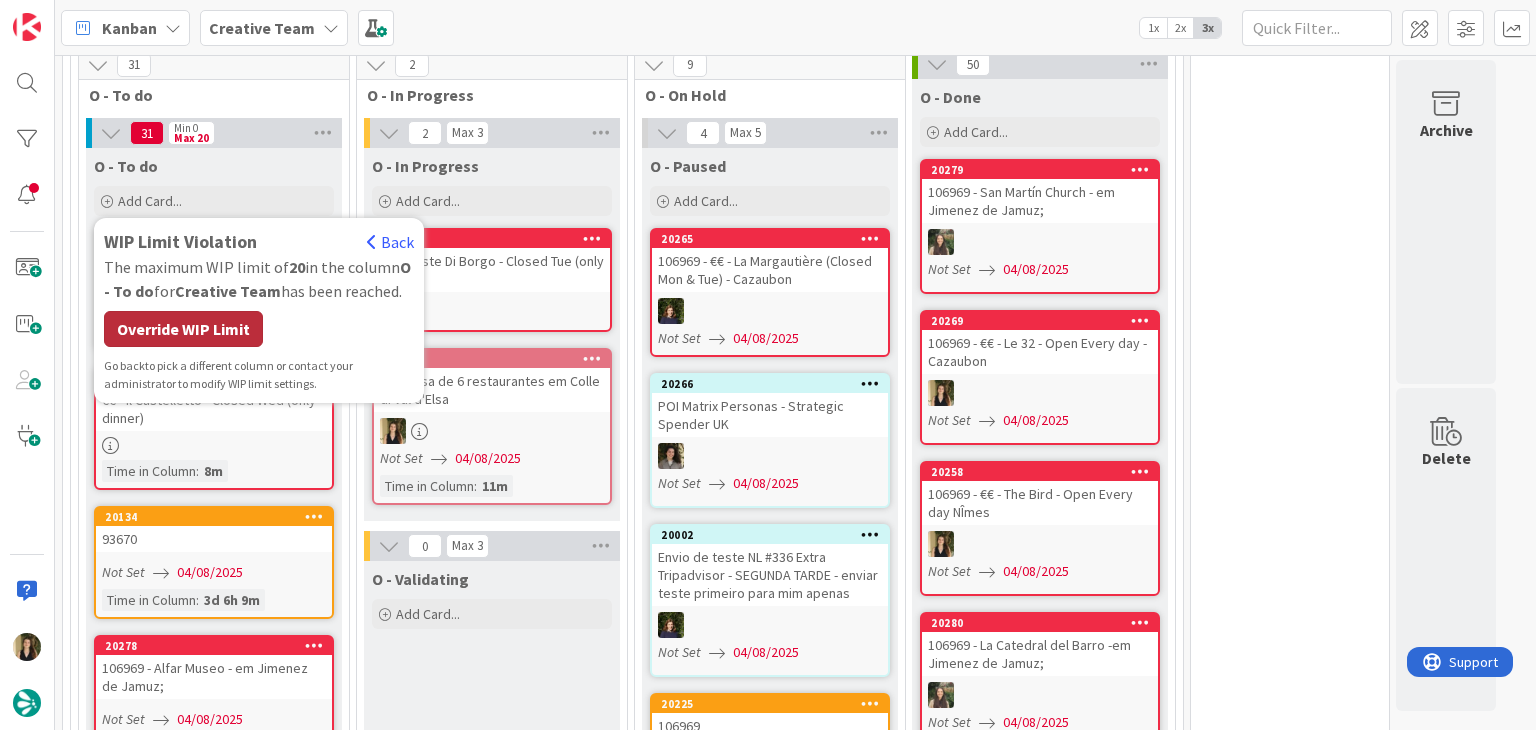 drag, startPoint x: 232, startPoint y: 331, endPoint x: 250, endPoint y: 348, distance: 24.758837 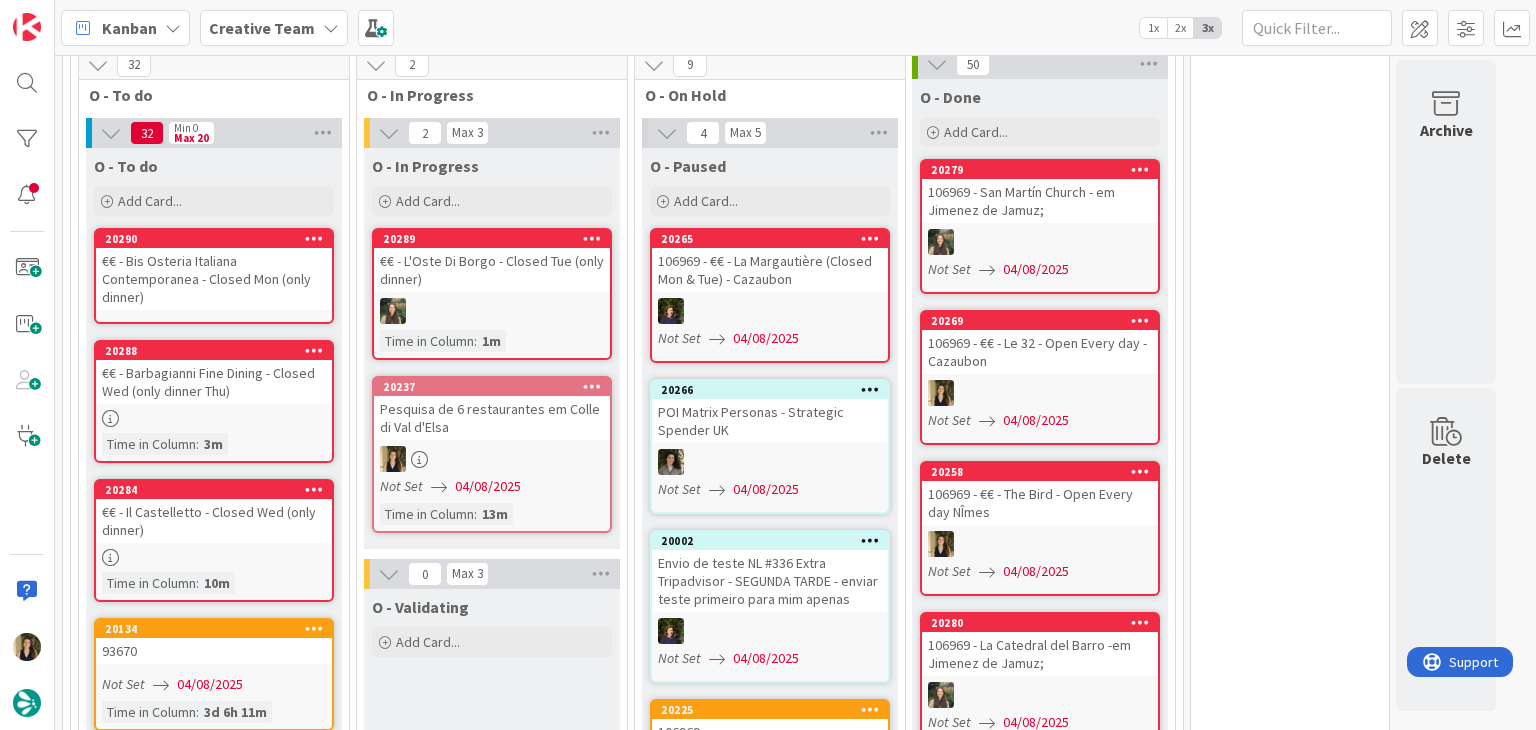 click on "O - Validating Add Card..." at bounding box center [492, 2795] 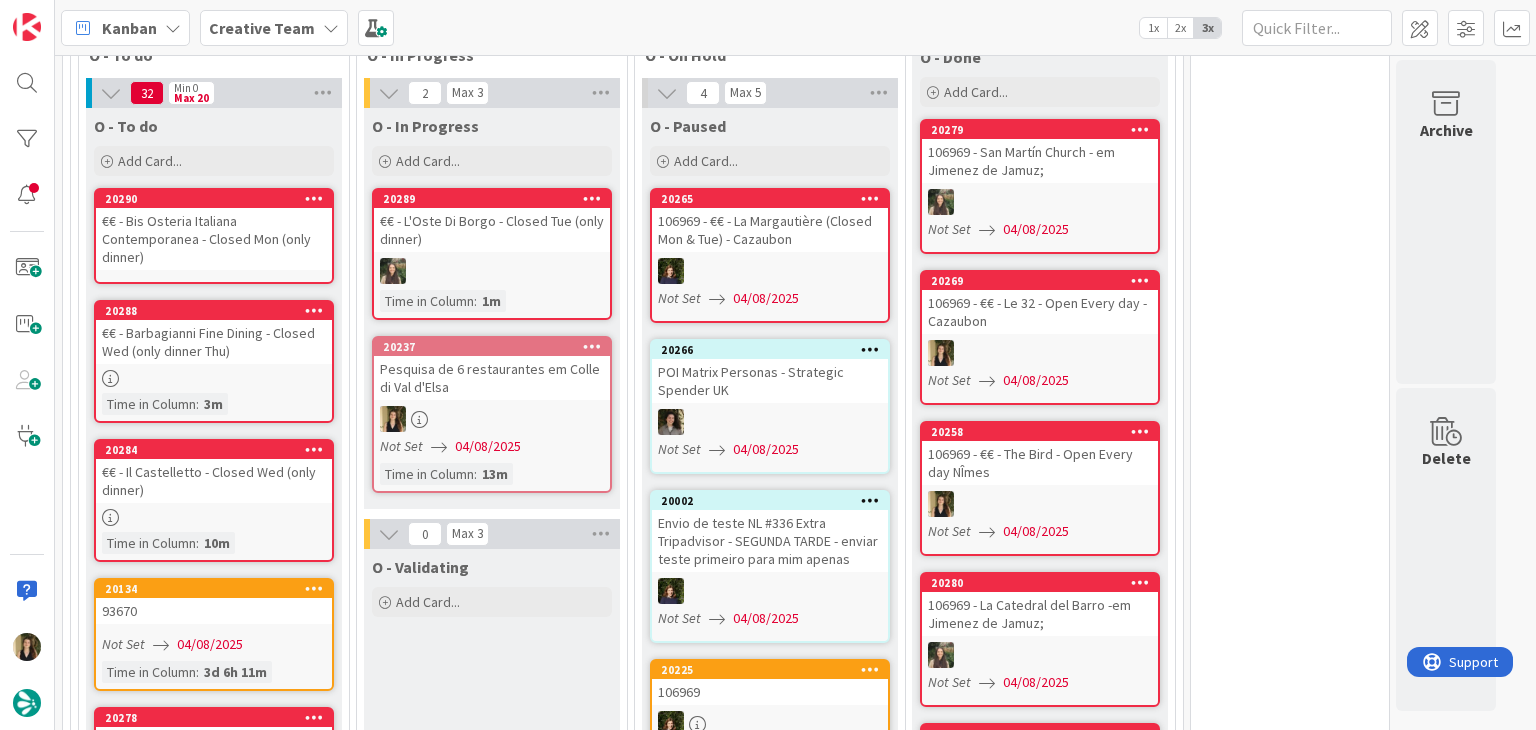 scroll, scrollTop: 1200, scrollLeft: 0, axis: vertical 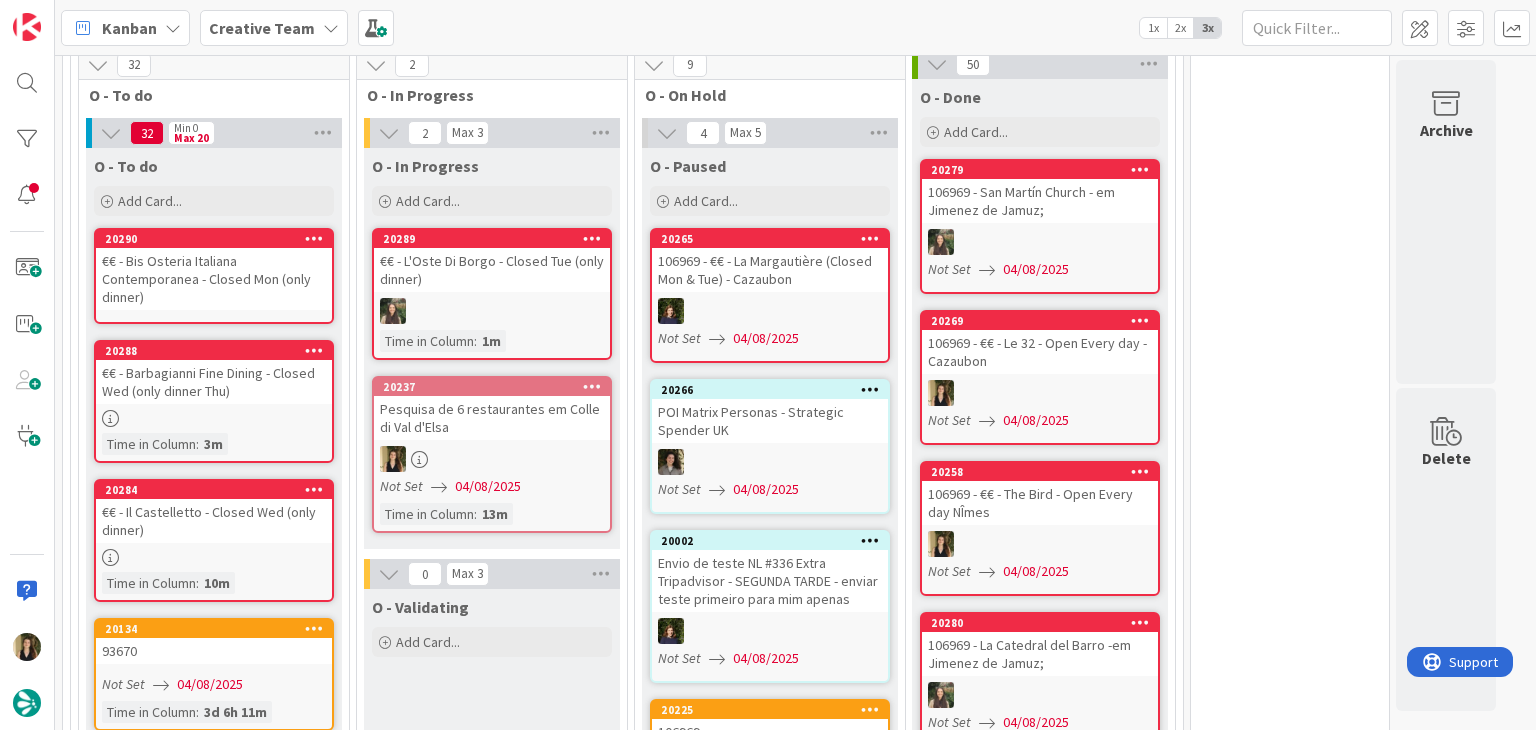 click on "Pesquisa de 6 restaurantes em Colle di Val d'Elsa" at bounding box center (492, 418) 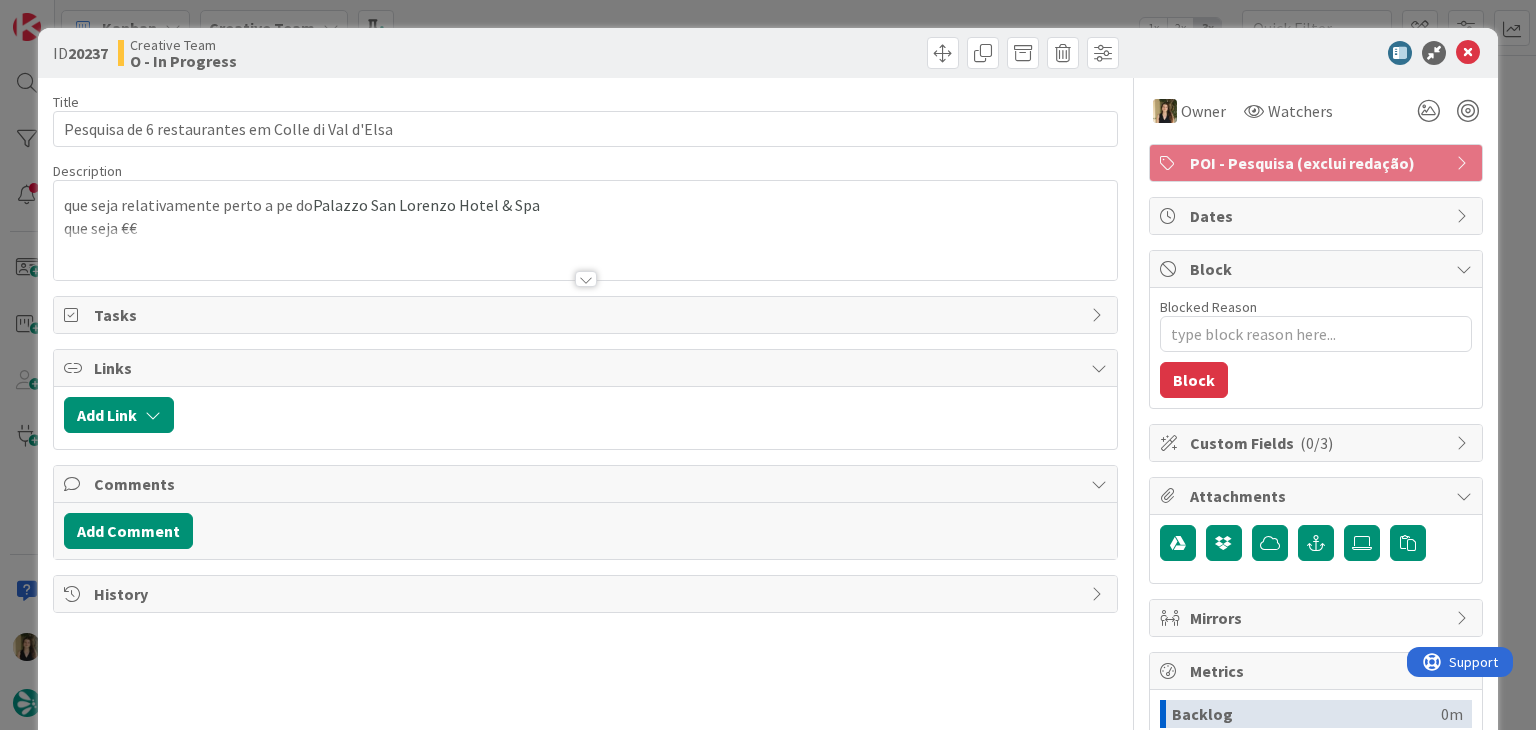 scroll, scrollTop: 0, scrollLeft: 0, axis: both 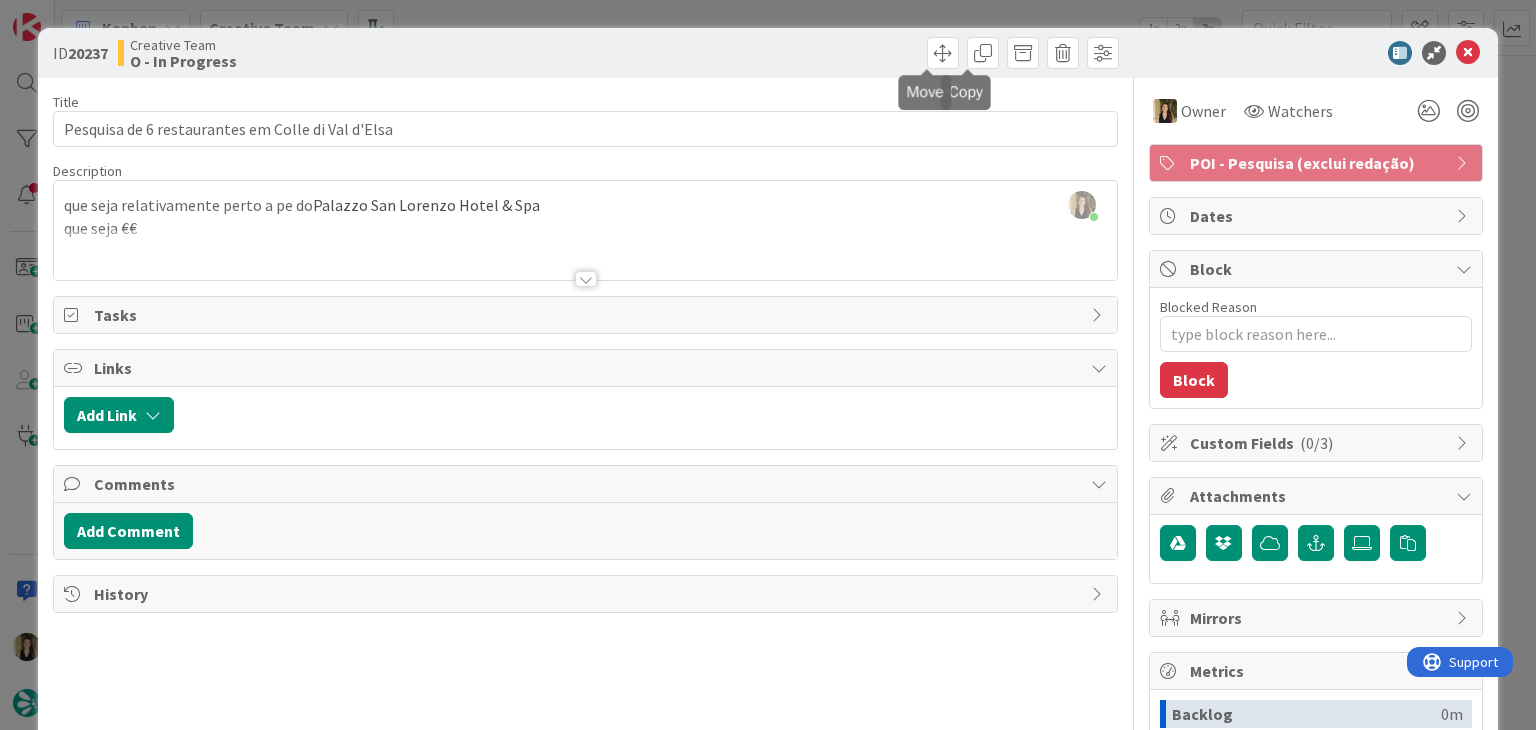click at bounding box center (855, 53) 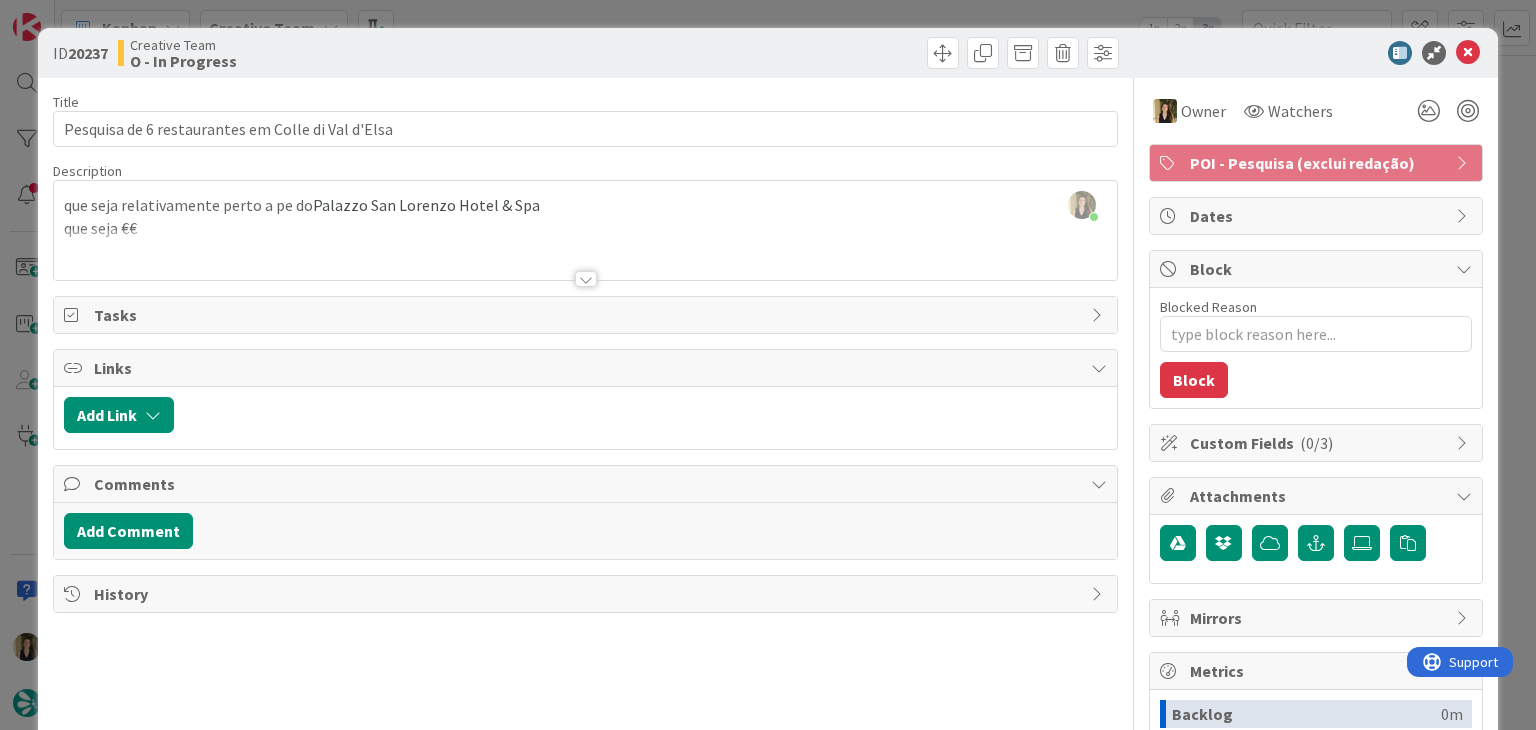drag, startPoint x: 852, startPoint y: 19, endPoint x: 856, endPoint y: 4, distance: 15.524175 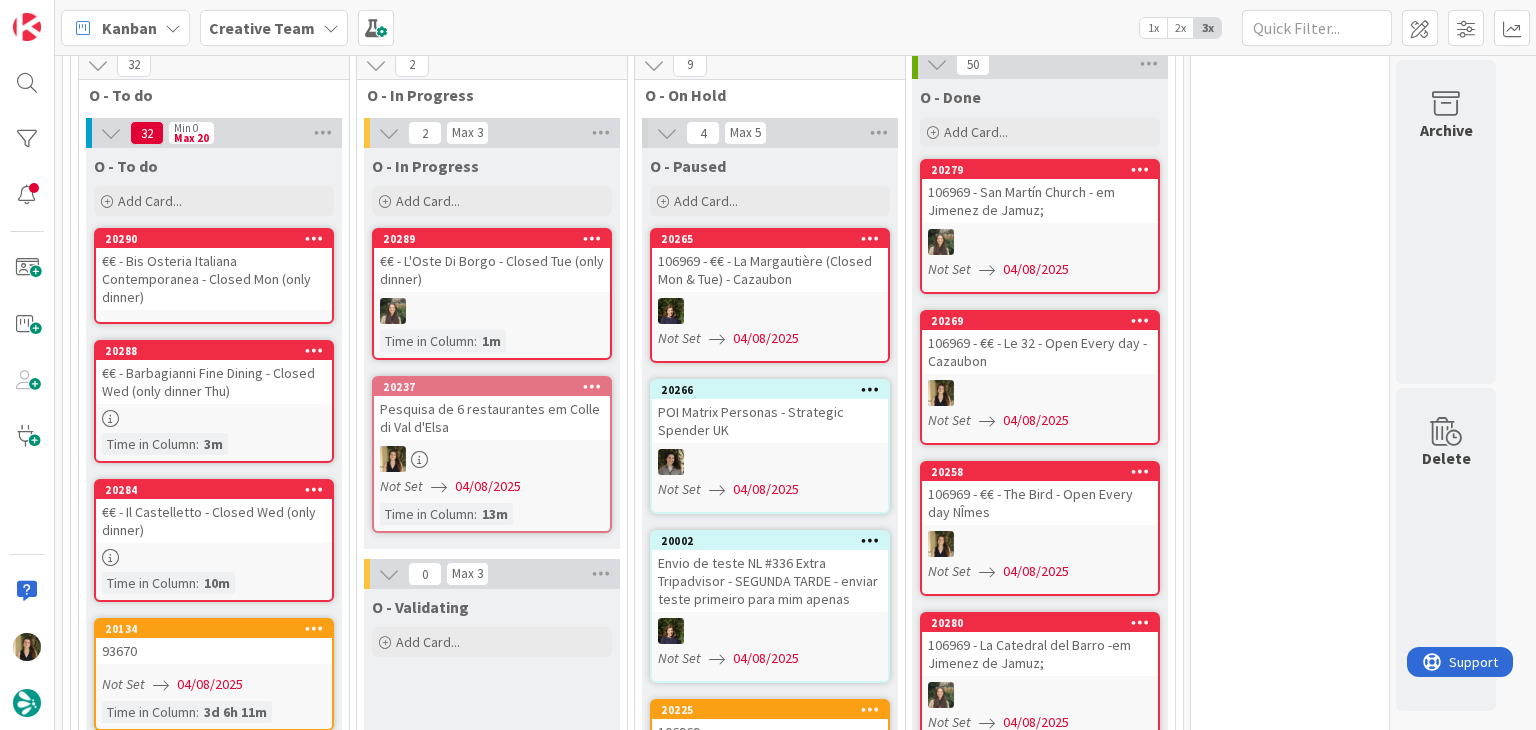 scroll, scrollTop: 0, scrollLeft: 0, axis: both 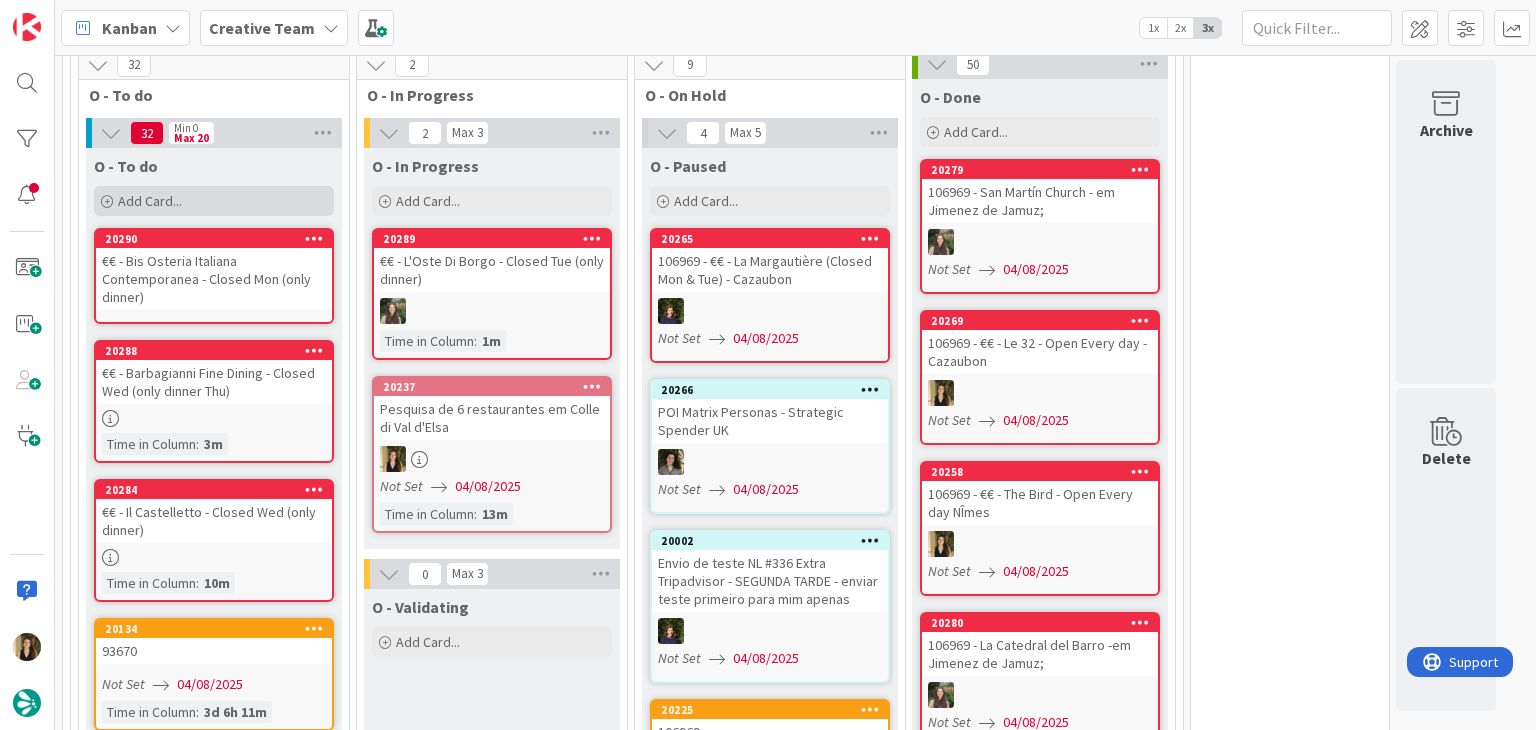 click on "Add Card..." at bounding box center (214, 201) 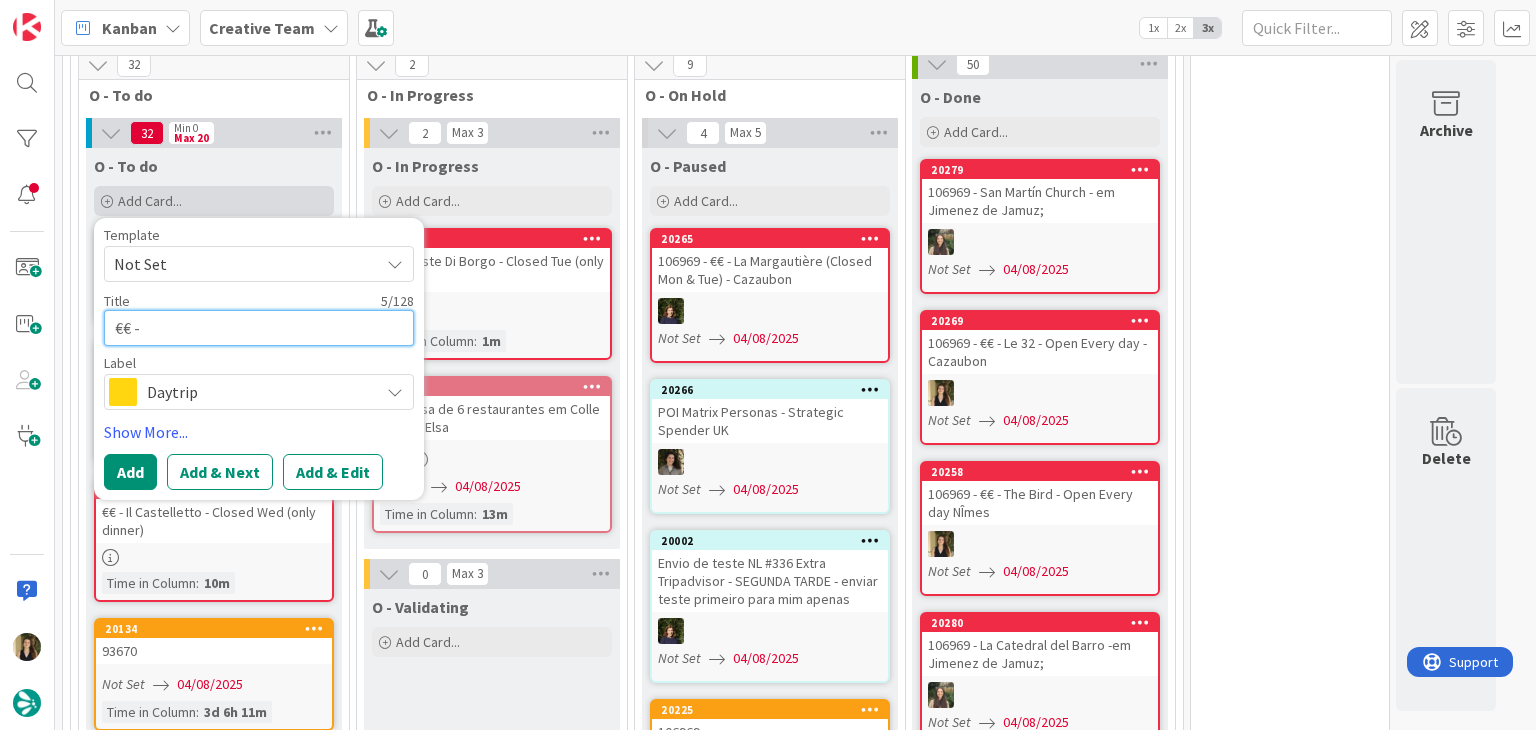 paste on "L'angolo di Sapia Osteria Wine bar" 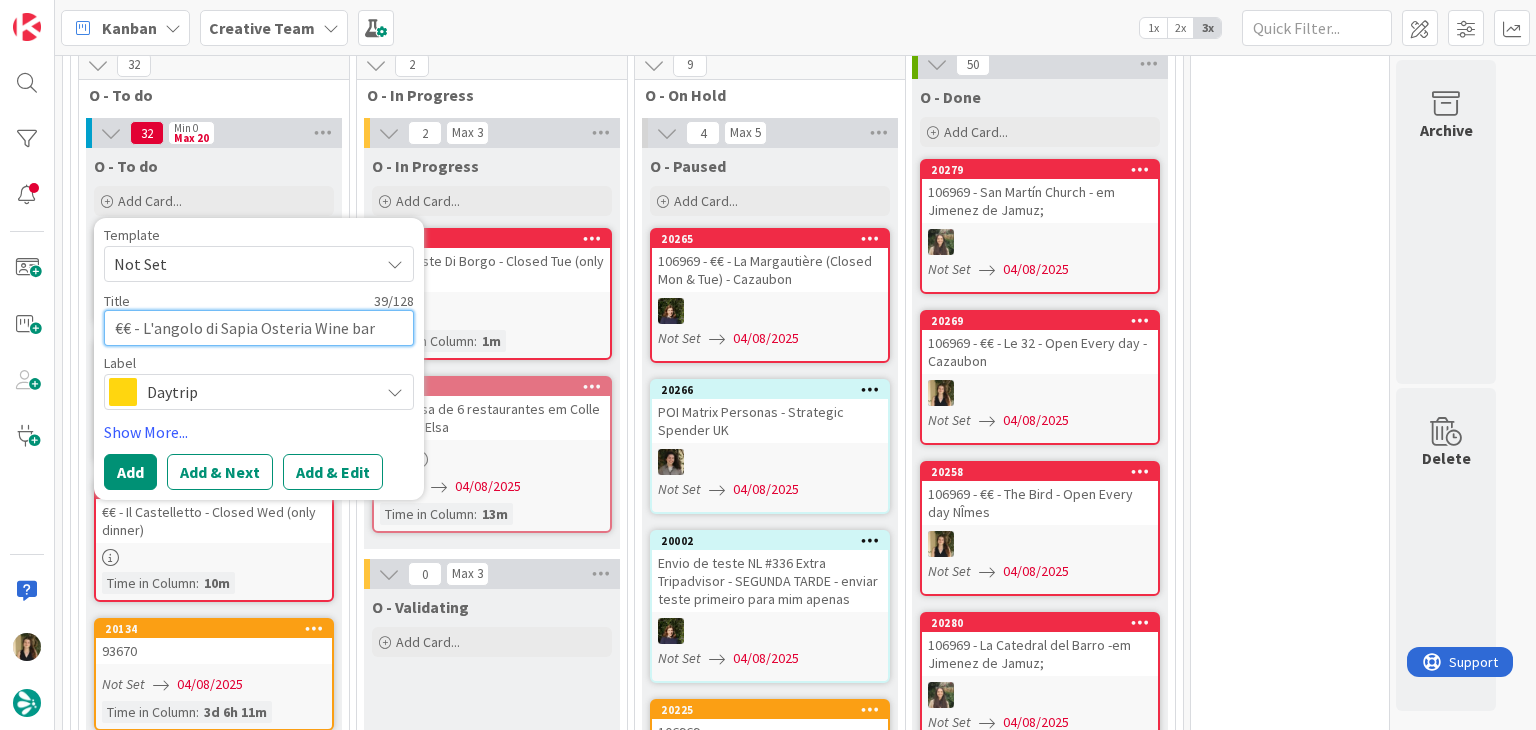 click on "€€ - L'angolo di Sapia Osteria Wine bar" at bounding box center [259, 328] 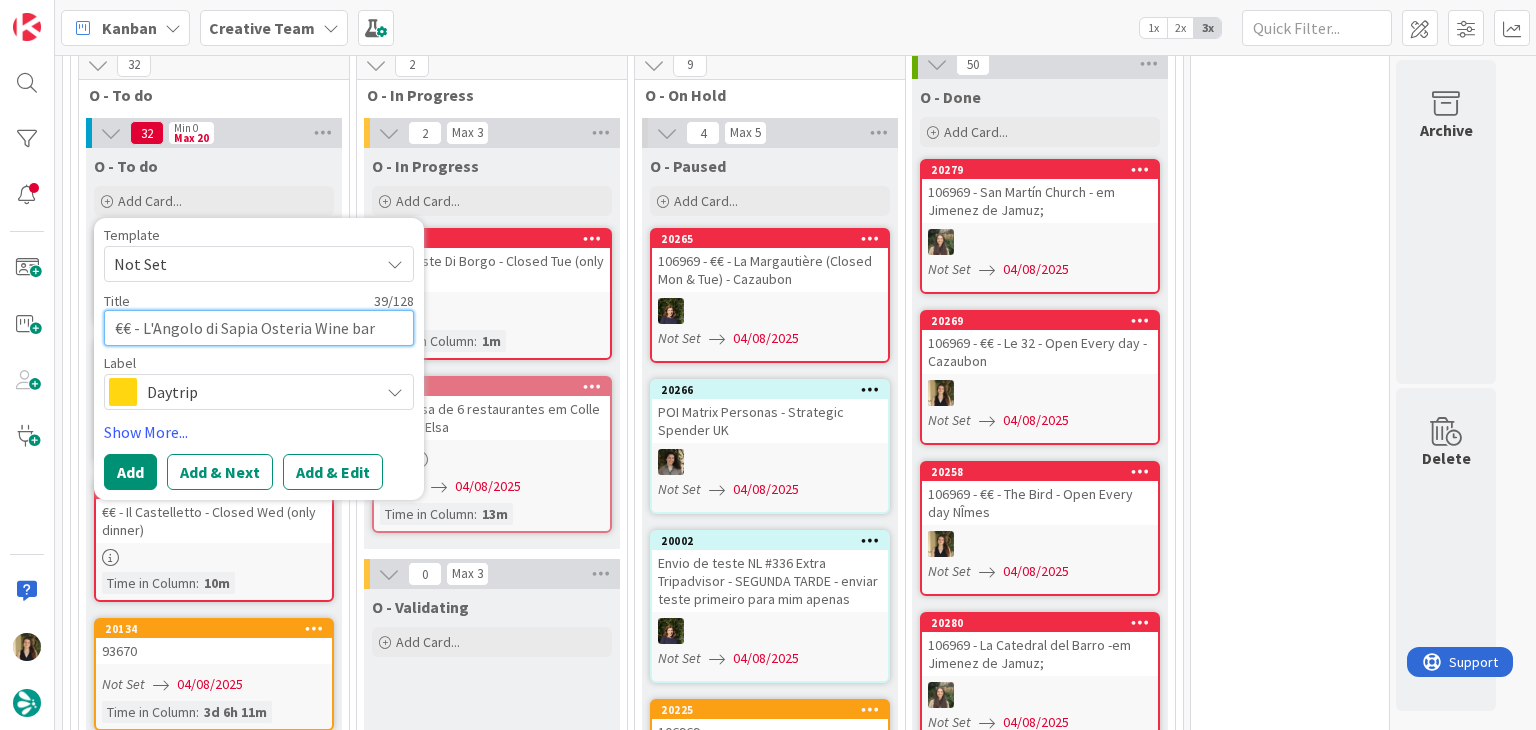 click on "€€ - L'Angolo di Sapia Osteria Wine bar" at bounding box center [259, 328] 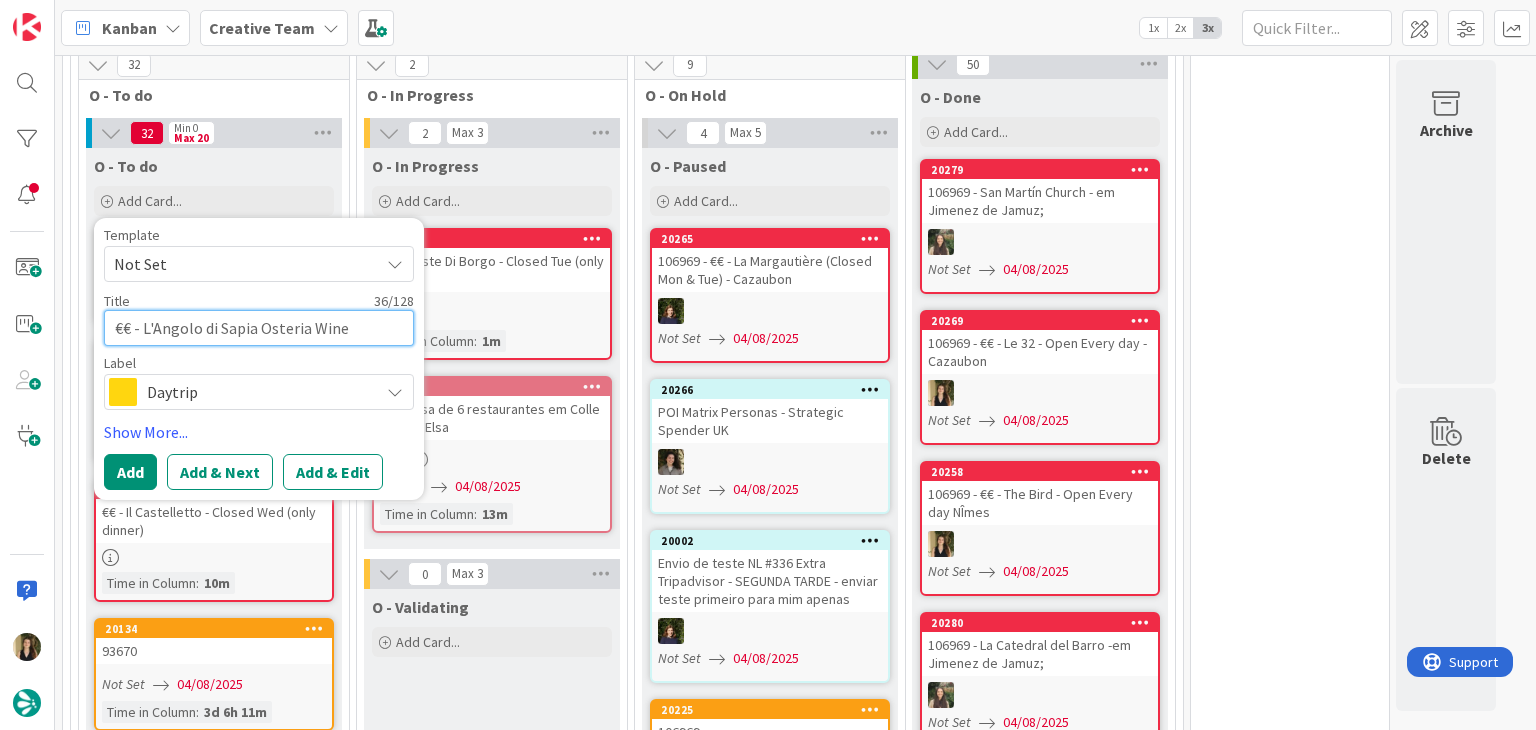 click on "€€ - L'Angolo di Sapia Osteria Wine" at bounding box center (259, 328) 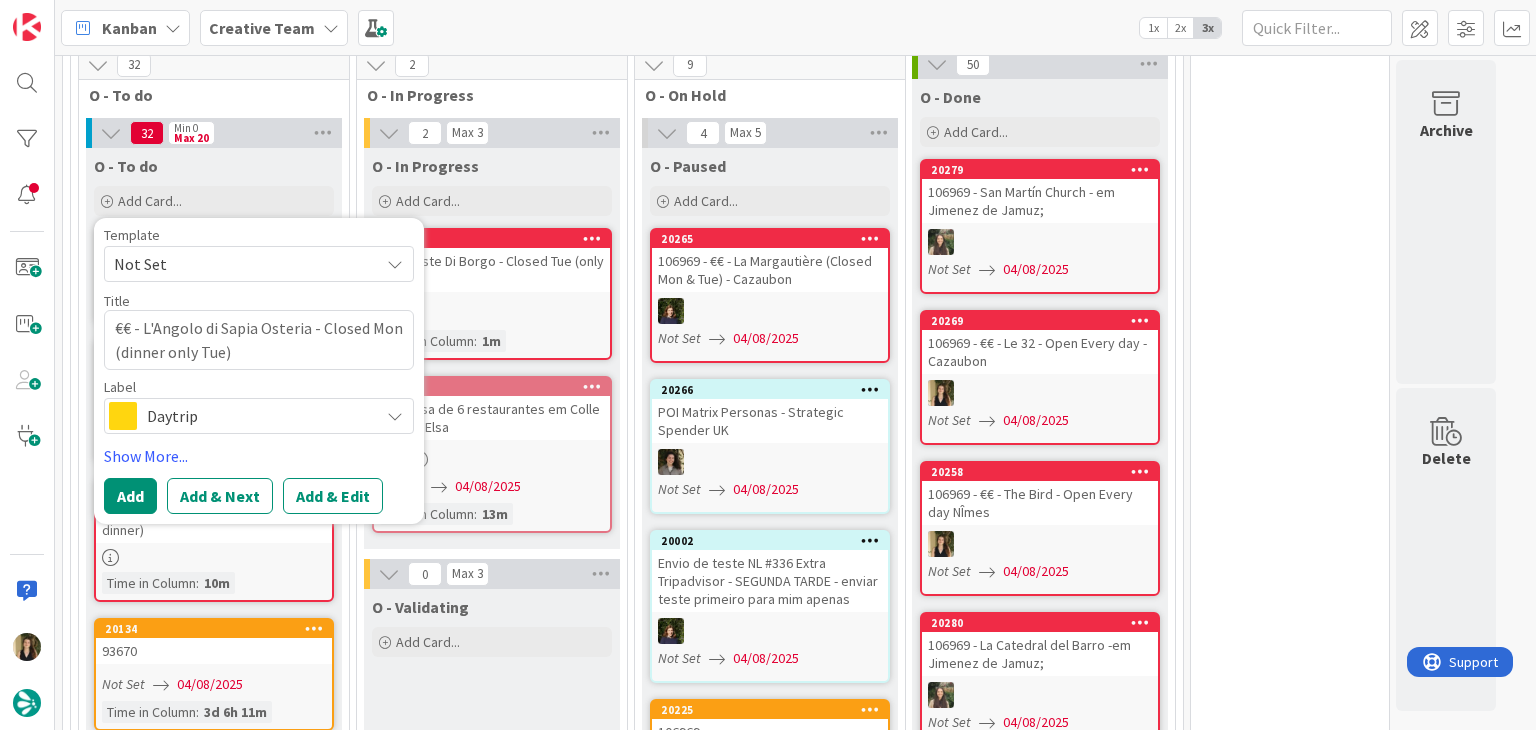 click on "Daytrip" at bounding box center [258, 416] 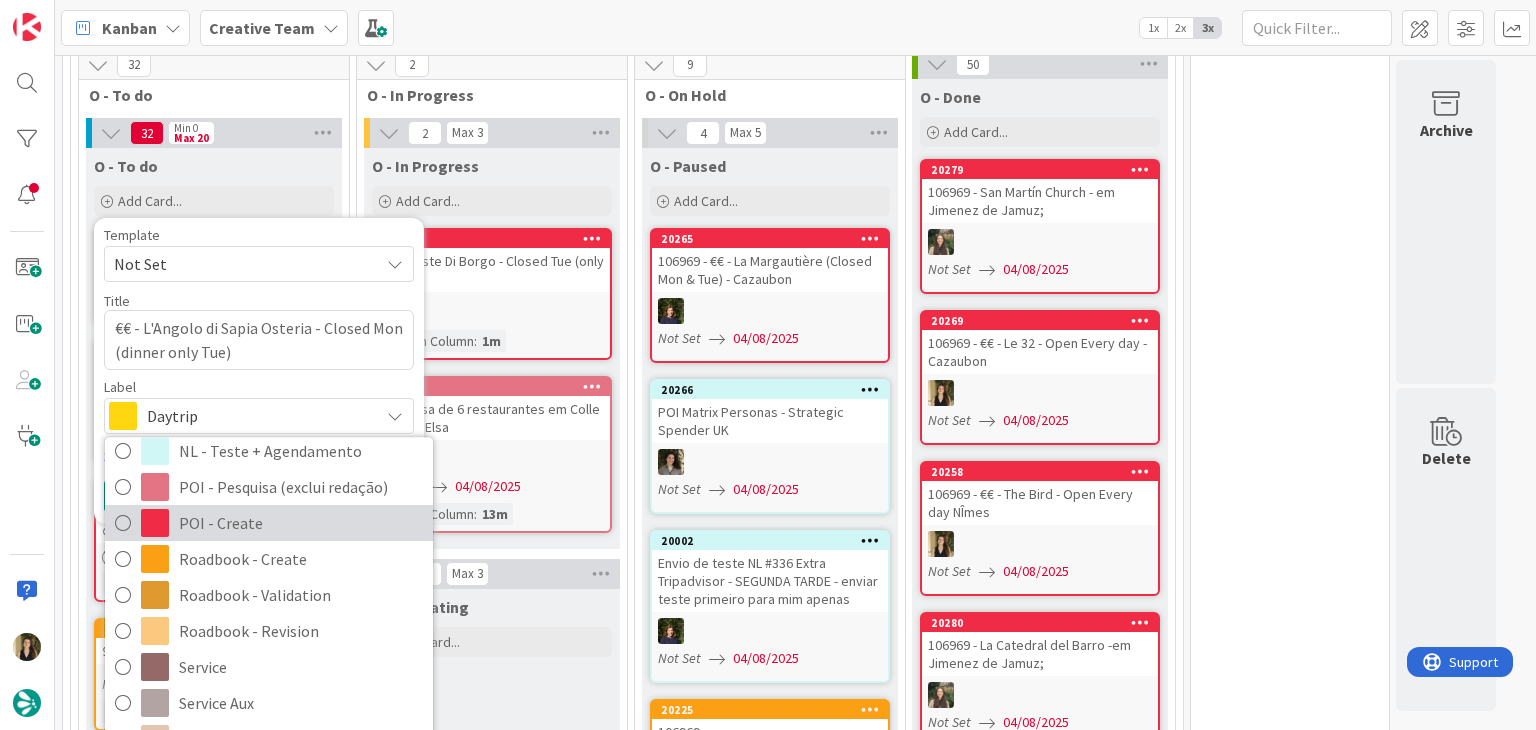 click on "POI - Create" at bounding box center (301, 523) 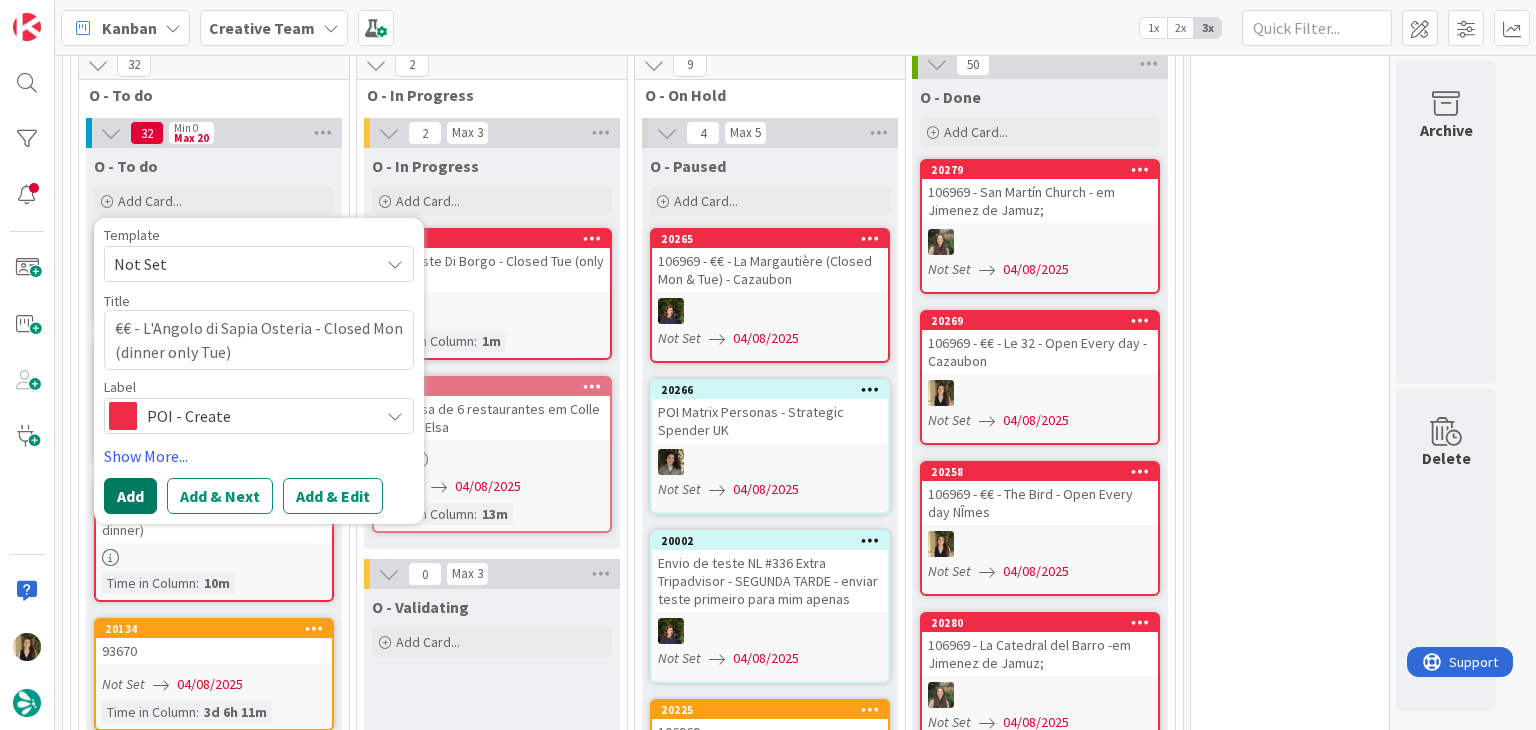 click on "Add" at bounding box center (130, 496) 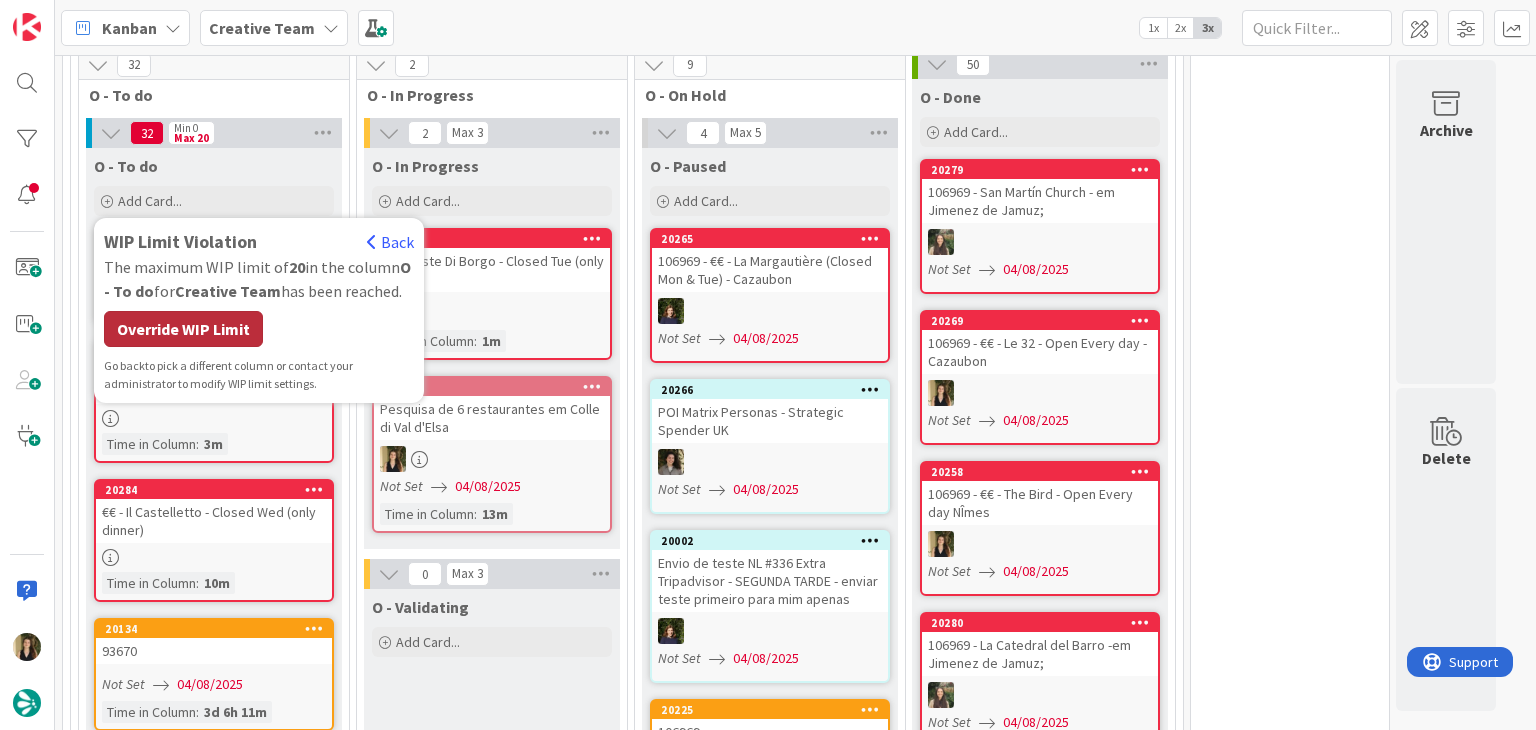 click on "Override WIP Limit" at bounding box center (183, 329) 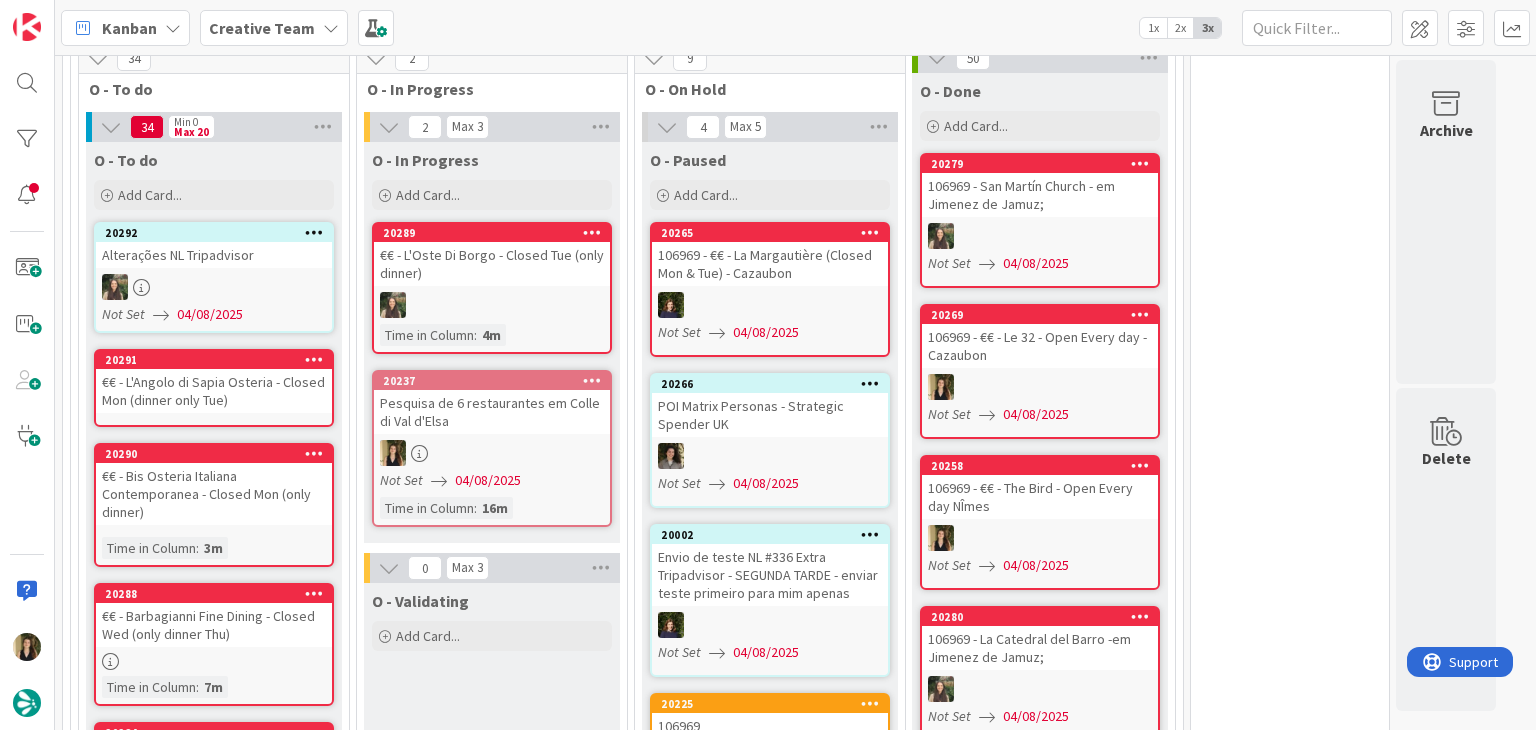 scroll, scrollTop: 1344, scrollLeft: 0, axis: vertical 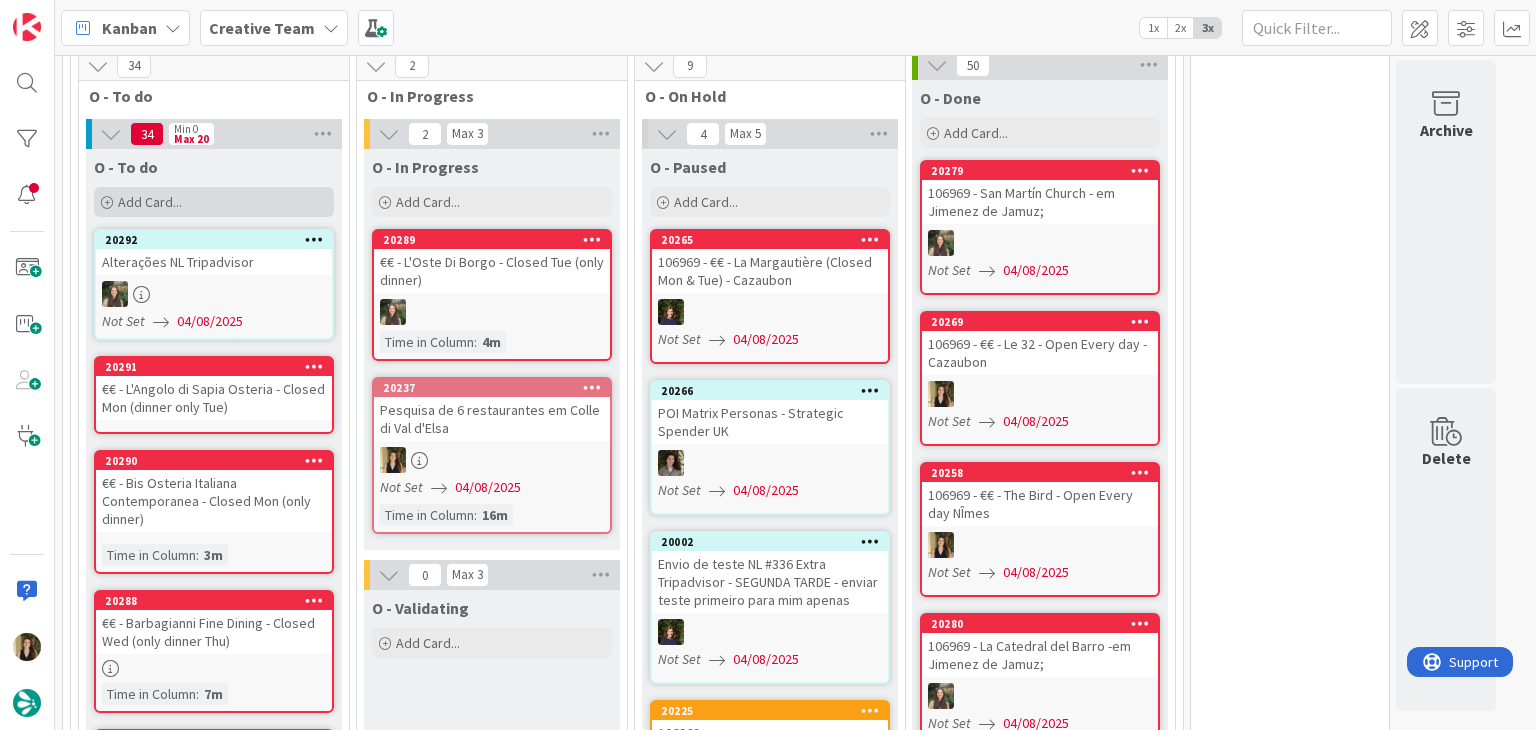 click on "Add Card..." at bounding box center [214, 202] 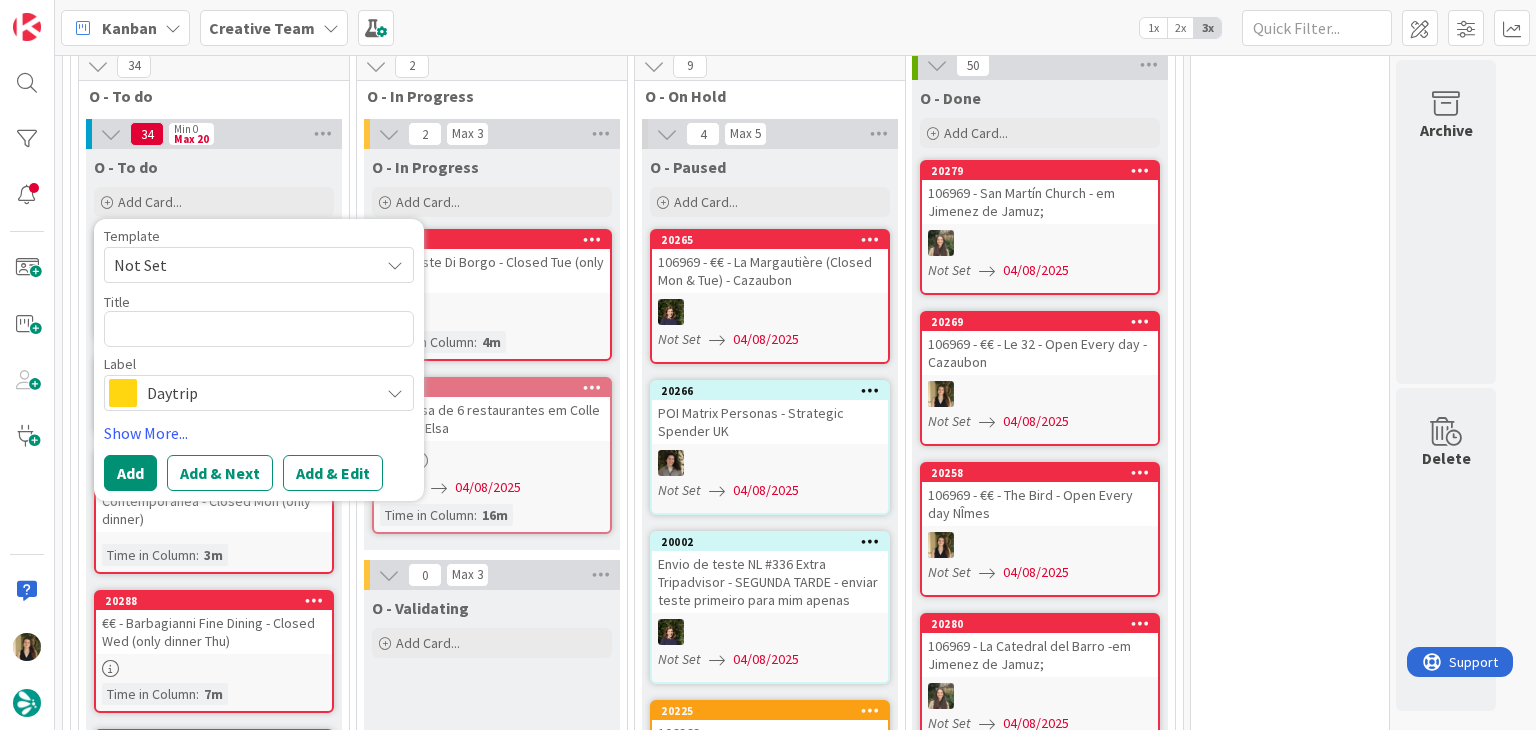 click on "O - Validating Add Card..." at bounding box center (492, 2920) 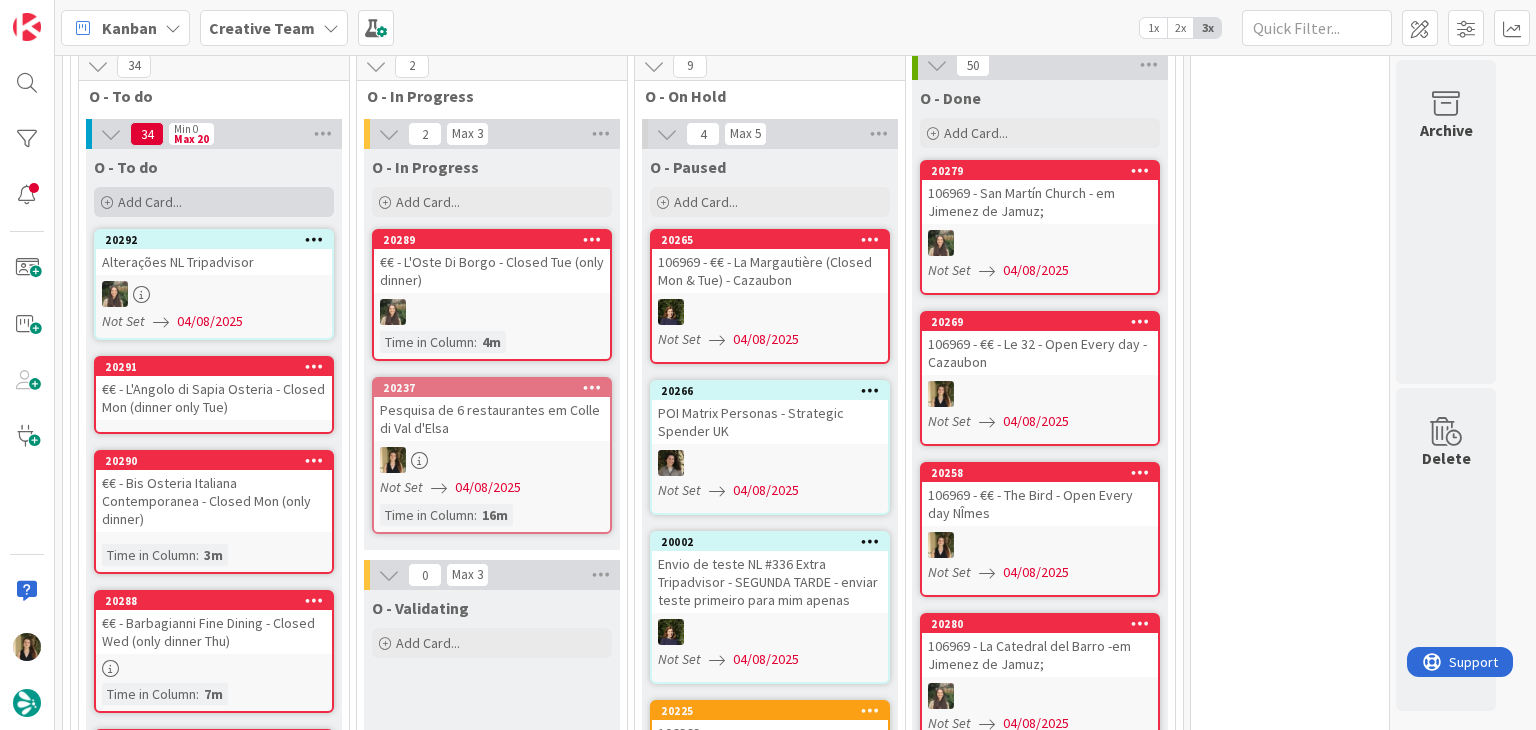 click on "Add Card..." at bounding box center (214, 202) 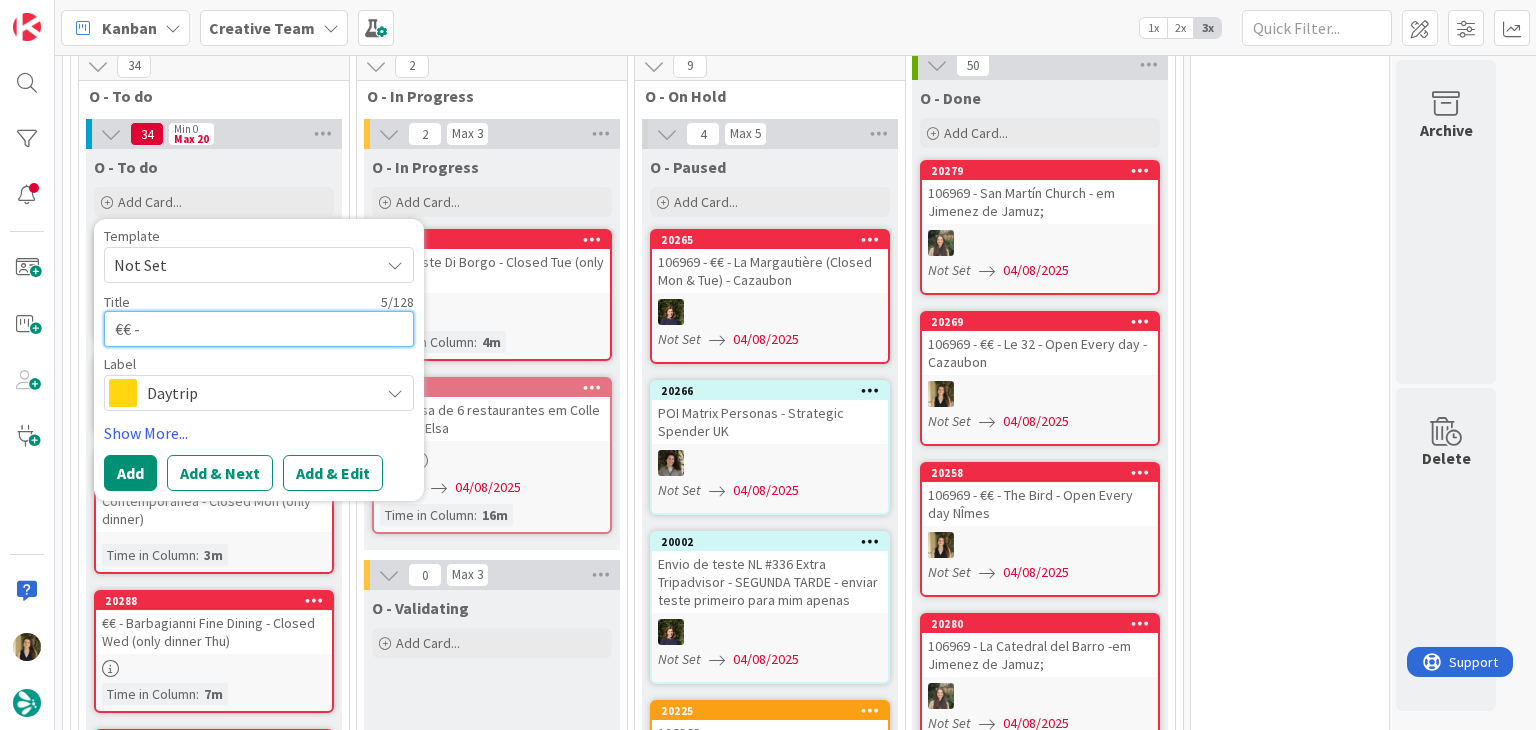 paste on "Trattoria Bel Mi' Colle" 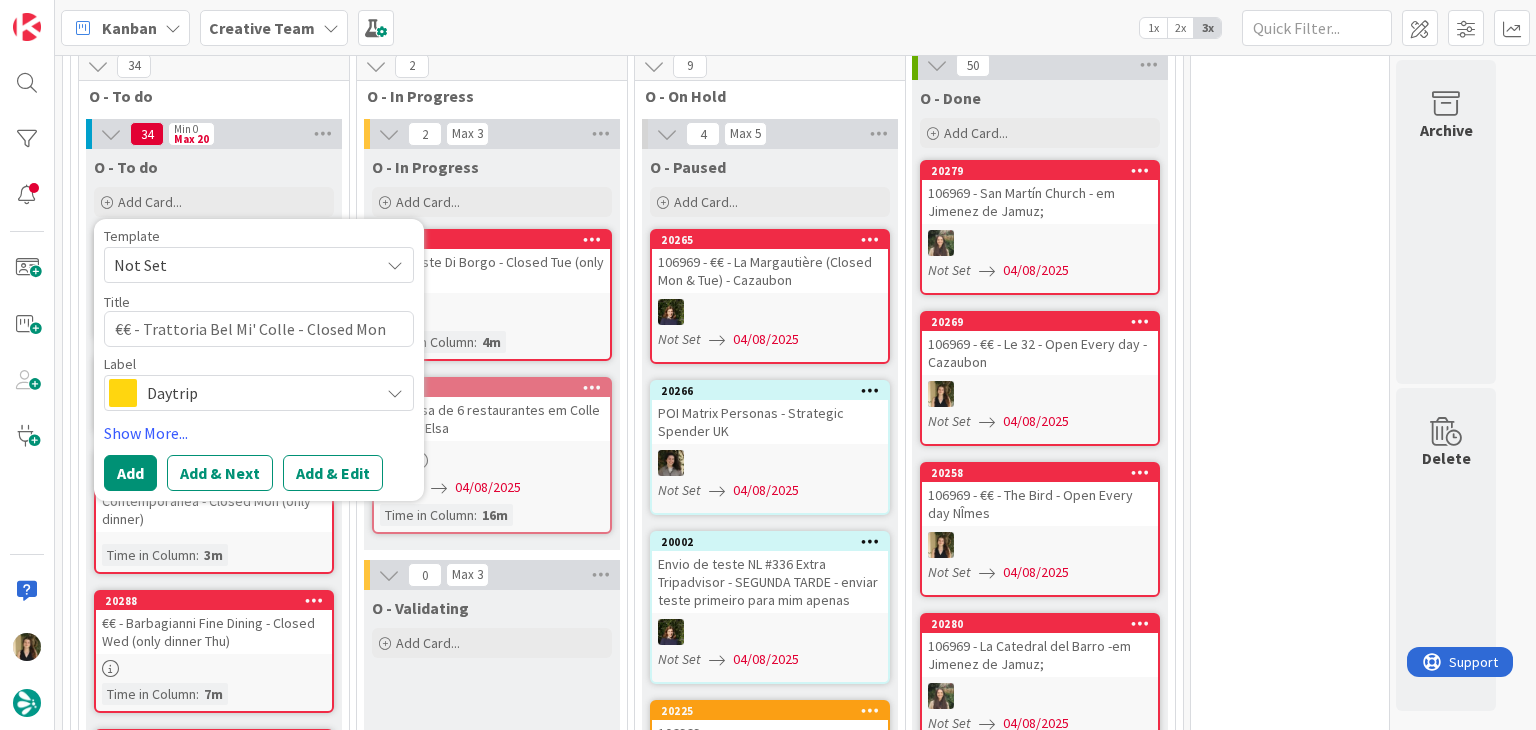 drag, startPoint x: 189, startPoint y: 397, endPoint x: 201, endPoint y: 389, distance: 14.422205 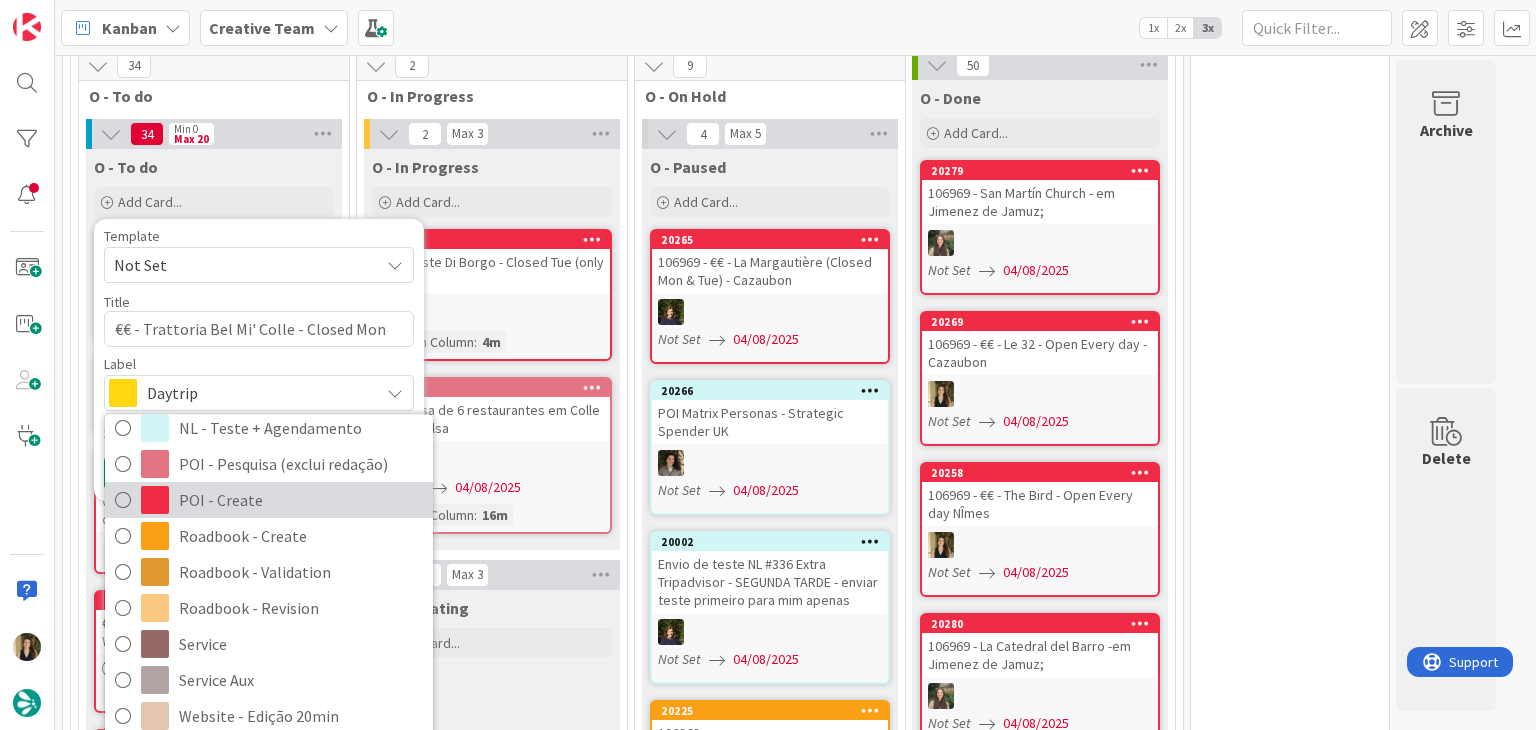 drag, startPoint x: 273, startPoint y: 479, endPoint x: 186, endPoint y: 419, distance: 105.68349 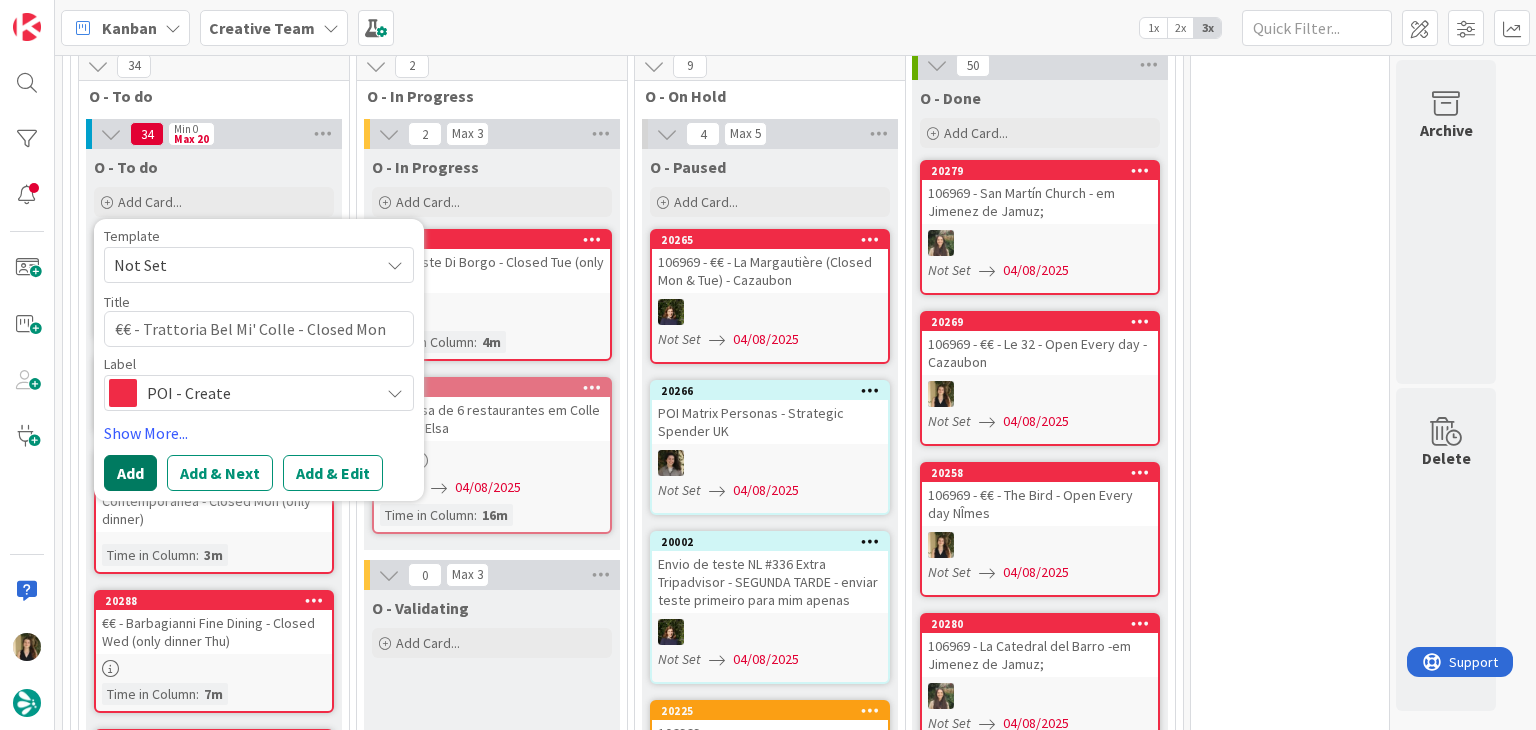 click on "Add" at bounding box center [130, 473] 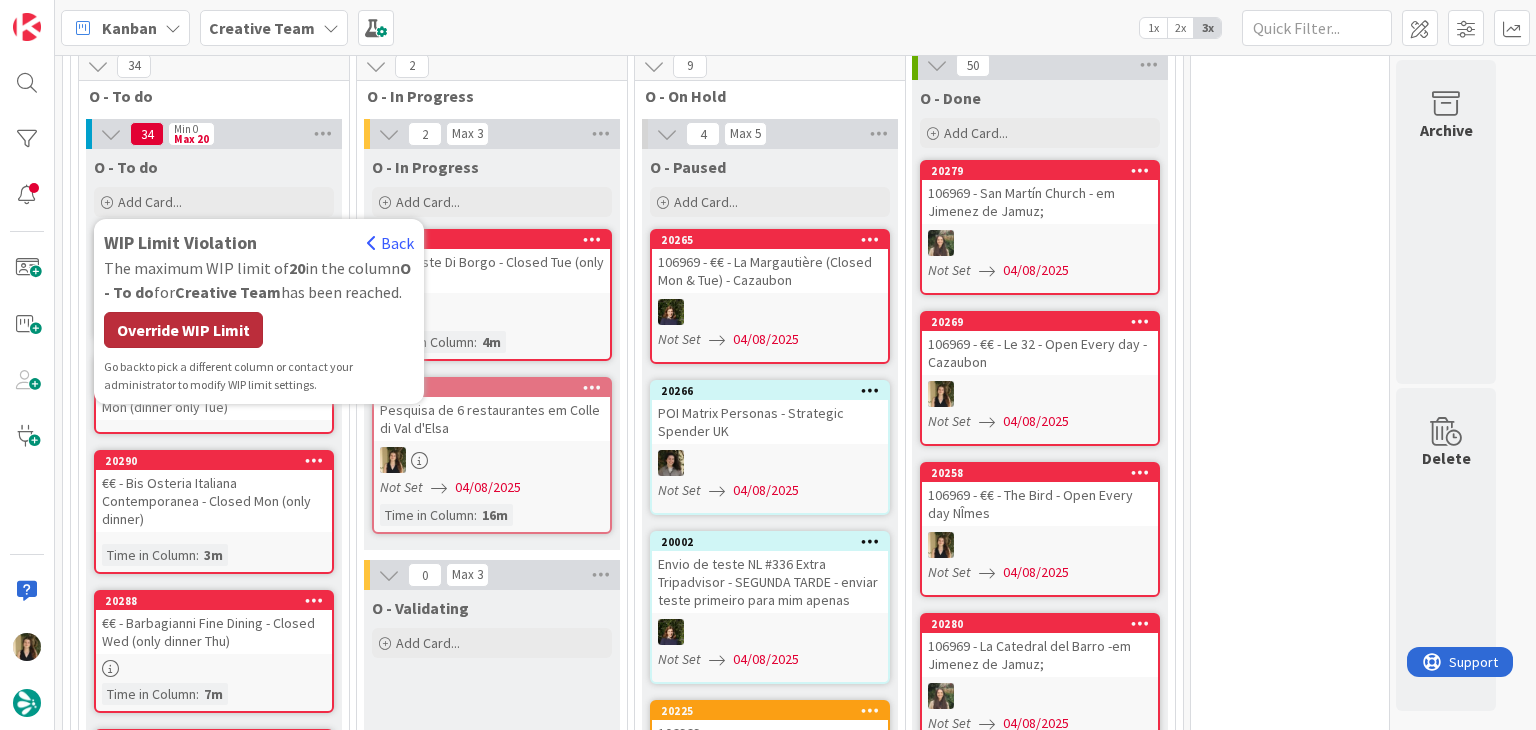 click on "Override WIP Limit" at bounding box center [183, 330] 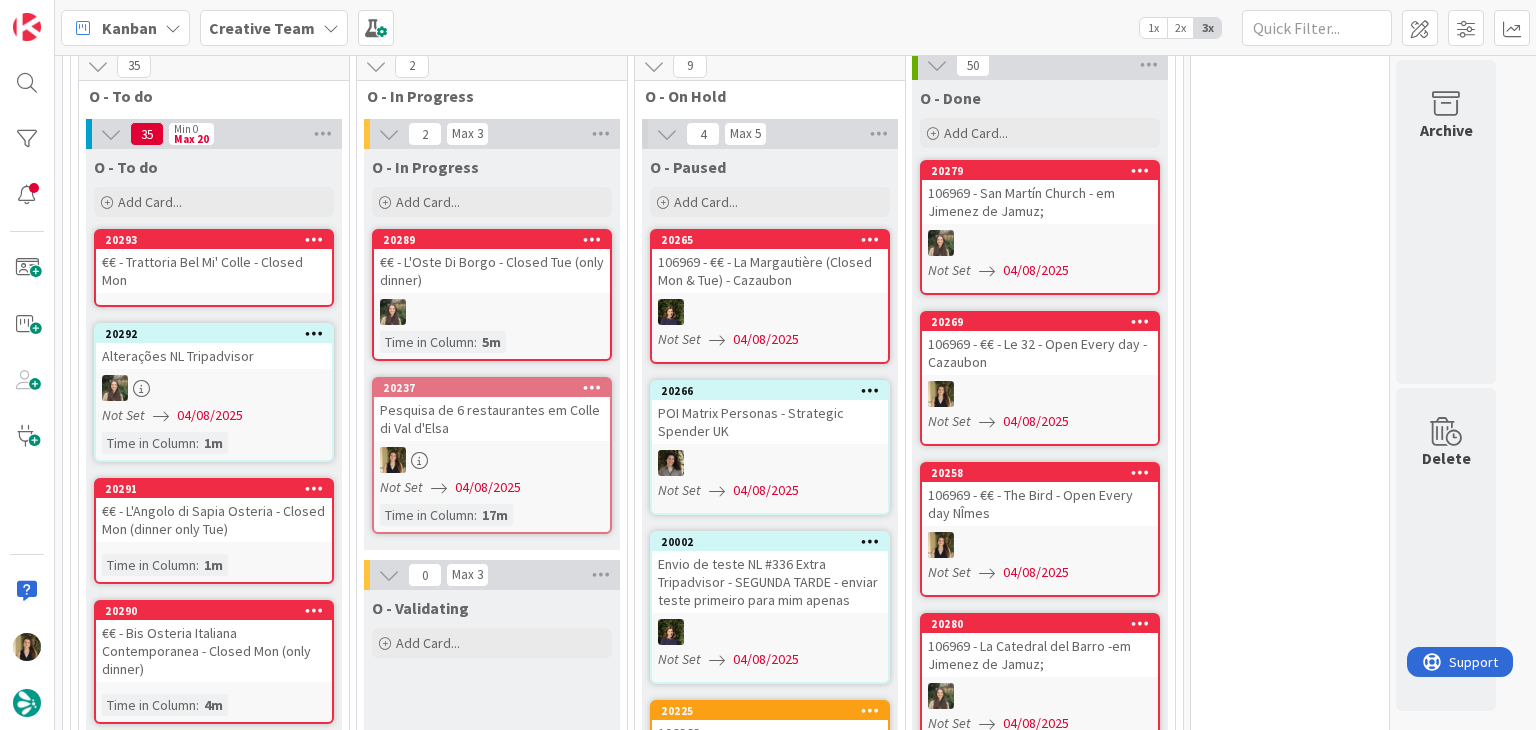 click at bounding box center [492, 460] 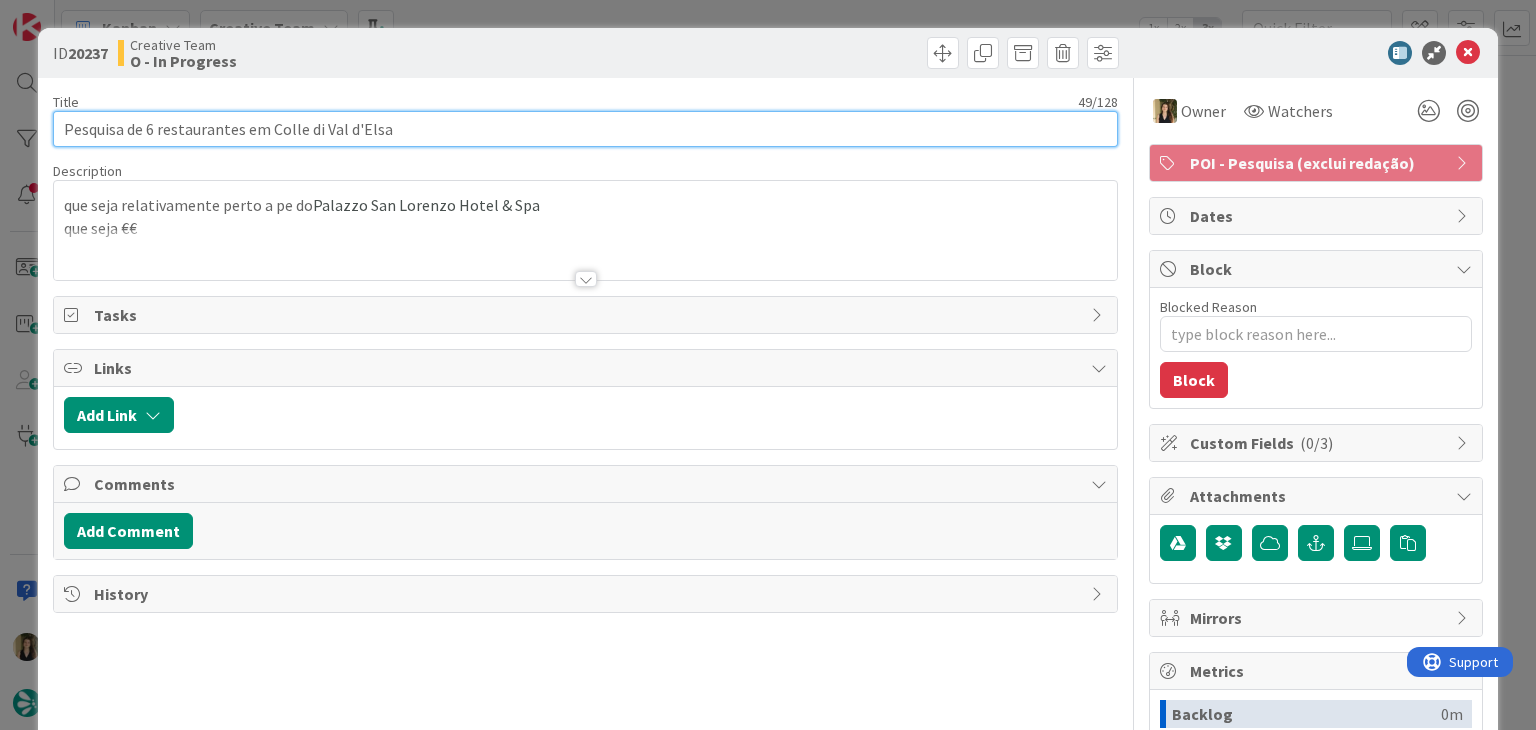 scroll, scrollTop: 0, scrollLeft: 0, axis: both 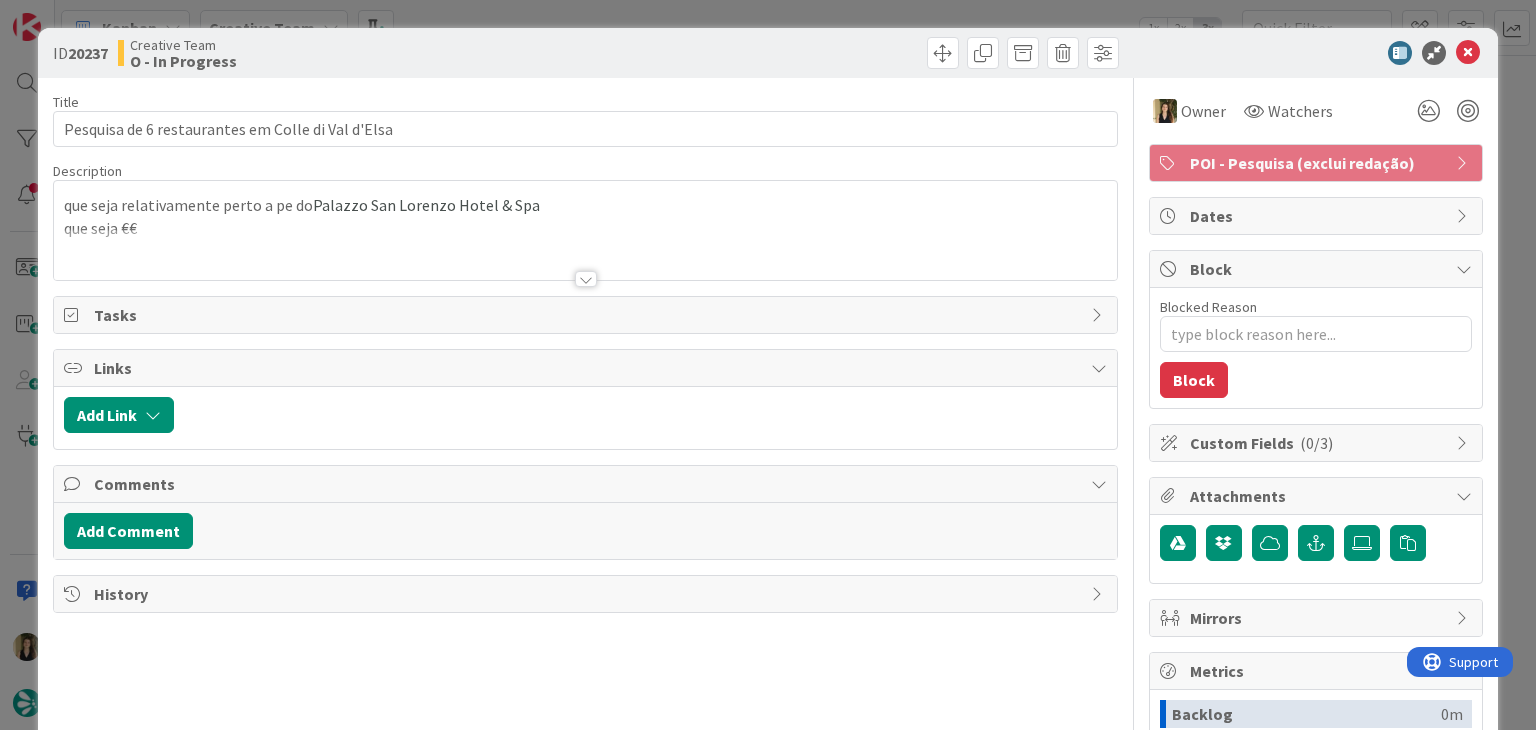 click at bounding box center [855, 53] 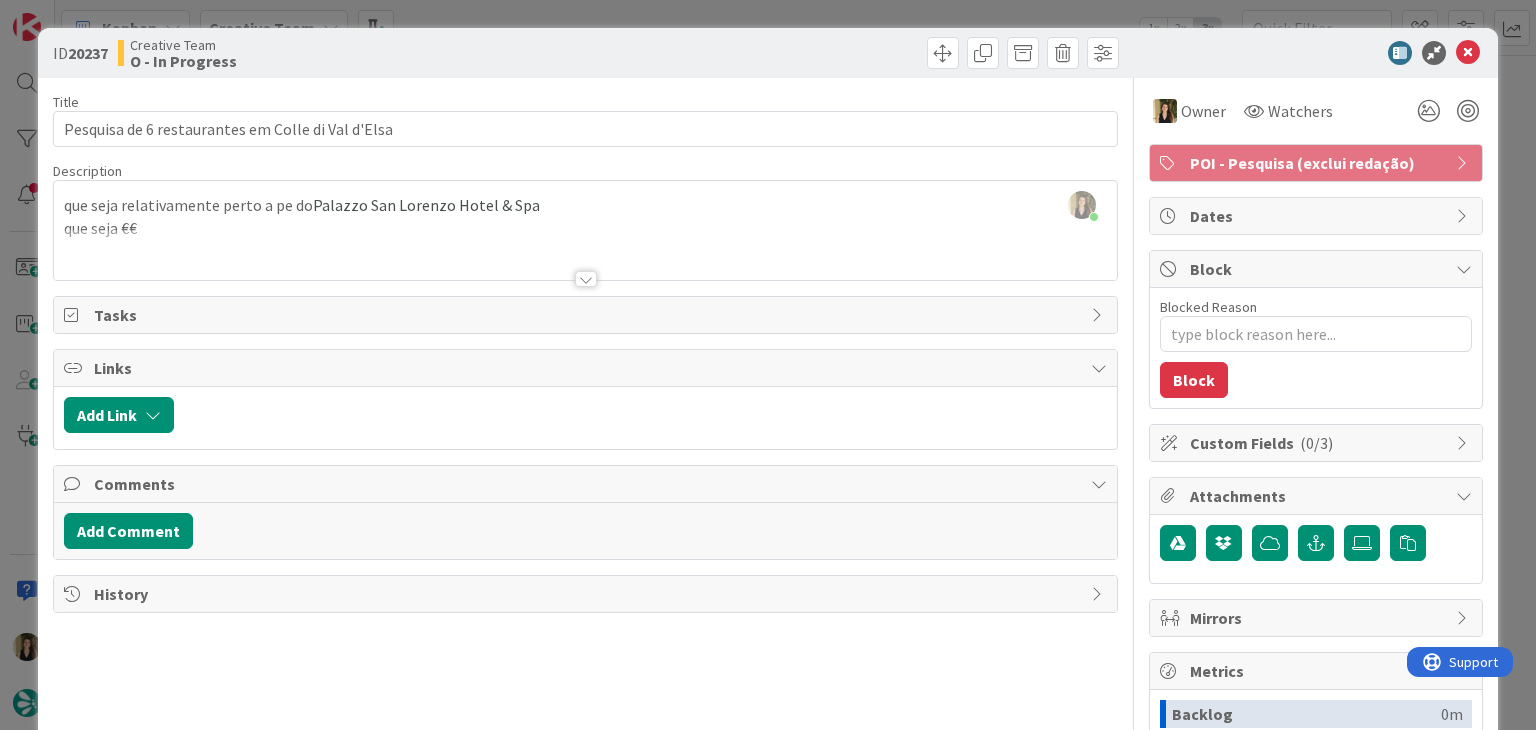 drag, startPoint x: 648, startPoint y: 17, endPoint x: 392, endPoint y: 143, distance: 285.32788 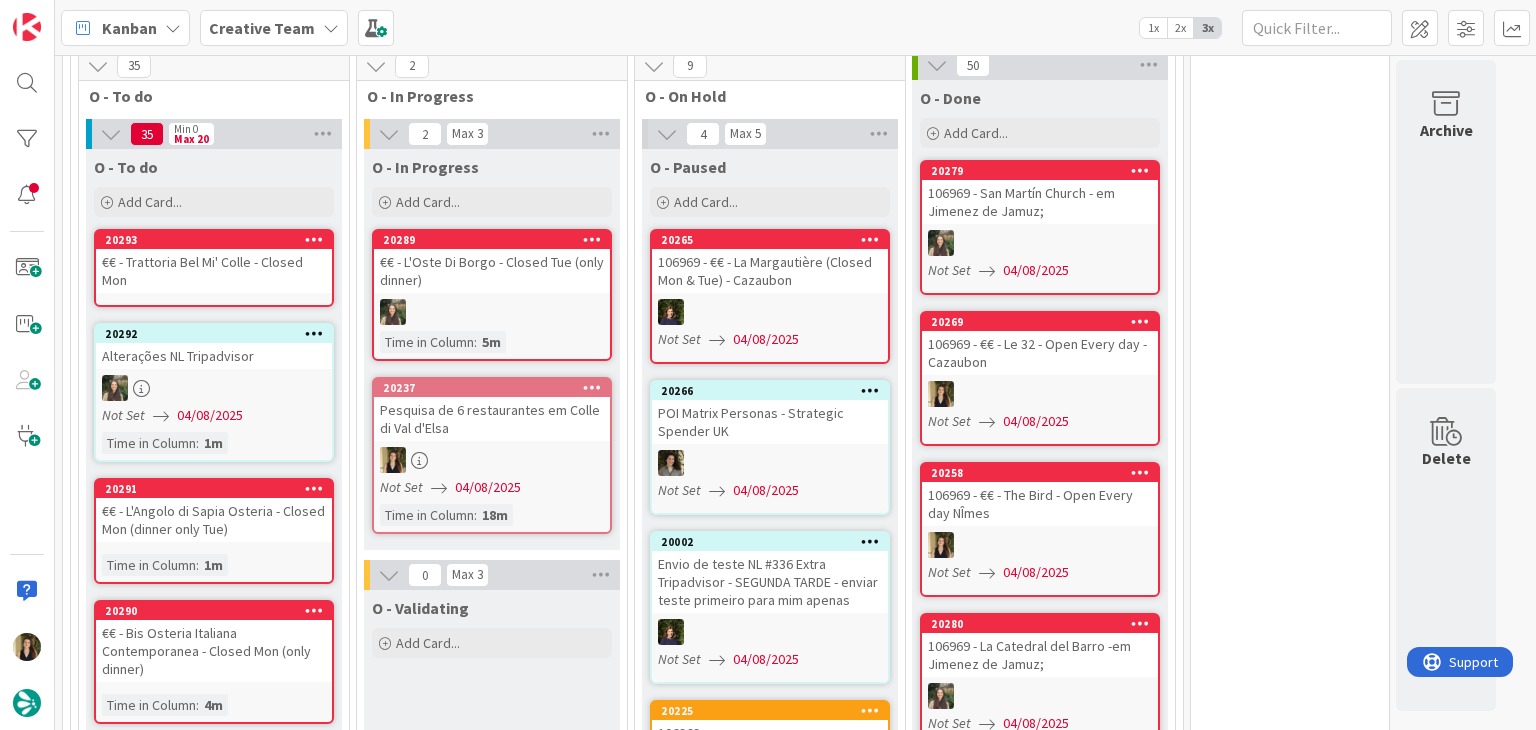 click on "€€ - Trattoria Bel Mi' Colle - Closed Mon" at bounding box center (214, 271) 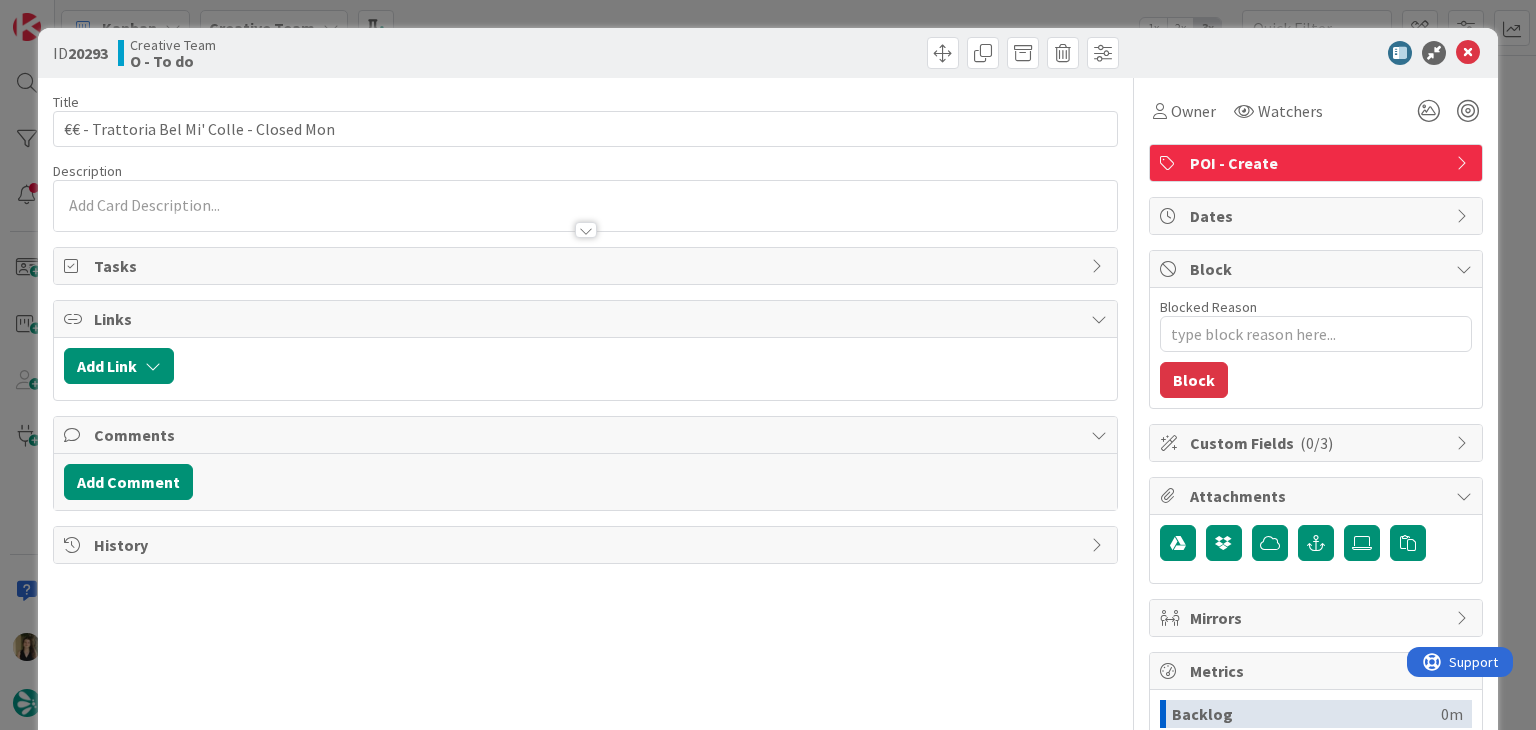 scroll, scrollTop: 0, scrollLeft: 0, axis: both 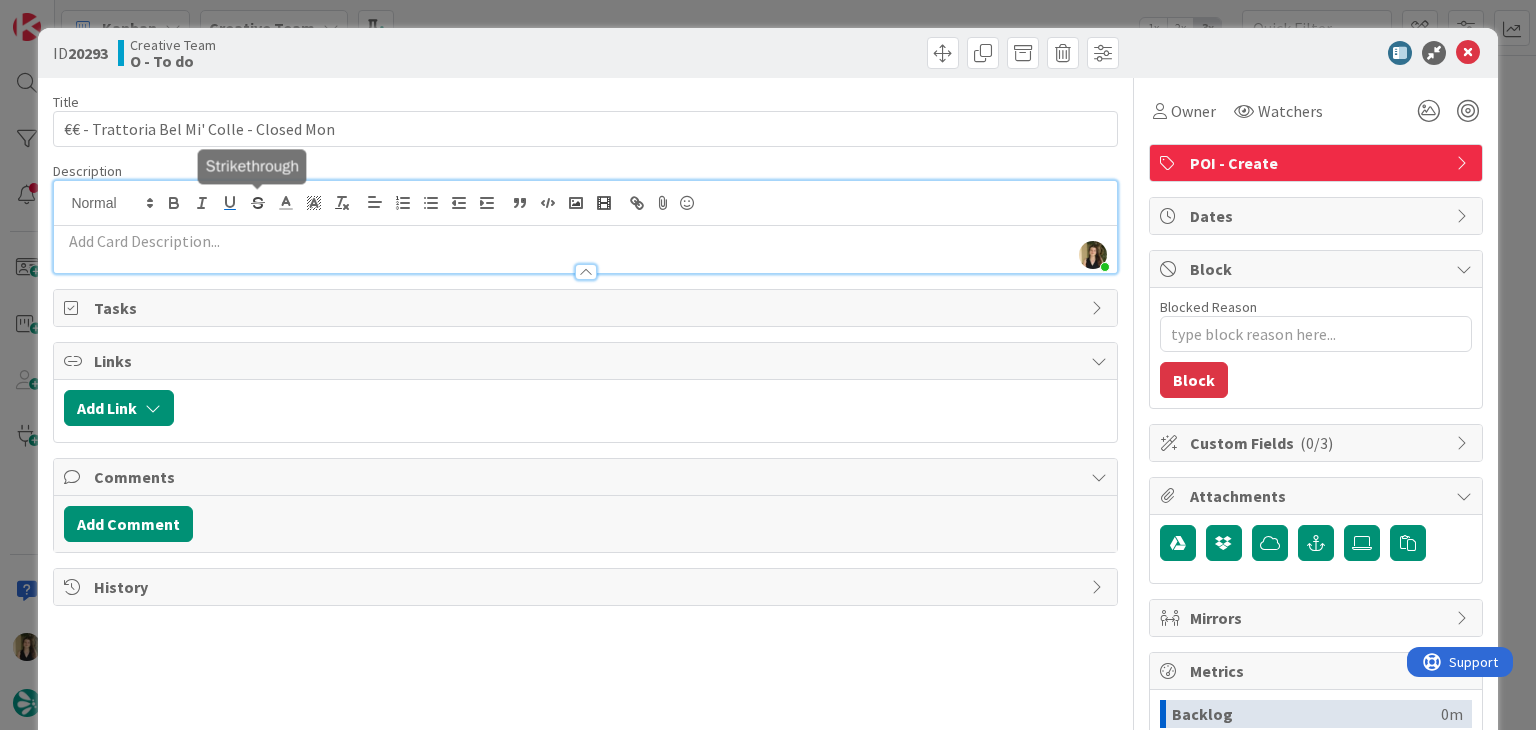drag, startPoint x: 260, startPoint y: 207, endPoint x: 234, endPoint y: 212, distance: 26.476404 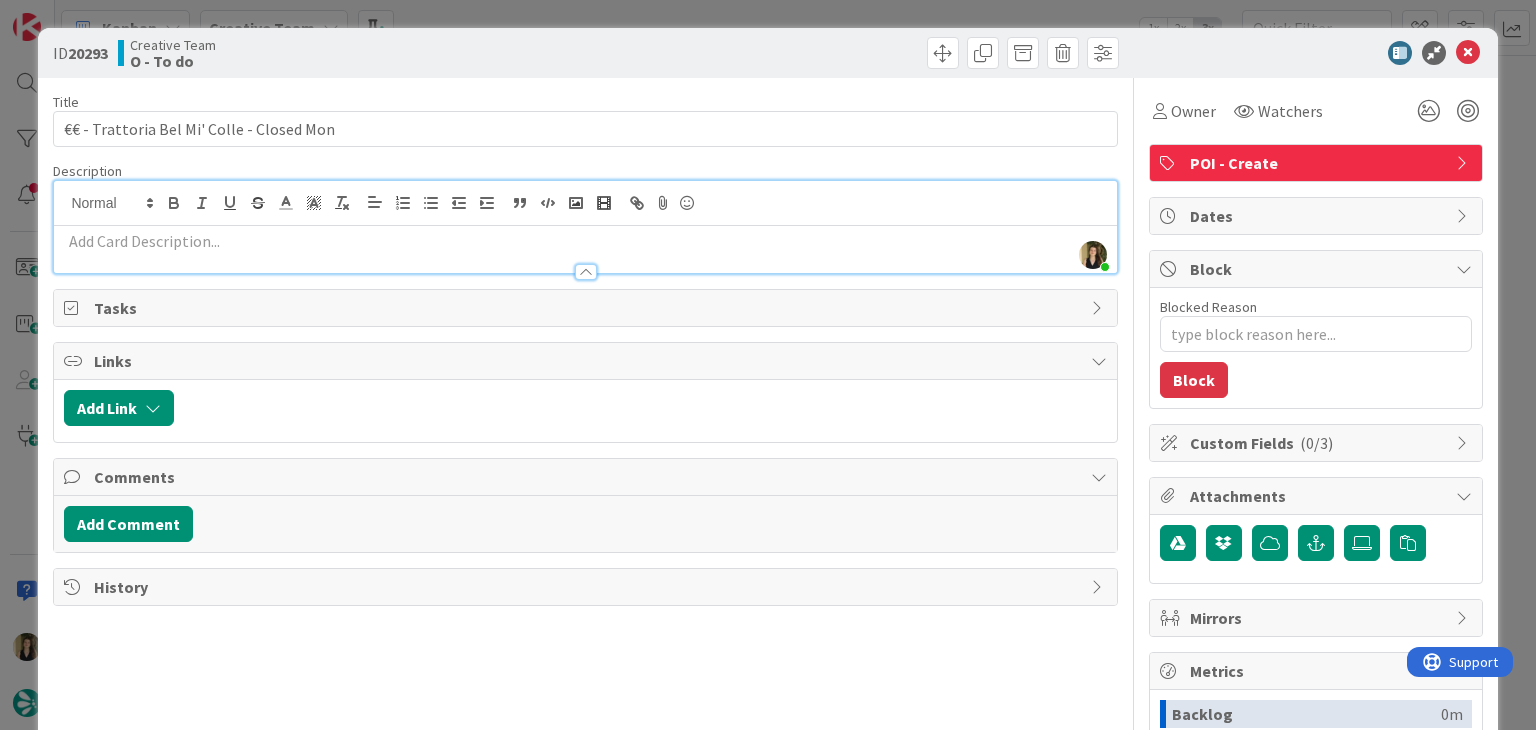 click at bounding box center [585, 241] 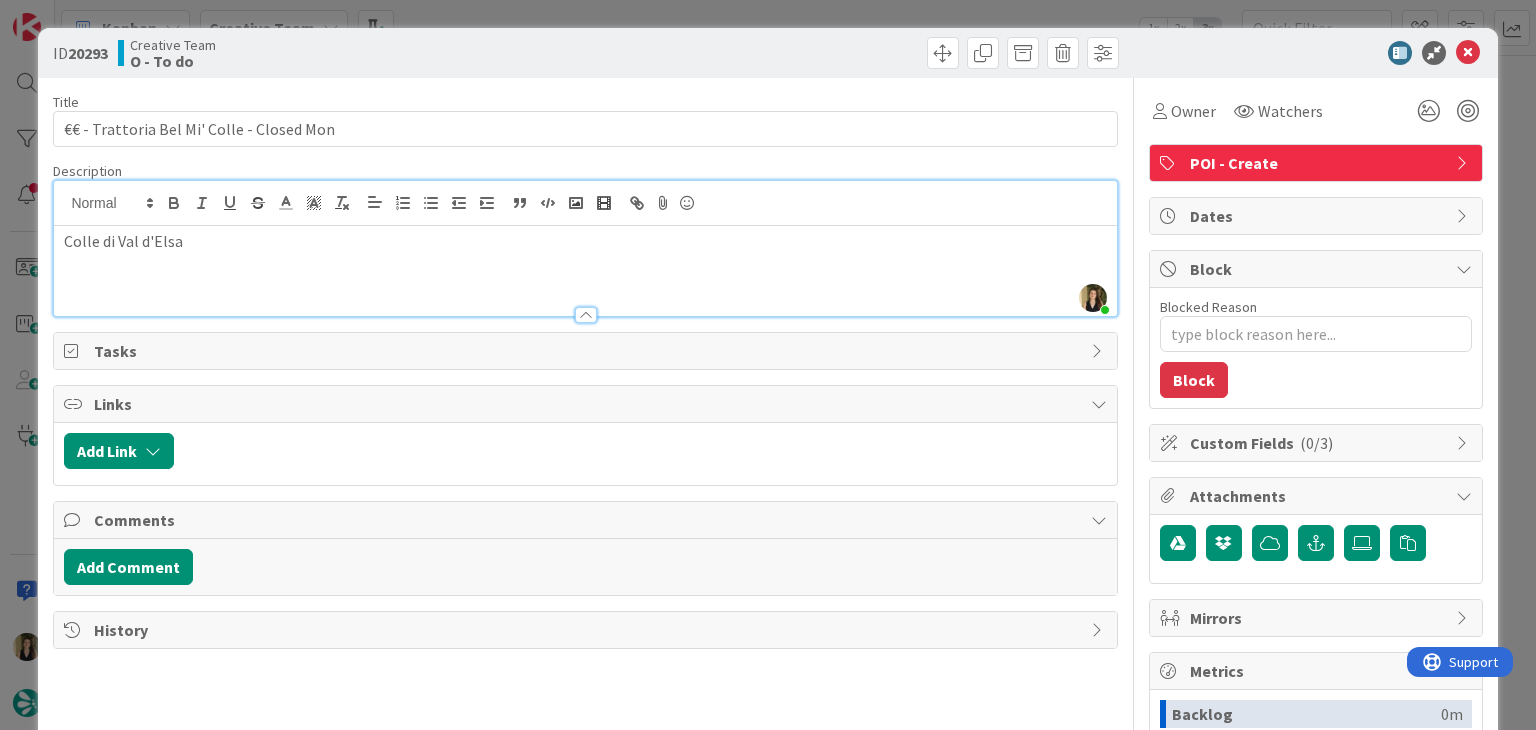 drag, startPoint x: 455, startPoint y: 68, endPoint x: 452, endPoint y: 41, distance: 27.166155 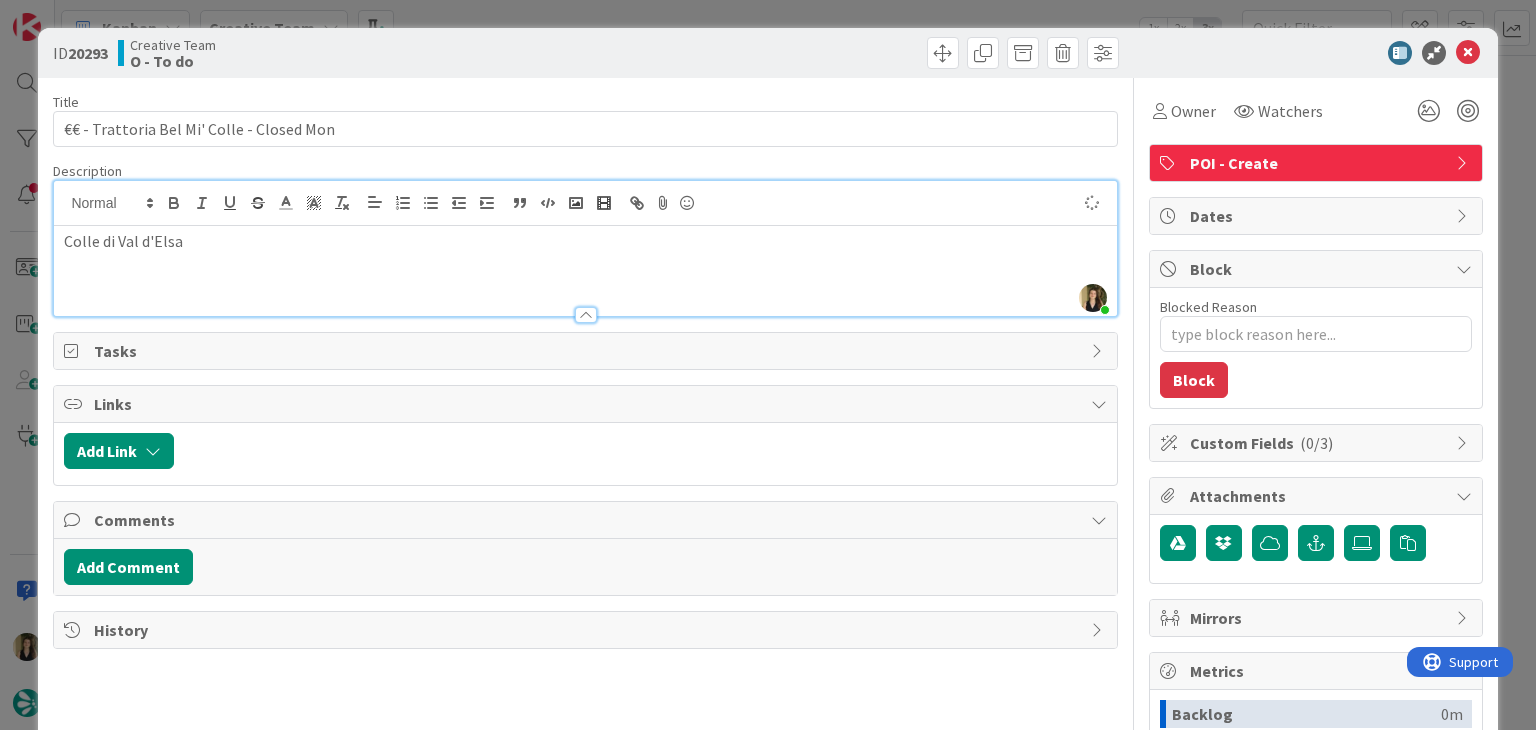 click on "ID  20293 Creative Team O - To do Title 41 / 128 €€ - Trattoria Bel Mi' Colle - Closed Mon Description Sofia Palma just joined Colle di Val d'Elsa Owner Watchers POI - Create  Tasks Links Add Link Comments Add Comment History Owner Watchers POI - Create  Dates Block Blocked Reason 0 / 256 Block Custom Fields ( 0/3 ) Attachments Mirrors Metrics Backlog 0m To Do 0m Buffer 0m In Progress 0m Total Time 0m Lead Time 0m Cycle Time 0m Blocked Time 0m Show Details" at bounding box center [768, 365] 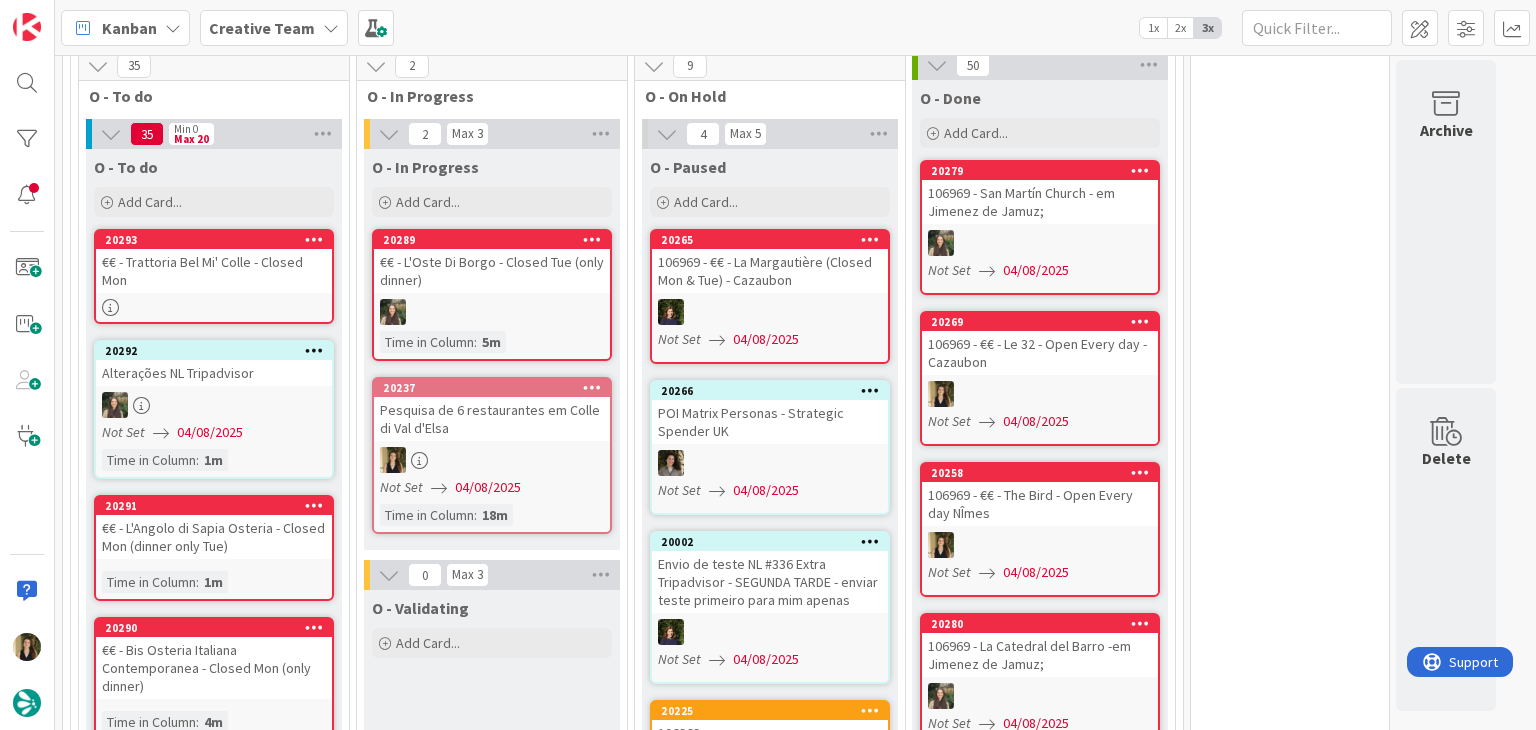 scroll, scrollTop: 0, scrollLeft: 0, axis: both 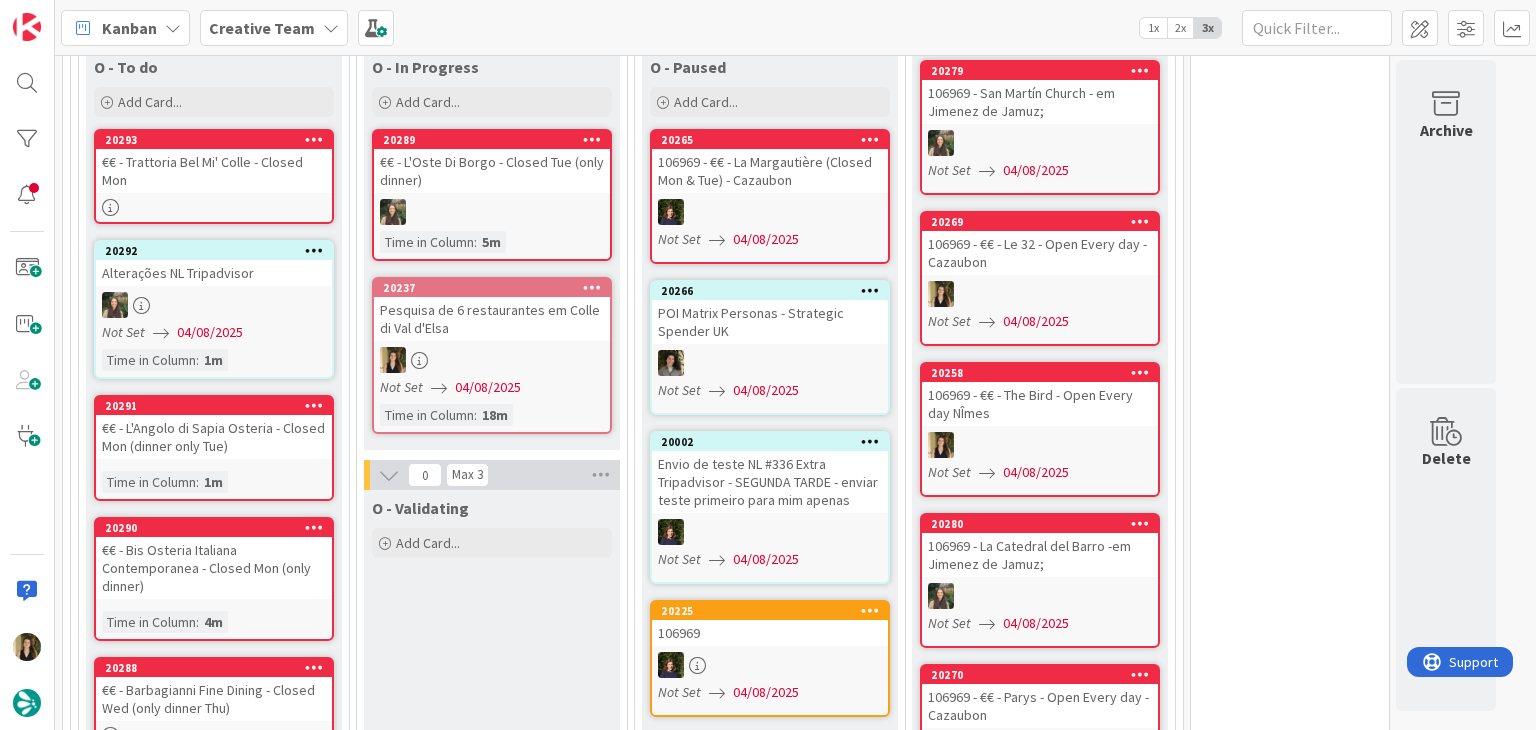 click on "€€ - L'Angolo di Sapia Osteria - Closed Mon (dinner only Tue)" at bounding box center [214, 437] 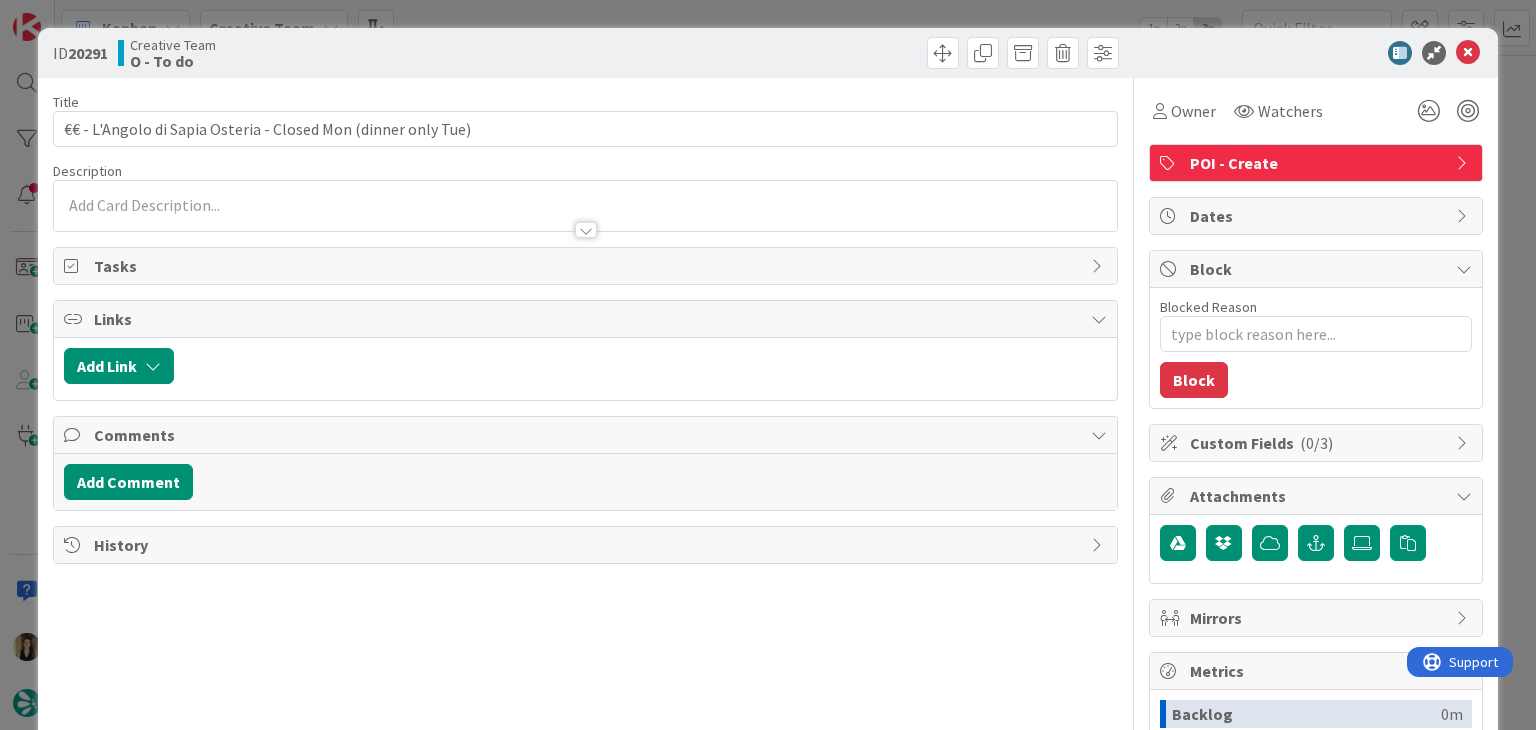 click at bounding box center (585, 205) 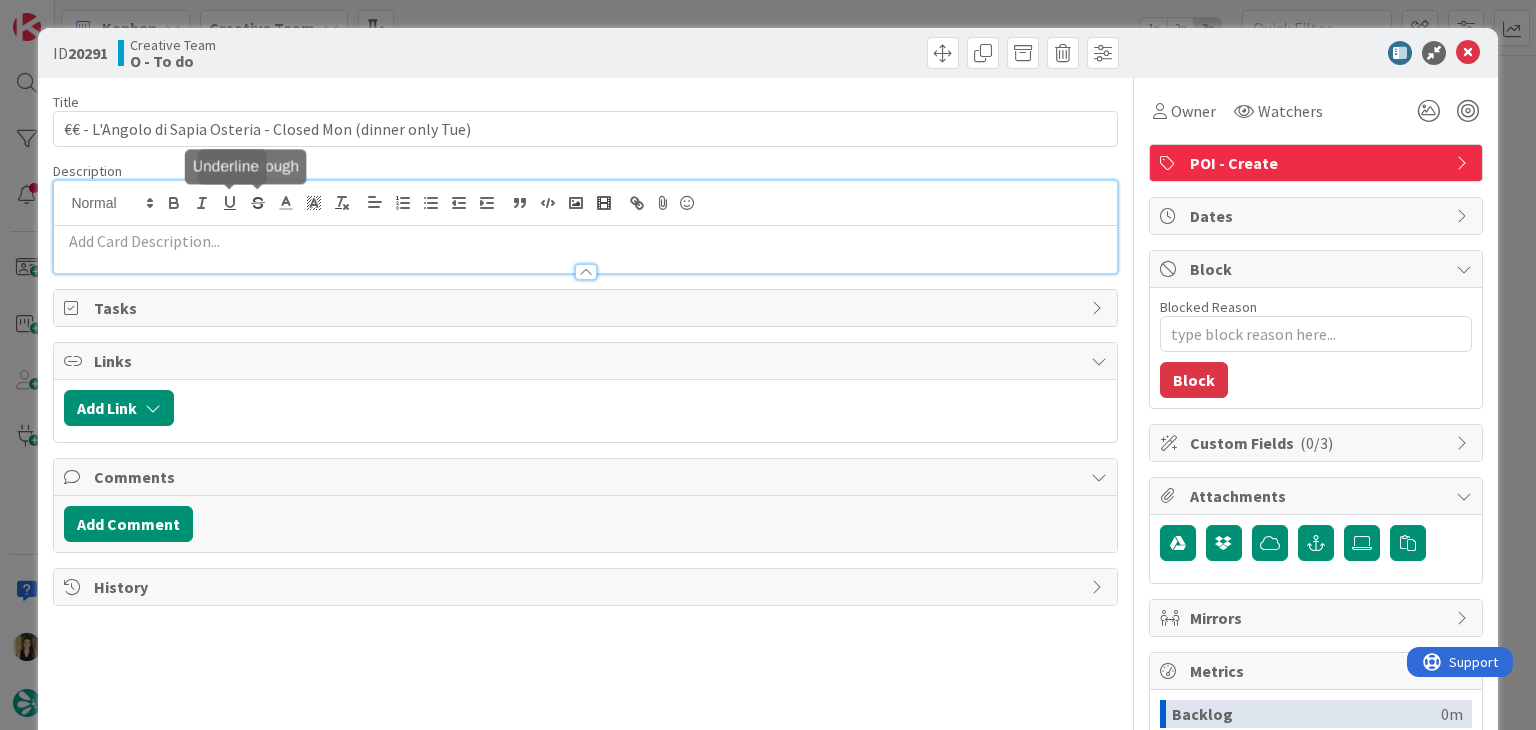 scroll, scrollTop: 0, scrollLeft: 0, axis: both 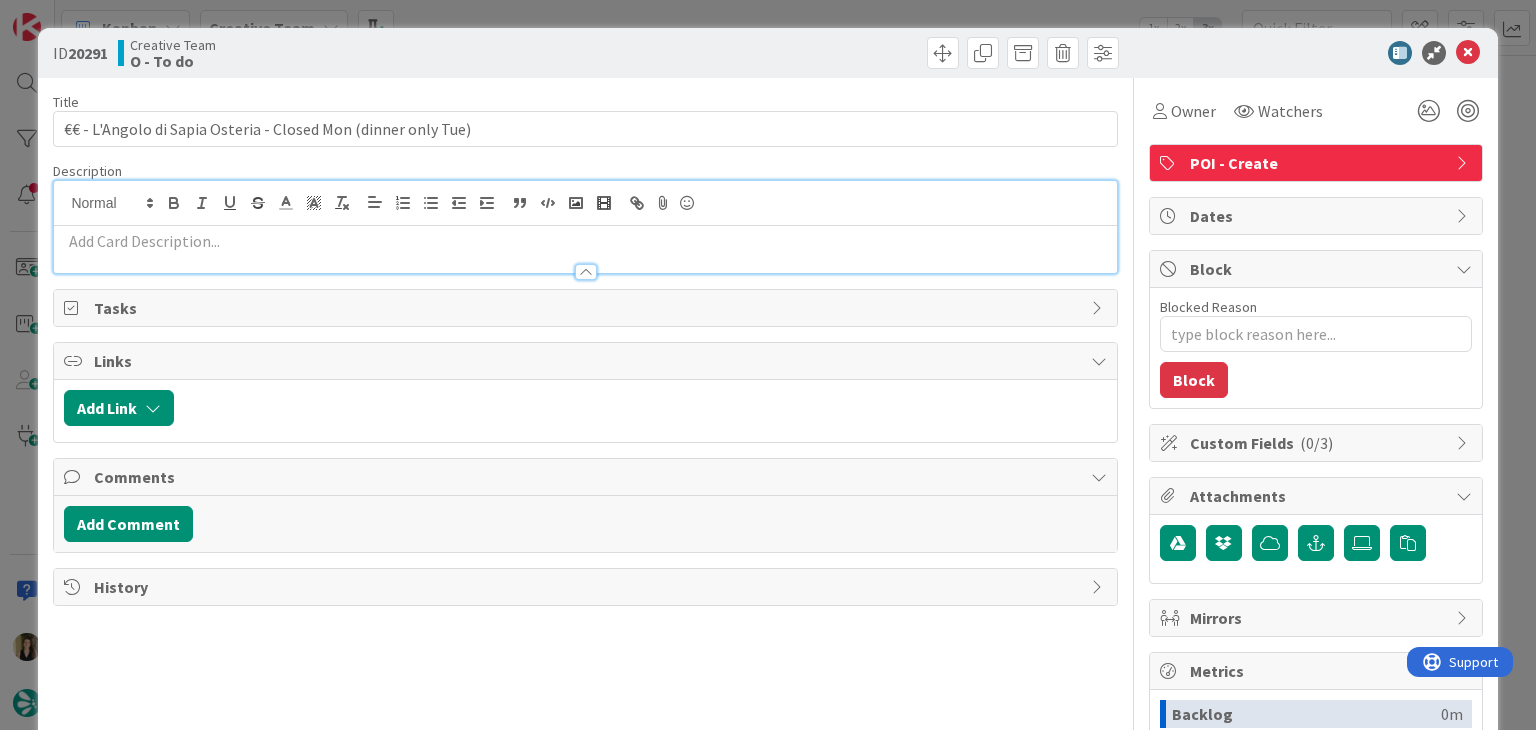click at bounding box center (585, 241) 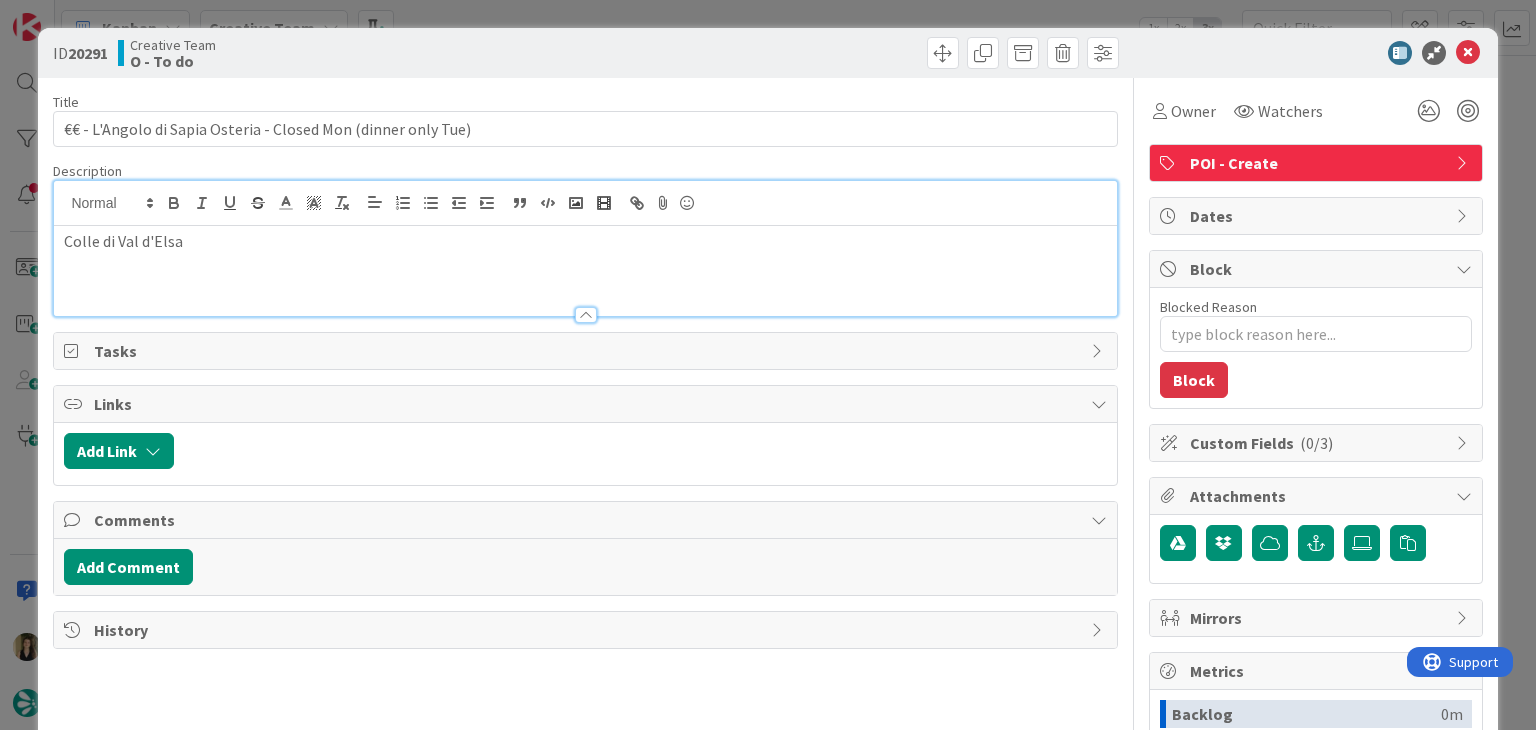click on "Creative Team O - To do" at bounding box center [349, 53] 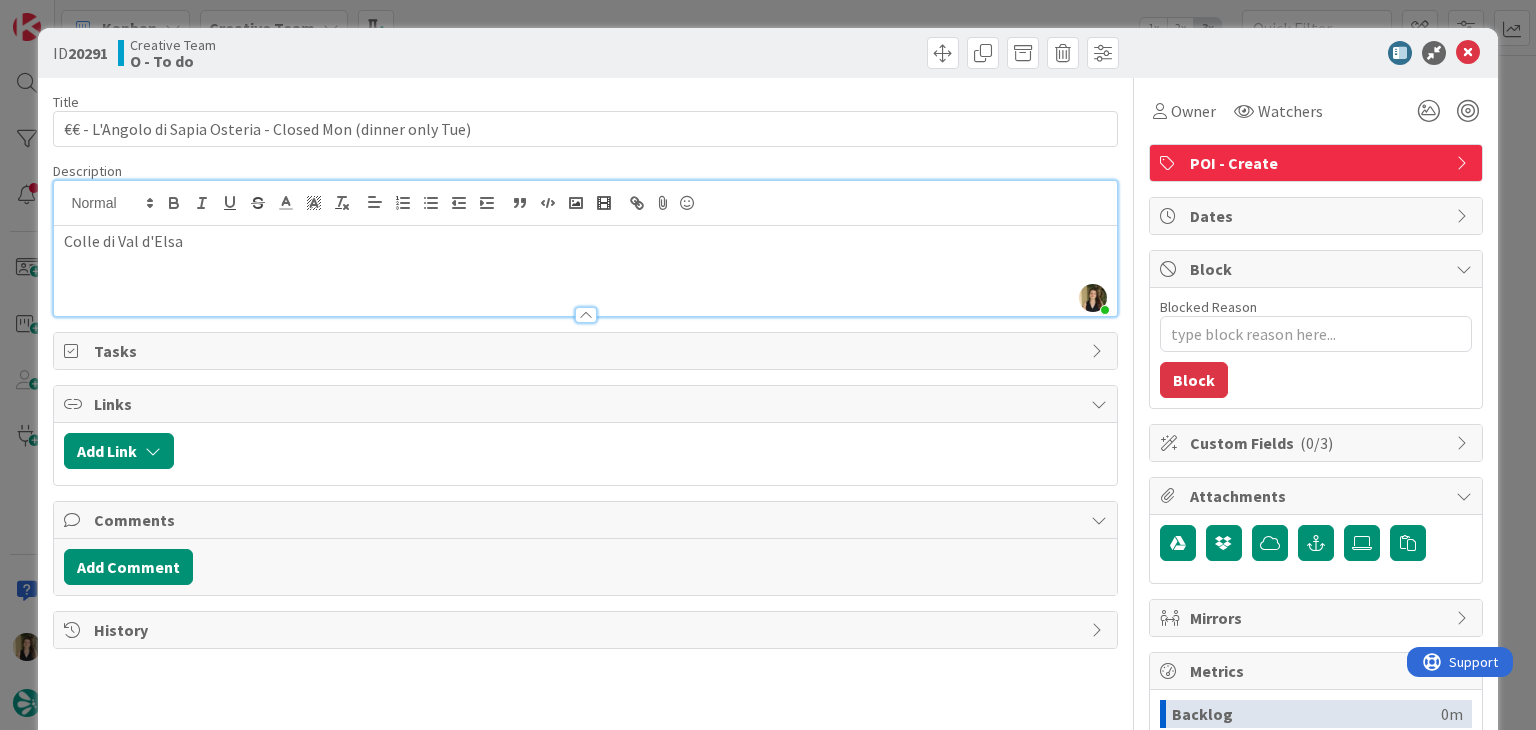 click on "ID  20291 Creative Team O - To do Title 61 / 128 €€ - L'Angolo di Sapia Osteria - Closed Mon (dinner only Tue) Description [FIRST] [LAST] just joined [CITY] Owner Watchers POI - Create  Tasks Links Add Link Comments Add Comment History Owner Watchers POI - Create  Dates Block Blocked Reason 0 / 256 Block Custom Fields ( 0/3 ) Attachments Mirrors Metrics Backlog 0m To Do 1m Buffer 0m In Progress 0m Total Time 1m Lead Time 1m Cycle Time 0m Blocked Time 0m Show Details" at bounding box center (768, 365) 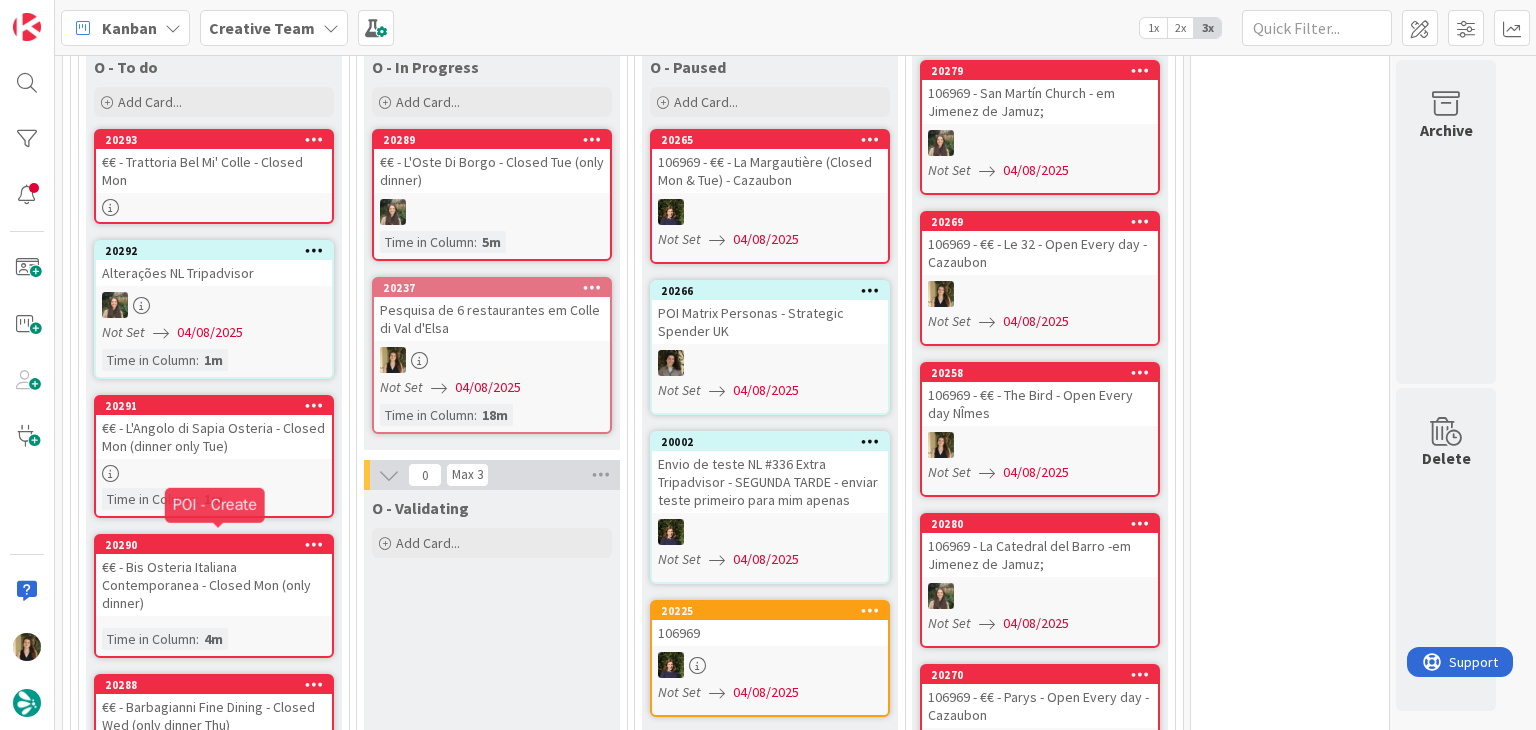 click on "€€ - Bis Osteria Italiana Contemporanea - Closed Mon (only dinner)" at bounding box center [214, 585] 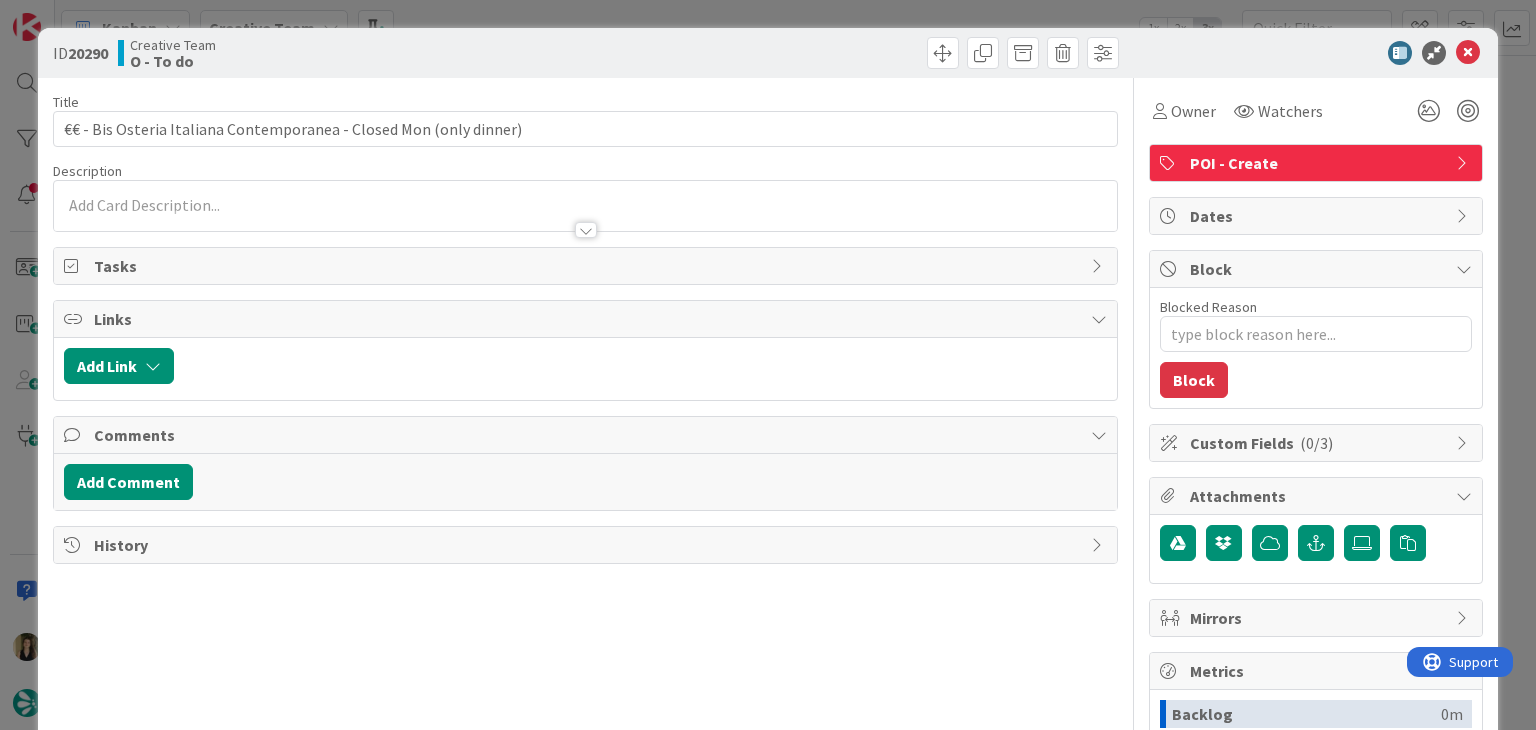 scroll, scrollTop: 0, scrollLeft: 0, axis: both 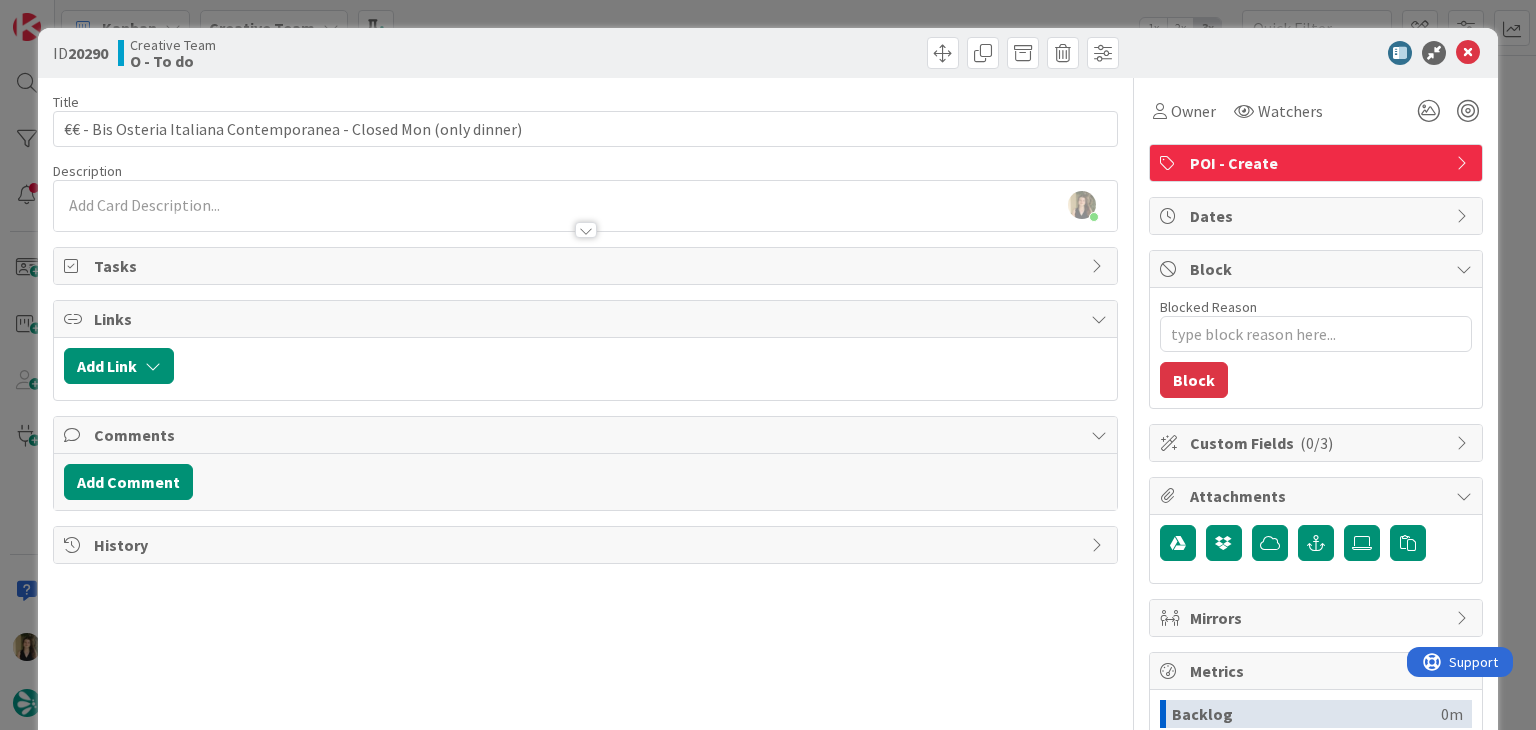 click at bounding box center [585, 220] 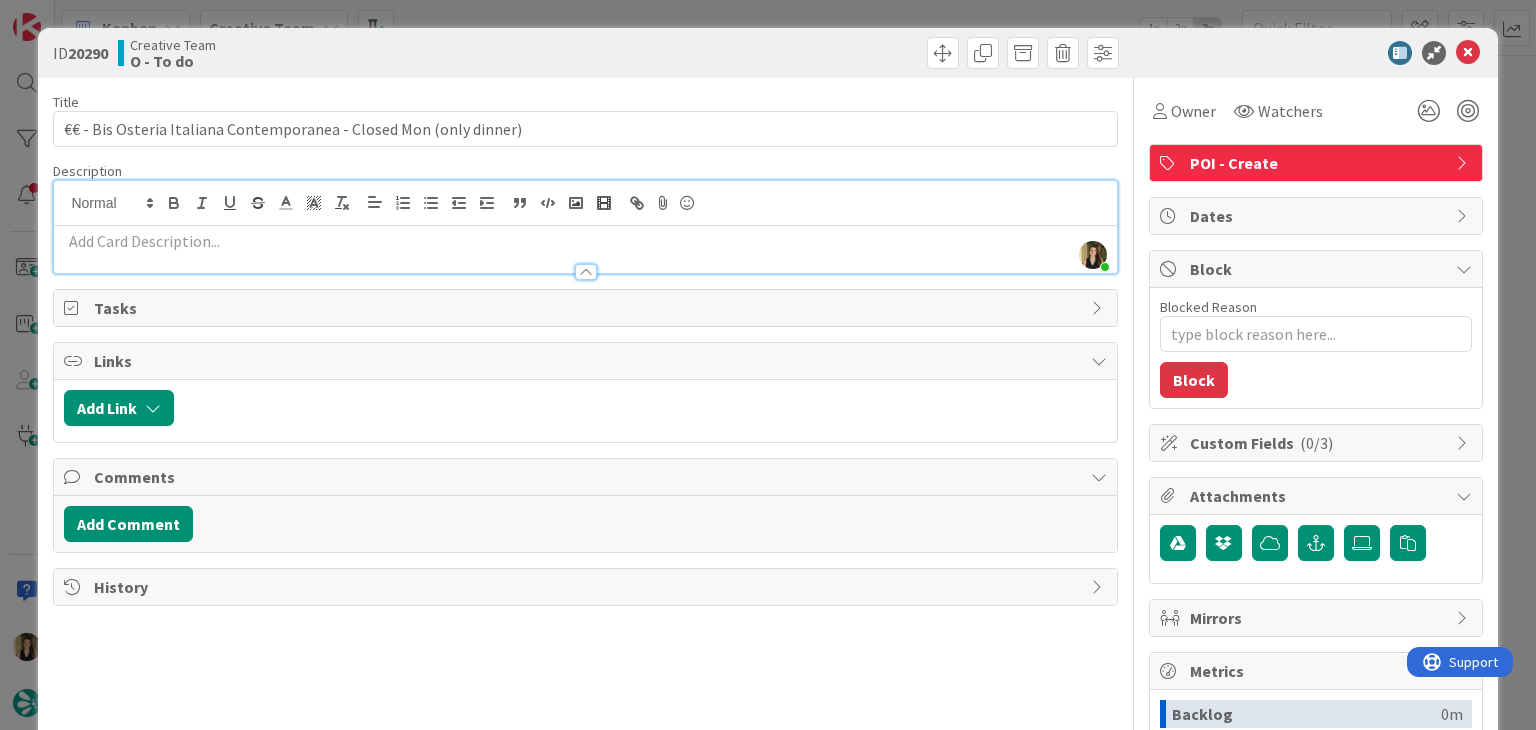 click at bounding box center [585, 241] 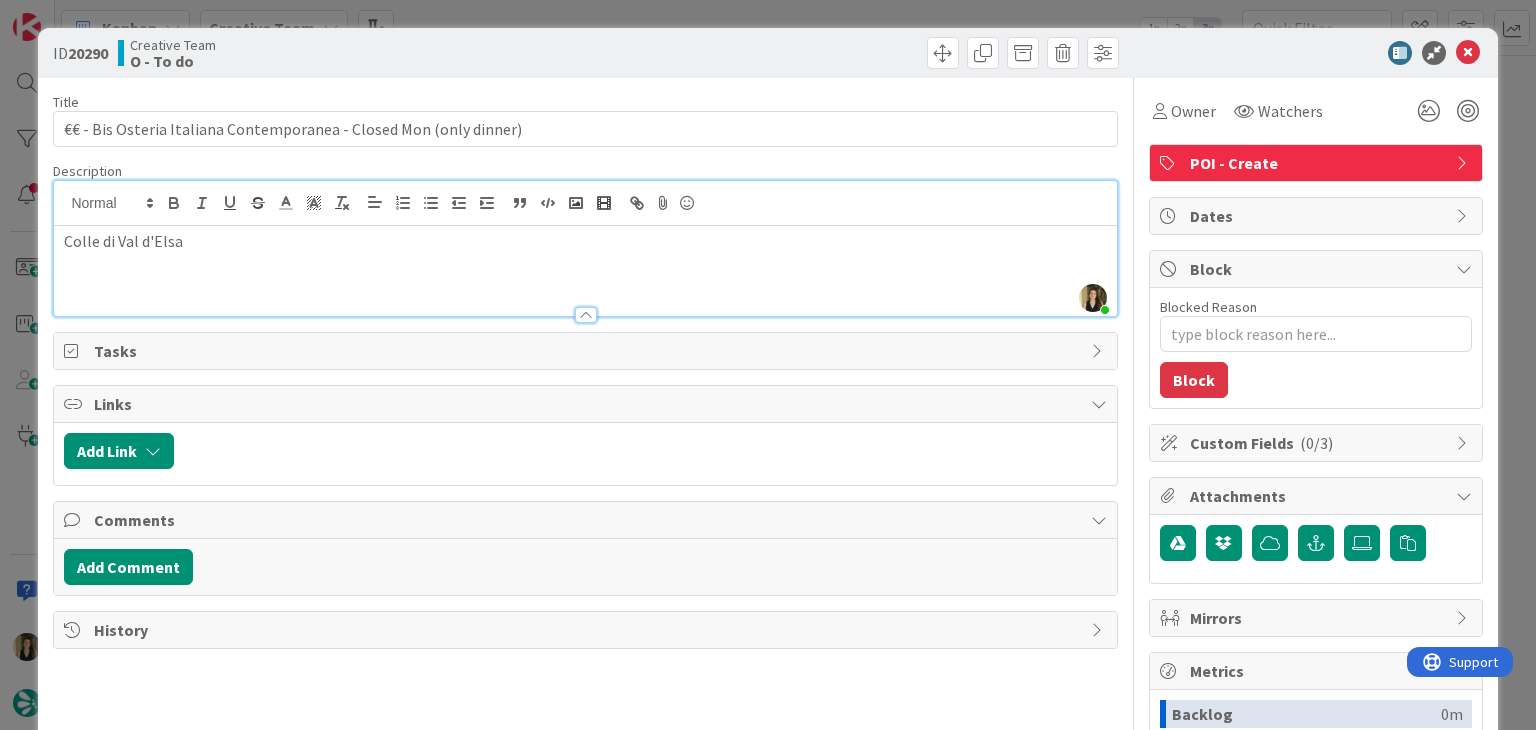 click on "ID  20290 Creative Team O - To do" at bounding box center (767, 53) 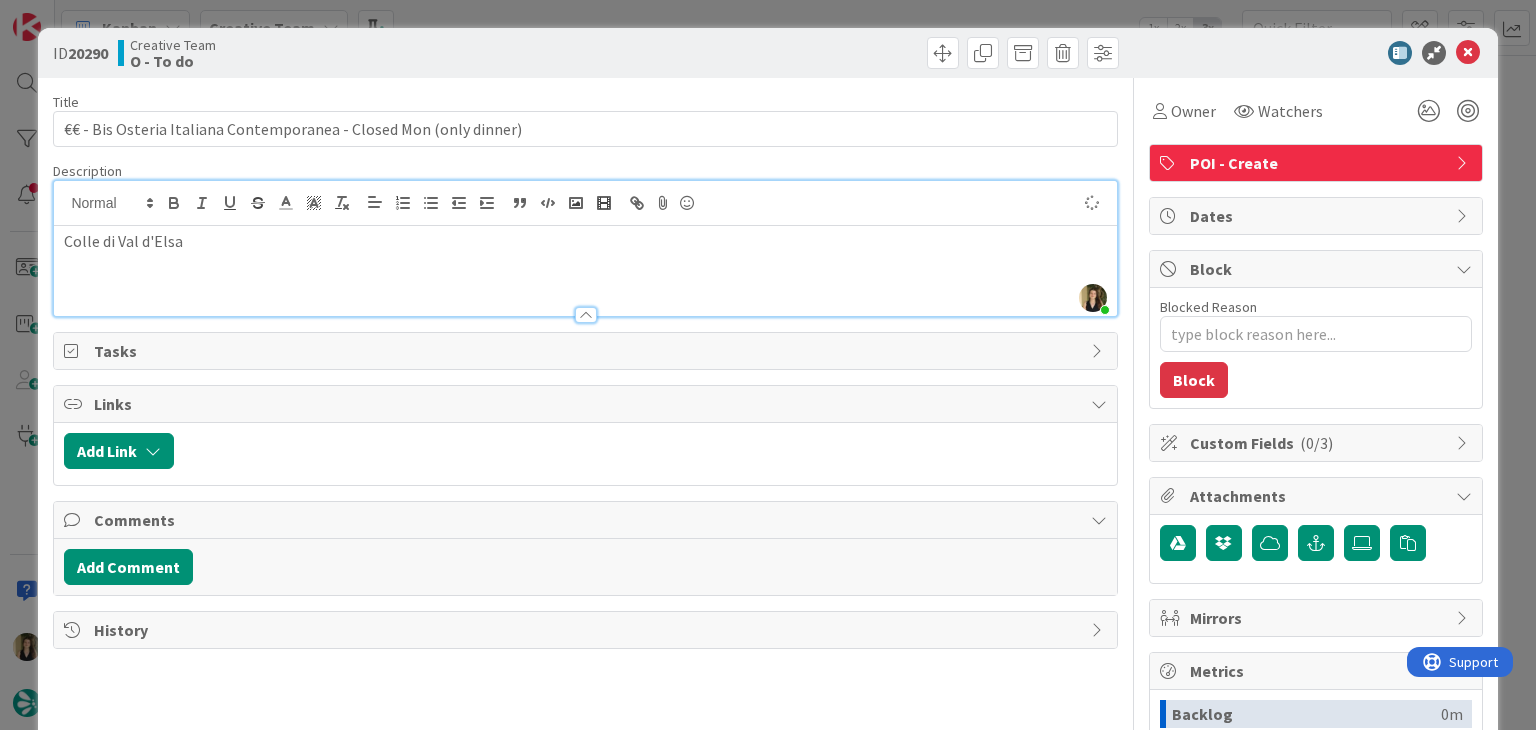 click on "ID  20290 Creative Team O - To do Title 66 / 128 €€ - Bis Osteria Italiana Contemporanea - Closed Mon (only dinner) Description [FIRST] [LAST] just joined [CITY] Owner Watchers POI - Create  Tasks Links Add Link Comments Add Comment History Owner Watchers POI - Create  Dates Block Blocked Reason 0 / 256 Block Custom Fields ( 0/3 ) Attachments Mirrors Metrics Backlog 0m To Do 5m Buffer 0m In Progress 0m Total Time 5m Lead Time 5m Cycle Time 0m Blocked Time 0m Show Details" at bounding box center [768, 365] 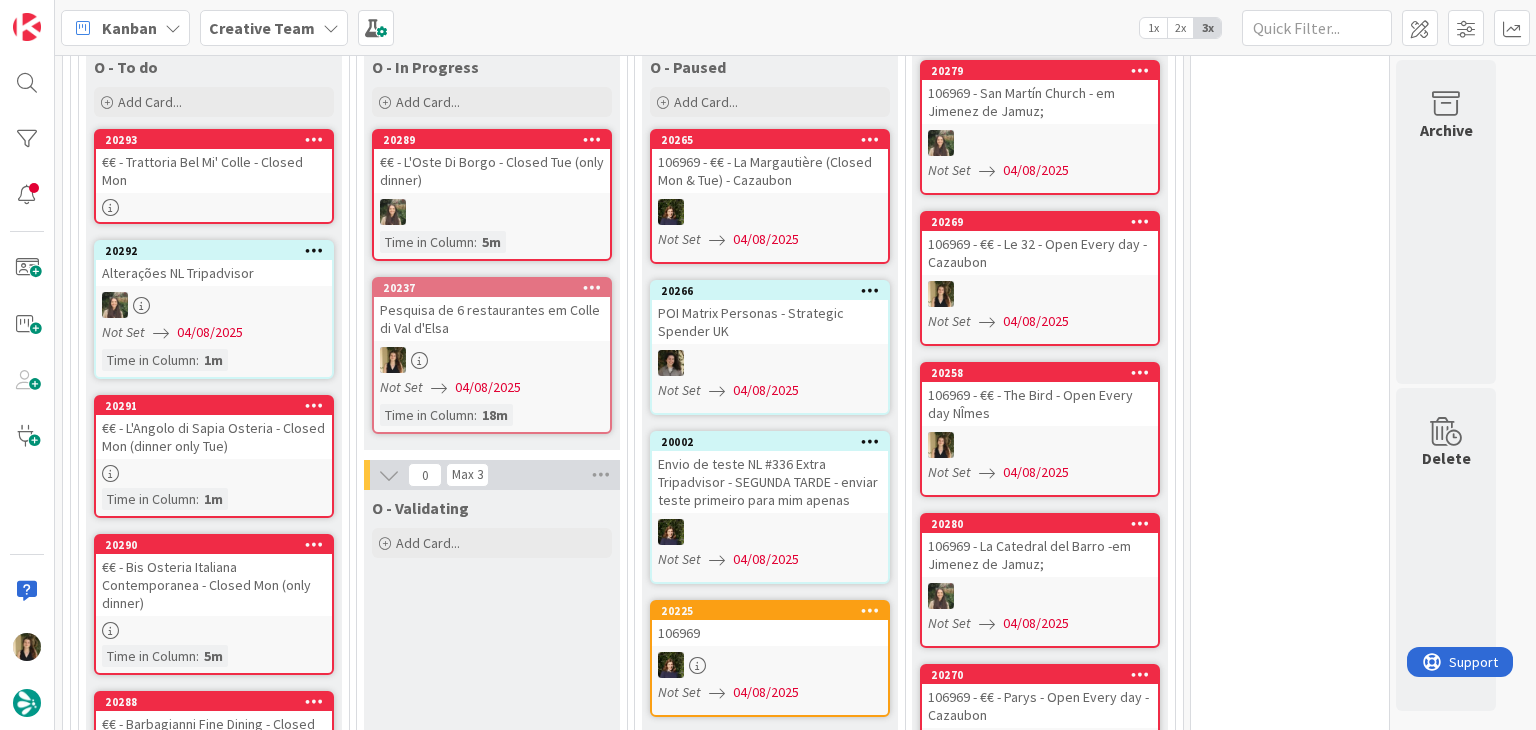 scroll, scrollTop: 0, scrollLeft: 0, axis: both 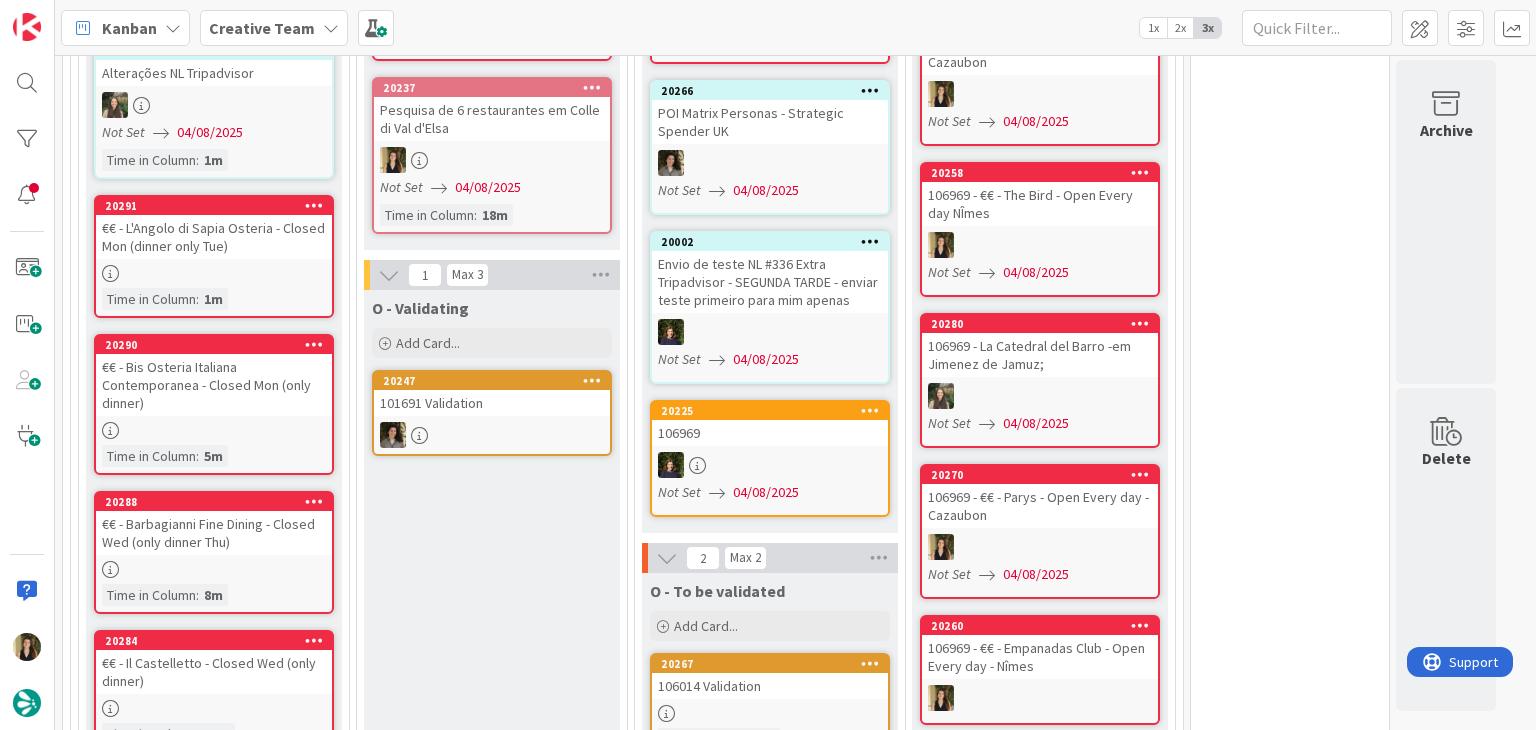 click on "€€ - Bis Osteria Italiana Contemporanea - Closed Mon (only dinner)" at bounding box center (214, 385) 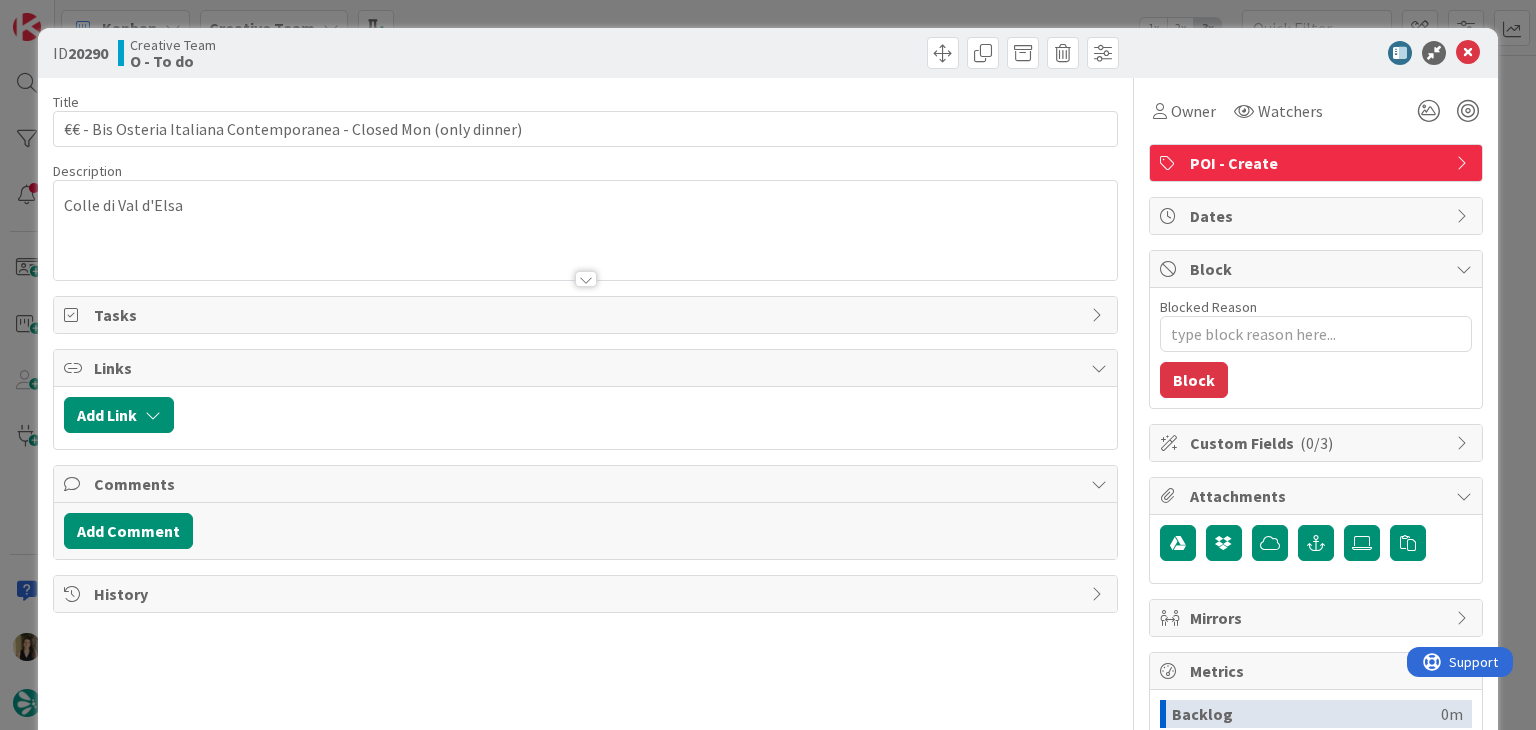 scroll, scrollTop: 0, scrollLeft: 0, axis: both 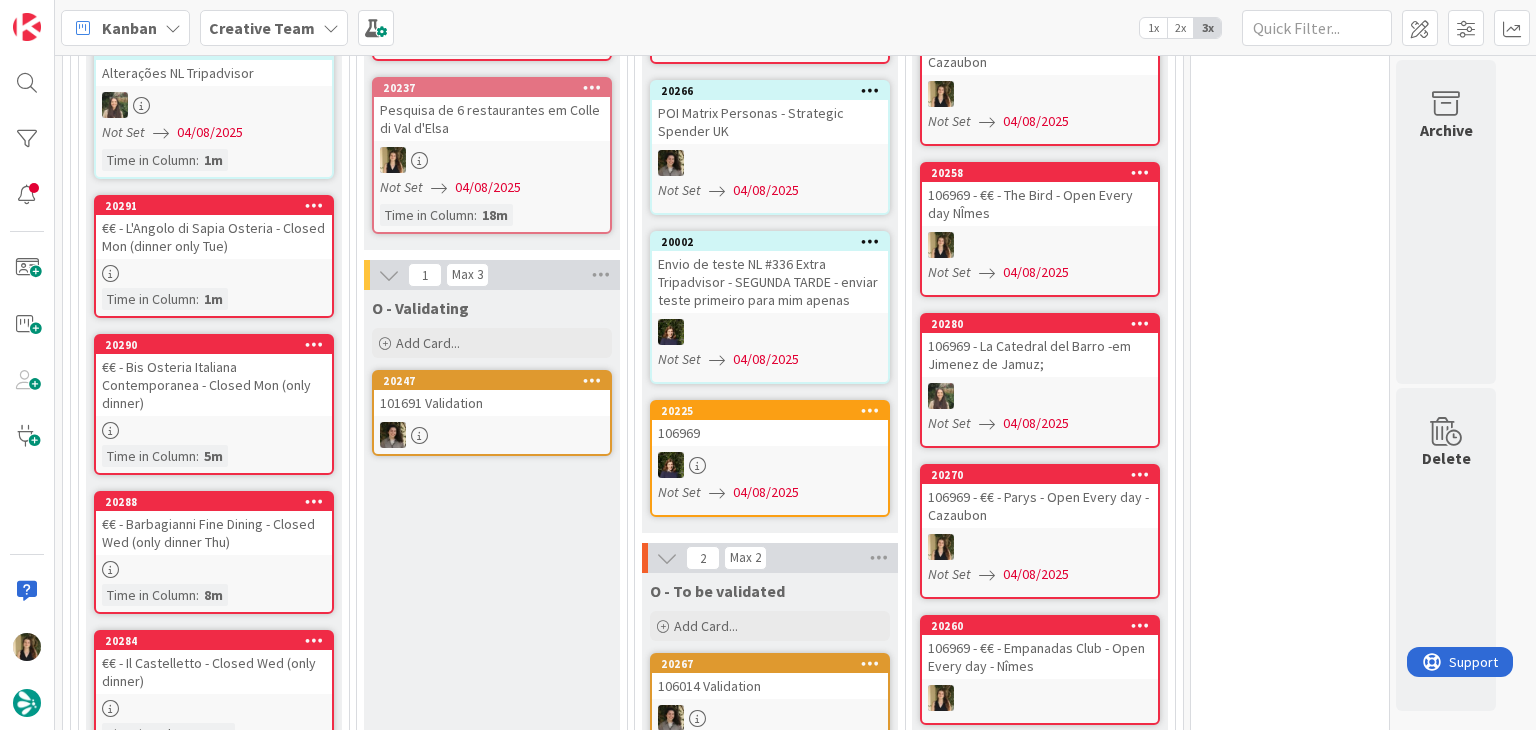click on "20288 €€ - Barbagianni Fine Dining - Closed Wed (only dinner Thu) Time in Column : 8m" at bounding box center (214, 552) 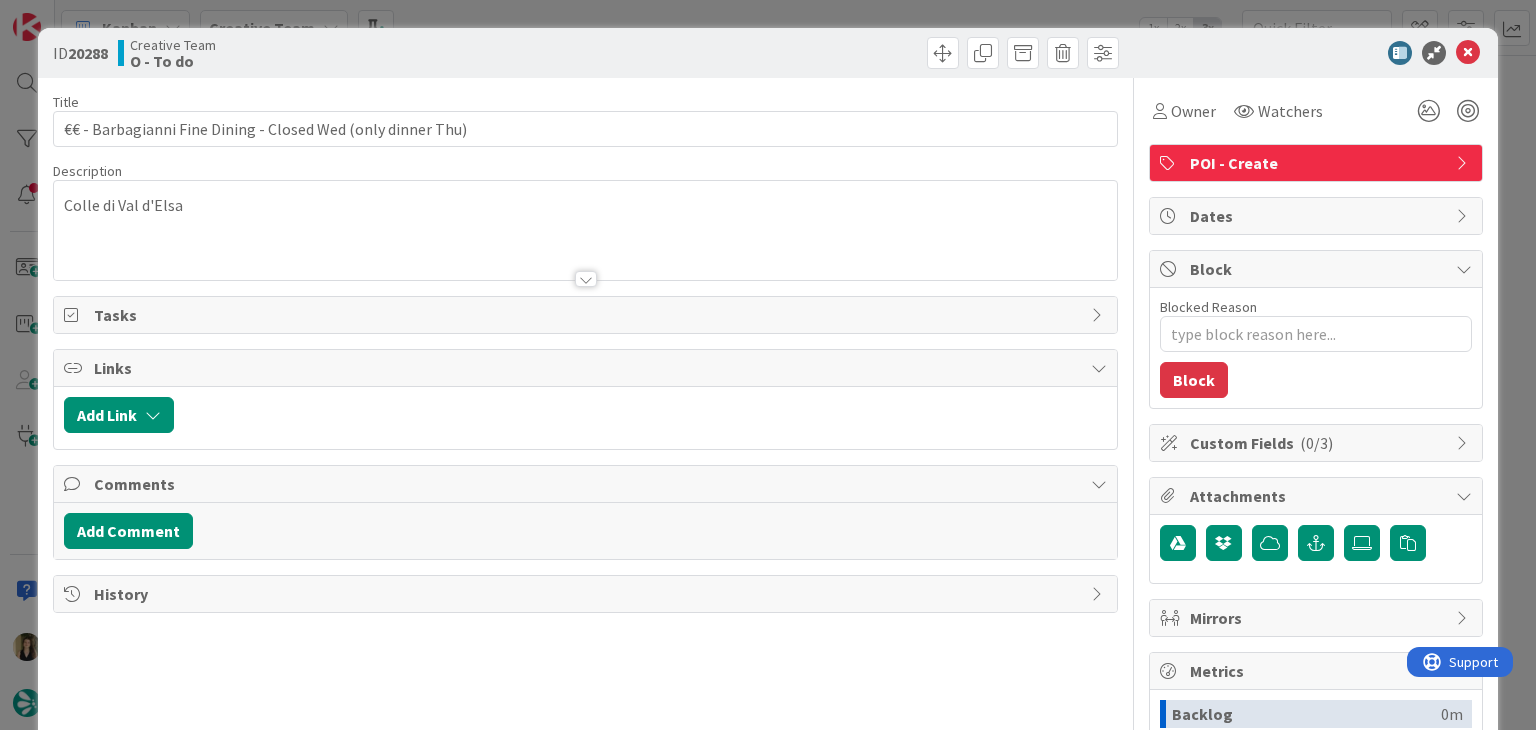 scroll, scrollTop: 0, scrollLeft: 0, axis: both 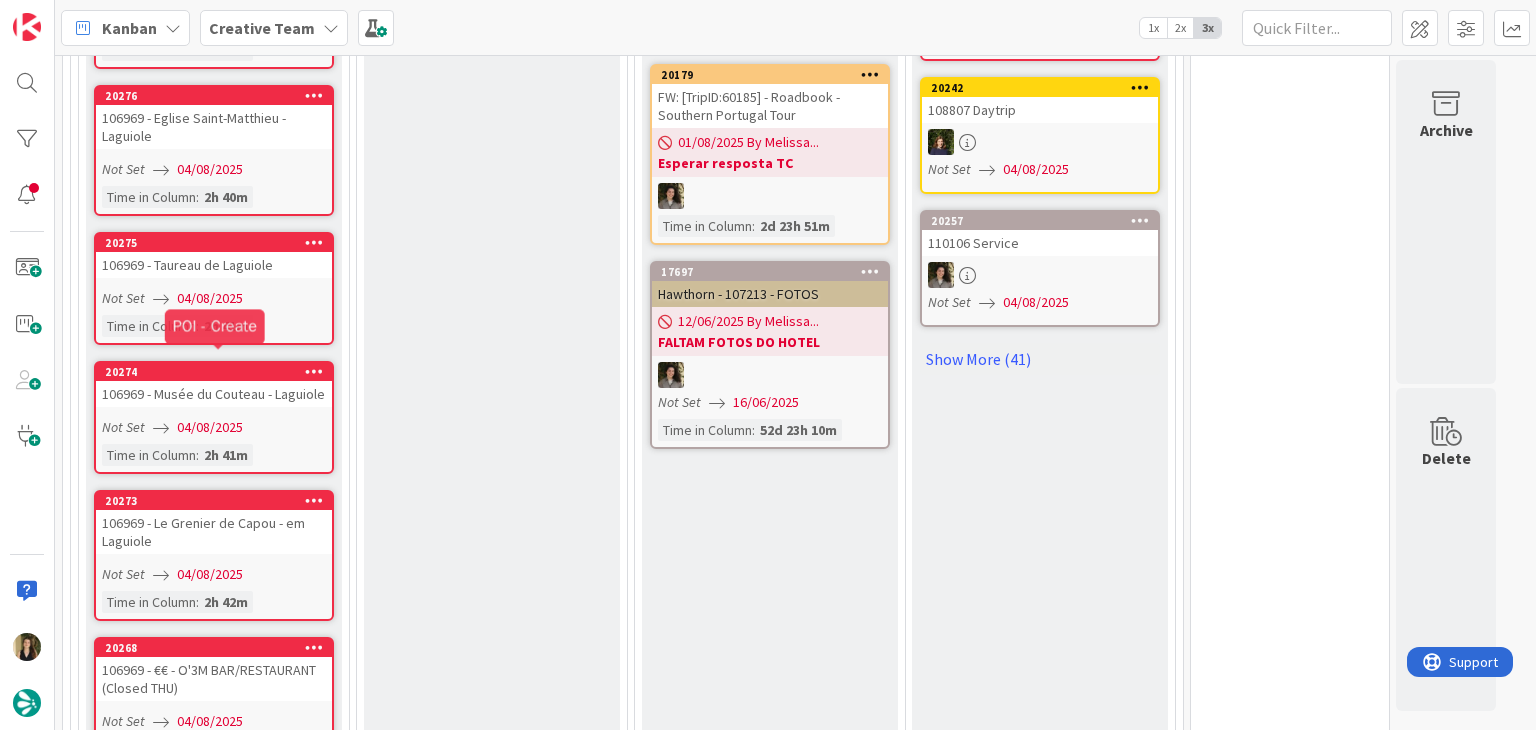 click on "Not Set 04/08/2025" at bounding box center [217, 427] 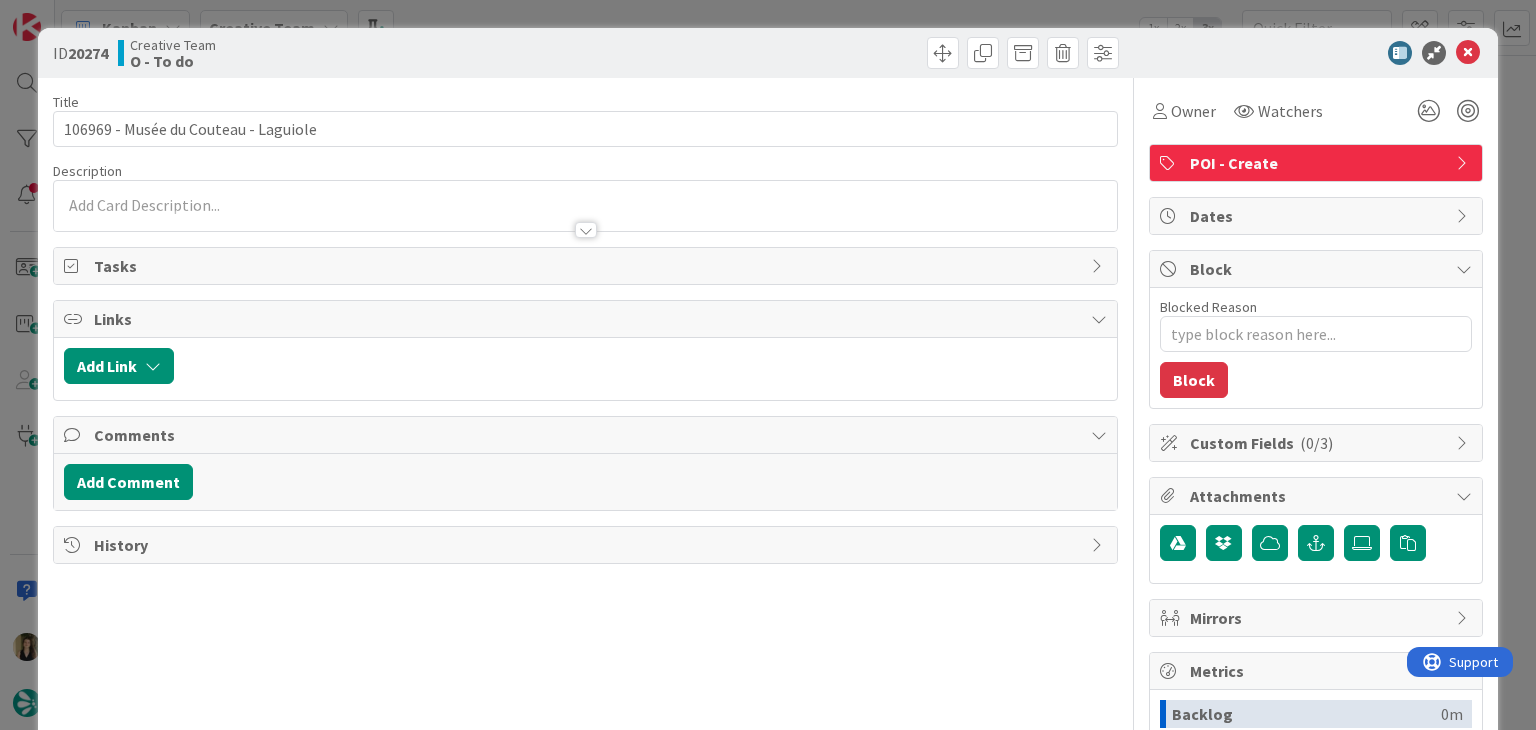 scroll, scrollTop: 0, scrollLeft: 0, axis: both 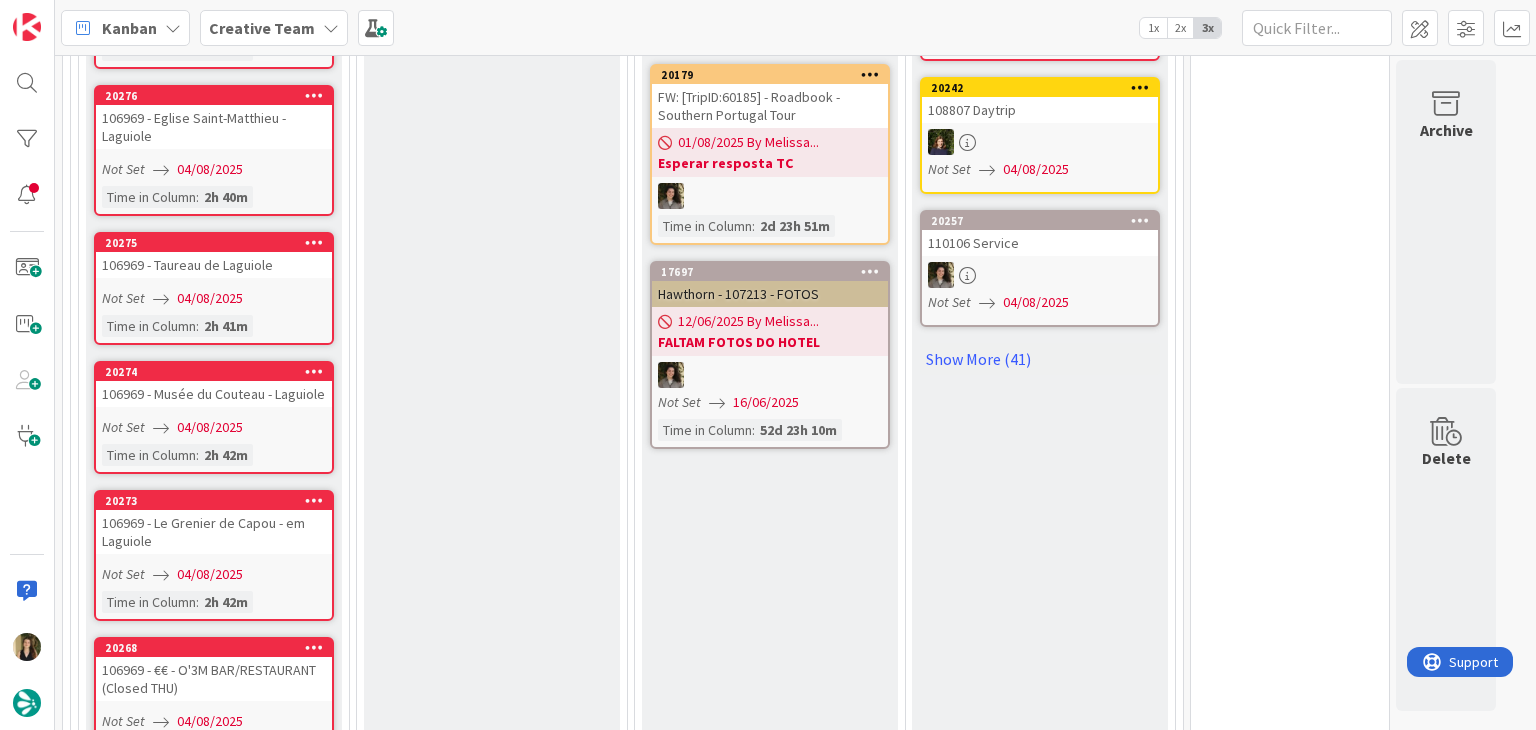 click on "O - Validating Add Card... 20247 101691 Validation" at bounding box center (492, 1695) 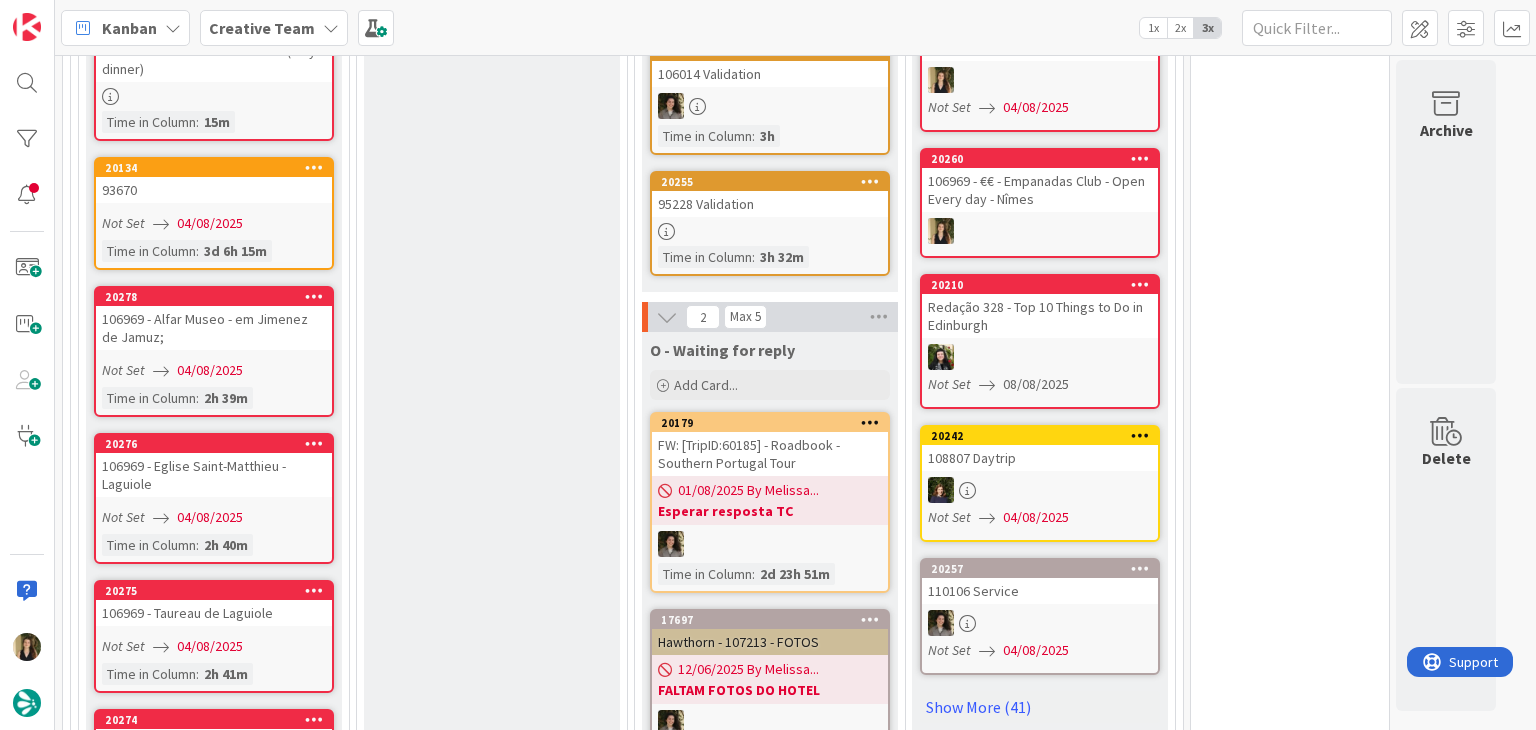 scroll, scrollTop: 2304, scrollLeft: 0, axis: vertical 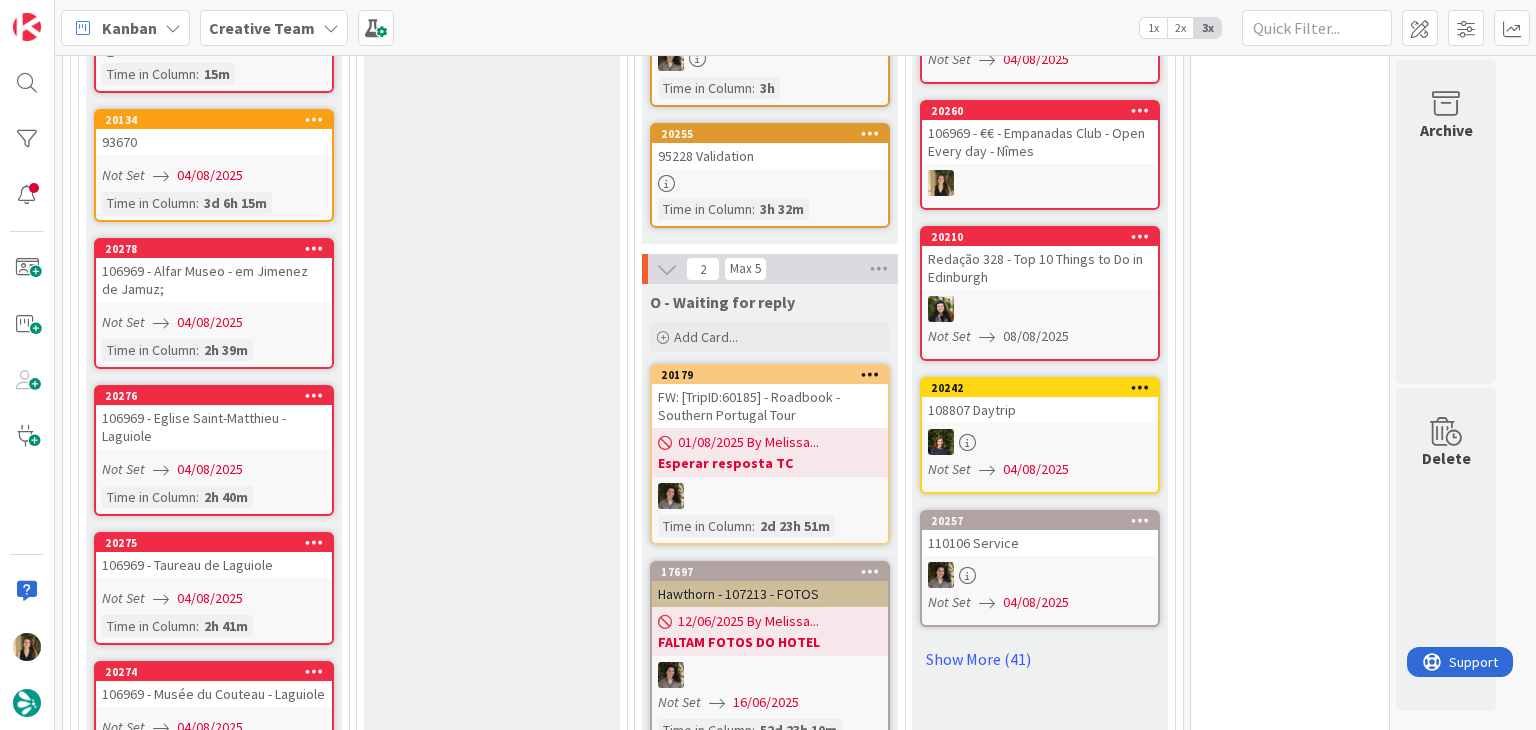 click on "[NUMBER] [NUMBER] - Taureau de Laguiole Not Set 04/08/2025 Time in Column : 2h 41m" at bounding box center (214, 588) 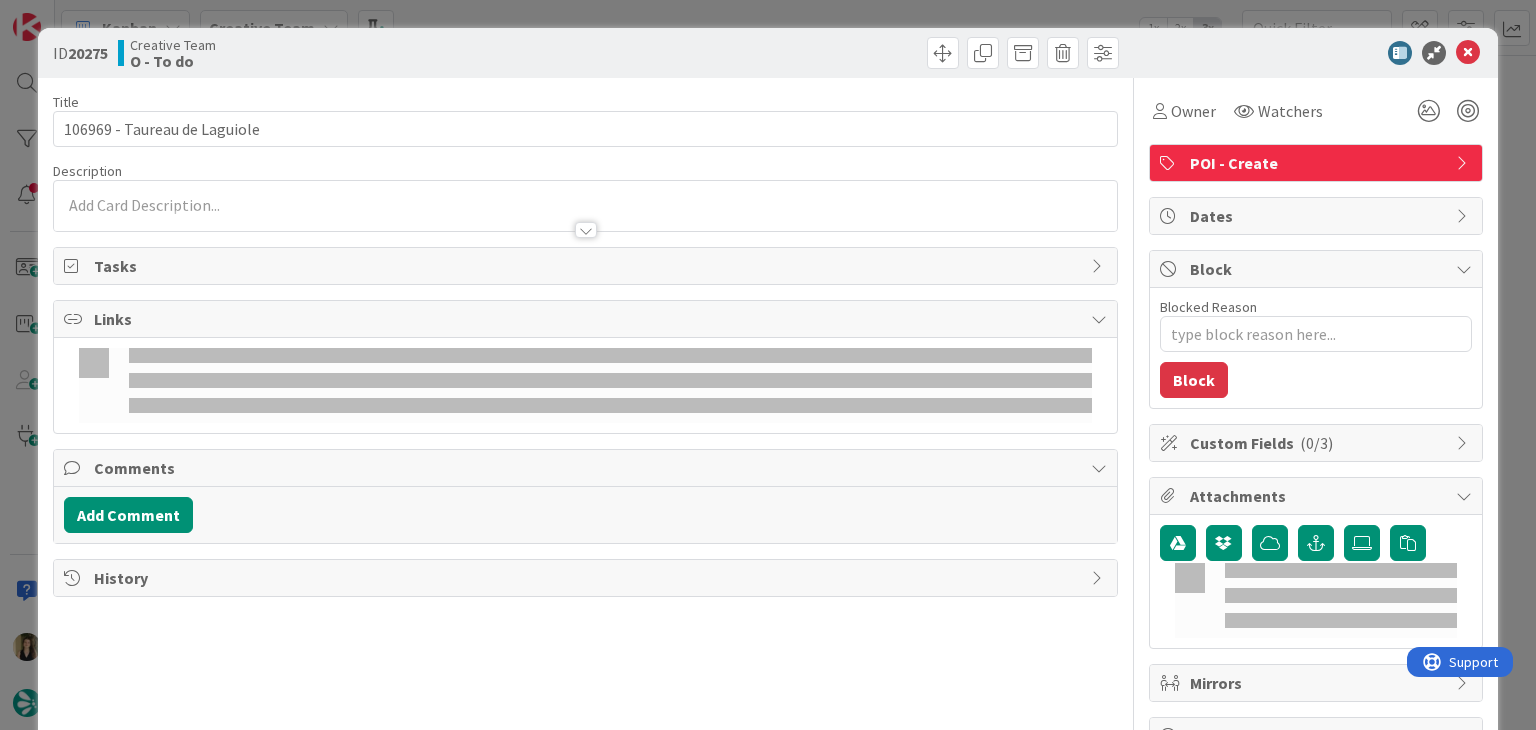 scroll, scrollTop: 0, scrollLeft: 0, axis: both 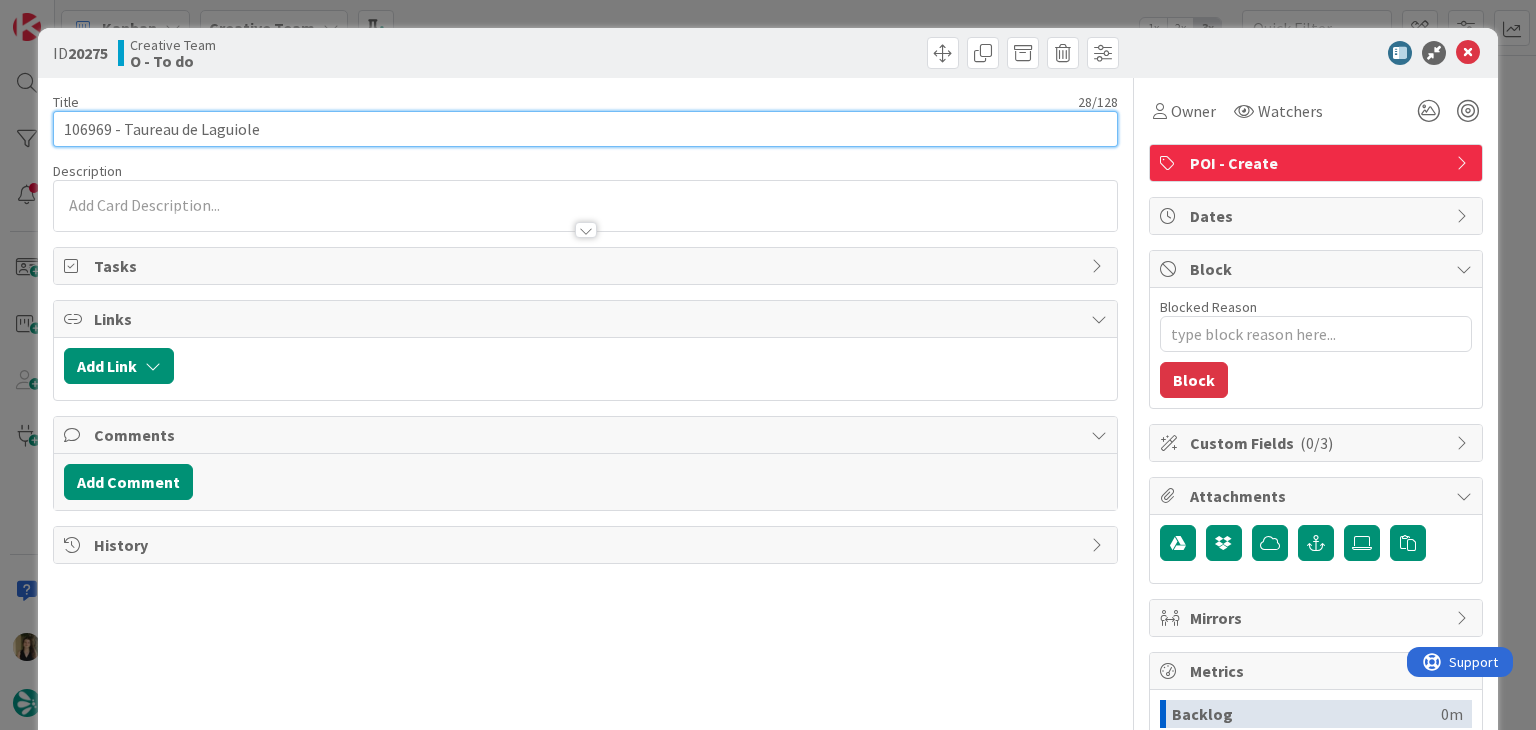 drag, startPoint x: 210, startPoint y: 141, endPoint x: 240, endPoint y: 105, distance: 46.8615 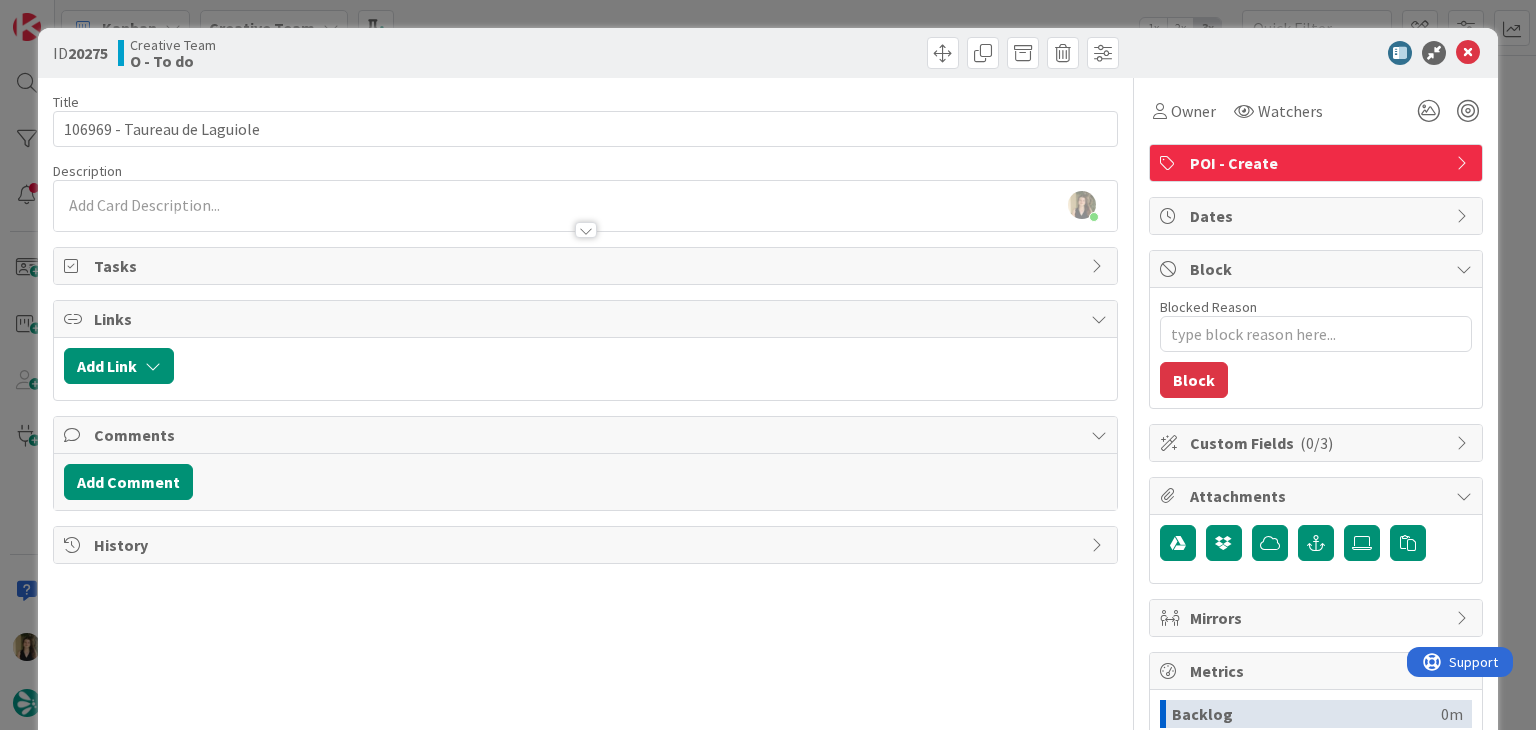 click on "ID  20275 Creative Team O - To do Title 28 / 128 [NUMBER] - Taureau de Laguiole Description [FIRST] [LAST] just joined Owner Watchers POI - Create  Tasks Links Add Link Comments Add Comment History Owner Watchers POI - Create  Dates Block Blocked Reason 0 / 256 Block Custom Fields ( 0/3 ) Attachments Mirrors Metrics Backlog 0m To Do 2h 47m Buffer 0m In Progress 0m Total Time 2h 47m Lead Time 2h 47m Cycle Time 0m Blocked Time 0m Show Details" at bounding box center [768, 365] 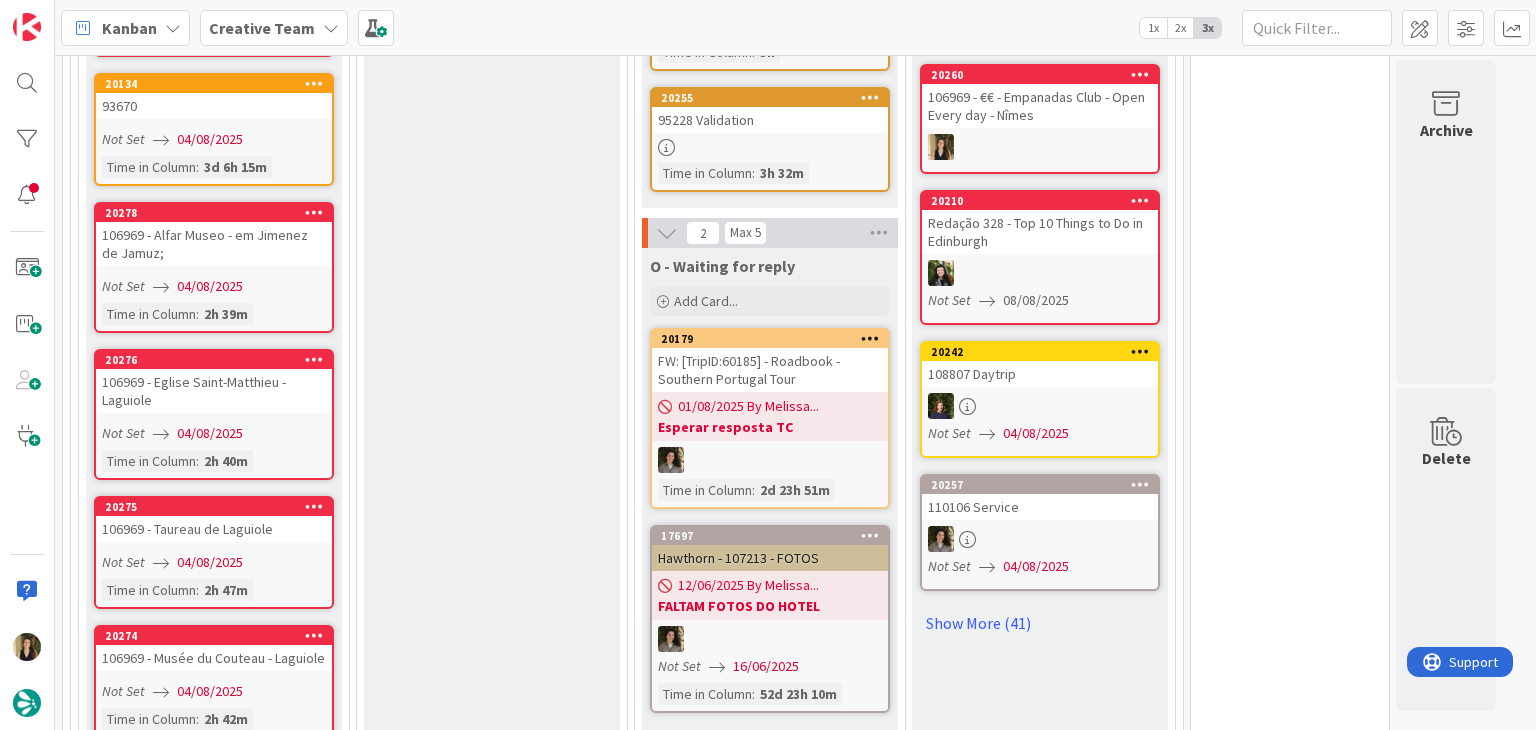 scroll, scrollTop: 2404, scrollLeft: 0, axis: vertical 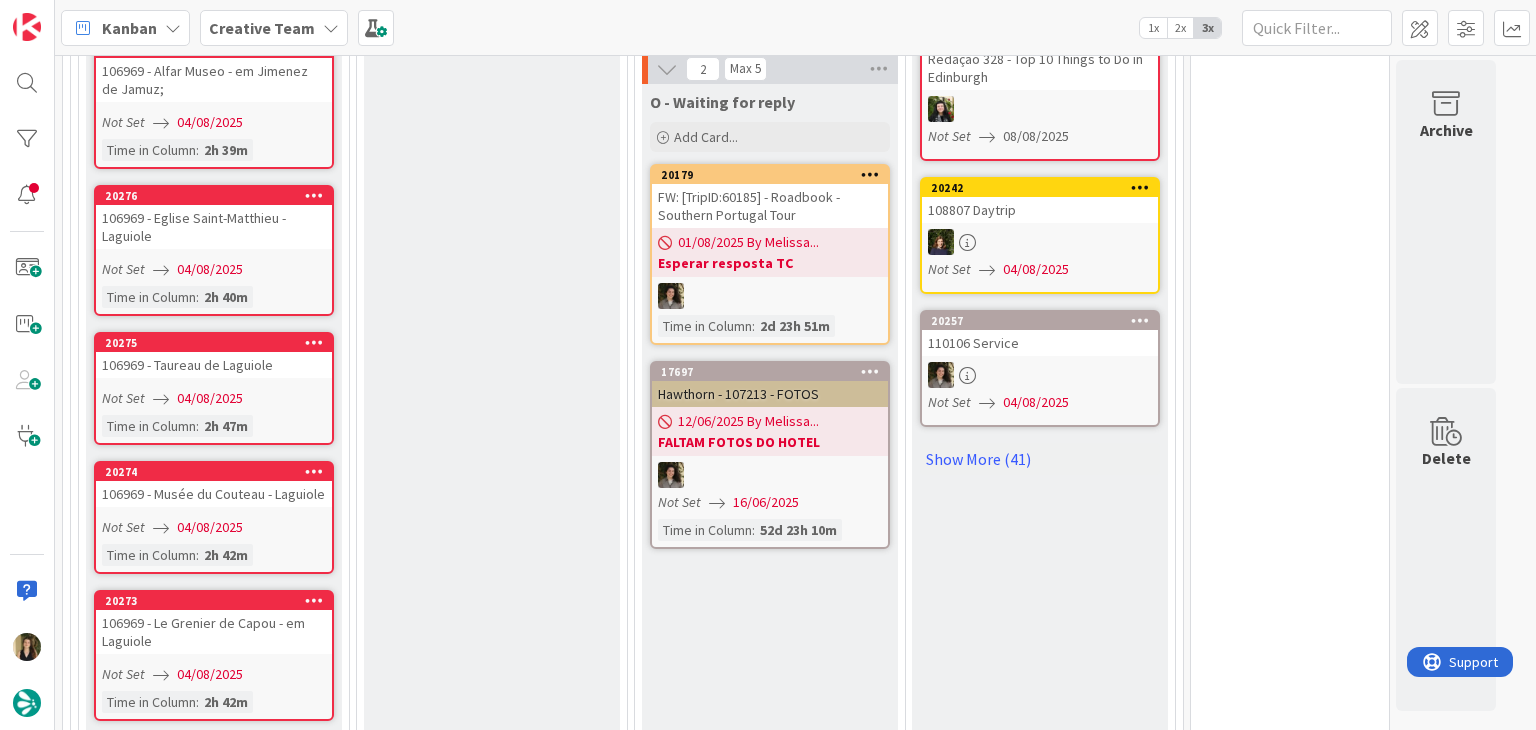 click on "Not Set 04/08/2025" at bounding box center [217, 398] 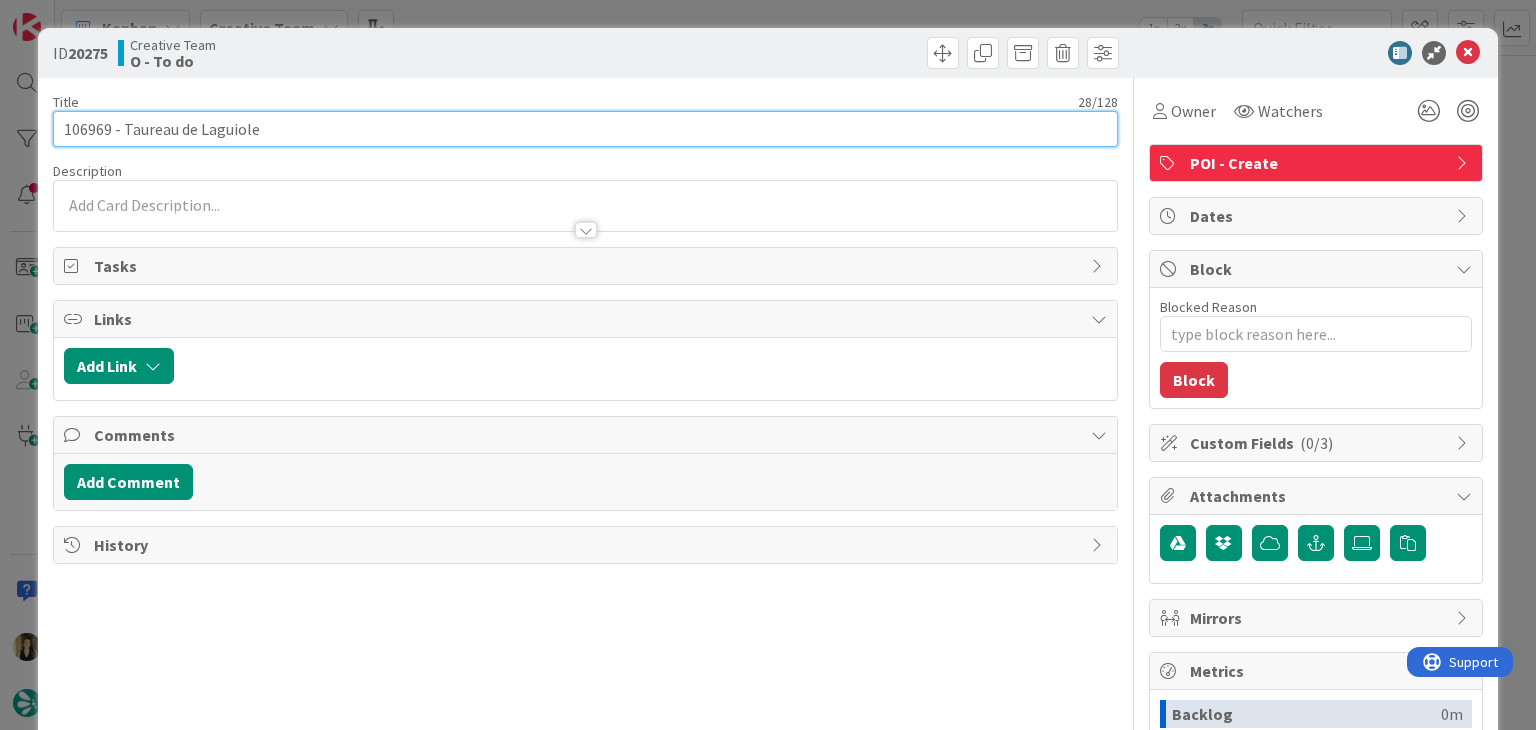 scroll, scrollTop: 0, scrollLeft: 0, axis: both 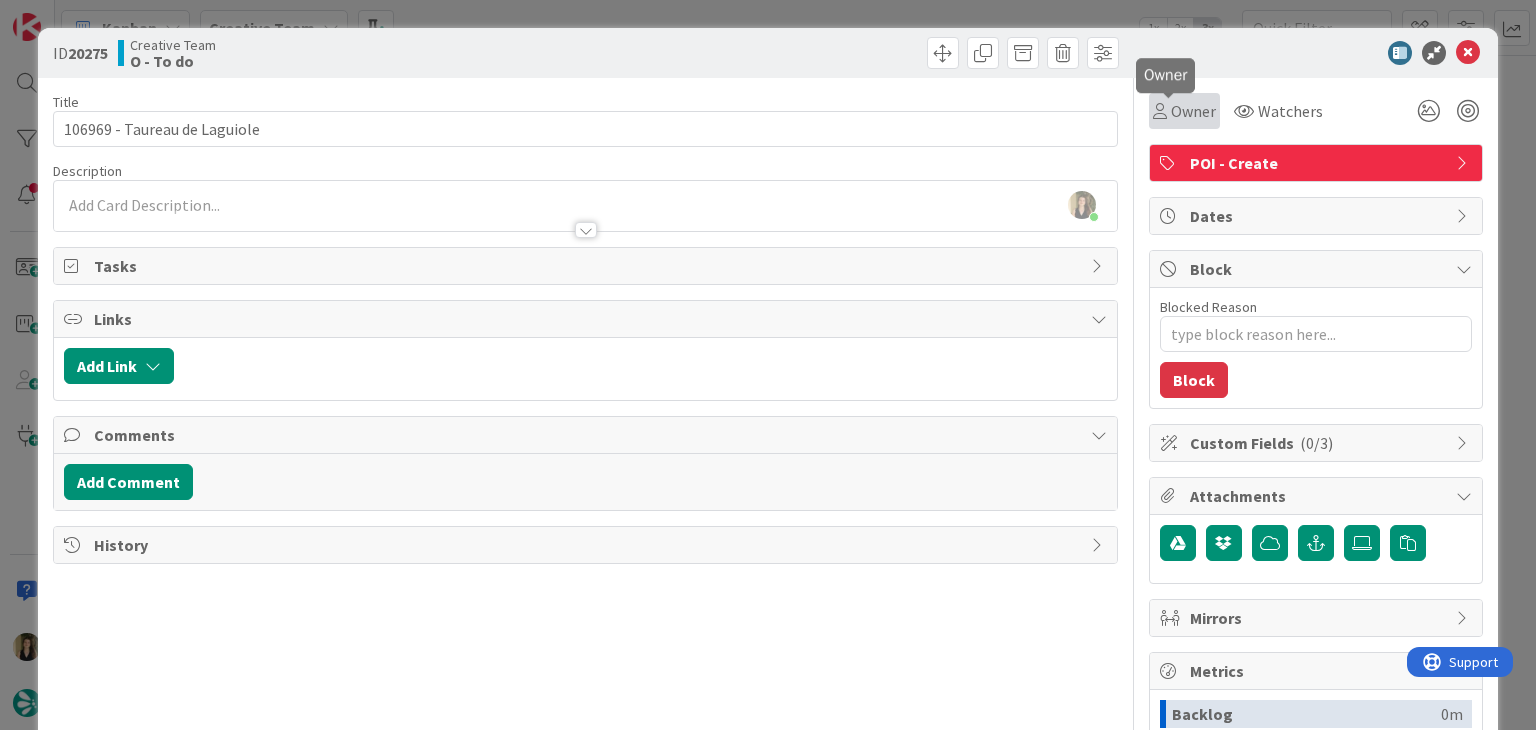 click on "Owner" at bounding box center (1193, 111) 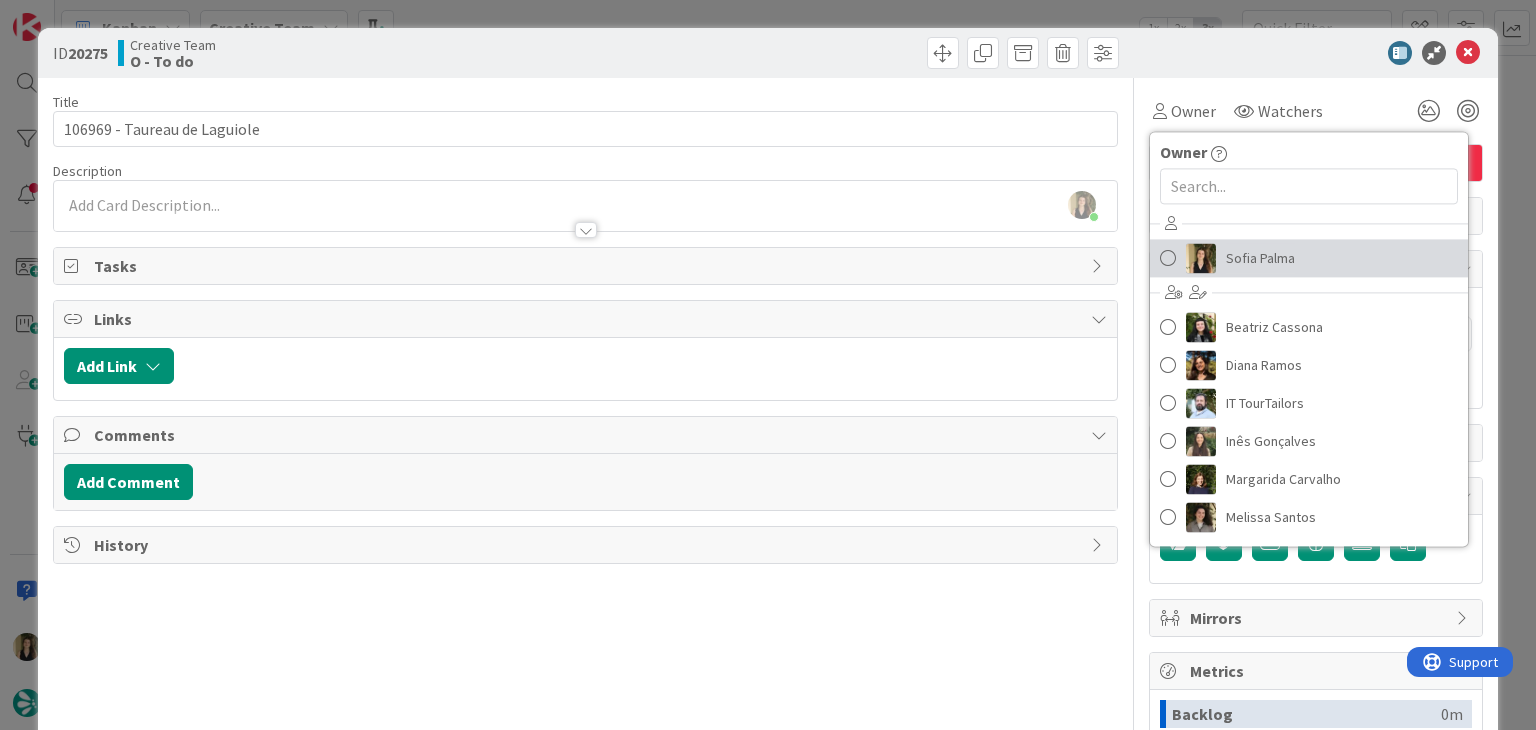 click on "Sofia Palma" at bounding box center [1260, 258] 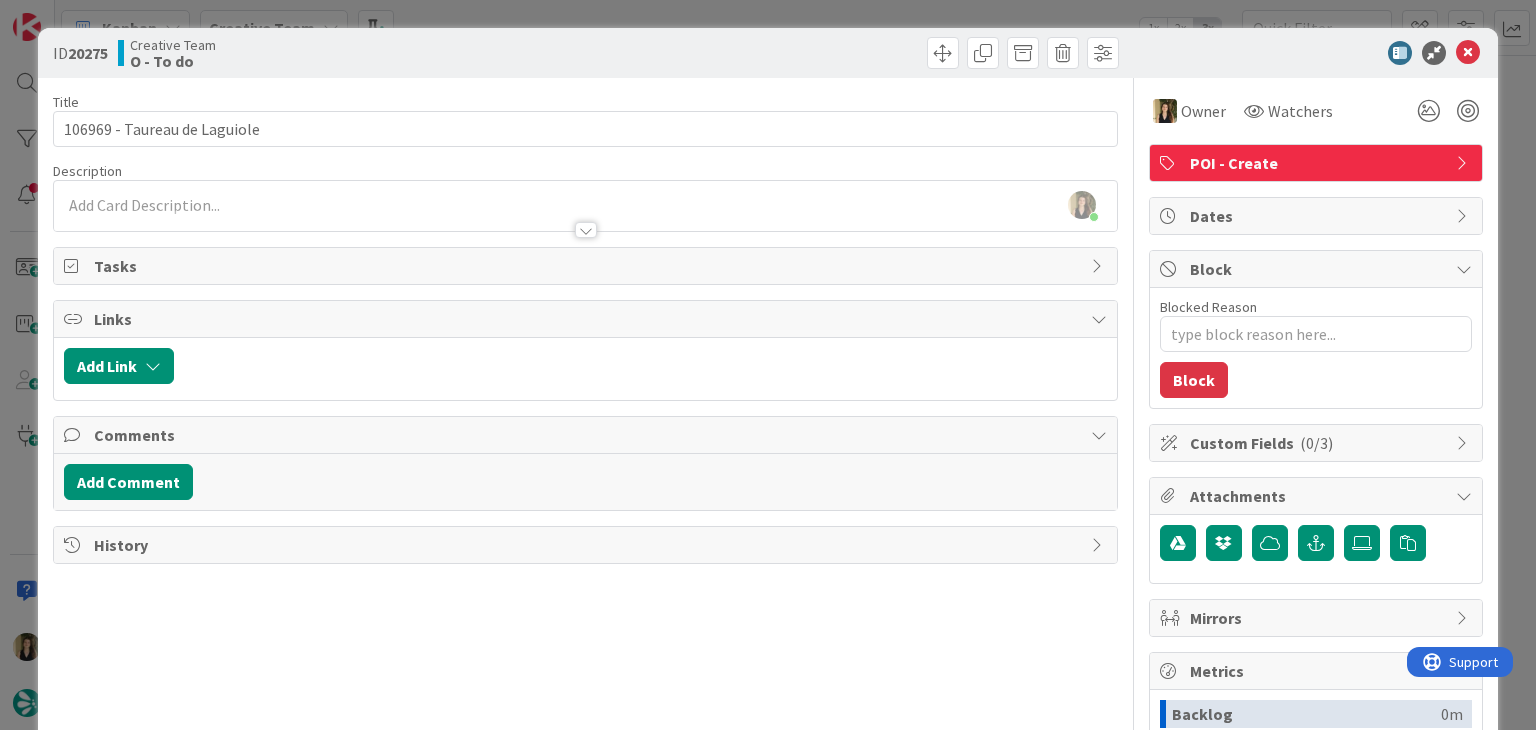drag, startPoint x: 708, startPoint y: 47, endPoint x: 699, endPoint y: 33, distance: 16.643316 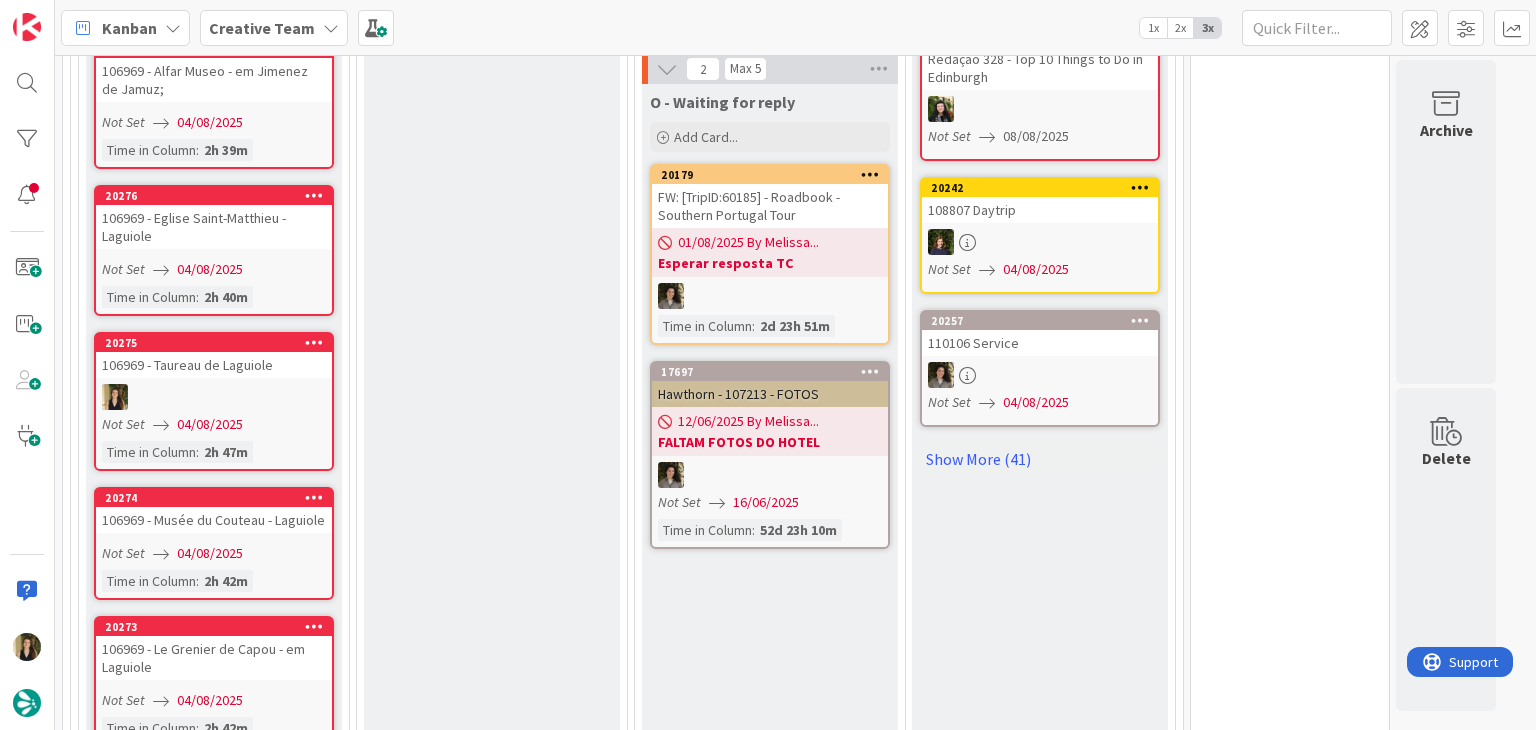 scroll, scrollTop: 0, scrollLeft: 0, axis: both 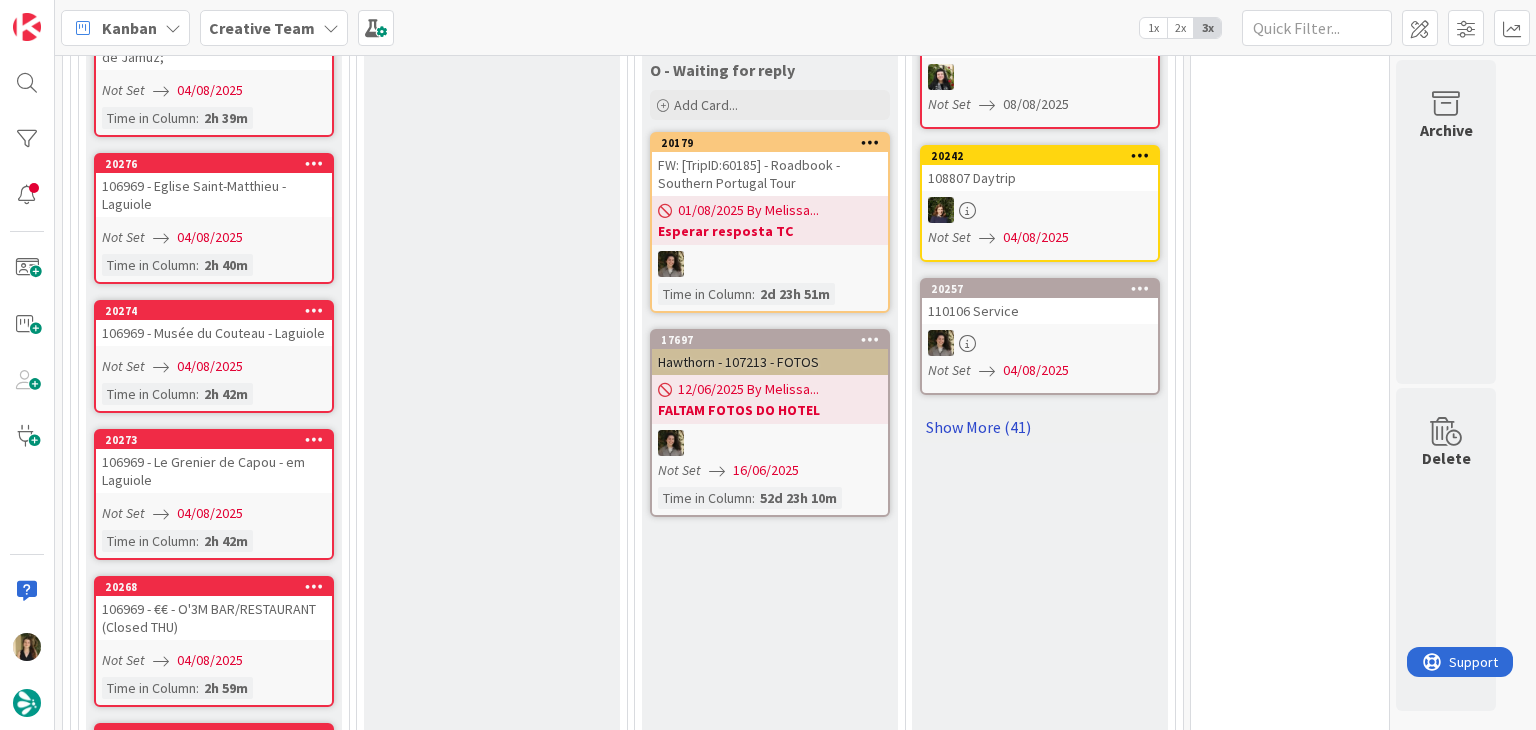 click on "Show More (41)" at bounding box center [1040, 427] 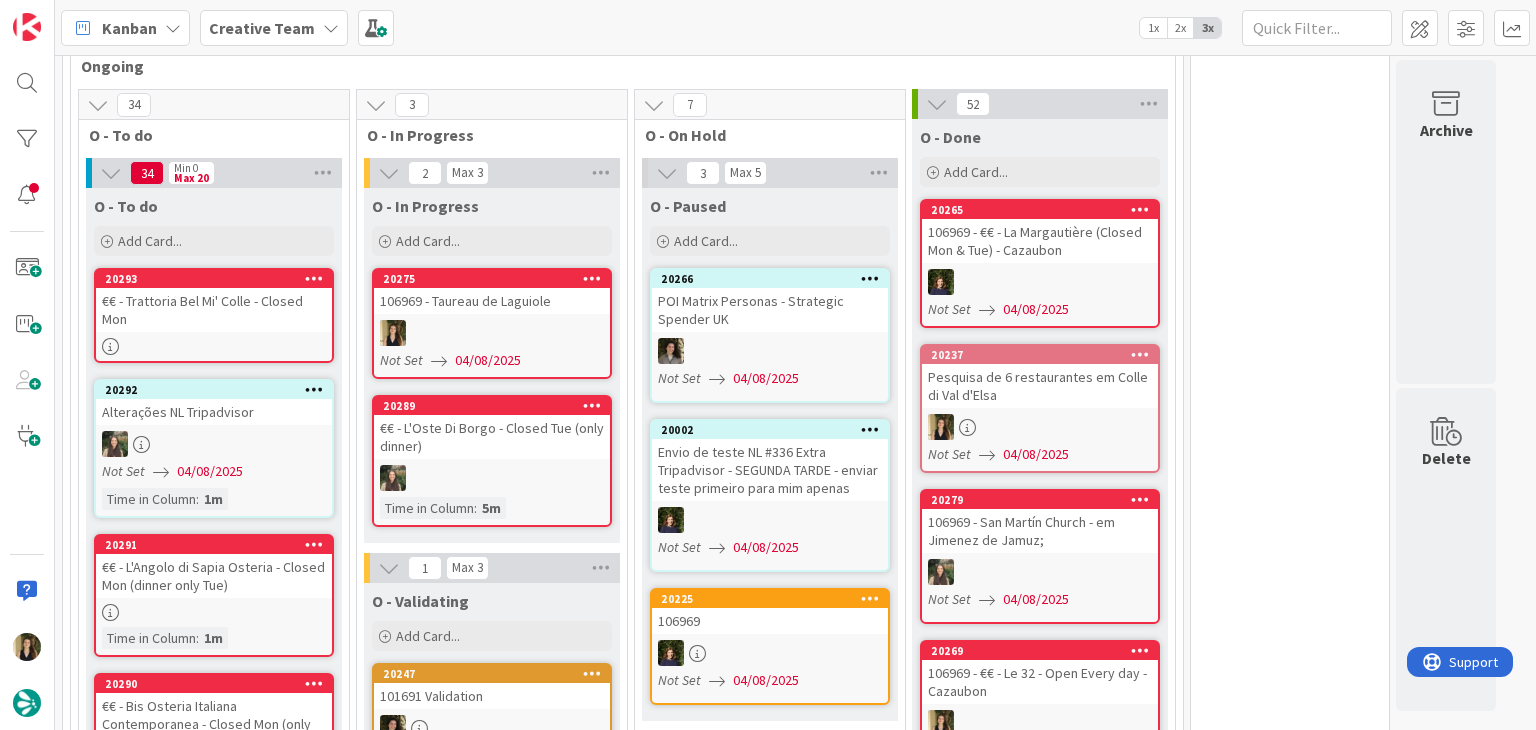 scroll, scrollTop: 1336, scrollLeft: 0, axis: vertical 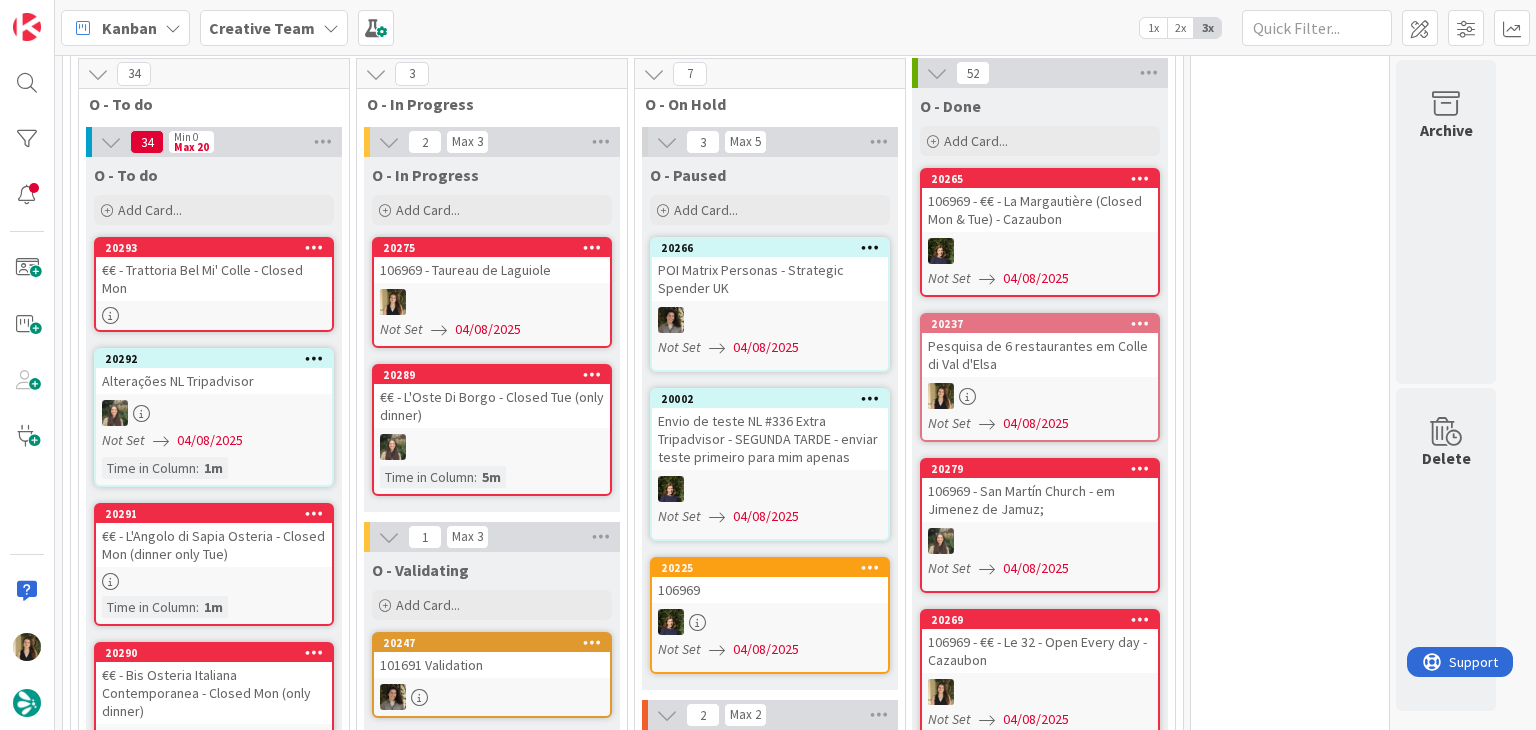 click at bounding box center (492, 302) 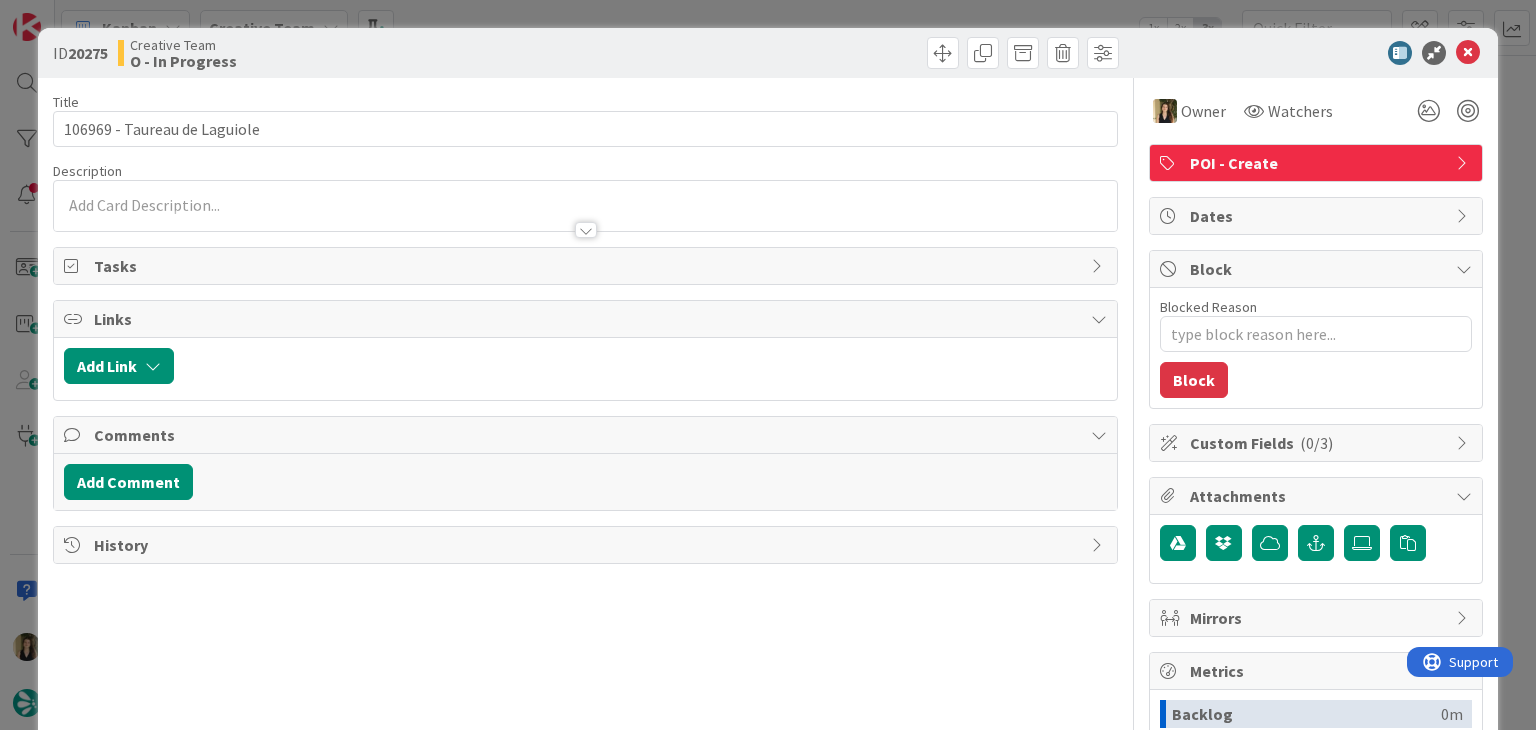scroll, scrollTop: 0, scrollLeft: 0, axis: both 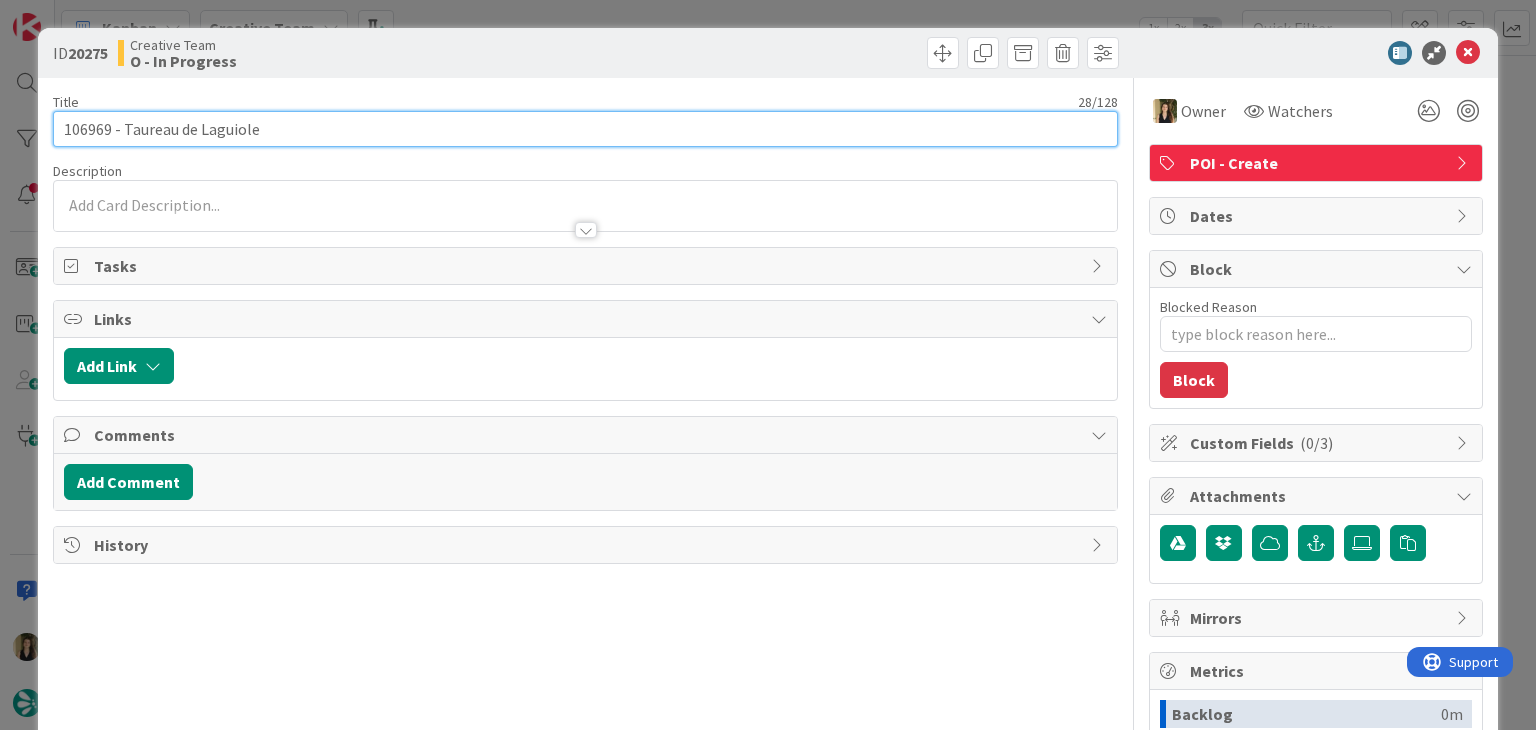 drag, startPoint x: 272, startPoint y: 131, endPoint x: 180, endPoint y: 129, distance: 92.021736 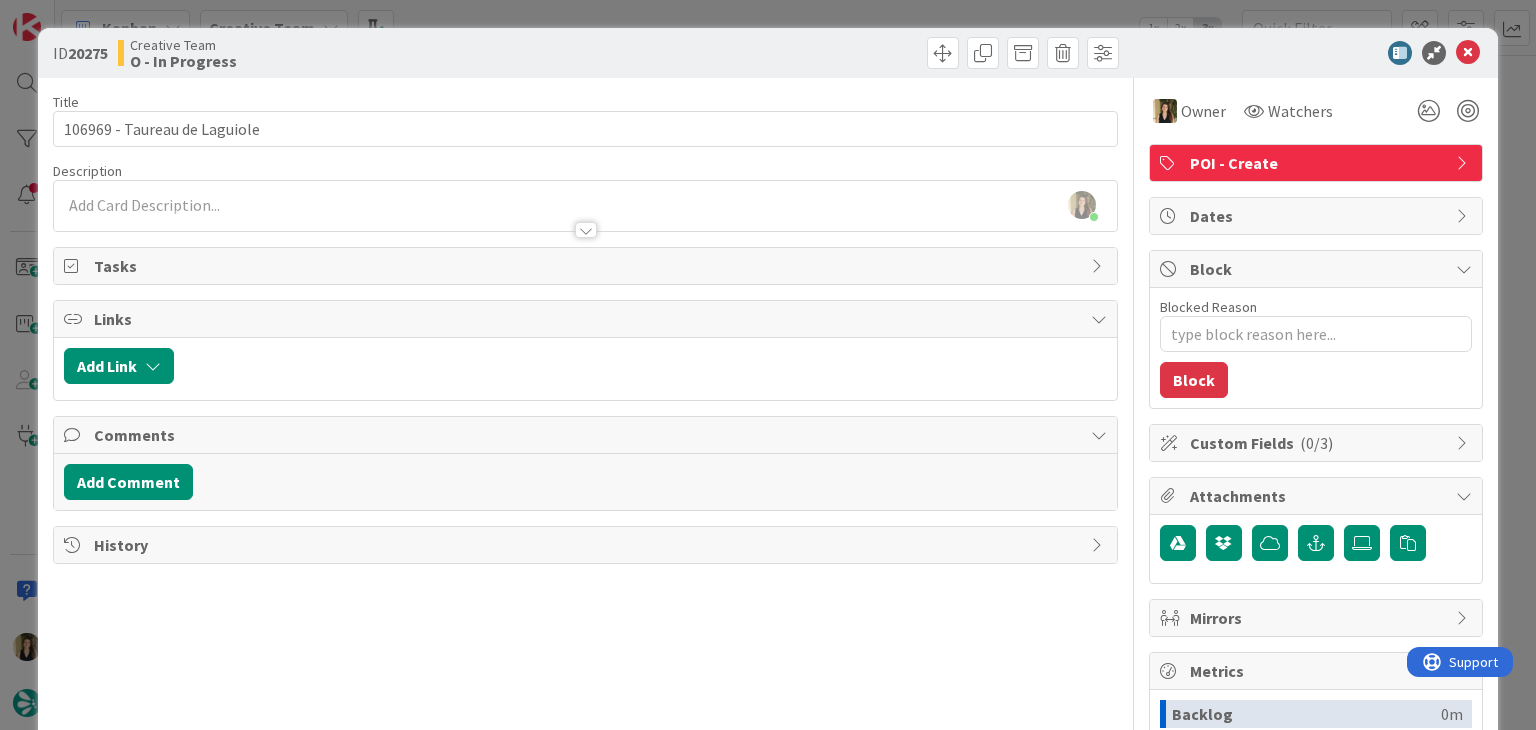 click on "Creative Team O - In Progress" at bounding box center [349, 53] 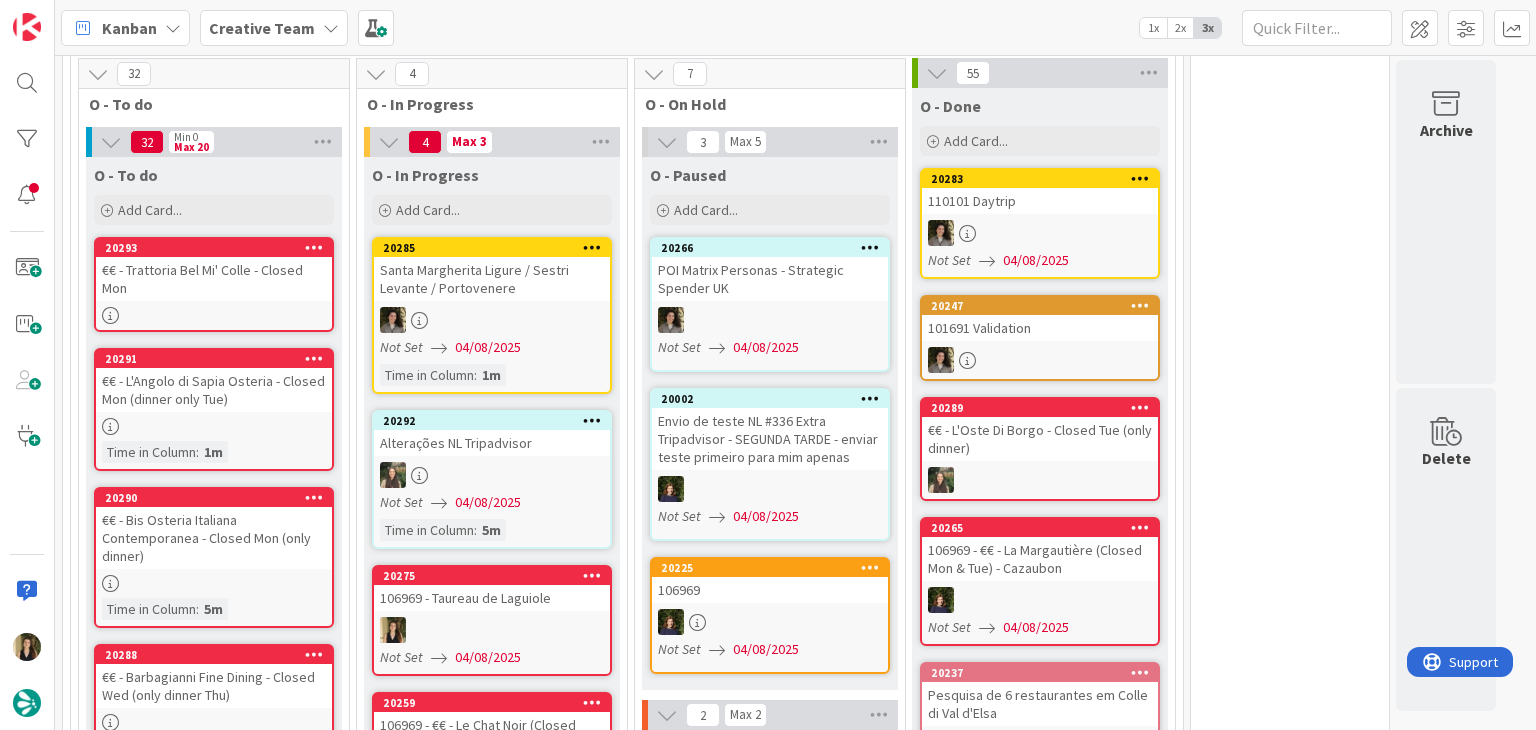 scroll, scrollTop: 1428, scrollLeft: 0, axis: vertical 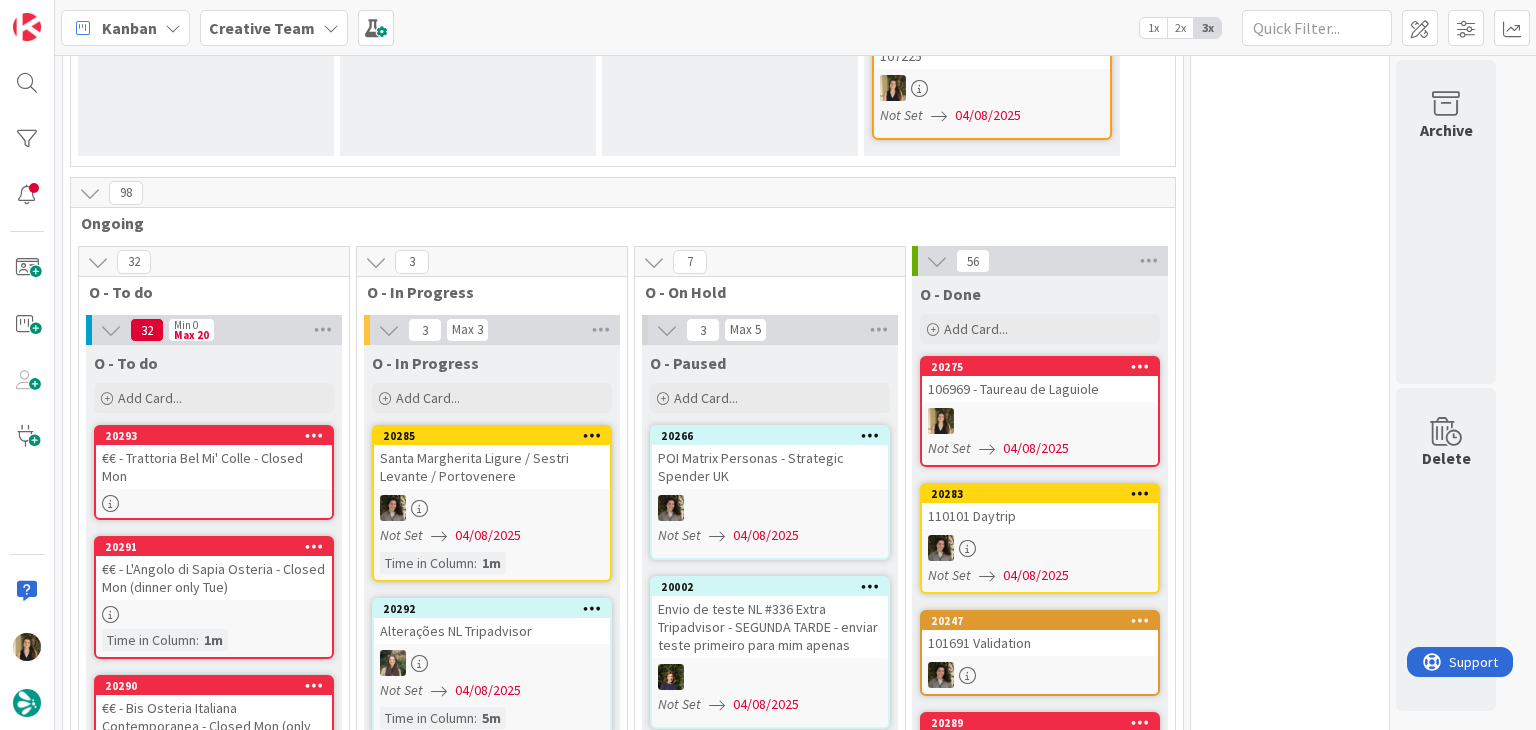click on "0 Tempos máximos Roadbook  - Create -  30 min Roadbook  - Validation  - 20 min Roadbook  - Revision  - 25 min NL  - Blog Post + Email  - 4h30 NL  - Paginação  - 3 h NL  - Teste/agendar  - 30min Daytrip  - 5 min Car  - 20 min Service  - 20 min Service  Aux  - 10 min POI  - Pesquisa (exclui redação)  - 45 min POI  - Create  - 20 min Location  - 20 min Accommodation  - 30 min Accommodation  RB  - 20 min Website   -  Carregamento de Tours  - 6h Website  -  Edição conteúdo -  20min" at bounding box center (1290, 4575) 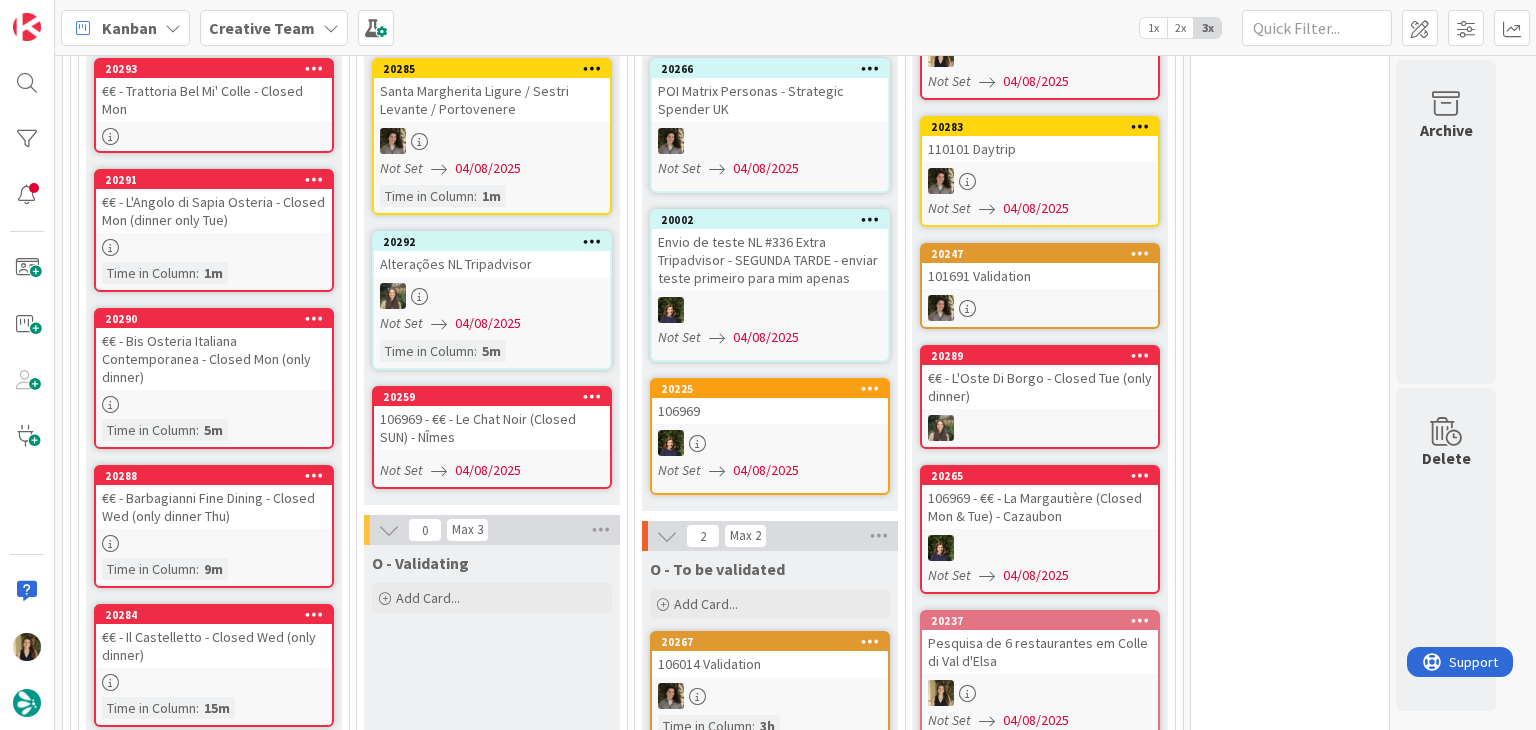 scroll, scrollTop: 1848, scrollLeft: 0, axis: vertical 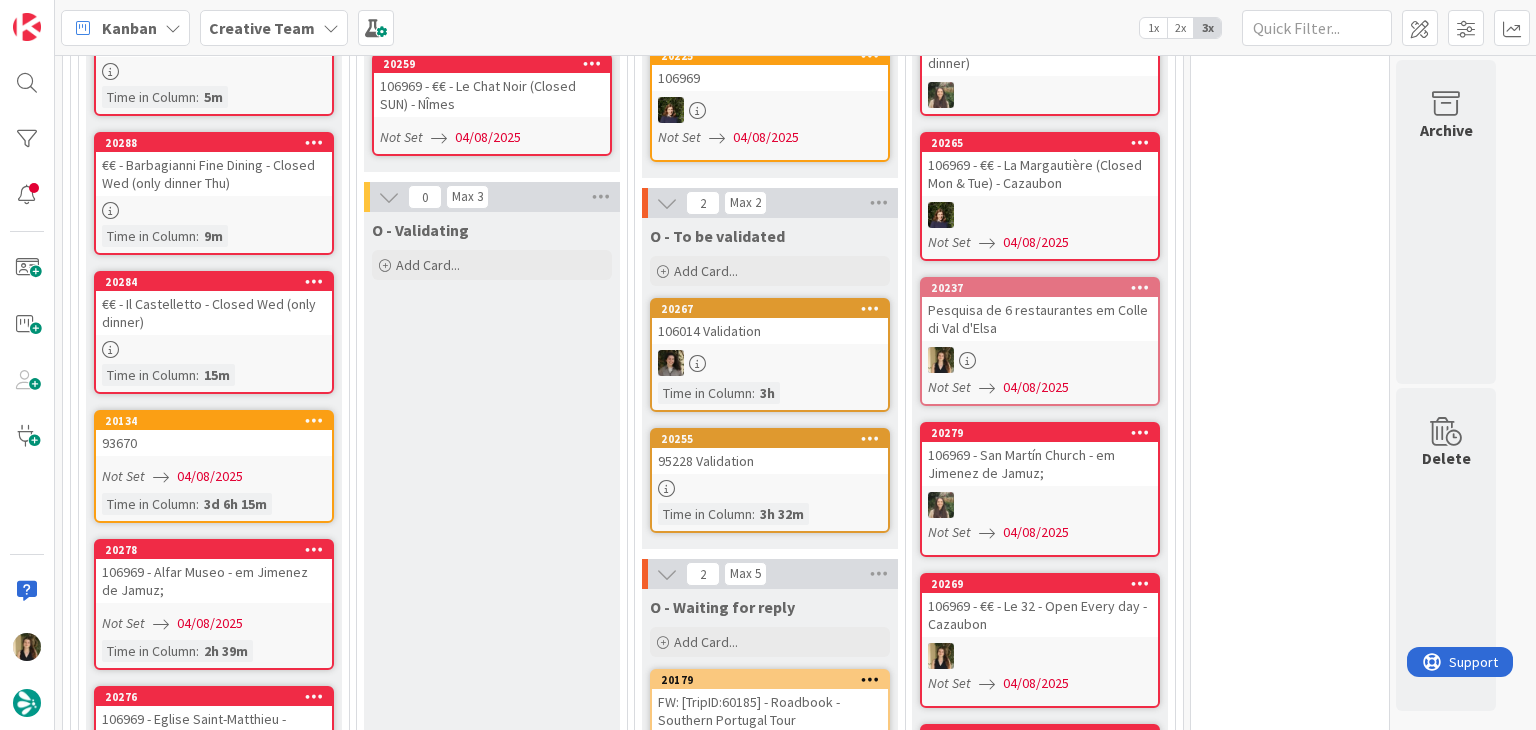 click on "O - Validating Add Card..." at bounding box center (492, 3661) 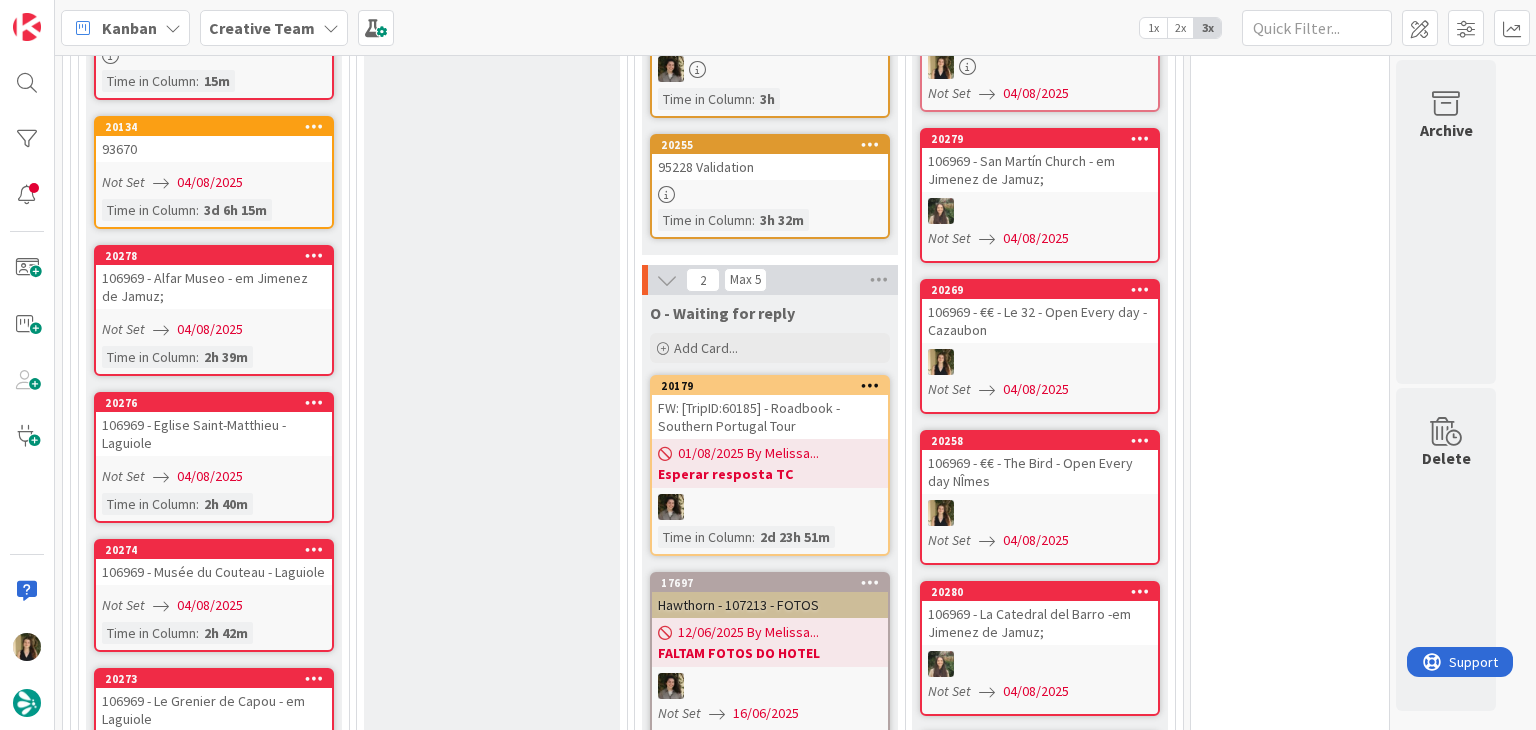scroll, scrollTop: 2148, scrollLeft: 0, axis: vertical 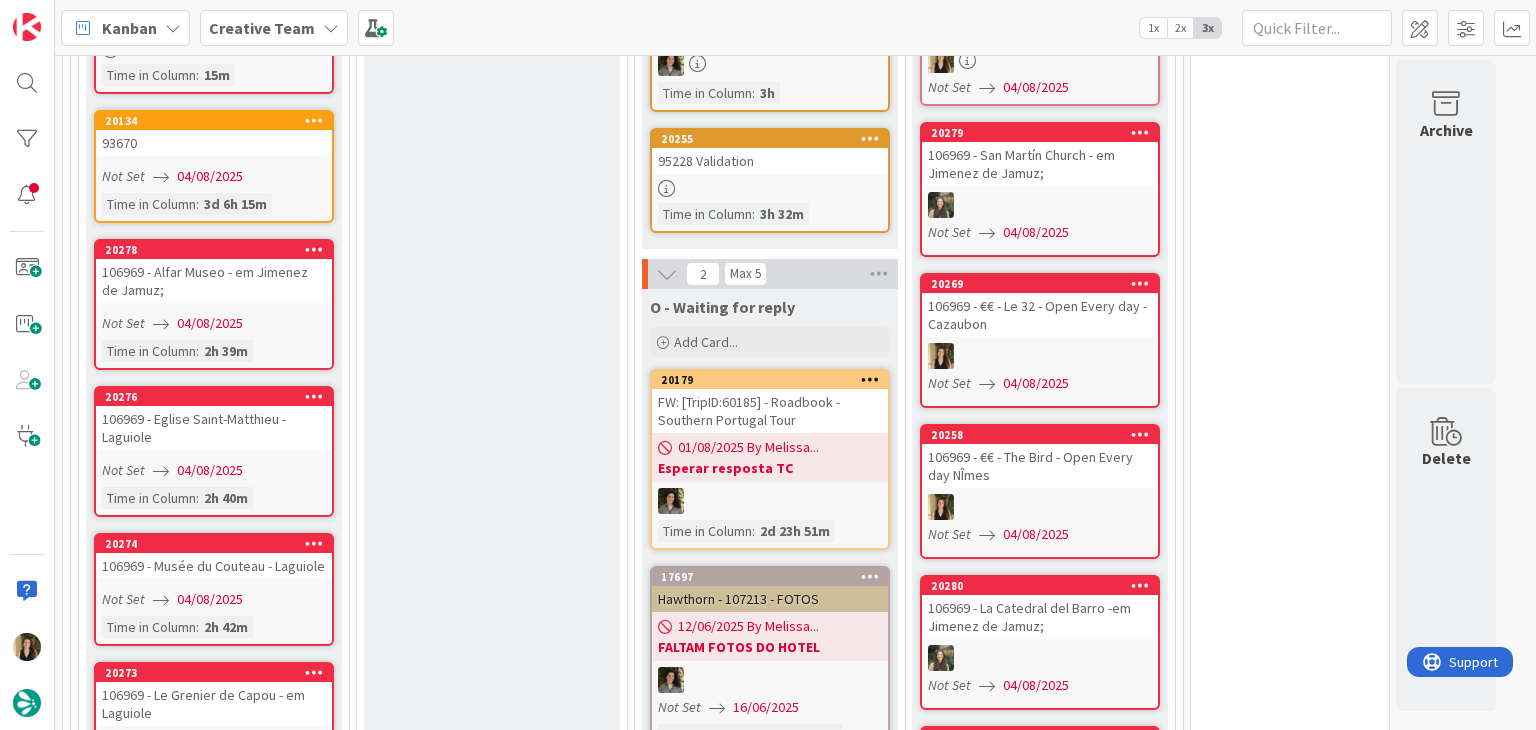 click on "Not Set 04/08/2025" at bounding box center (217, 323) 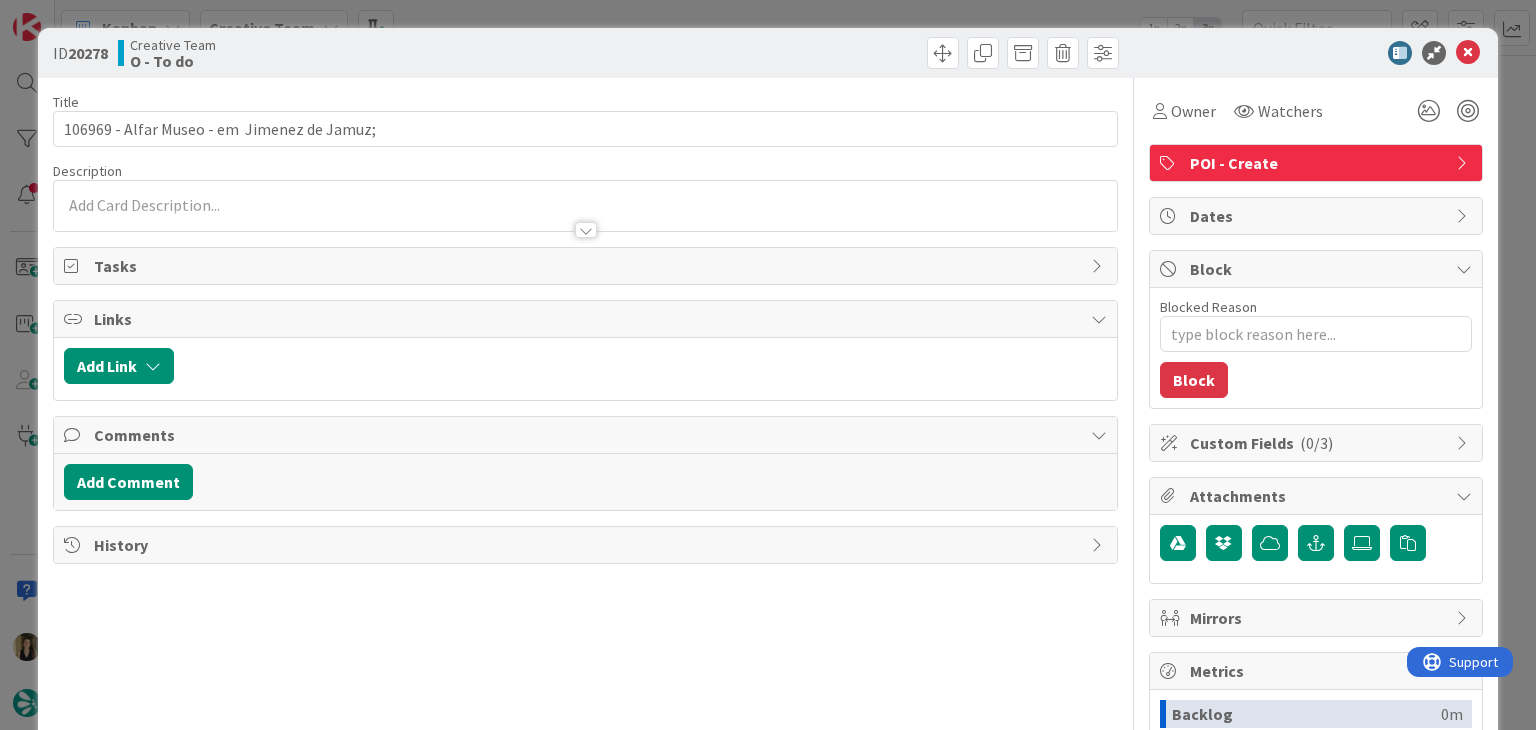 scroll, scrollTop: 0, scrollLeft: 0, axis: both 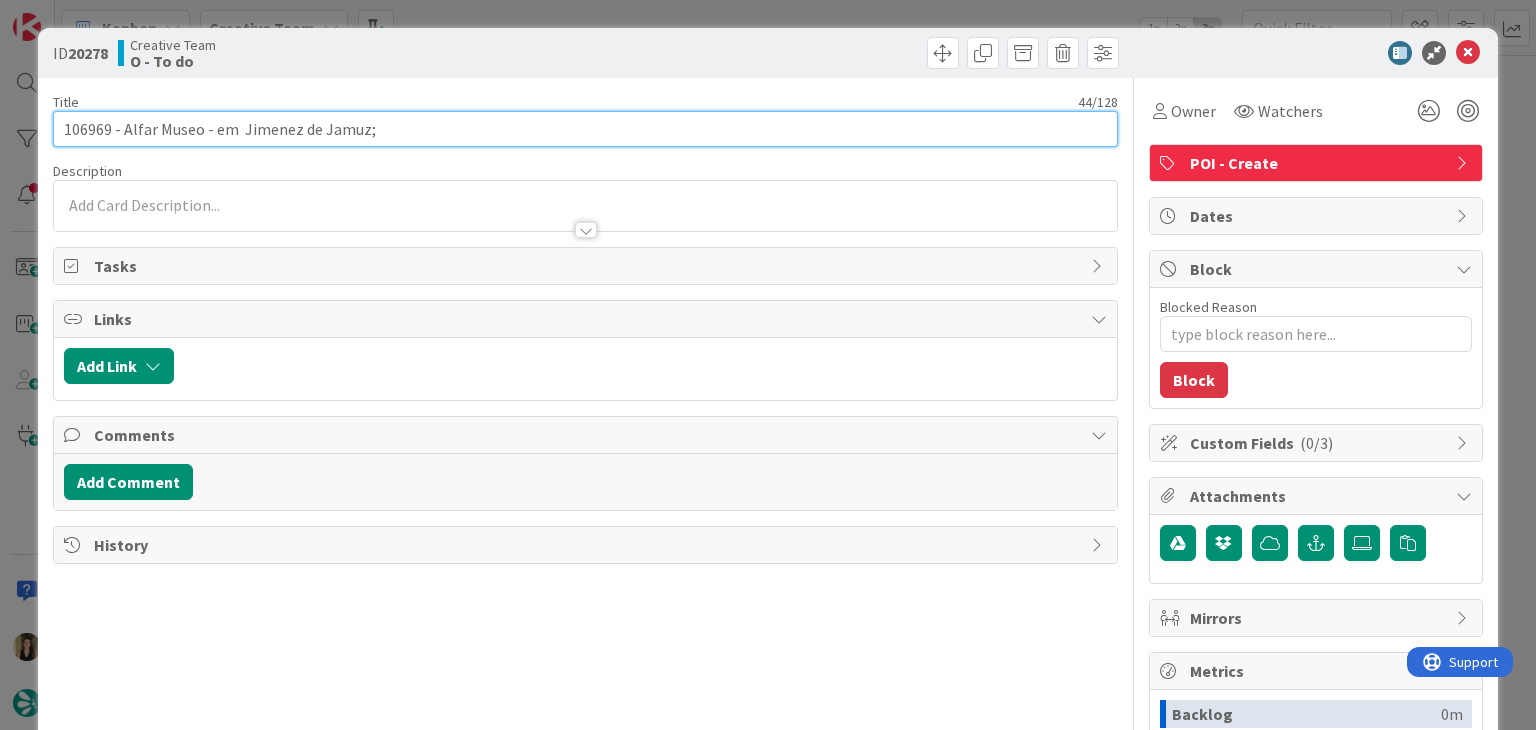 drag, startPoint x: 364, startPoint y: 126, endPoint x: 214, endPoint y: 97, distance: 152.77762 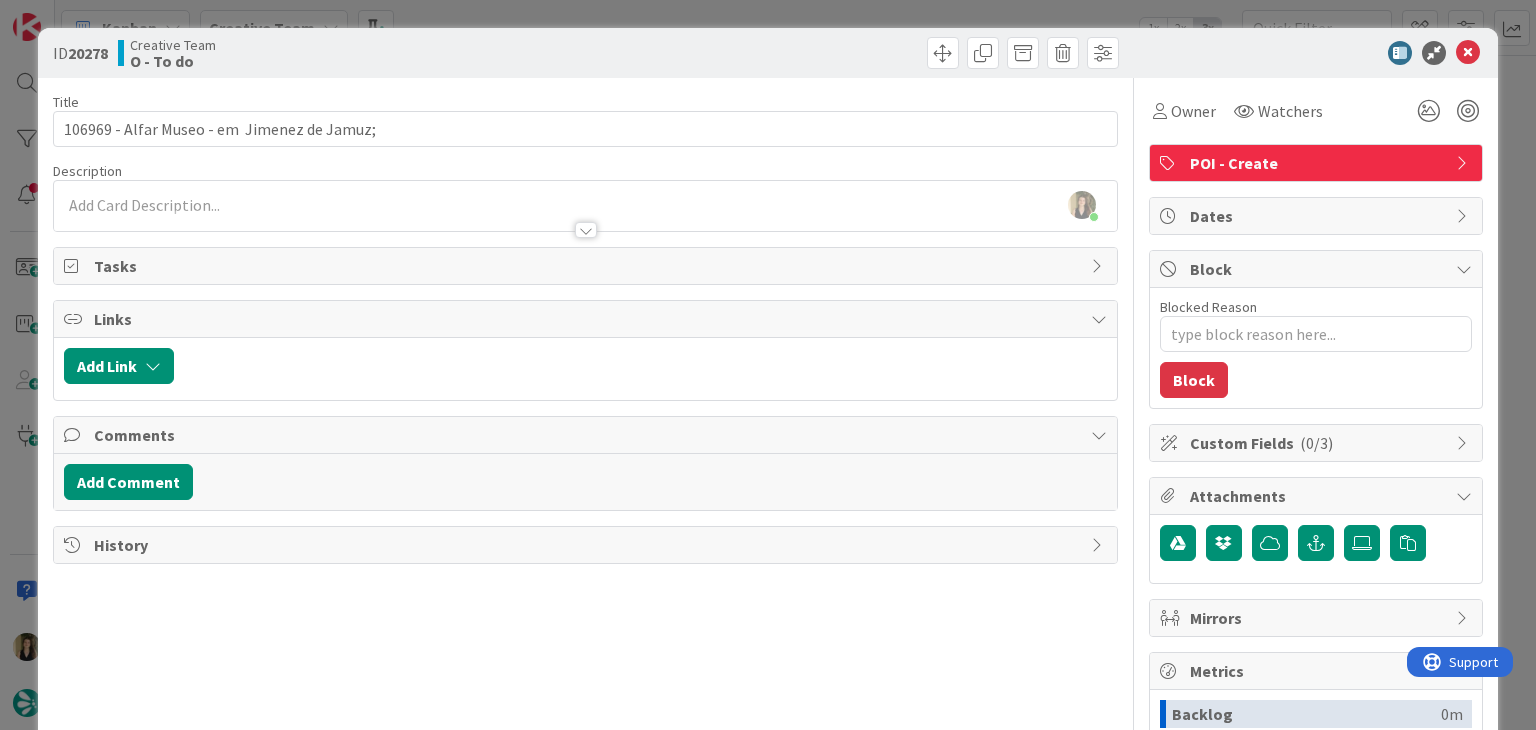 click on "ID  20278 Creative Team O - To do Title 44 / 128 [NUMBER] - Alfar Museo - em  [CITY] - Description [FIRST] [LAST] just joined Owner Watchers POI - Create  Tasks Links Add Link Comments Add Comment History Owner Watchers POI - Create  Dates Block Blocked Reason 0 / 256 Block Custom Fields ( 0/3 ) Attachments Mirrors Metrics Backlog 0m To Do 3h  Buffer 0m In Progress 0m Total Time 3h  Lead Time 3h  Cycle Time 0m Blocked Time 0m Show Details" at bounding box center [768, 365] 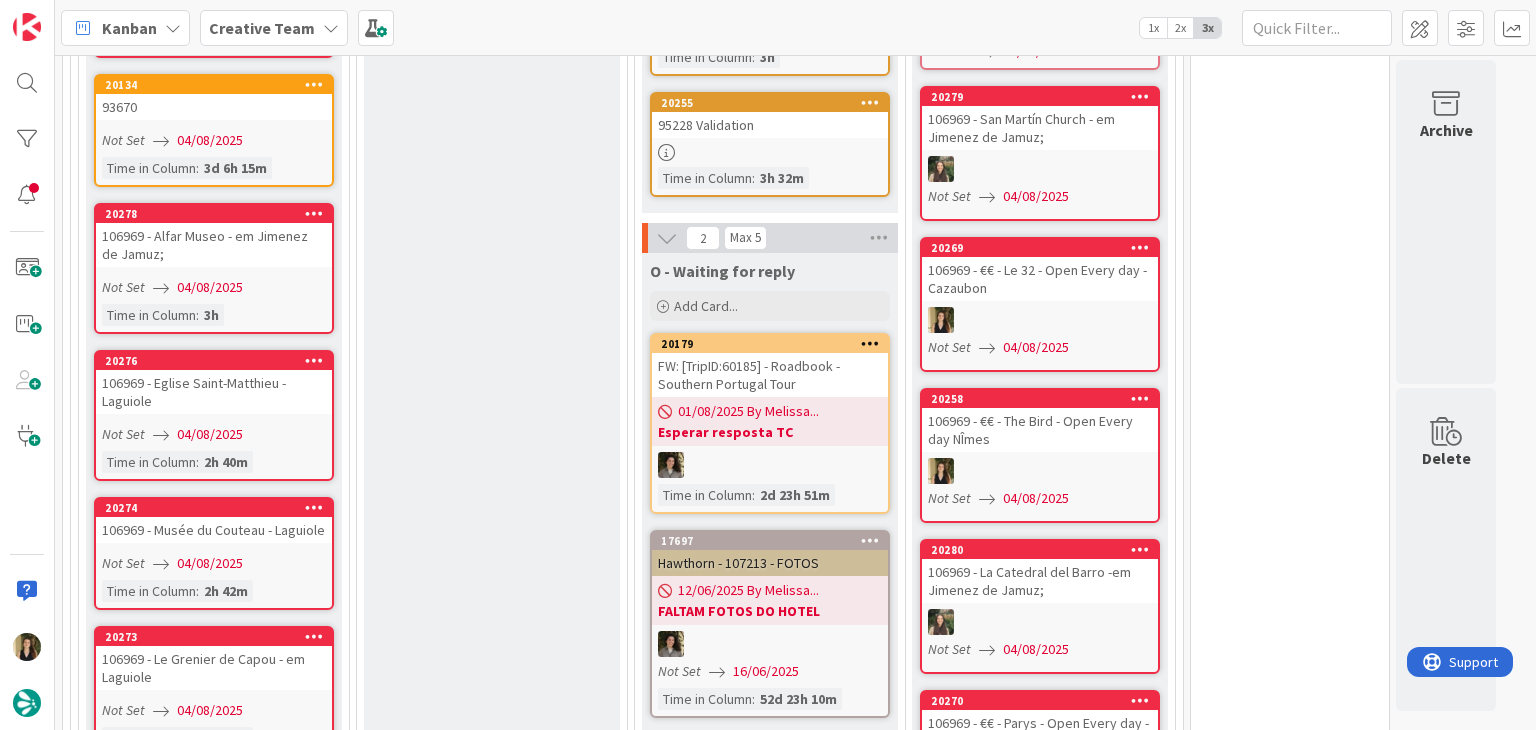 scroll, scrollTop: 2284, scrollLeft: 0, axis: vertical 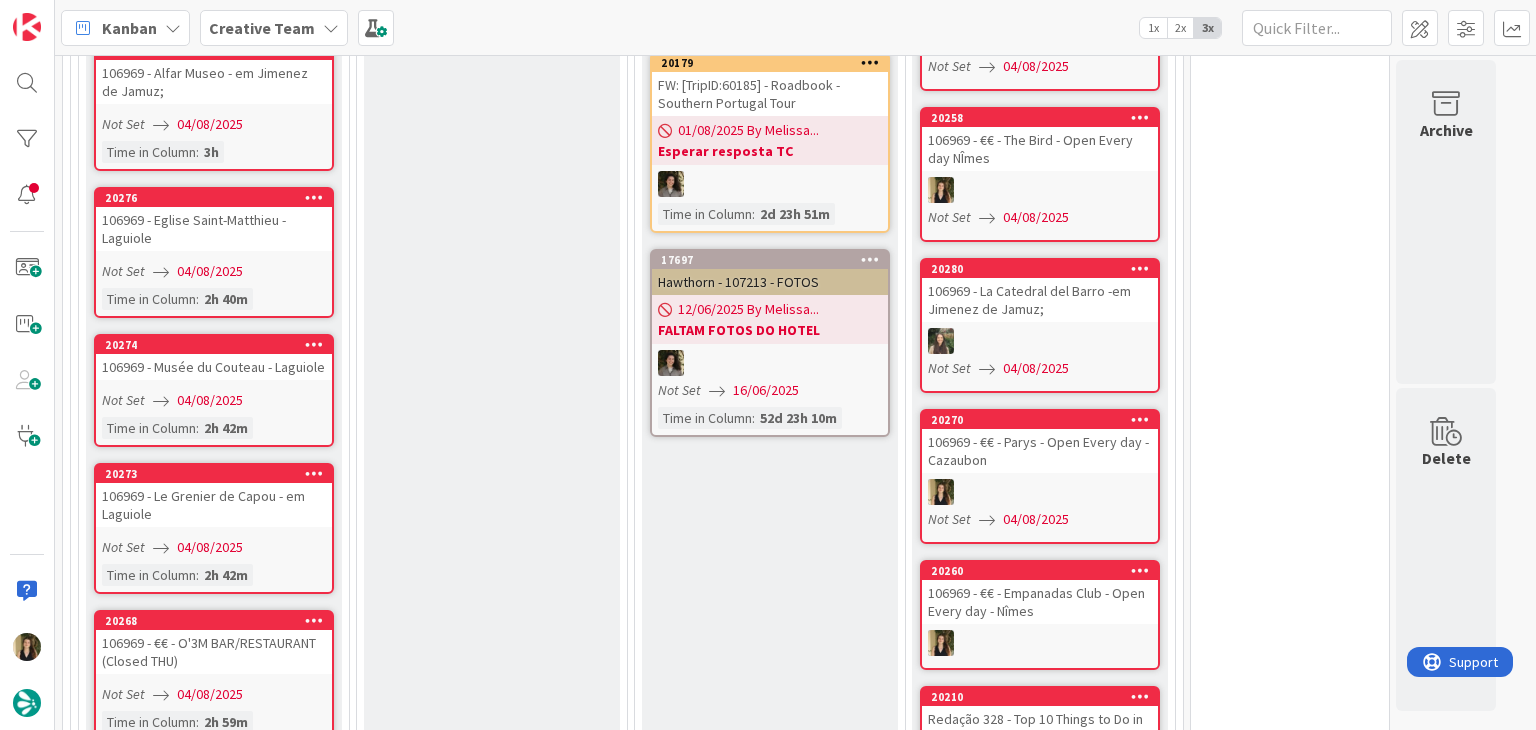 click on "106969 - Eglise Saint-Matthieu - Laguiole" at bounding box center [214, 229] 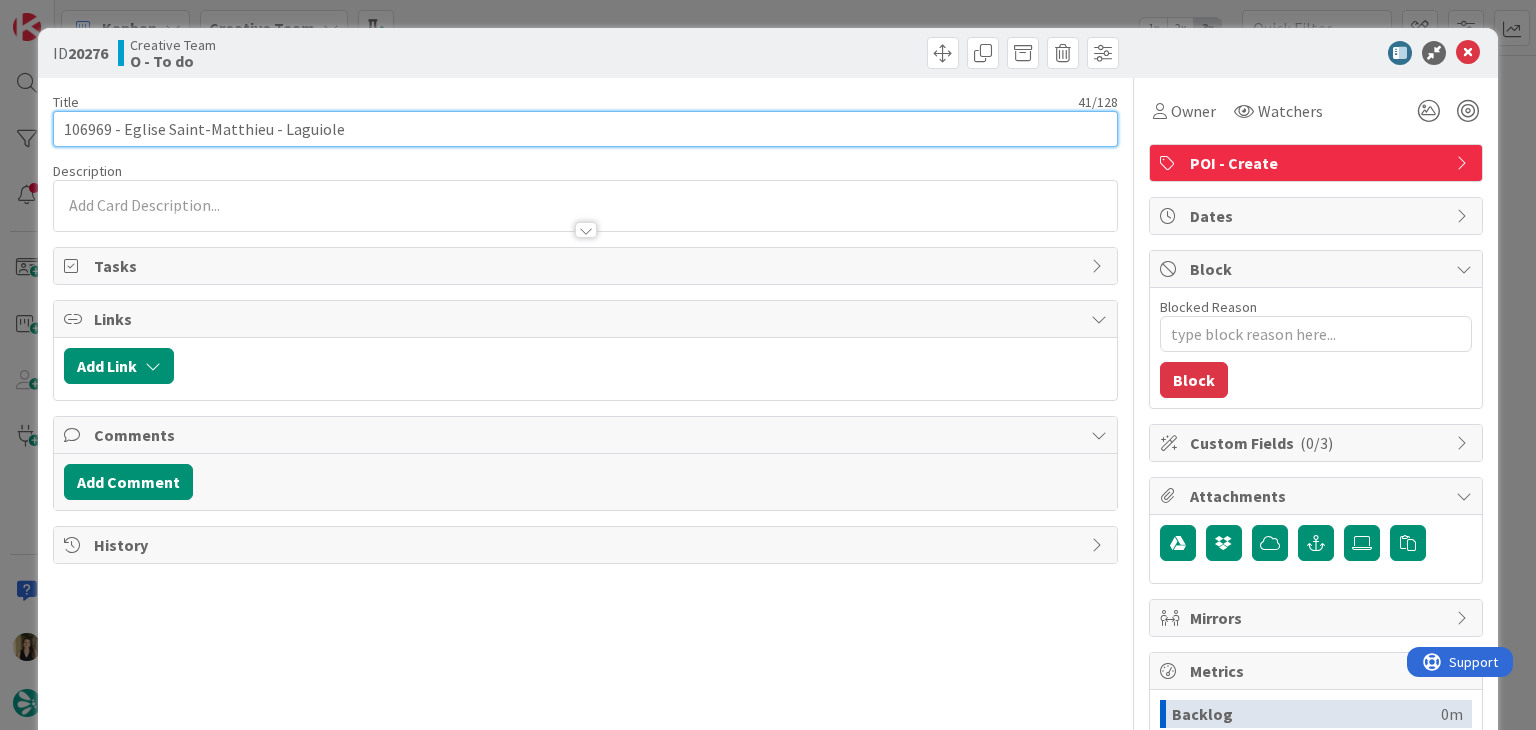 scroll, scrollTop: 0, scrollLeft: 0, axis: both 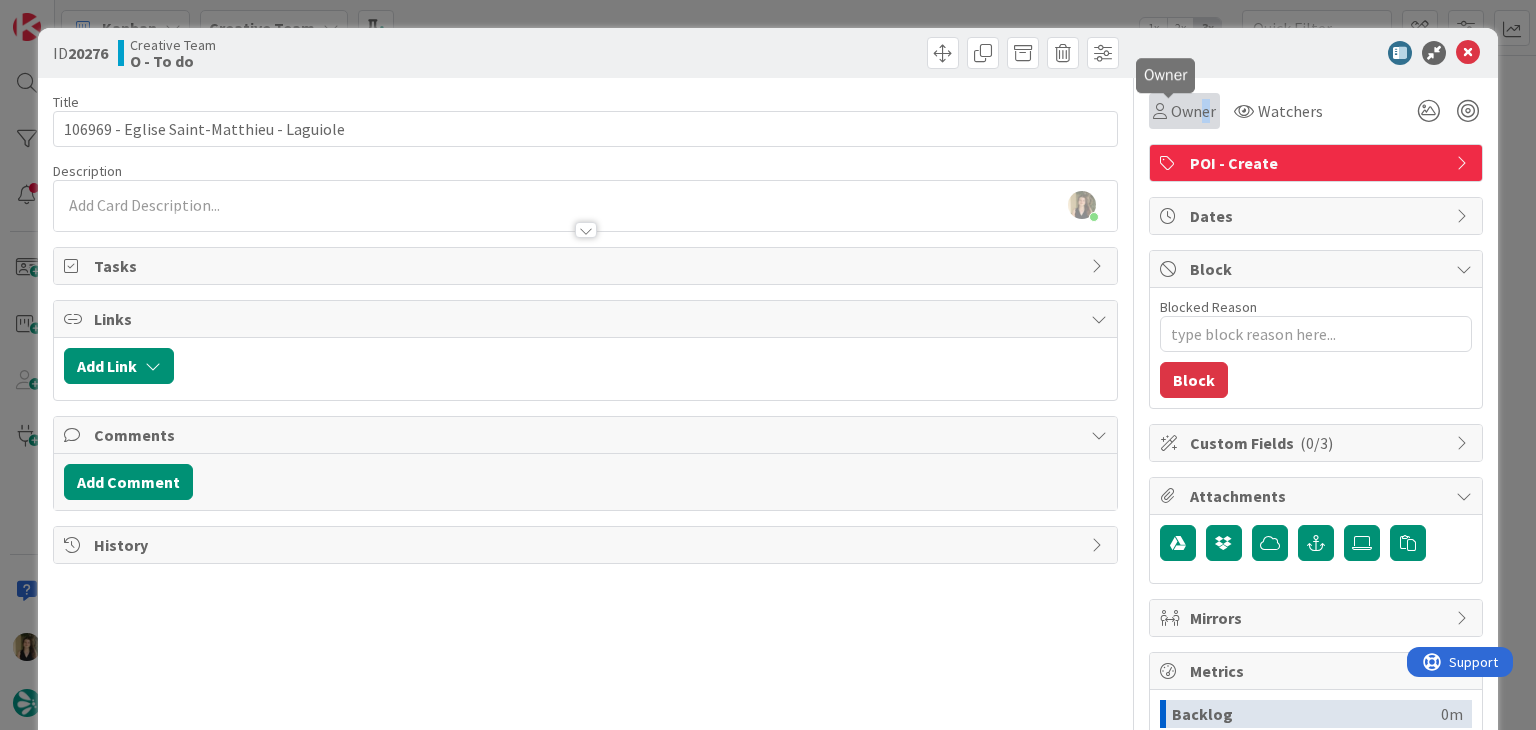 drag, startPoint x: 1192, startPoint y: 106, endPoint x: 1194, endPoint y: 124, distance: 18.110771 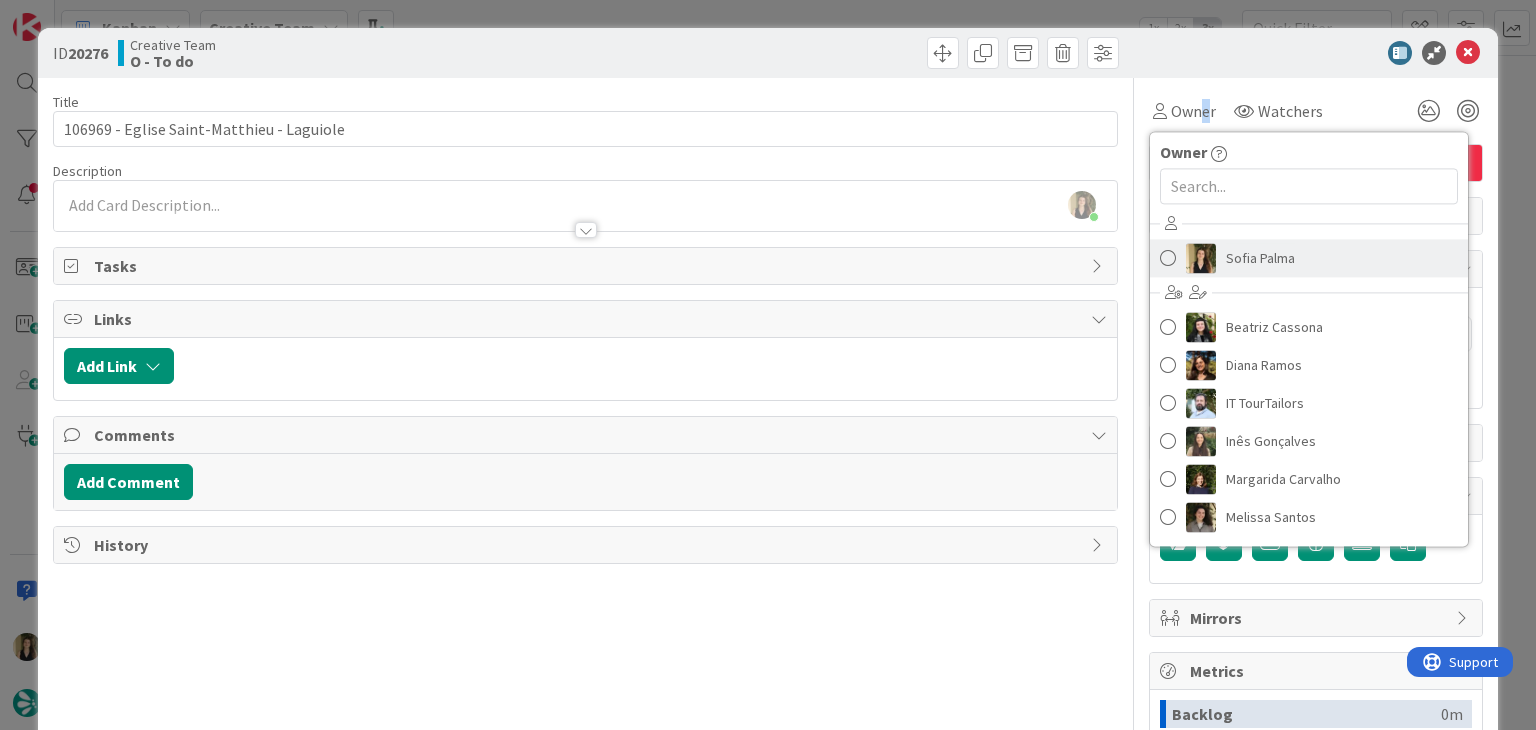 click on "Sofia Palma" at bounding box center [1260, 258] 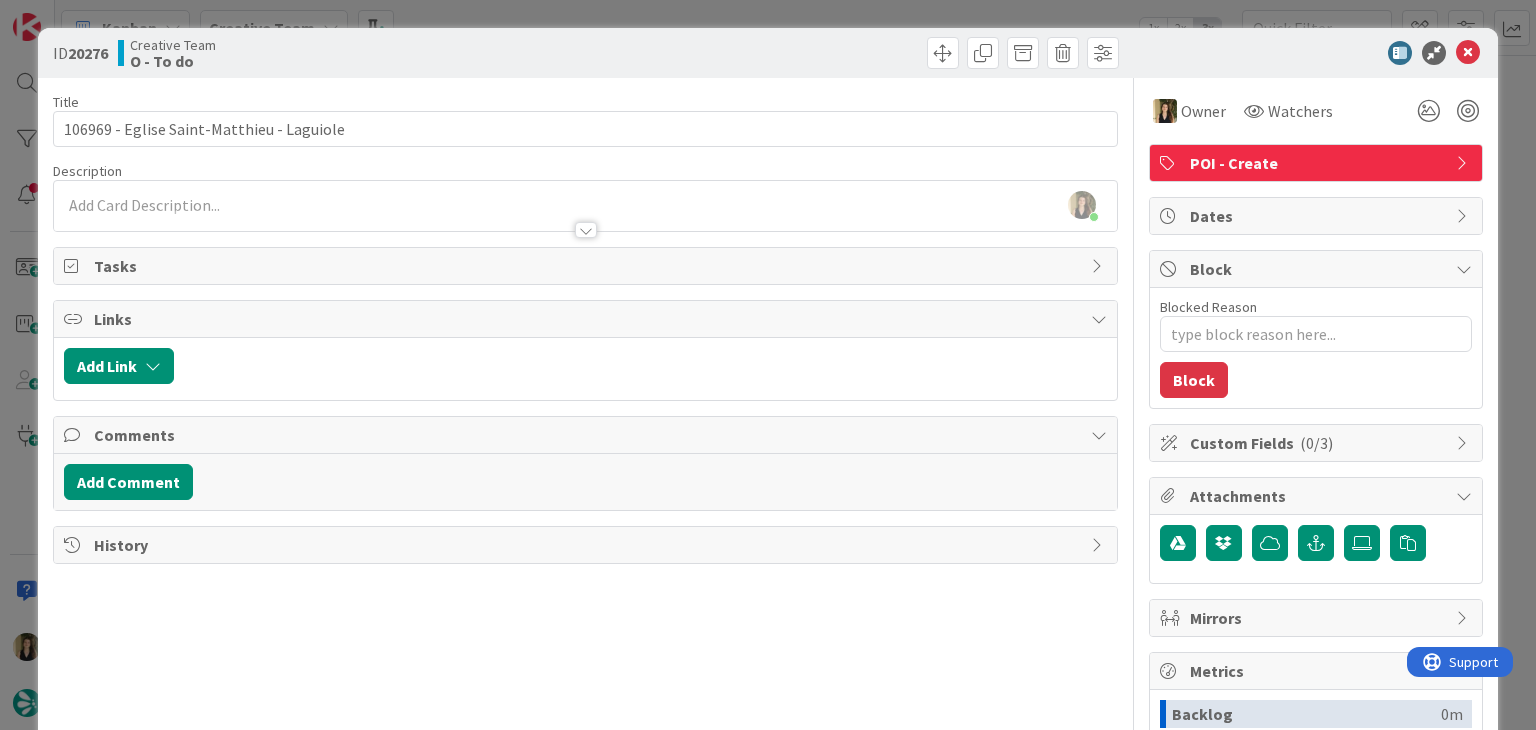 drag, startPoint x: 832, startPoint y: 47, endPoint x: 820, endPoint y: 22, distance: 27.730848 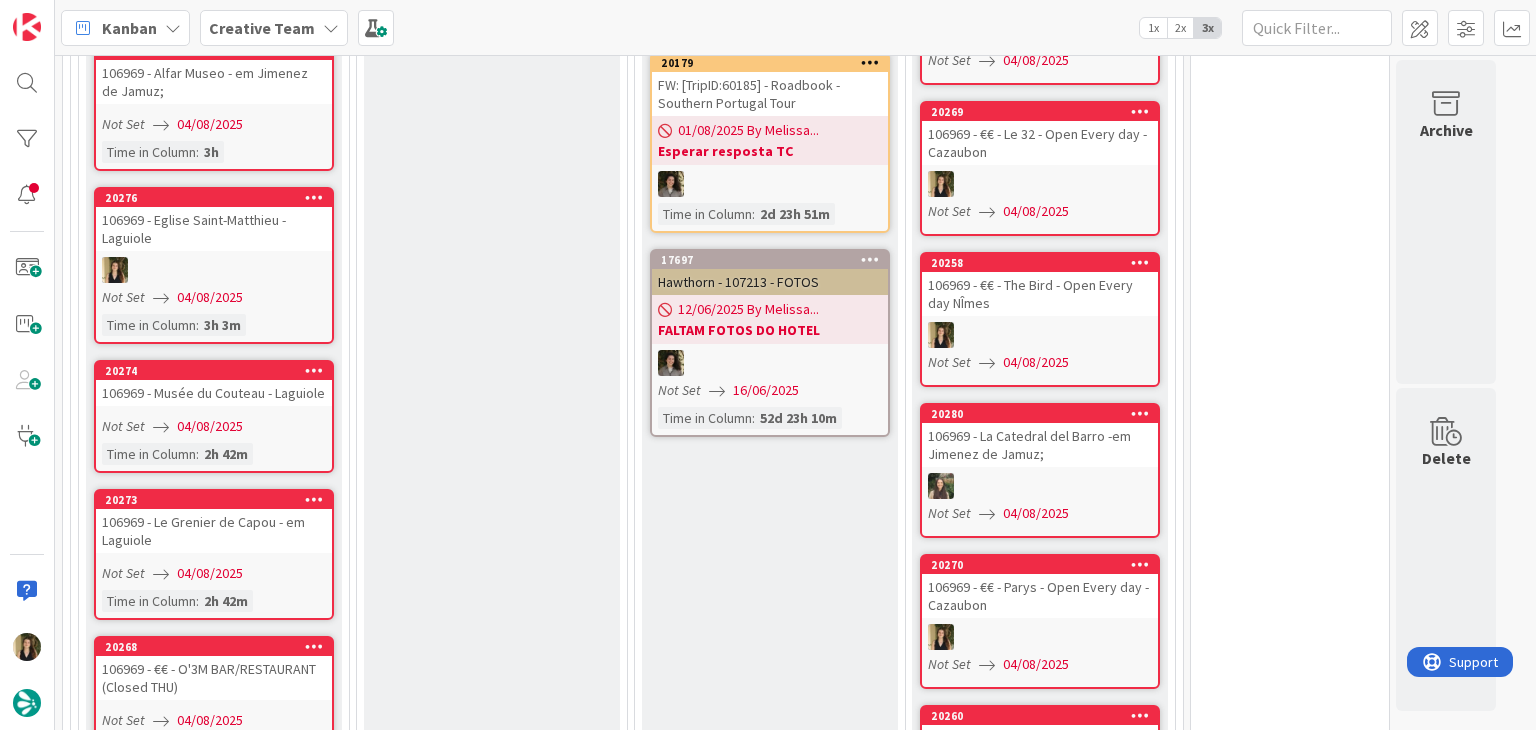 scroll, scrollTop: 0, scrollLeft: 0, axis: both 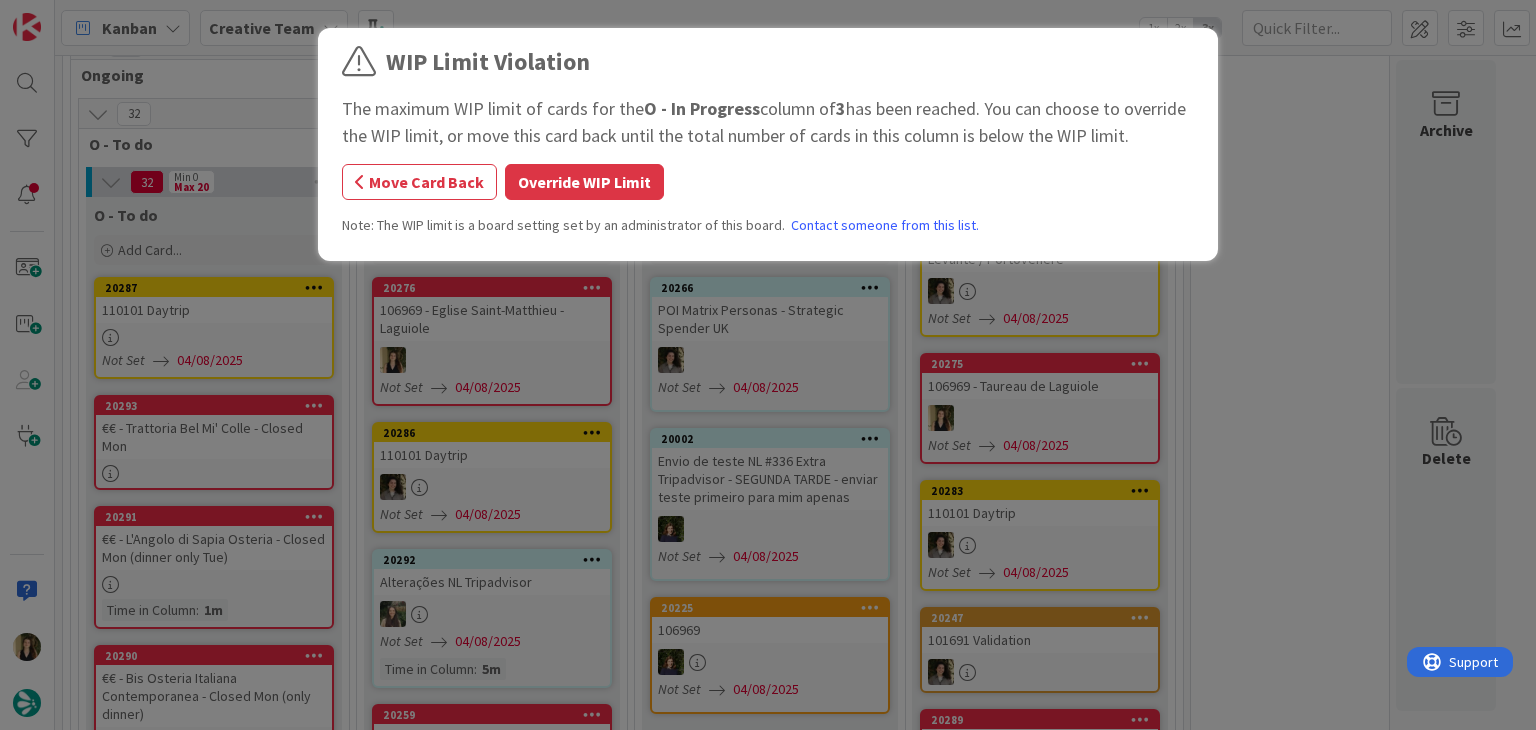click on "Override WIP Limit" at bounding box center (584, 182) 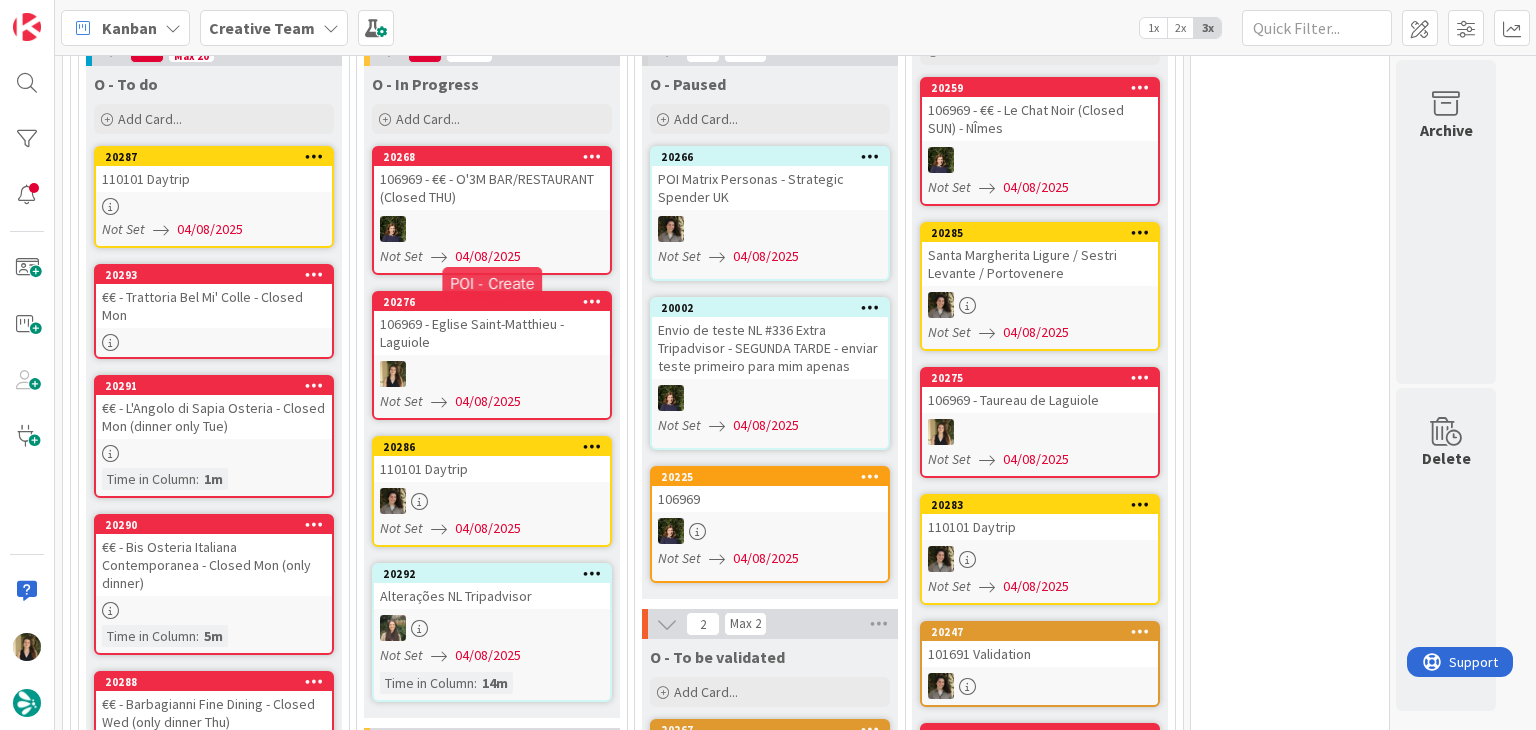 scroll, scrollTop: 1396, scrollLeft: 0, axis: vertical 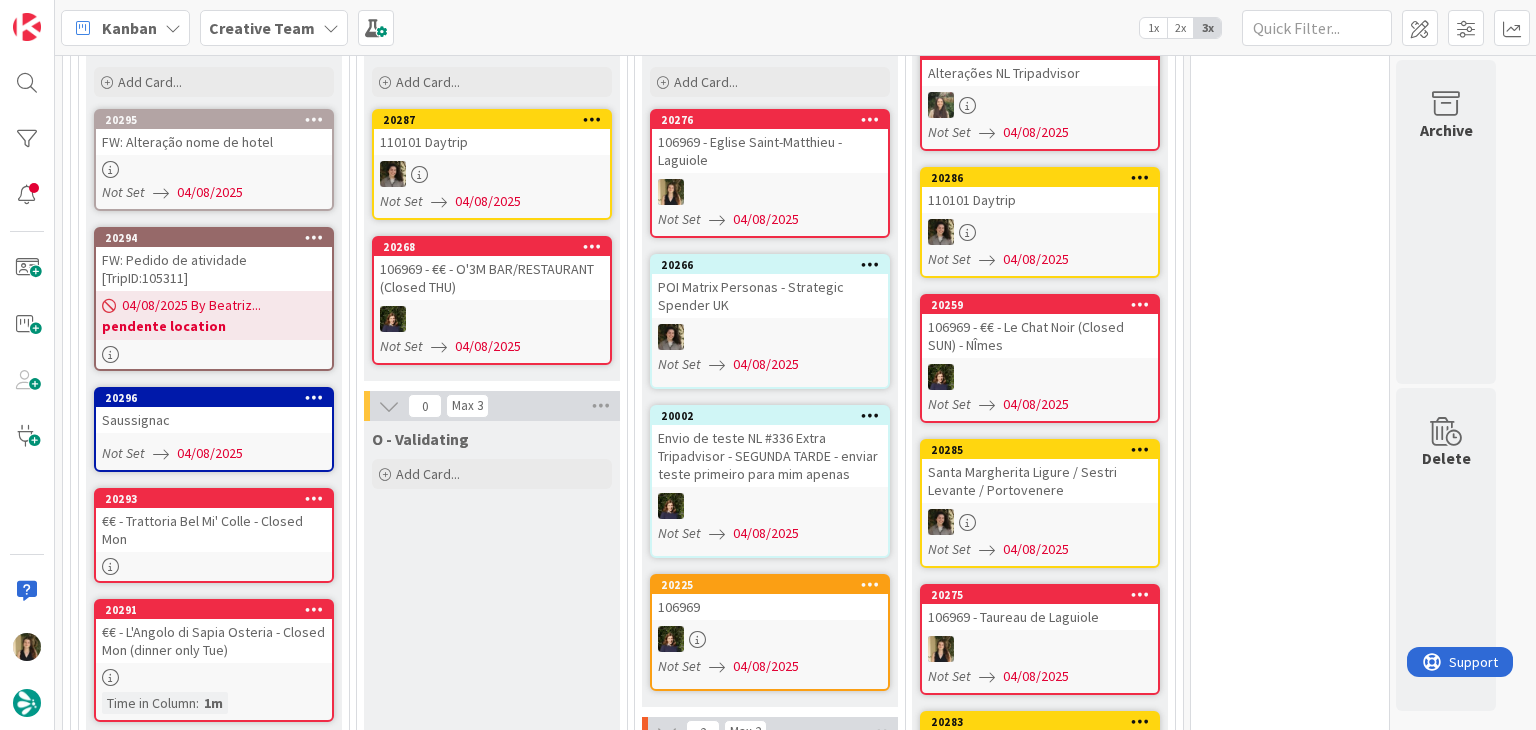 click on "O - Validating Add Card..." at bounding box center [492, 4230] 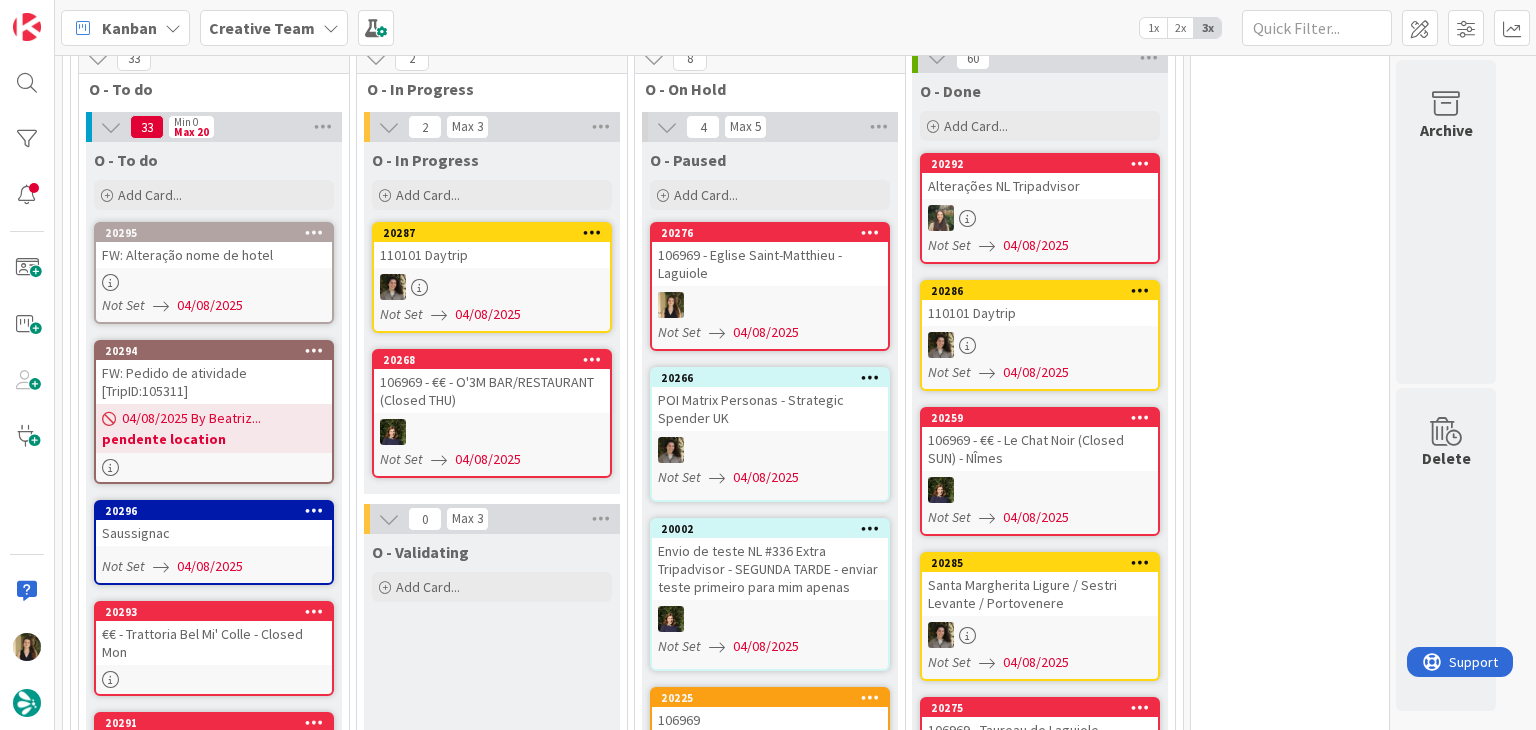 scroll, scrollTop: 1264, scrollLeft: 0, axis: vertical 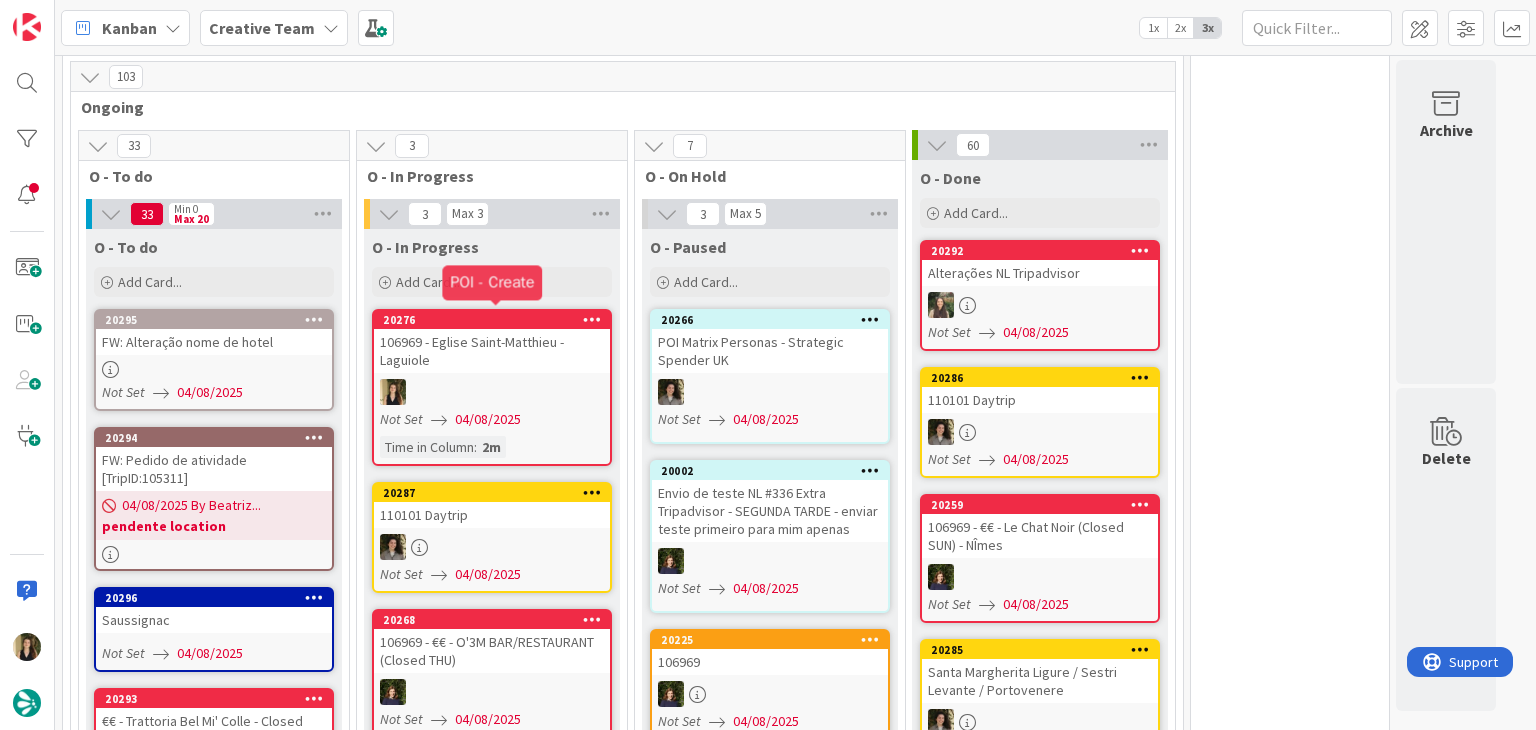 click at bounding box center (492, 392) 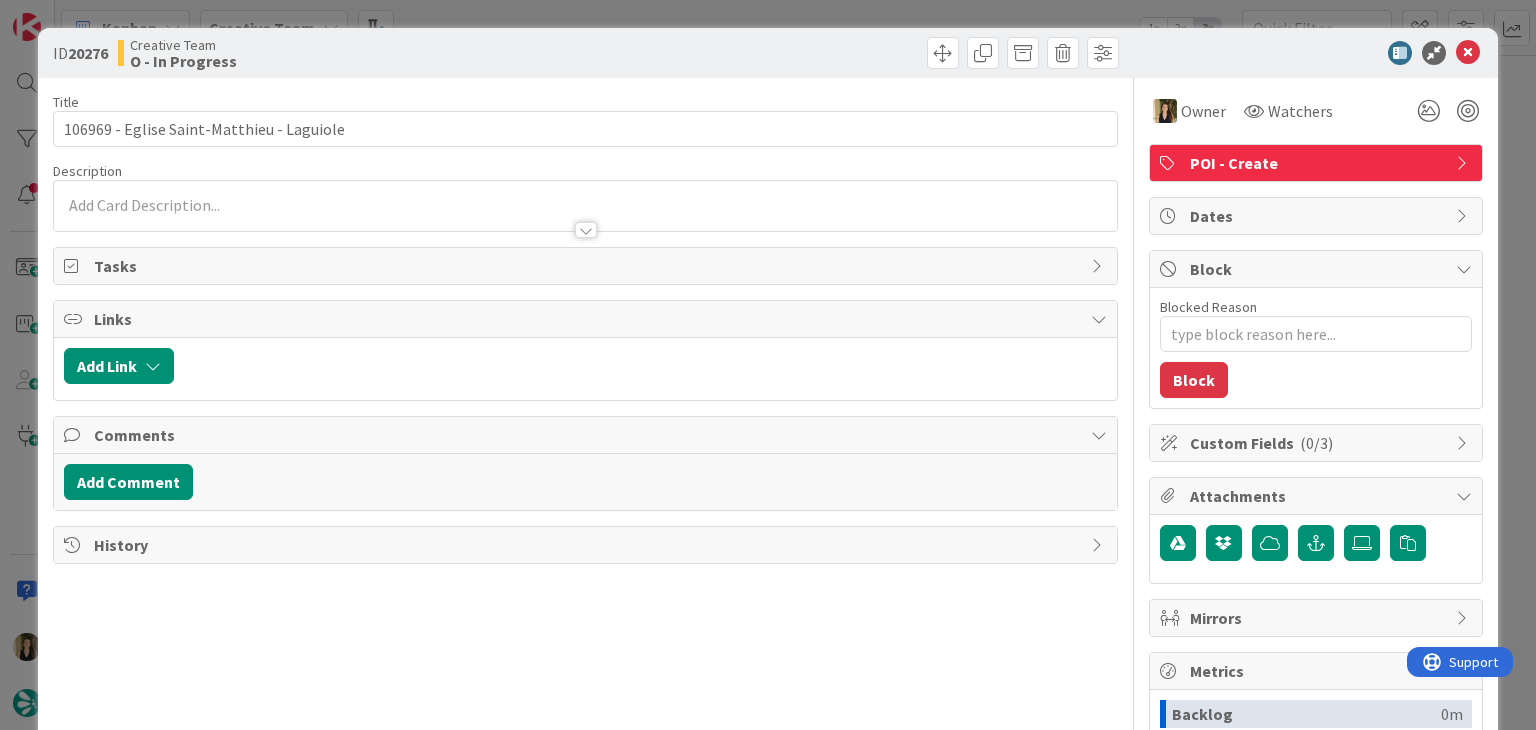 scroll, scrollTop: 0, scrollLeft: 0, axis: both 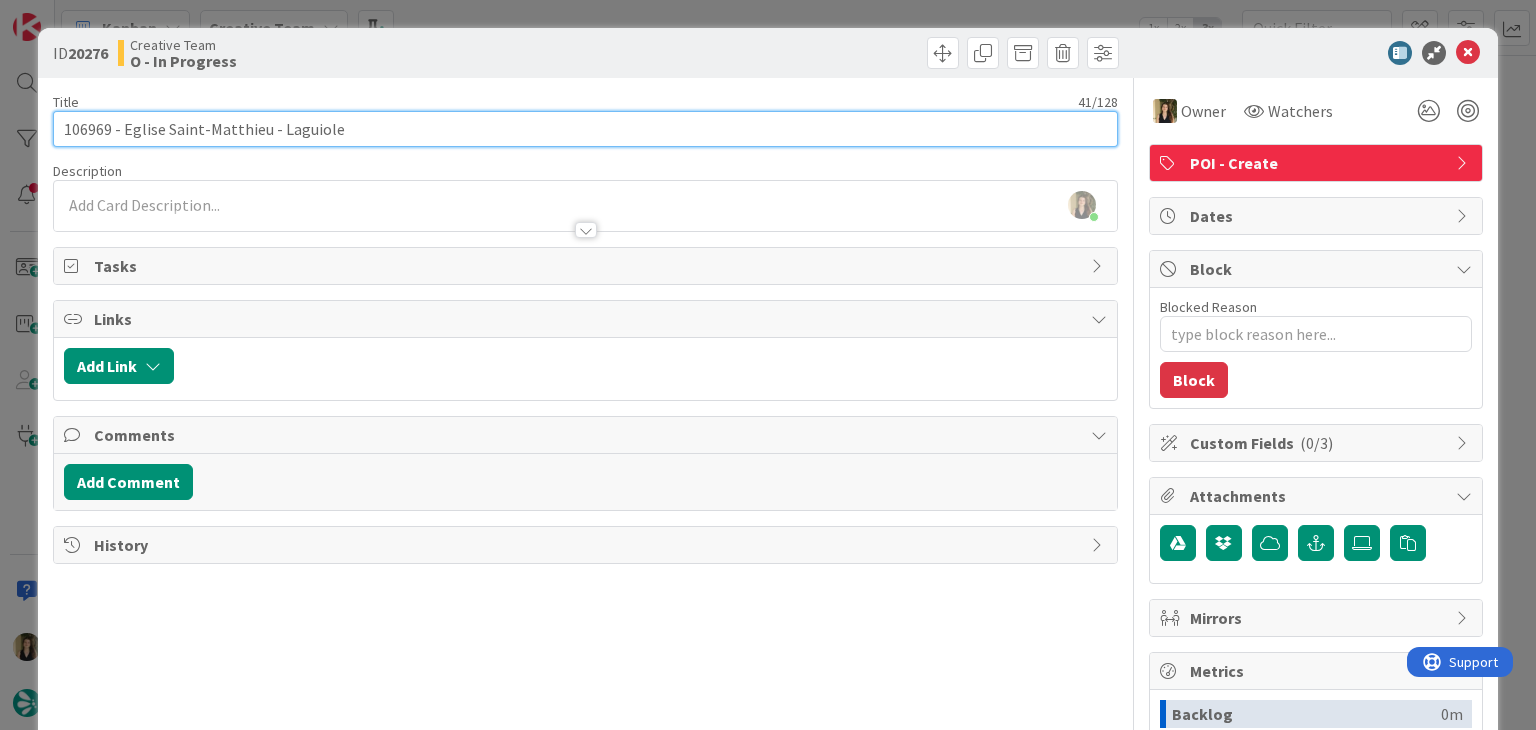drag, startPoint x: 262, startPoint y: 129, endPoint x: 120, endPoint y: 128, distance: 142.00352 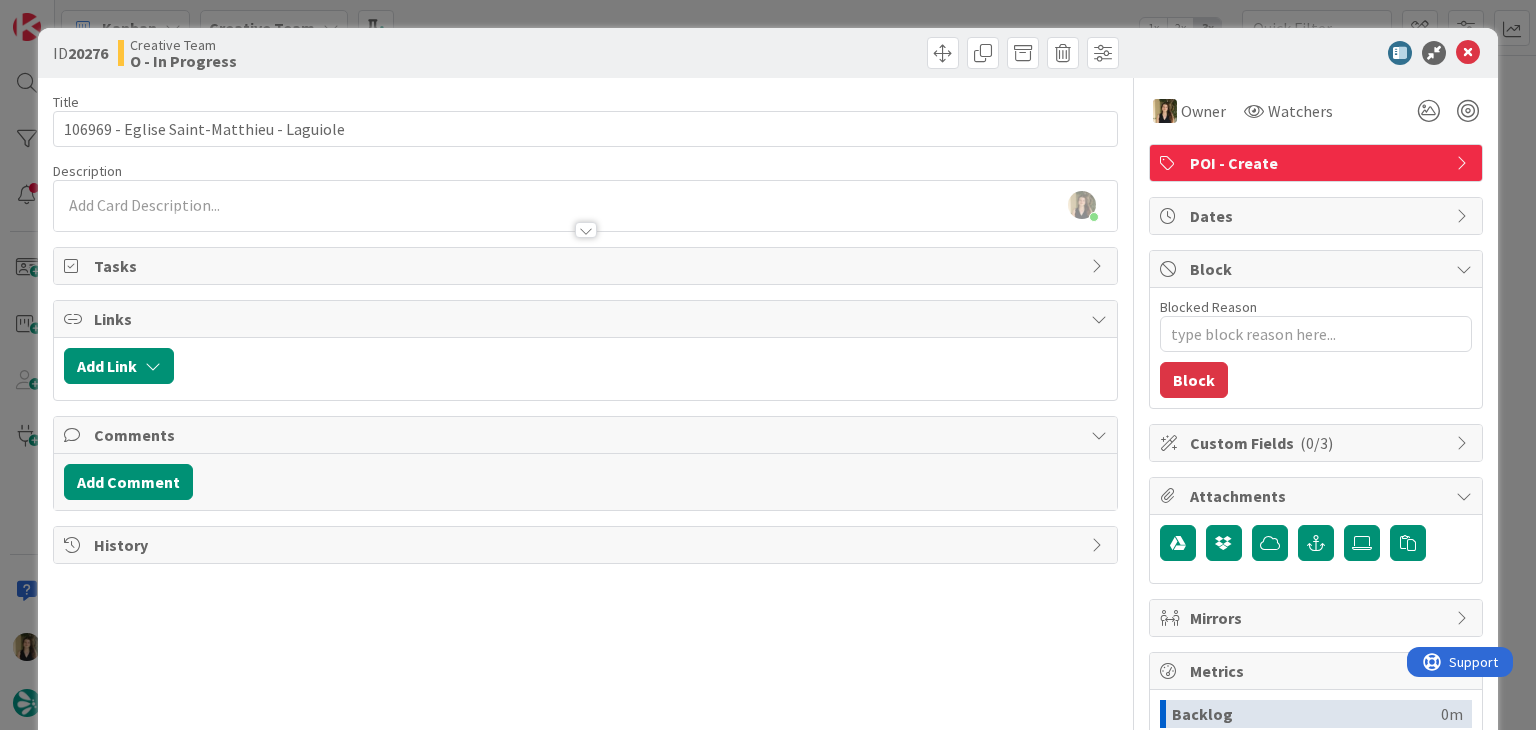 drag, startPoint x: 774, startPoint y: 61, endPoint x: 785, endPoint y: 4, distance: 58.0517 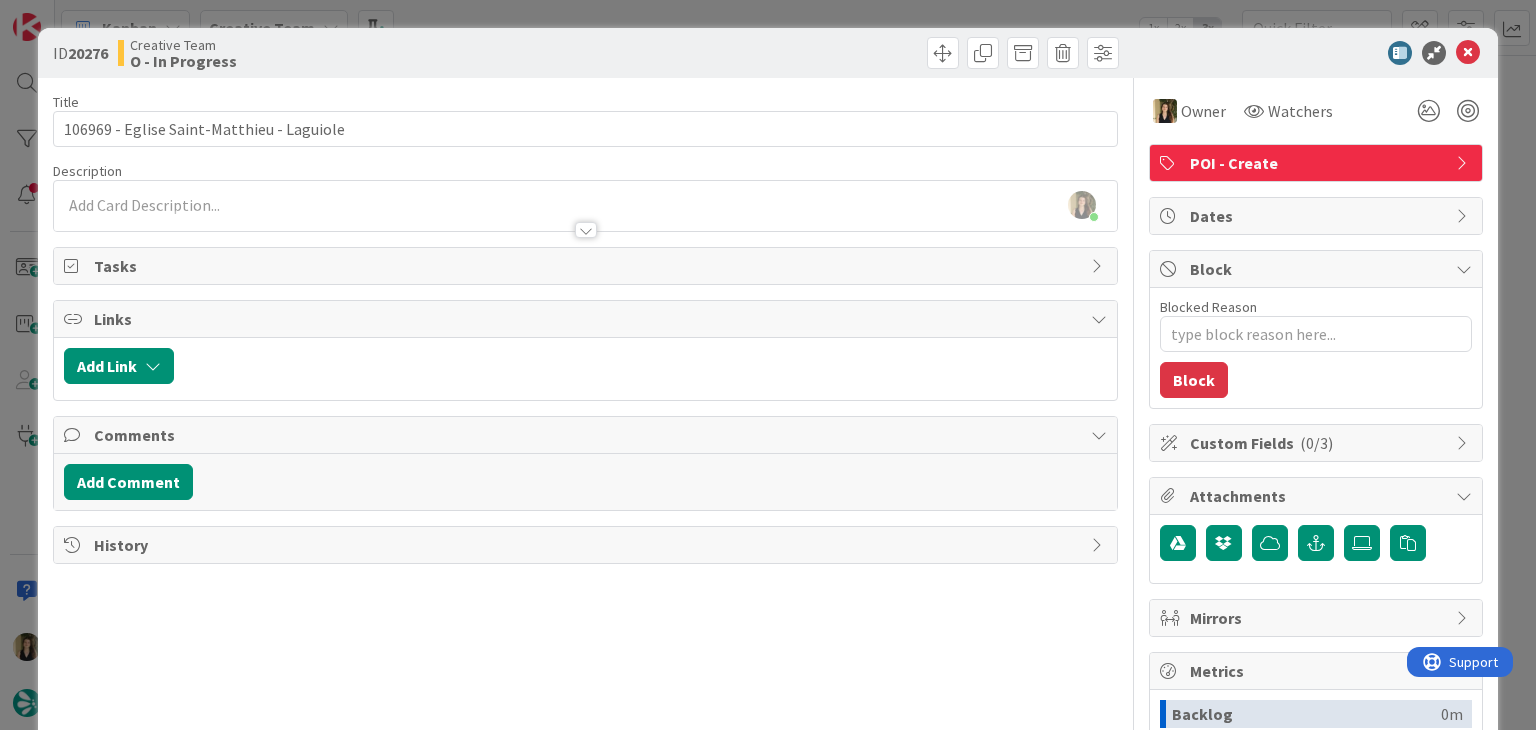click on "ID  20276 Creative Team O - In Progress" at bounding box center [767, 53] 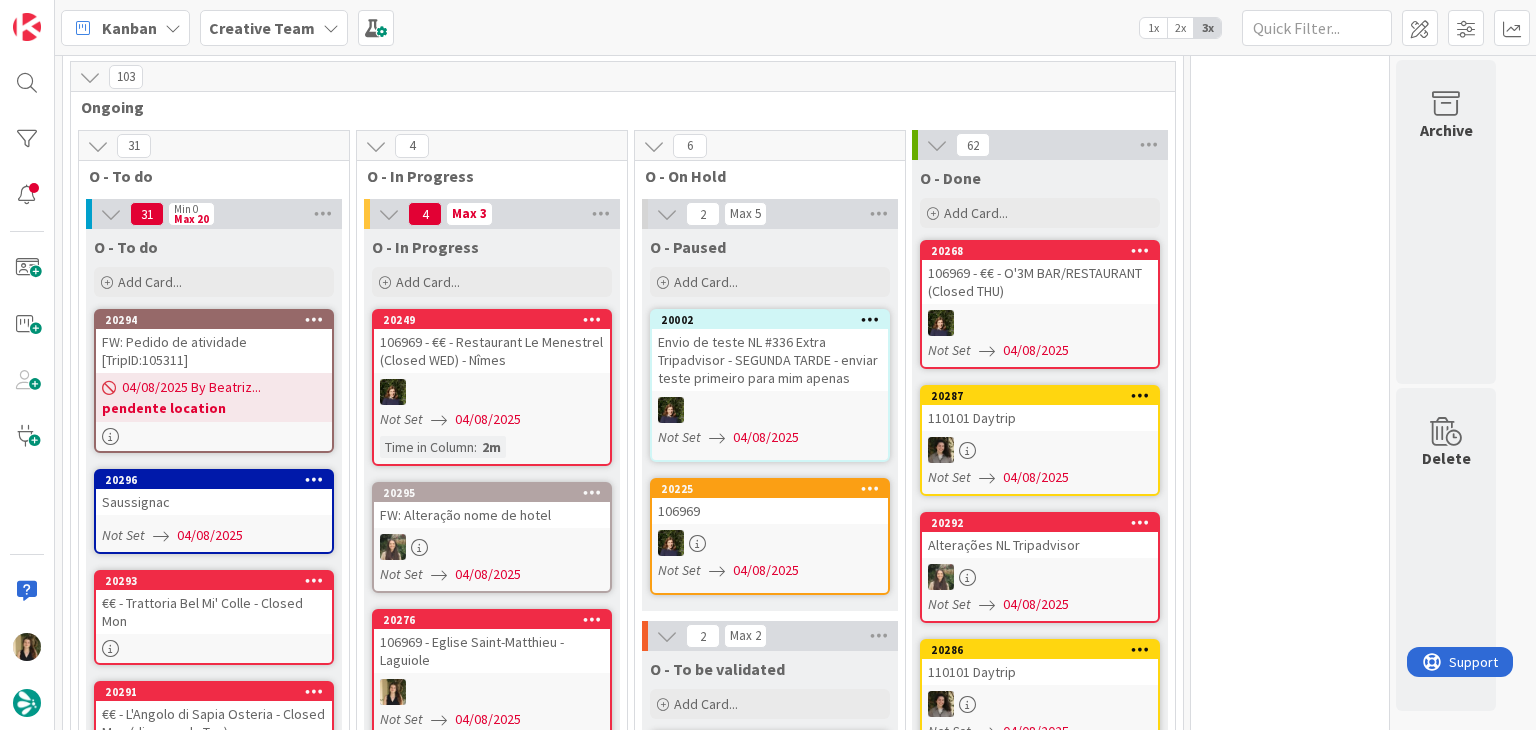 scroll, scrollTop: 1291, scrollLeft: 0, axis: vertical 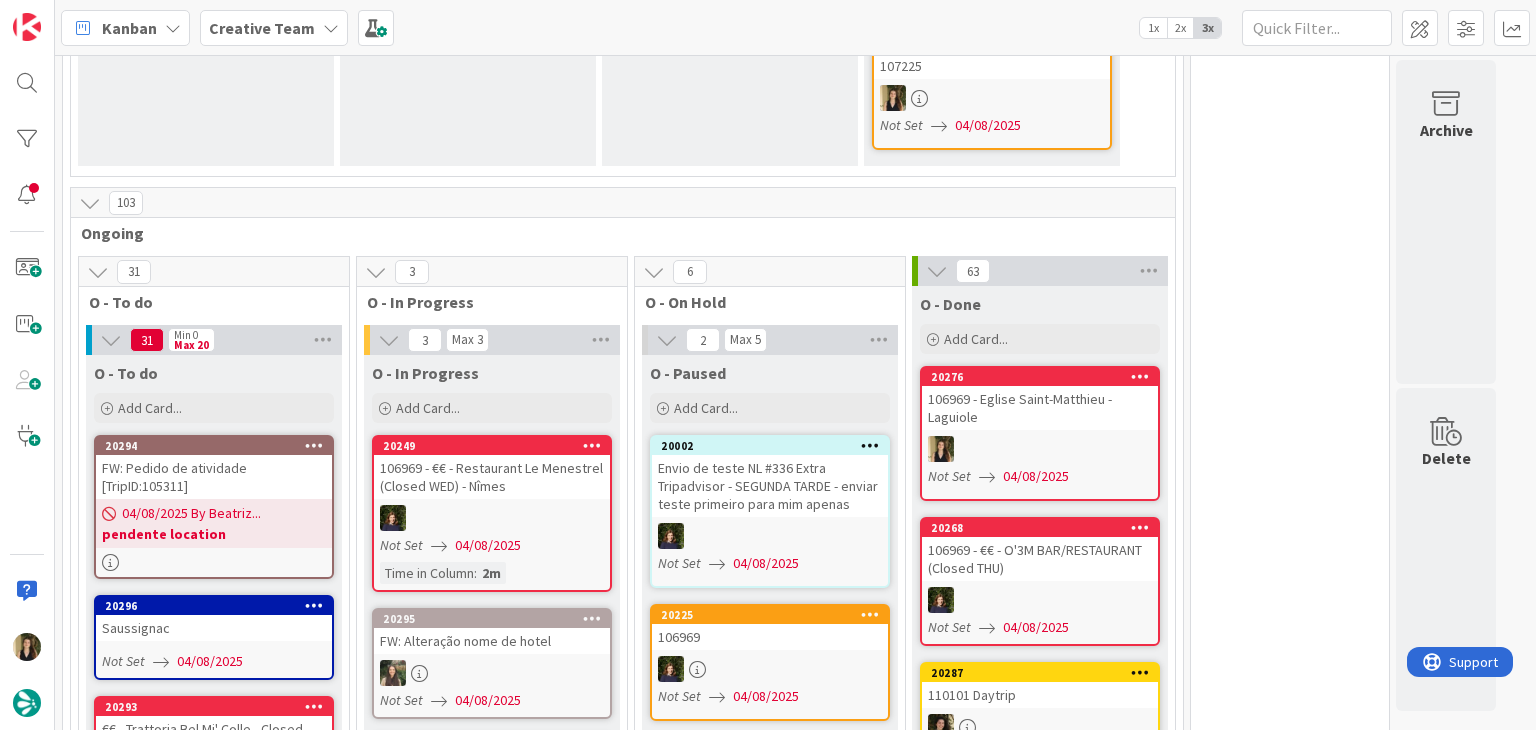 click on "0 Tempos máximos Roadbook  - Create -  30 min Roadbook  - Validation  - 20 min Roadbook  - Revision  - 25 min NL  - Blog Post + Email  - 4h30 NL  - Paginação  - 3 h NL  - Teste/agendar  - 30min Daytrip  - 5 min Car  - 20 min Service  - 20 min Service  Aux  - 10 min POI  - Pesquisa (exclui redação)  - 45 min POI  - Create  - 20 min Location  - 20 min Accommodation  - 30 min Accommodation  RB  - 20 min Website   -  Carregamento de Tours  - 6h Website  -  Edição conteúdo -  20min" at bounding box center (1290, 5068) 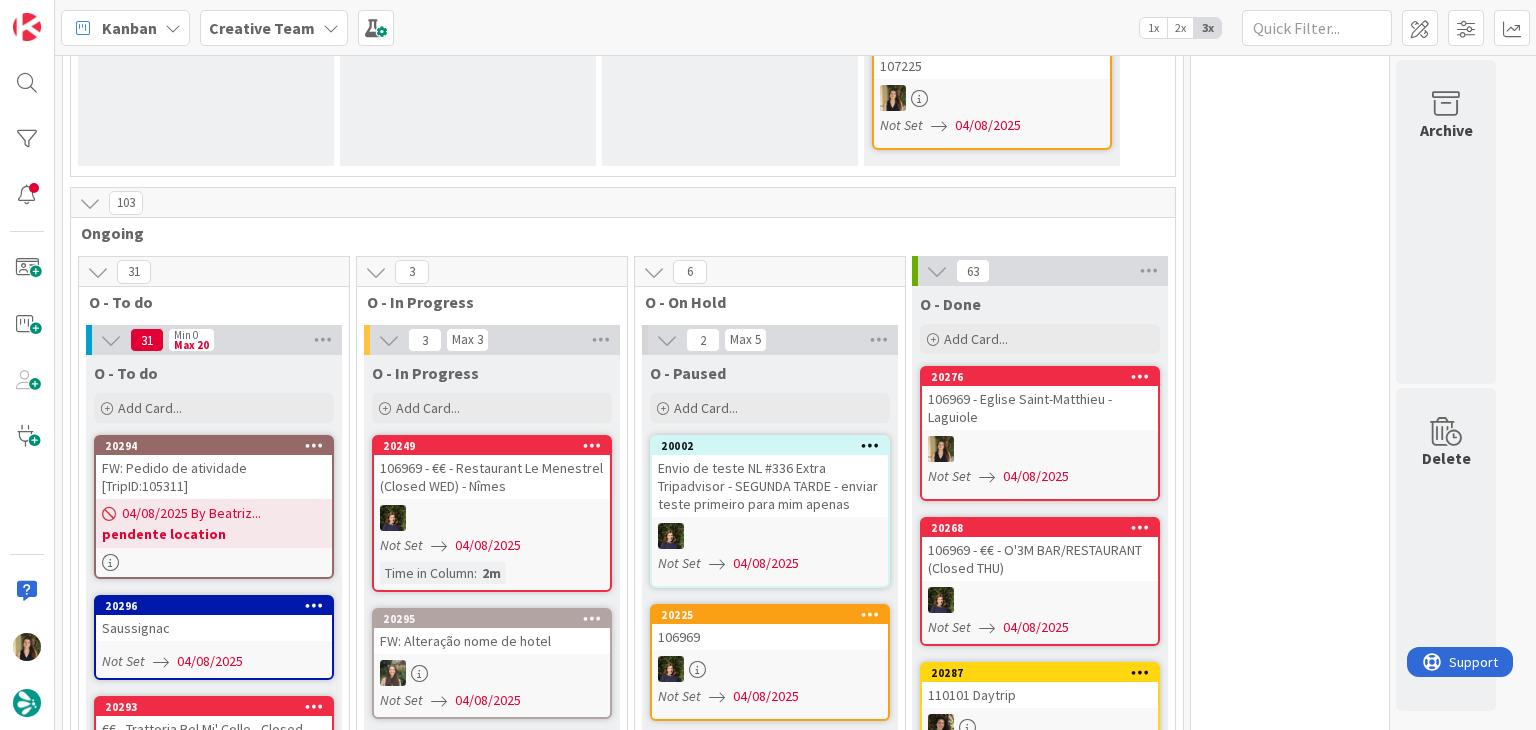click on "0 Tempos máximos Roadbook  - Create -  30 min Roadbook  - Validation  - 20 min Roadbook  - Revision  - 25 min NL  - Blog Post + Email  - 4h30 NL  - Paginação  - 3 h NL  - Teste/agendar  - 30min Daytrip  - 5 min Car  - 20 min Service  - 20 min Service  Aux  - 10 min POI  - Pesquisa (exclui redação)  - 45 min POI  - Create  - 20 min Location  - 20 min Accommodation  - 30 min Accommodation  RB  - 20 min Website   -  Carregamento de Tours  - 6h Website  -  Edição conteúdo -  20min" at bounding box center (1290, 5068) 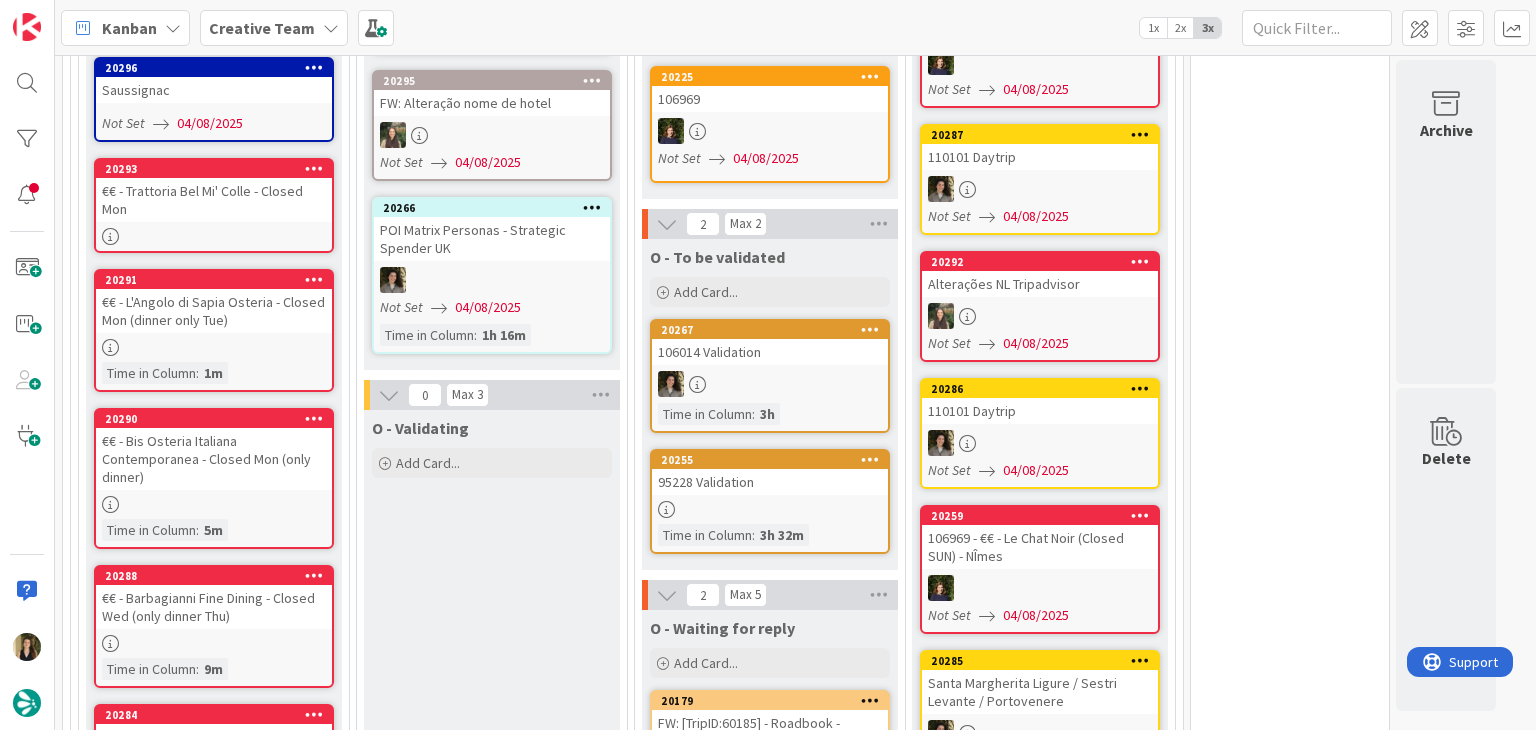 scroll, scrollTop: 1738, scrollLeft: 0, axis: vertical 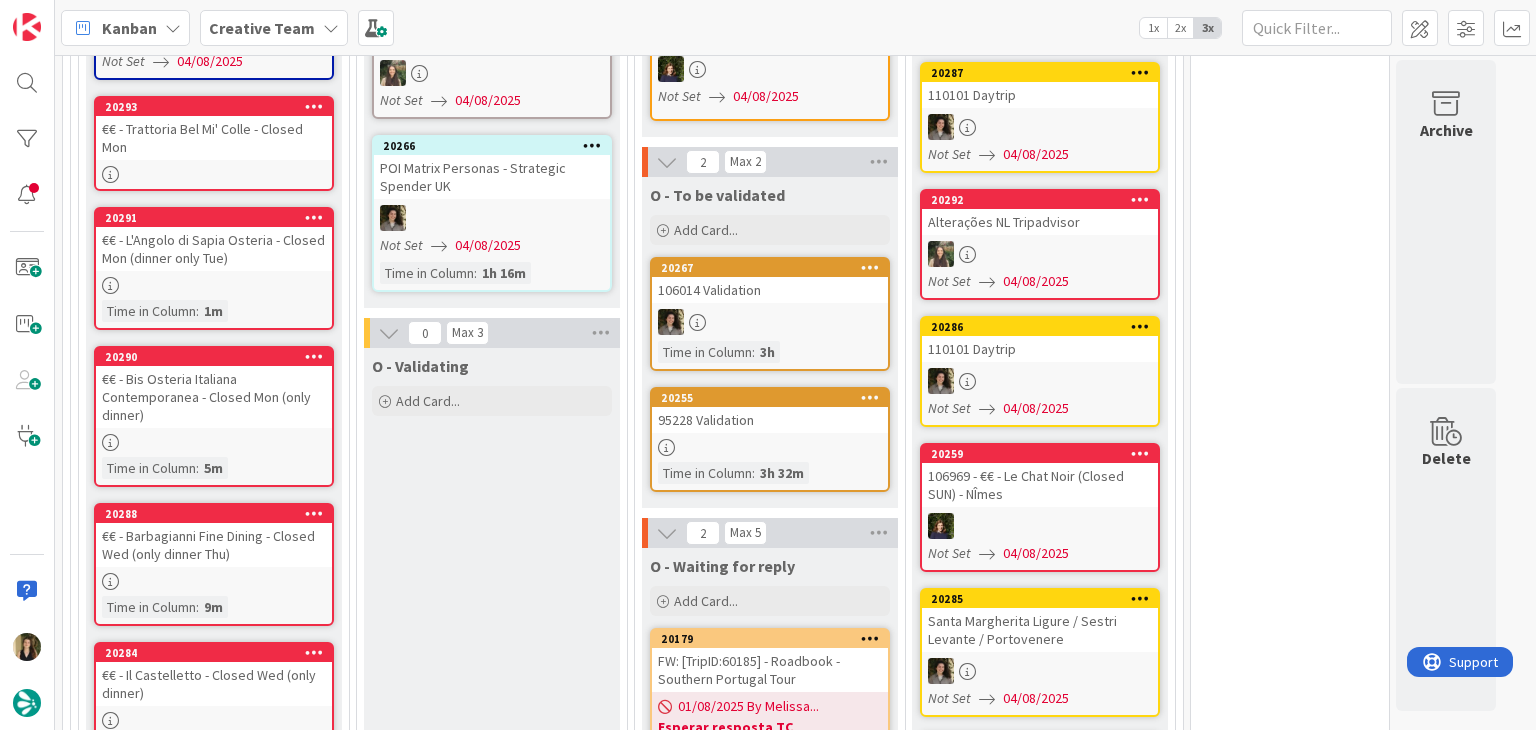 click on "O - Validating Add Card..." at bounding box center [492, 4268] 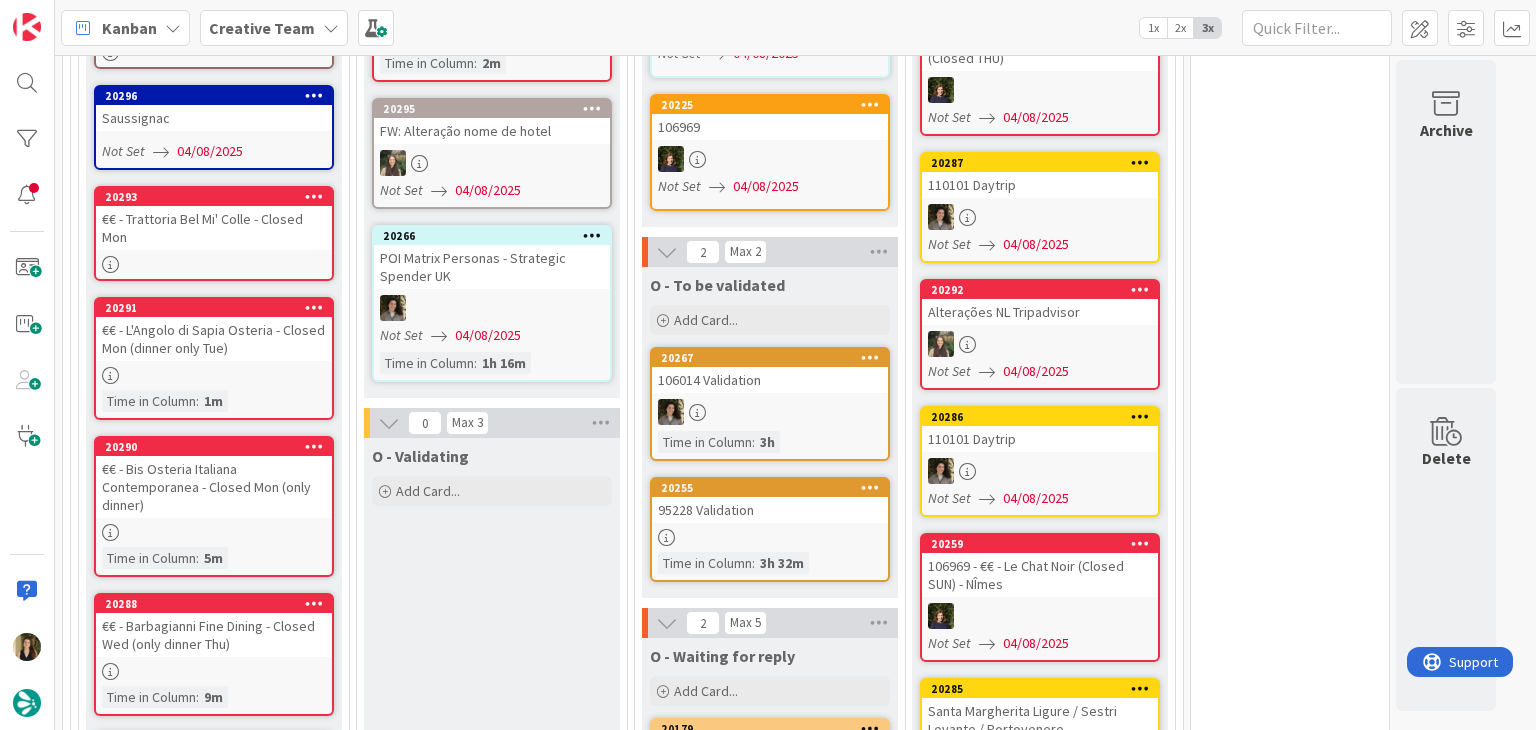 scroll, scrollTop: 1638, scrollLeft: 0, axis: vertical 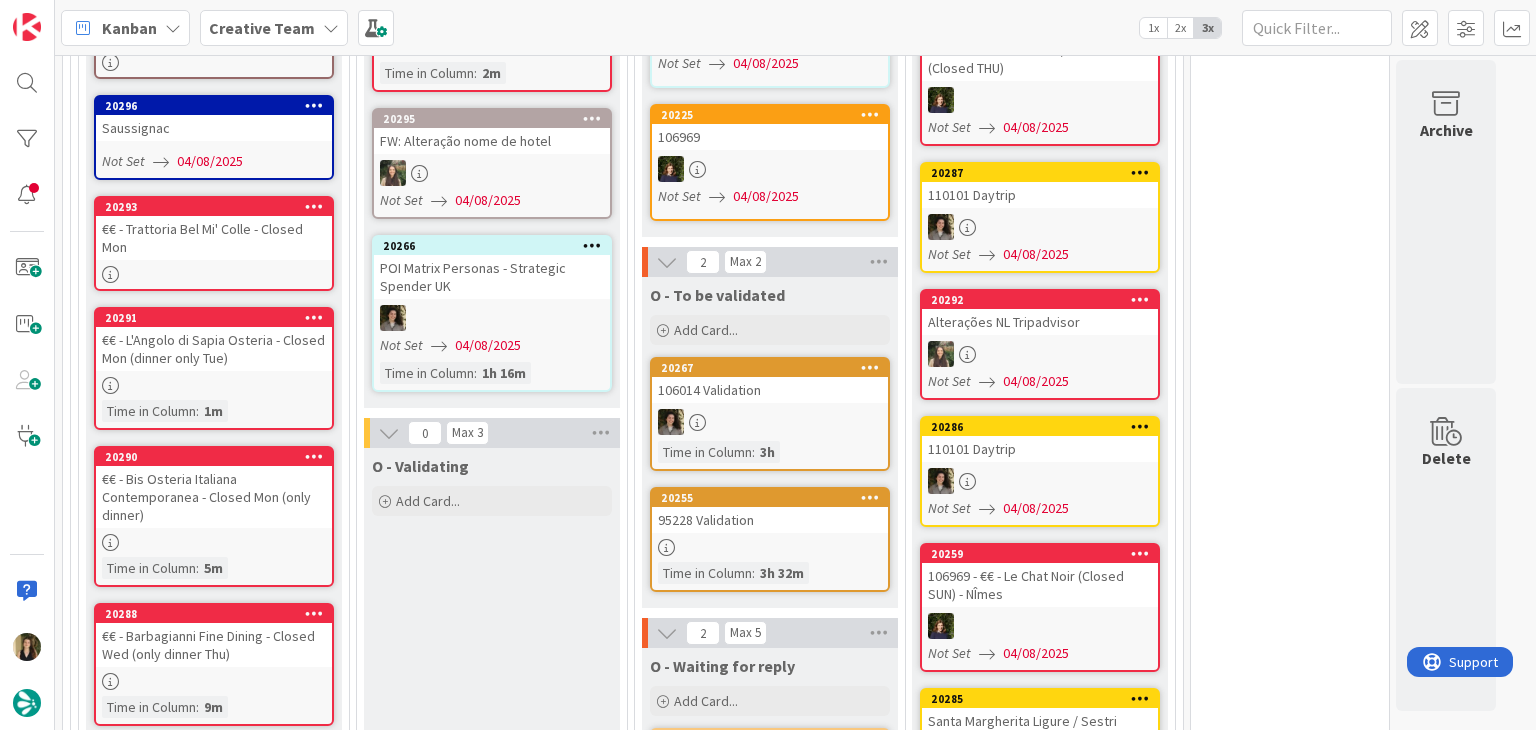 click on "O - Validating Add Card..." at bounding box center (492, 4368) 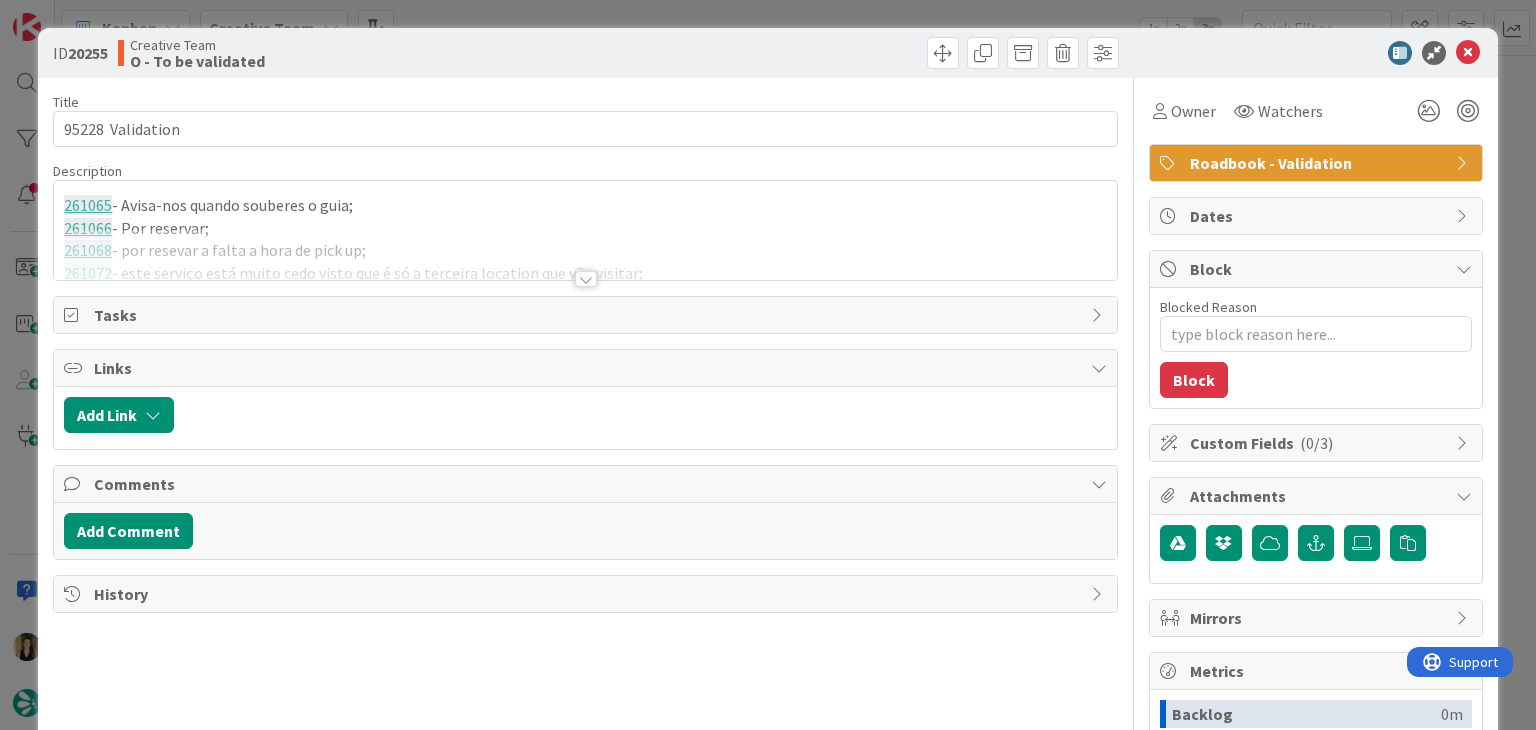 scroll, scrollTop: 0, scrollLeft: 0, axis: both 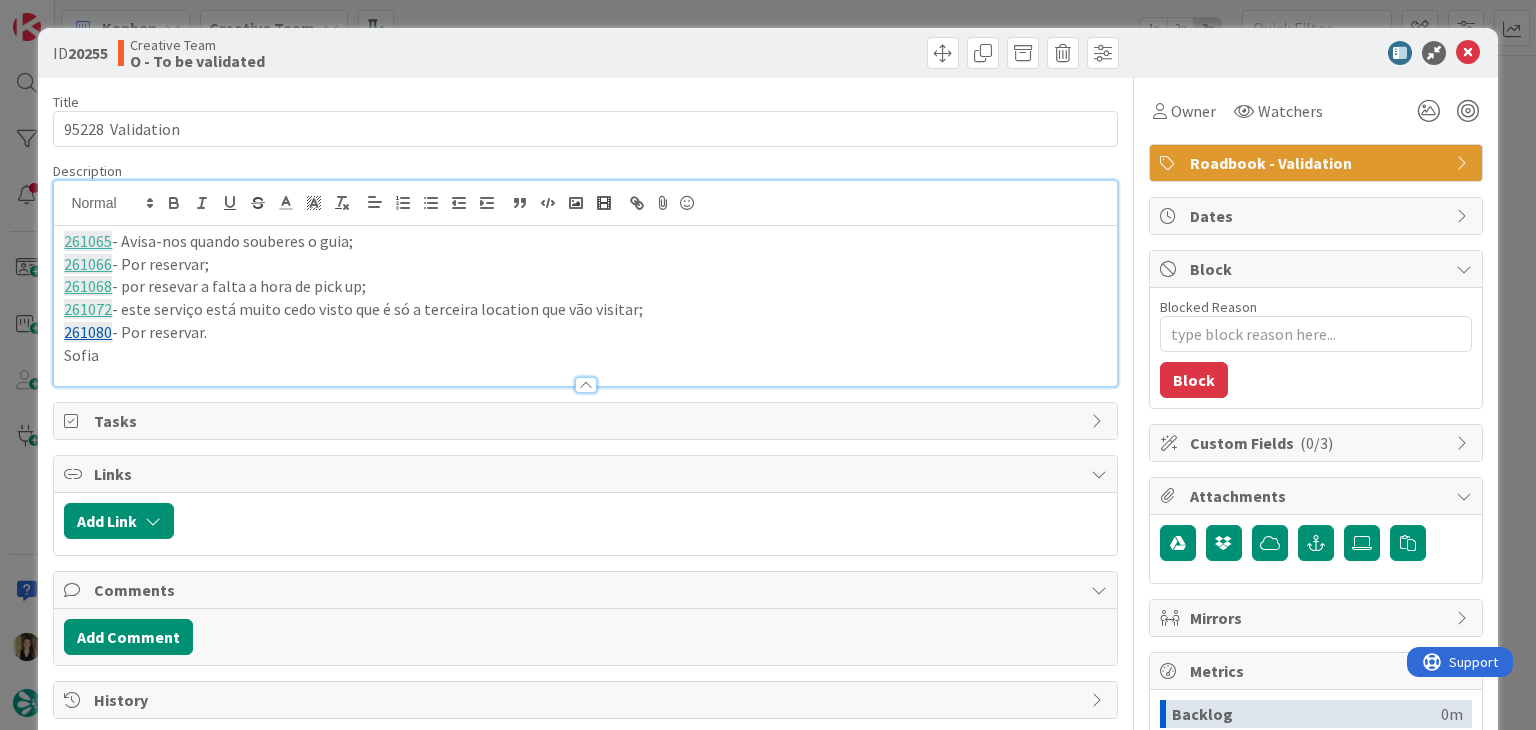 click on "ID  20255 Creative Team O - To be validated Title 17 / 128 [NUMBER]  Validation Description [NUMBER]  - Avisa-nos quando souberes o guia; [NUMBER]  - Por reservar; [NUMBER]  - por resevar a falta a hora de pick up; [NUMBER]  - este serviço está muito cedo visto que é só a terceira location que vão visitar; [NUMBER]  - Por reservar. [FIRST] Owner Watchers Roadbook - Validation Tasks Links Add Link Comments Add Comment History Owner Watchers Roadbook - Validation Dates Block Blocked Reason 0 / 256 Block Custom Fields ( 0/3 ) Attachments Mirrors Metrics Backlog 0m To Do 0m Buffer 4h 21m In Progress 0m Total Time 4h 21m Lead Time 4h 21m Cycle Time 4h 21m Blocked Time 0m Show Details" at bounding box center (768, 365) 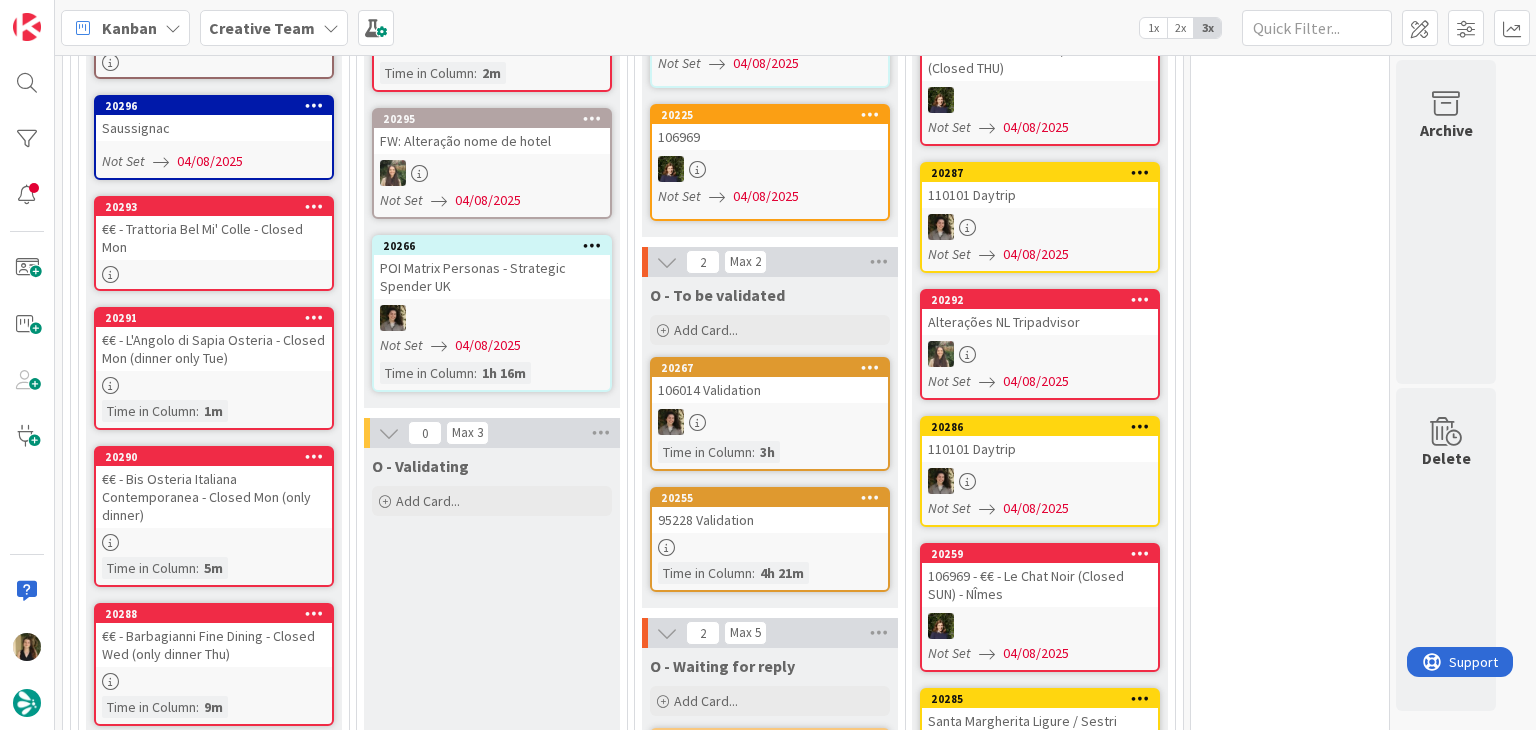click on "O - Validating Add Card..." at bounding box center (492, 4368) 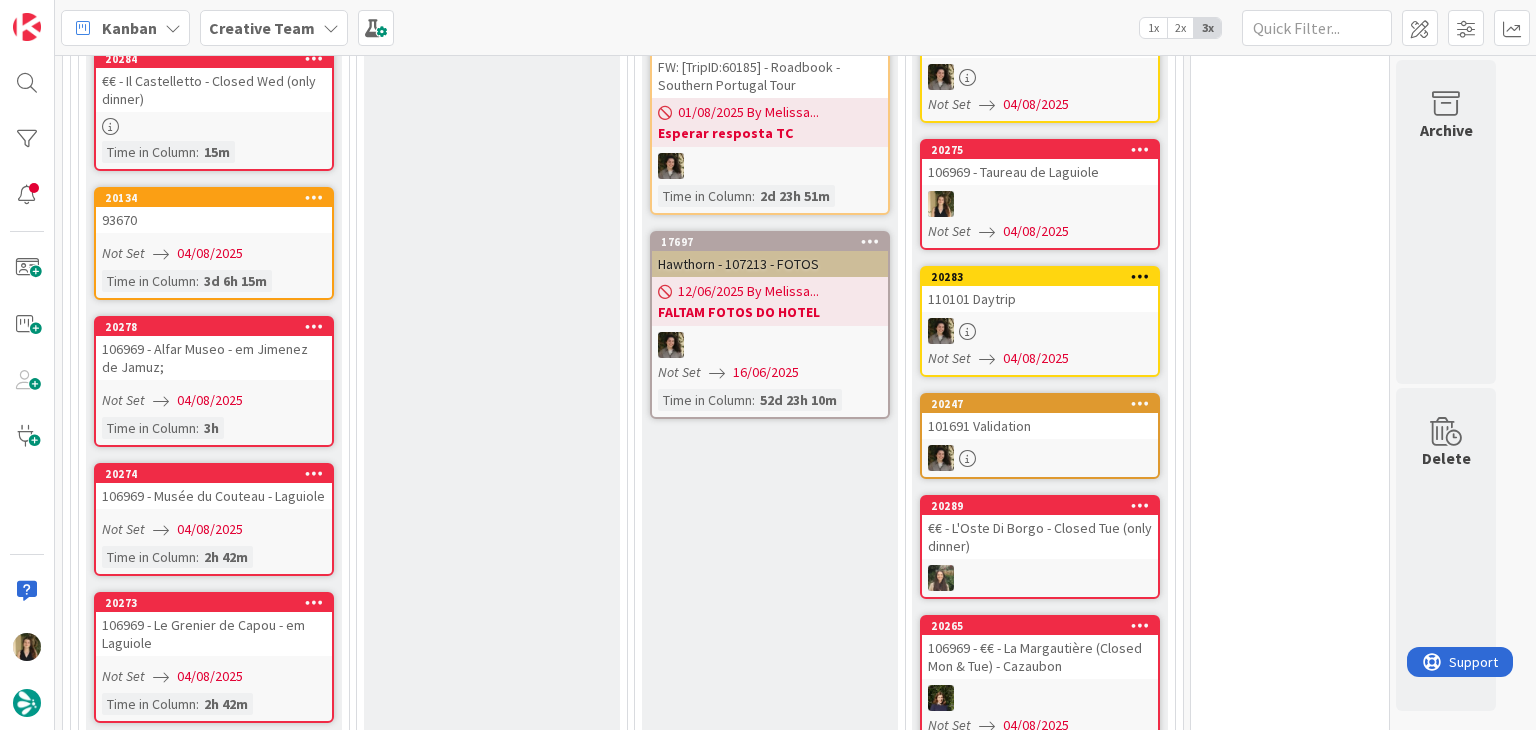 scroll, scrollTop: 2338, scrollLeft: 0, axis: vertical 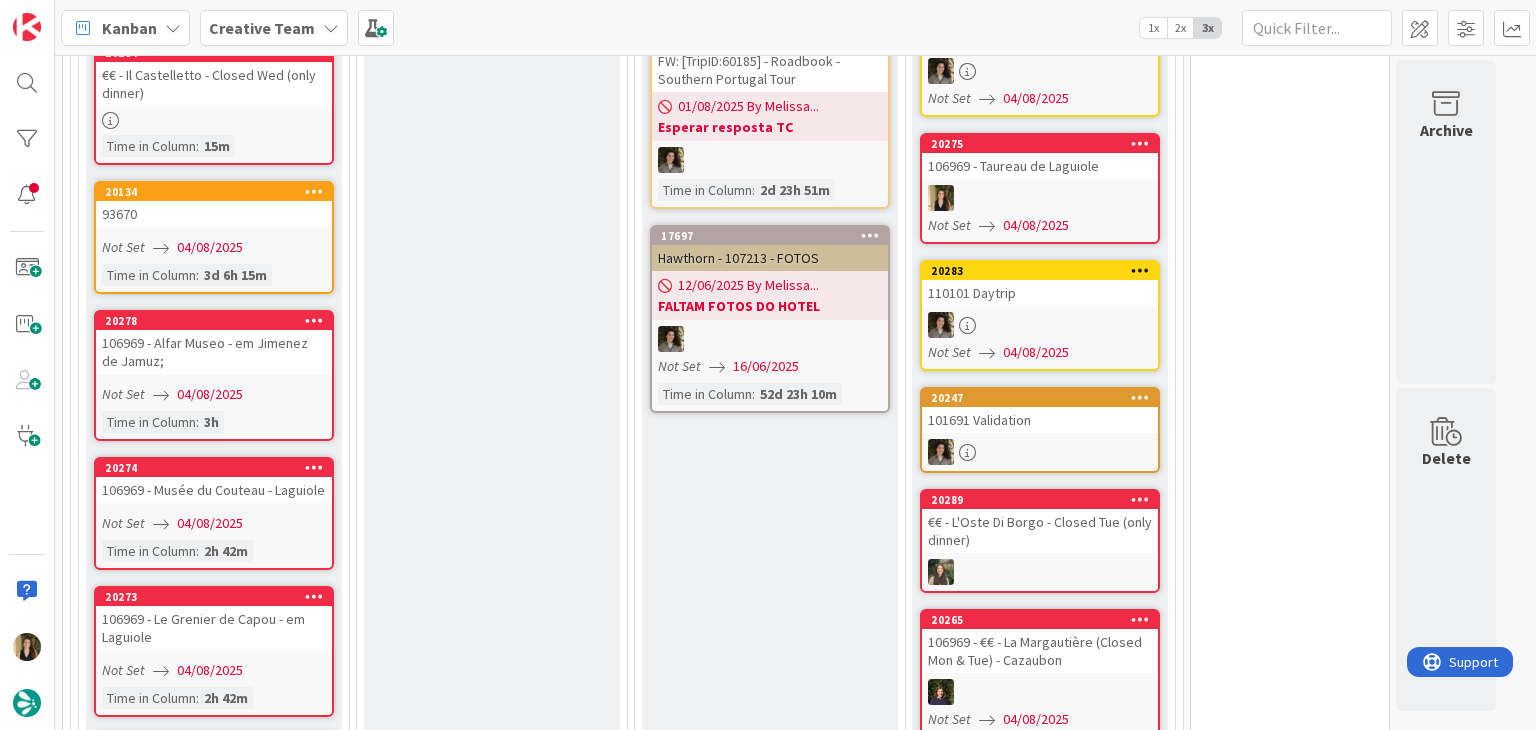 click on "O - Validating Add Card..." at bounding box center [492, 3668] 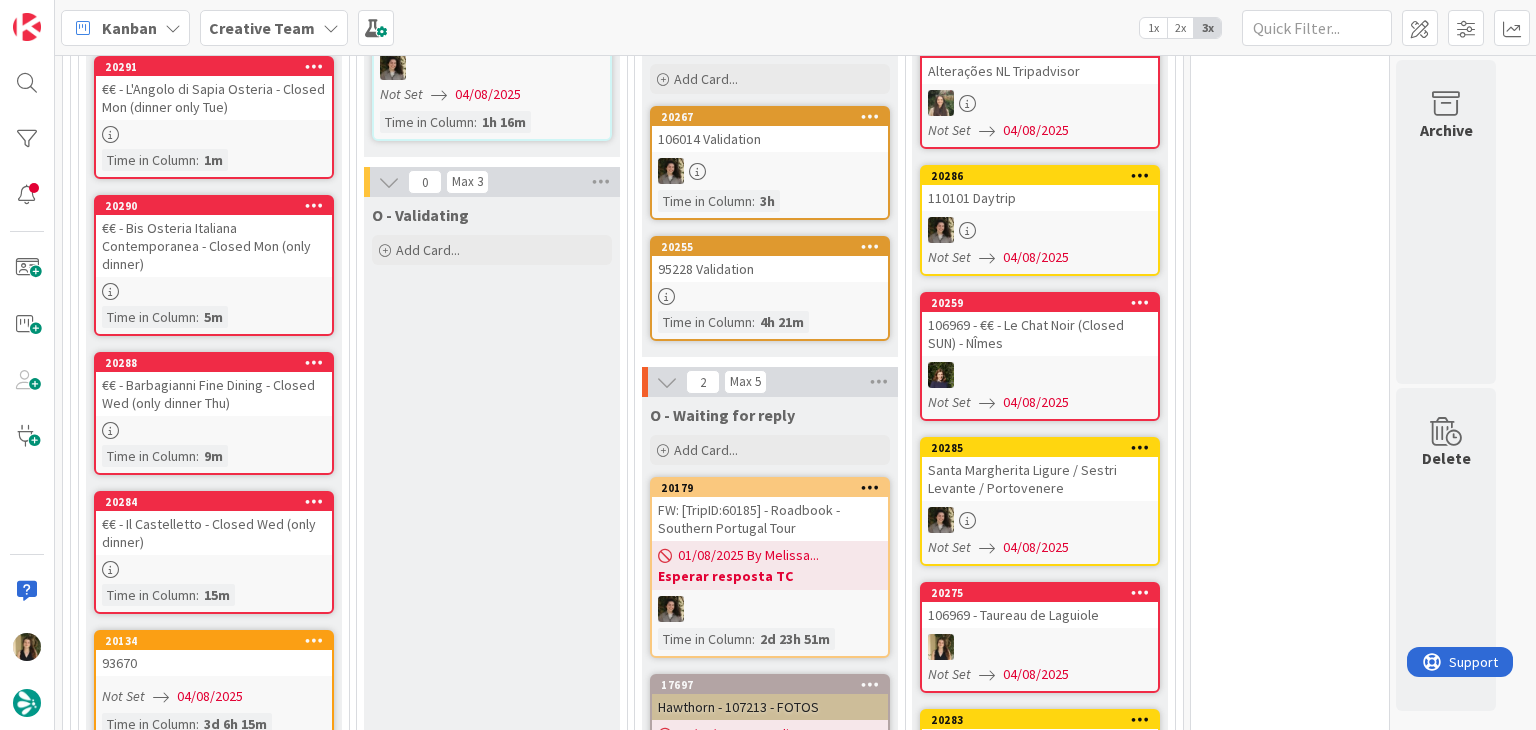 scroll, scrollTop: 1838, scrollLeft: 0, axis: vertical 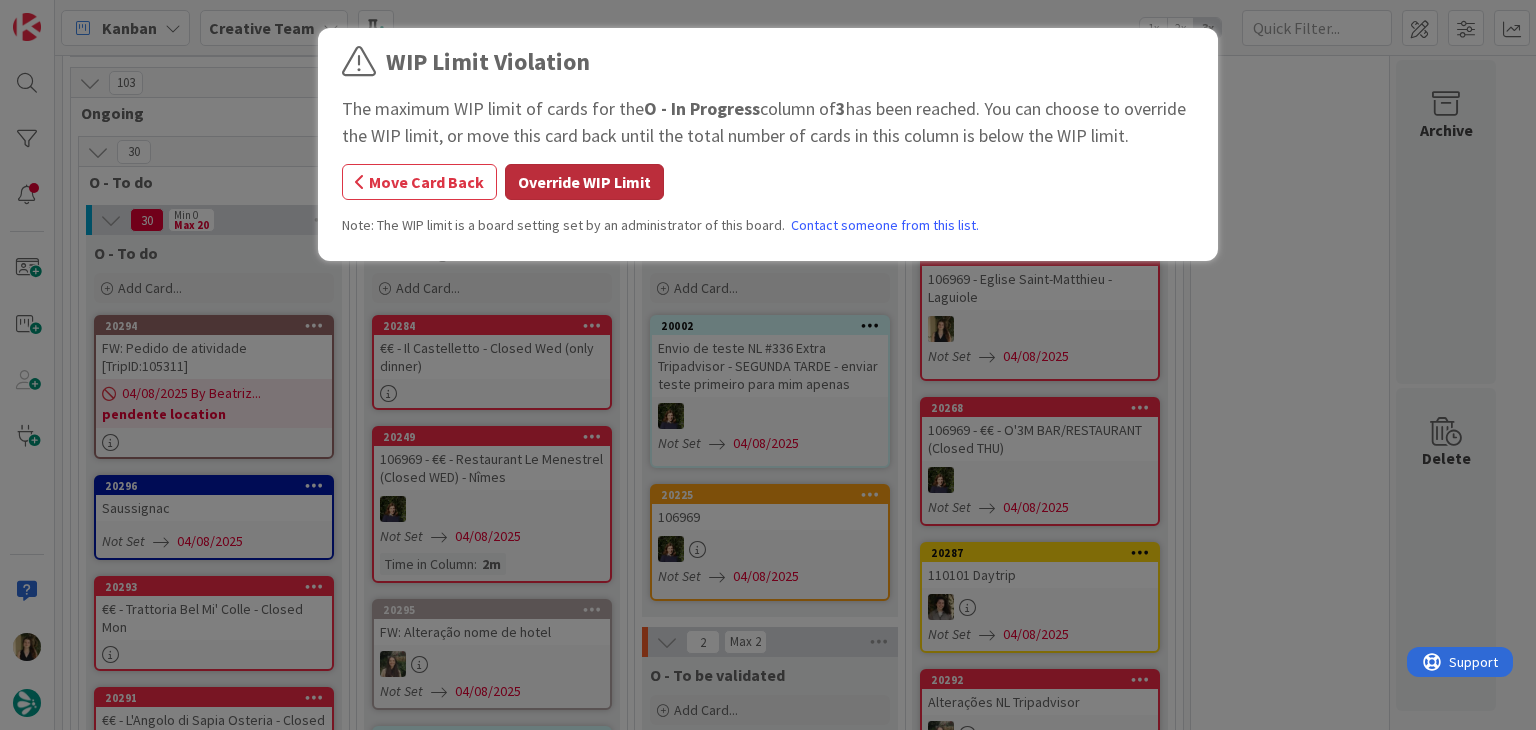 drag, startPoint x: 586, startPoint y: 163, endPoint x: 587, endPoint y: 179, distance: 16.03122 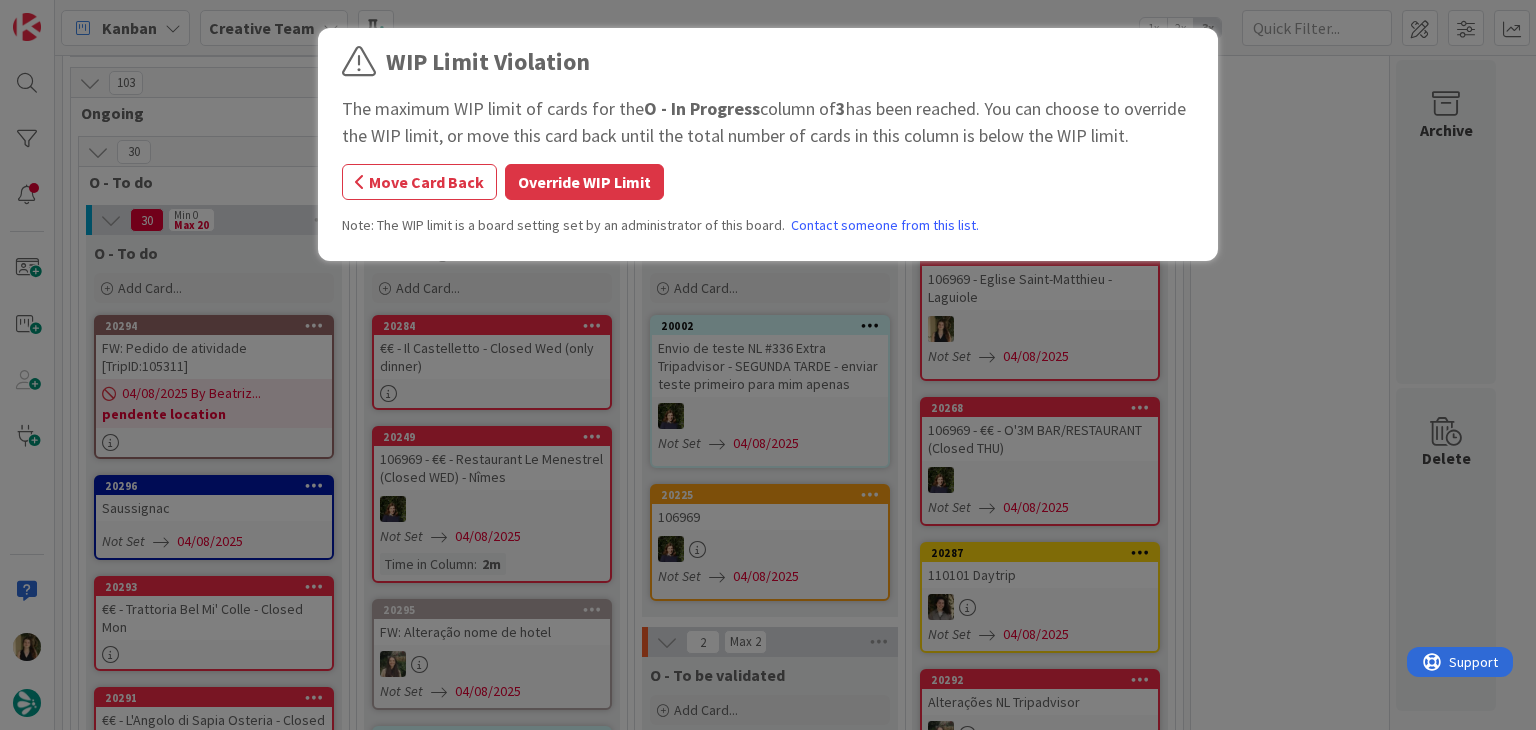 drag, startPoint x: 584, startPoint y: 185, endPoint x: 565, endPoint y: 251, distance: 68.68042 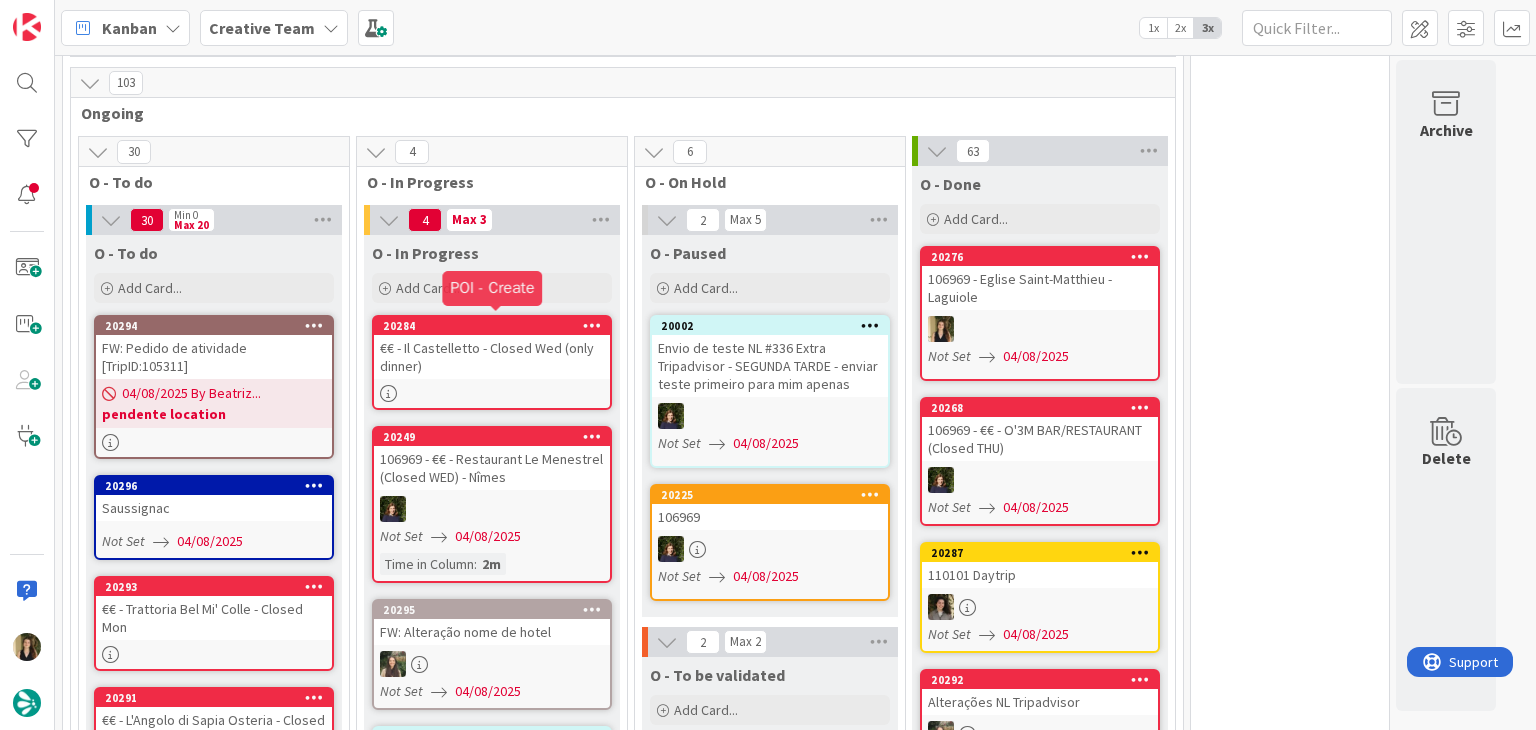 click on "€€ - Il Castelletto - Closed Wed (only dinner)" at bounding box center [492, 357] 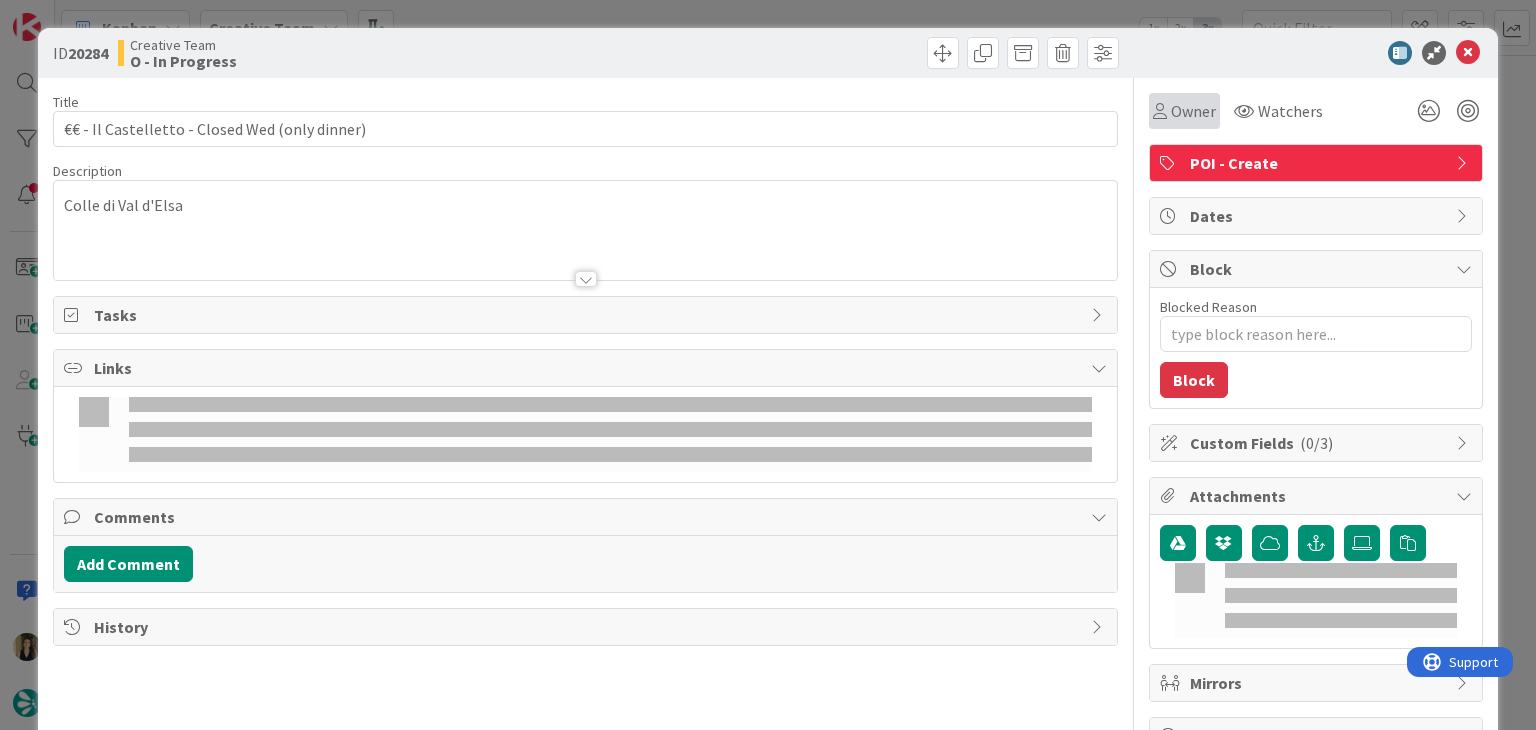 scroll, scrollTop: 0, scrollLeft: 0, axis: both 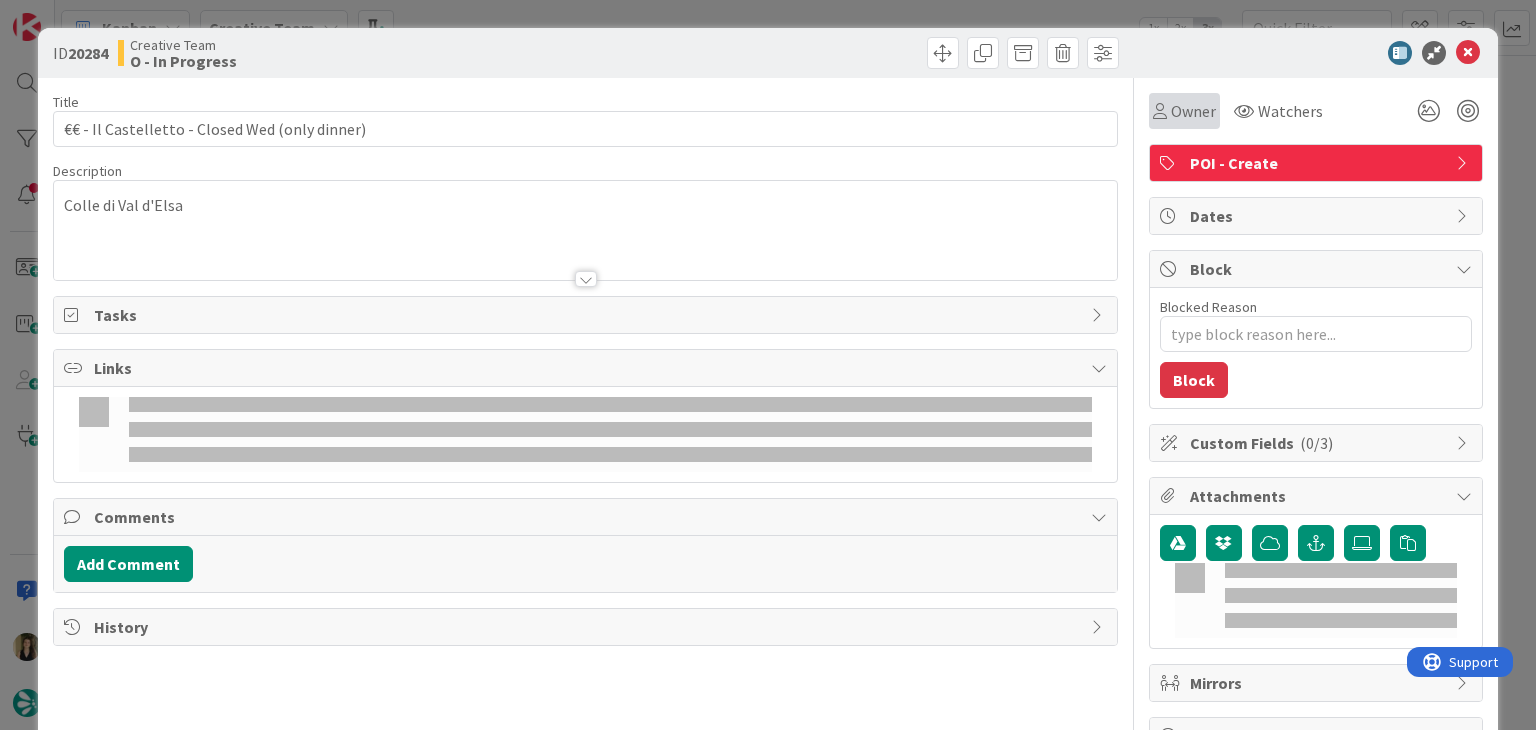 click on "Owner" at bounding box center [1193, 111] 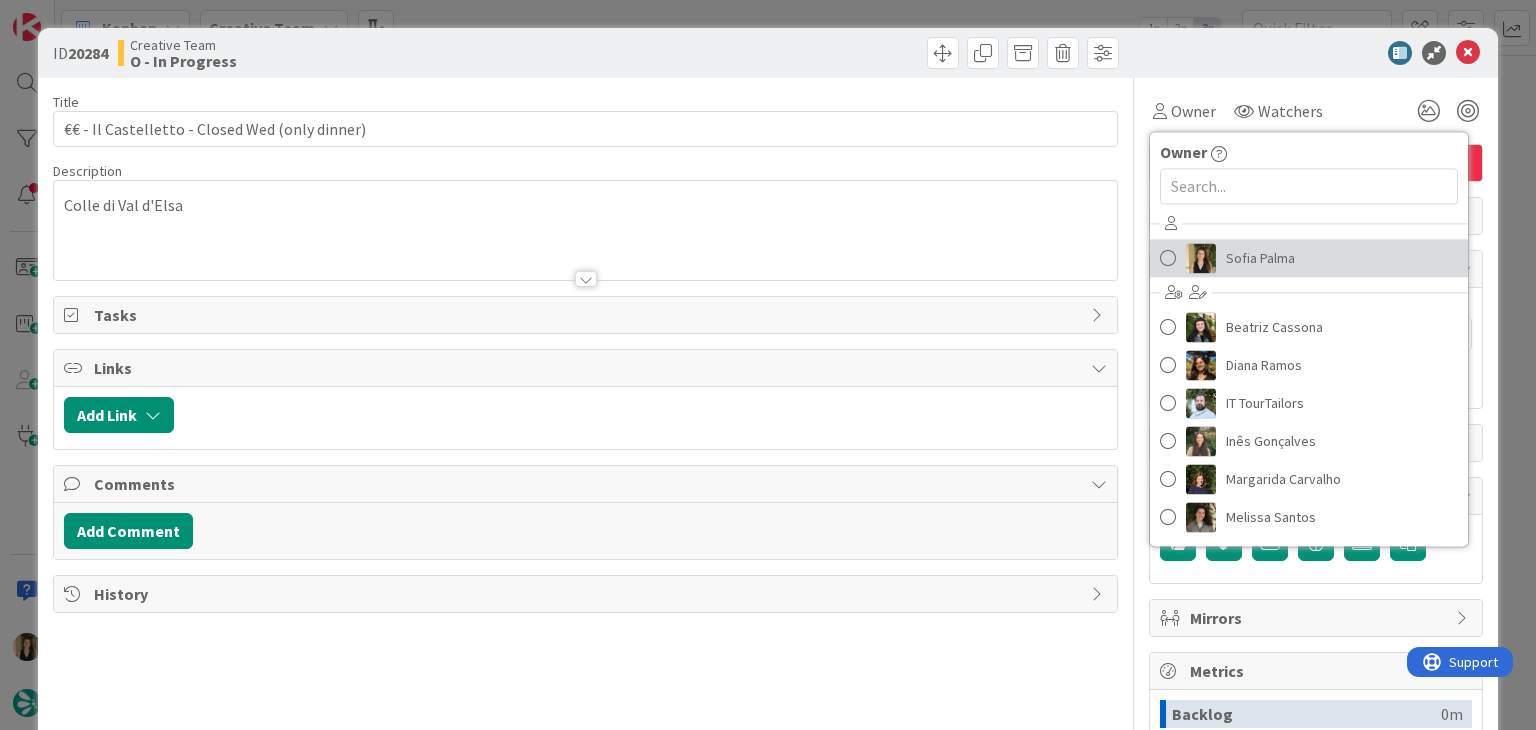scroll, scrollTop: 0, scrollLeft: 0, axis: both 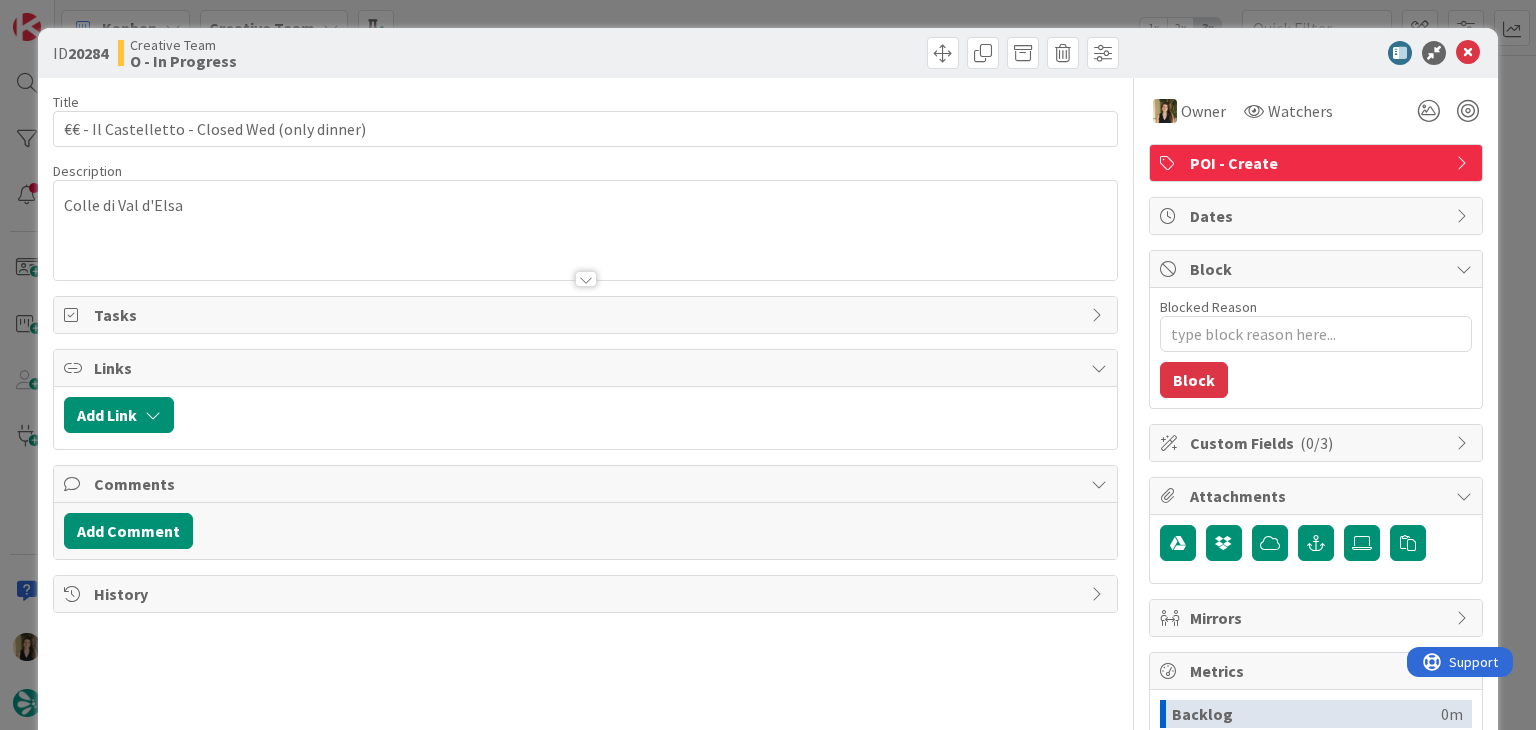 drag, startPoint x: 772, startPoint y: 73, endPoint x: 766, endPoint y: 45, distance: 28.635643 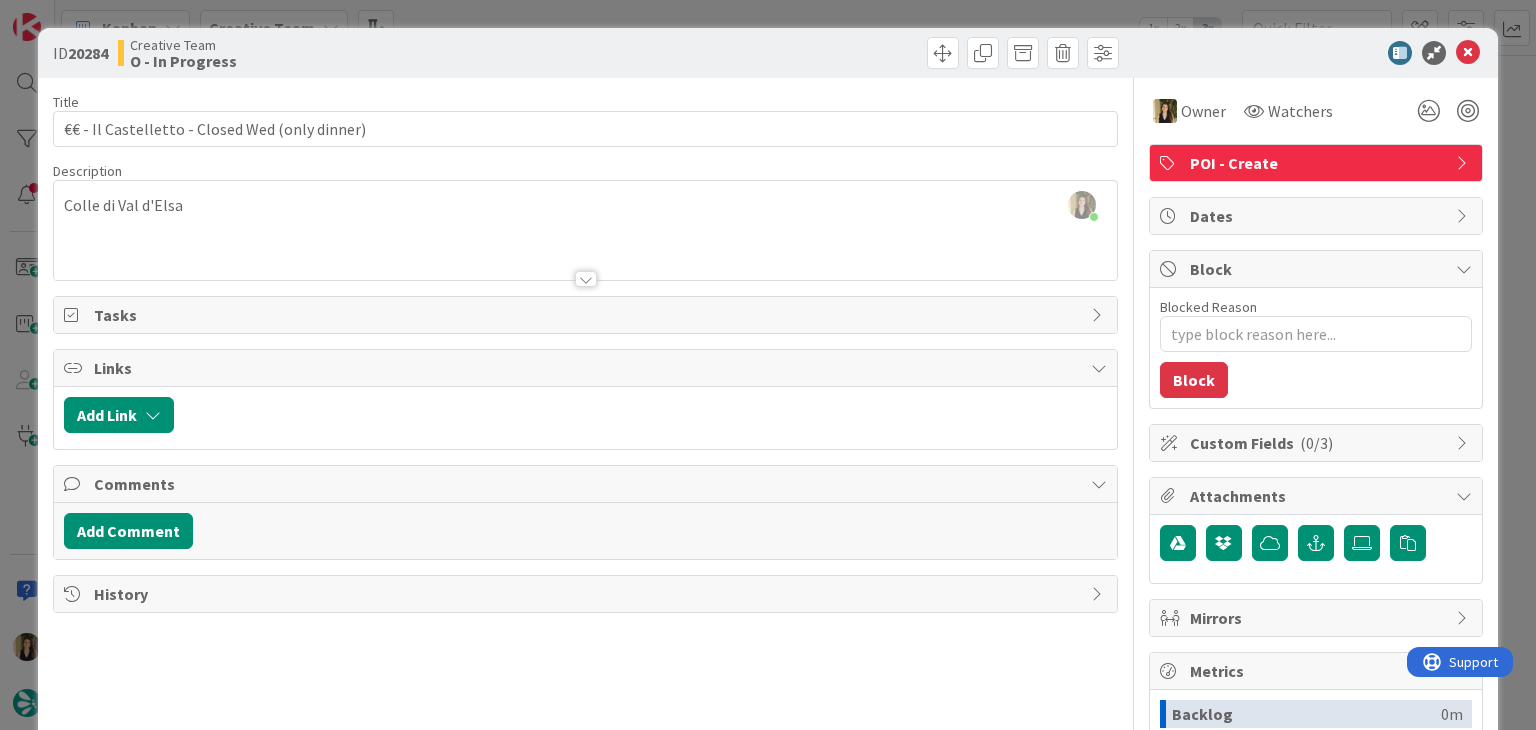 click at bounding box center (855, 53) 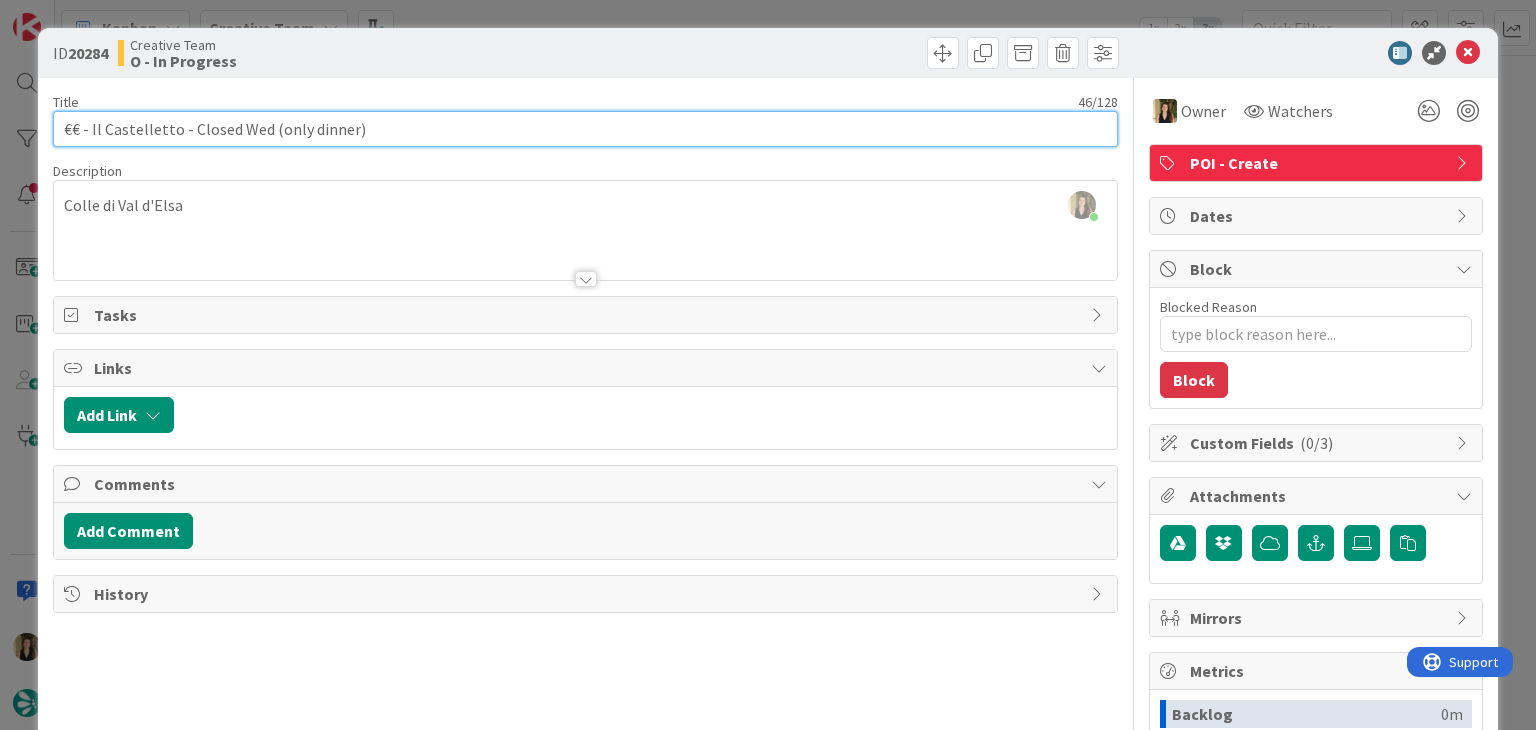 drag, startPoint x: 396, startPoint y: 119, endPoint x: 22, endPoint y: 125, distance: 374.04813 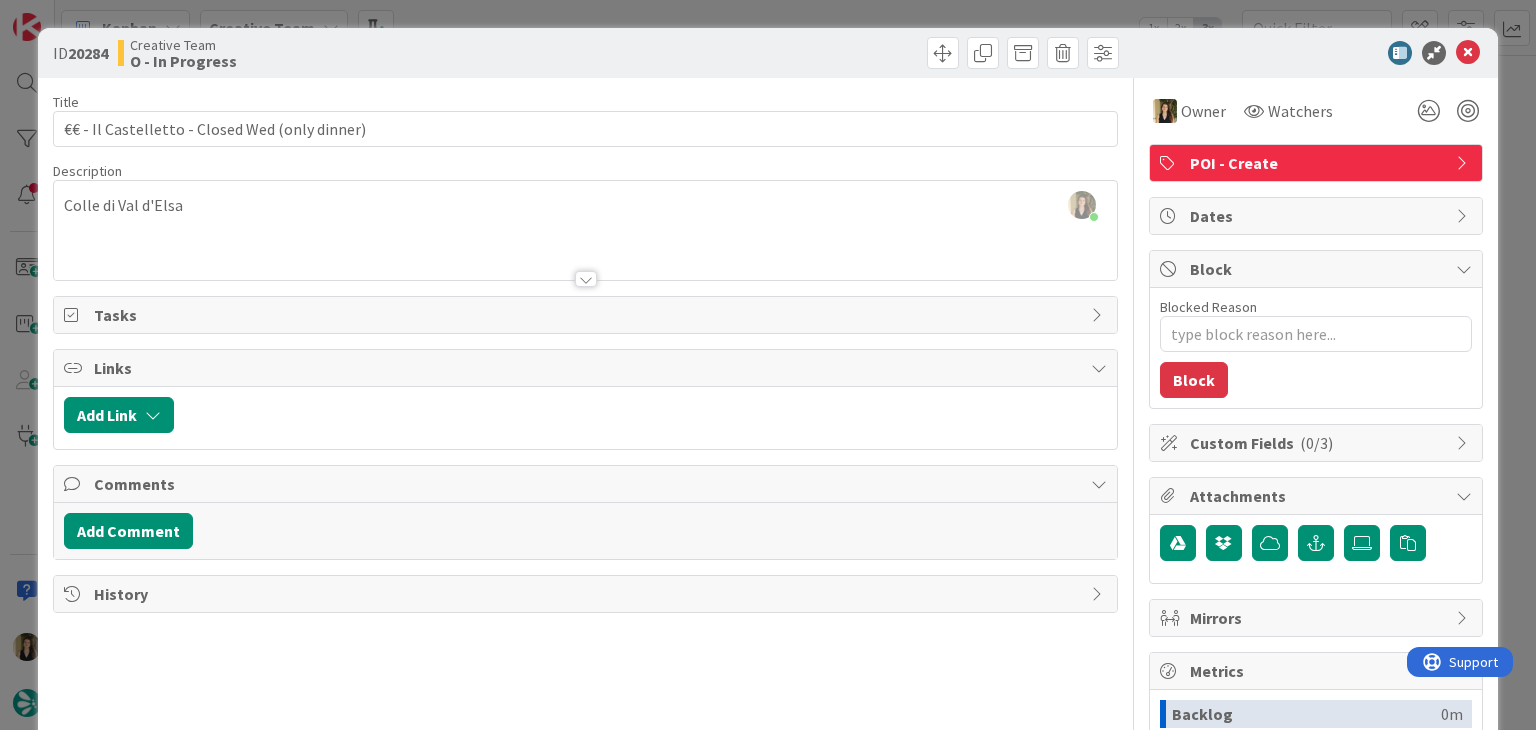 click on "[FIRST] [LAST] joined  9 m ago [CITY]" at bounding box center (585, 230) 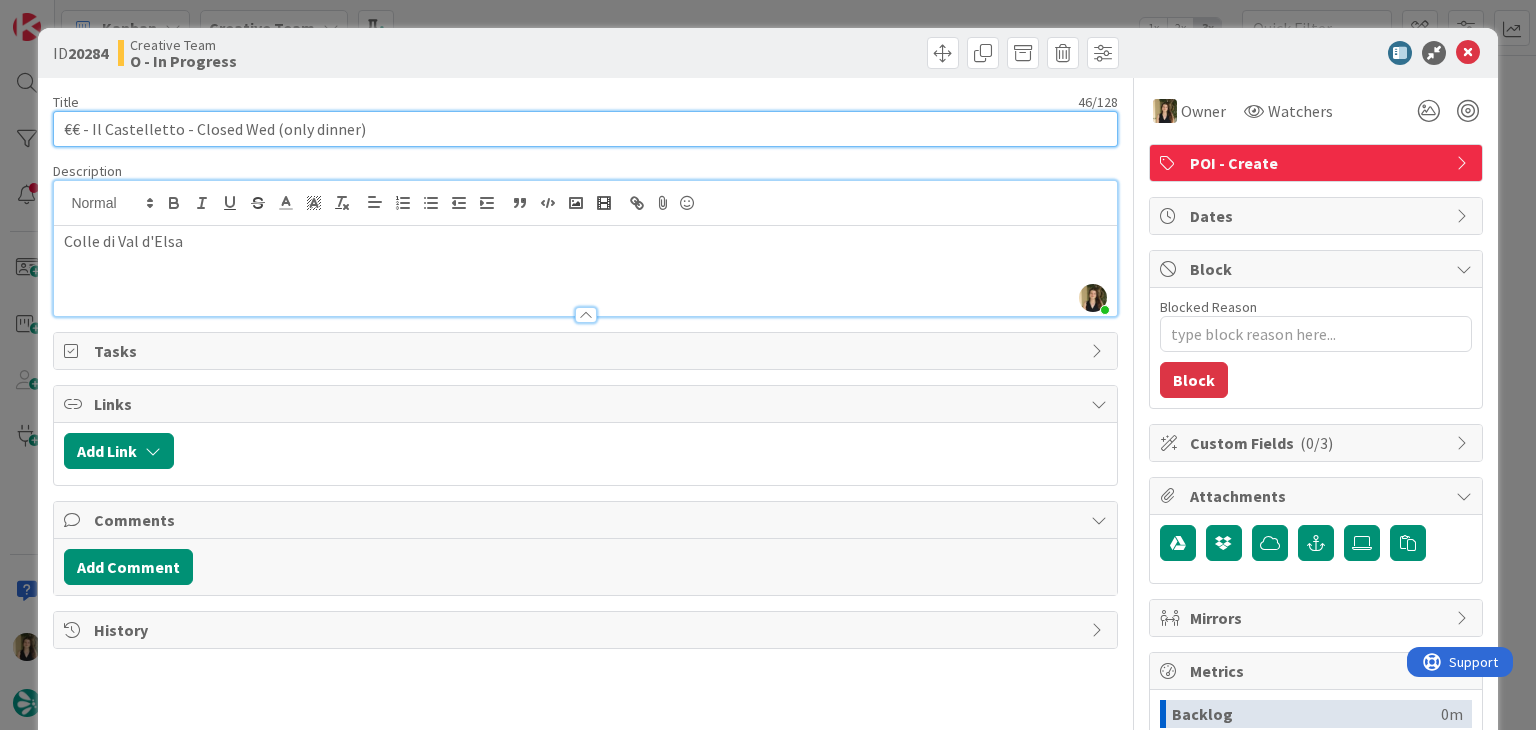 drag, startPoint x: 172, startPoint y: 127, endPoint x: 89, endPoint y: 117, distance: 83.60024 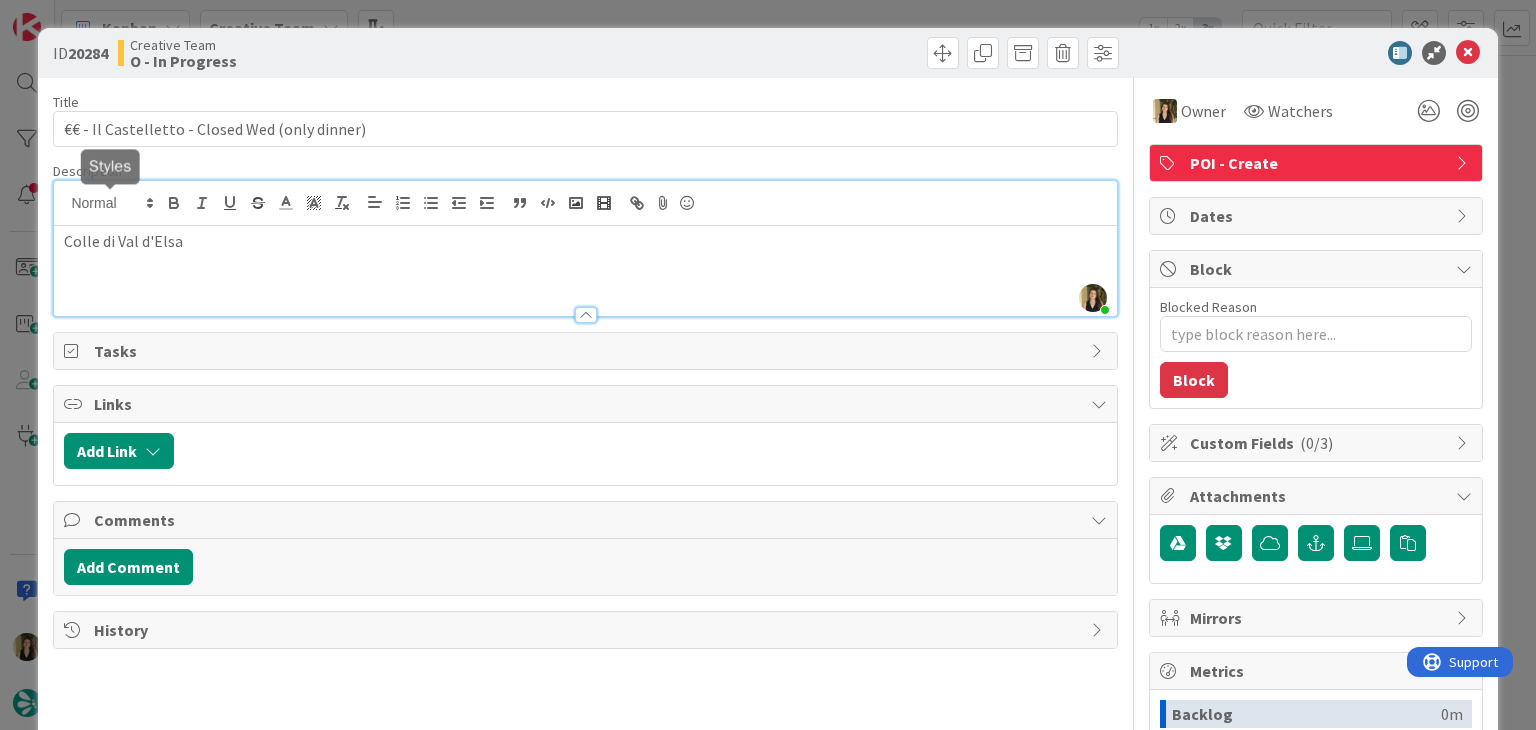 click at bounding box center (855, 53) 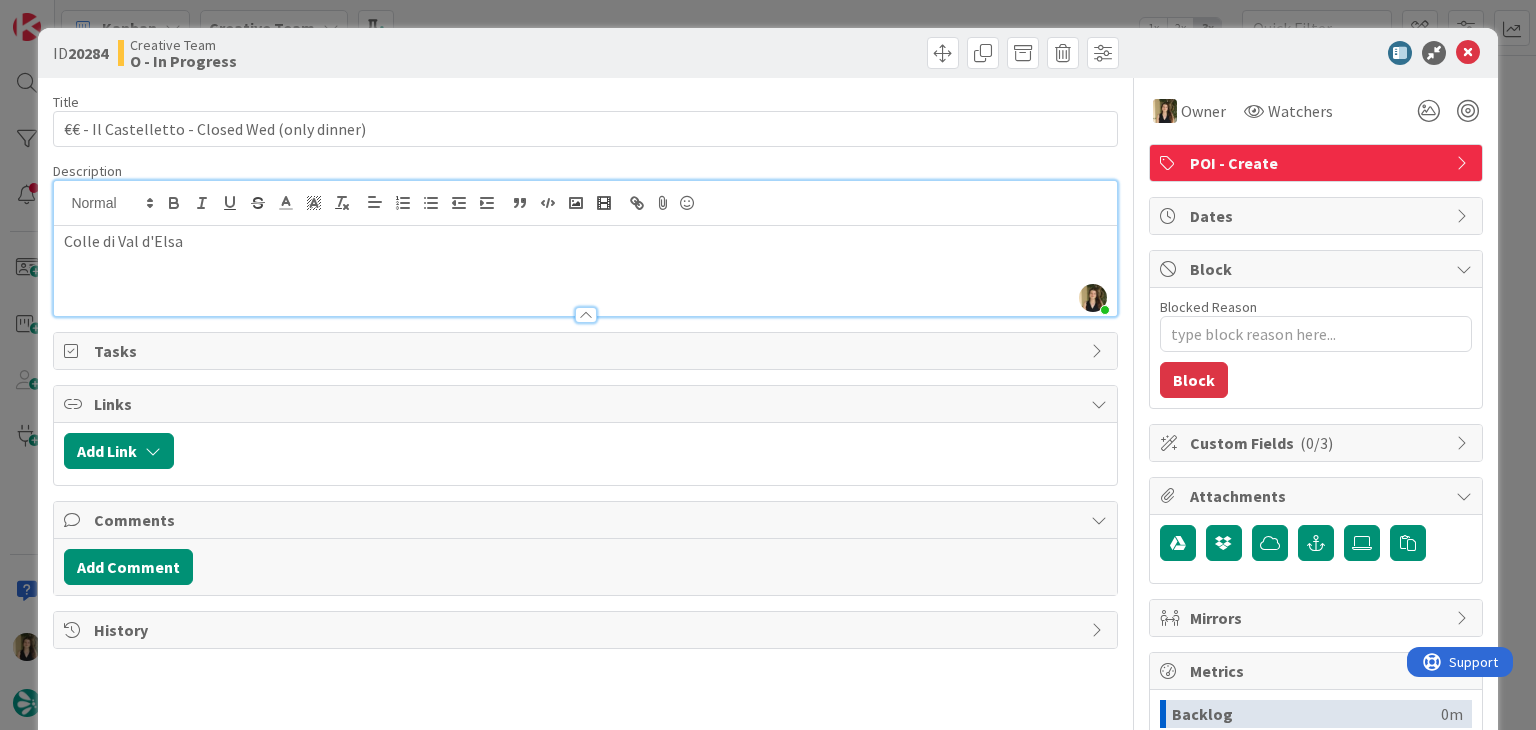 click on "Creative Team O - In Progress" at bounding box center [349, 53] 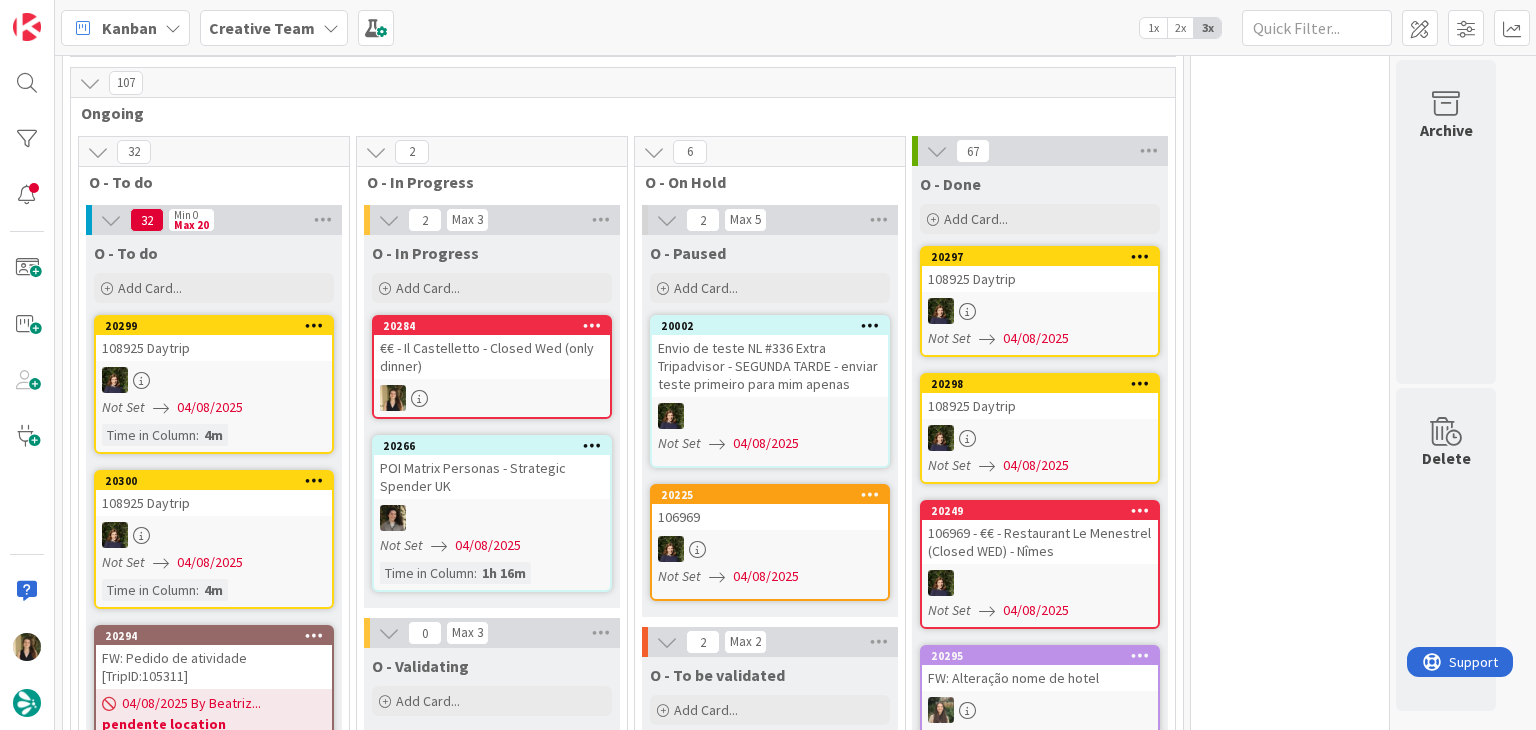 scroll, scrollTop: 0, scrollLeft: 0, axis: both 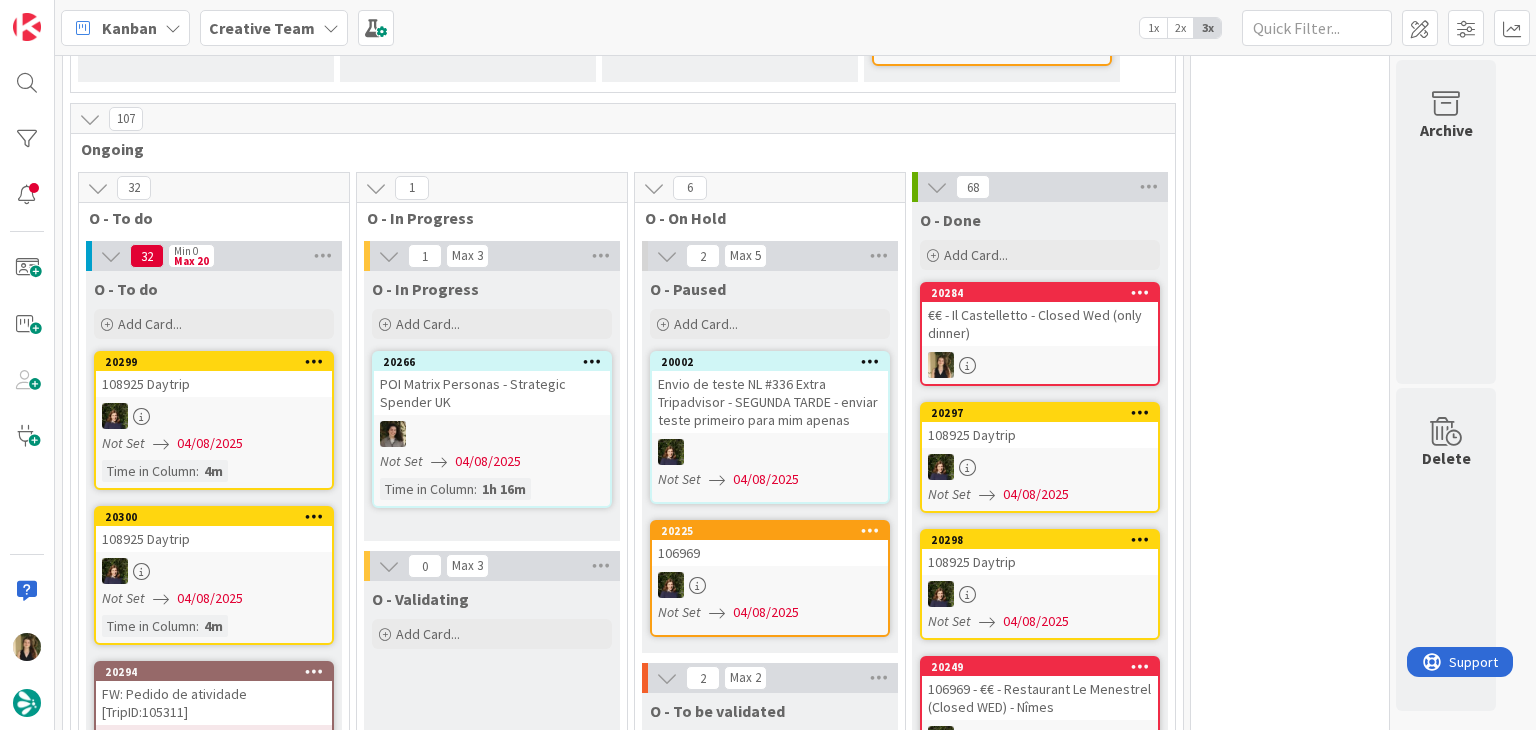 click on "0 Tempos máximos Roadbook  - Create -  30 min Roadbook  - Validation  - 20 min Roadbook  - Revision  - 25 min NL  - Blog Post + Email  - 4h30 NL  - Paginação  - 3 h NL  - Teste/agendar  - 30min Daytrip  - 5 min Car  - 20 min Service  - 20 min Service  Aux  - 10 min POI  - Pesquisa (exclui redação)  - 45 min POI  - Create  - 20 min Location  - 20 min Accommodation  - 30 min Accommodation  RB  - 20 min Website   -  Carregamento de Tours  - 6h Website  -  Edição conteúdo -  20min" at bounding box center [1290, 5307] 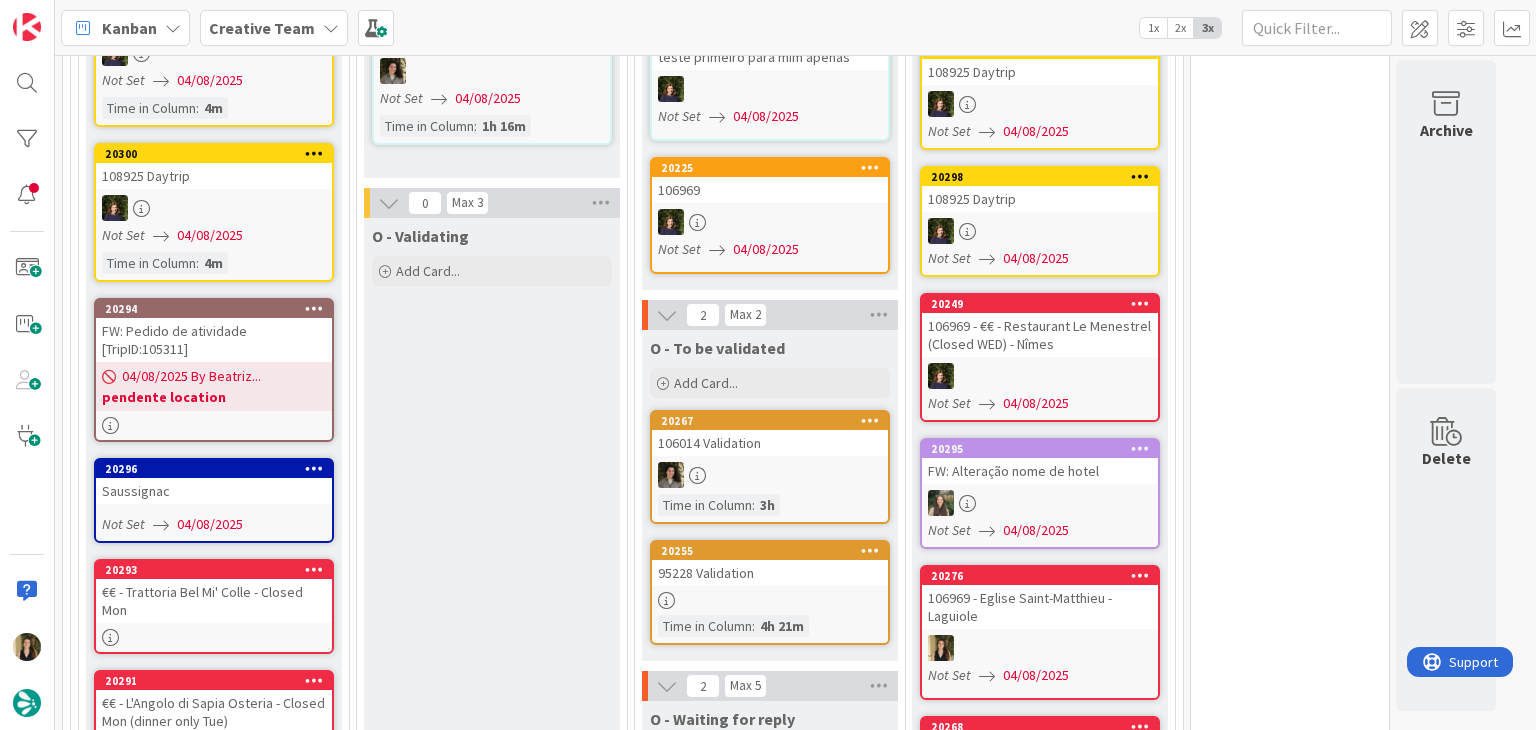 scroll, scrollTop: 1622, scrollLeft: 0, axis: vertical 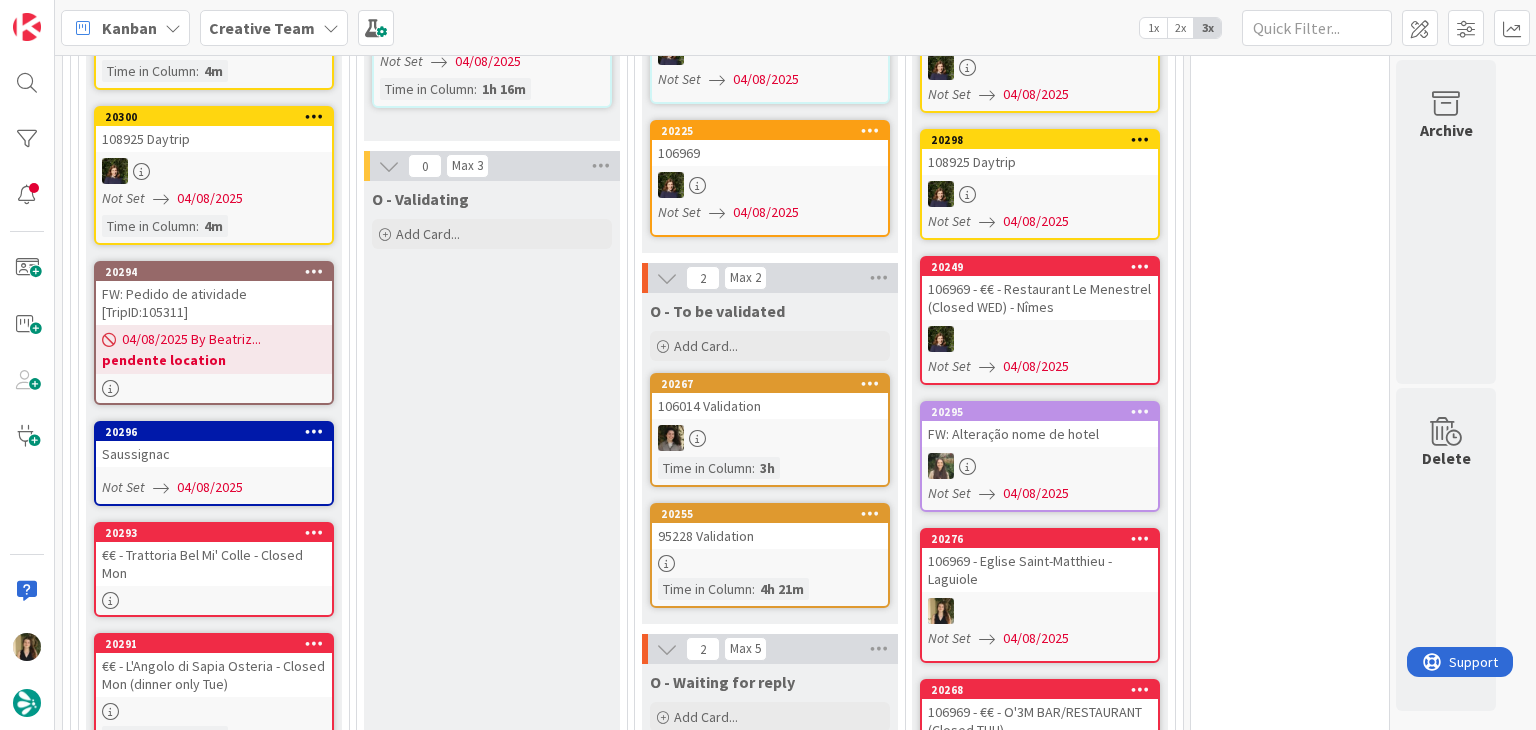 click on "O - Validating Add Card..." at bounding box center [492, 4565] 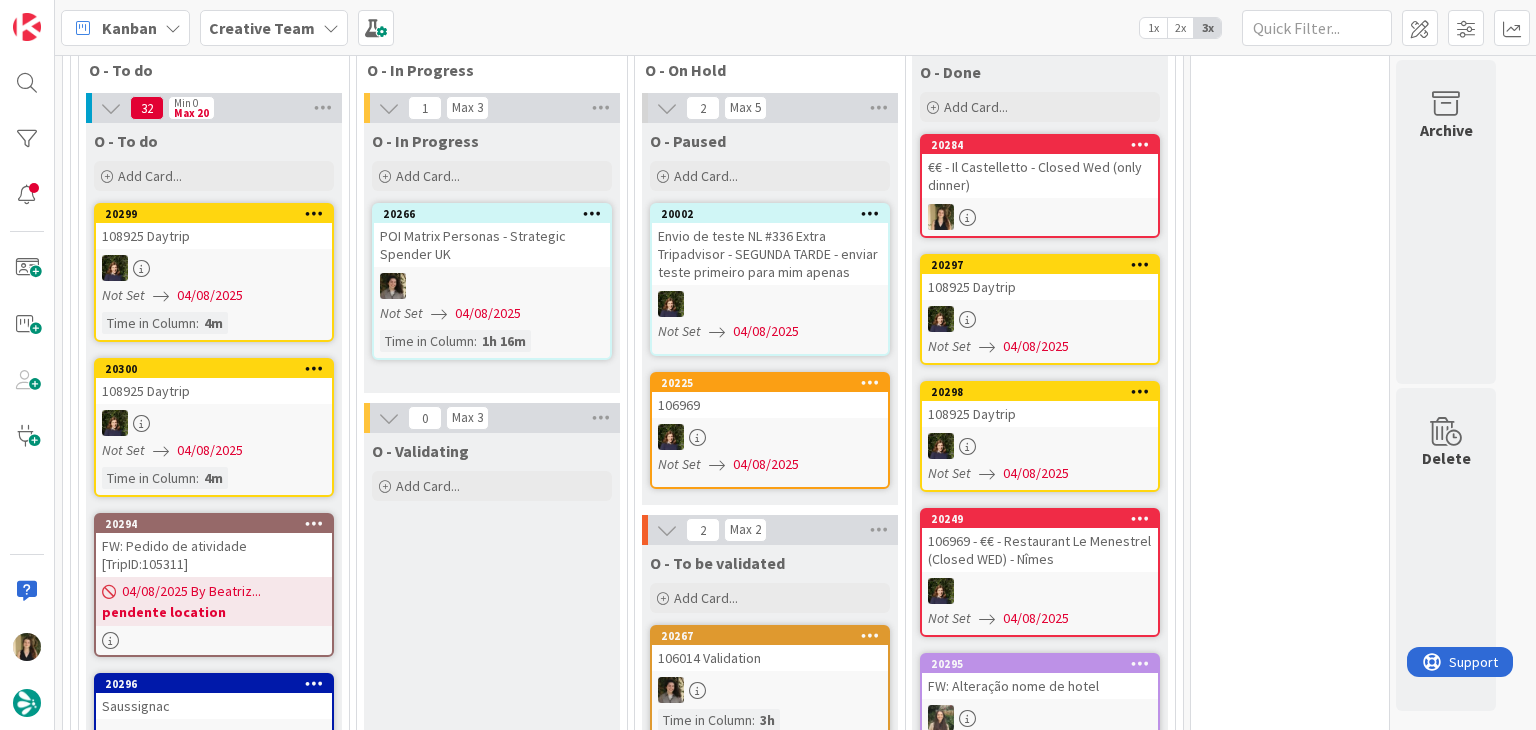 scroll, scrollTop: 1322, scrollLeft: 0, axis: vertical 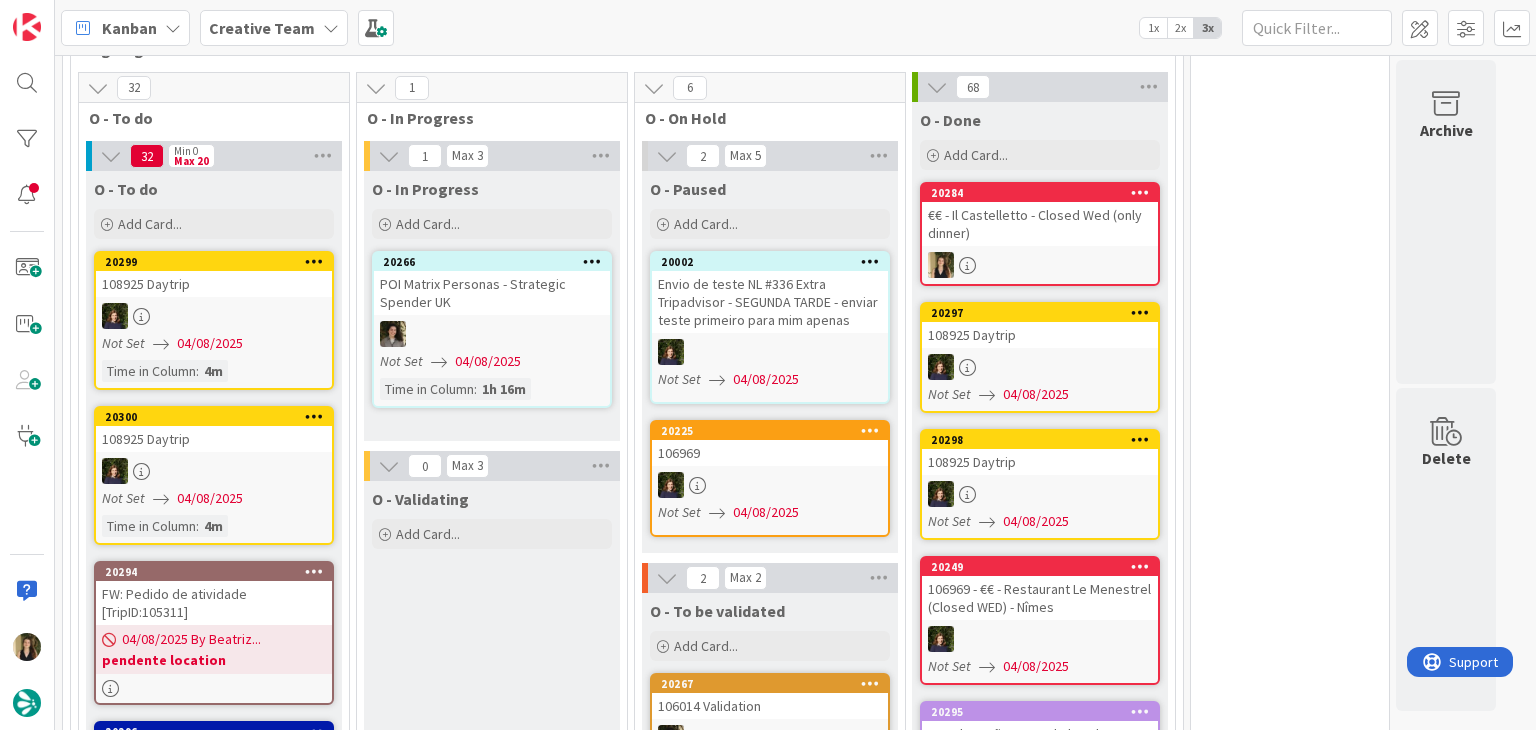click on "€€ - Il Castelletto - Closed Wed (only dinner)" at bounding box center [1040, 224] 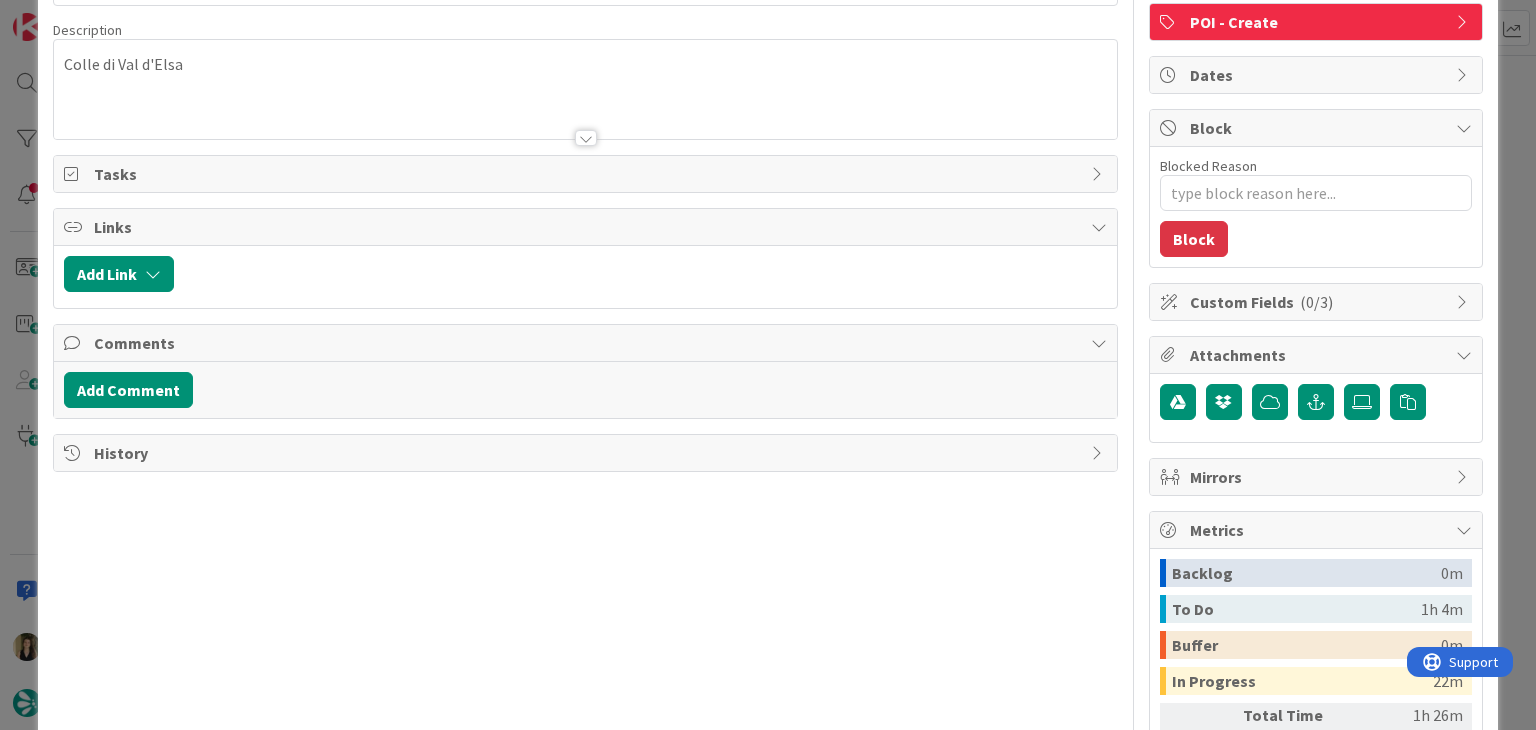 scroll, scrollTop: 209, scrollLeft: 0, axis: vertical 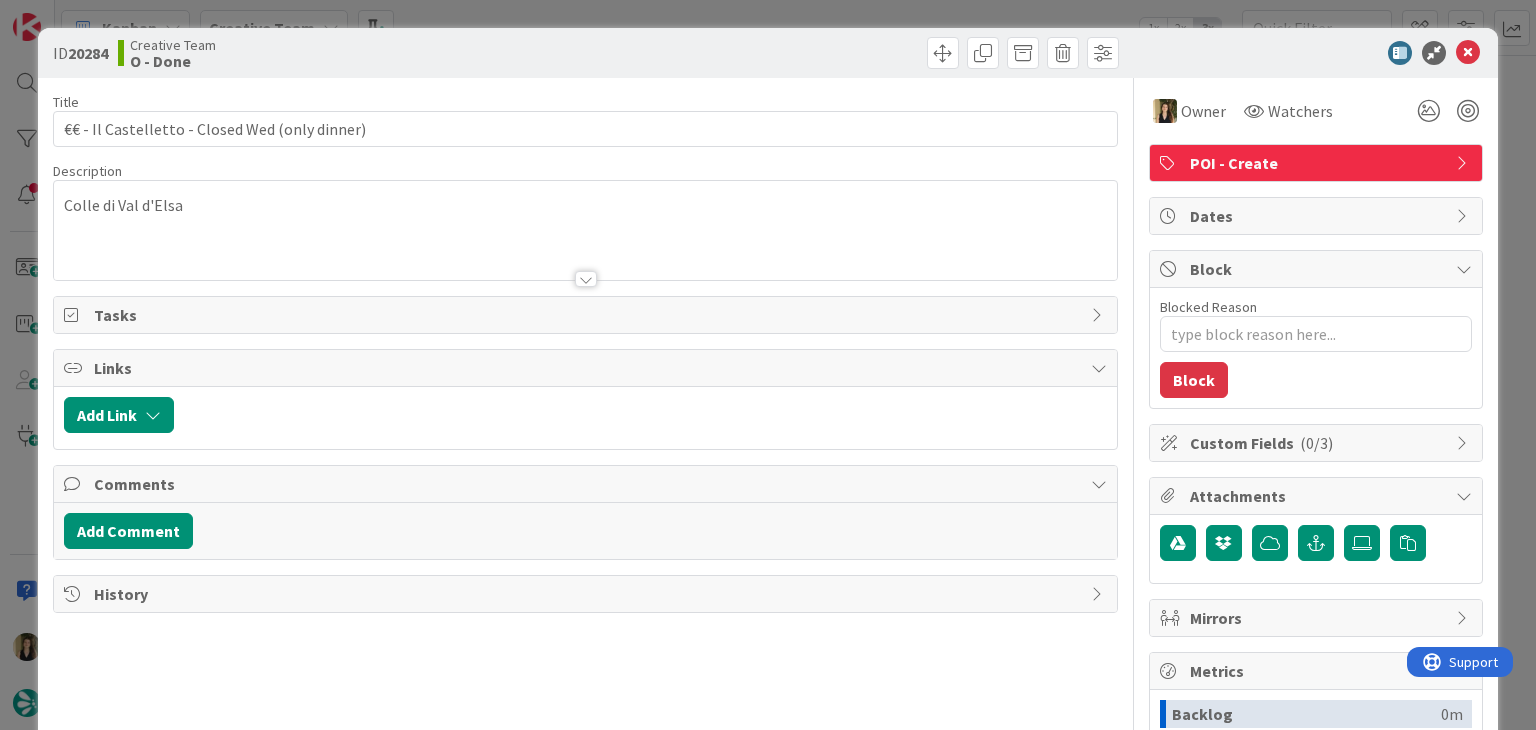 click on "ID  20284 Creative Team O - Done Title 46 / 128 €€ - Il Castelletto - Closed Wed (only dinner) Description [CITY] Owner Watchers POI - Create  Tasks Links Add Link Comments Add Comment History Owner Watchers POI - Create  Dates Block Blocked Reason 0 / 256 Block Custom Fields ( 0/3 ) Attachments Mirrors Metrics Backlog 0m To Do 1h 4m Buffer 0m In Progress 22m Total Time 1h 26m Lead Time 1h 26m Cycle Time 22m Blocked Time 0m Show Details" at bounding box center [768, 365] 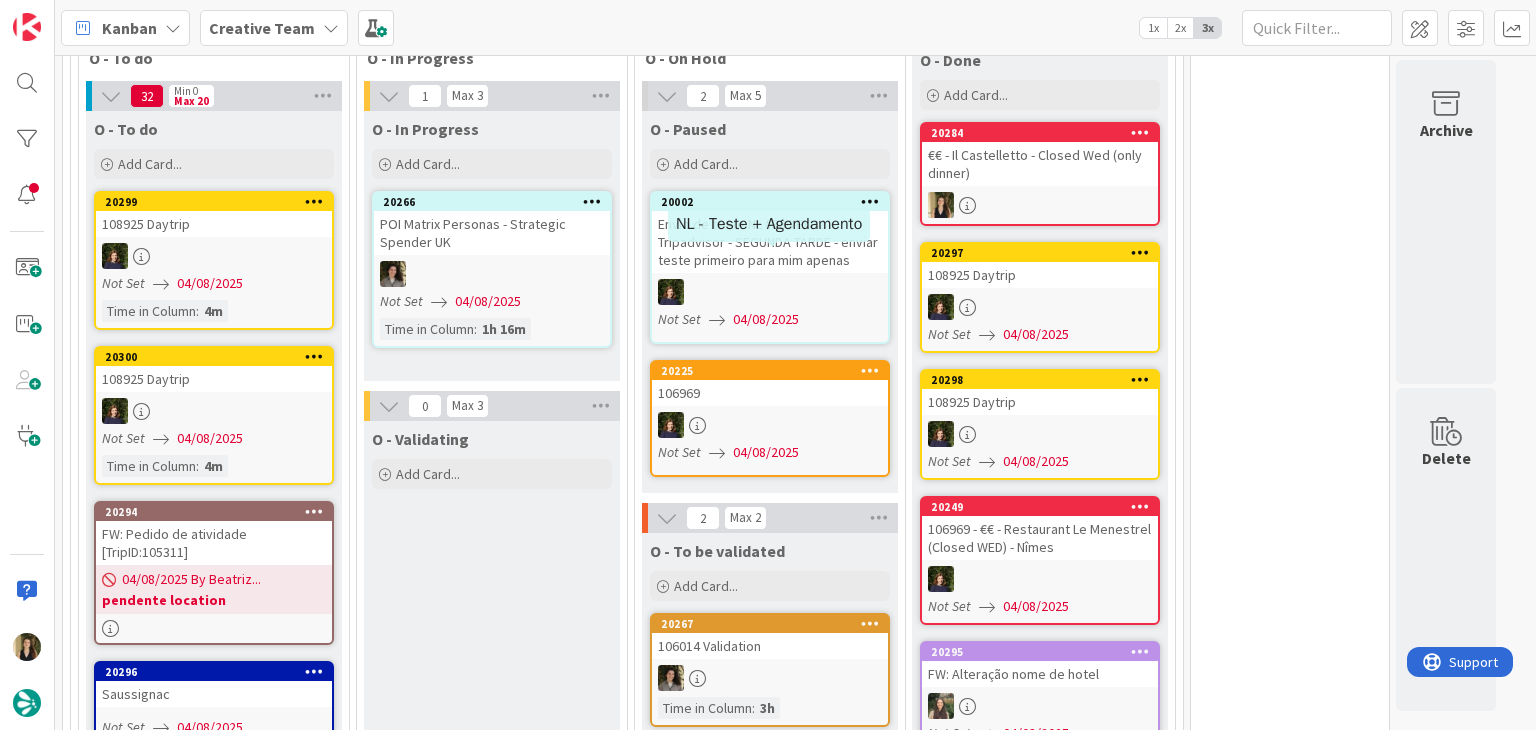 scroll, scrollTop: 1522, scrollLeft: 0, axis: vertical 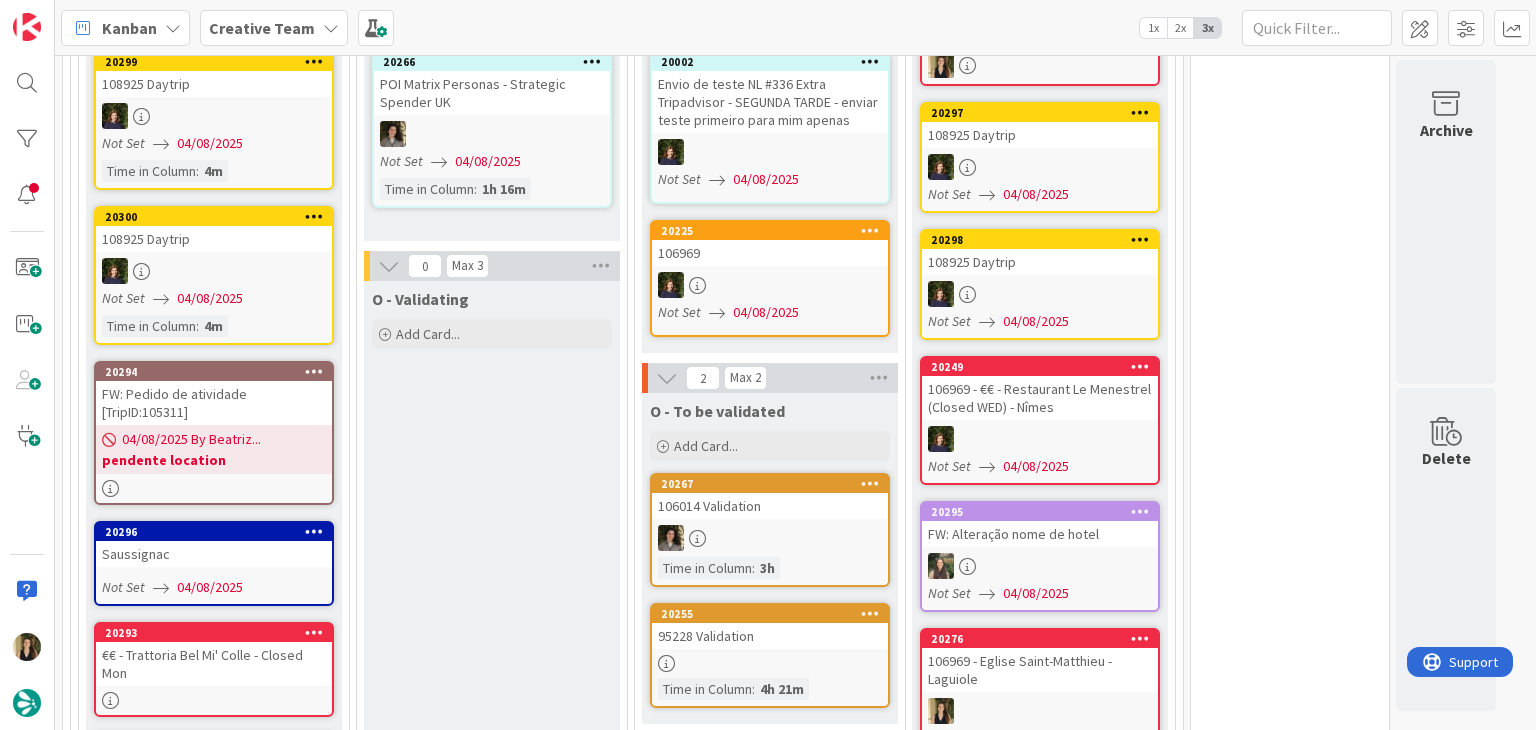 click on "O - Validating Add Card..." at bounding box center [492, 4665] 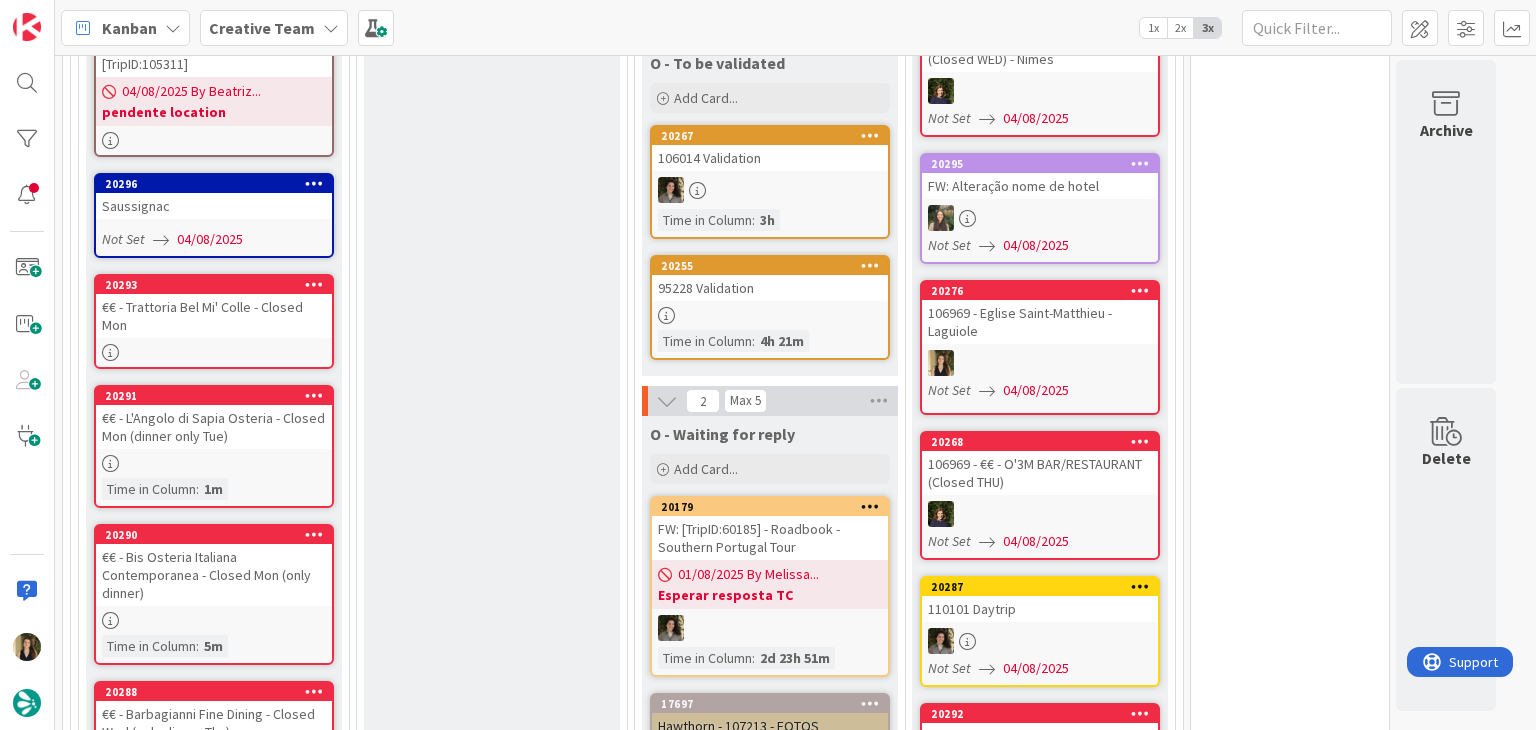 scroll, scrollTop: 0, scrollLeft: 0, axis: both 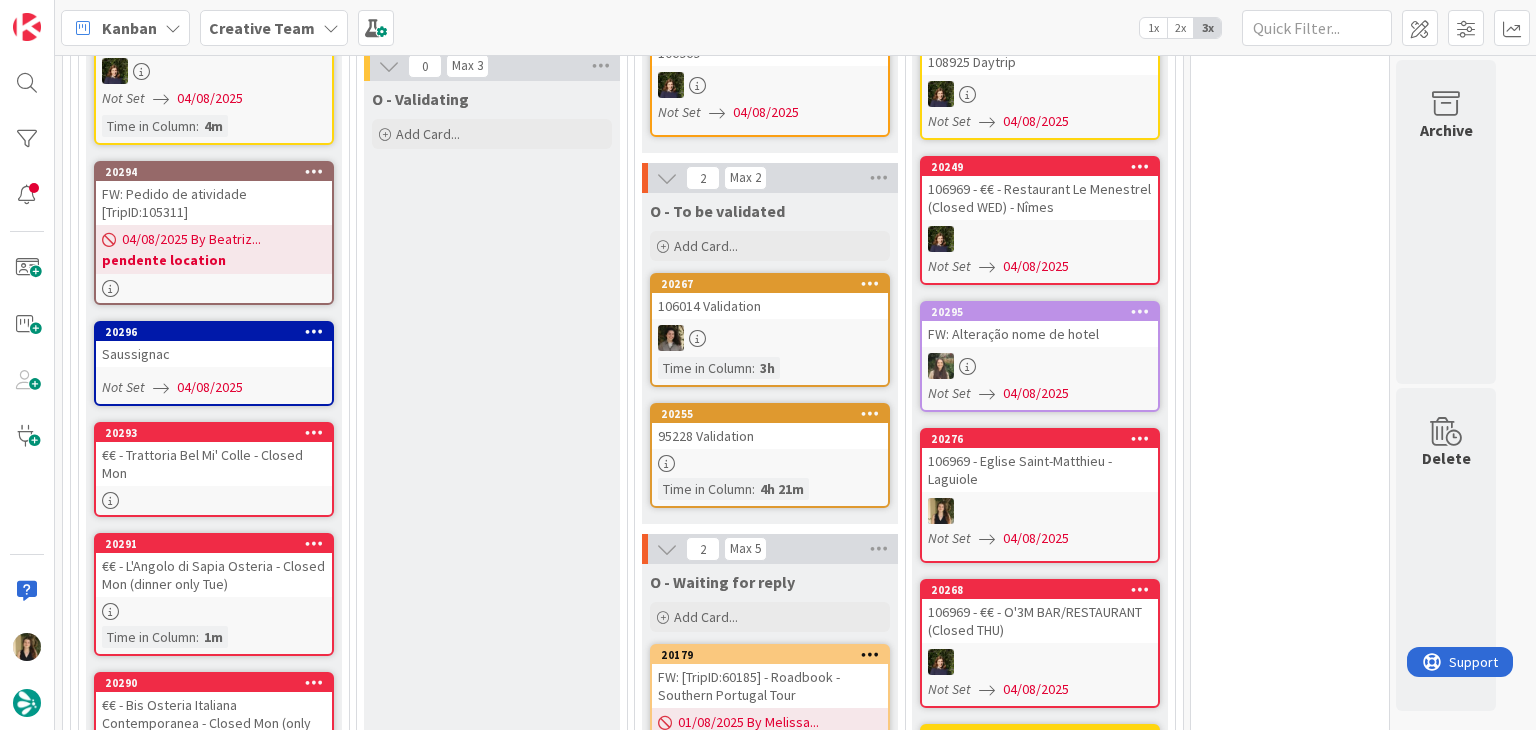 click on "95228  Validation" at bounding box center (770, 436) 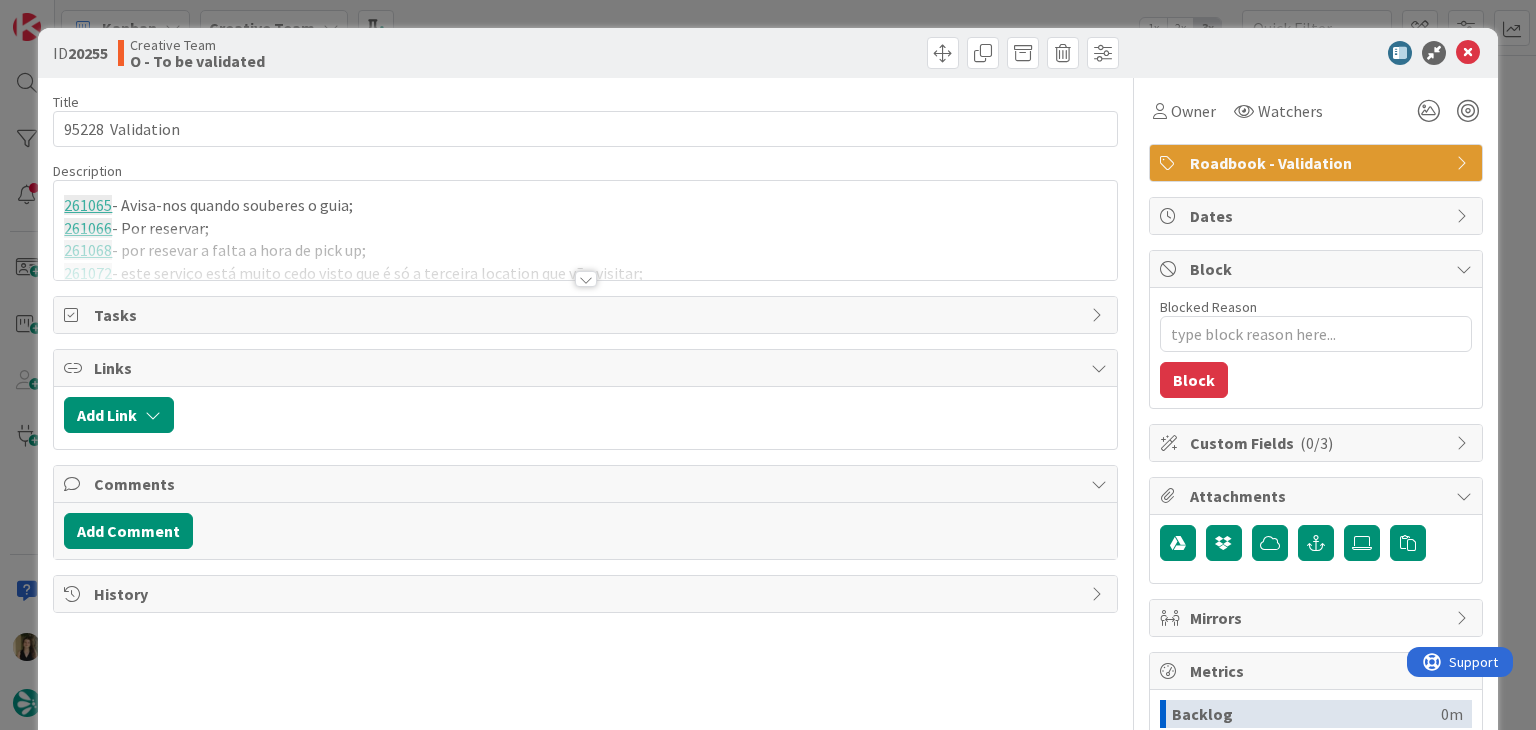 scroll, scrollTop: 0, scrollLeft: 0, axis: both 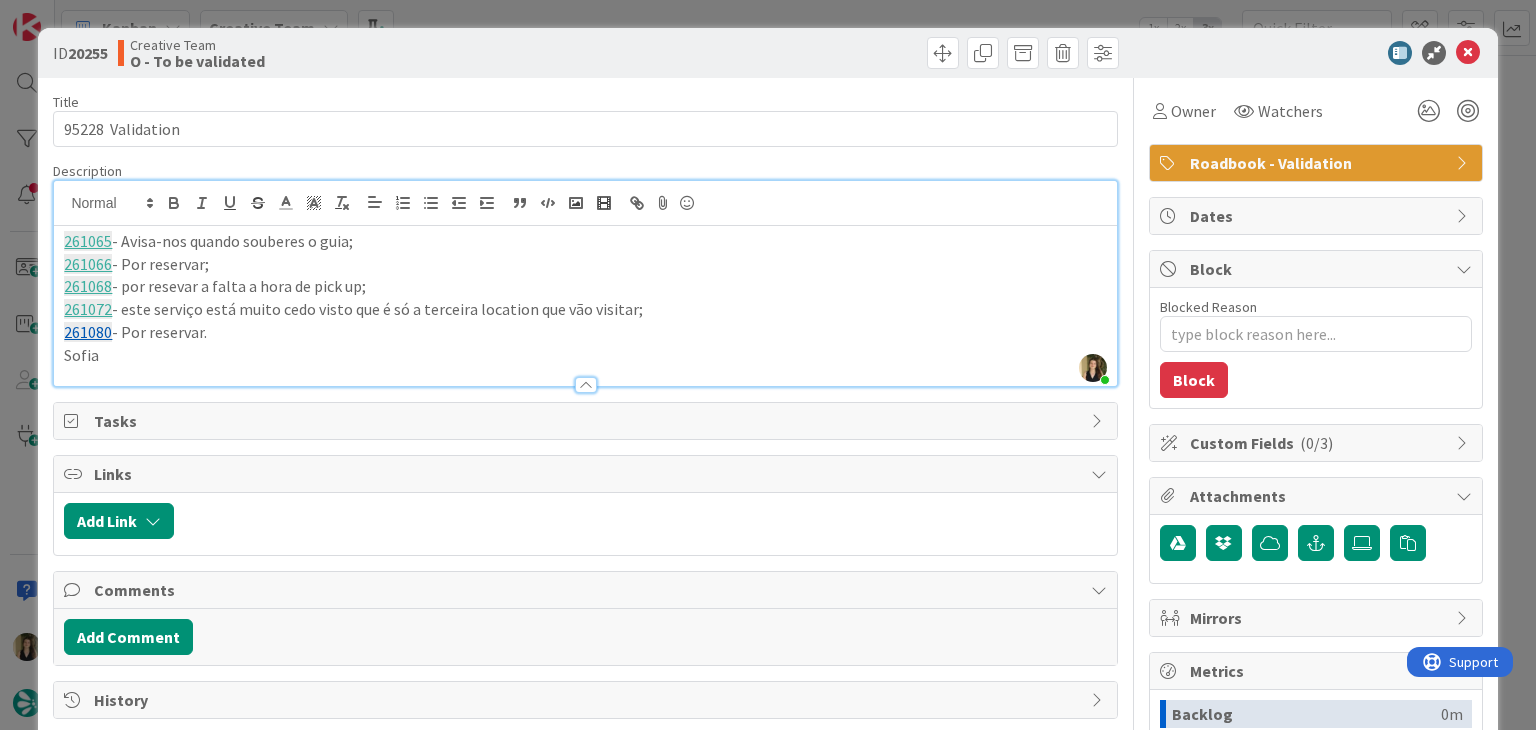 click at bounding box center (855, 53) 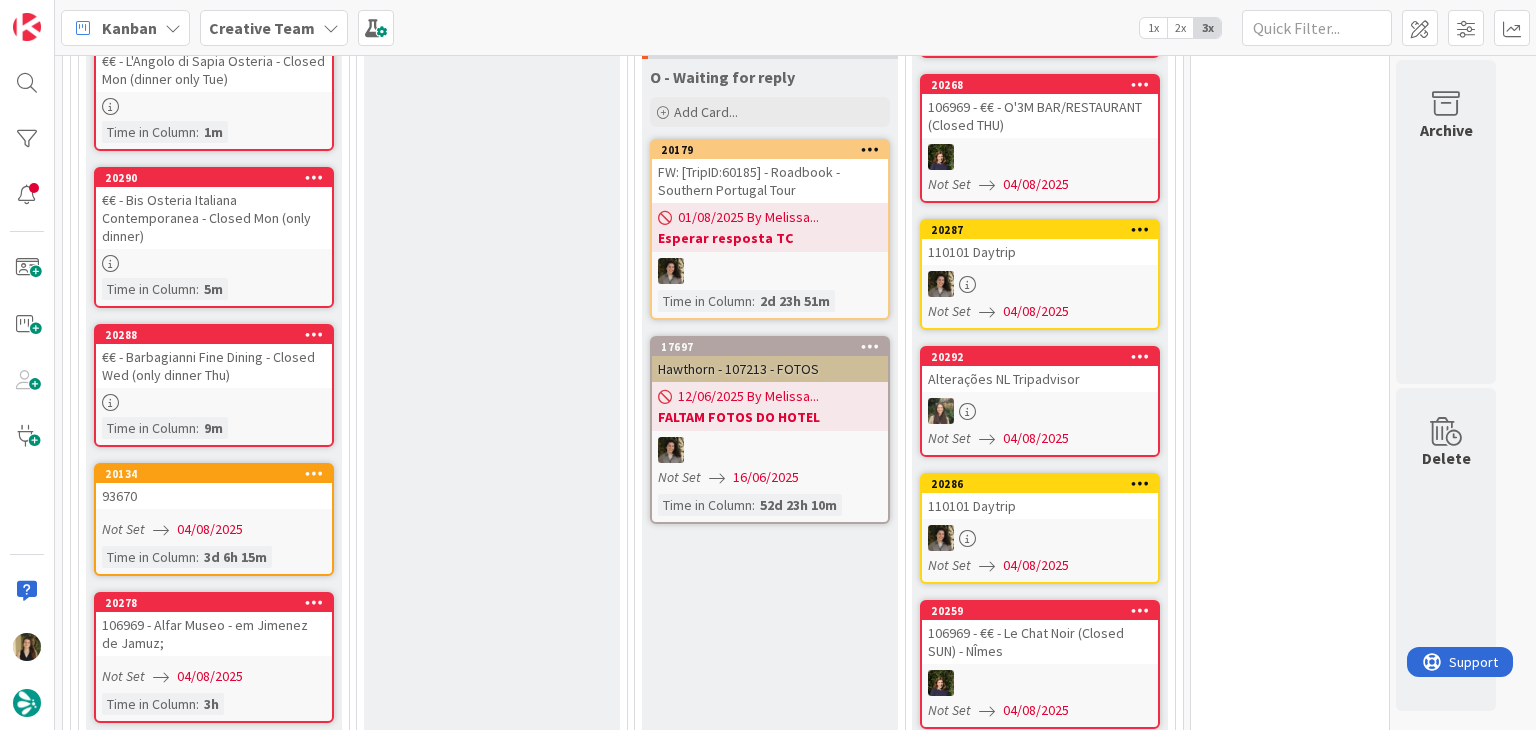 scroll, scrollTop: 2320, scrollLeft: 0, axis: vertical 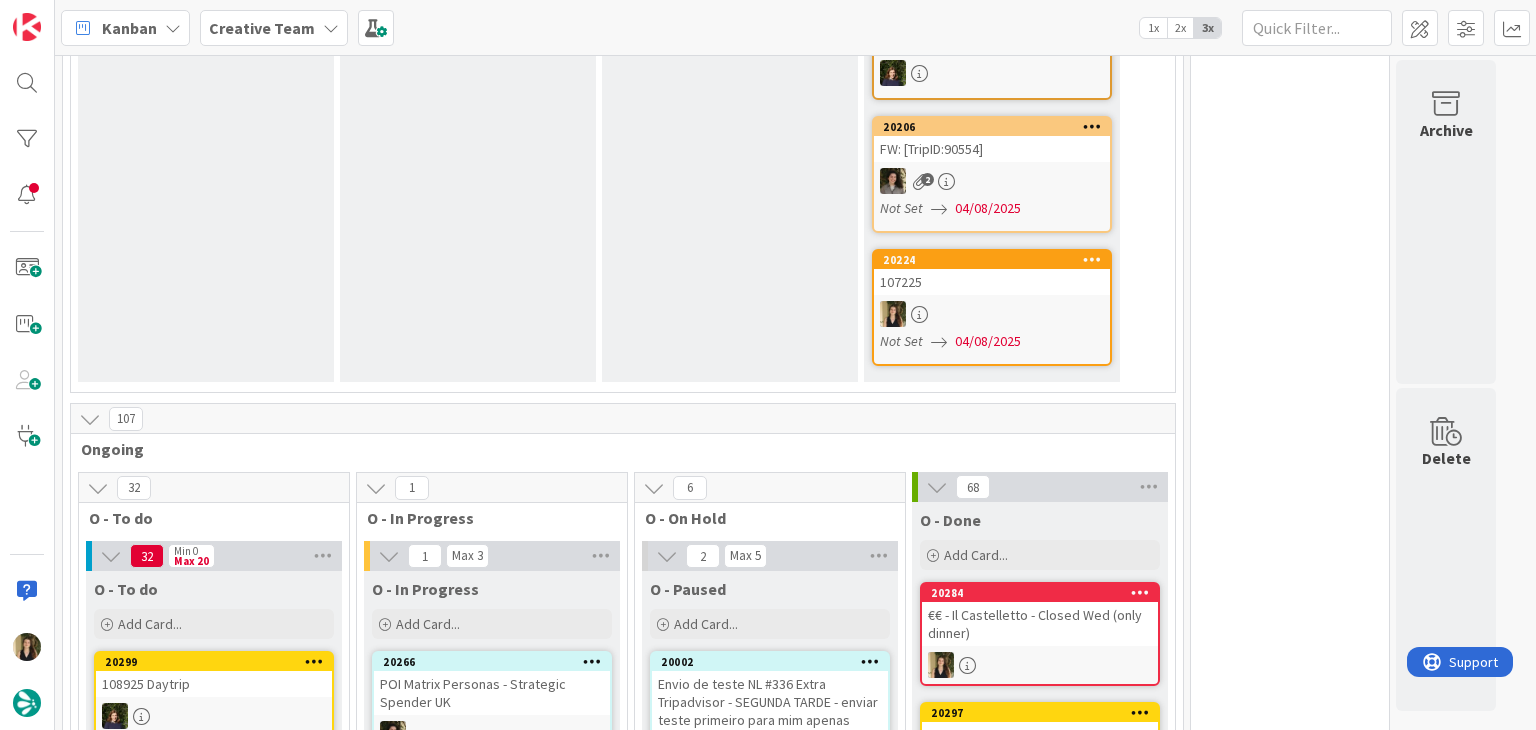 click on "E - In Progress Add Card..." at bounding box center [468, -144] 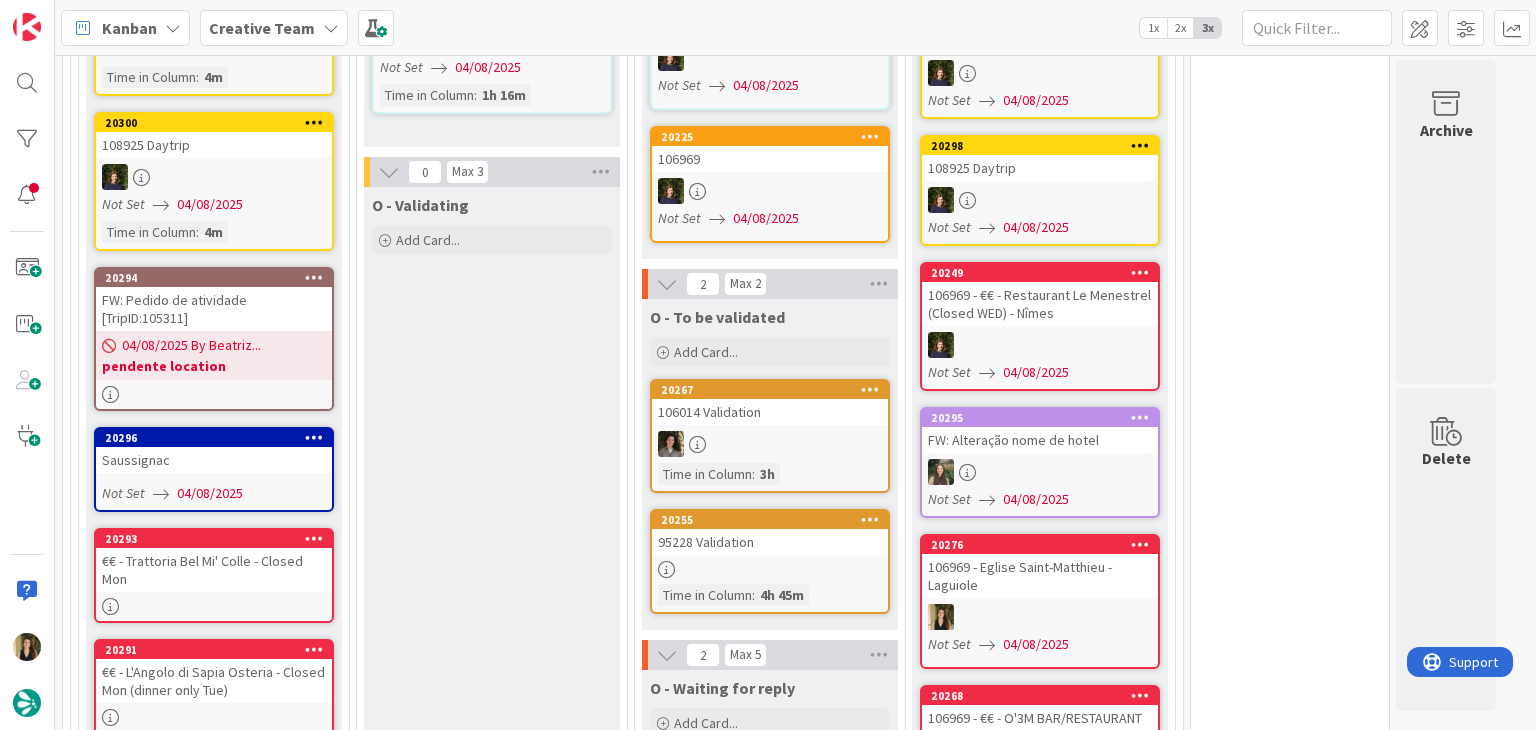 scroll, scrollTop: 1622, scrollLeft: 0, axis: vertical 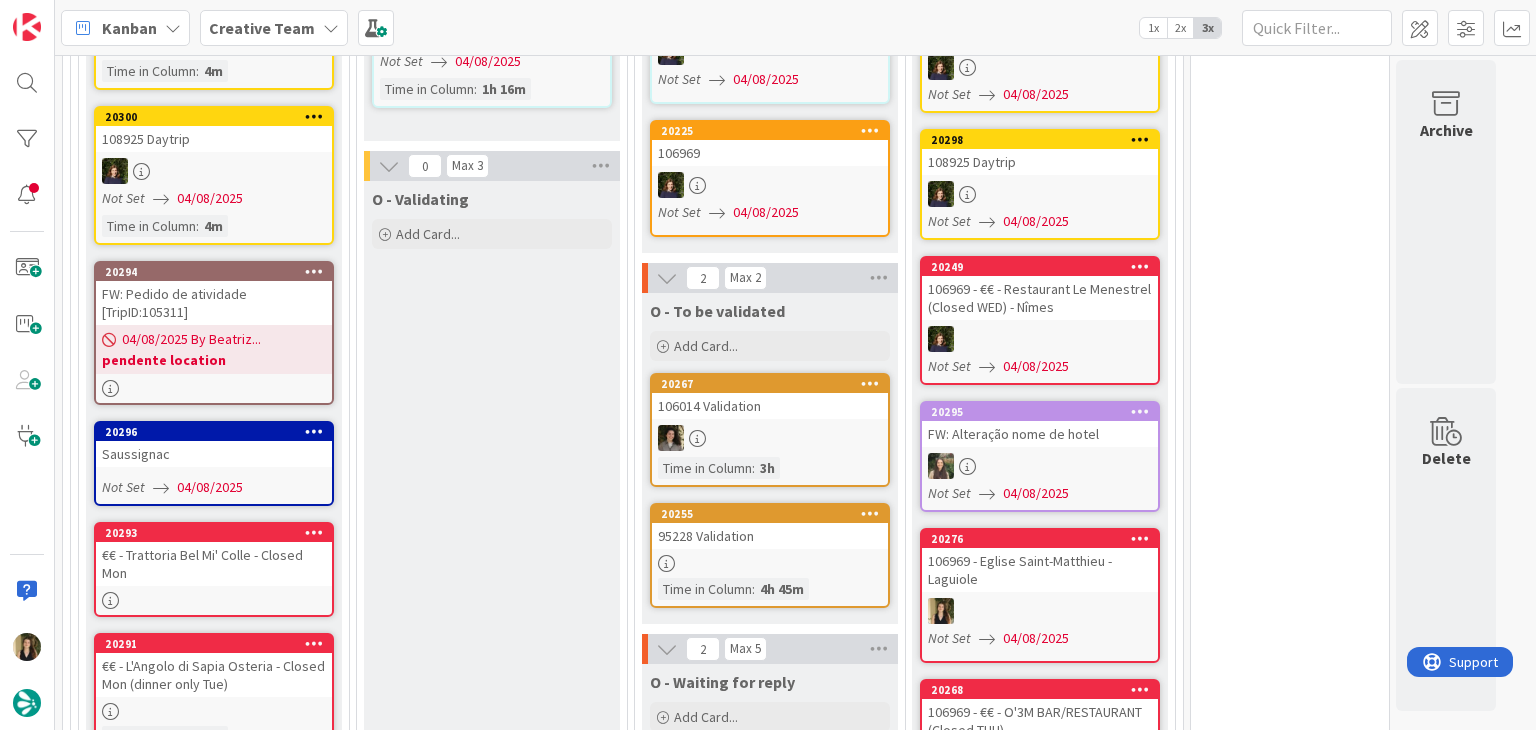 click on "O - Validating Add Card..." at bounding box center [492, 4565] 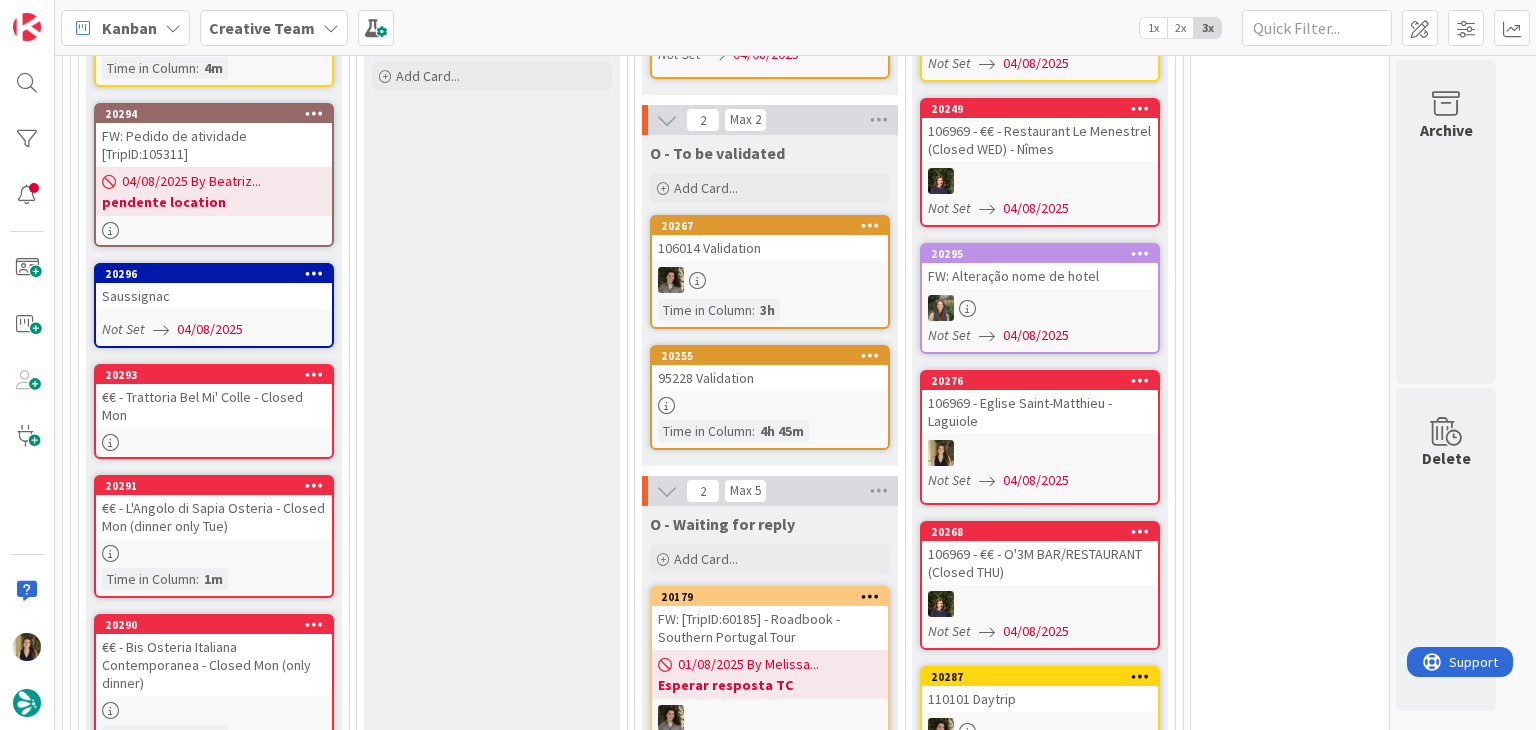 scroll, scrollTop: 1822, scrollLeft: 0, axis: vertical 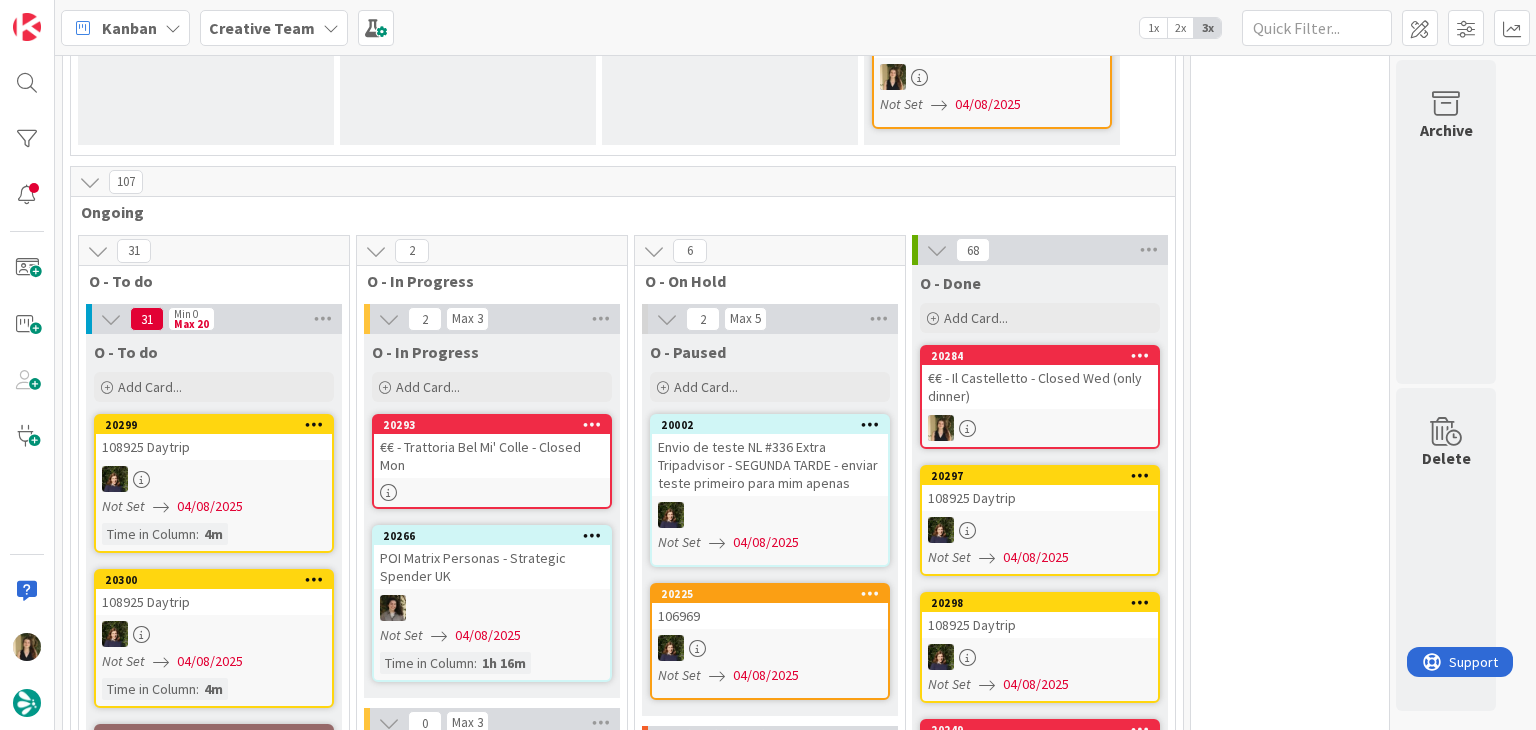 click on "€€ - Trattoria Bel Mi' Colle - Closed Mon" at bounding box center [492, 456] 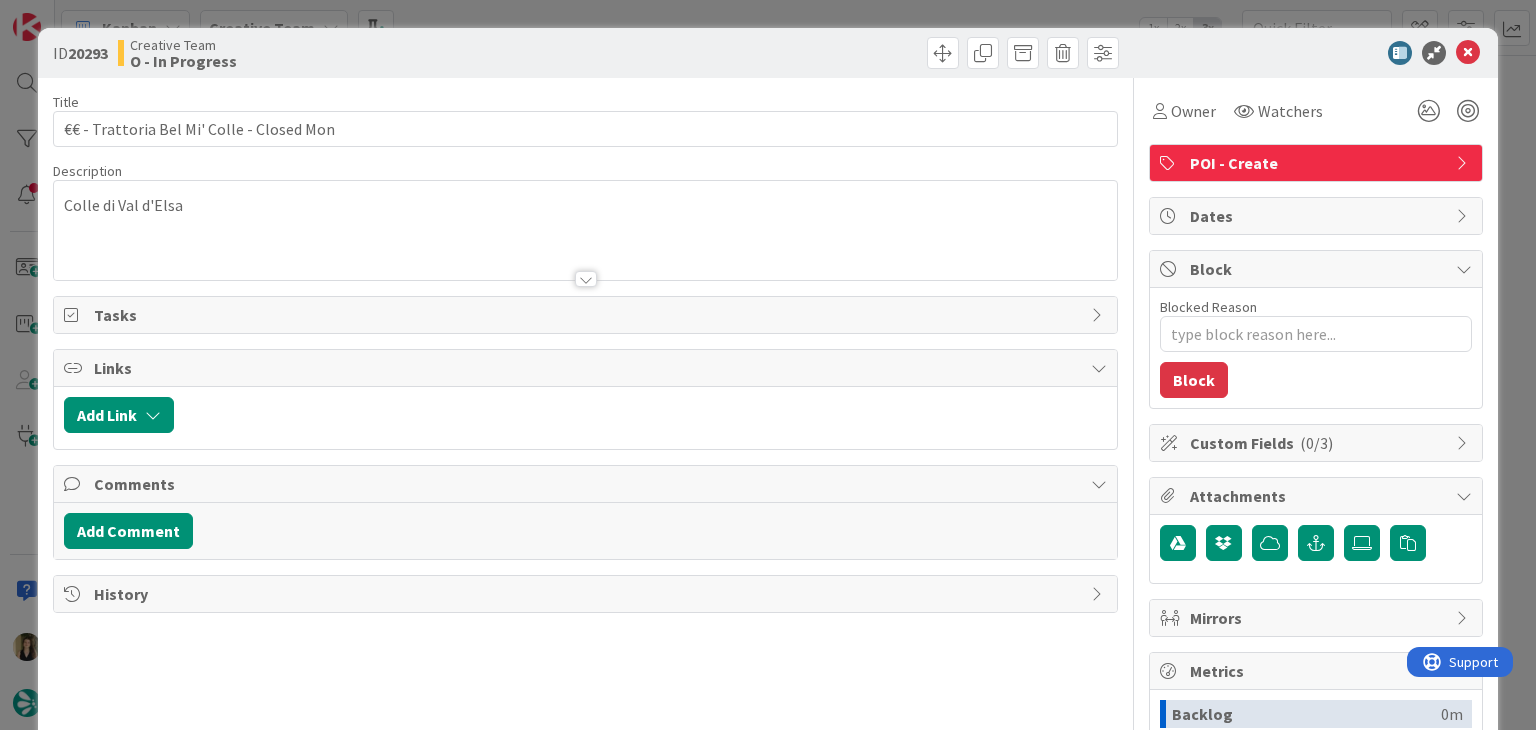 click on "Owner" at bounding box center (1184, 111) 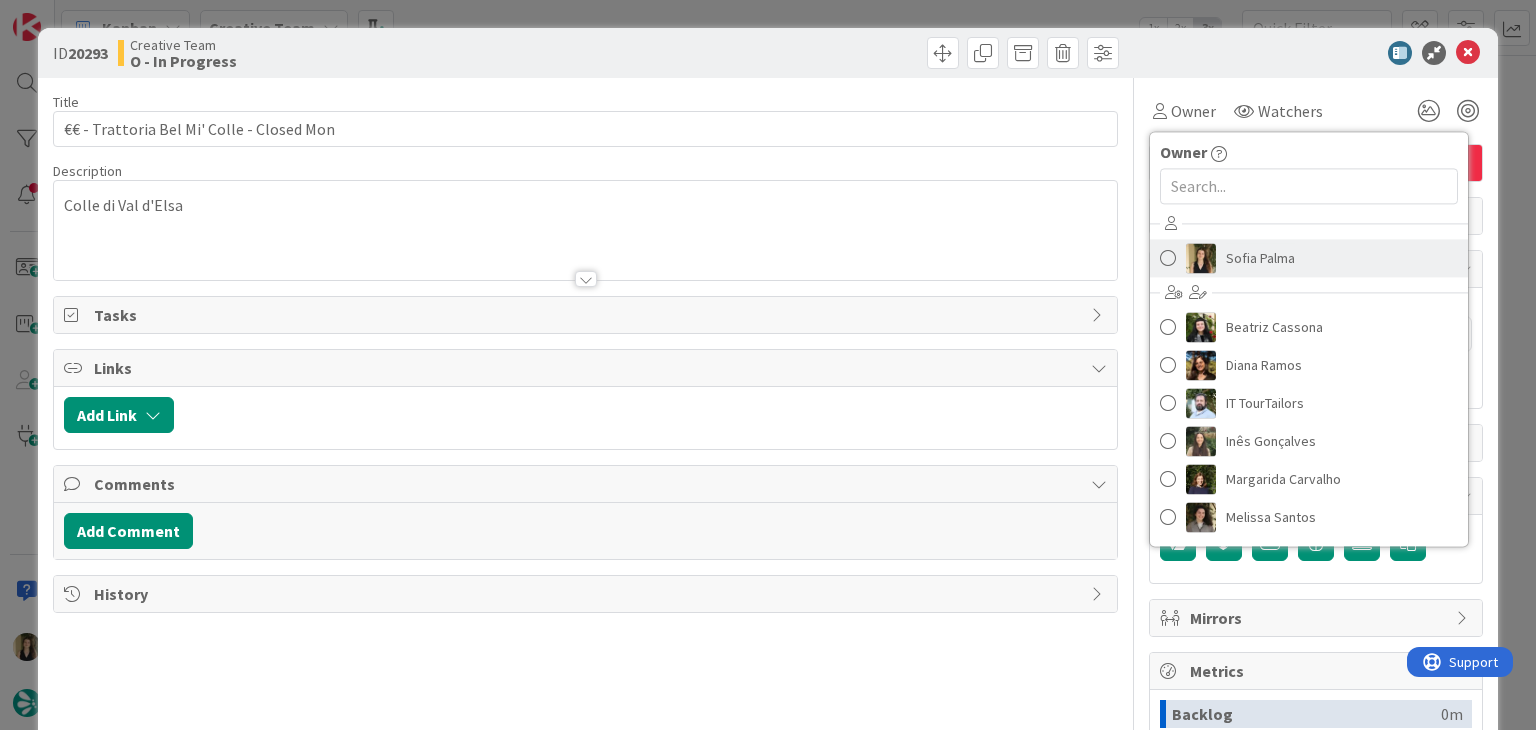 scroll, scrollTop: 0, scrollLeft: 0, axis: both 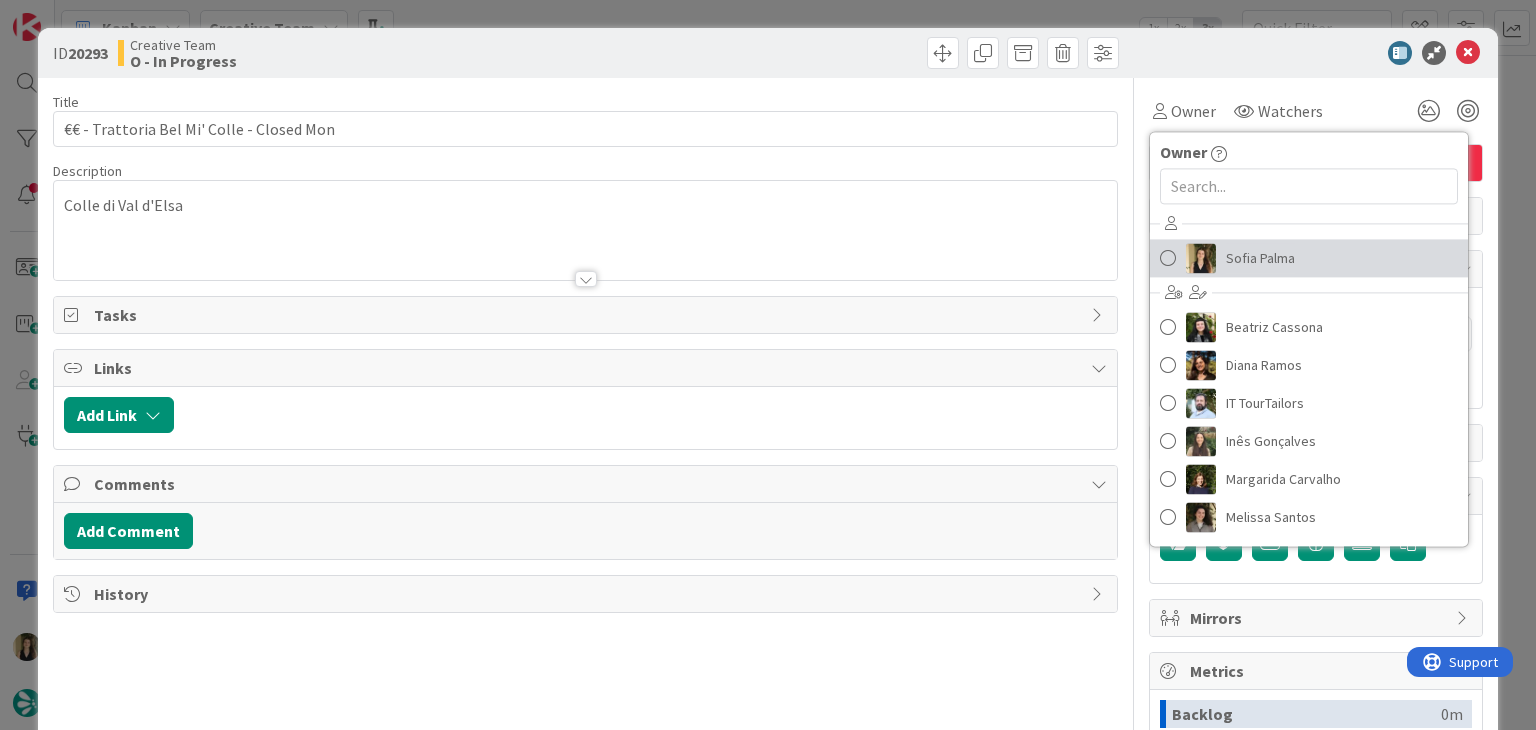 click on "Sofia Palma" at bounding box center (1260, 258) 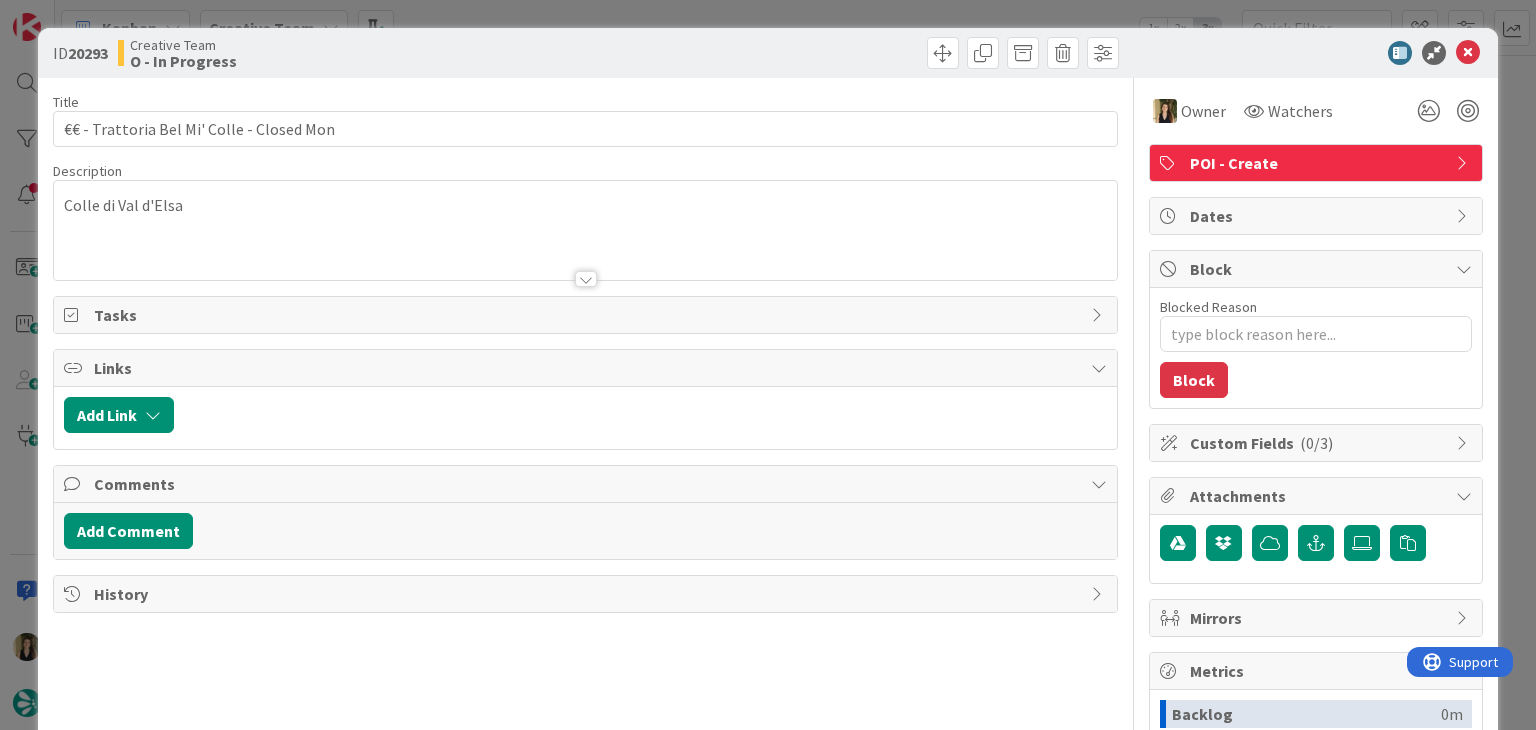 drag, startPoint x: 800, startPoint y: 49, endPoint x: 787, endPoint y: 16, distance: 35.468296 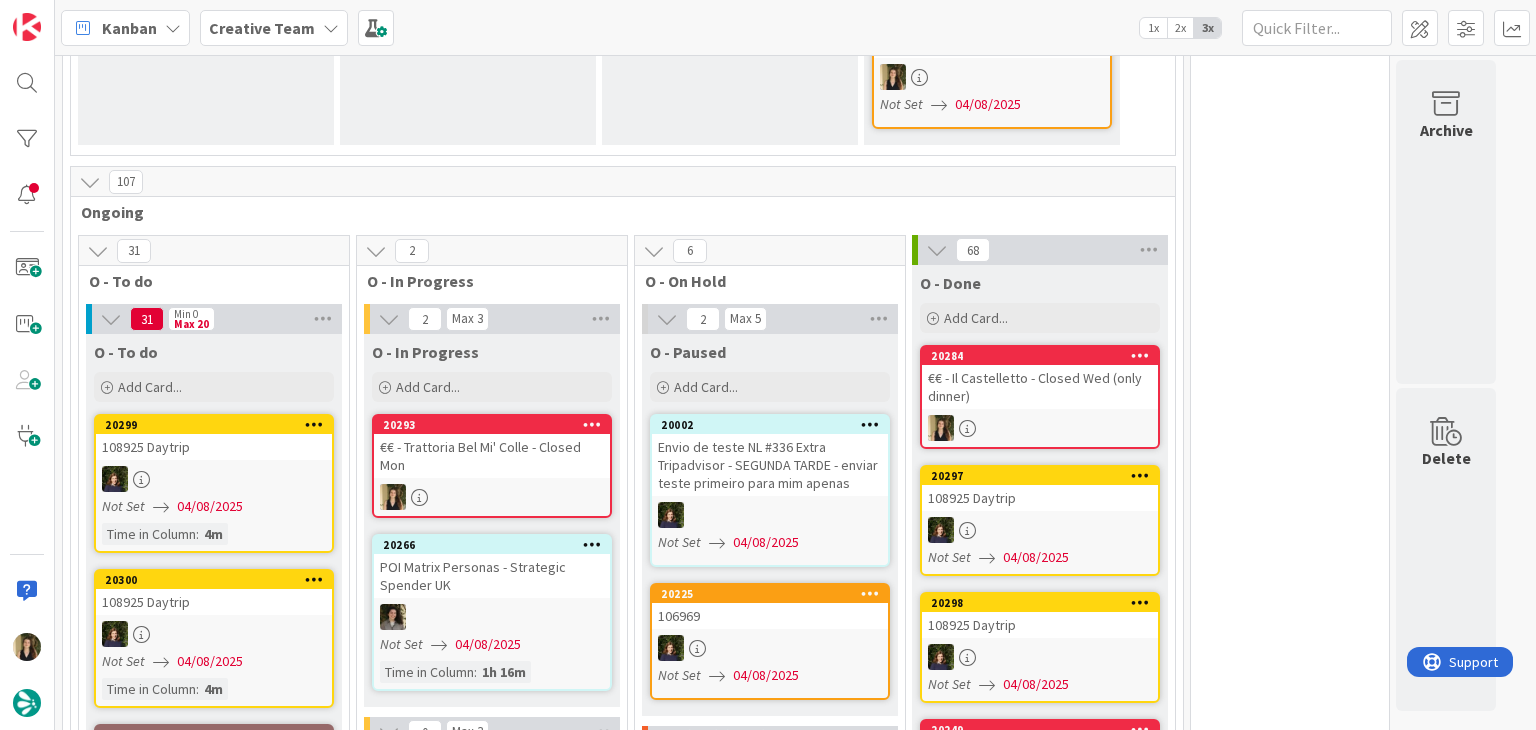 scroll, scrollTop: 0, scrollLeft: 0, axis: both 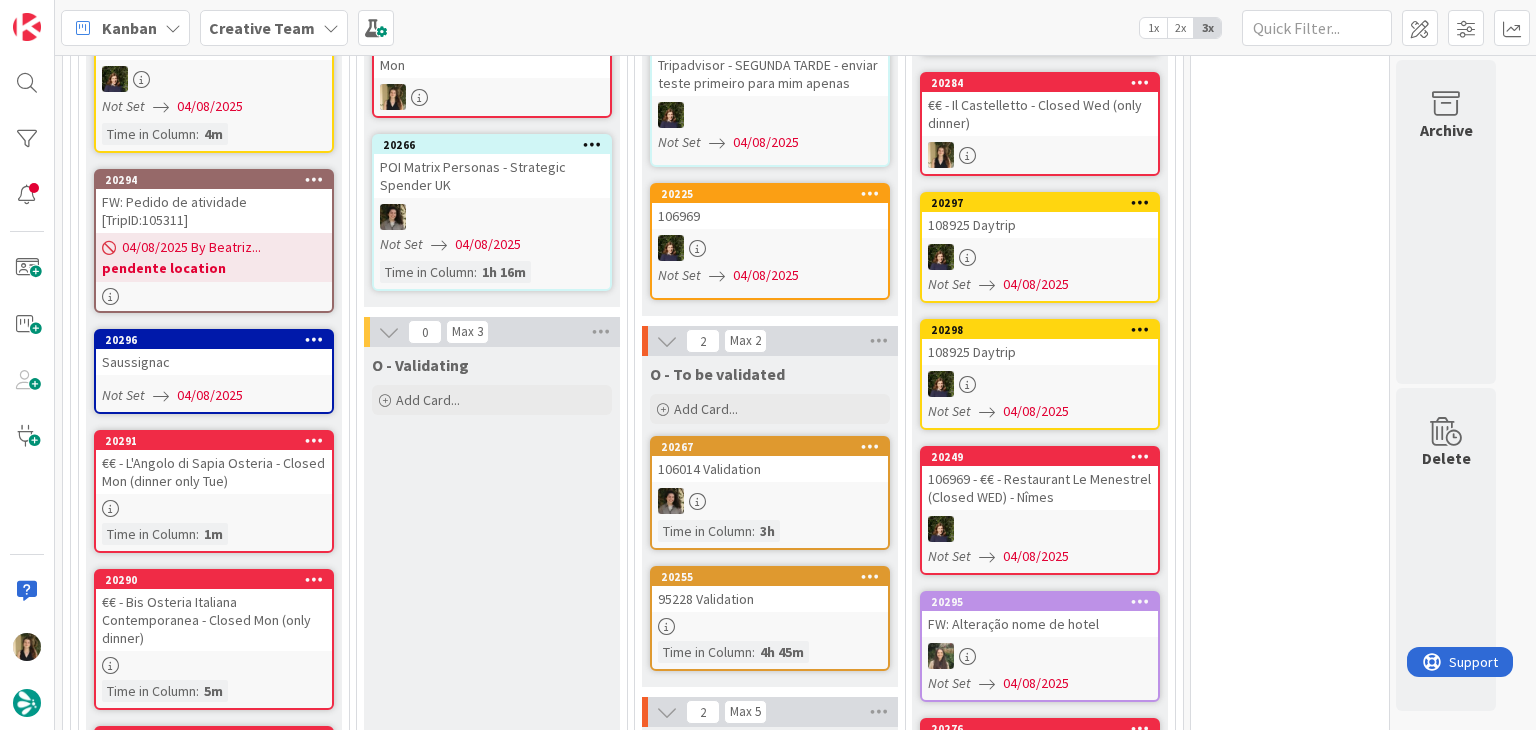 drag, startPoint x: 508, startPoint y: 529, endPoint x: 504, endPoint y: 484, distance: 45.17743 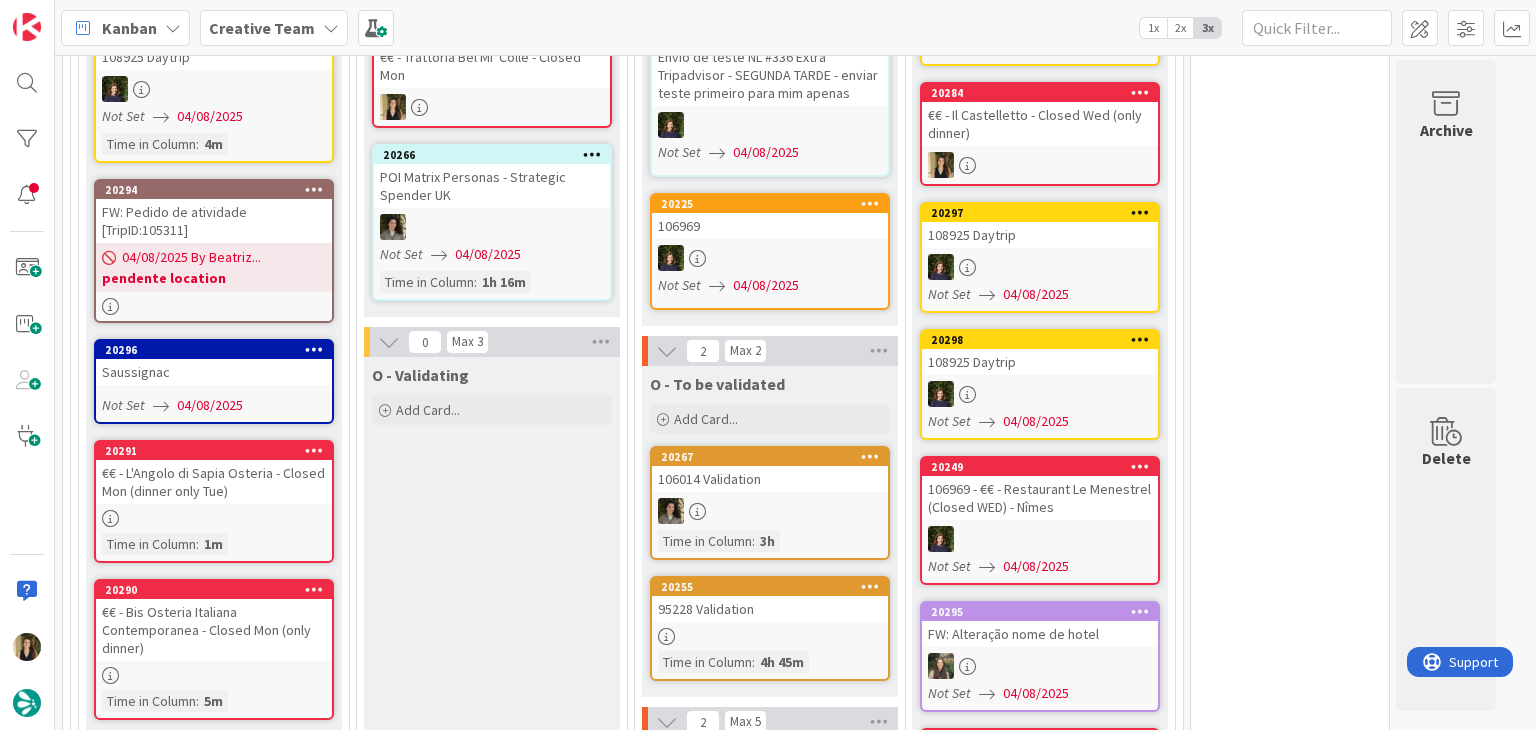 scroll, scrollTop: 1559, scrollLeft: 0, axis: vertical 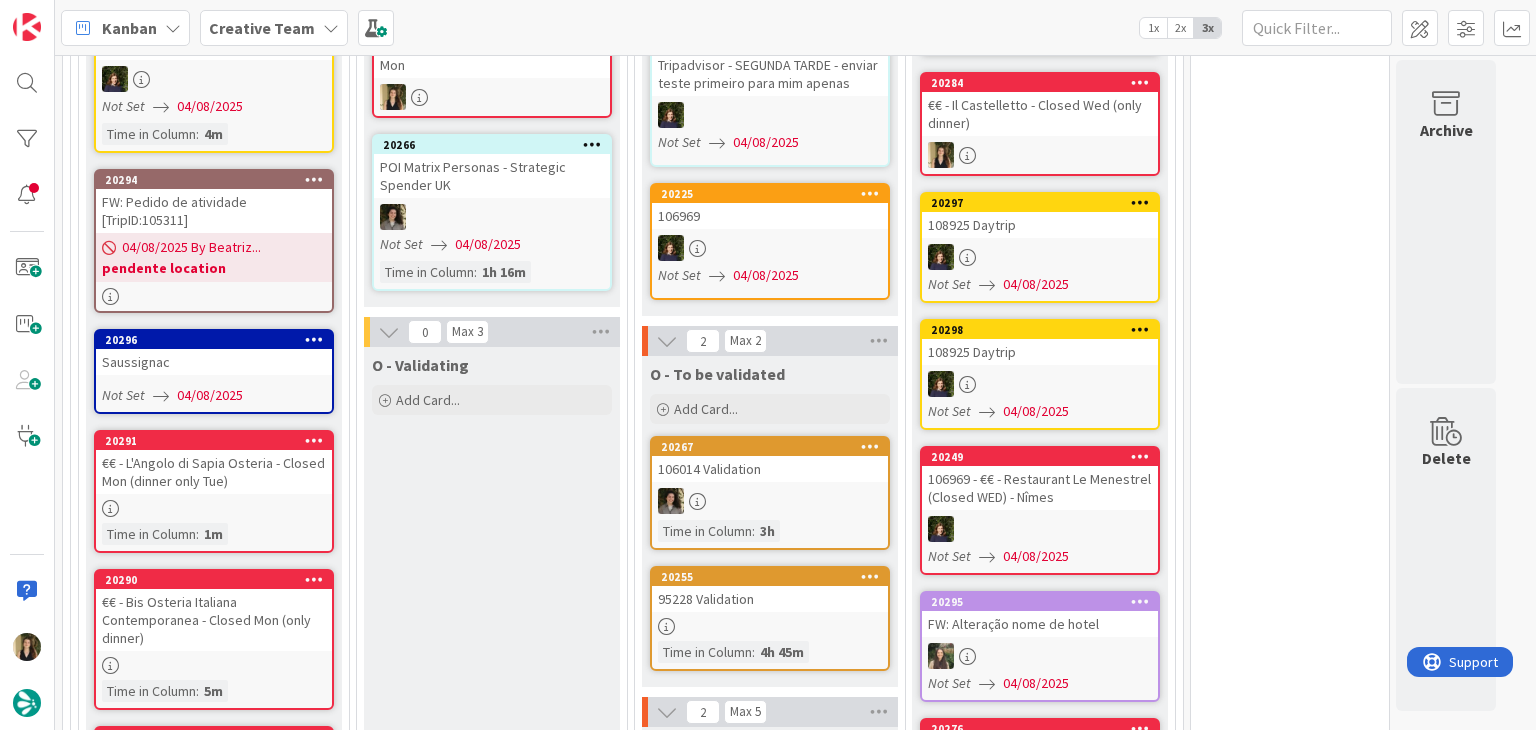 click on "O - Validating Add Card..." at bounding box center [492, 4743] 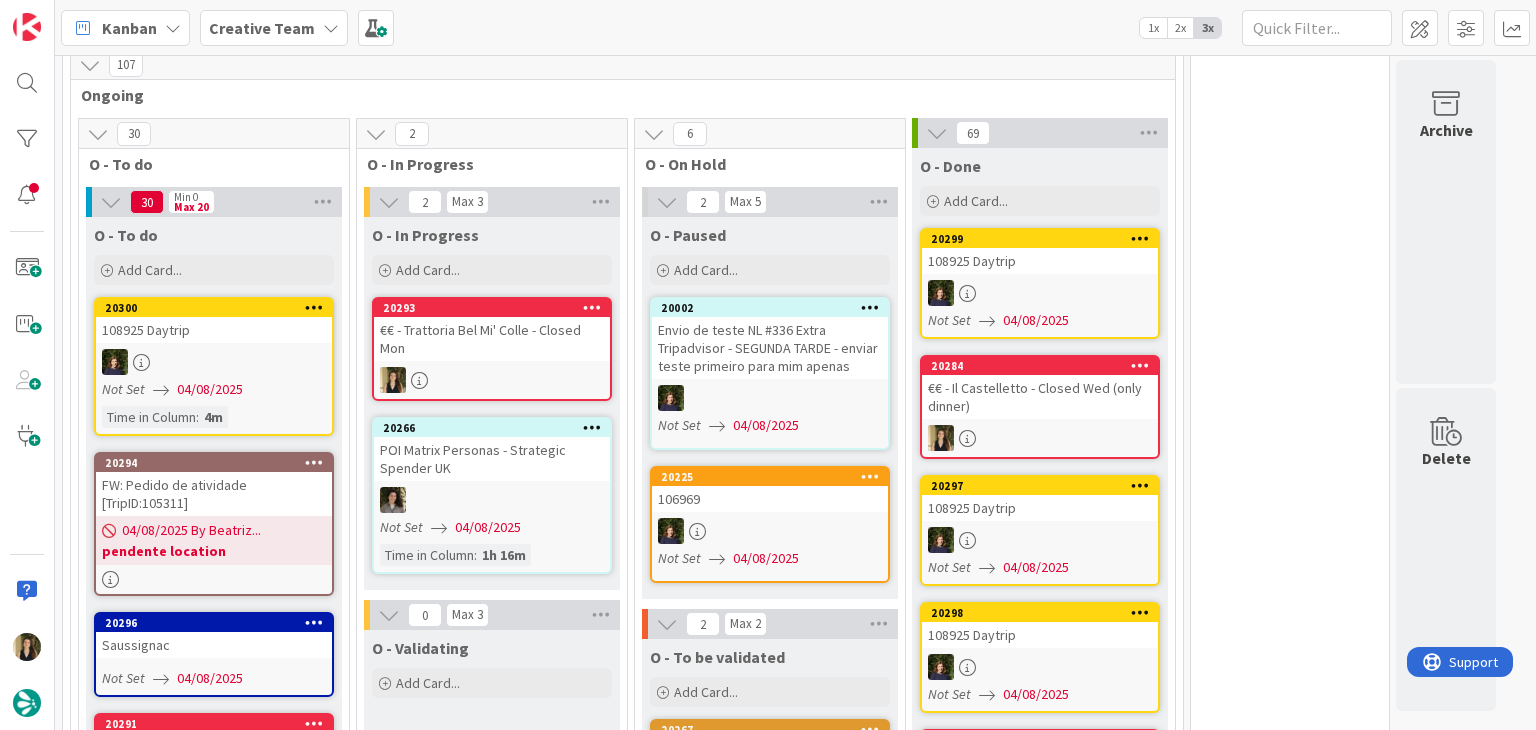 scroll, scrollTop: 1259, scrollLeft: 0, axis: vertical 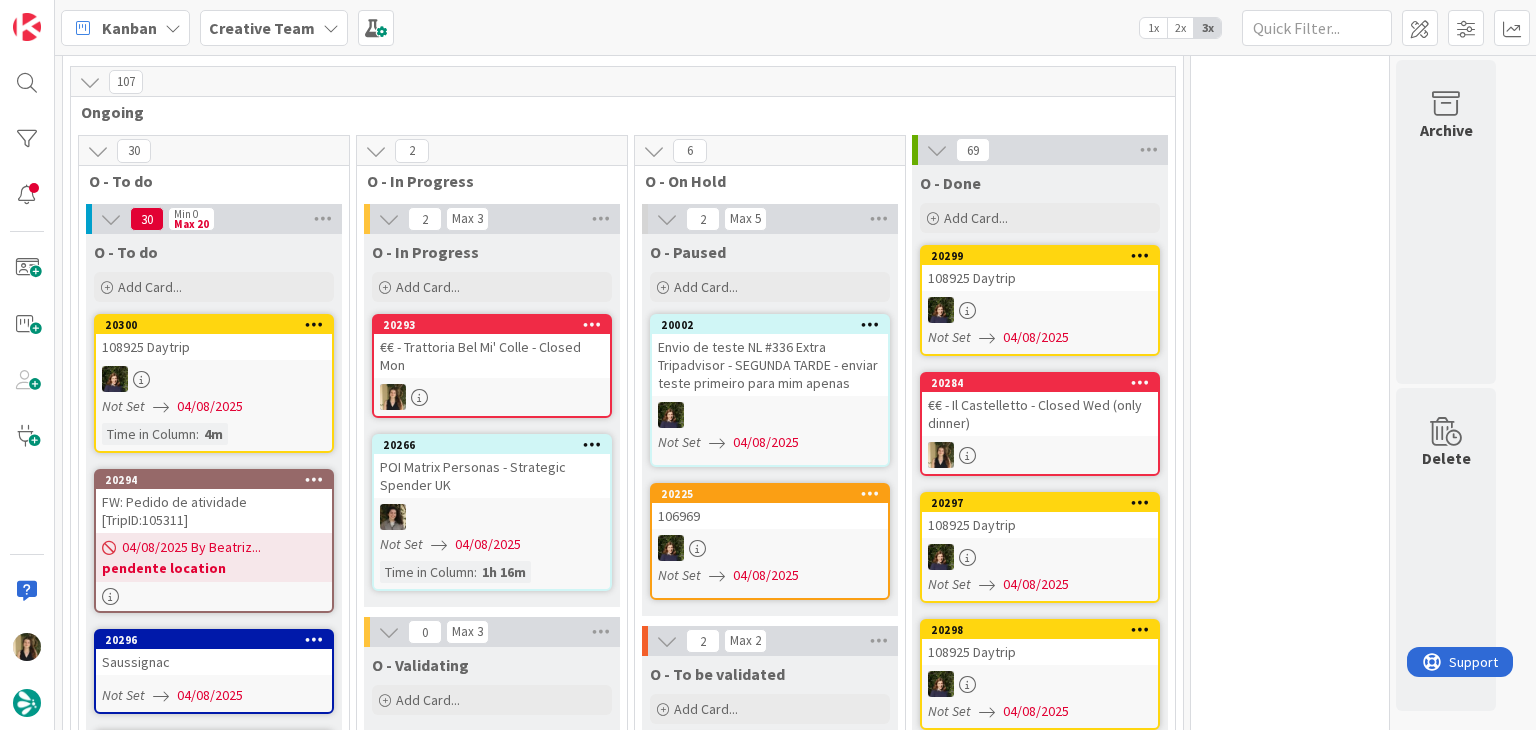 click on "€€ - Trattoria Bel Mi' Colle - Closed Mon" at bounding box center [492, 356] 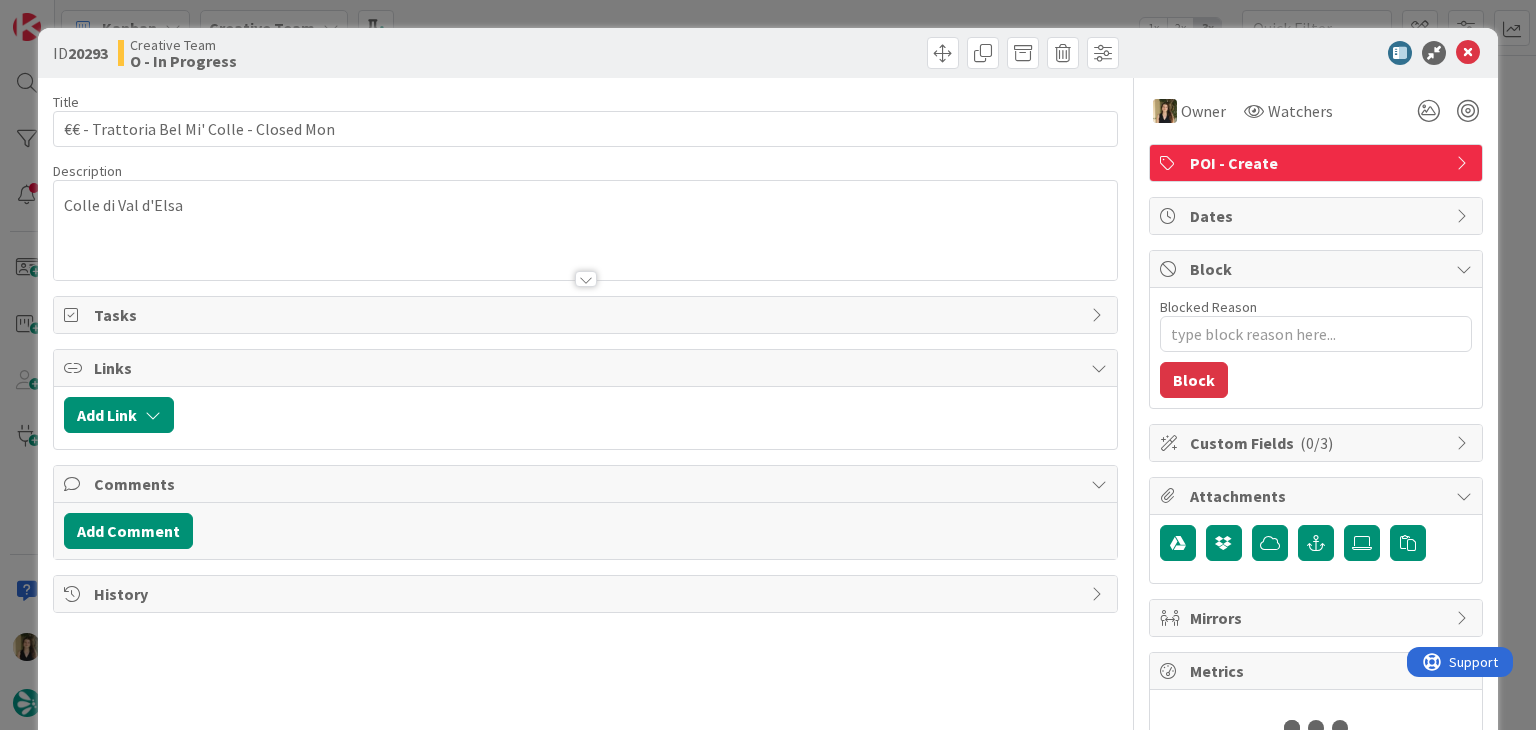 scroll, scrollTop: 0, scrollLeft: 0, axis: both 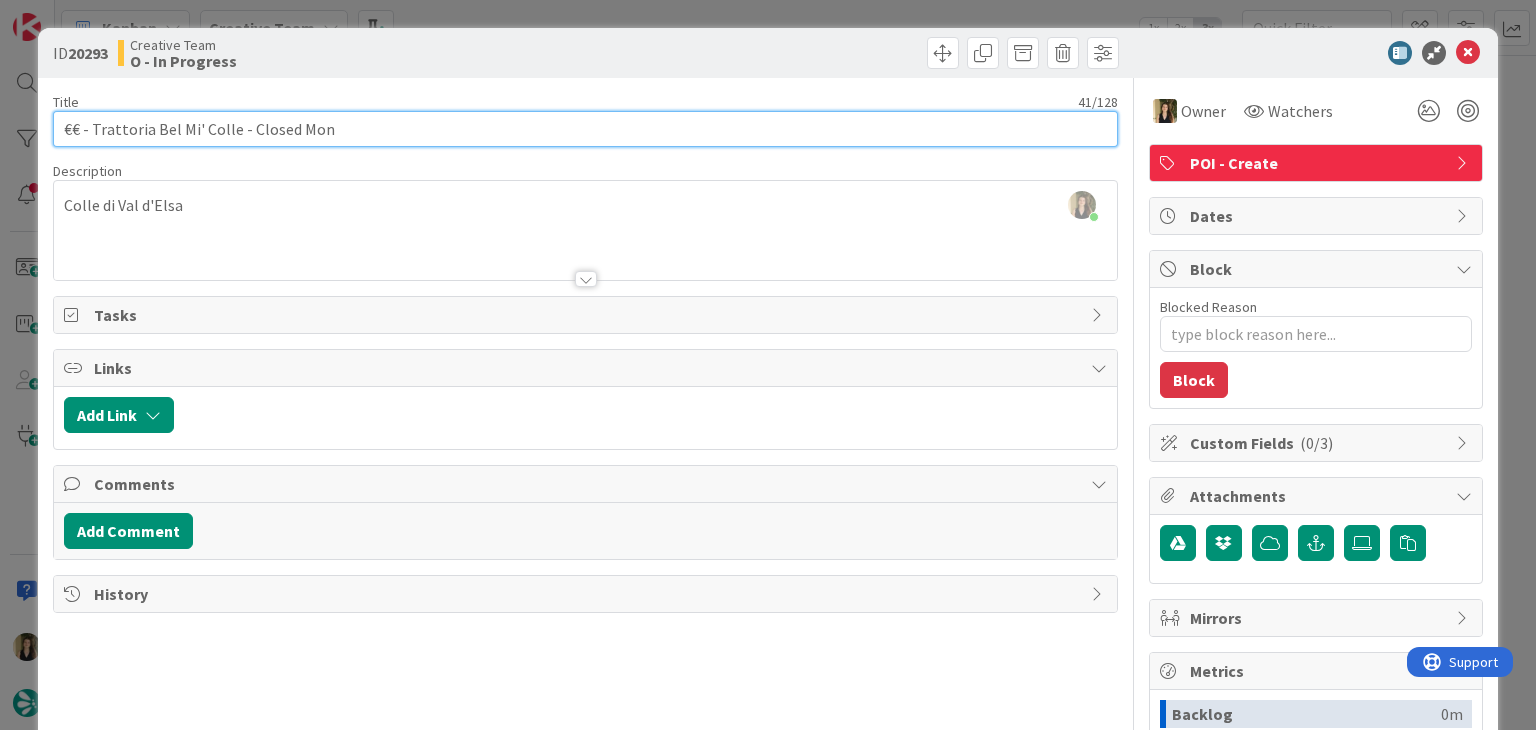 drag, startPoint x: 329, startPoint y: 126, endPoint x: 45, endPoint y: 125, distance: 284.00177 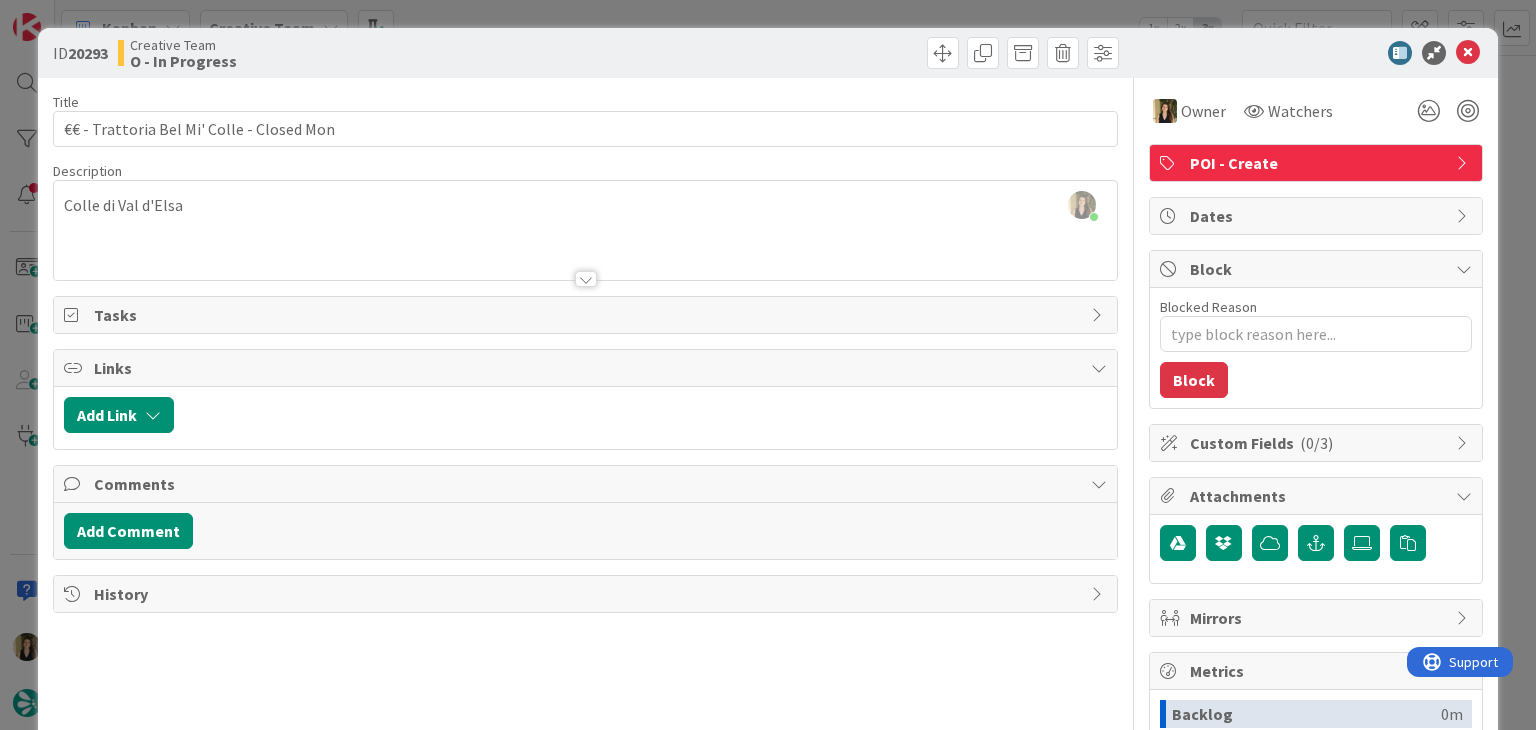 click at bounding box center [585, 254] 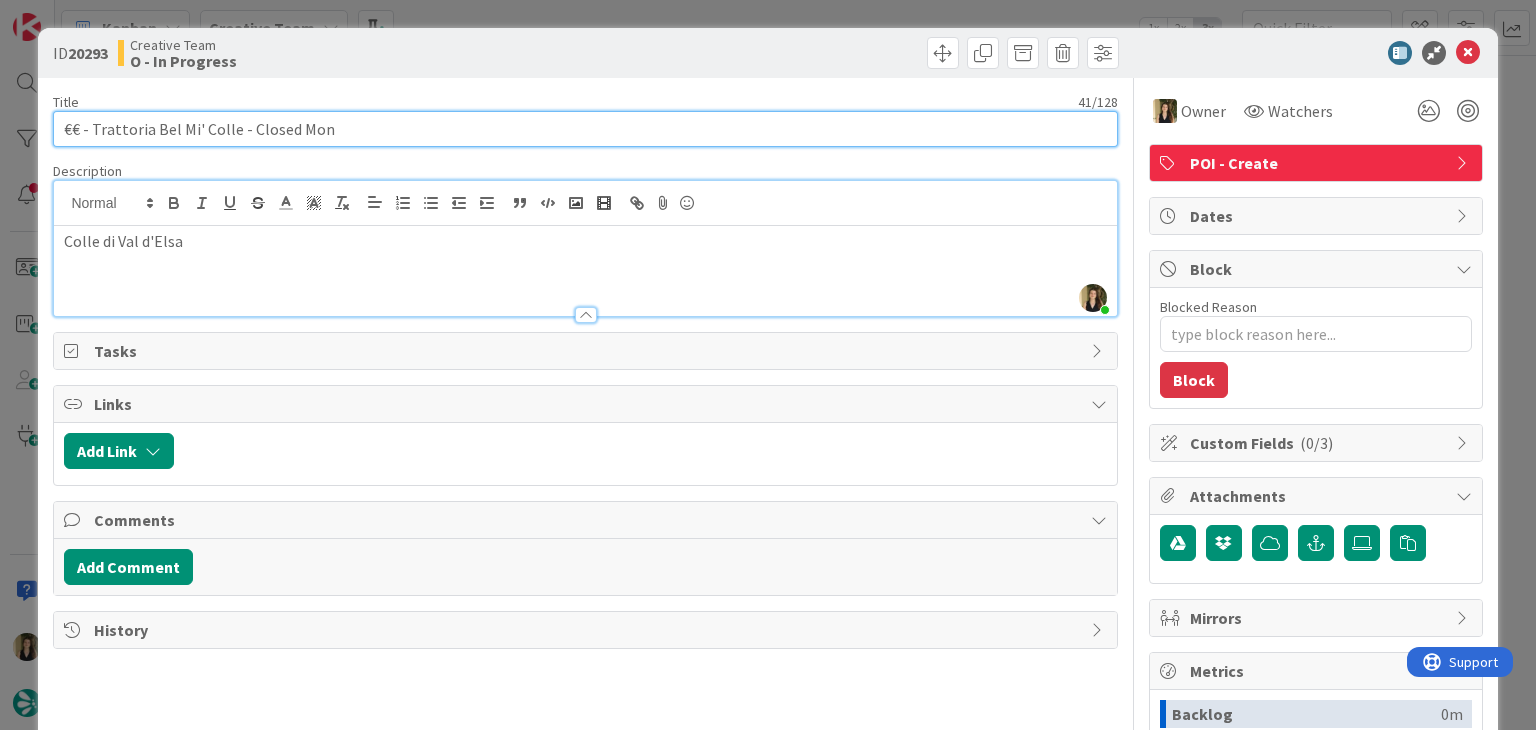 drag, startPoint x: 230, startPoint y: 128, endPoint x: 91, endPoint y: 123, distance: 139.0899 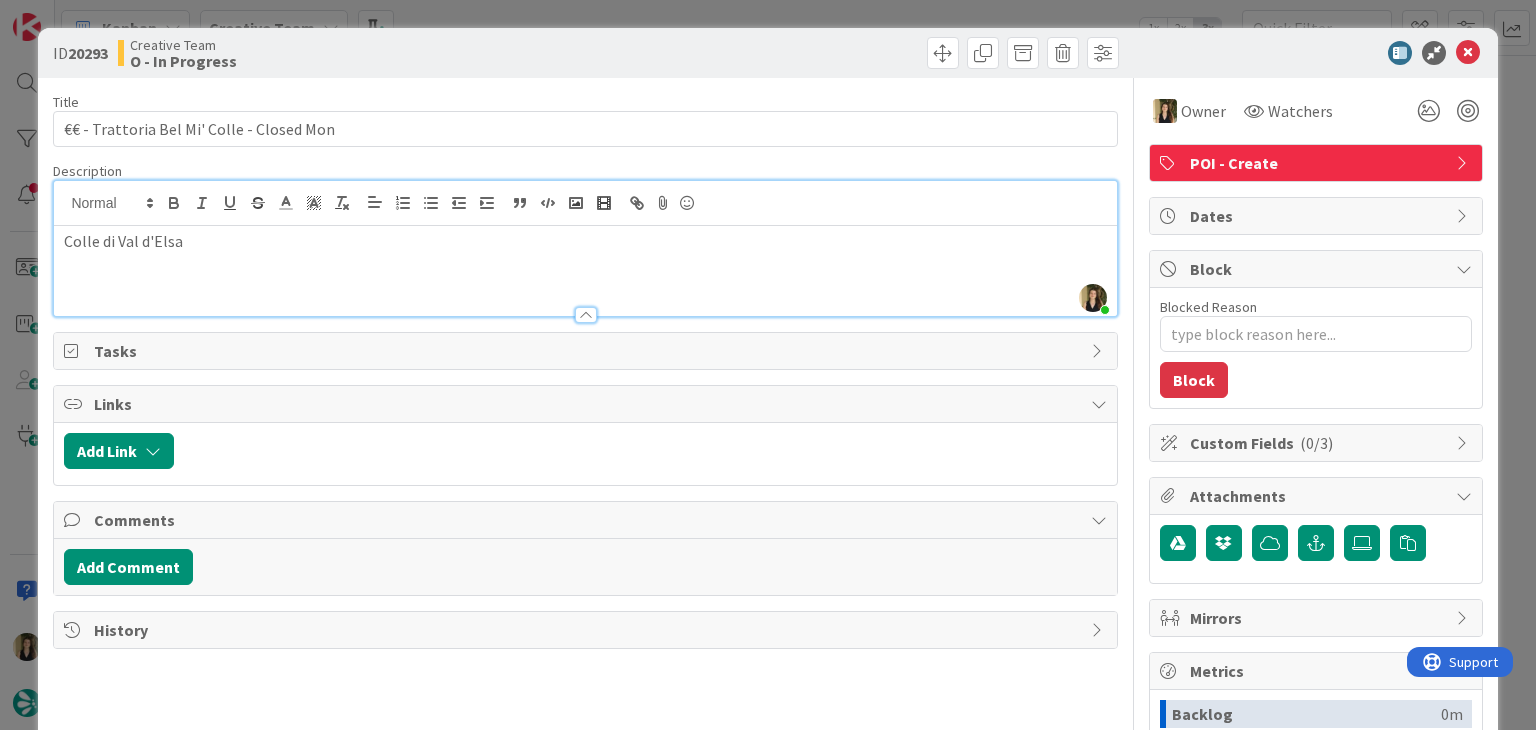 click on "Creative Team O - In Progress" at bounding box center [349, 53] 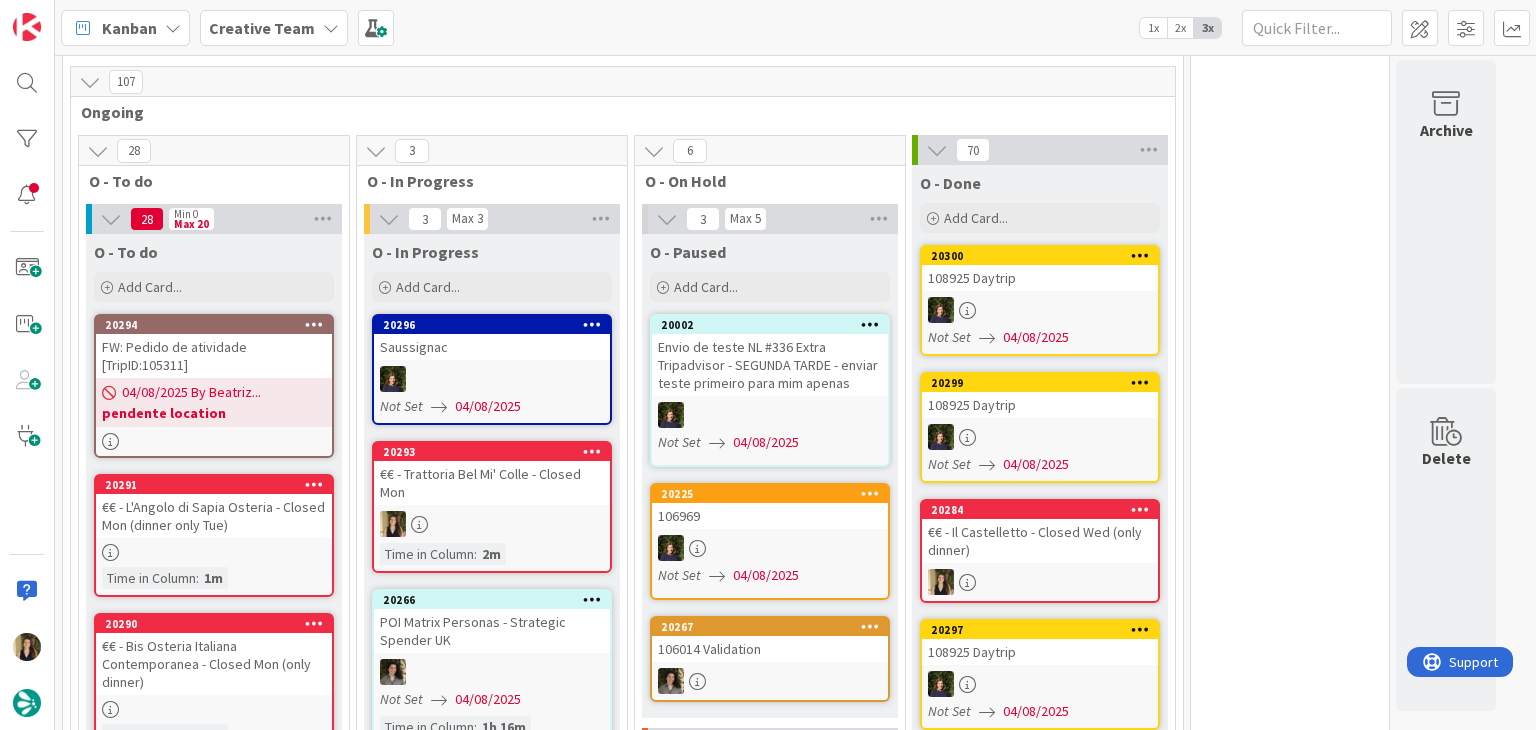 scroll, scrollTop: 0, scrollLeft: 0, axis: both 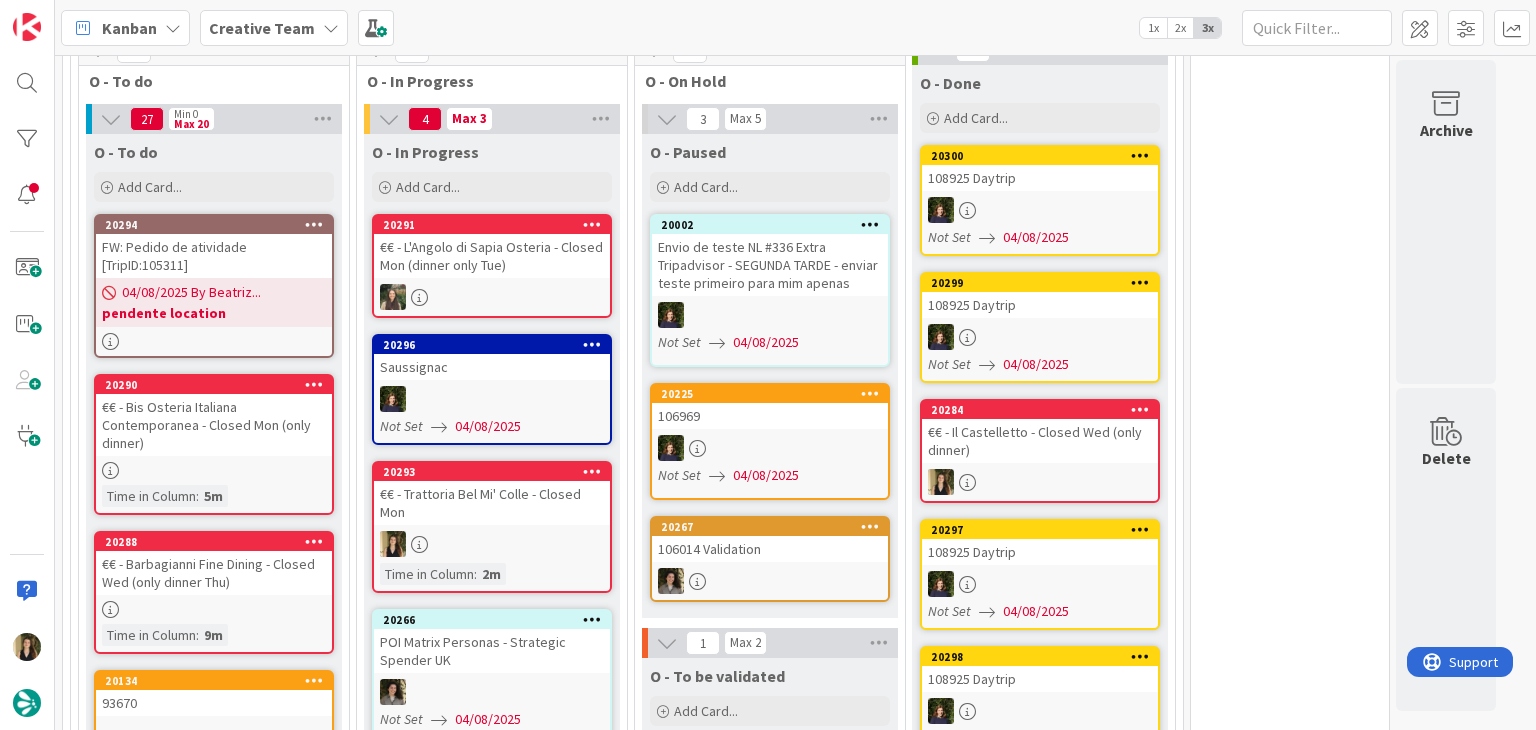 click on "€€ - Trattoria Bel Mi' Colle - Closed Mon" at bounding box center (492, 503) 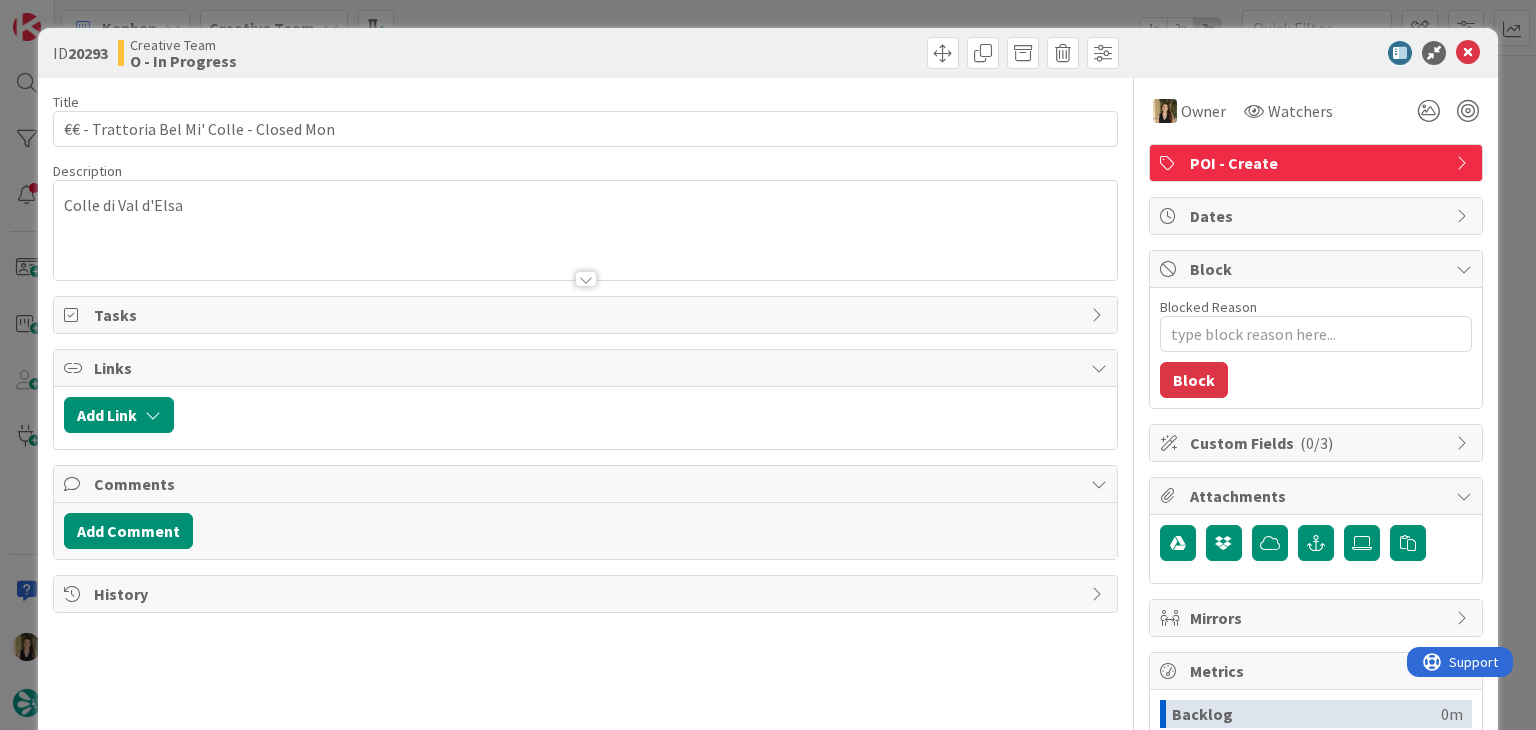 scroll, scrollTop: 0, scrollLeft: 0, axis: both 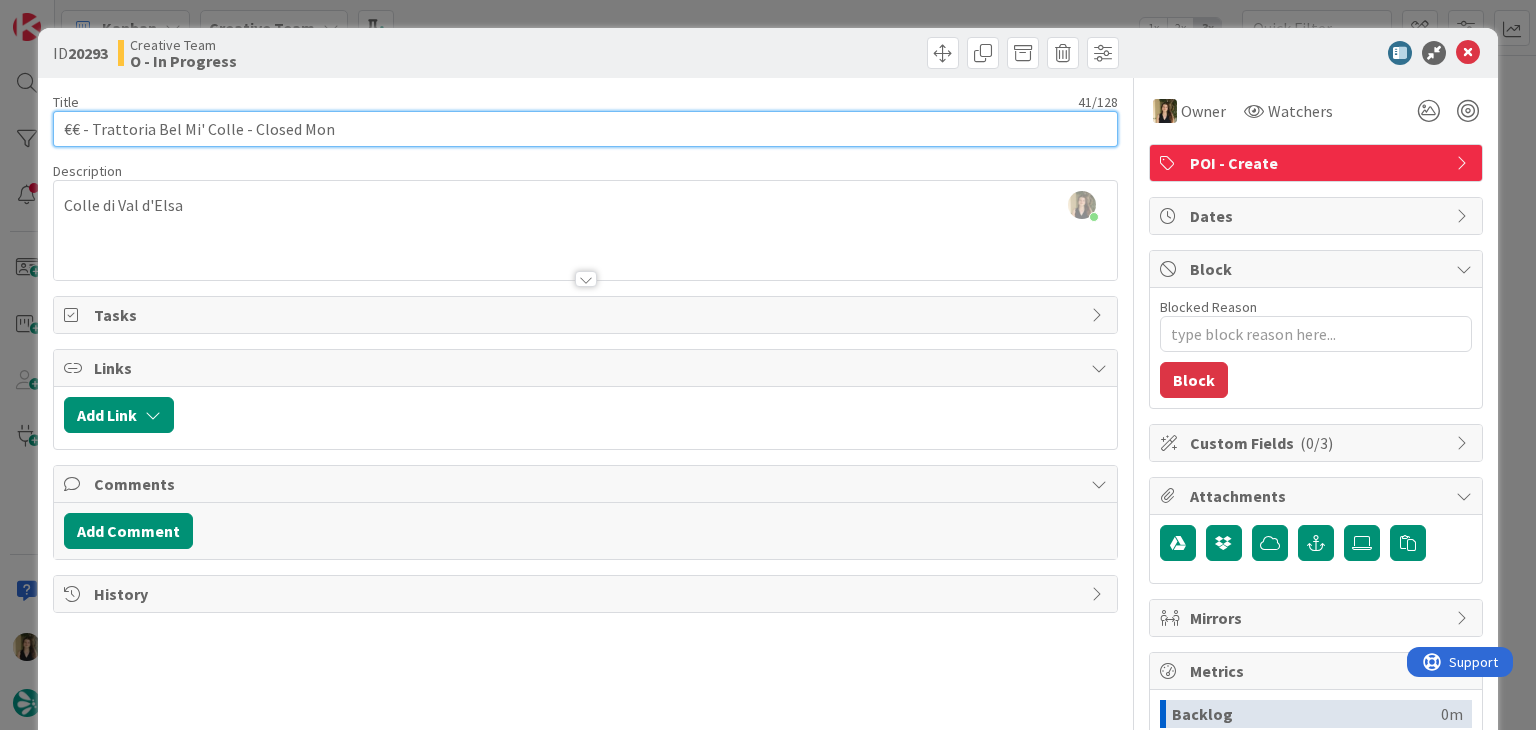 drag, startPoint x: 234, startPoint y: 127, endPoint x: 92, endPoint y: 129, distance: 142.01408 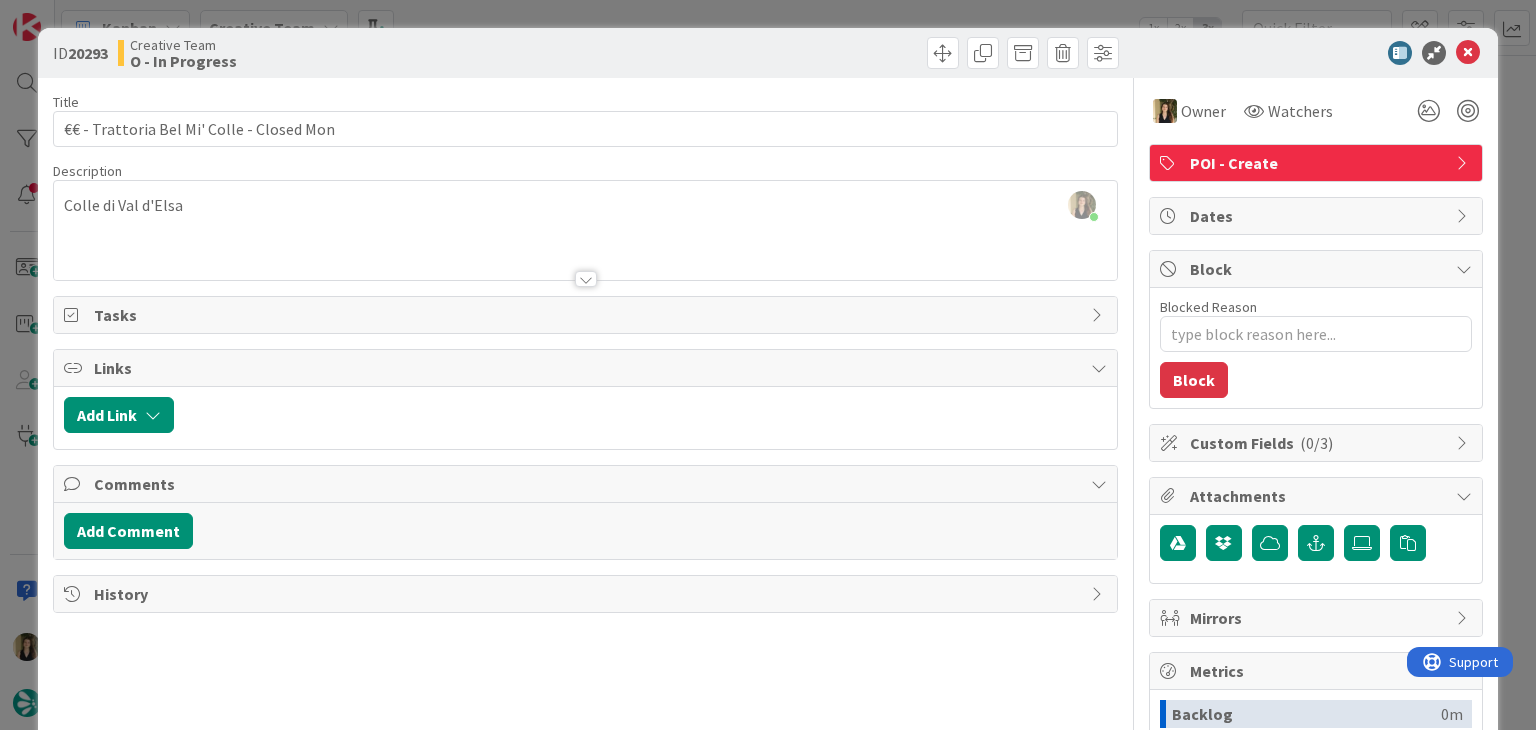 click at bounding box center [855, 53] 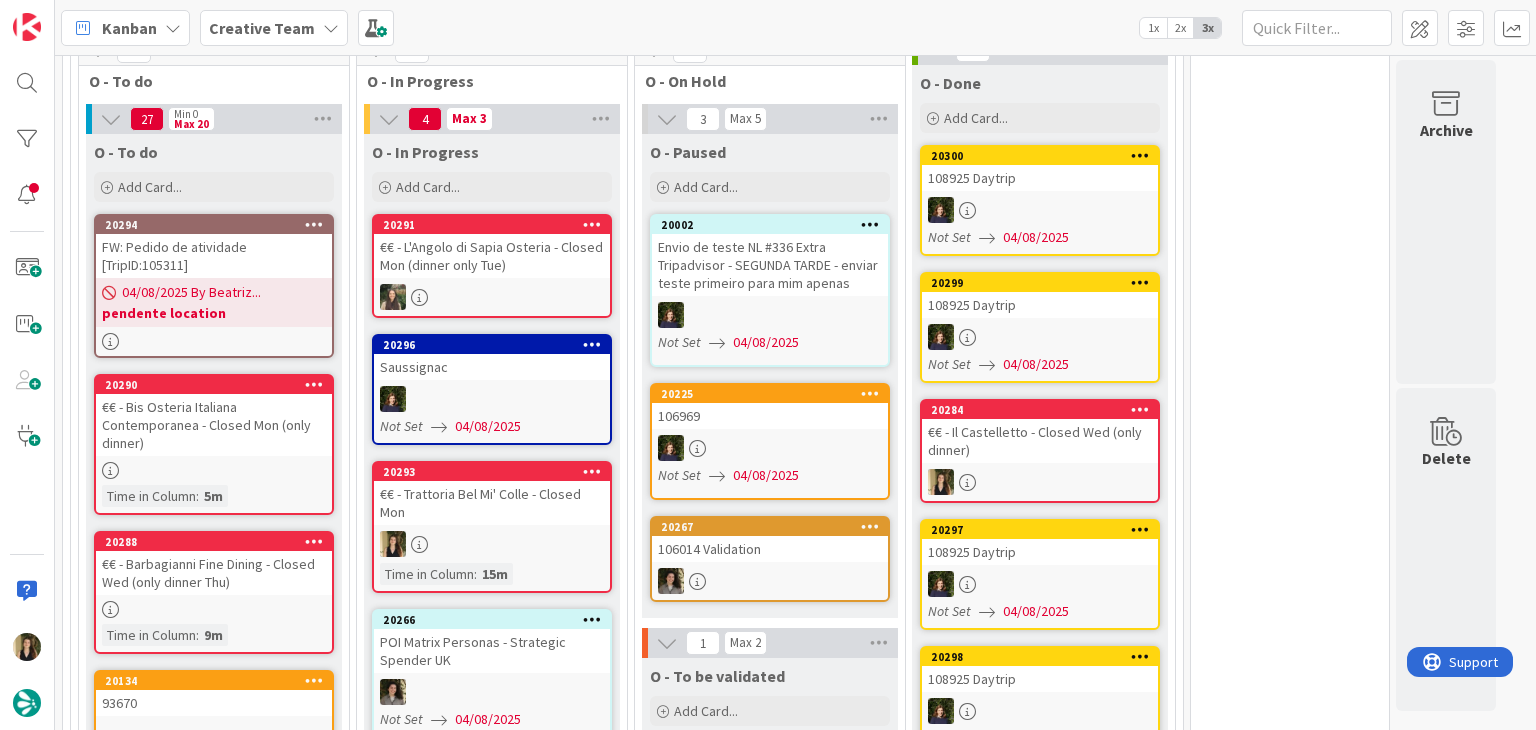 scroll, scrollTop: 0, scrollLeft: 0, axis: both 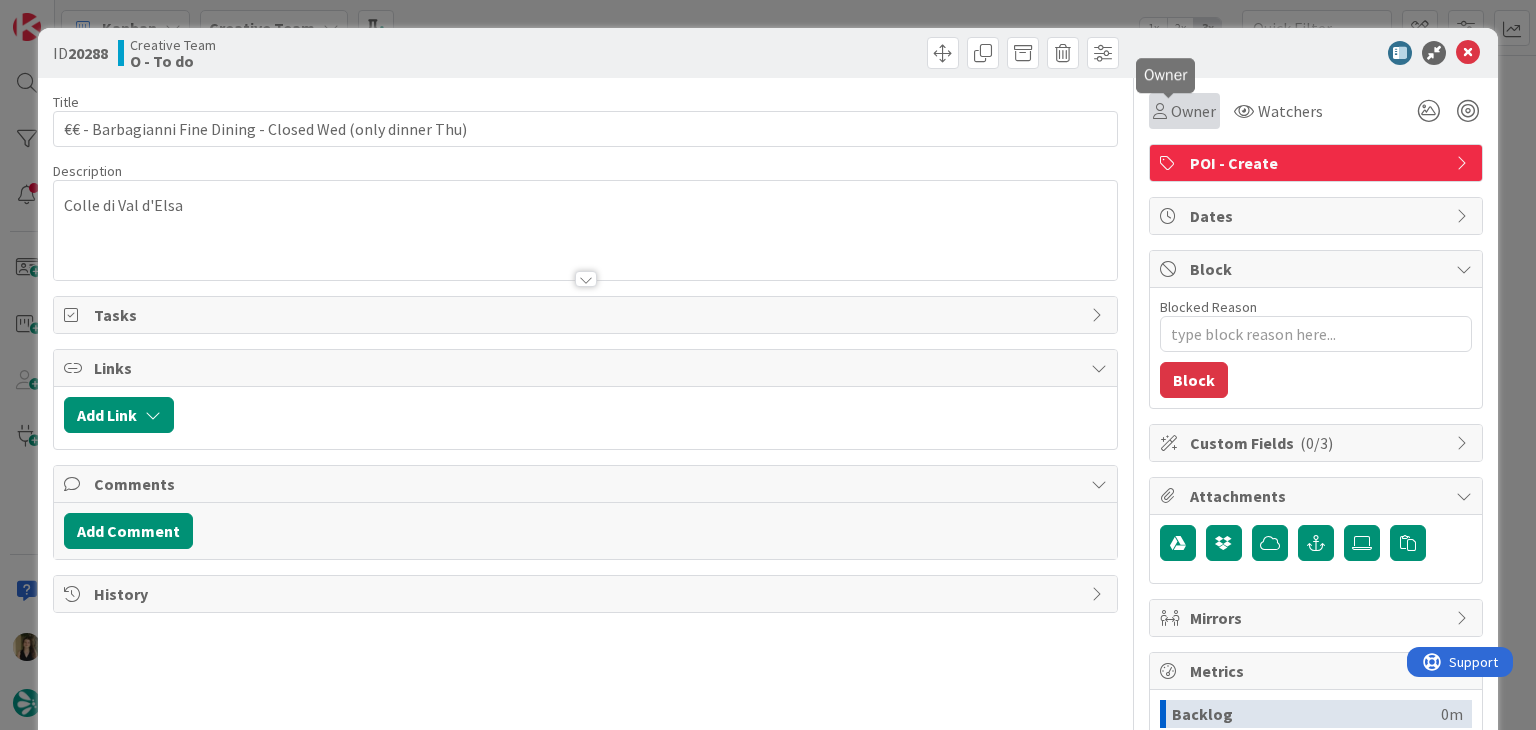 click at bounding box center (1160, 111) 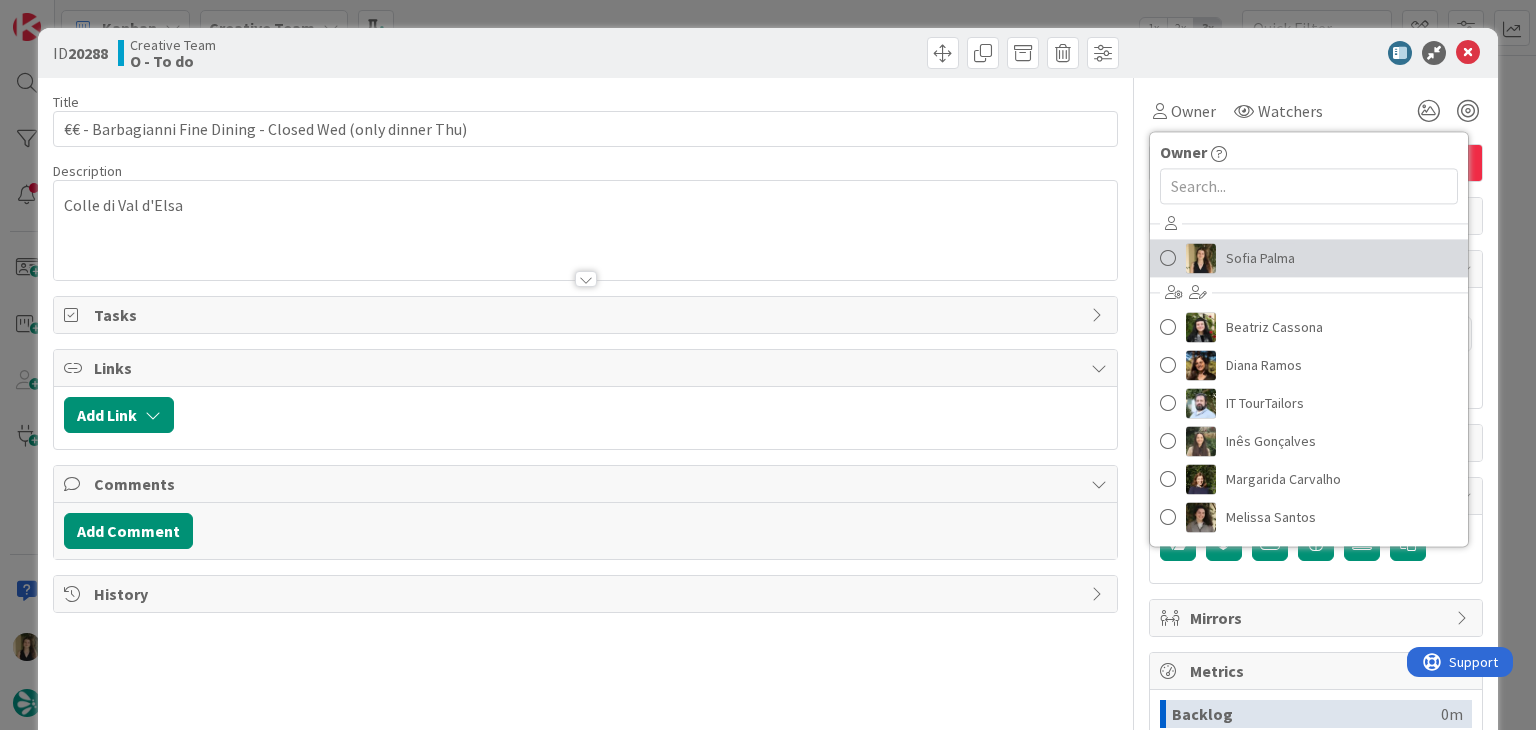 drag, startPoint x: 1240, startPoint y: 261, endPoint x: 1117, endPoint y: 197, distance: 138.65425 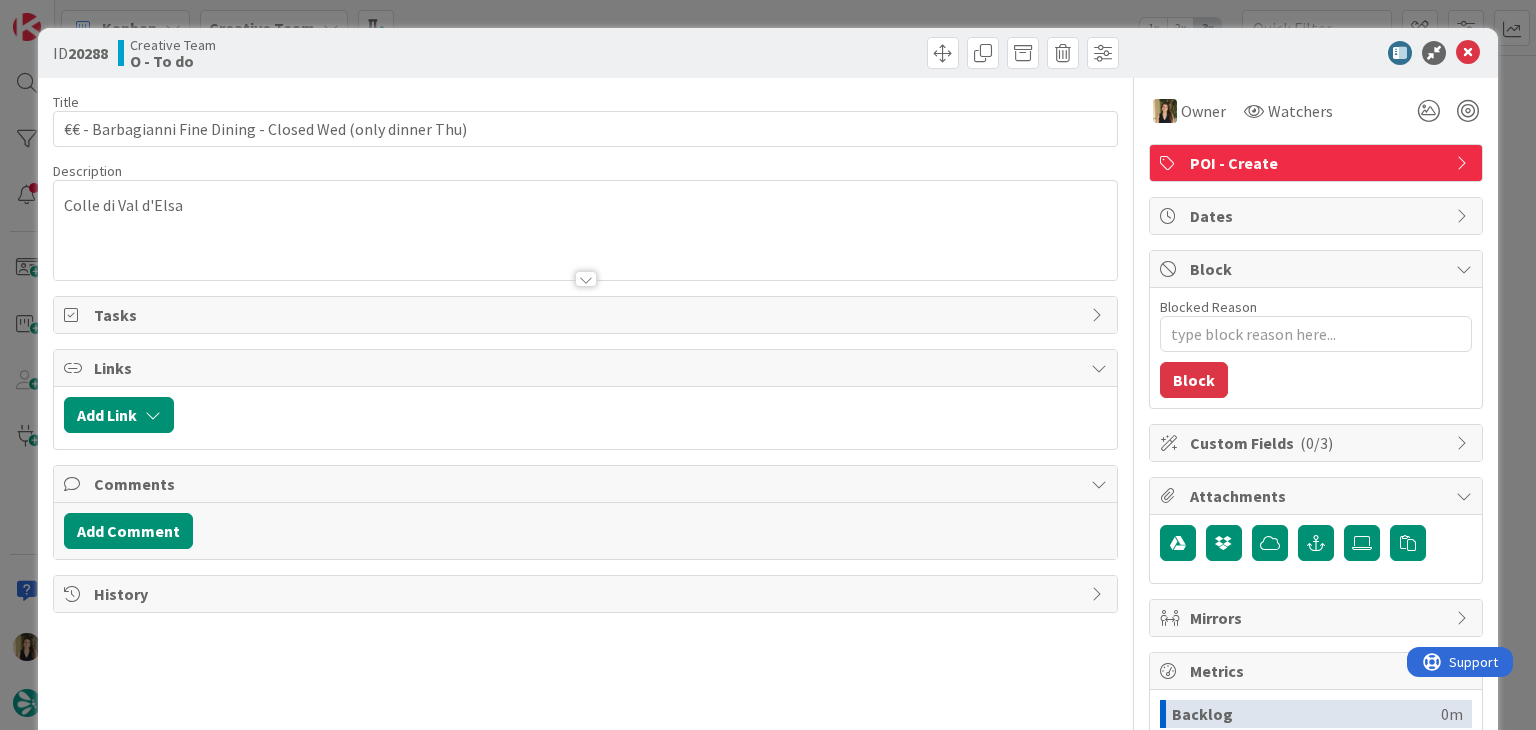 click at bounding box center (855, 53) 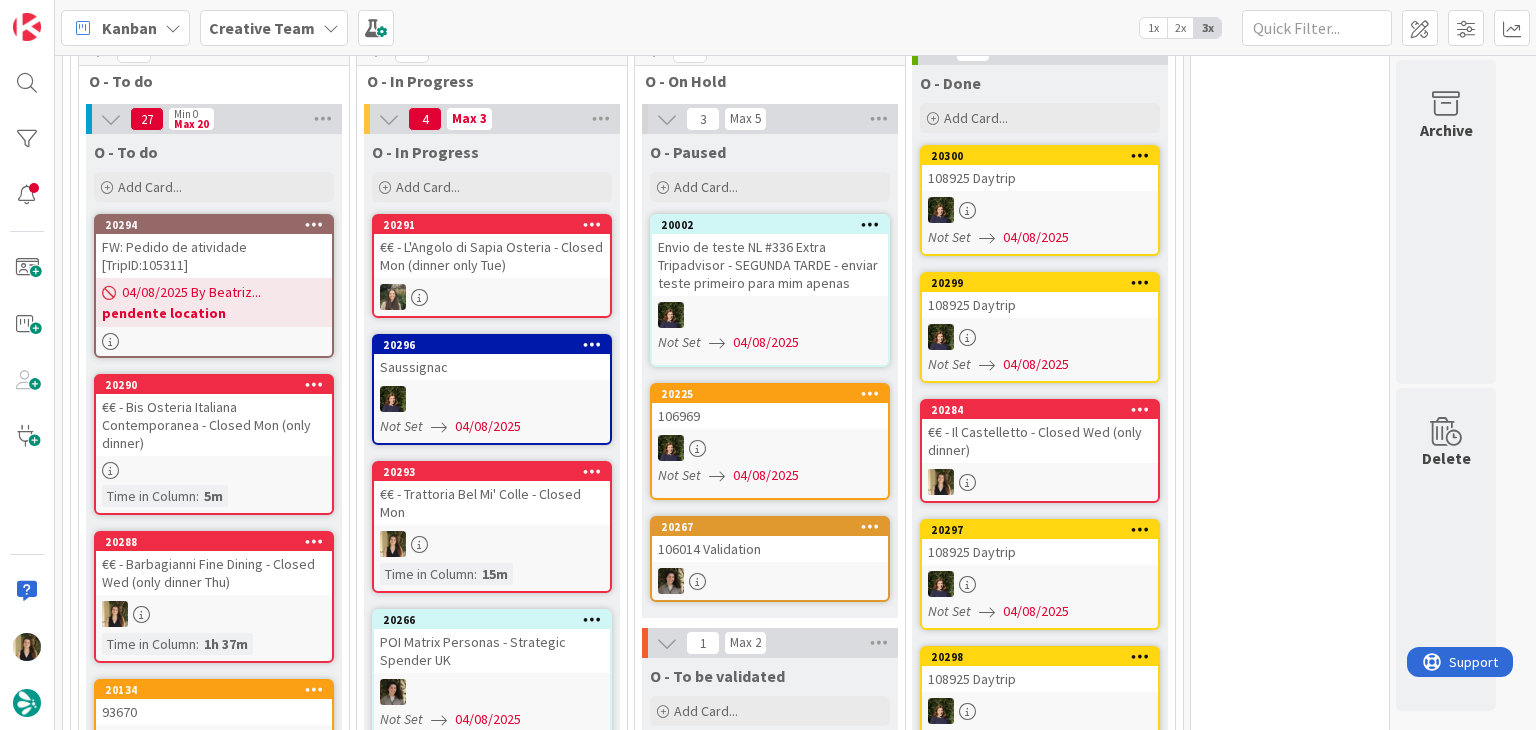 scroll, scrollTop: 0, scrollLeft: 0, axis: both 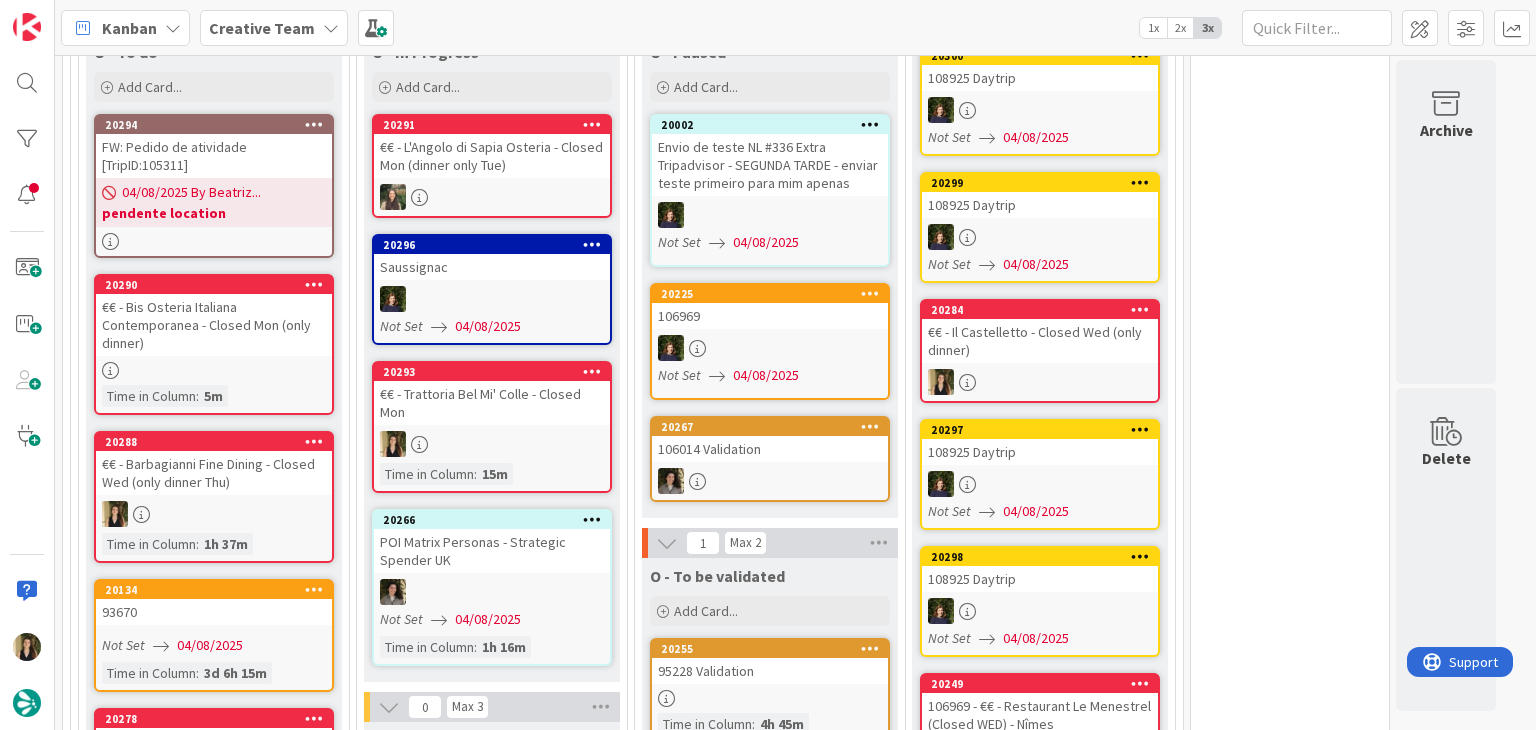 click on "€€ - Barbagianni Fine Dining - Closed Wed (only dinner Thu)" at bounding box center (214, 473) 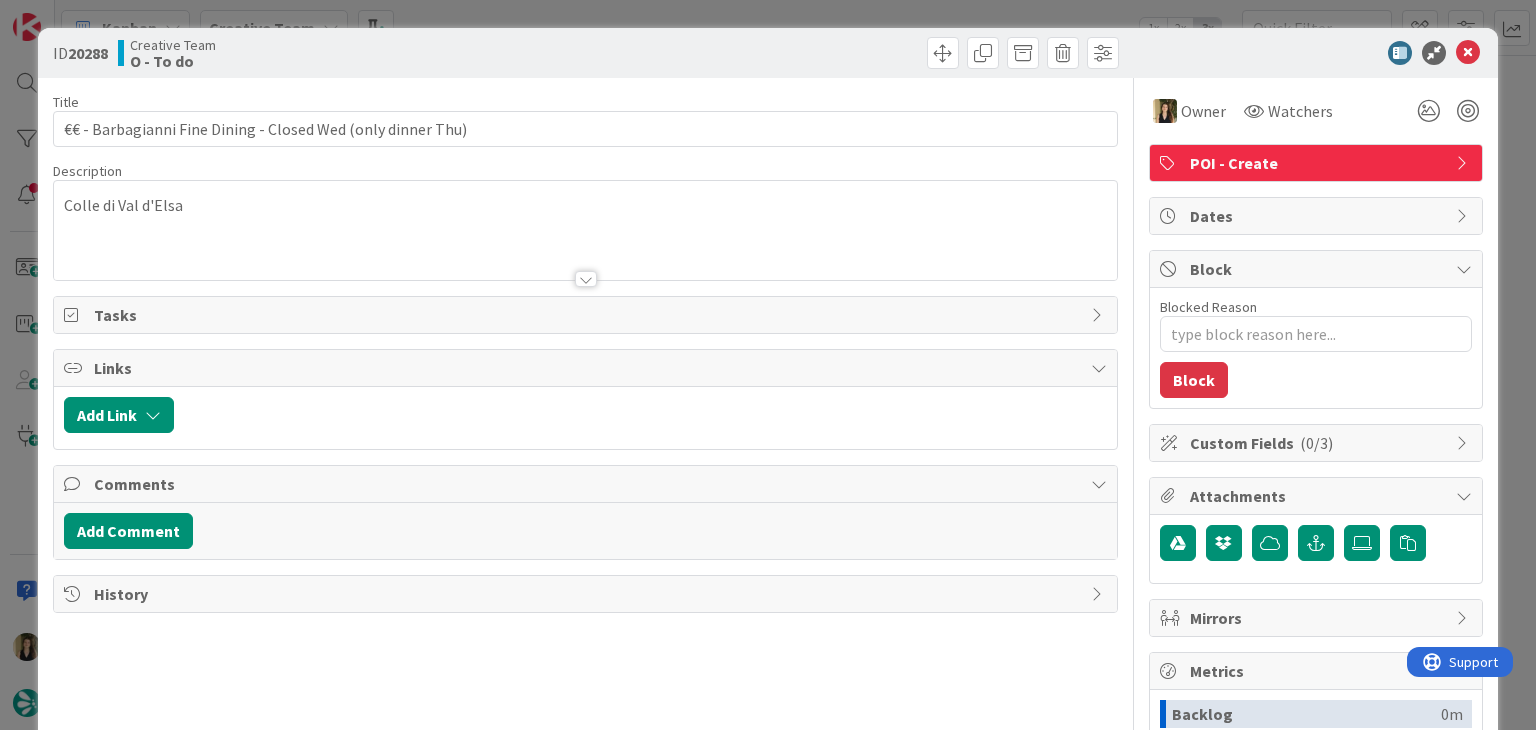 scroll, scrollTop: 0, scrollLeft: 0, axis: both 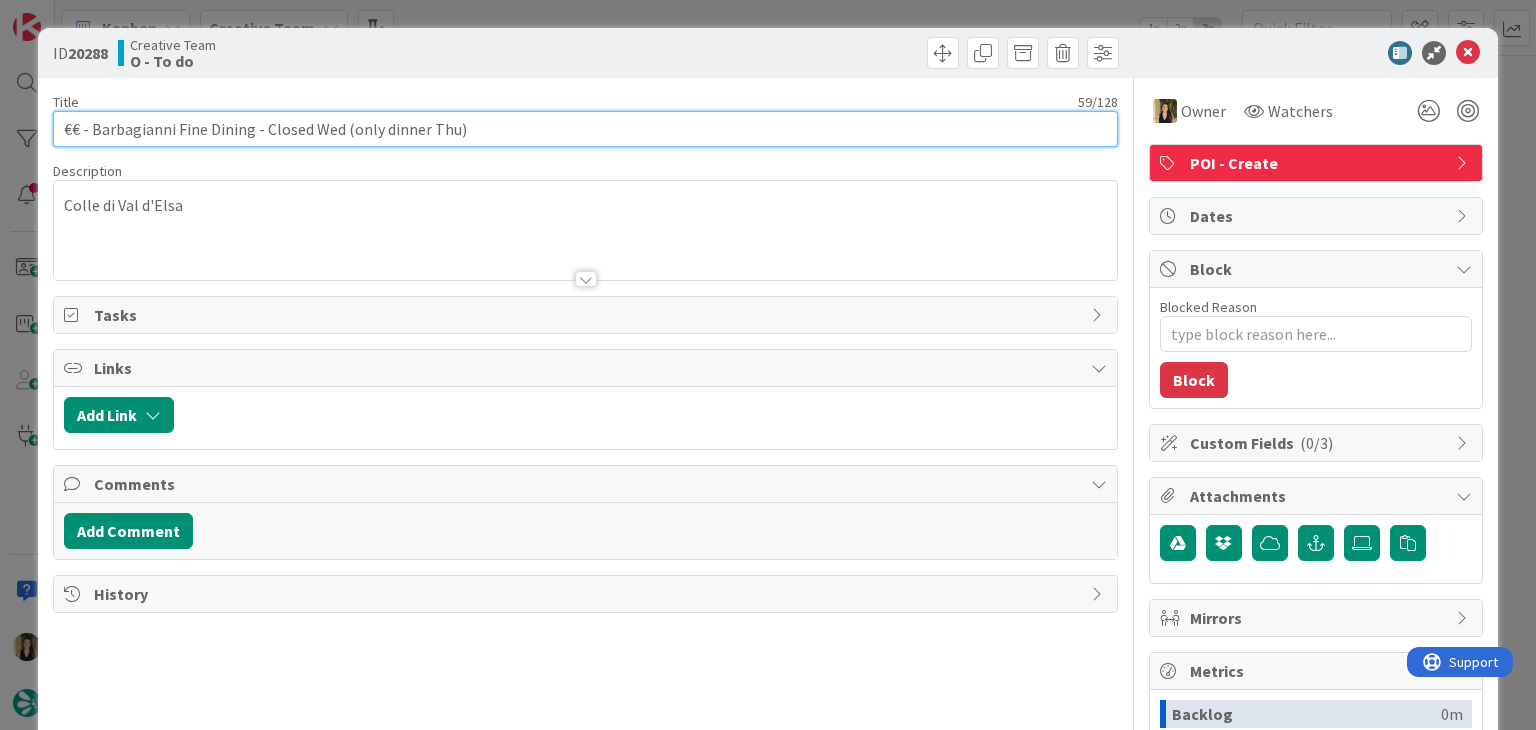 drag, startPoint x: 480, startPoint y: 125, endPoint x: 63, endPoint y: 127, distance: 417.0048 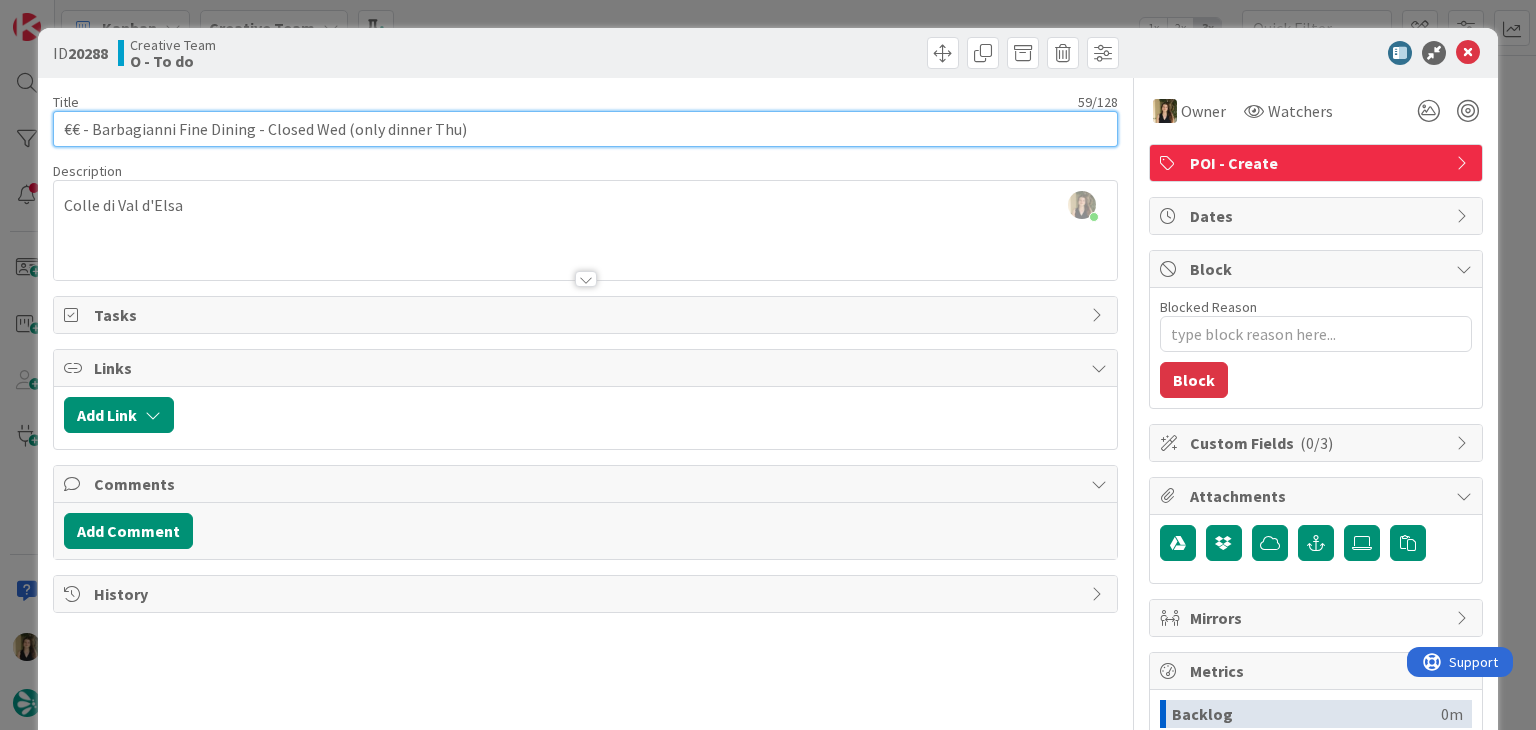 scroll, scrollTop: 1464, scrollLeft: 0, axis: vertical 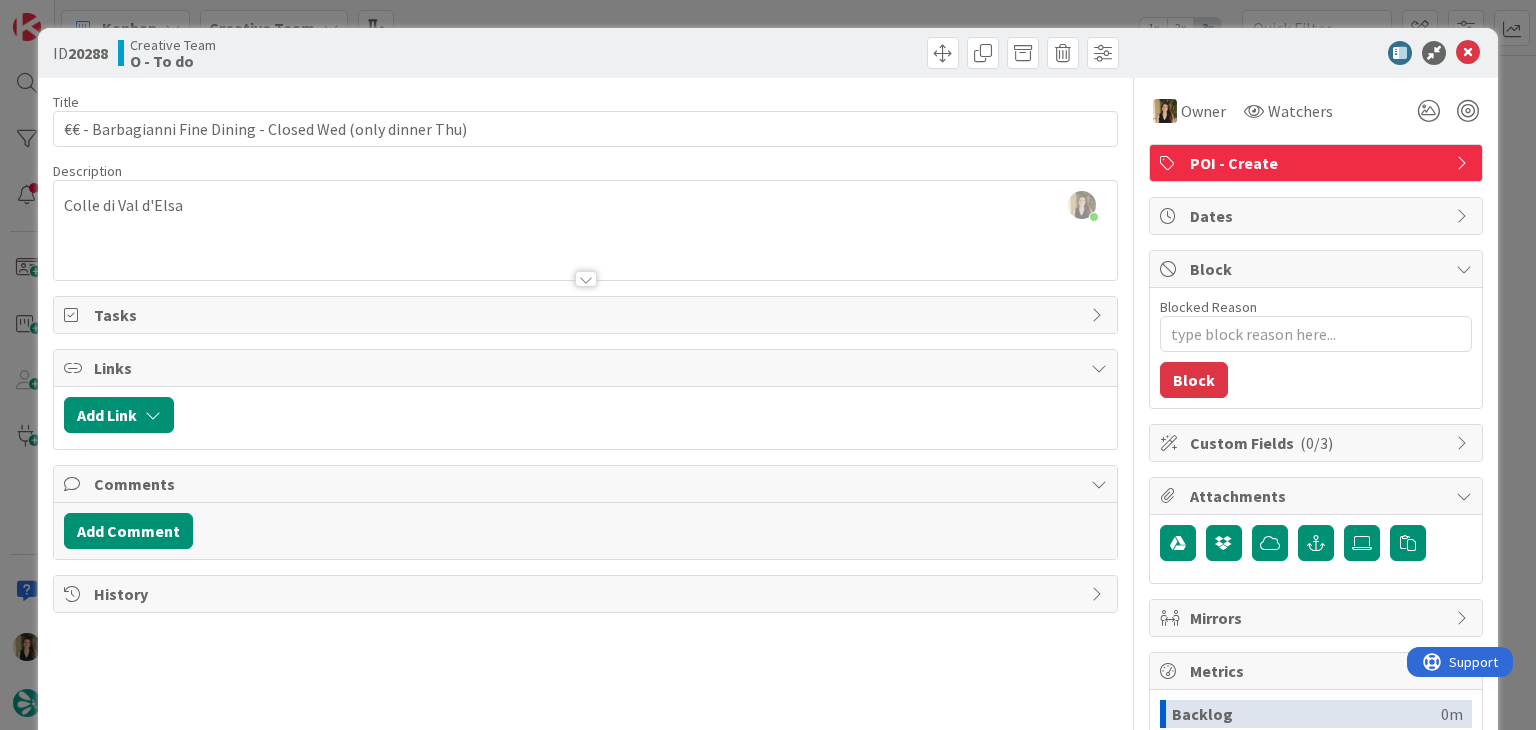 click at bounding box center [585, 254] 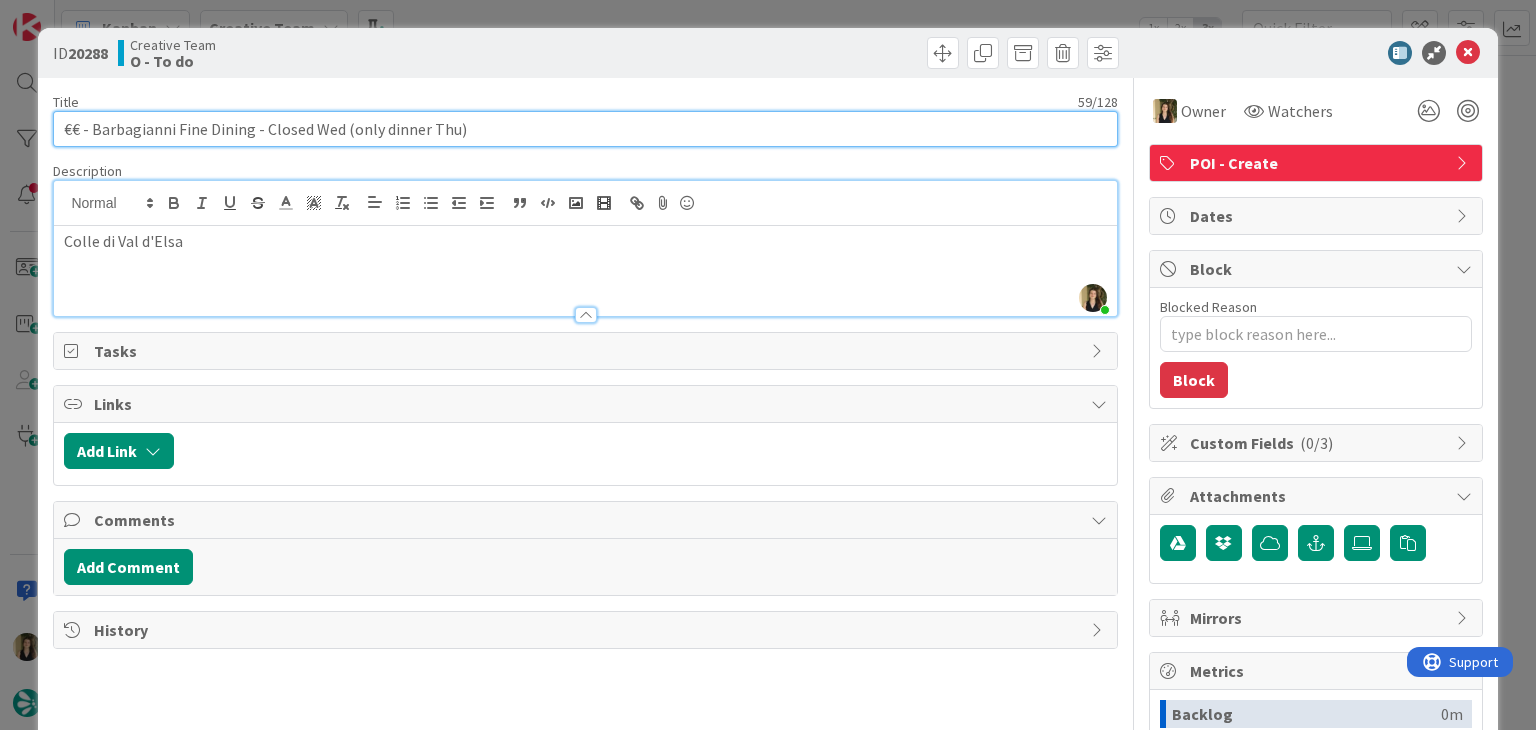 drag, startPoint x: 251, startPoint y: 132, endPoint x: 92, endPoint y: 118, distance: 159.61516 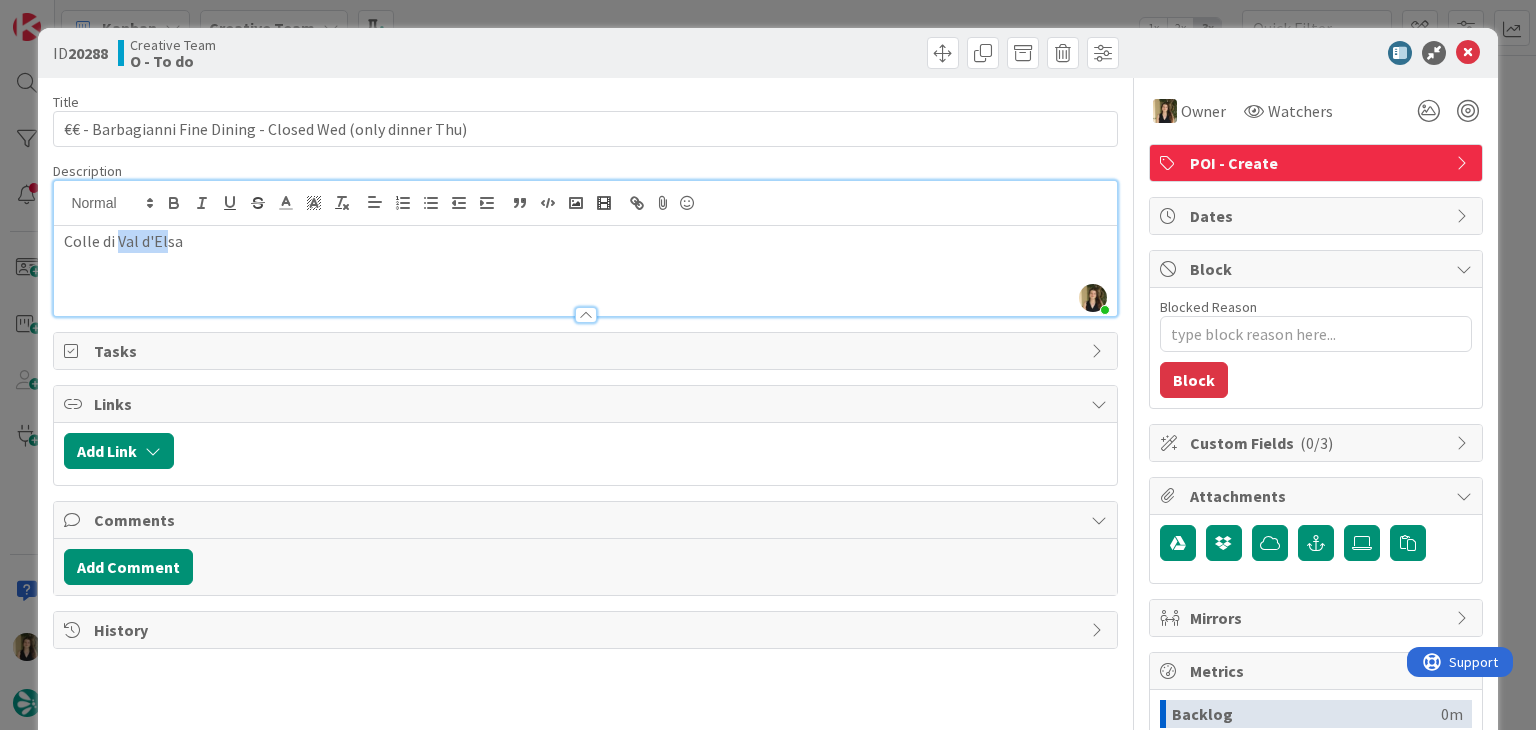 drag, startPoint x: 142, startPoint y: 247, endPoint x: 160, endPoint y: 244, distance: 18.248287 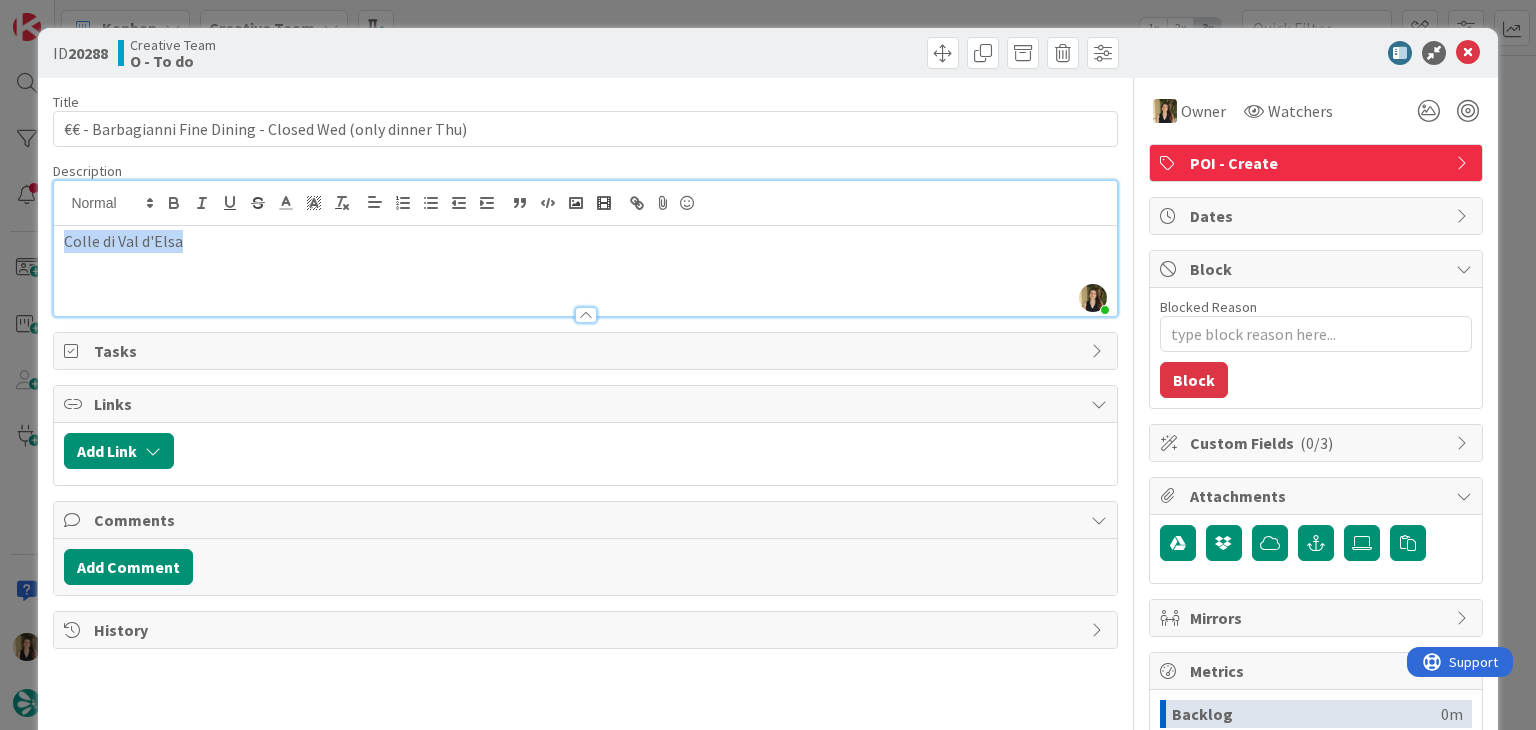 drag, startPoint x: 204, startPoint y: 244, endPoint x: 16, endPoint y: 238, distance: 188.09572 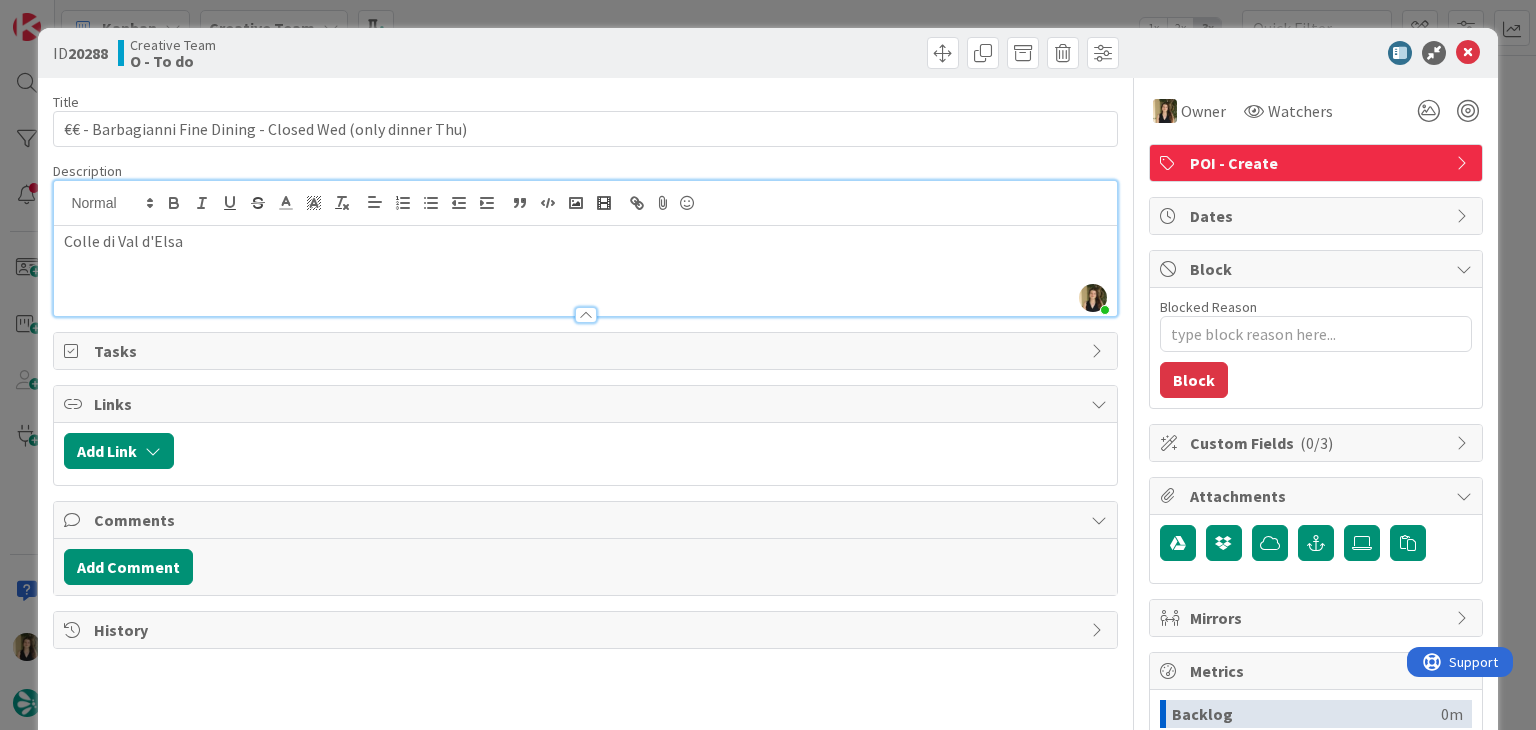 click on "ID  20288 Creative Team O - To do Title 59 / 128 €€ - Barbagianni Fine Dining - Closed Wed (only dinner Thu) Description [FIRST] [LAST] joined  5 m ago [CITY] Owner Watchers POI - Create  Tasks Links Add Link Comments Add Comment History Owner Watchers POI - Create  Dates Block Blocked Reason 0 / 256 Block Custom Fields ( 0/3 ) Attachments Mirrors Metrics Backlog 0m To Do 1h 37m Buffer 0m In Progress 0m Total Time 1h 37m Lead Time 1h 37m Cycle Time 0m Blocked Time 0m Show Details" at bounding box center (768, 365) 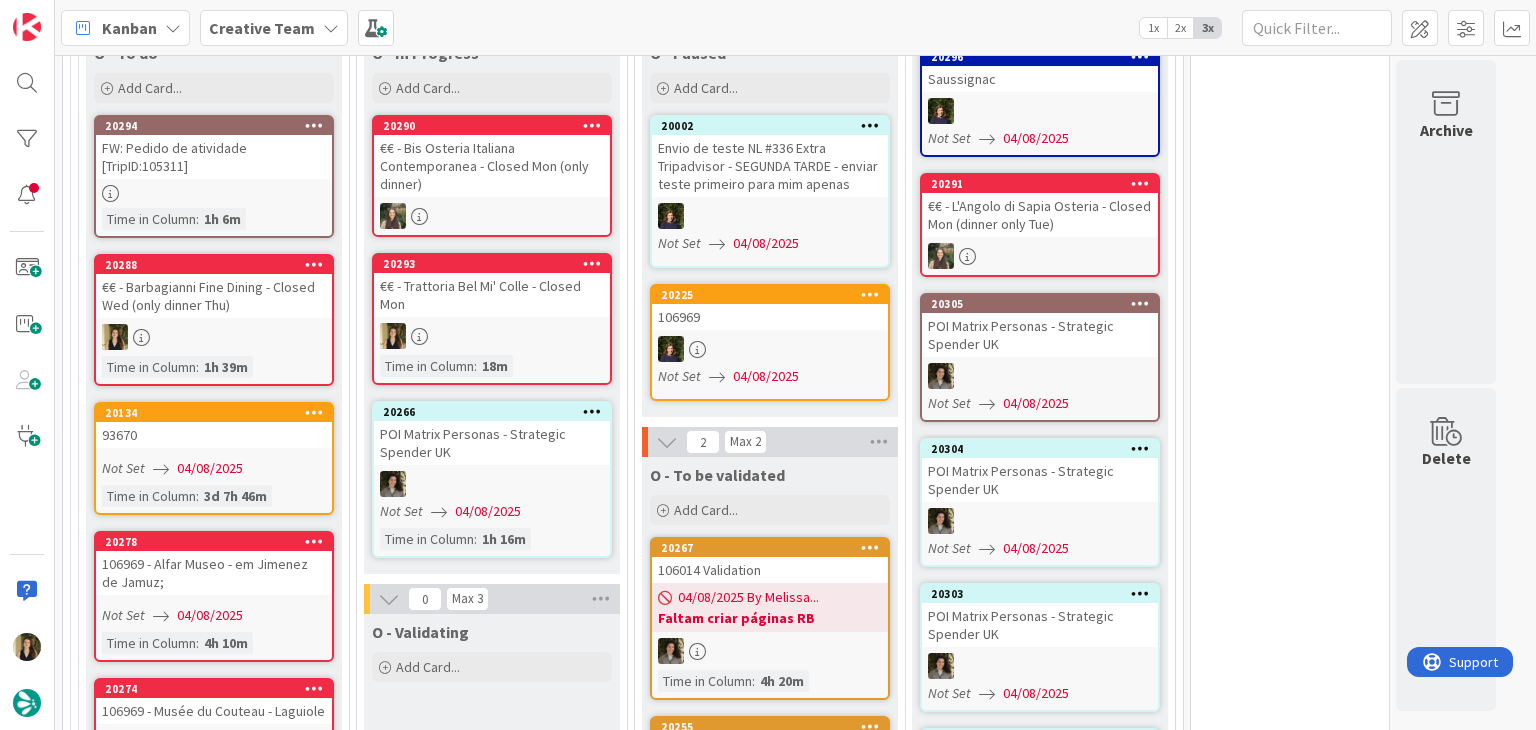 scroll, scrollTop: 0, scrollLeft: 0, axis: both 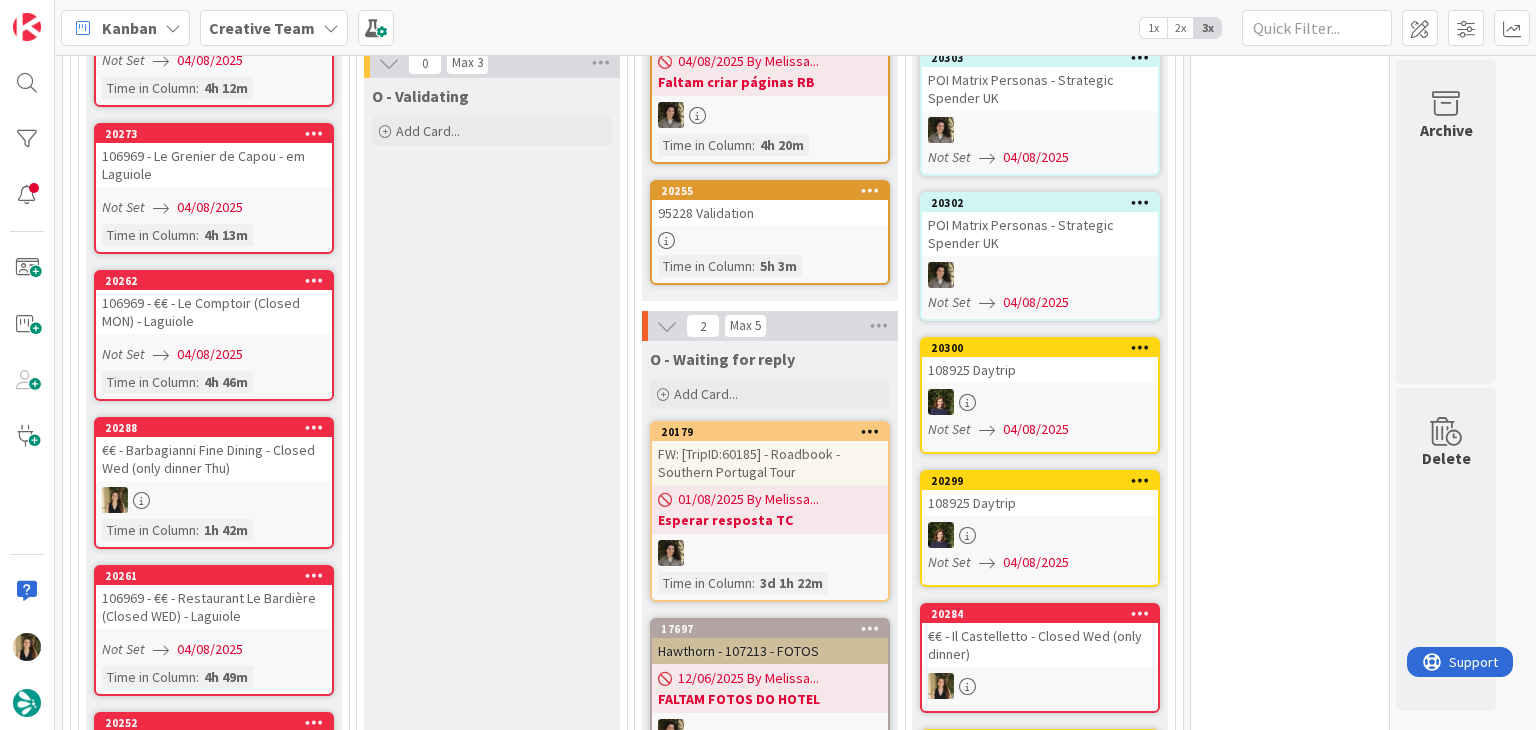 click on "O - Validating Add Card..." at bounding box center (492, 4925) 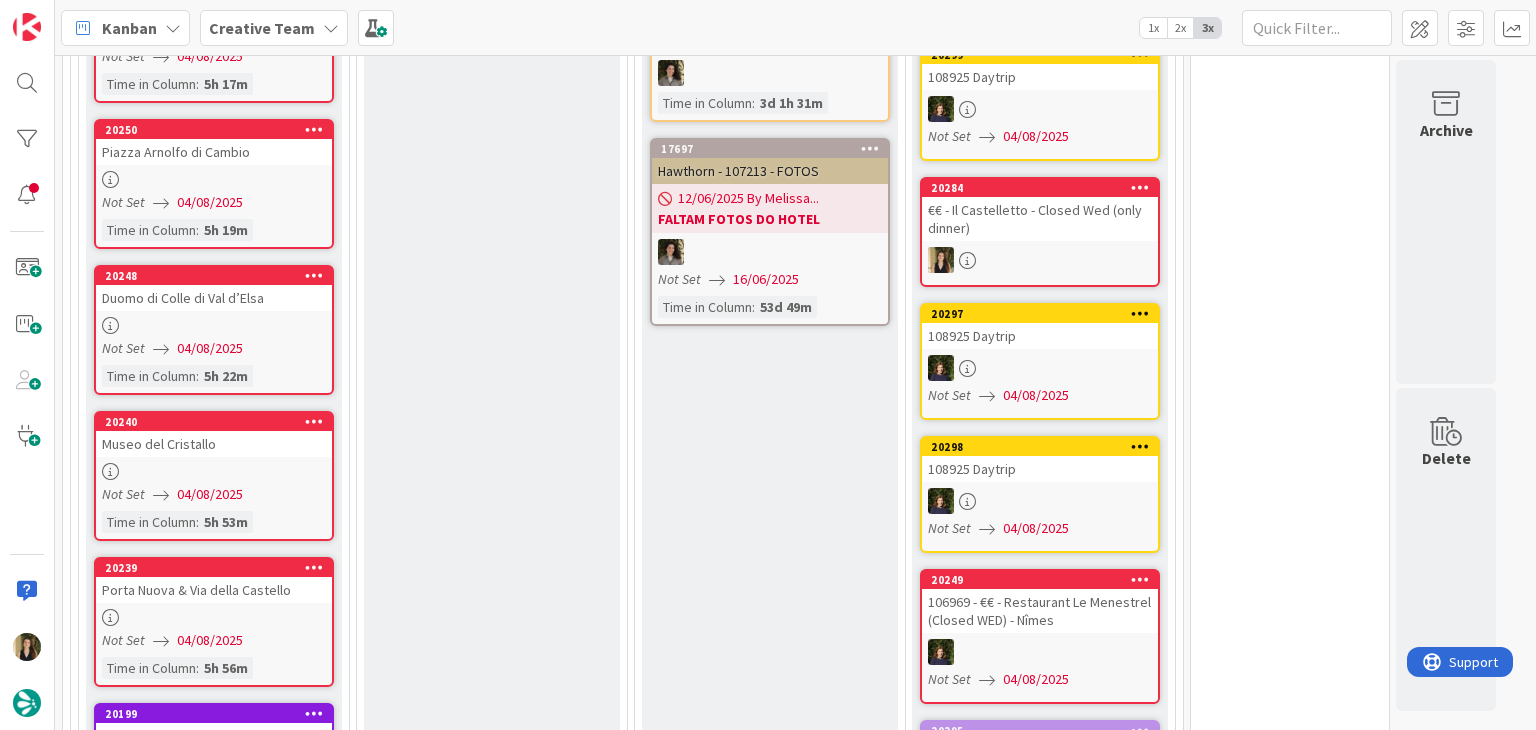 scroll, scrollTop: 2200, scrollLeft: 0, axis: vertical 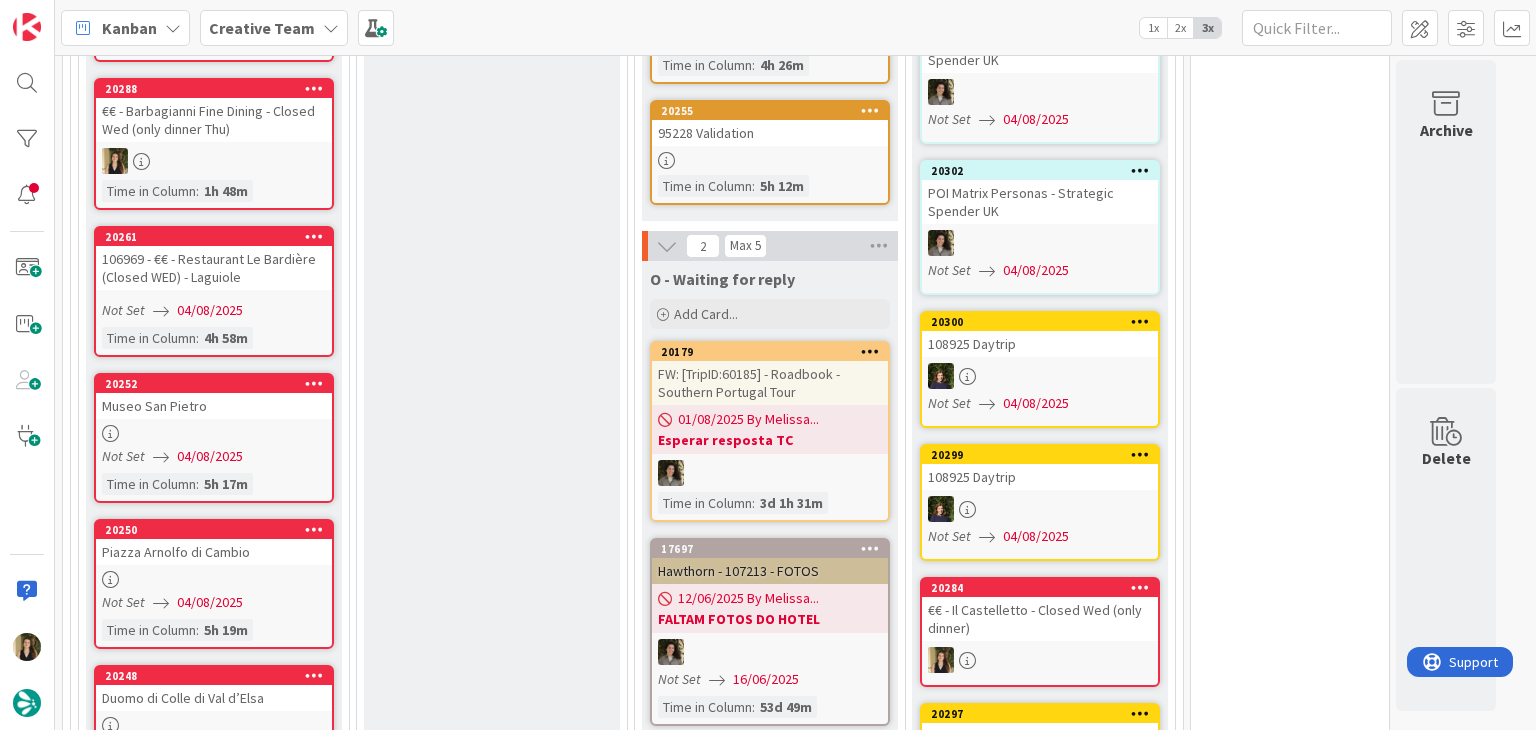 click at bounding box center (214, 161) 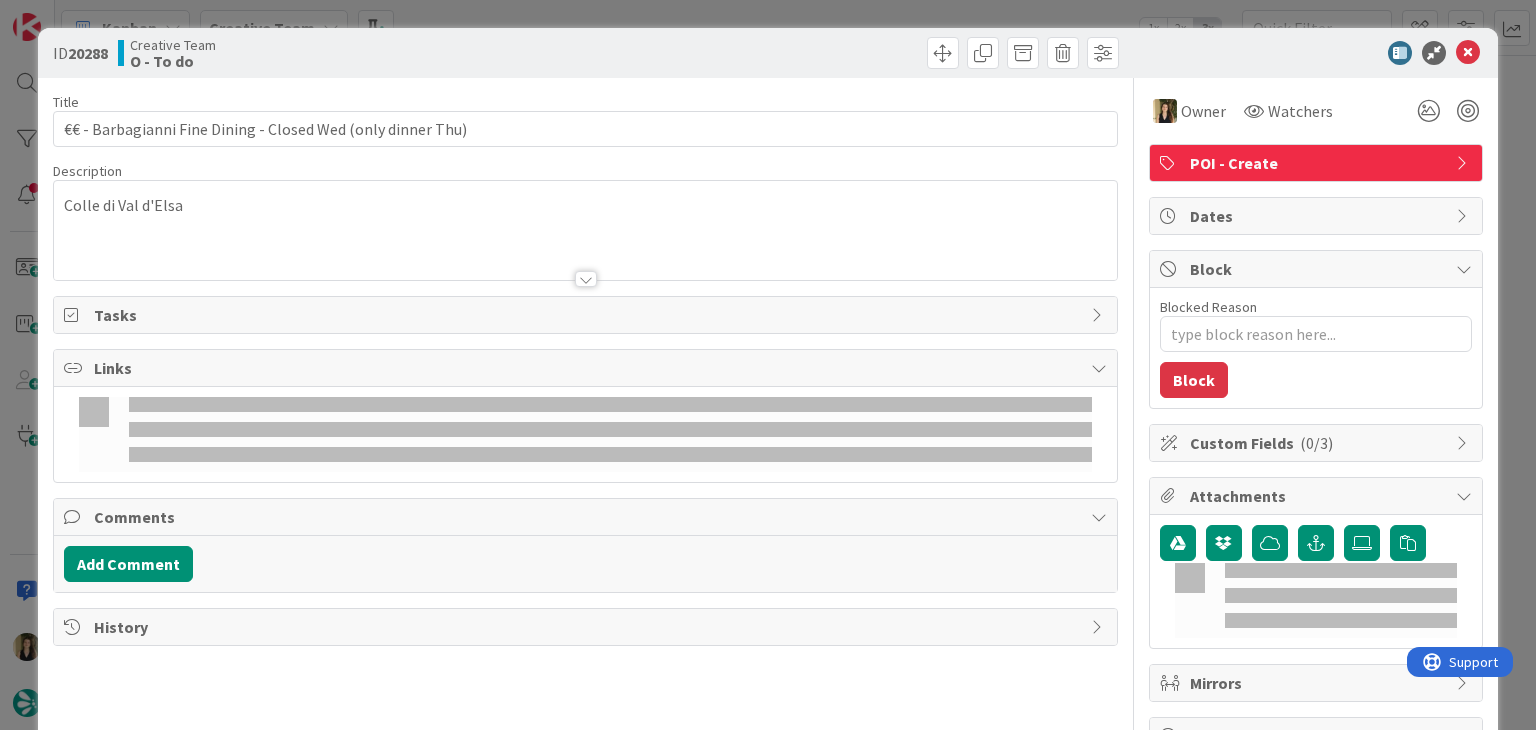 scroll, scrollTop: 0, scrollLeft: 0, axis: both 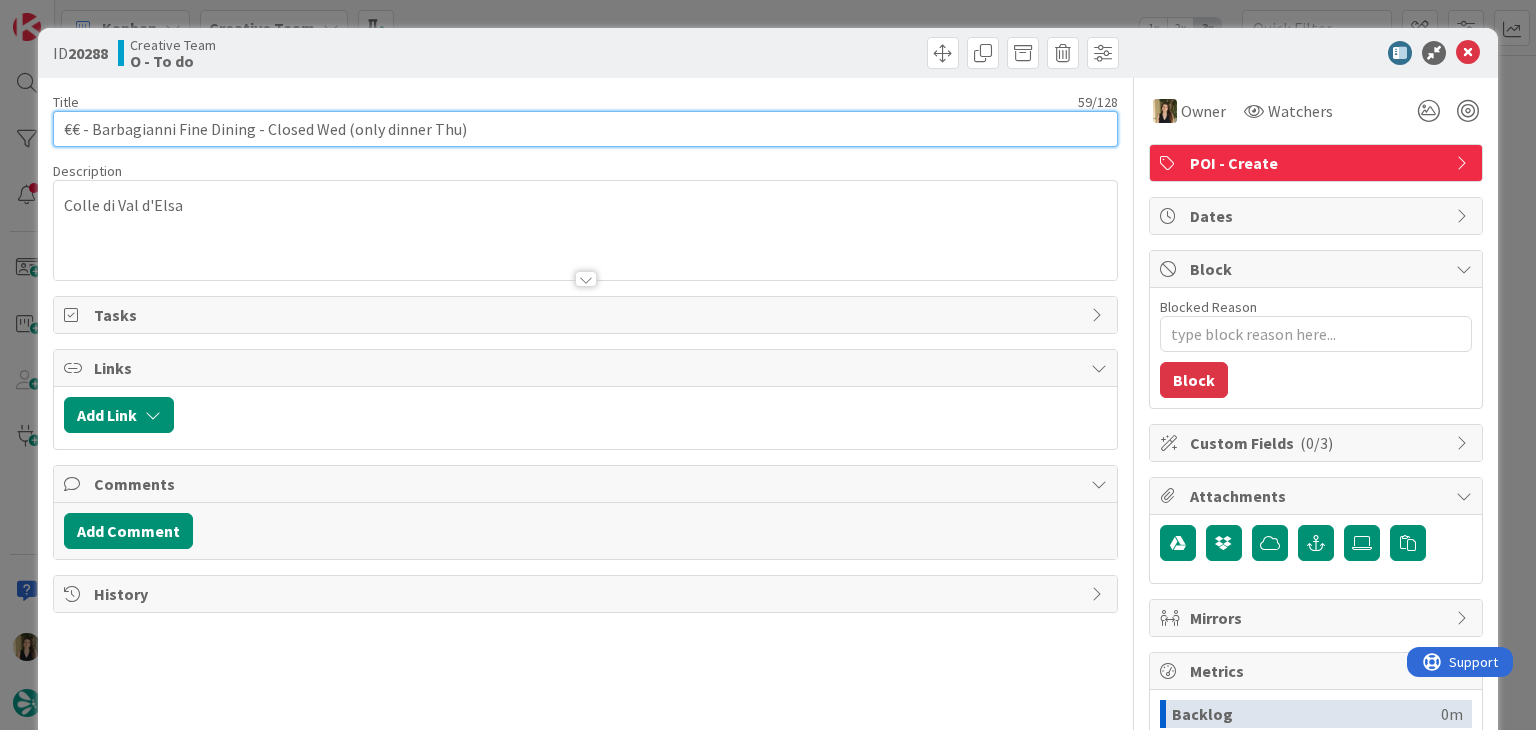 click on "€€ - Barbagianni Fine Dining - Closed Wed (only dinner Thu)" at bounding box center [585, 129] 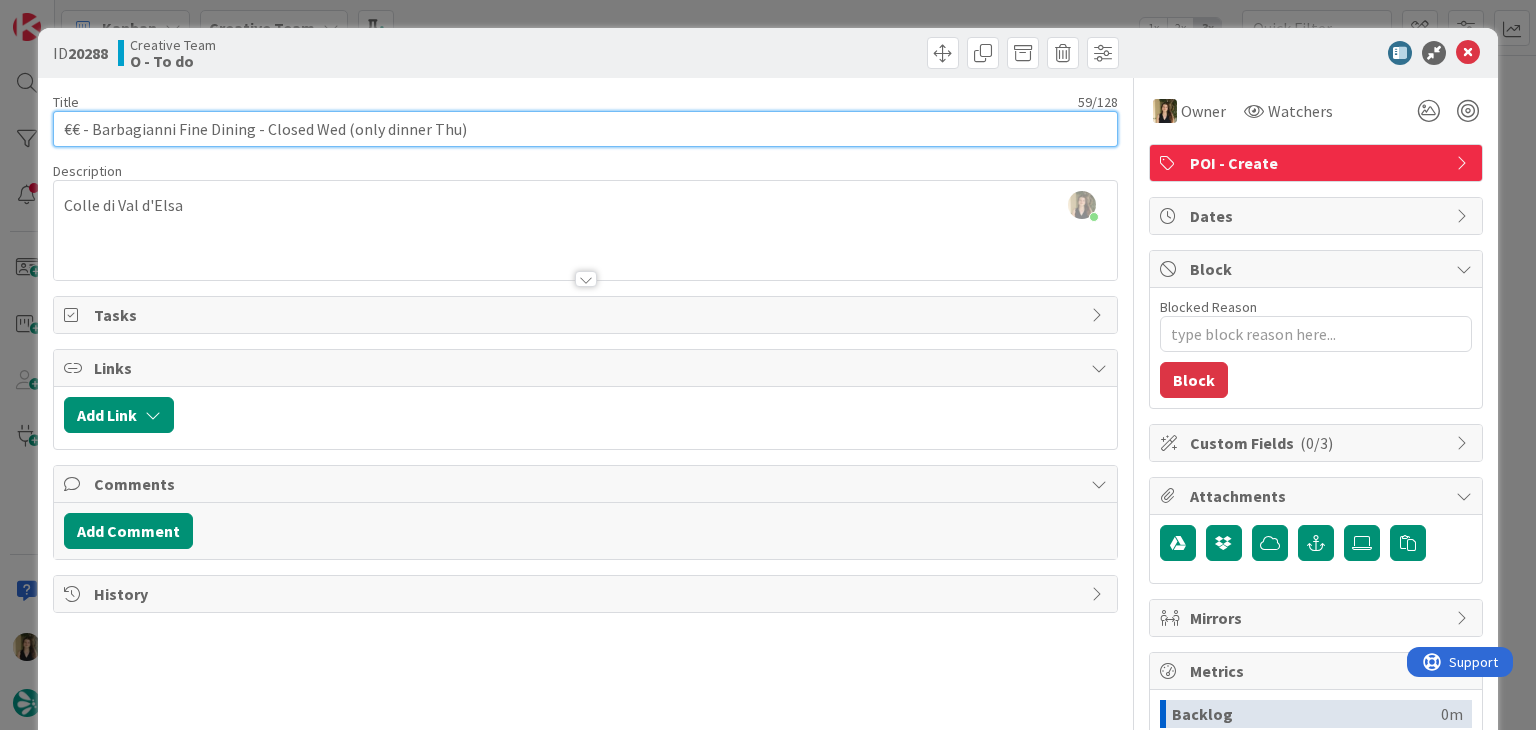 scroll, scrollTop: 2053, scrollLeft: 0, axis: vertical 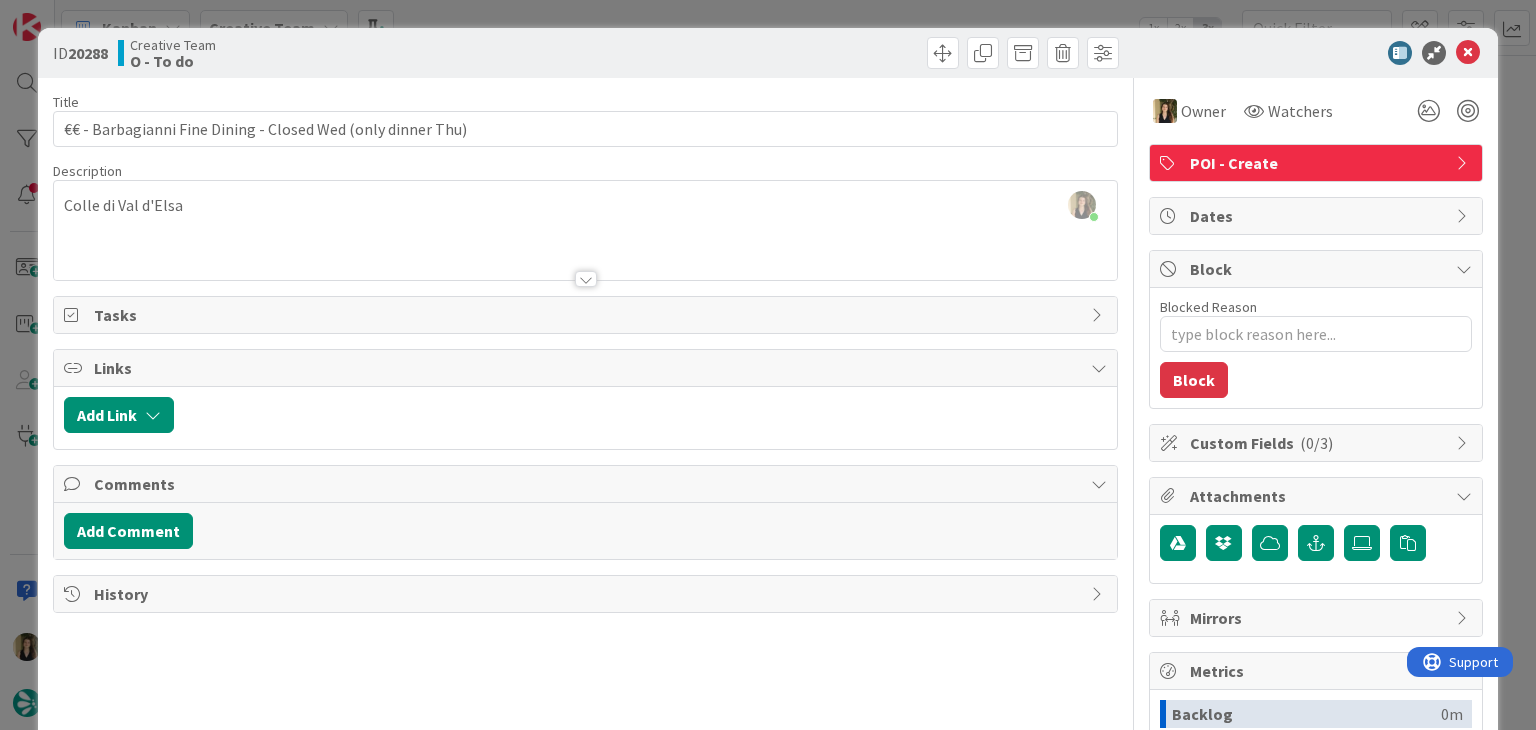 drag, startPoint x: 513, startPoint y: 64, endPoint x: 517, endPoint y: 17, distance: 47.169907 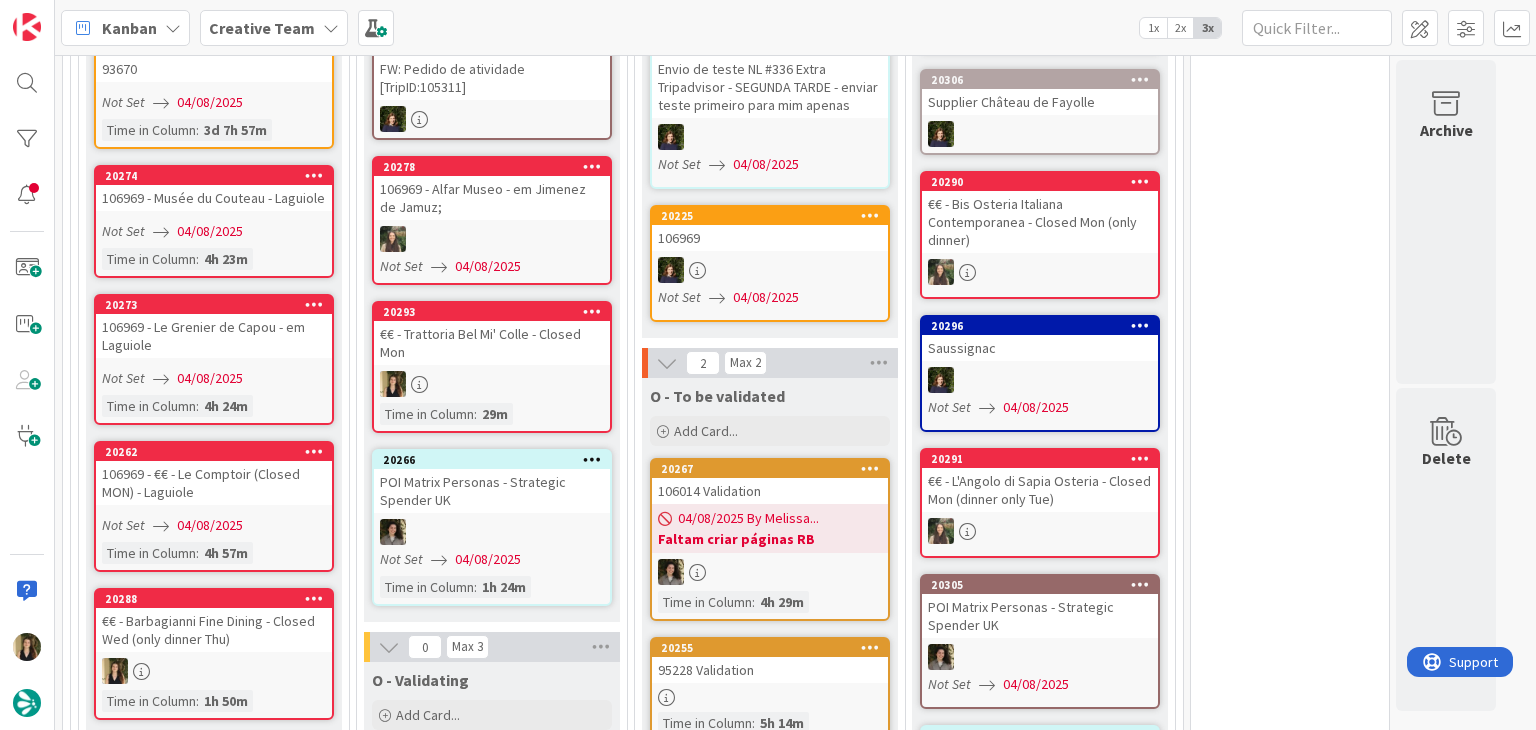 scroll, scrollTop: 1453, scrollLeft: 0, axis: vertical 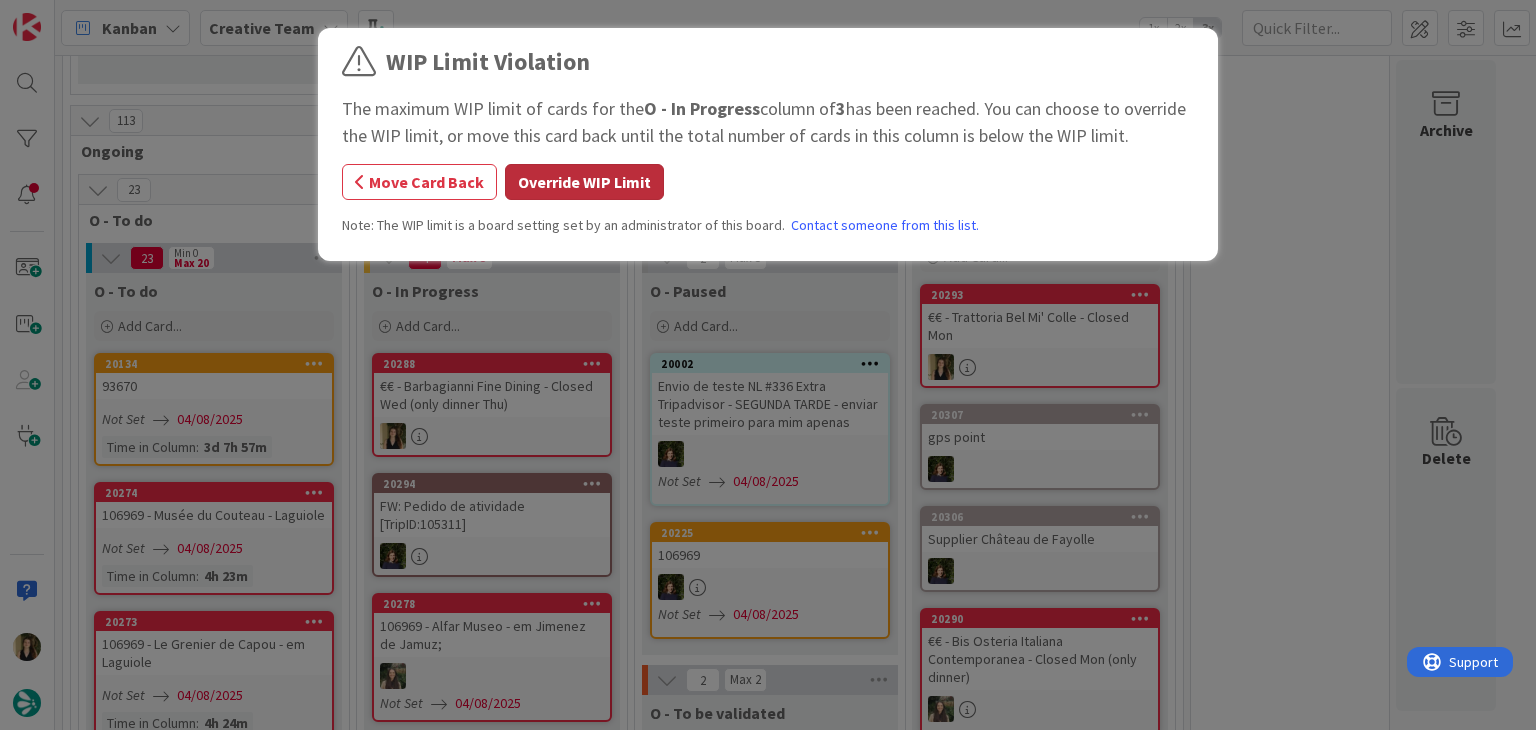 click on "Override WIP Limit" at bounding box center [584, 182] 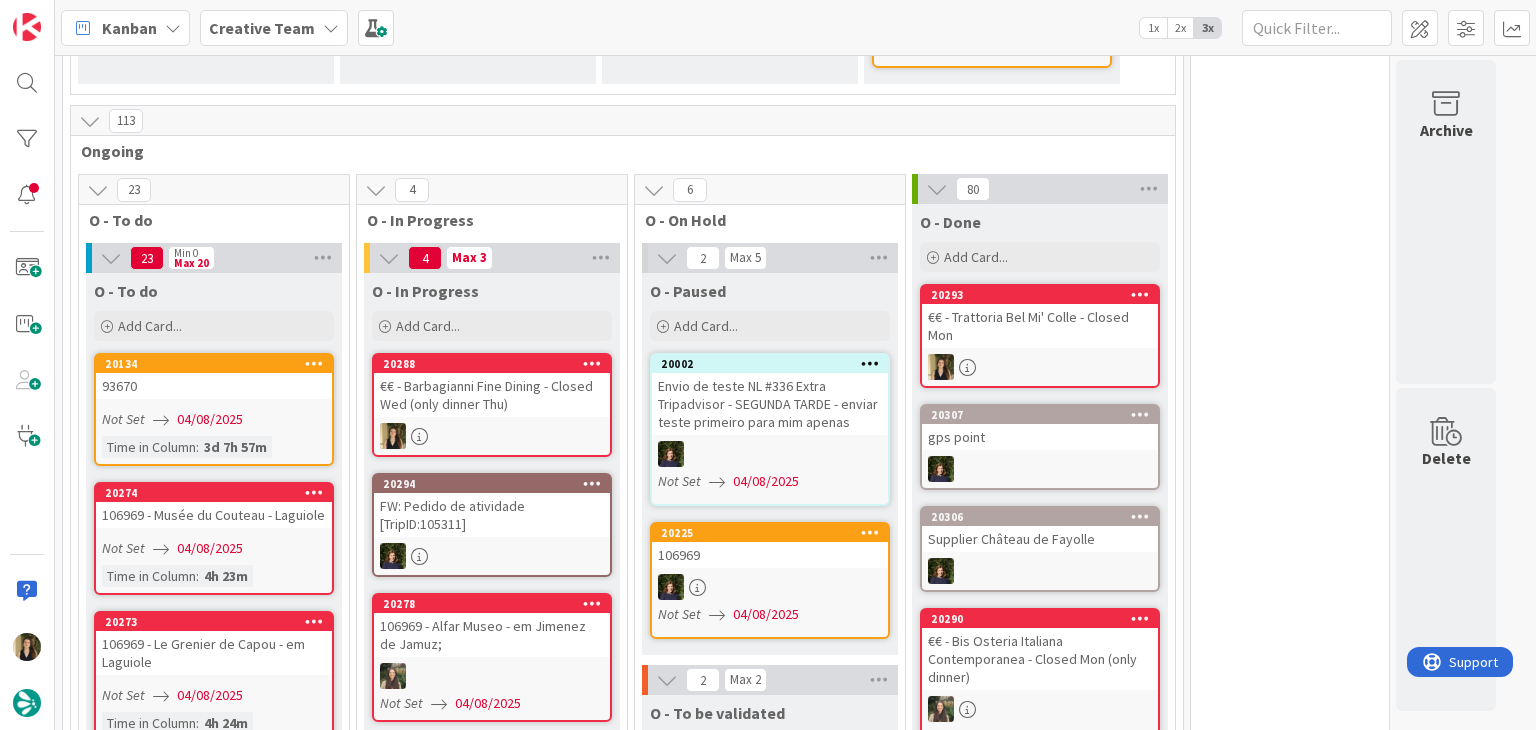 click on "Ongoing" at bounding box center [615, 151] 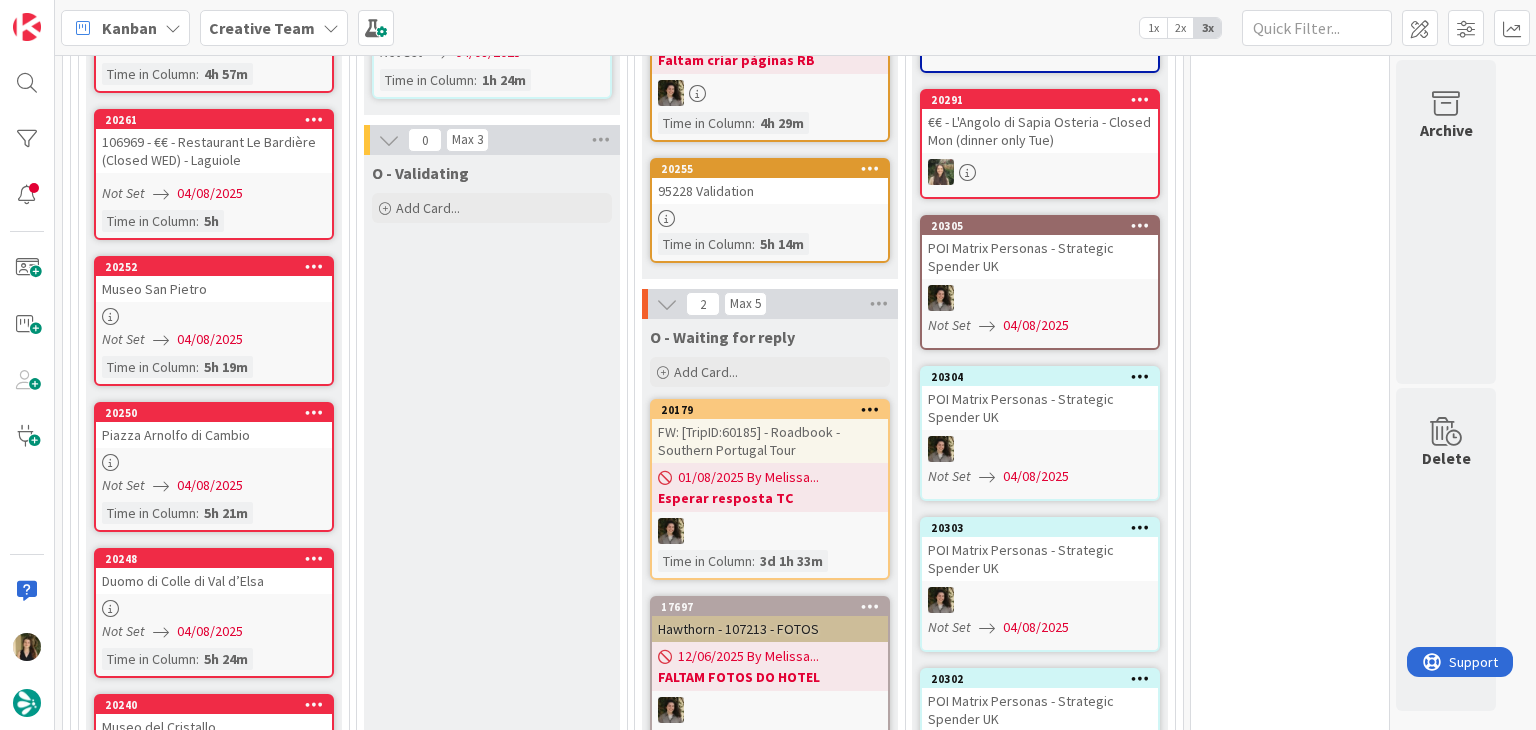 scroll, scrollTop: 2026, scrollLeft: 0, axis: vertical 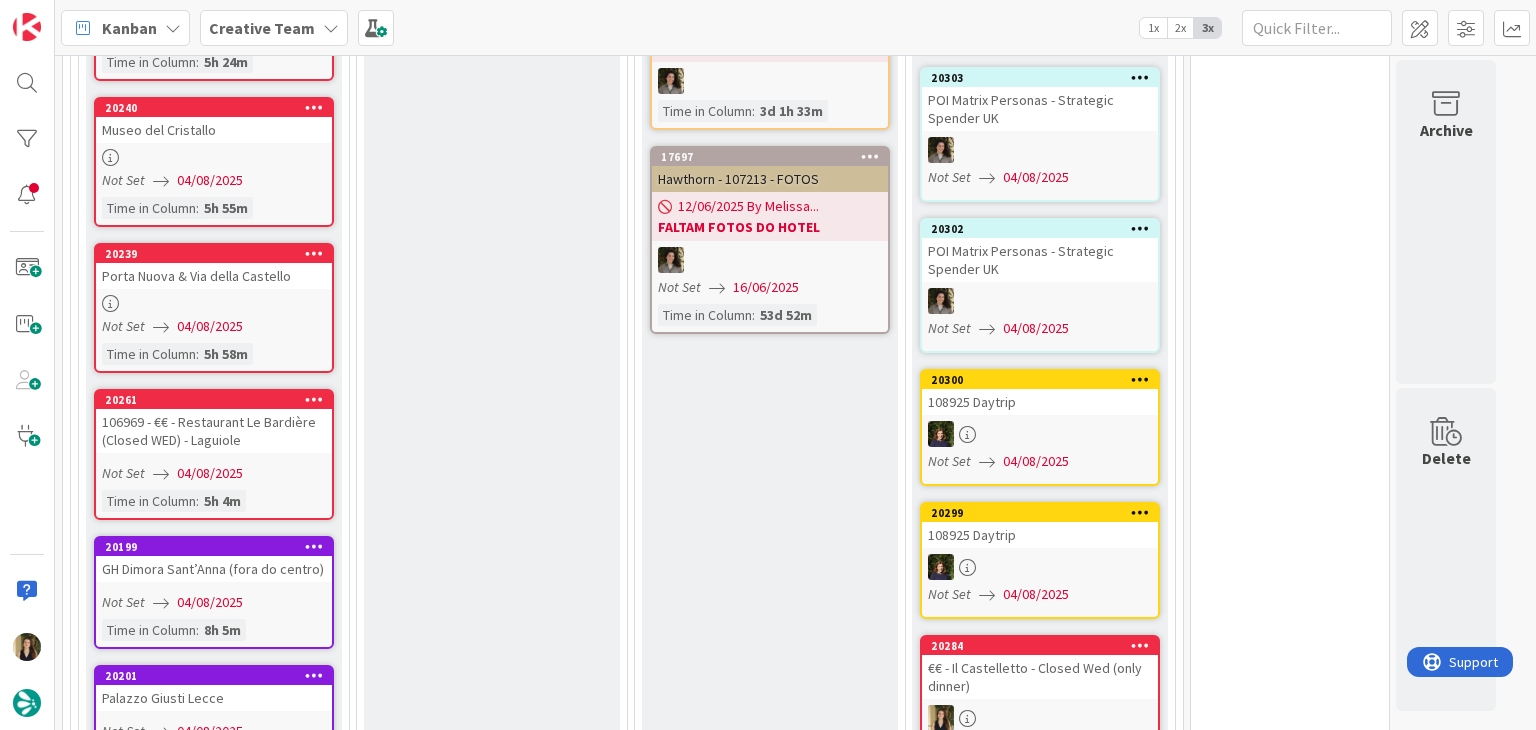 click on "106969 - €€ - Restaurant Le Bardière (Closed WED) - Laguiole" at bounding box center (214, 431) 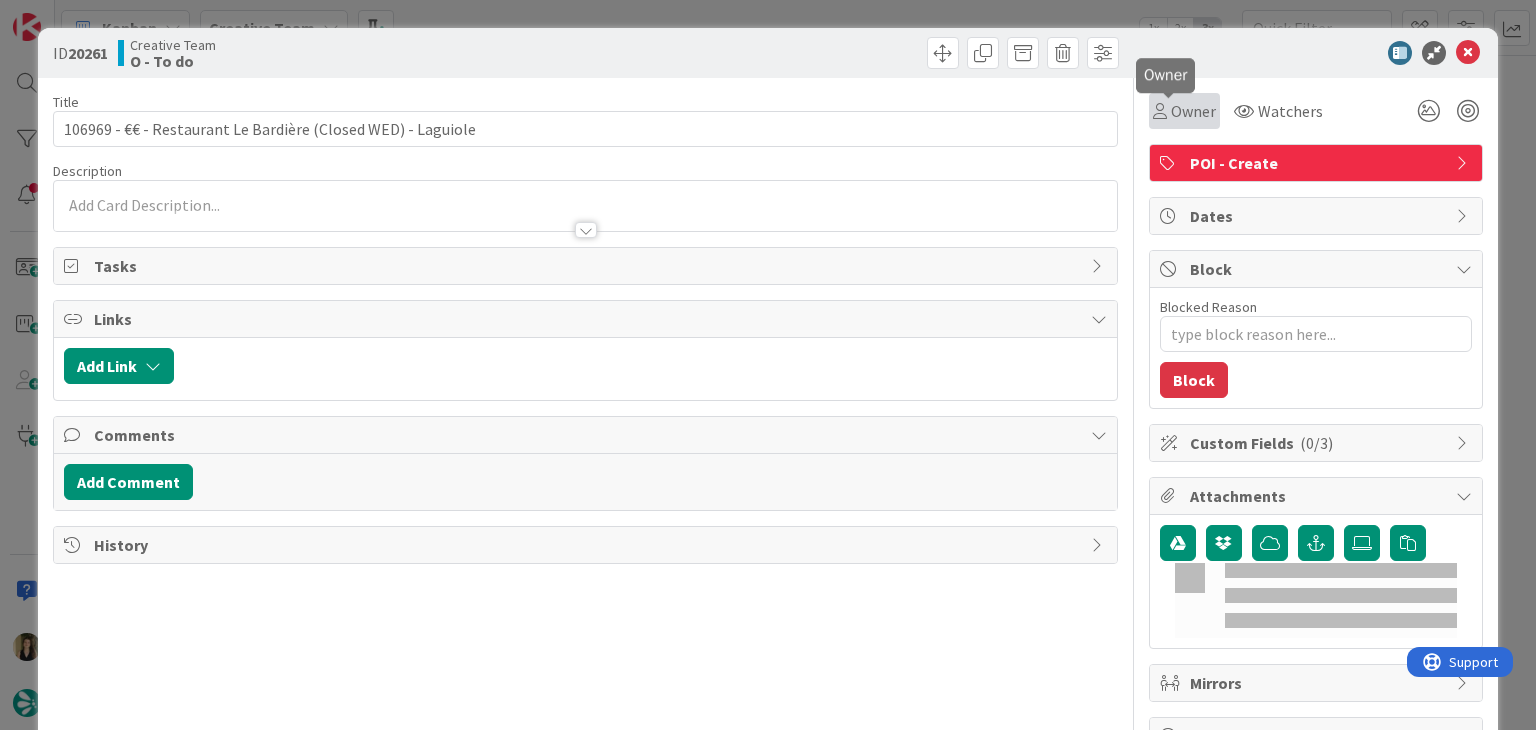 click on "Owner" at bounding box center (1193, 111) 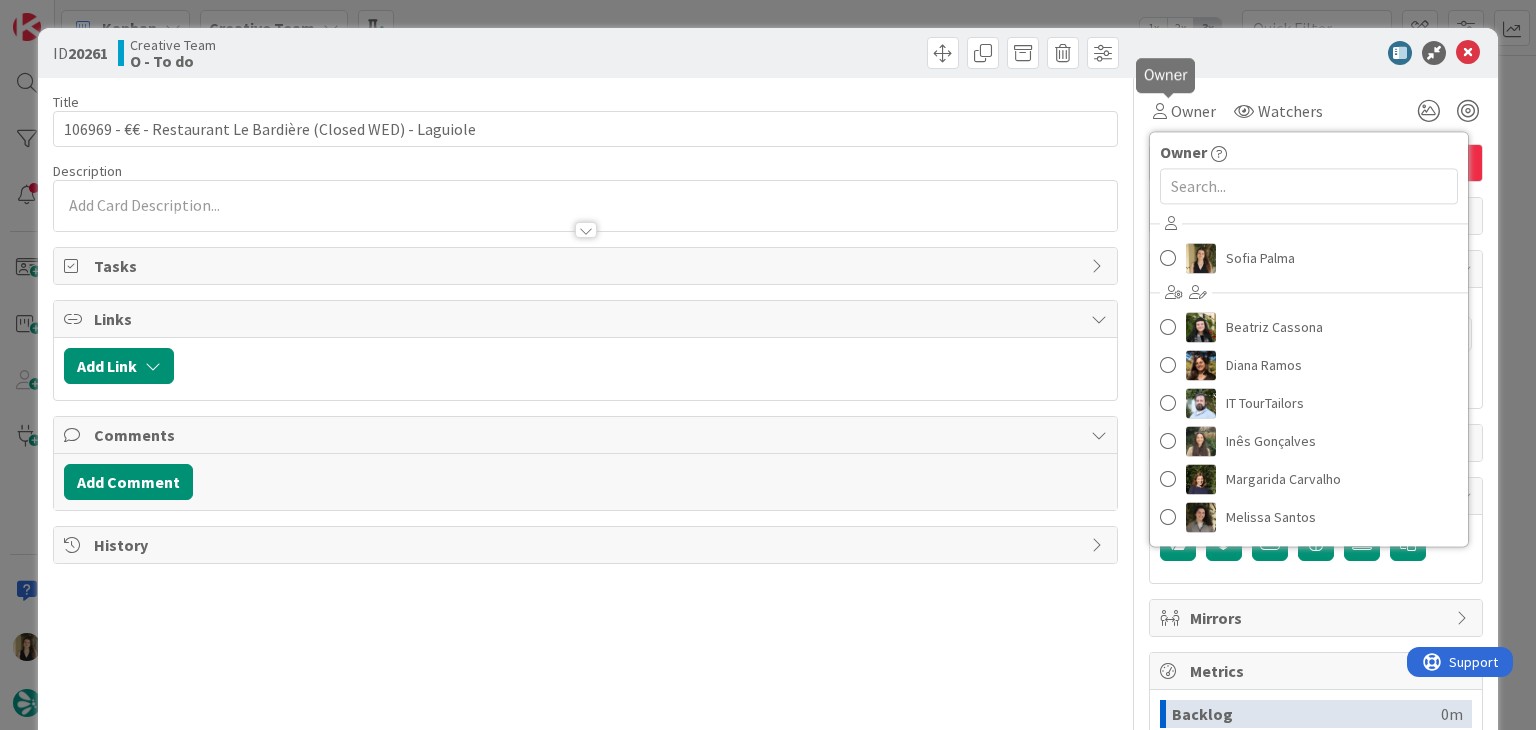 scroll, scrollTop: 0, scrollLeft: 0, axis: both 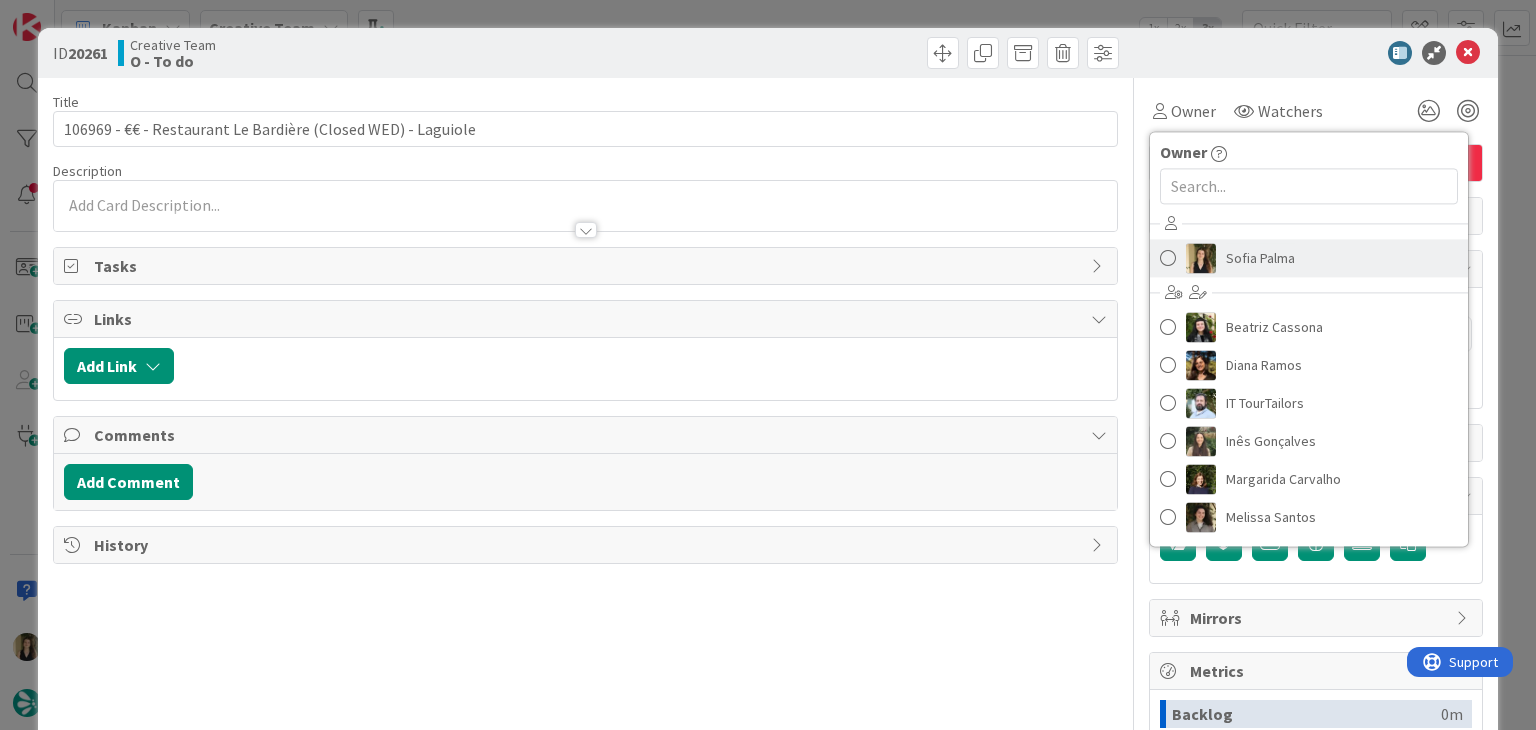 drag, startPoint x: 1229, startPoint y: 252, endPoint x: 1214, endPoint y: 246, distance: 16.155495 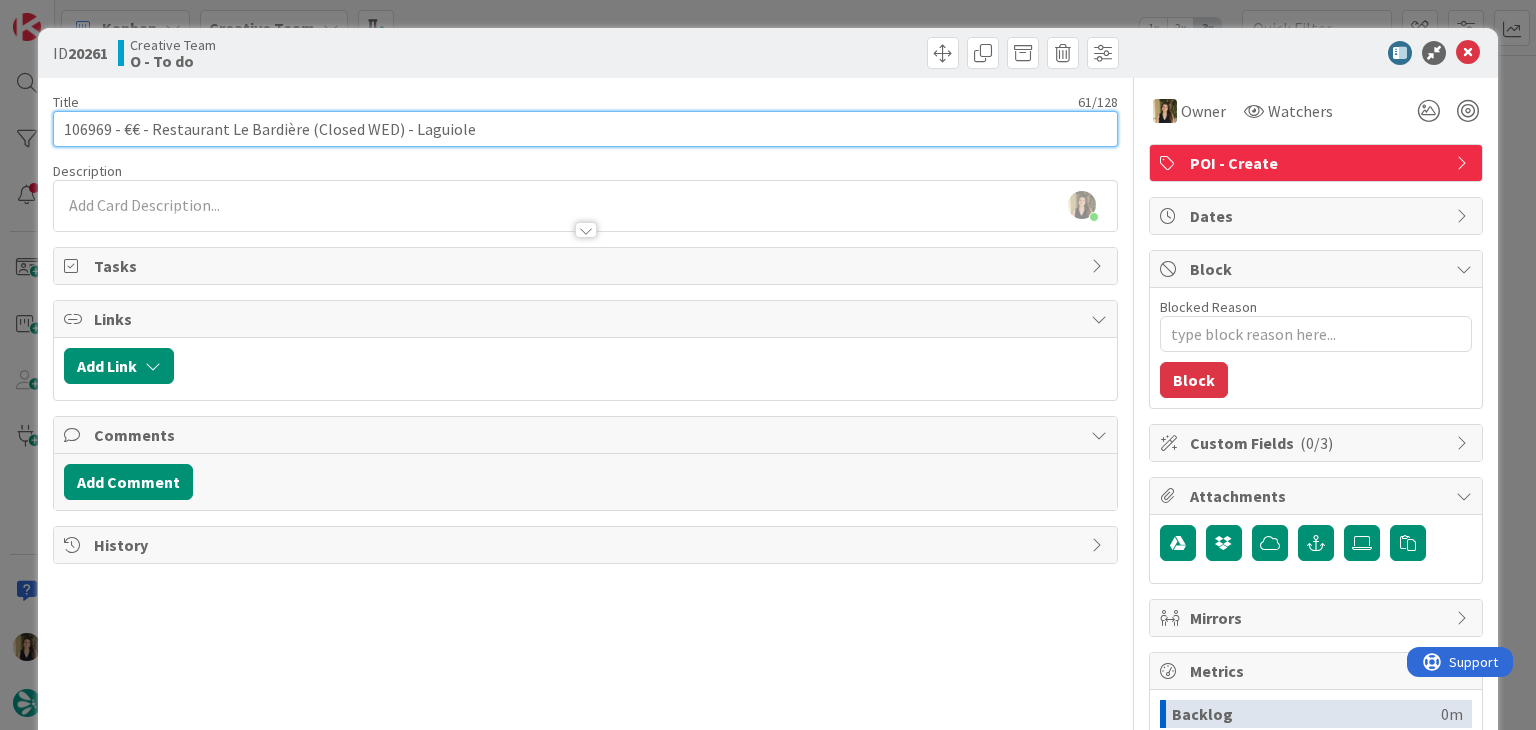 click on "106969 - €€ - Restaurant Le Bardière (Closed WED) - Laguiole" at bounding box center (585, 129) 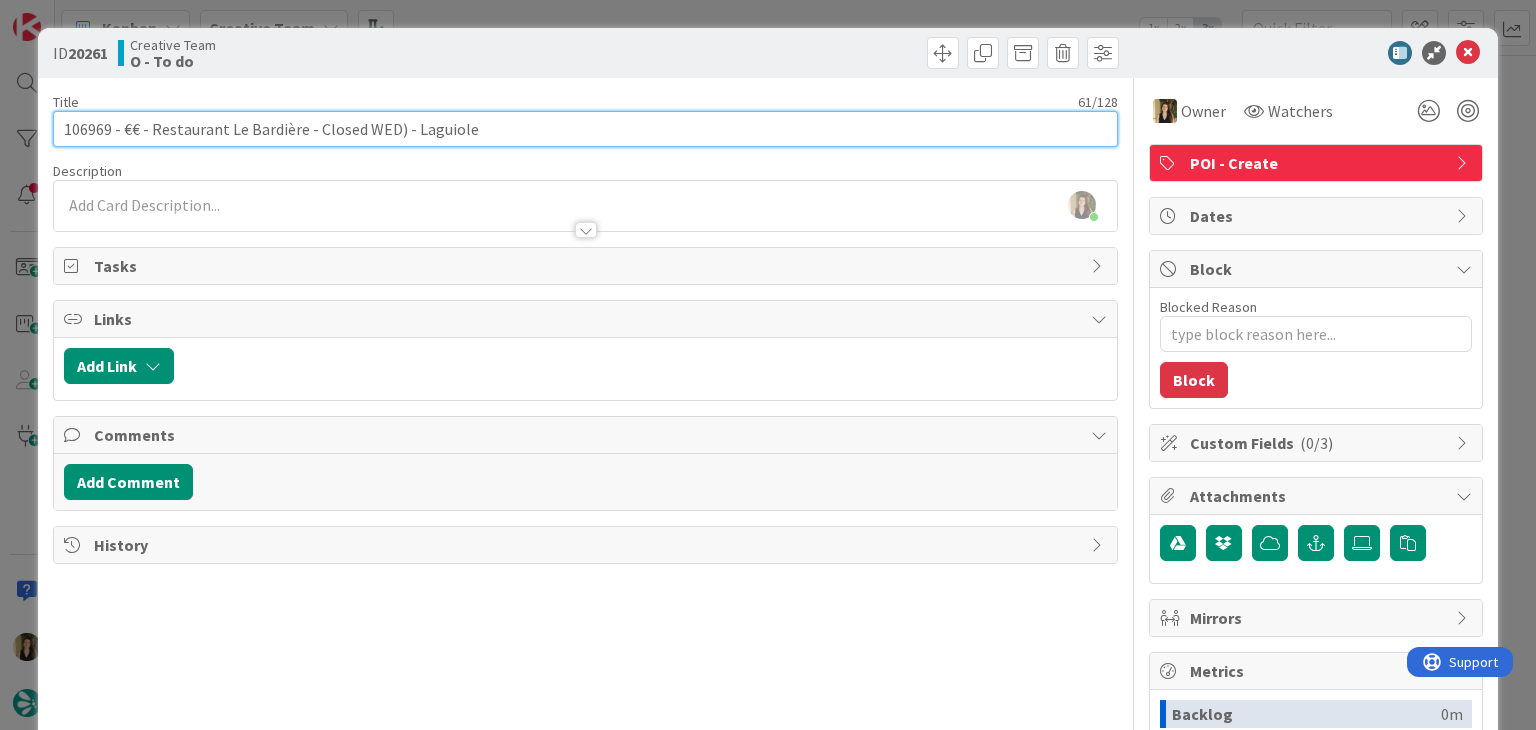 click on "106969 - €€ - Restaurant Le Bardière - Closed WED) - Laguiole" at bounding box center (585, 129) 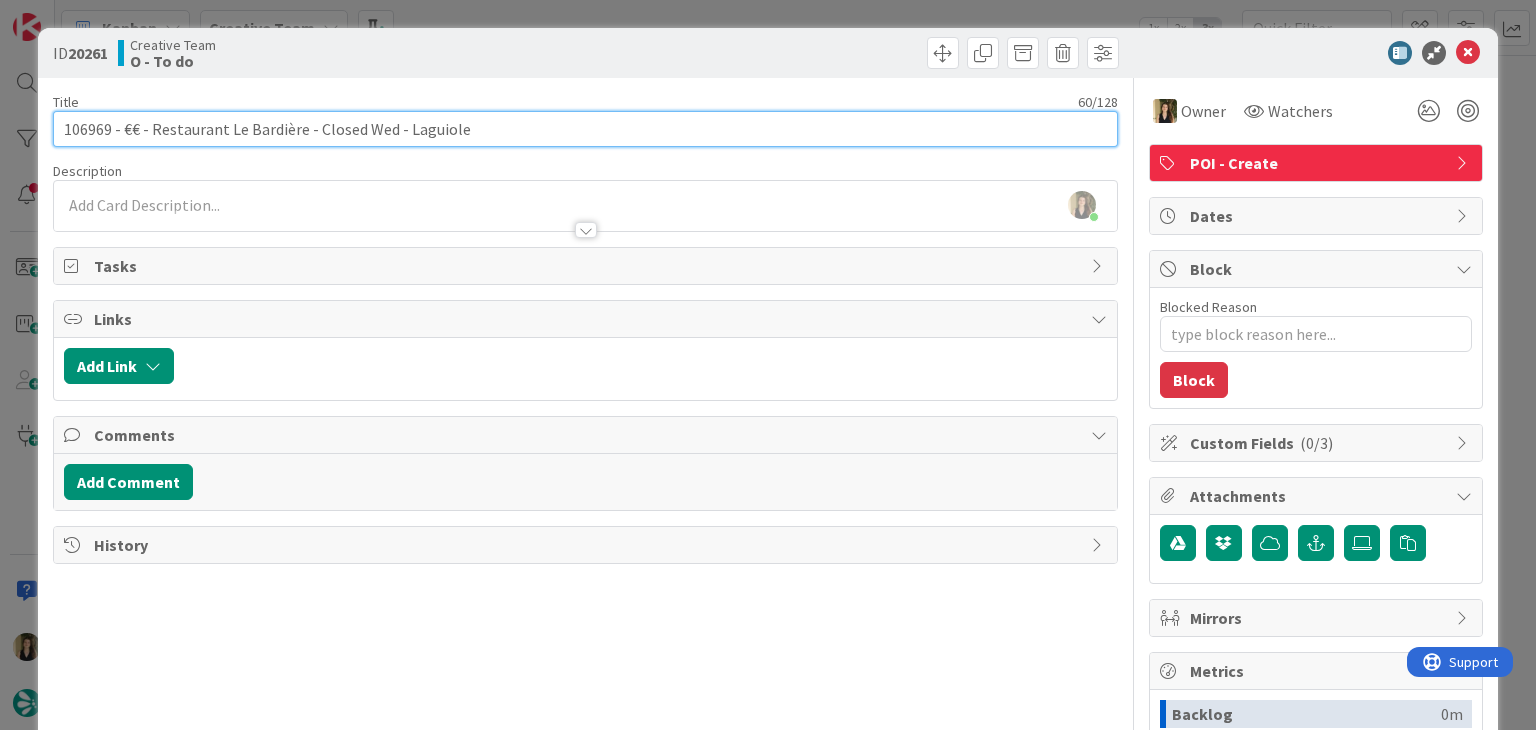 drag, startPoint x: 391, startPoint y: 126, endPoint x: 196, endPoint y: 125, distance: 195.00256 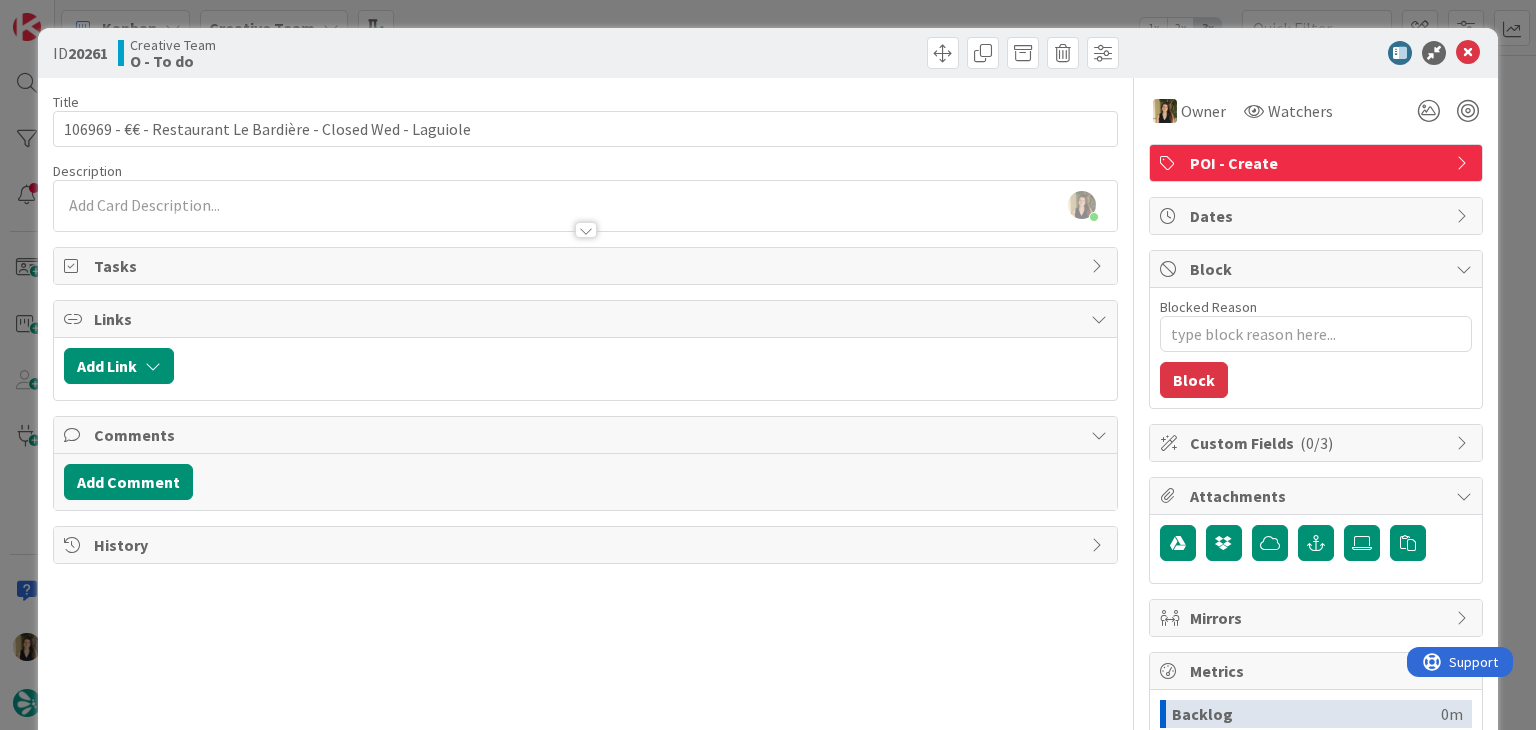 drag, startPoint x: 454, startPoint y: 40, endPoint x: 458, endPoint y: 17, distance: 23.345236 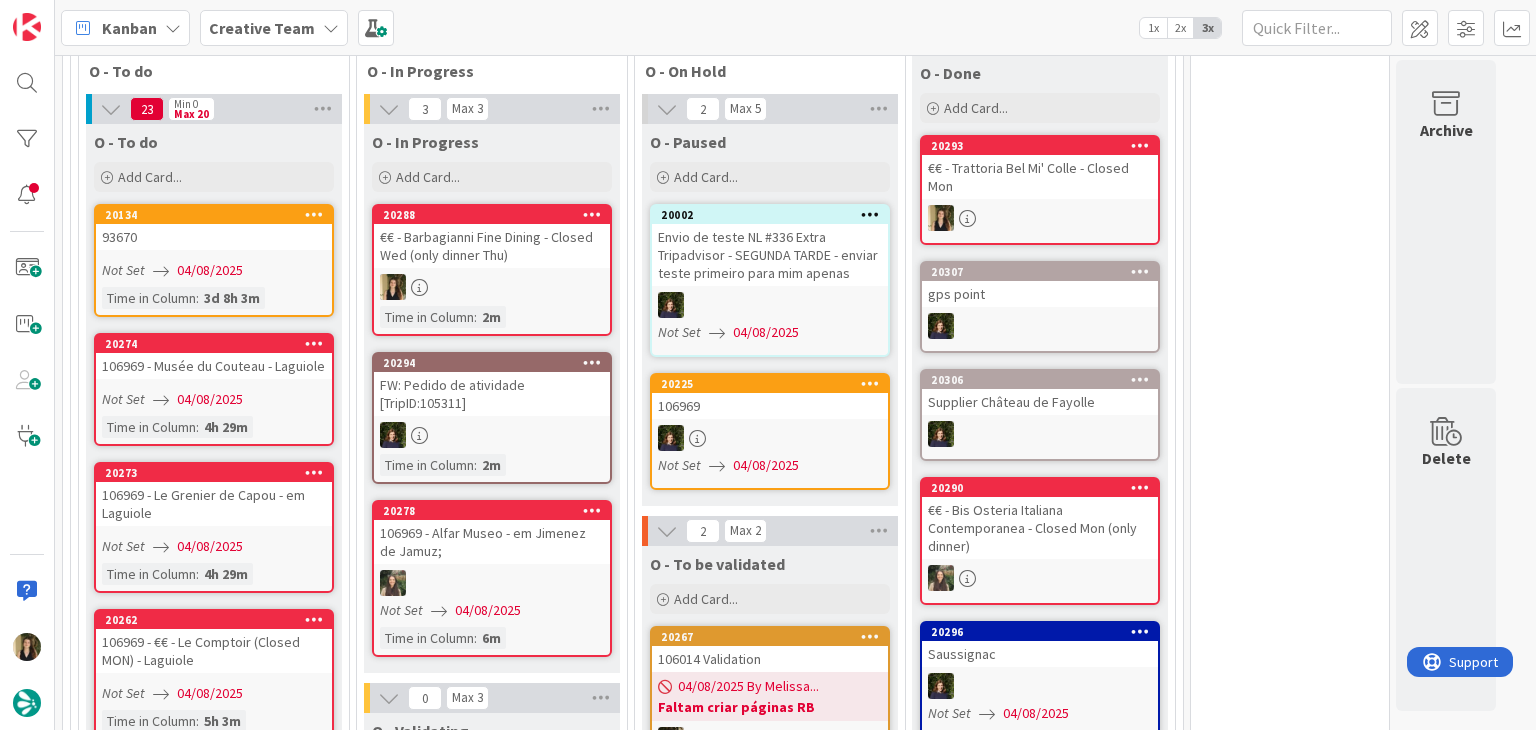 scroll, scrollTop: 1372, scrollLeft: 0, axis: vertical 